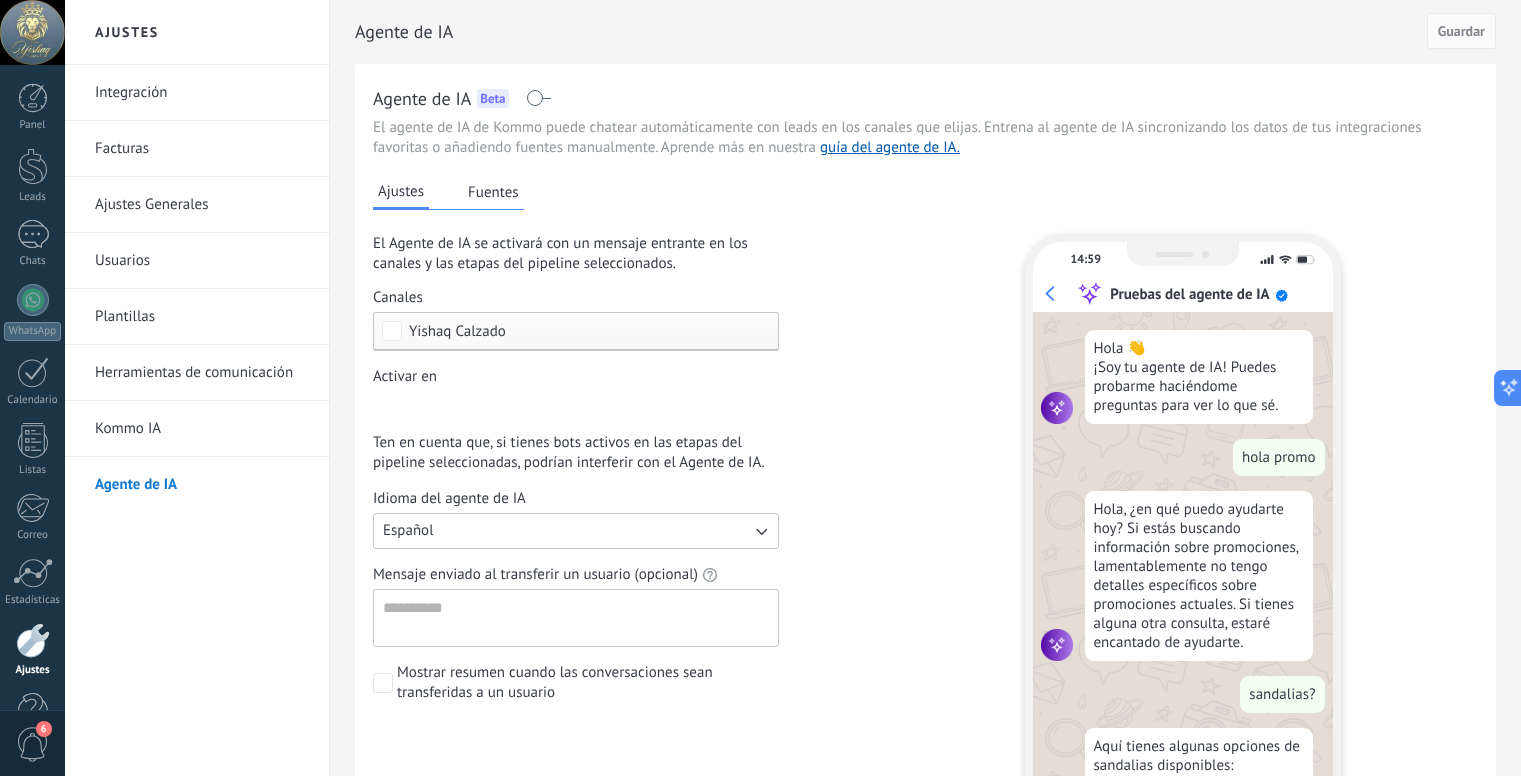 scroll, scrollTop: 250, scrollLeft: 0, axis: vertical 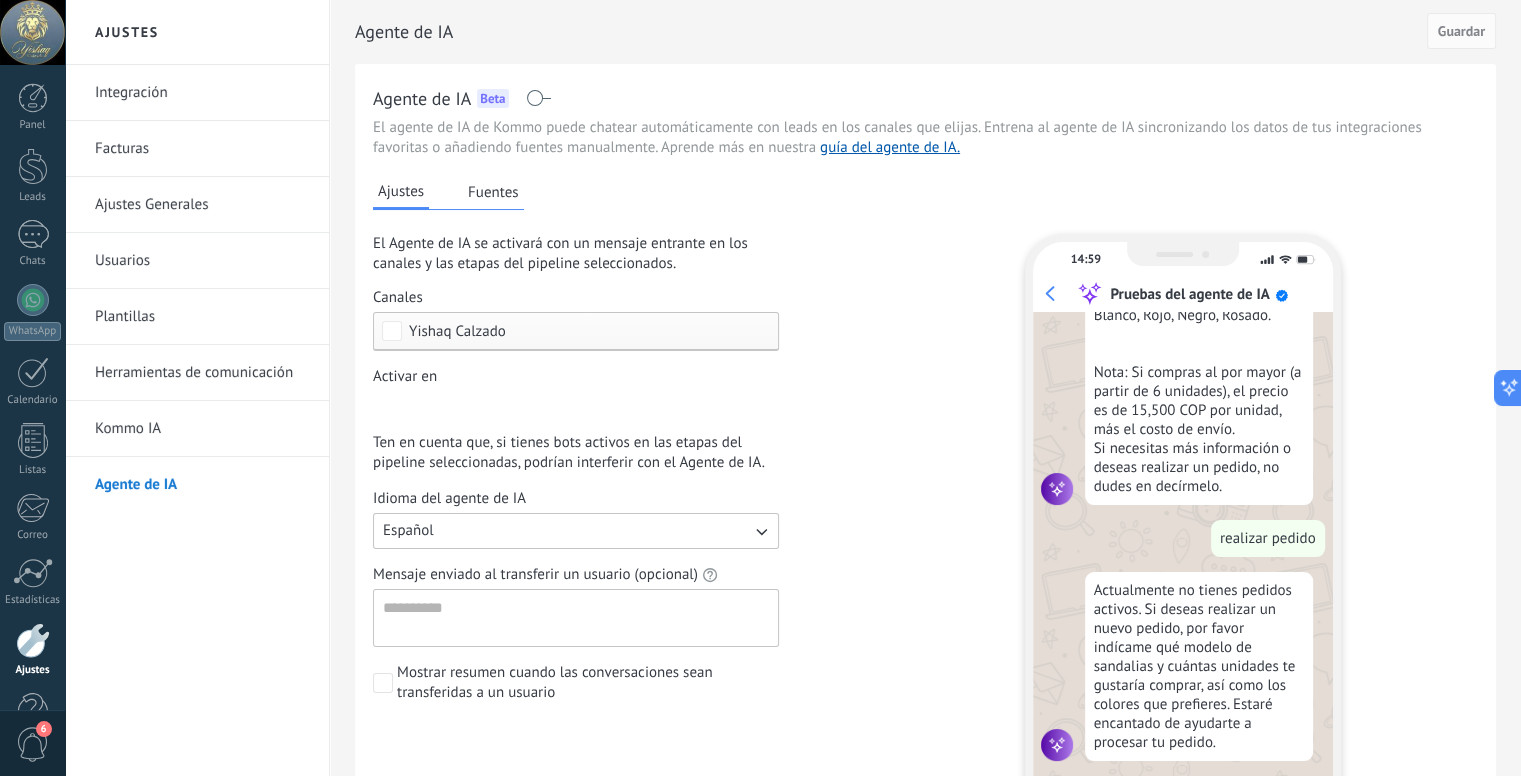 click on "Fuentes" at bounding box center [493, 192] 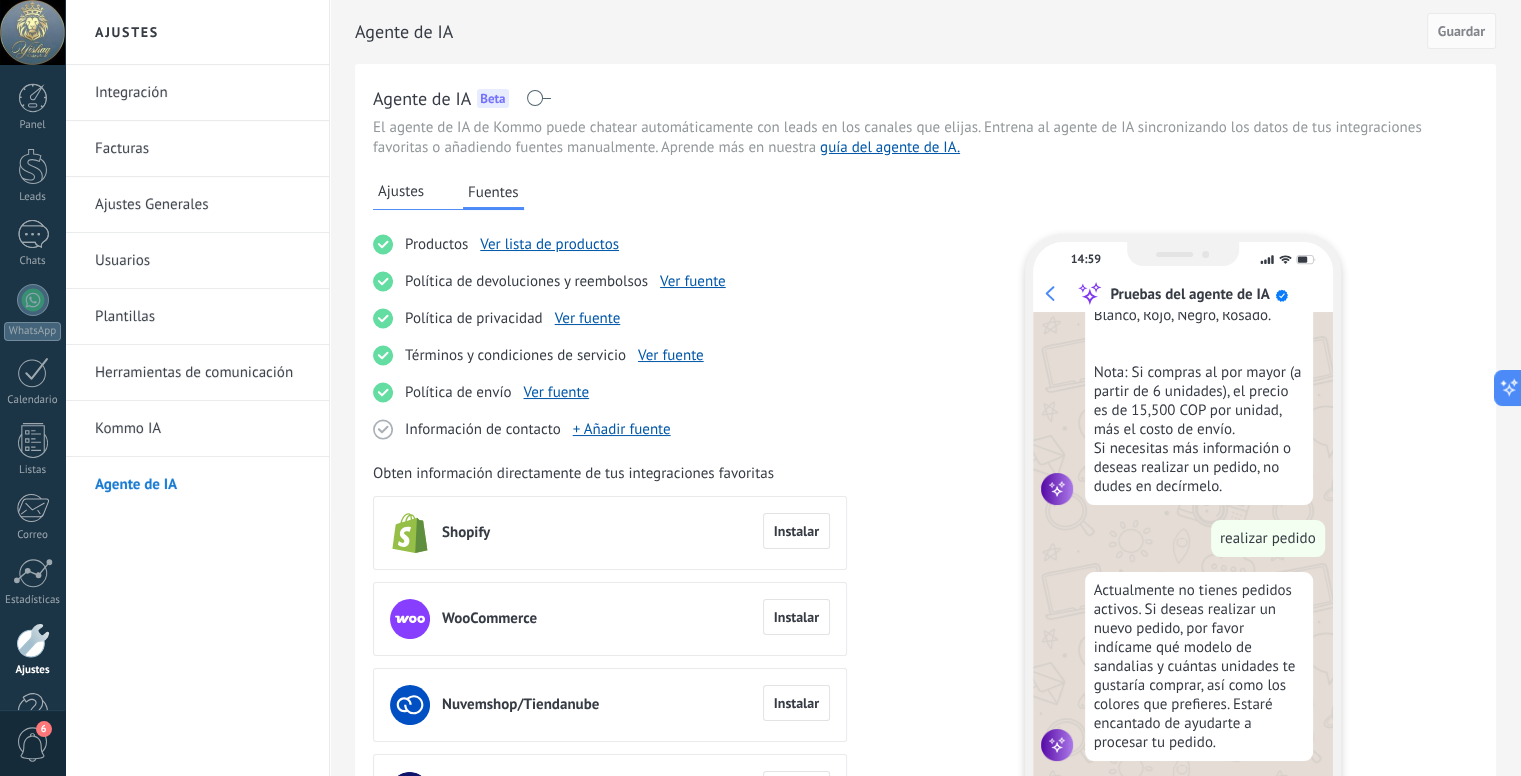 click on "Kommo IA" at bounding box center (202, 429) 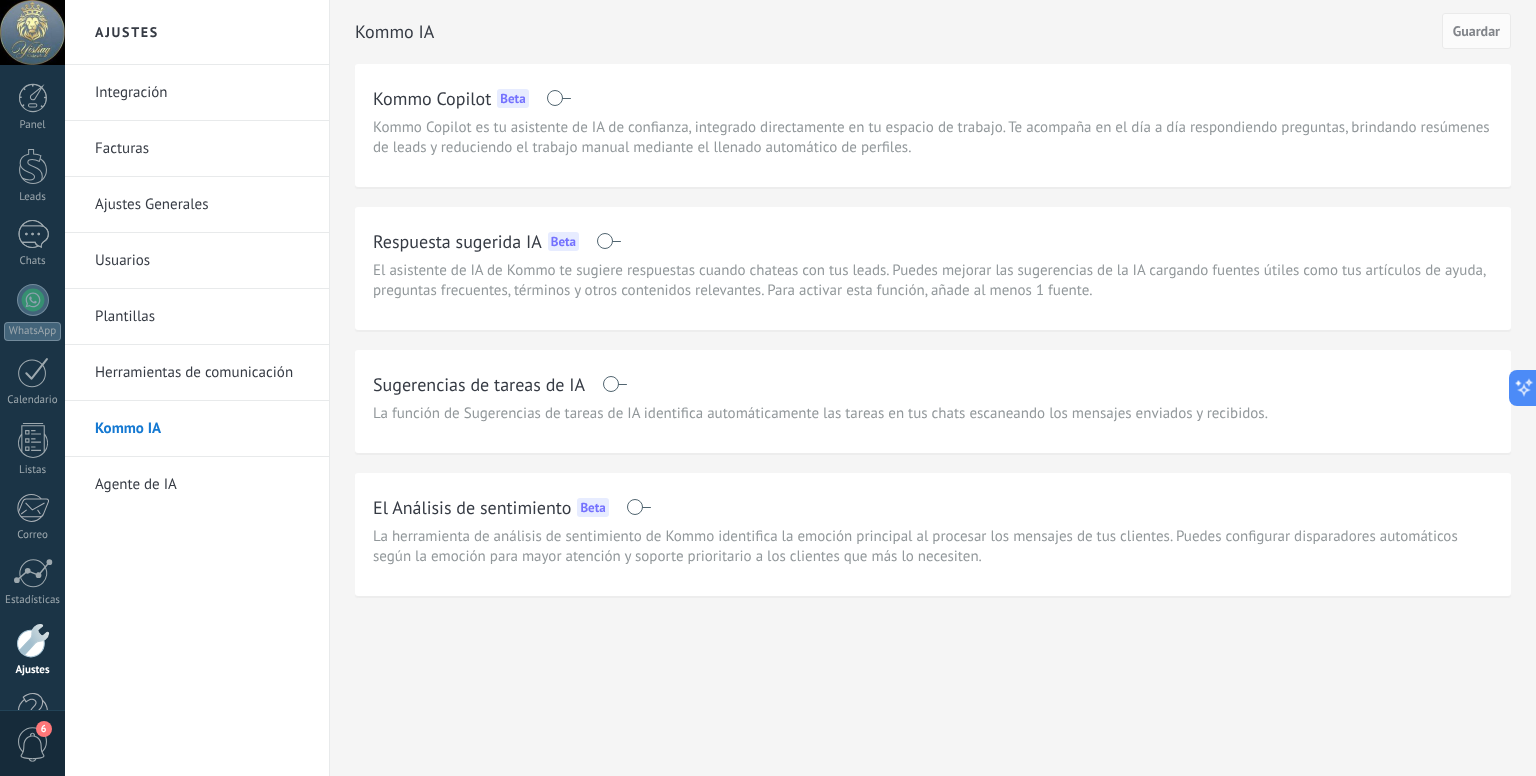 drag, startPoint x: 692, startPoint y: 282, endPoint x: 790, endPoint y: 218, distance: 117.047 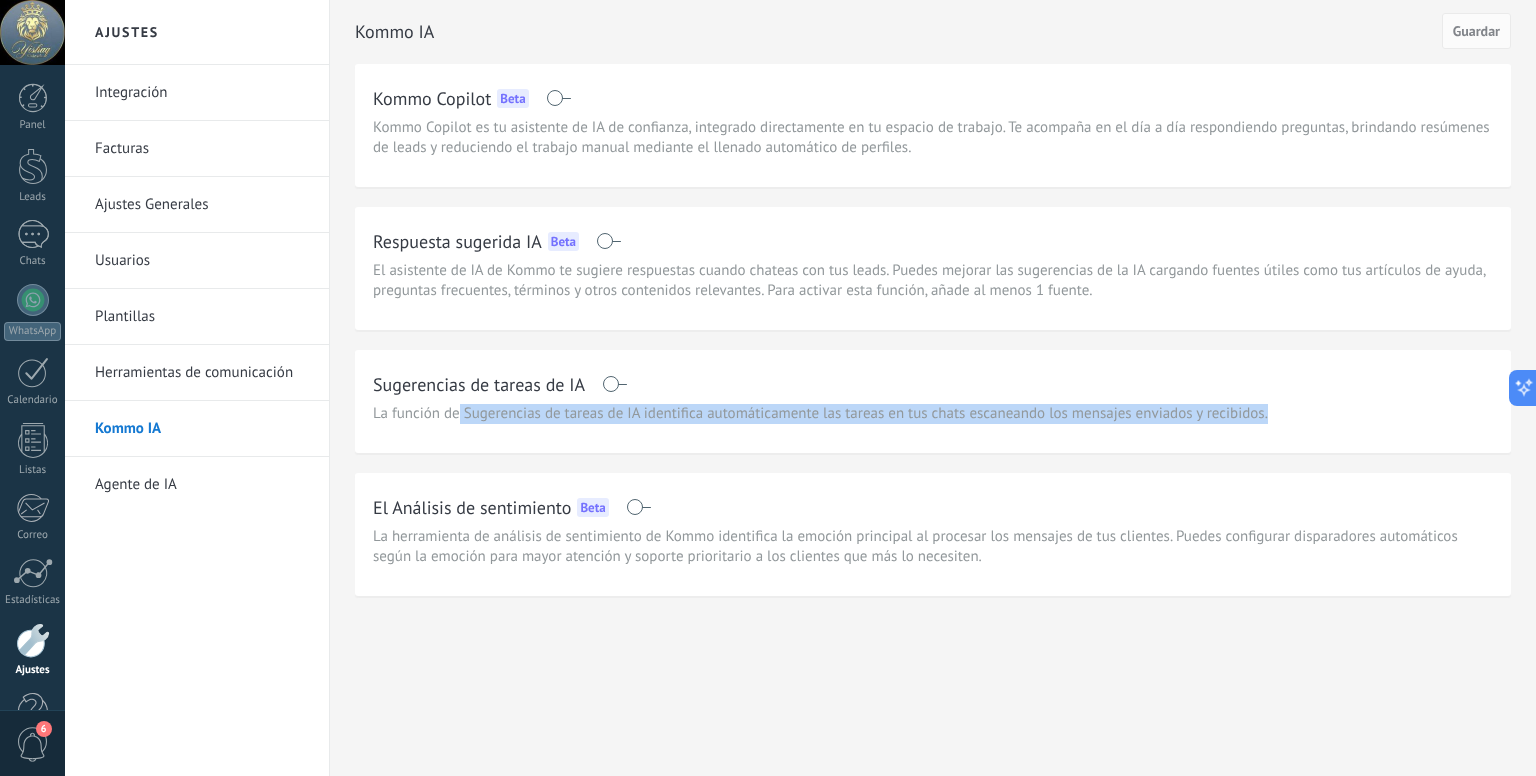 drag, startPoint x: 469, startPoint y: 413, endPoint x: 805, endPoint y: 434, distance: 336.6556 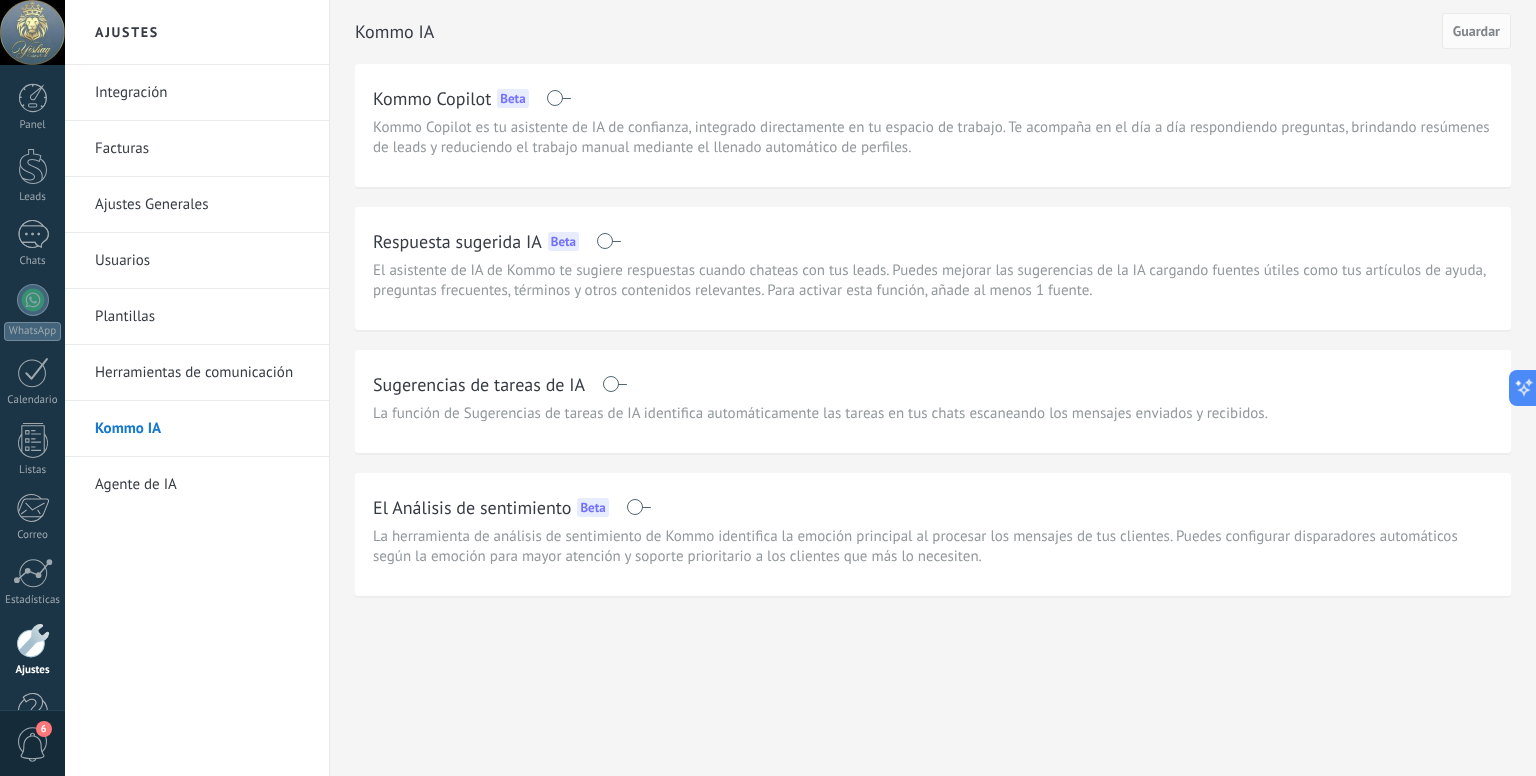 click on "Sugerencias de tareas de IA La función de Sugerencias de tareas de IA identifica automáticamente las tareas en tus chats escaneando los mensajes enviados y recibidos." at bounding box center (933, 401) 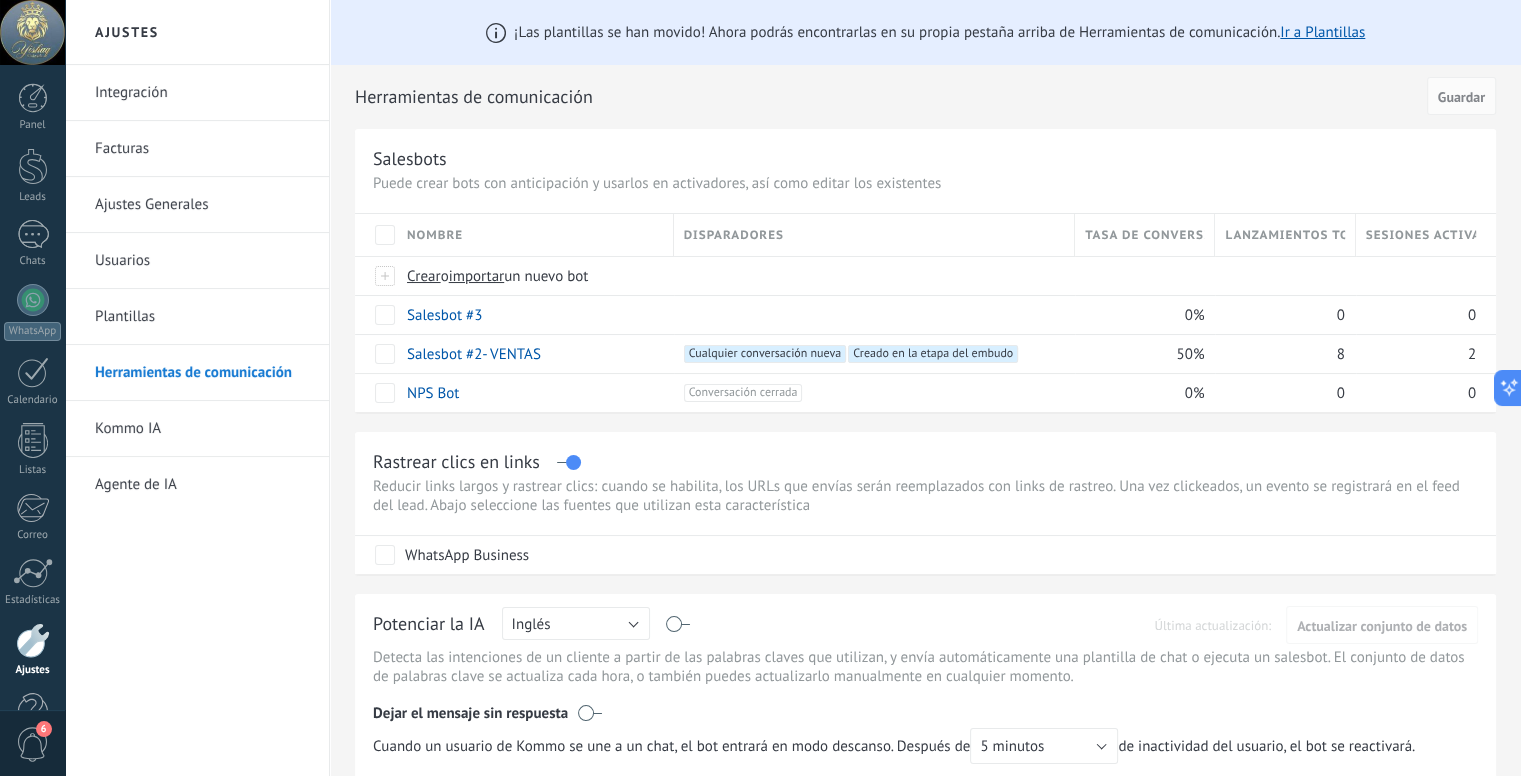 click on "Plantillas" at bounding box center (202, 317) 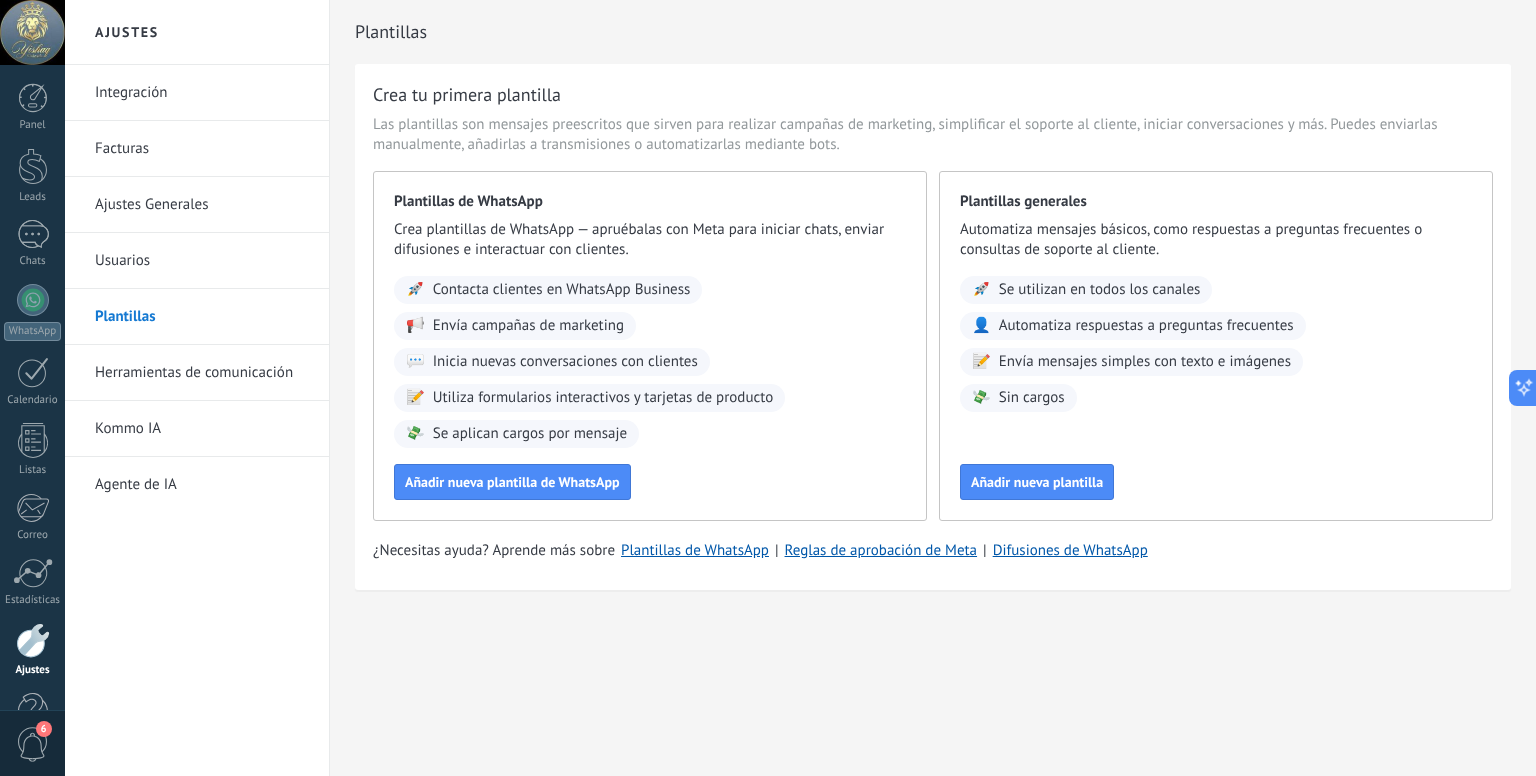click on "Herramientas de comunicación" at bounding box center [202, 373] 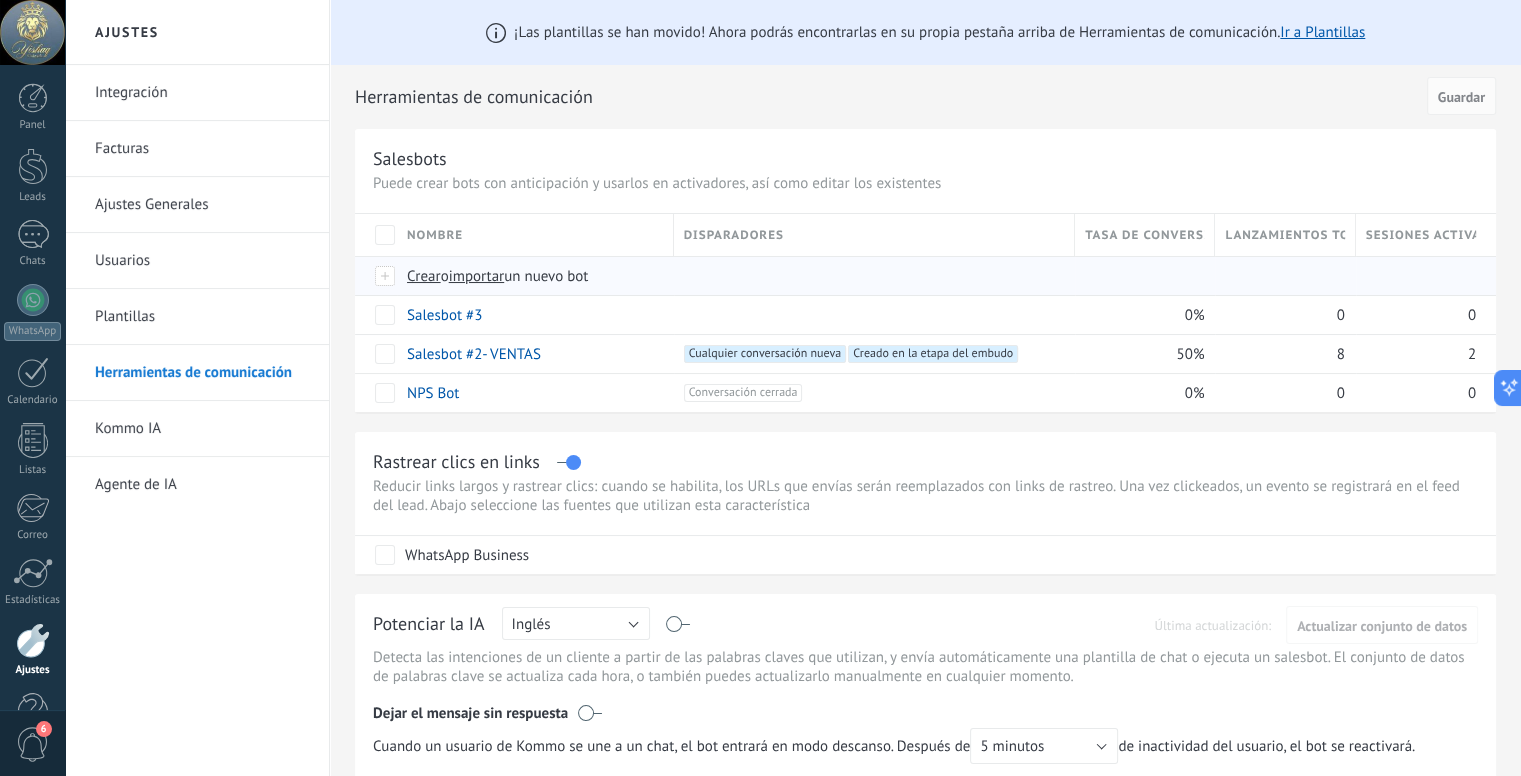 click on "importar" at bounding box center [477, 276] 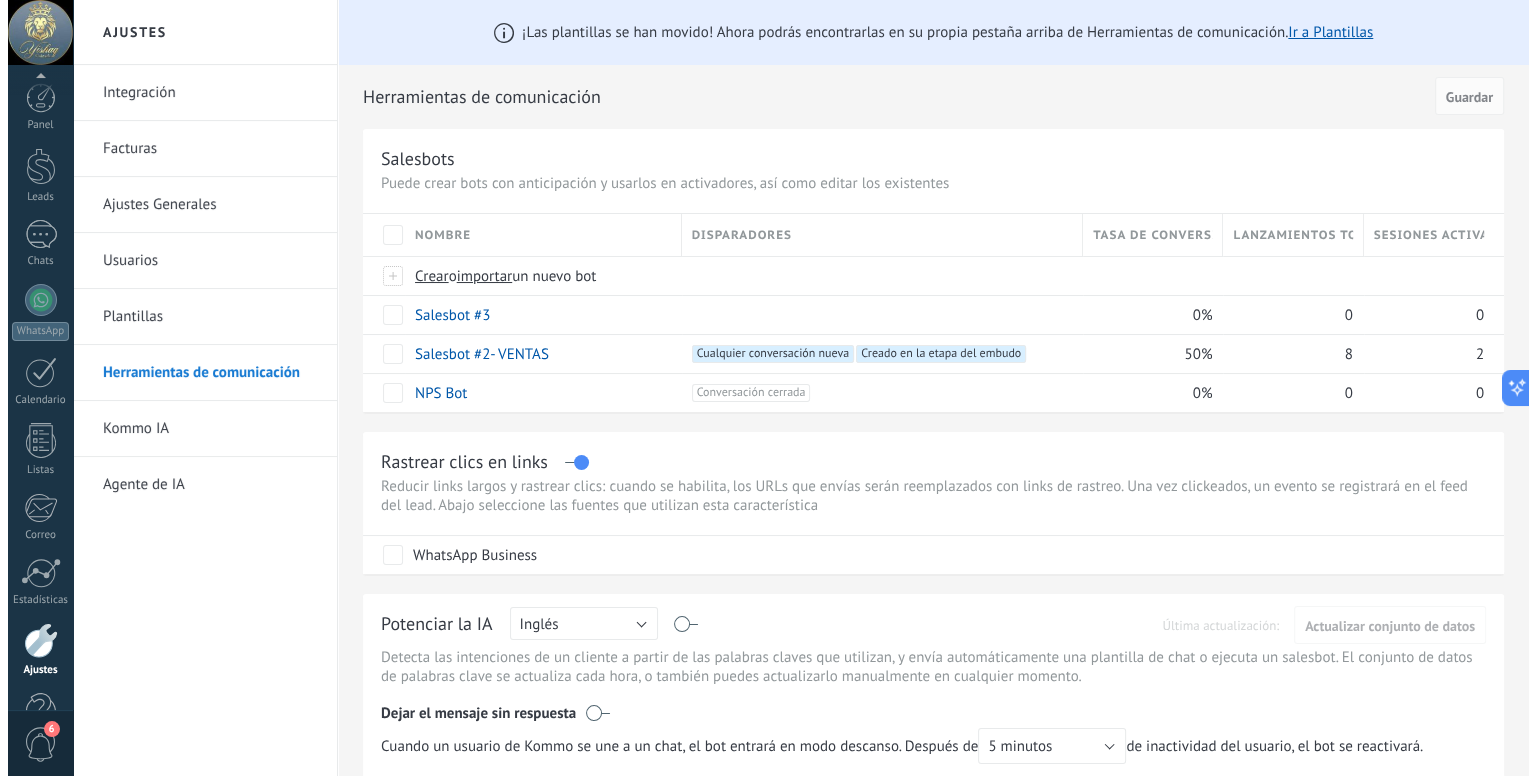 scroll, scrollTop: 55, scrollLeft: 0, axis: vertical 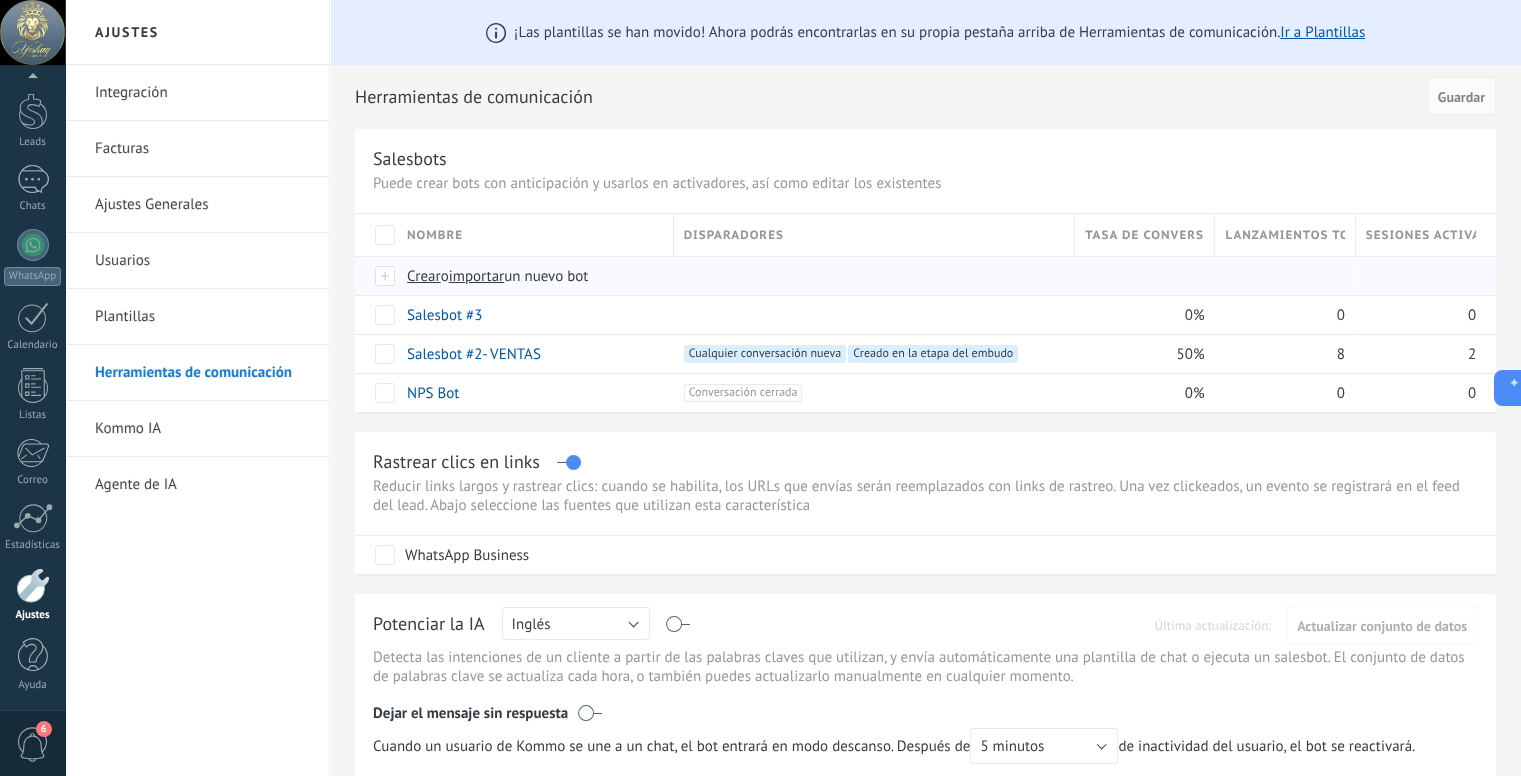 click on "importar" at bounding box center [477, 276] 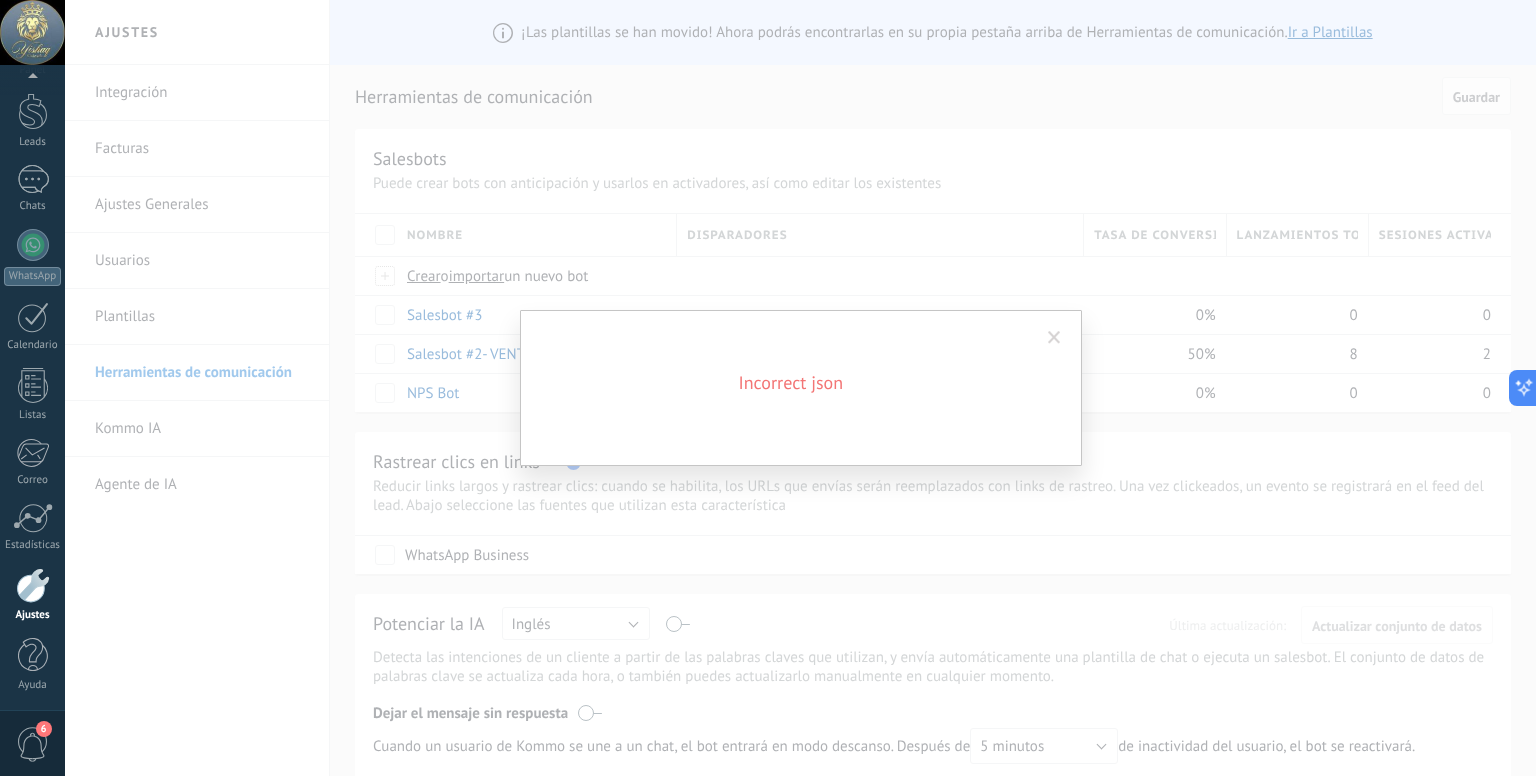click at bounding box center (1054, 338) 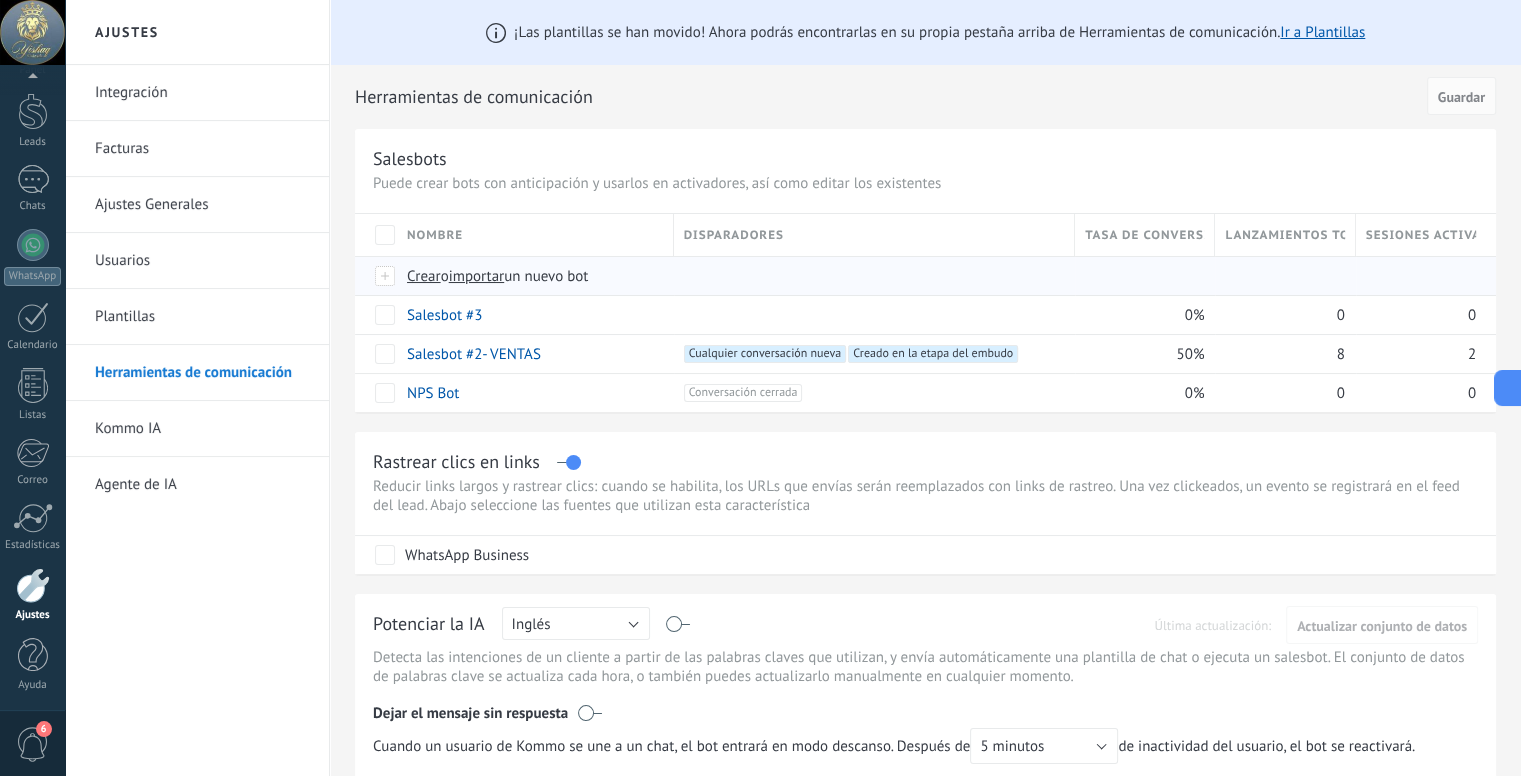 click on "importar" at bounding box center (477, 276) 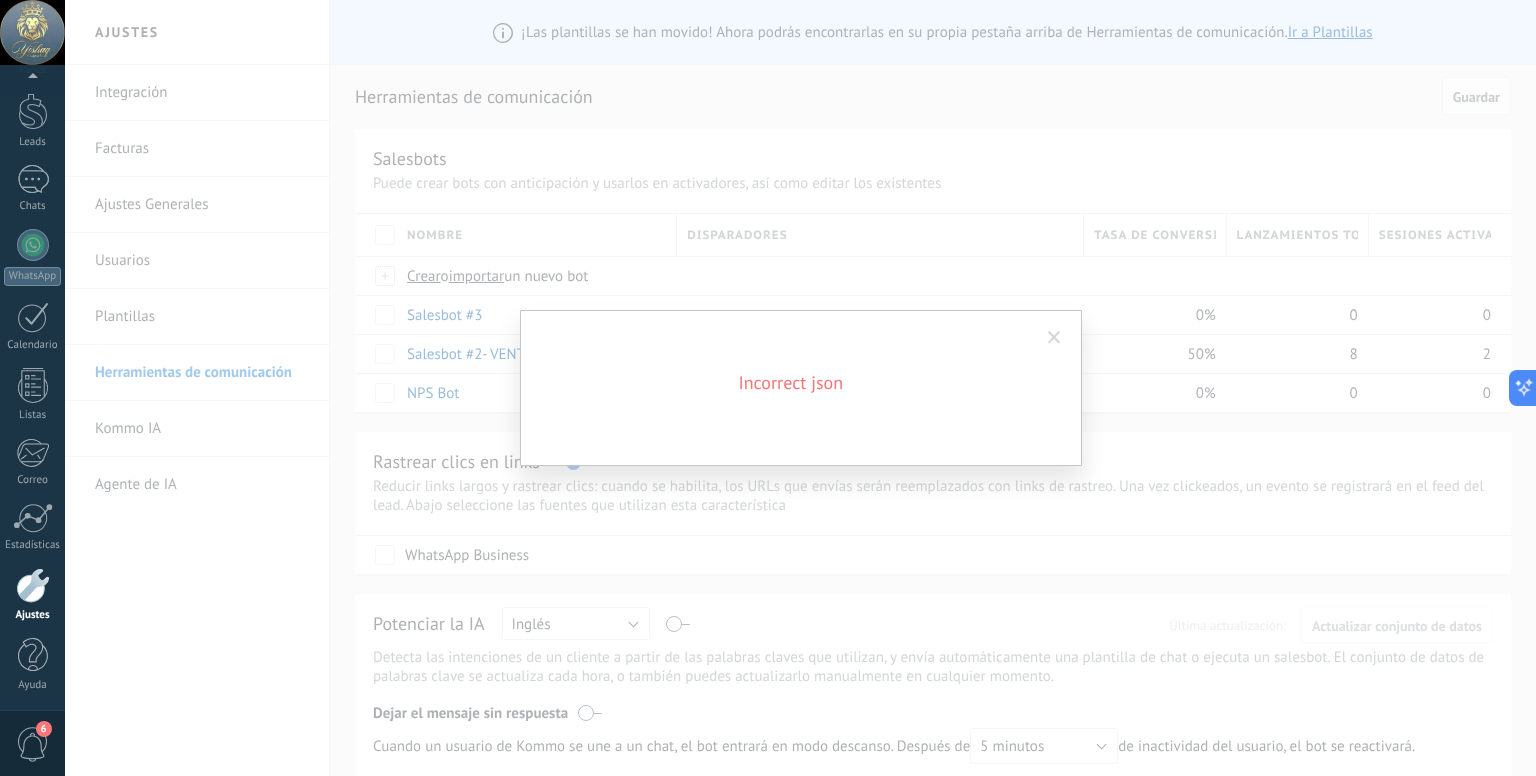 click at bounding box center [1054, 338] 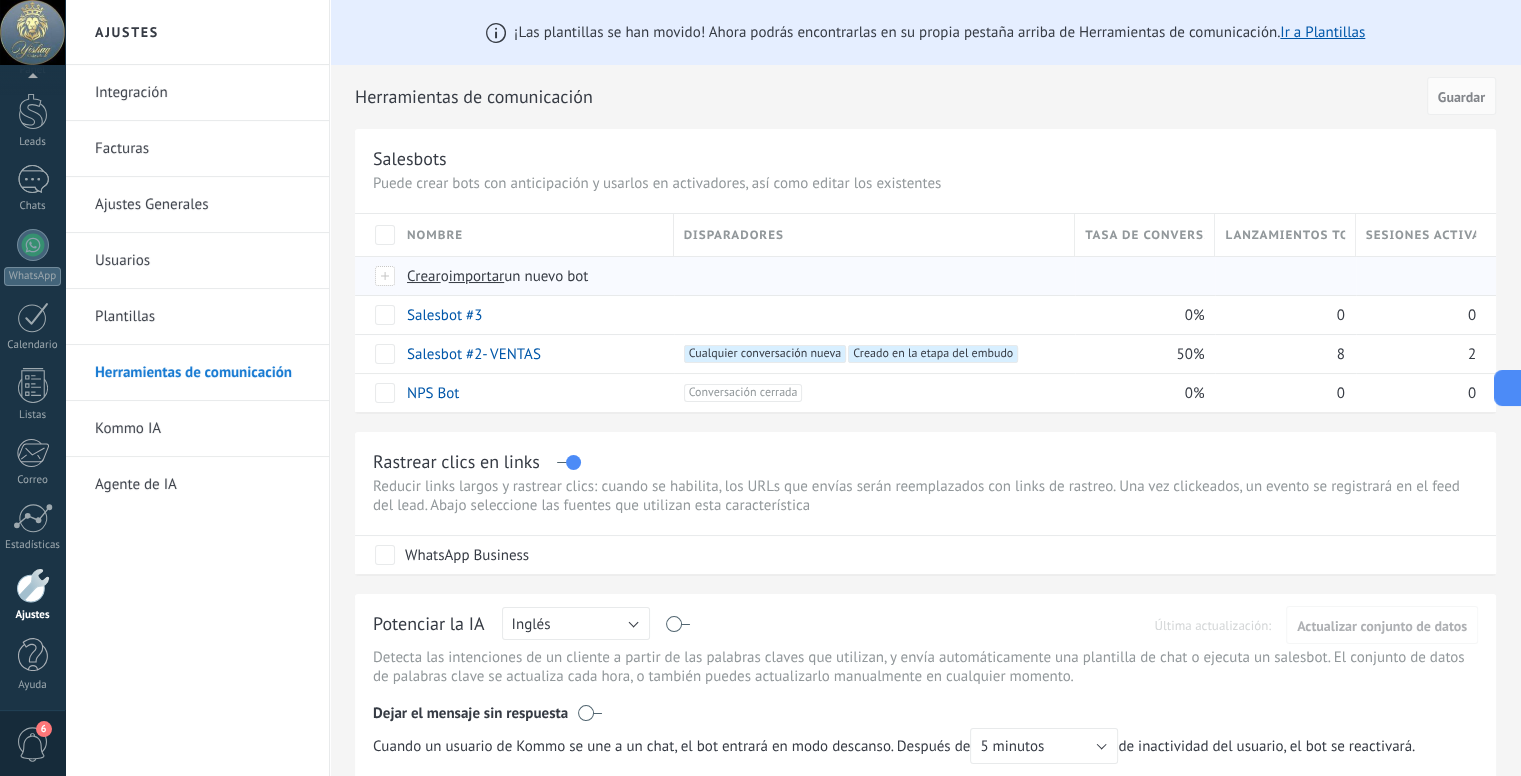 click on "importar" at bounding box center (477, 276) 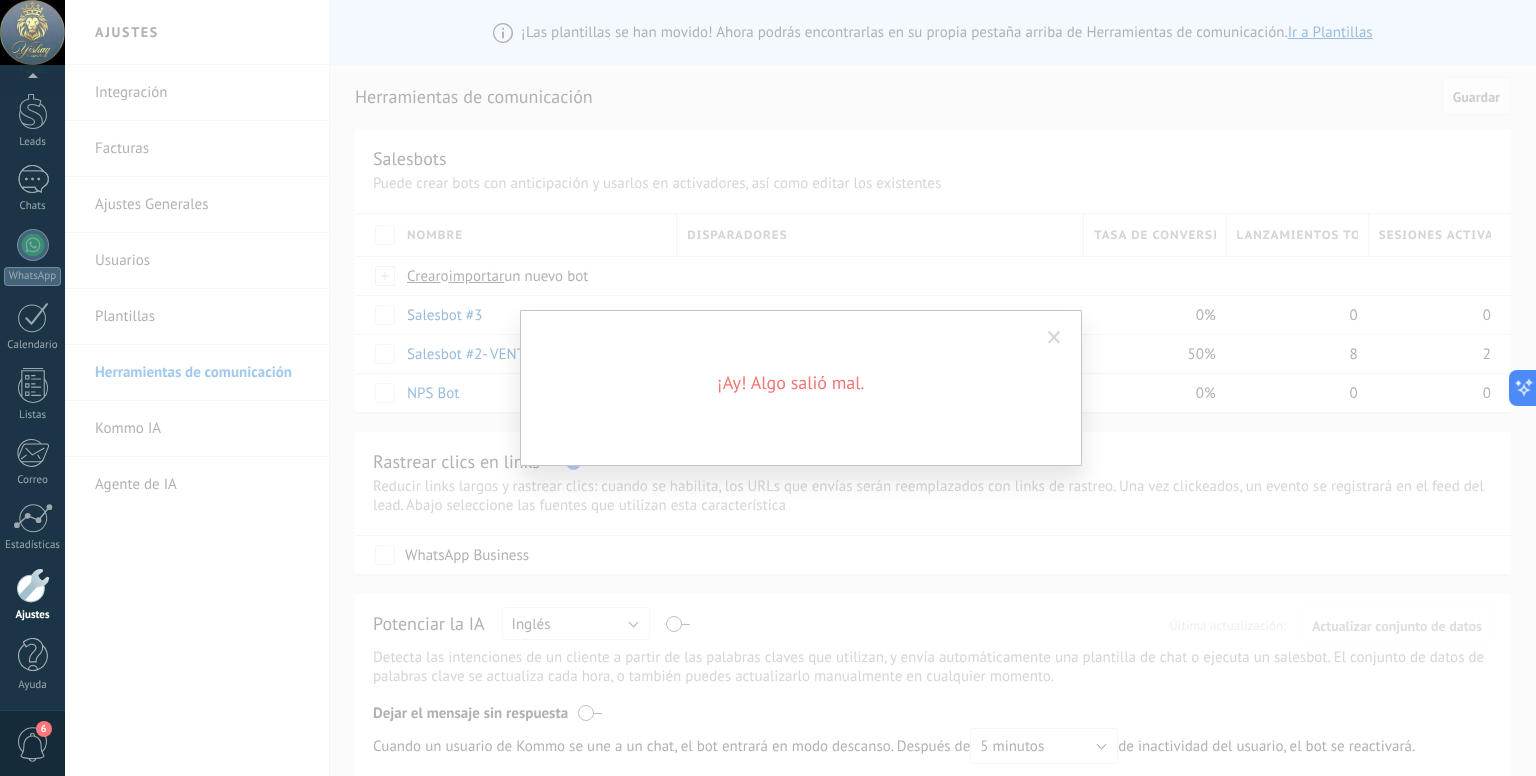 click at bounding box center (1054, 338) 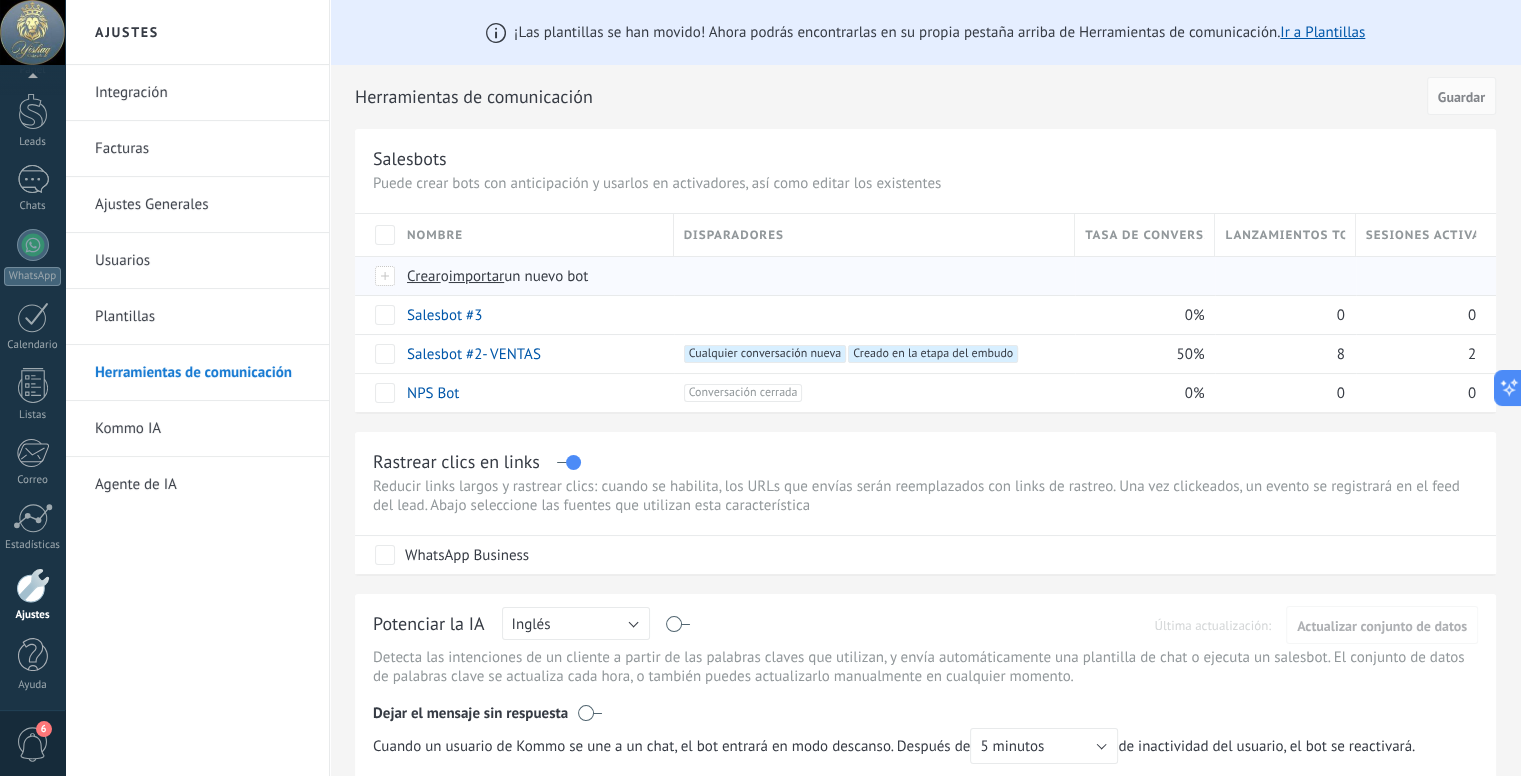 click at bounding box center [386, 276] 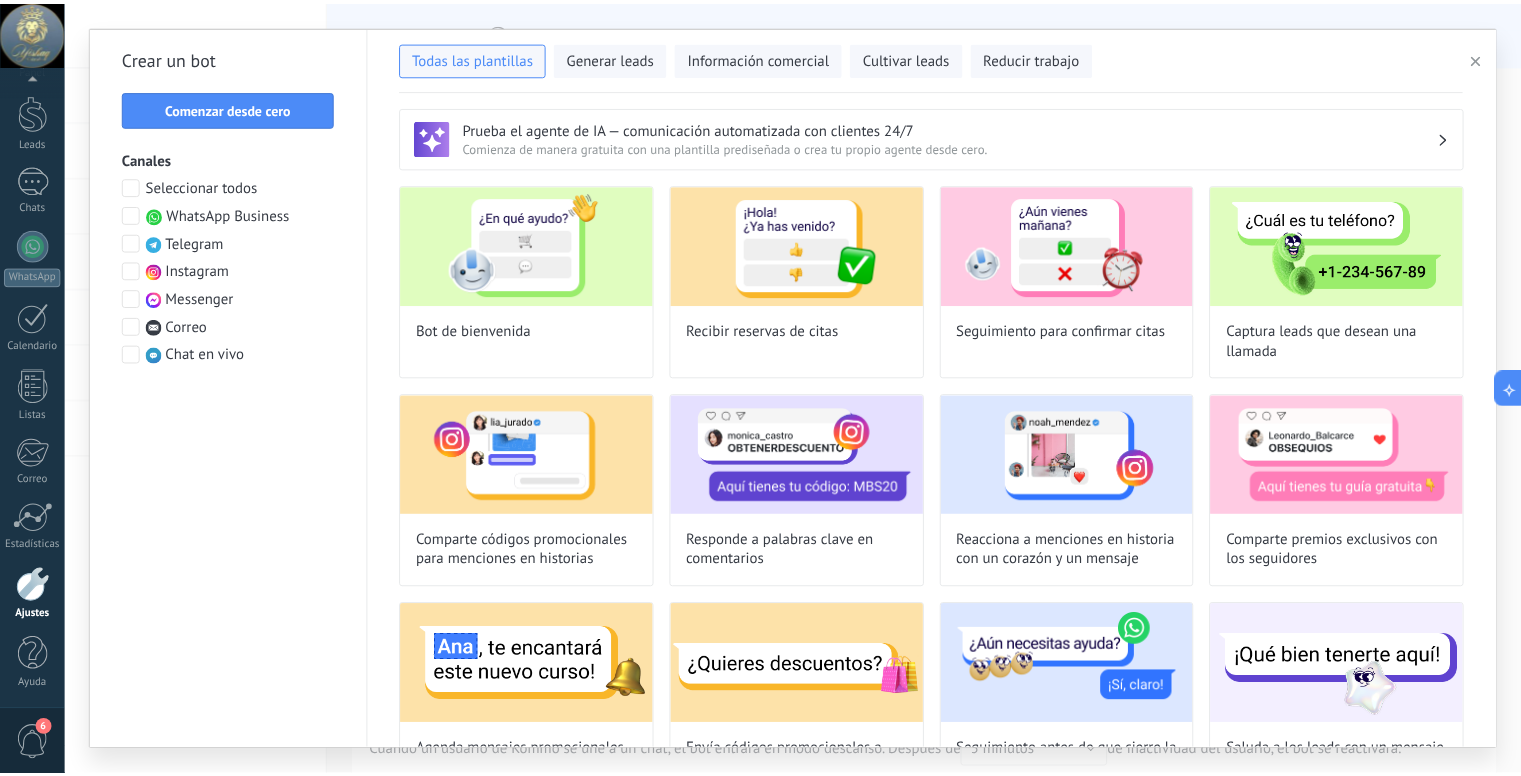 scroll, scrollTop: 0, scrollLeft: 0, axis: both 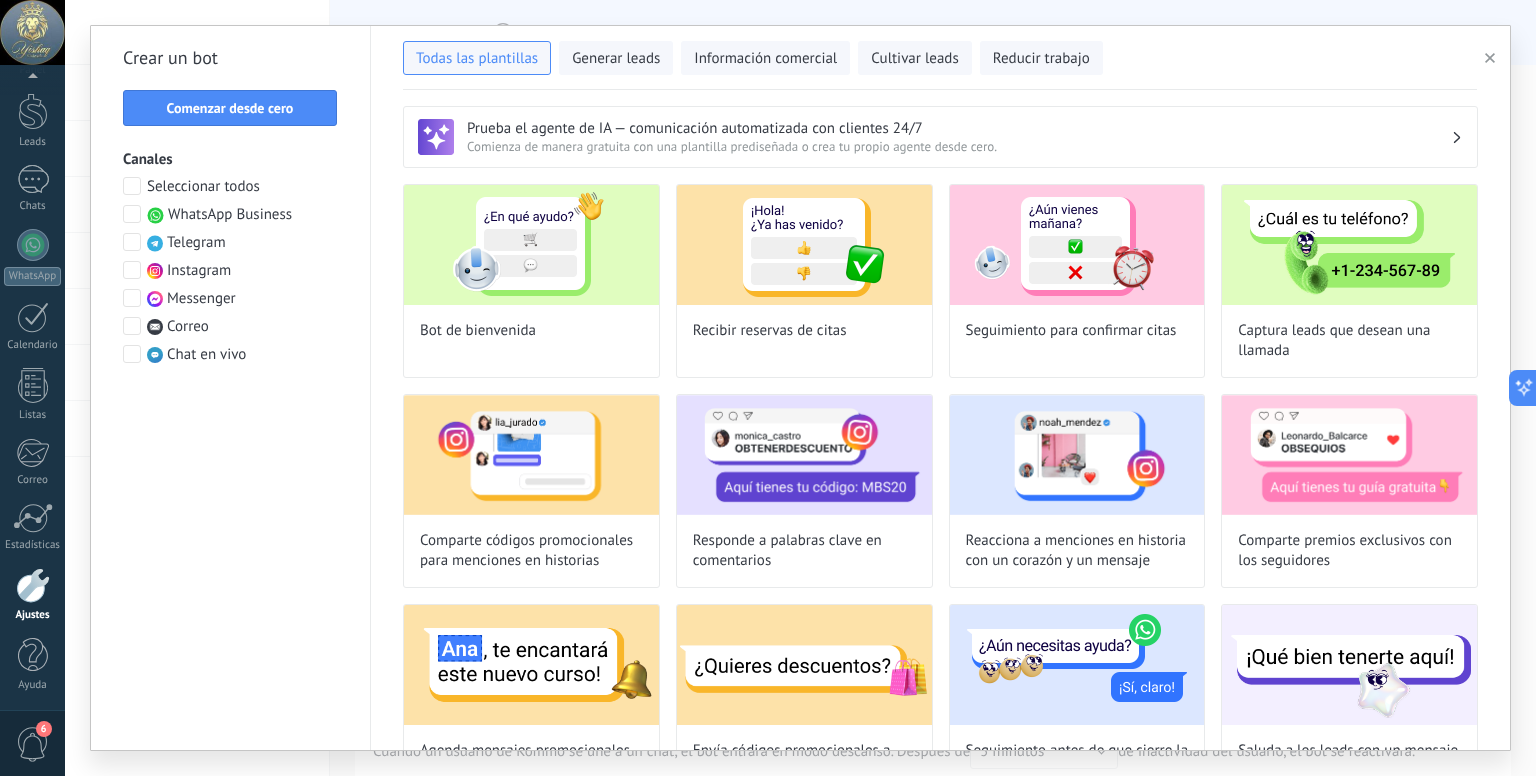 click on "Prueba el agente de IA — comunicación automatizada con clientes 24/7" at bounding box center [959, 128] 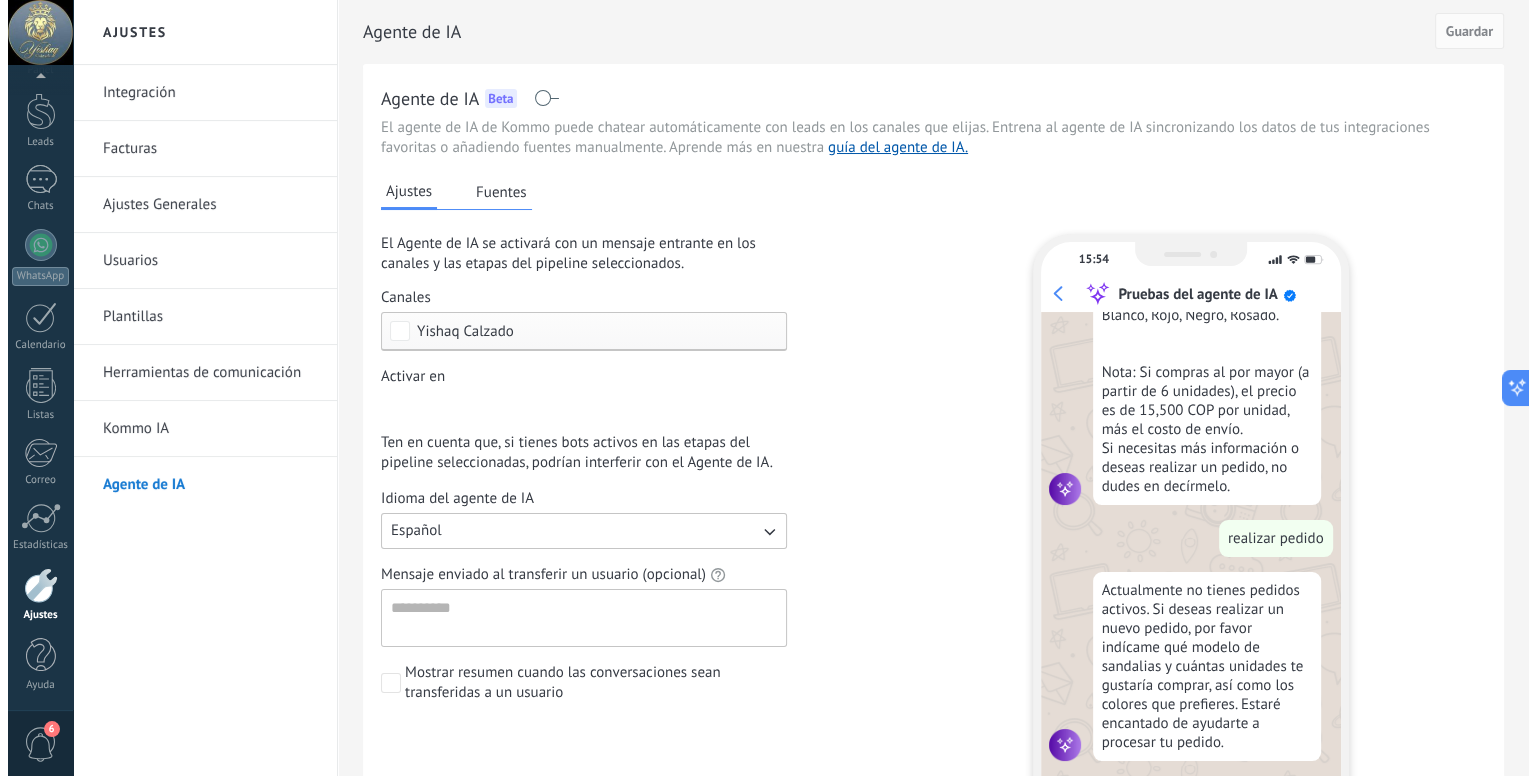 scroll, scrollTop: 2893, scrollLeft: 0, axis: vertical 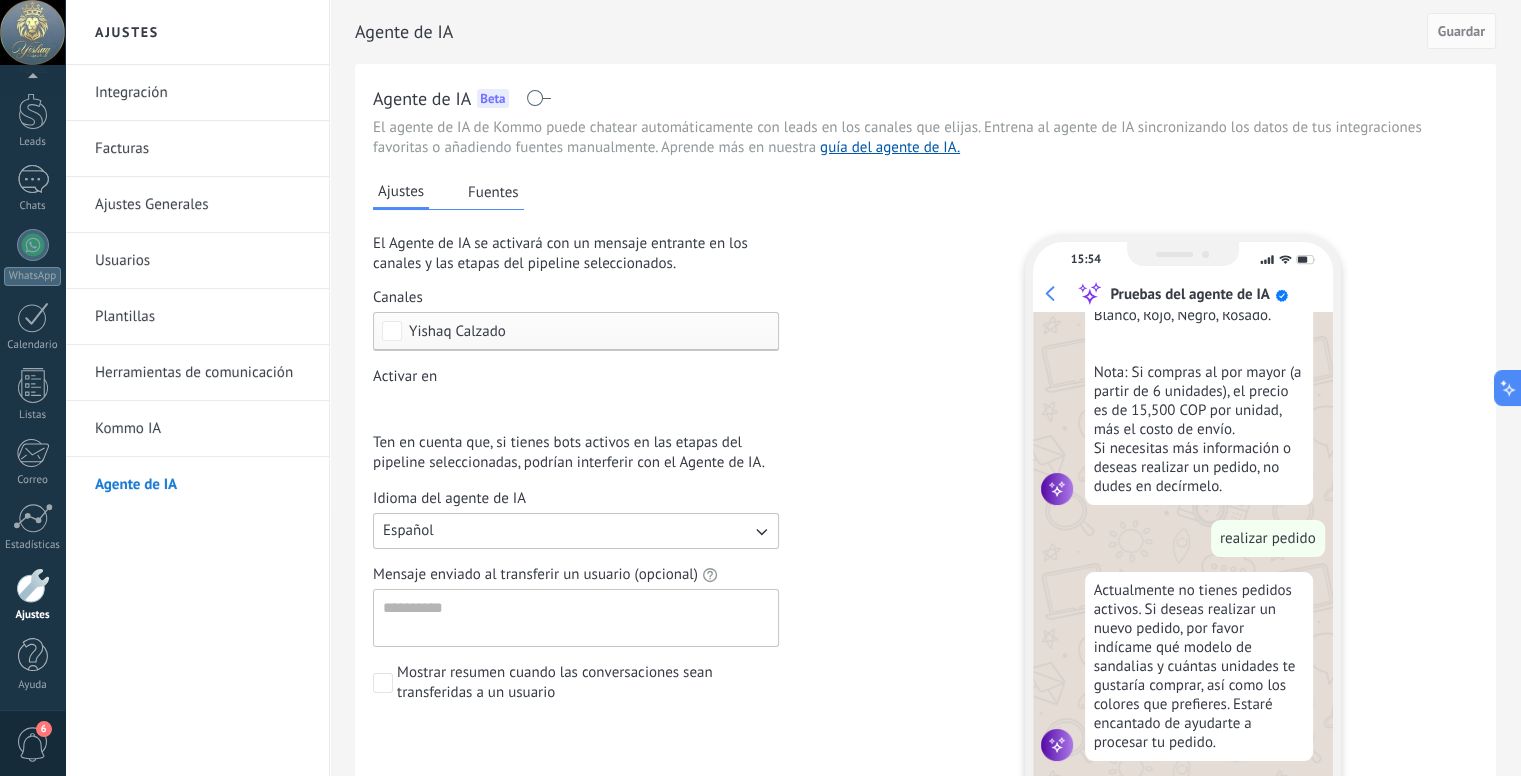 click on "Fuentes" at bounding box center (493, 192) 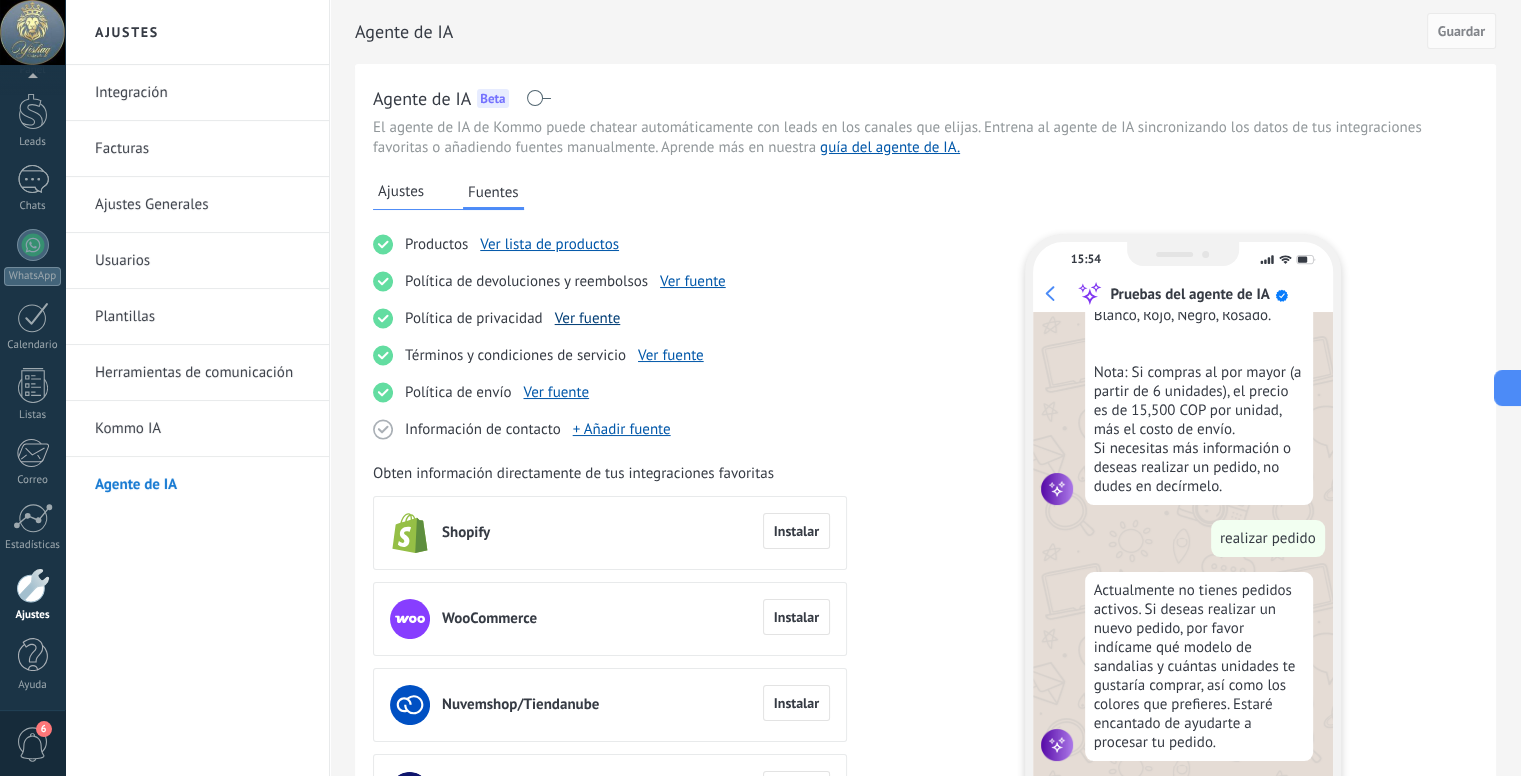 click on "Ver fuente" at bounding box center (588, 318) 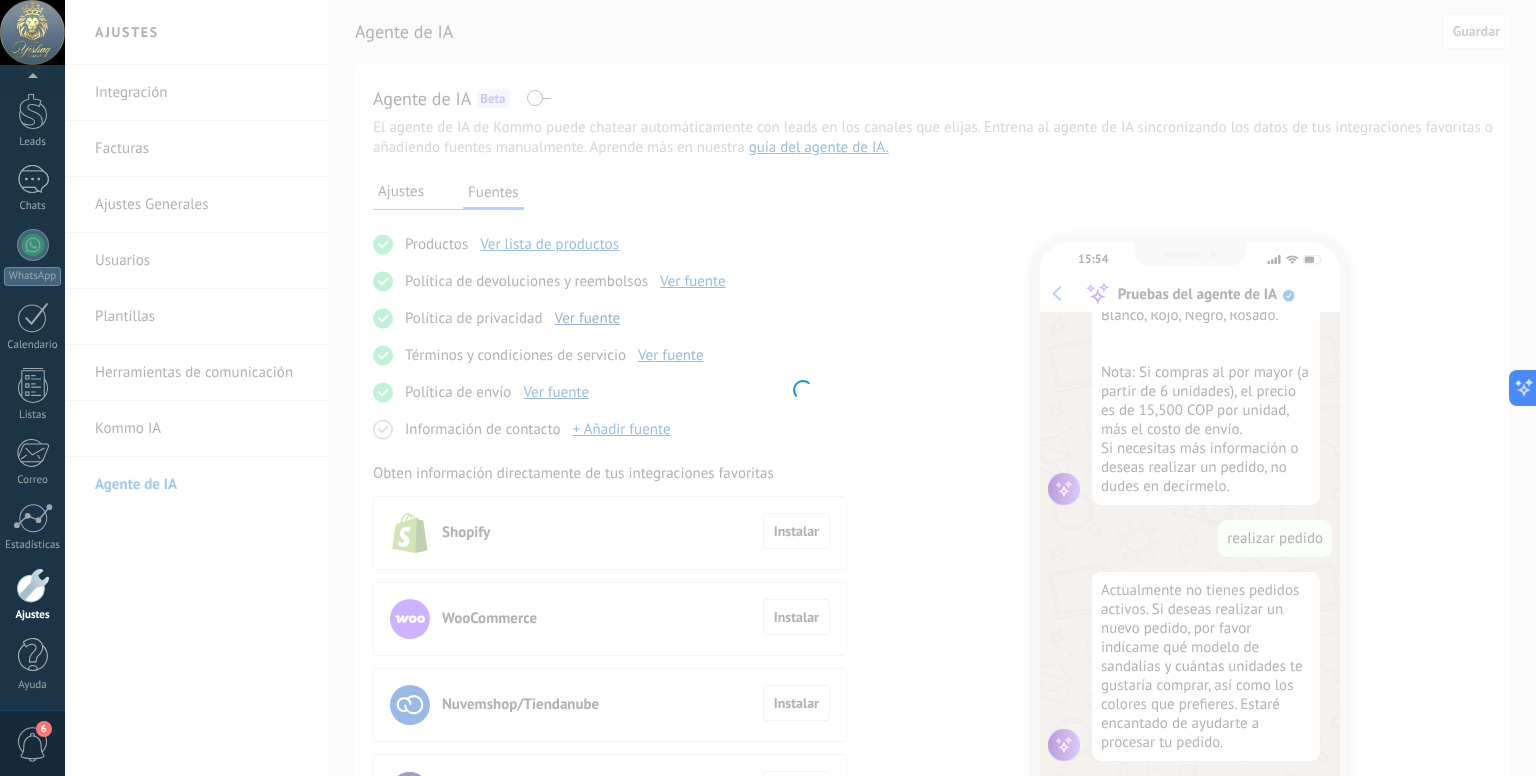 type on "**********" 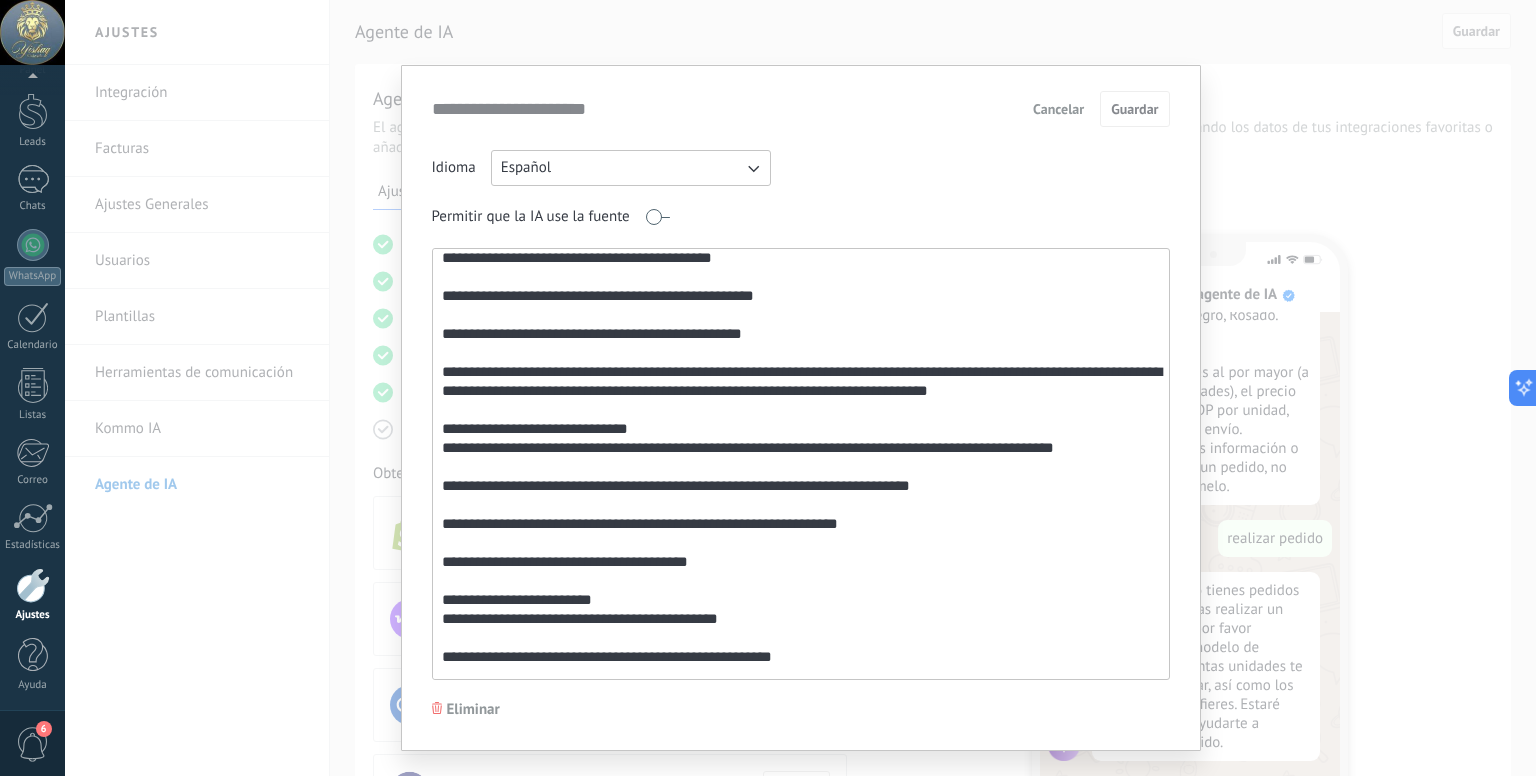 scroll, scrollTop: 0, scrollLeft: 0, axis: both 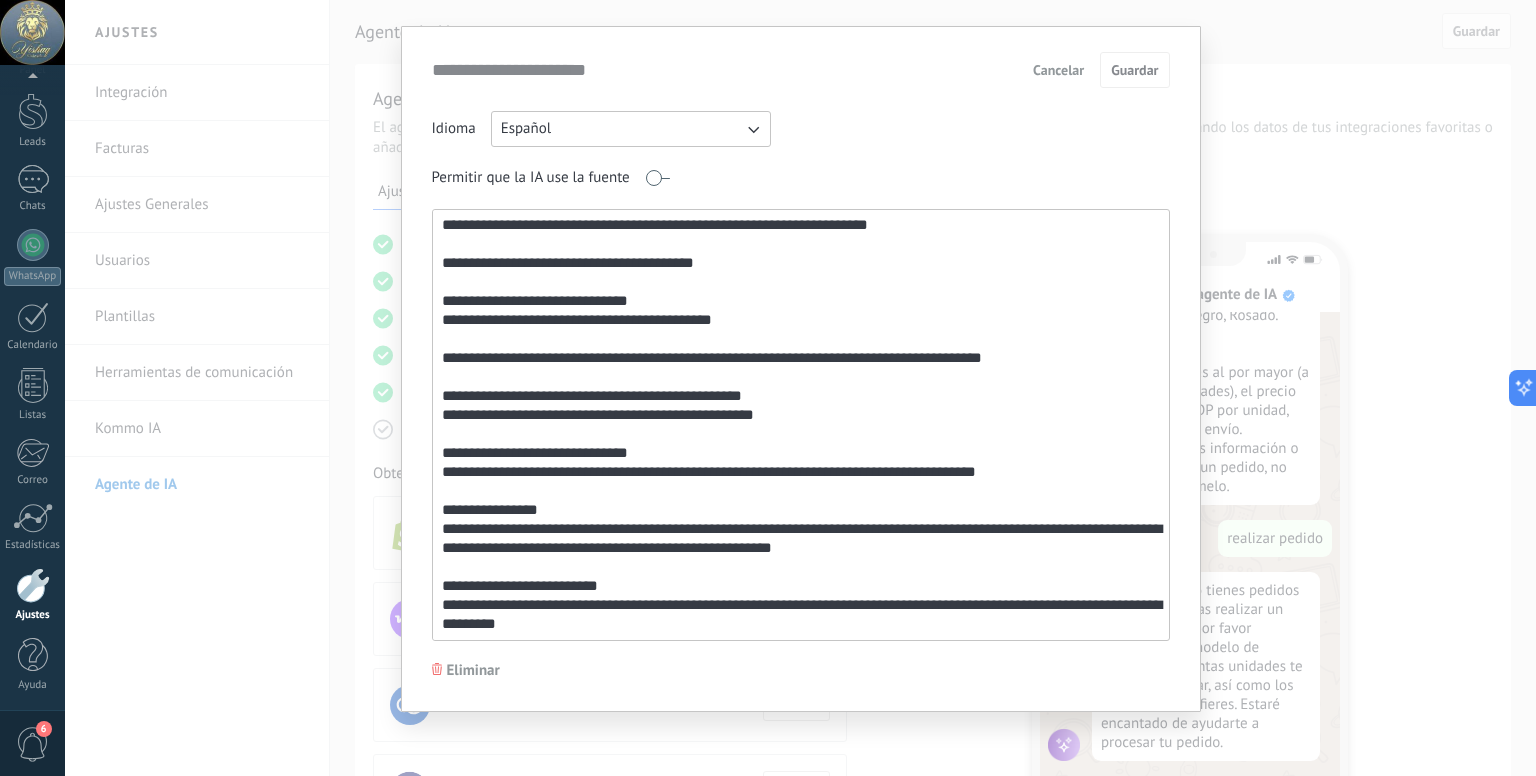 drag, startPoint x: 436, startPoint y: 267, endPoint x: 891, endPoint y: 613, distance: 571.6126 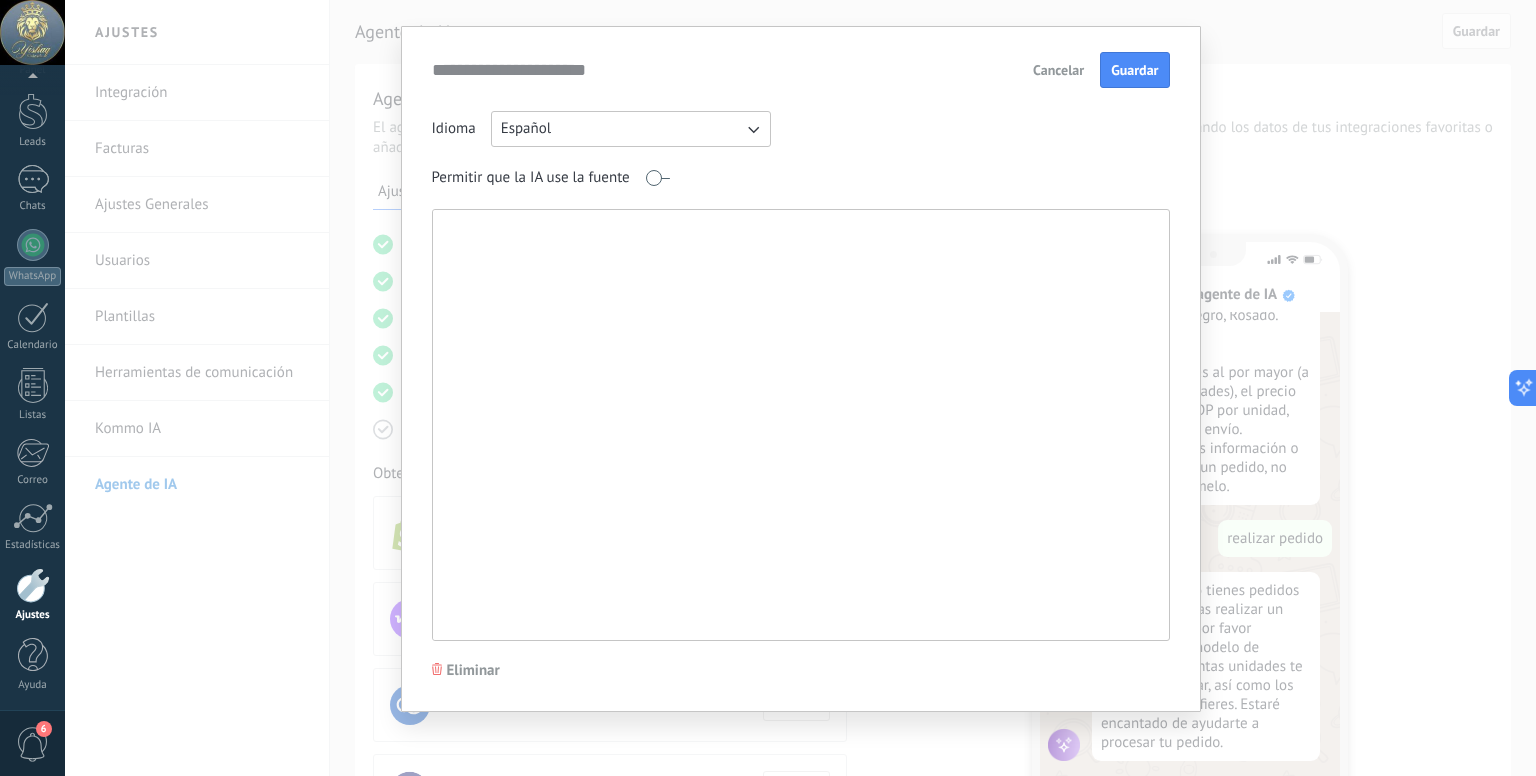 scroll, scrollTop: 0, scrollLeft: 0, axis: both 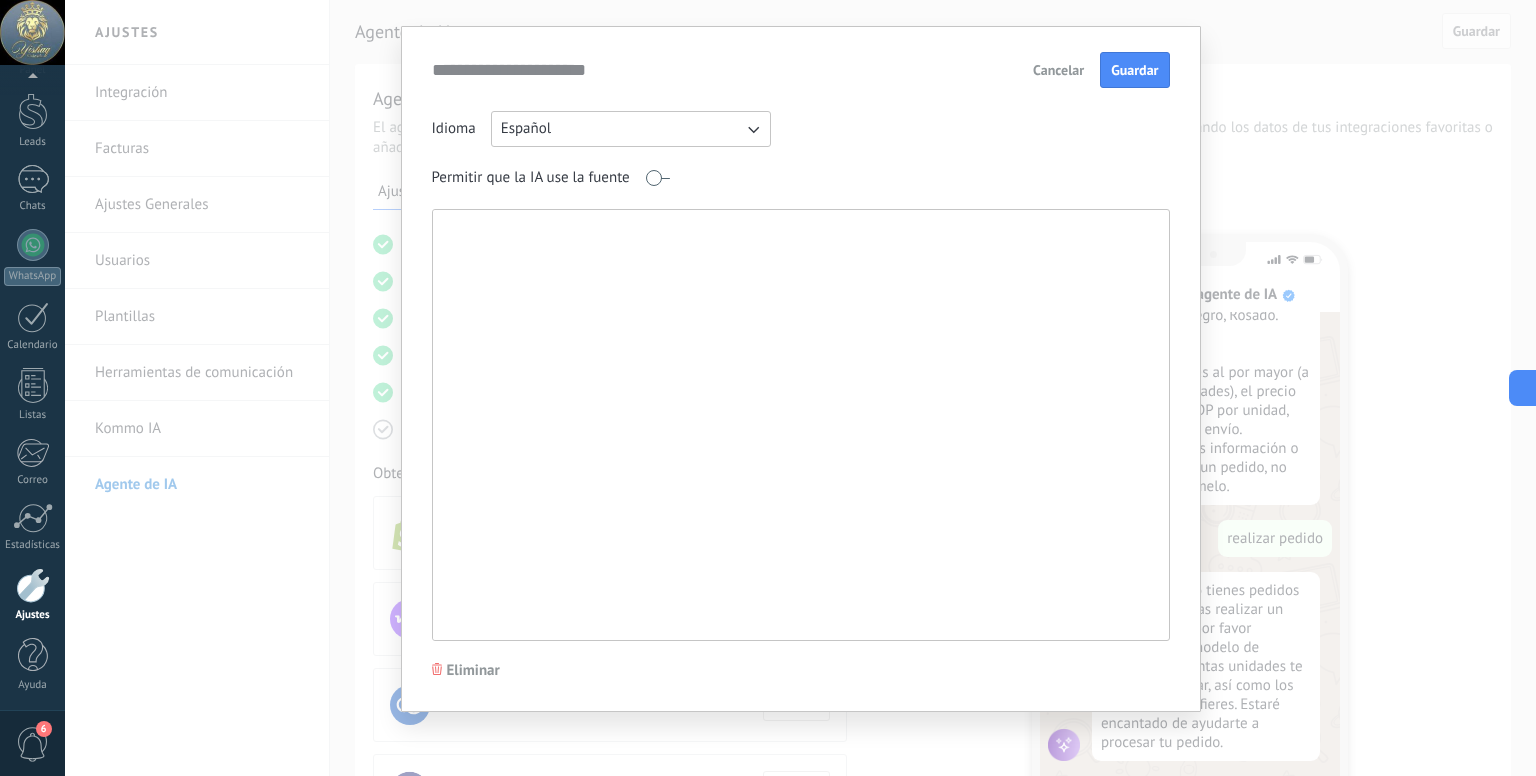 paste on "**********" 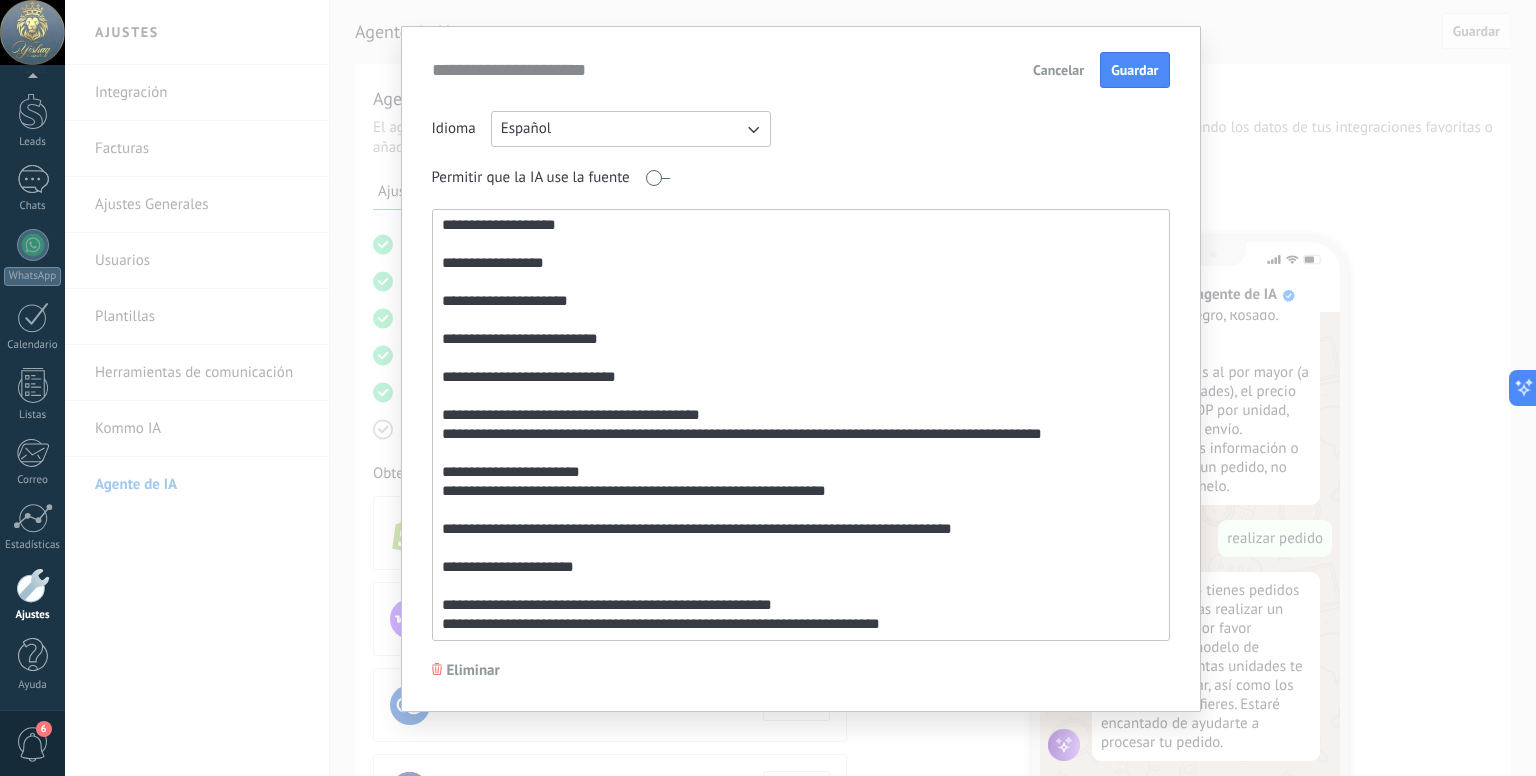 scroll, scrollTop: 1264, scrollLeft: 0, axis: vertical 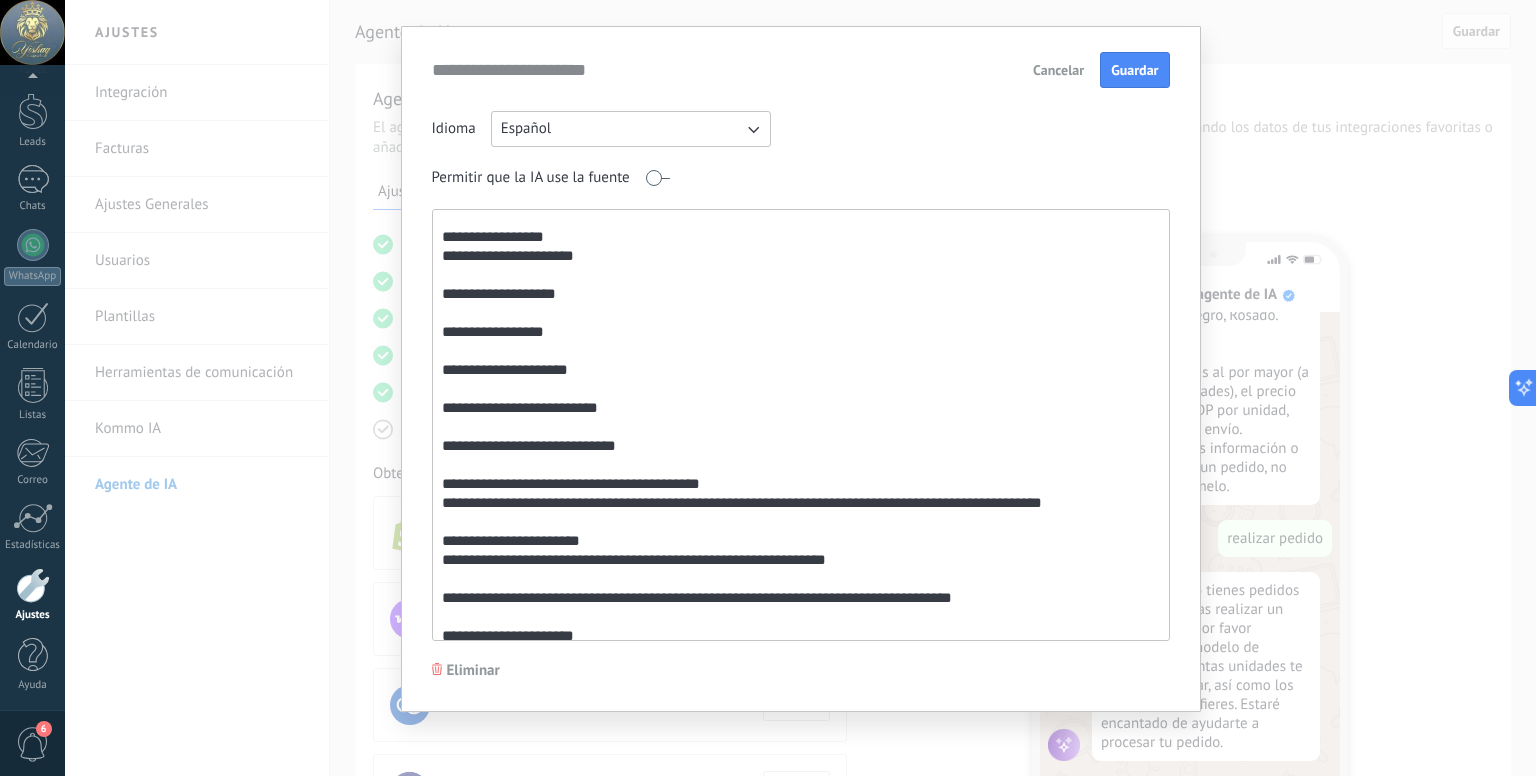 drag, startPoint x: 648, startPoint y: 405, endPoint x: 437, endPoint y: 323, distance: 226.37358 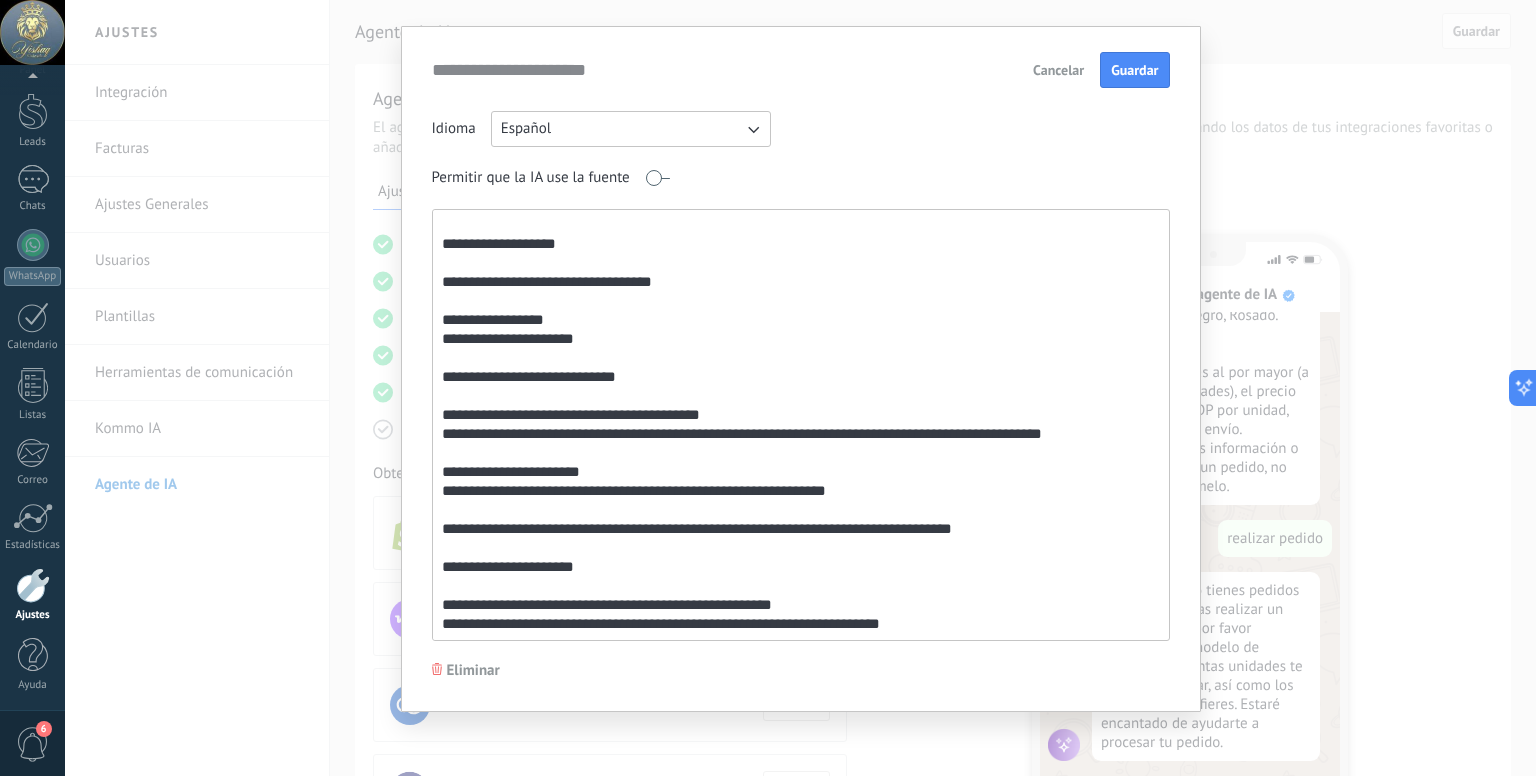 scroll, scrollTop: 1218, scrollLeft: 0, axis: vertical 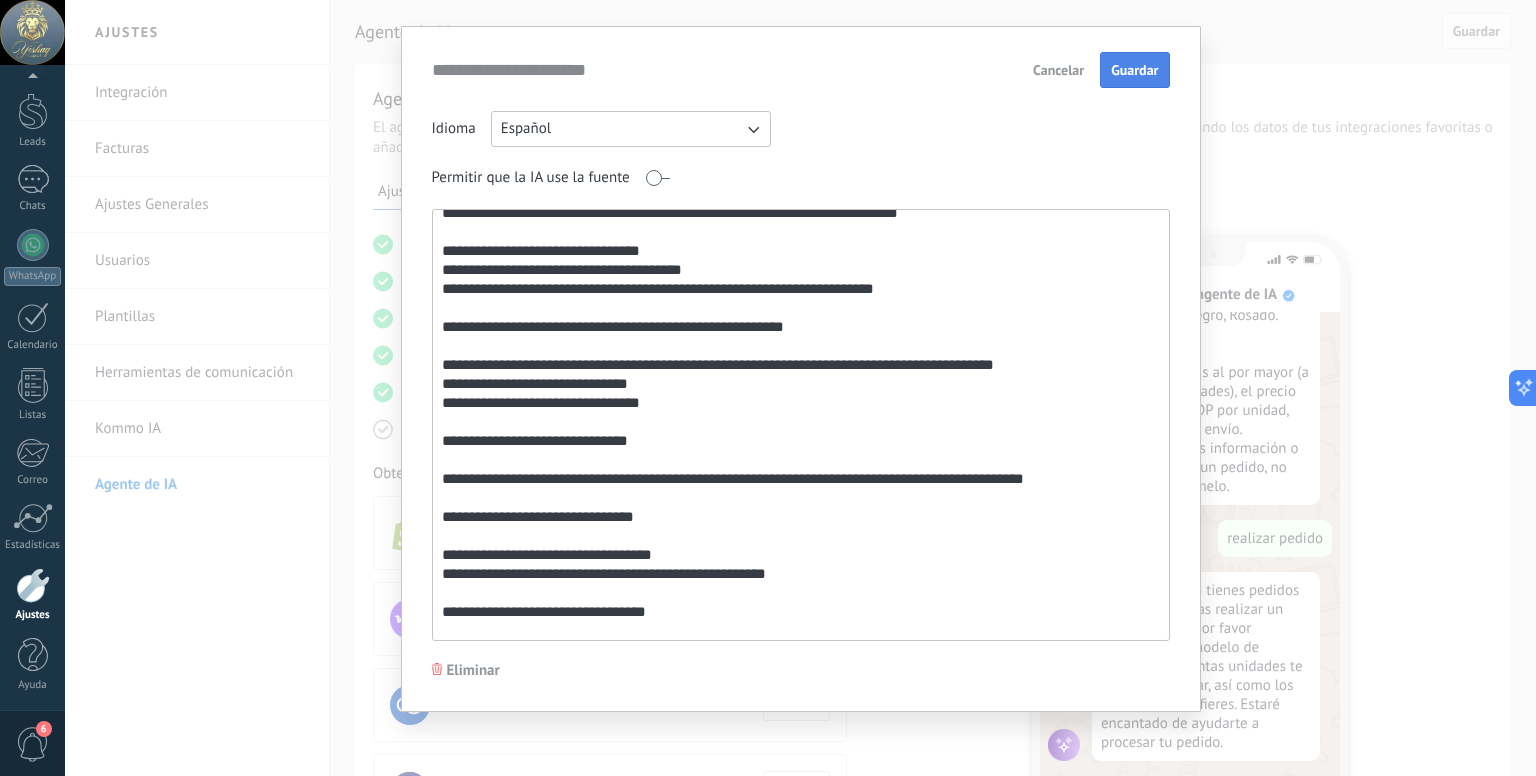 type on "**********" 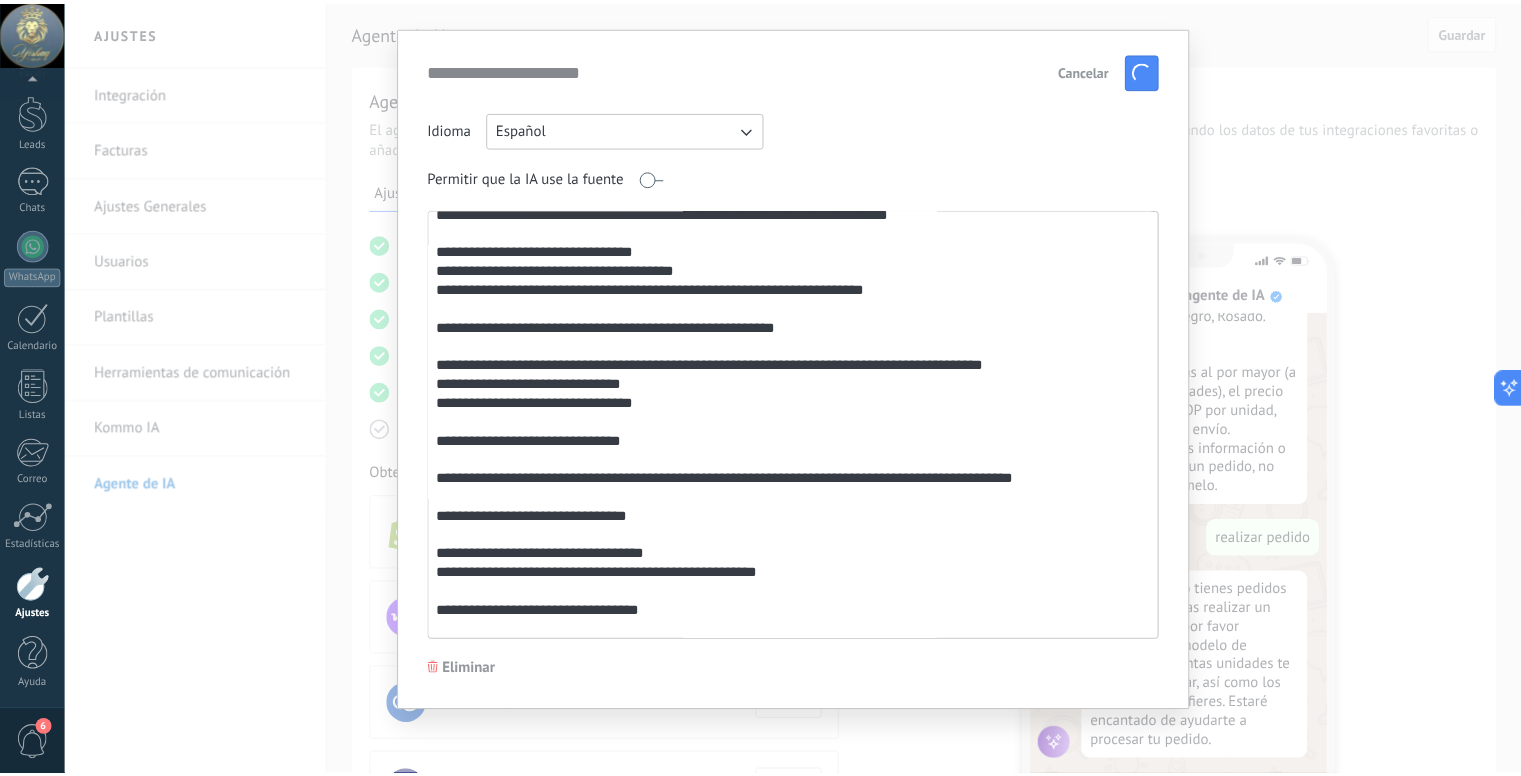 scroll, scrollTop: 0, scrollLeft: 0, axis: both 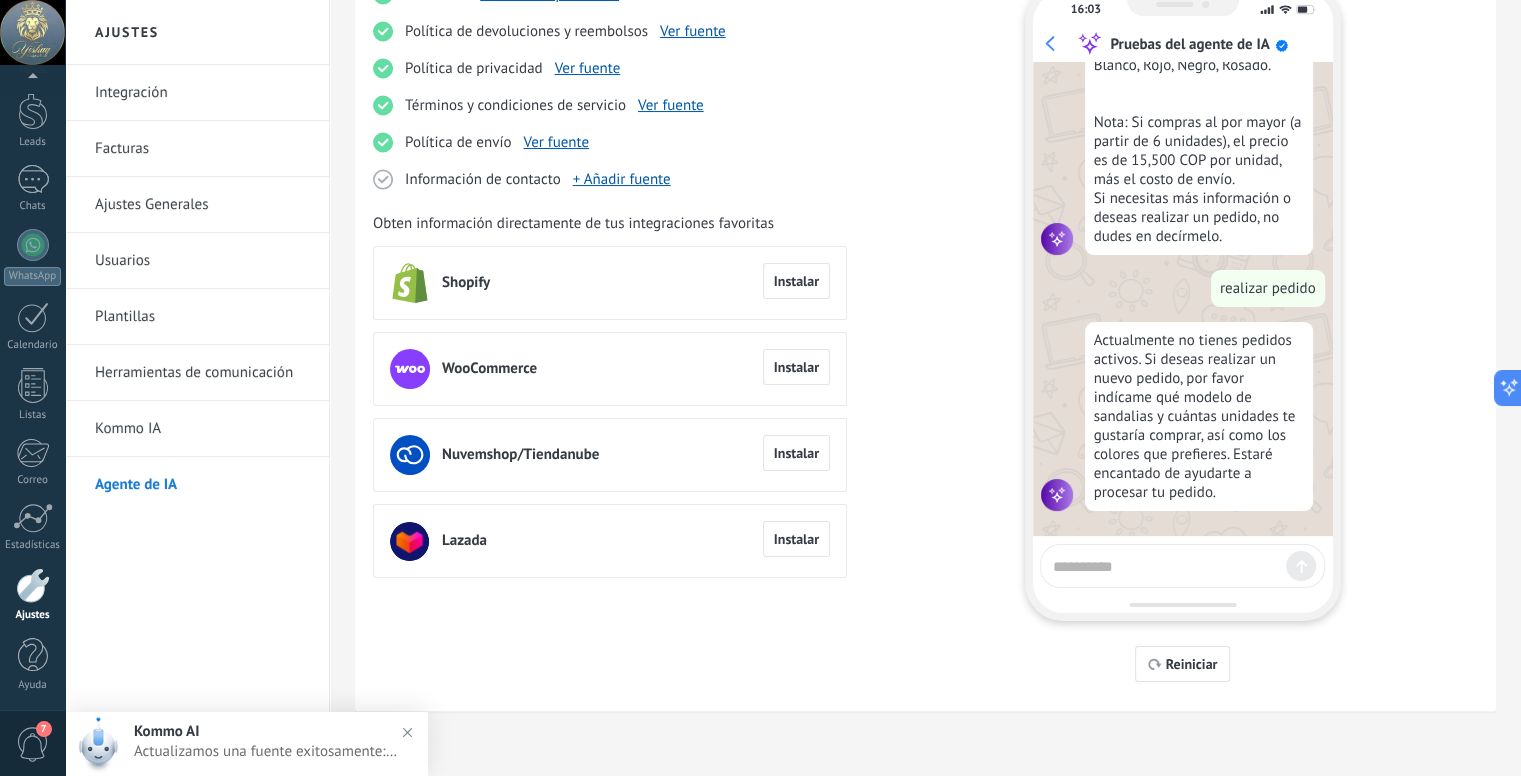 click at bounding box center [1165, 563] 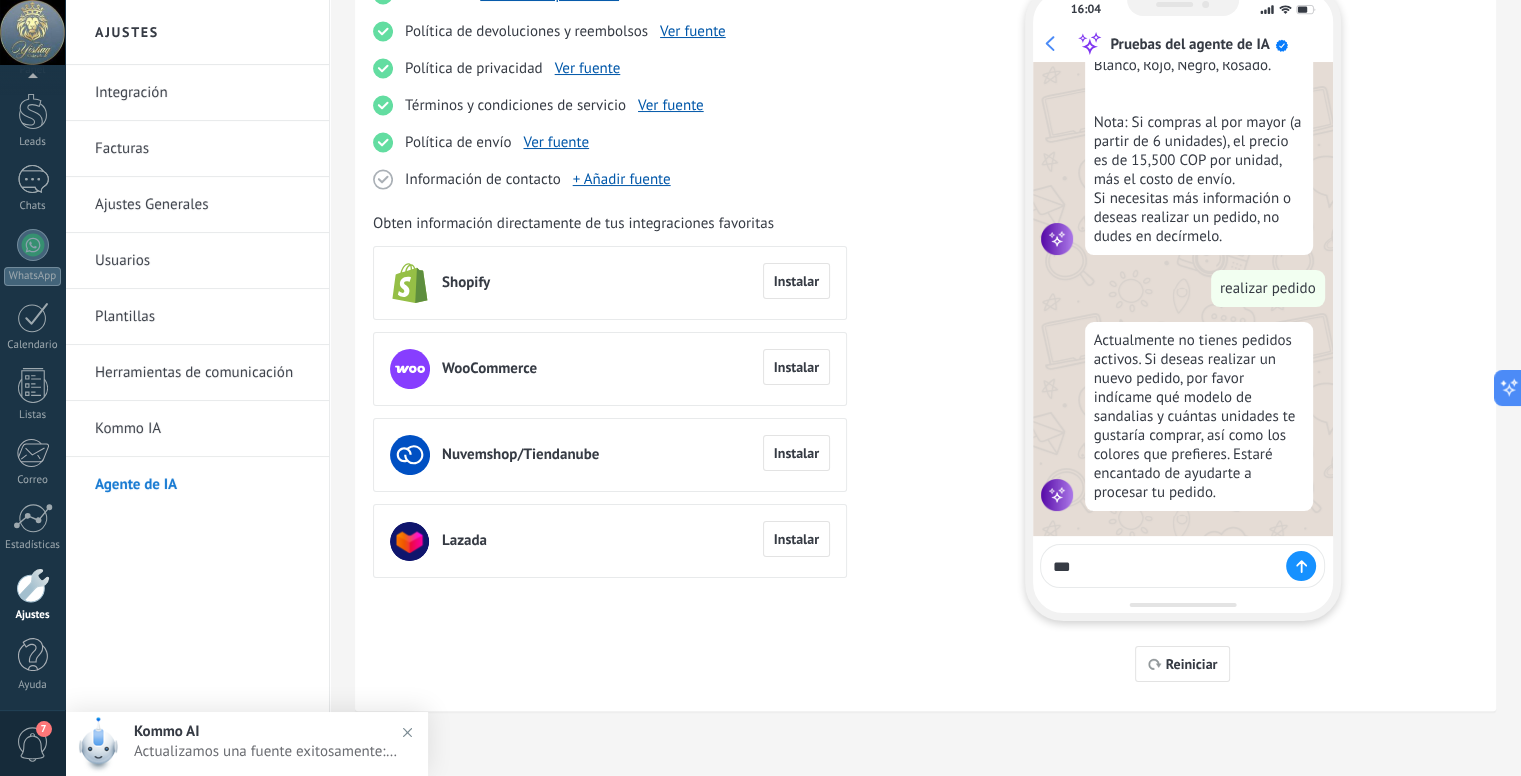 type on "****" 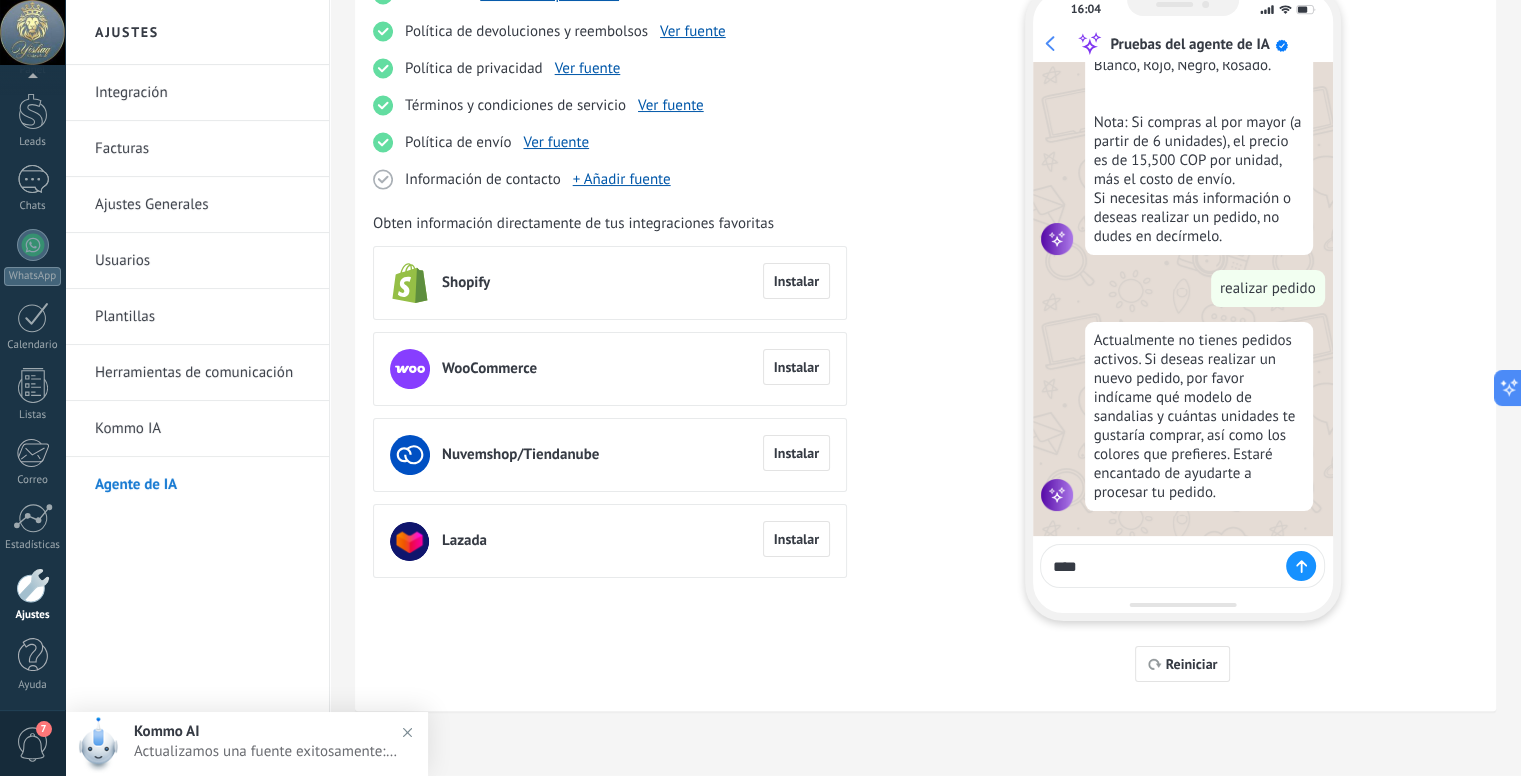 type 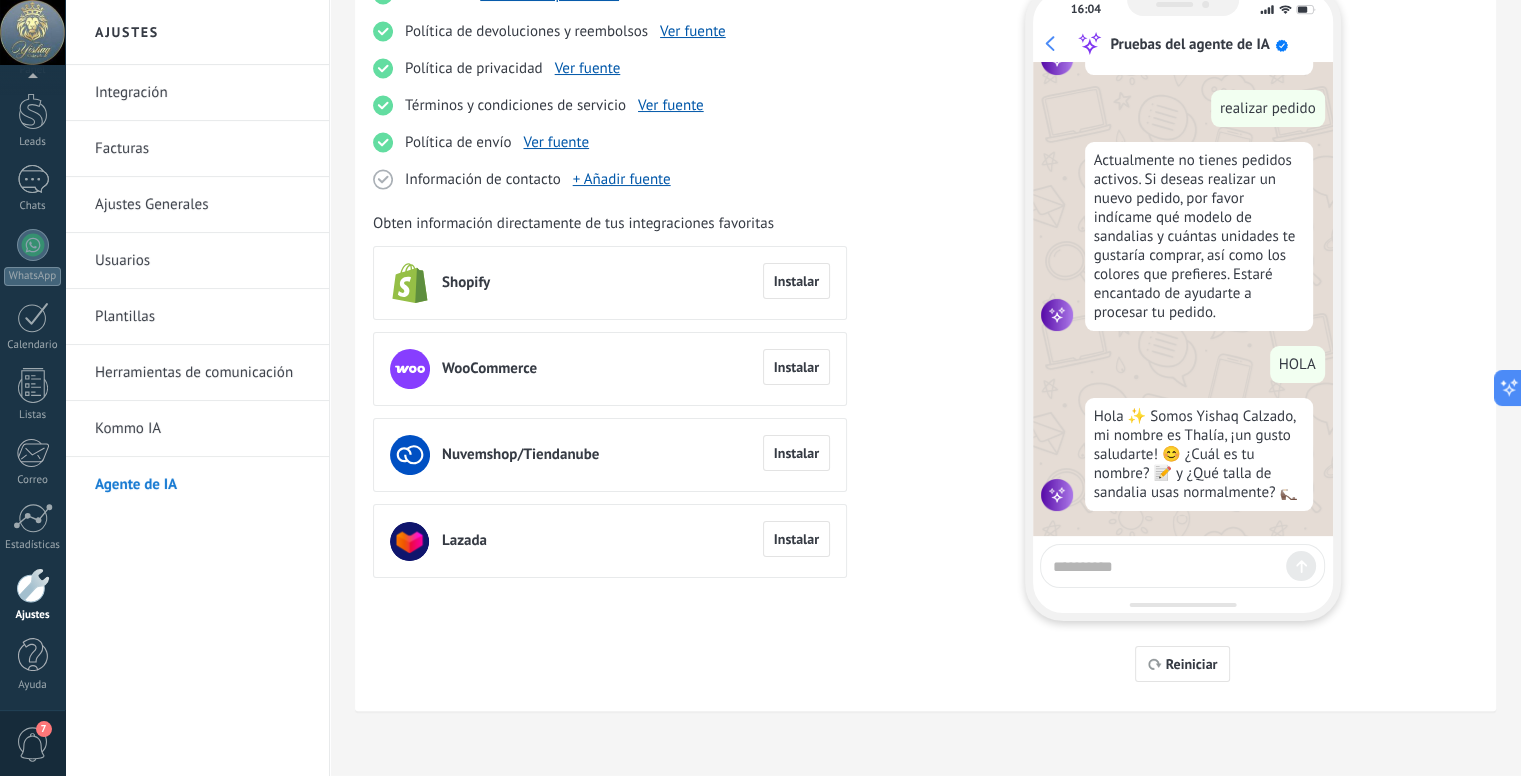 scroll, scrollTop: 3077, scrollLeft: 0, axis: vertical 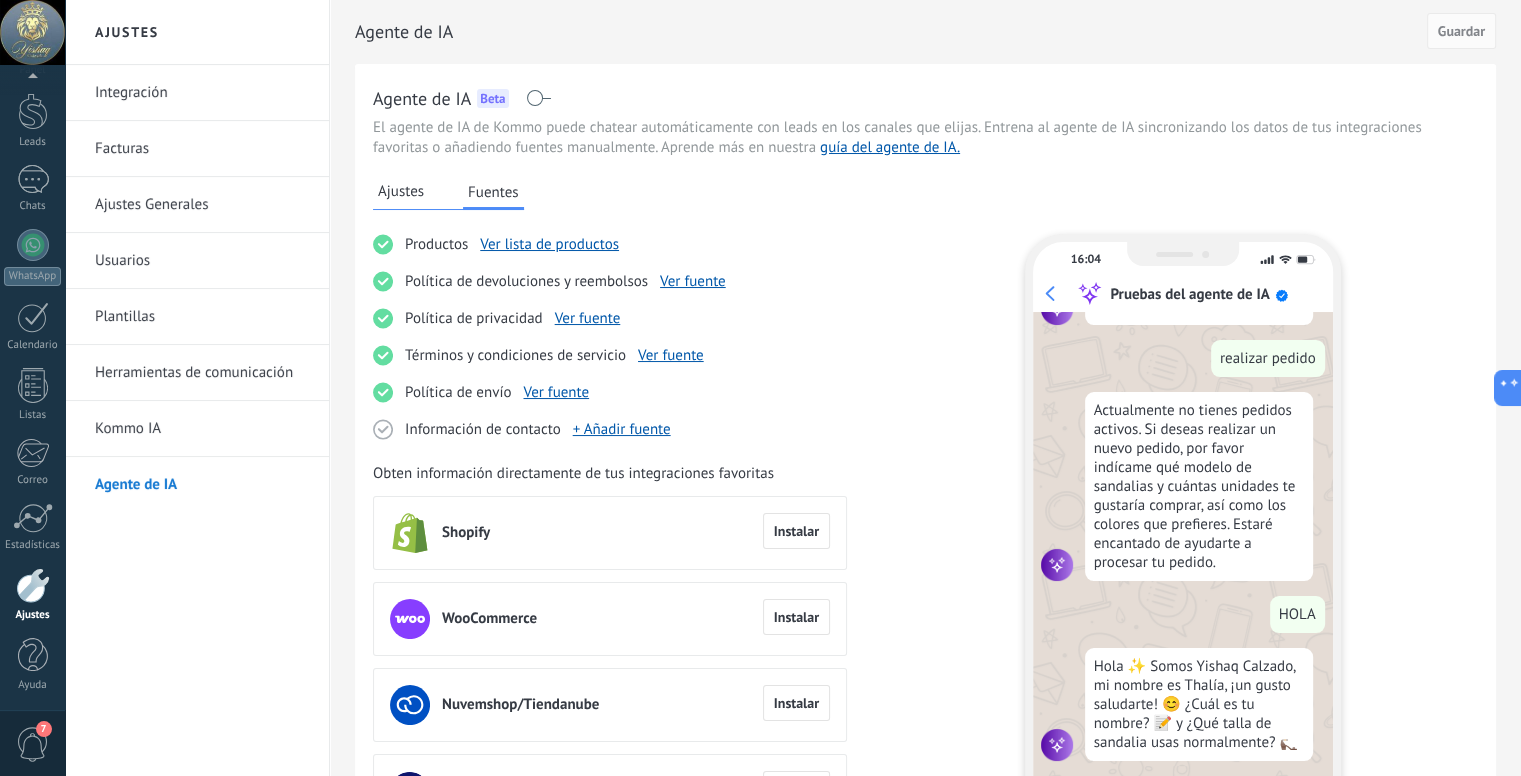 click on "Ajustes" at bounding box center (401, 192) 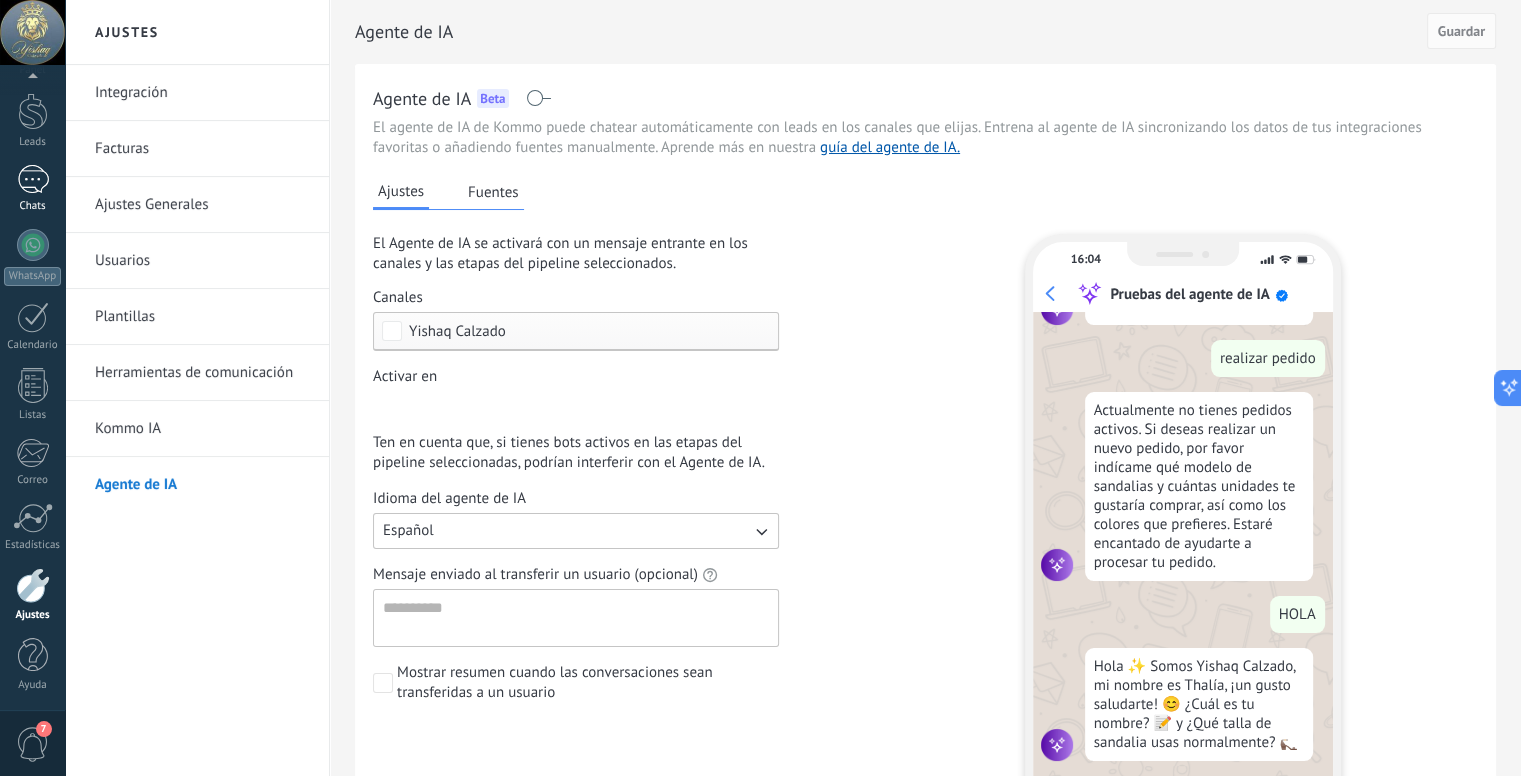 click on "1" at bounding box center (33, 179) 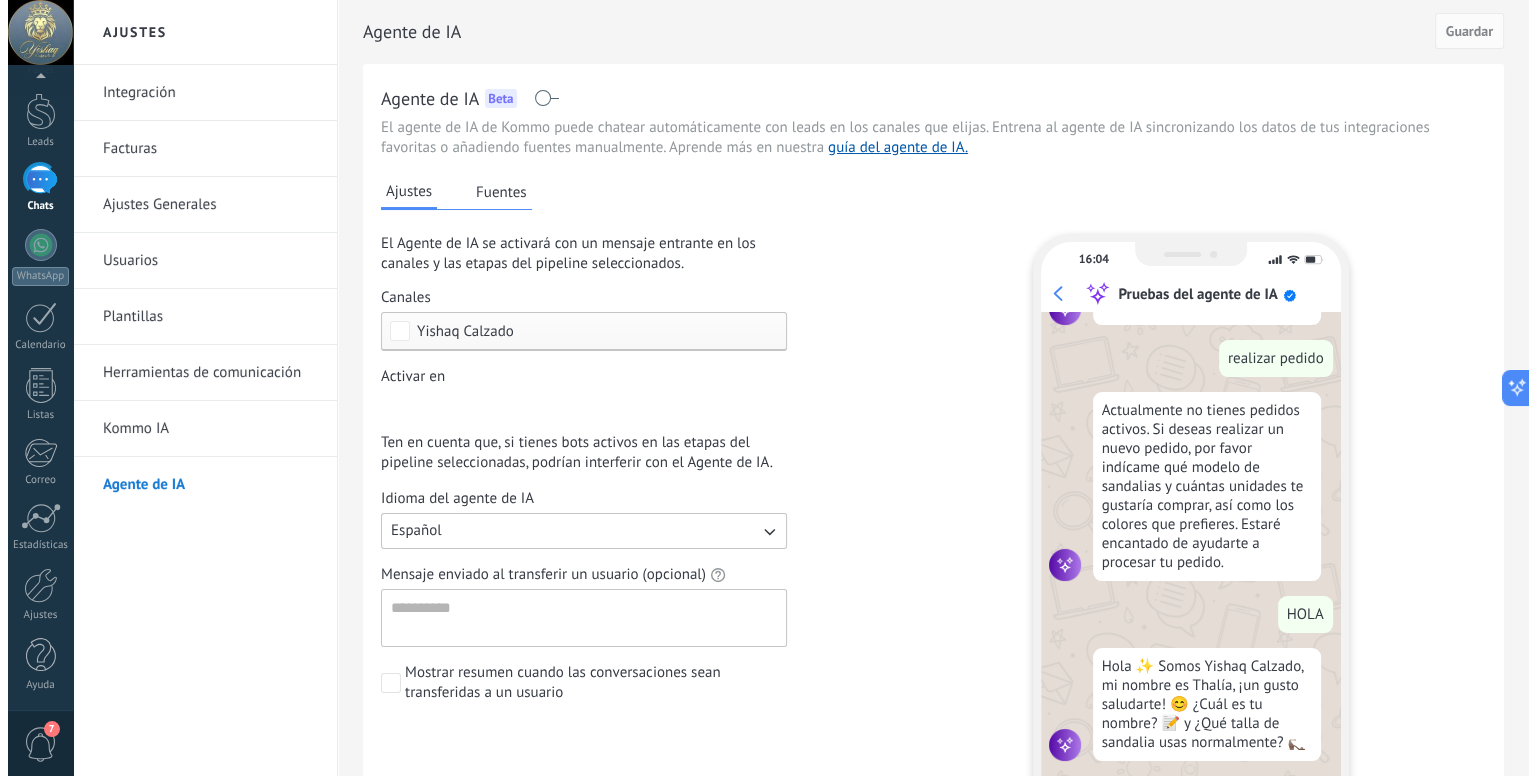 scroll, scrollTop: 0, scrollLeft: 0, axis: both 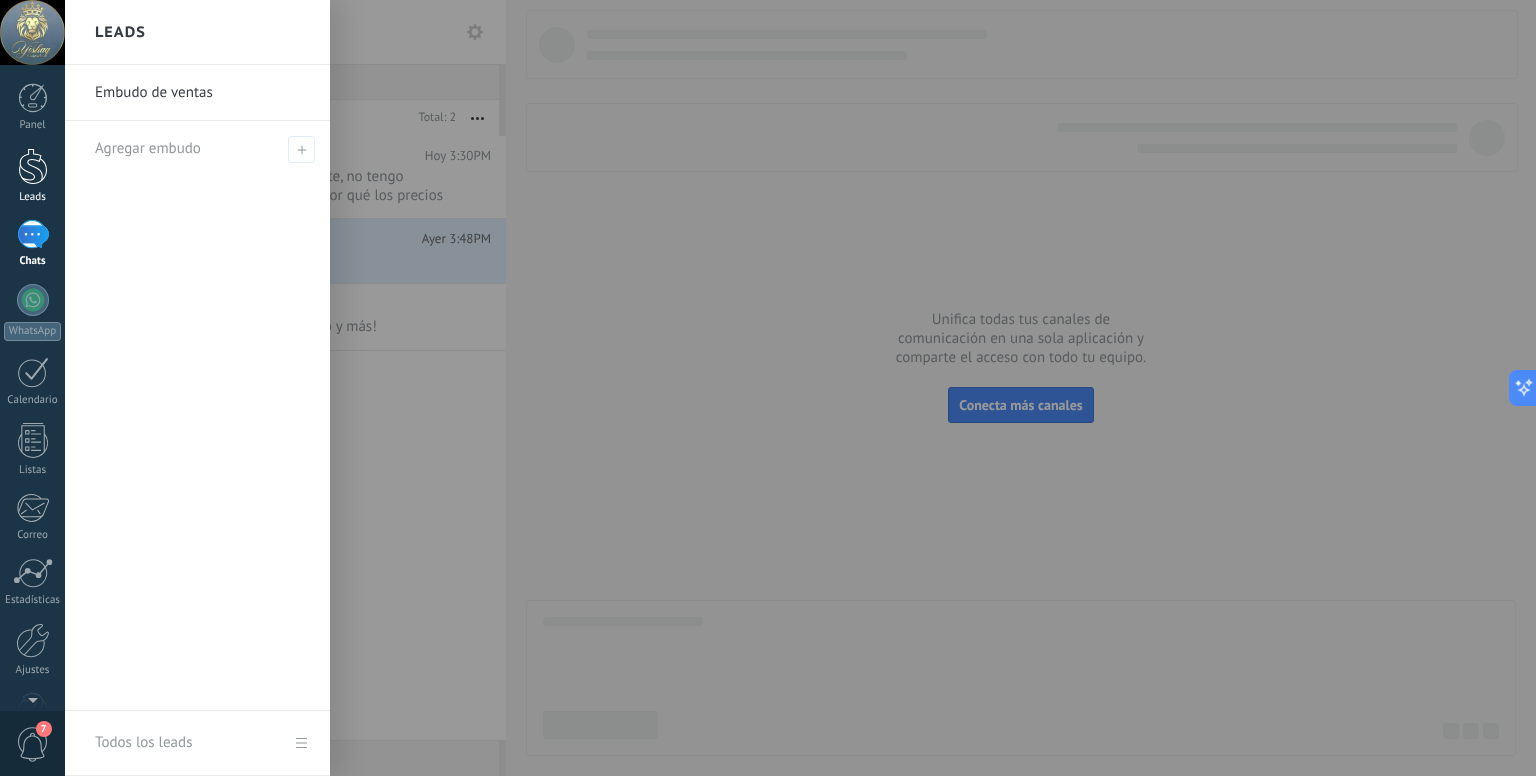 click on "Leads" at bounding box center [32, 176] 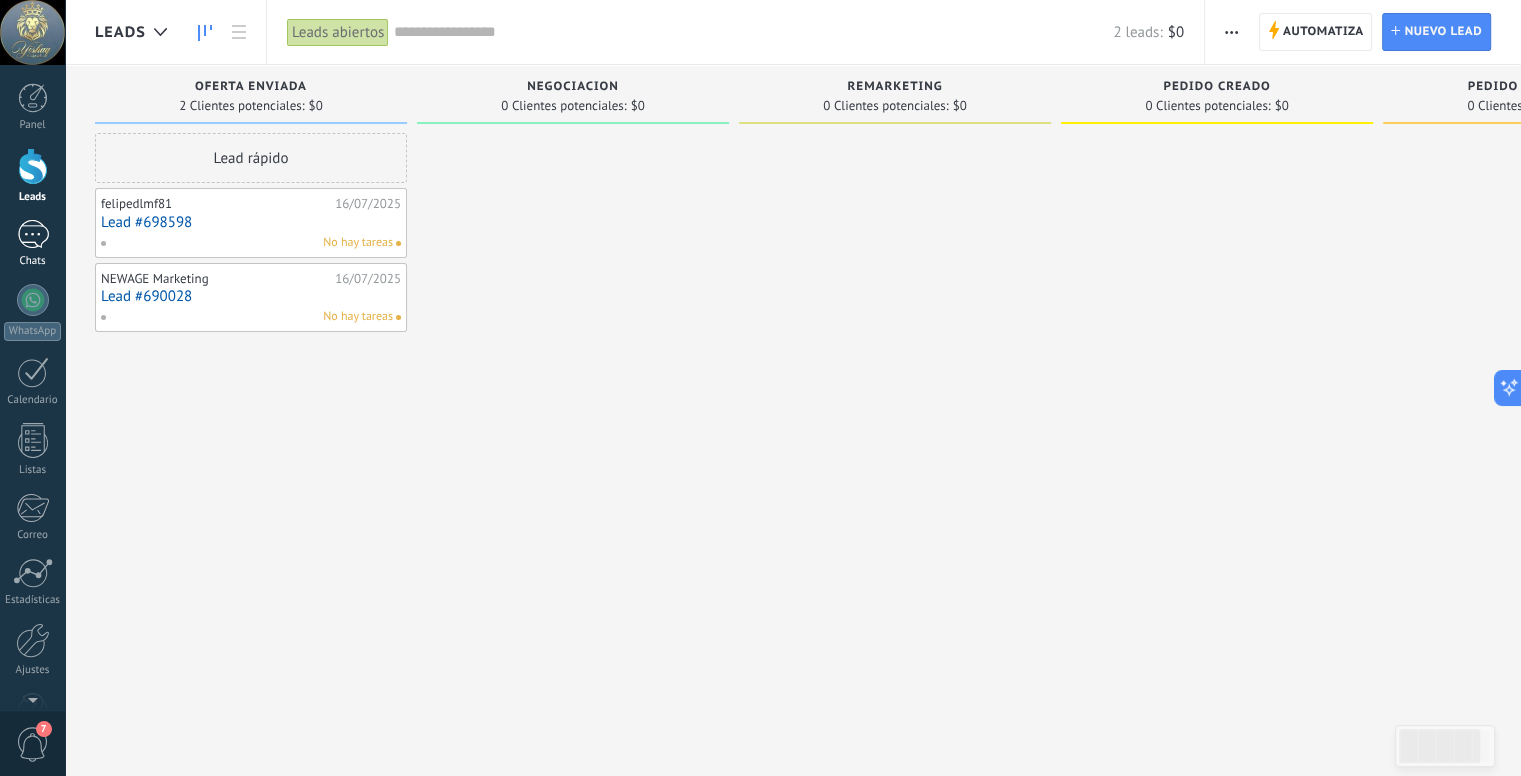 click on "1" at bounding box center (33, 234) 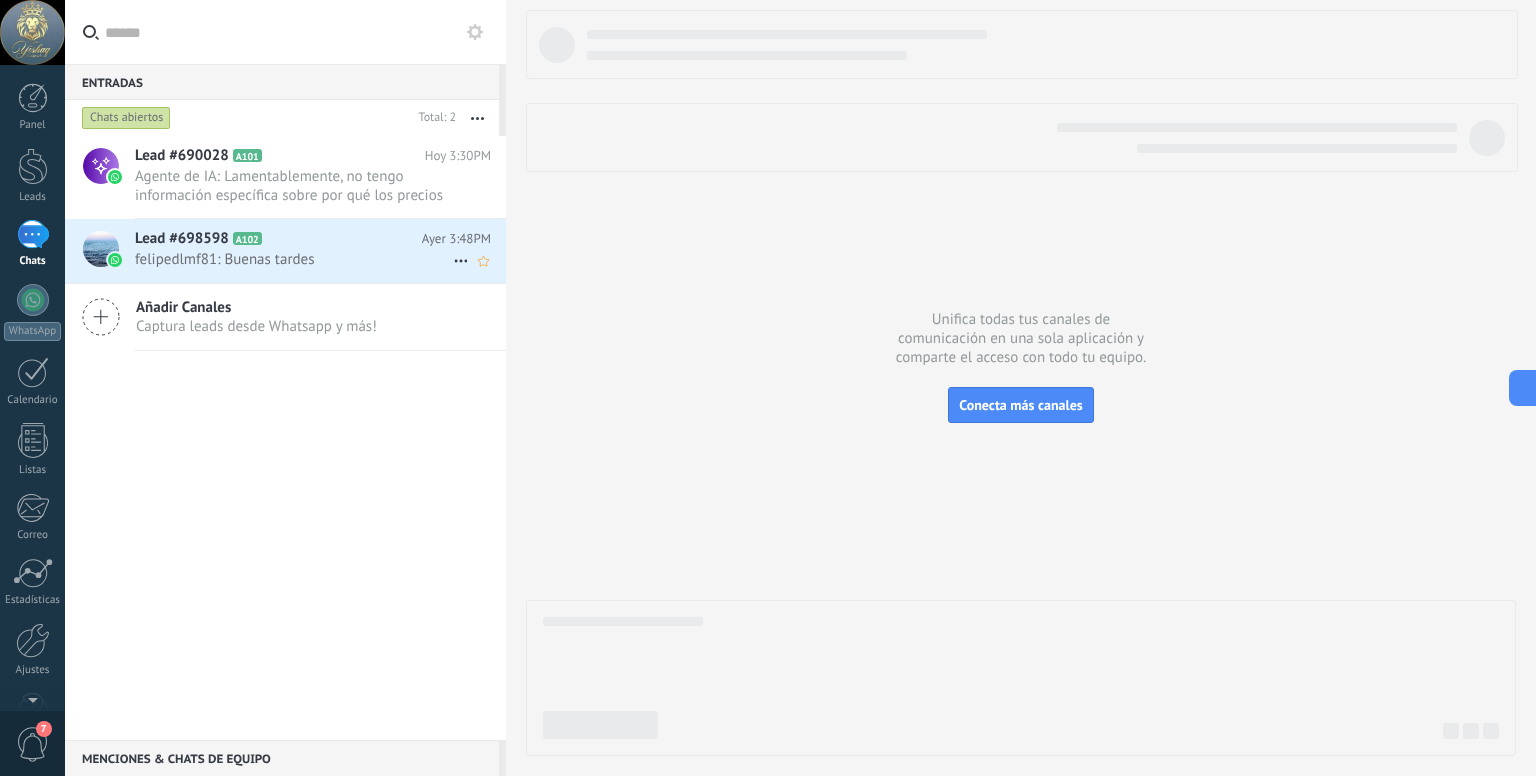 click on "felipedlmf81: Buenas tardes" at bounding box center (294, 259) 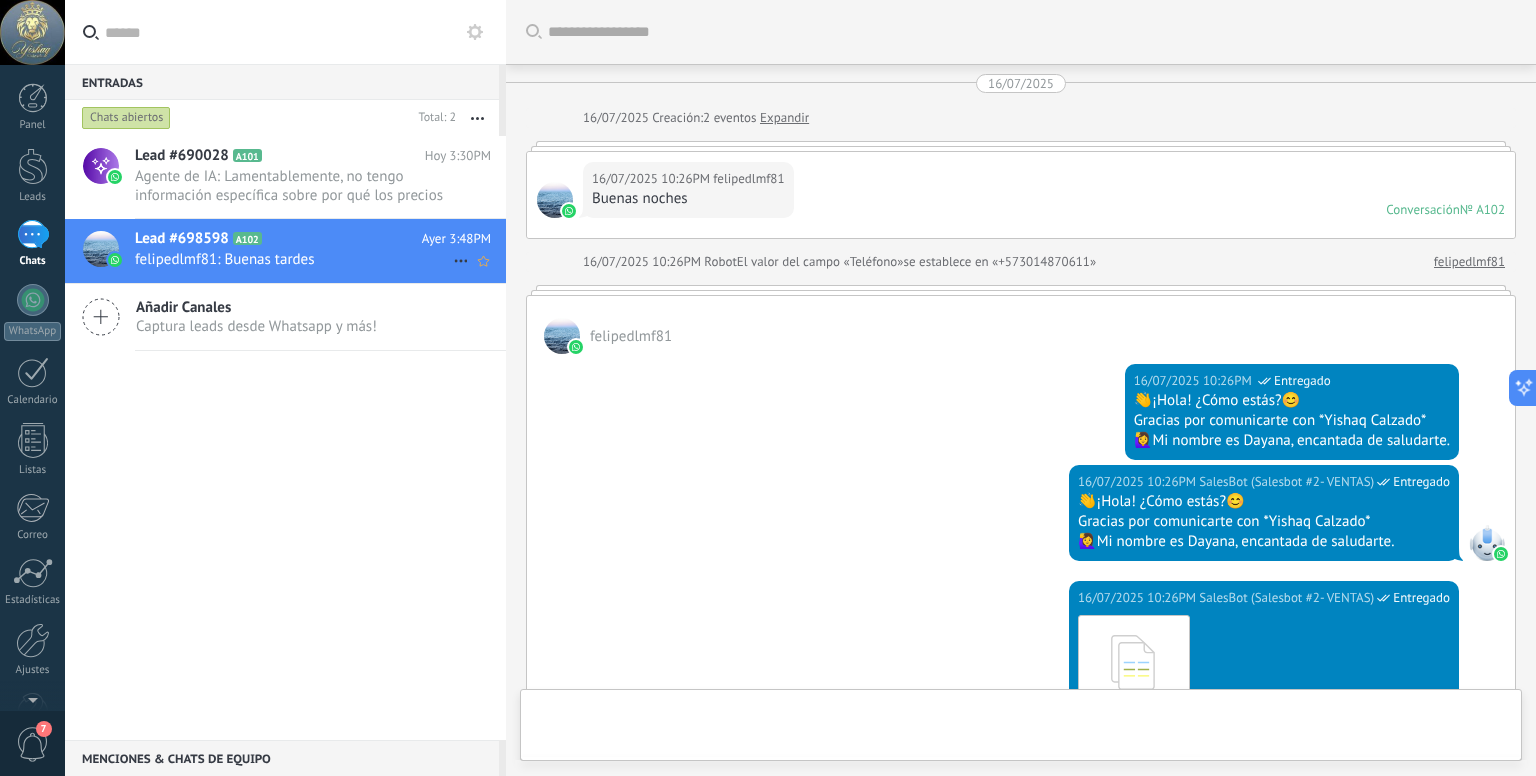 scroll, scrollTop: 784, scrollLeft: 0, axis: vertical 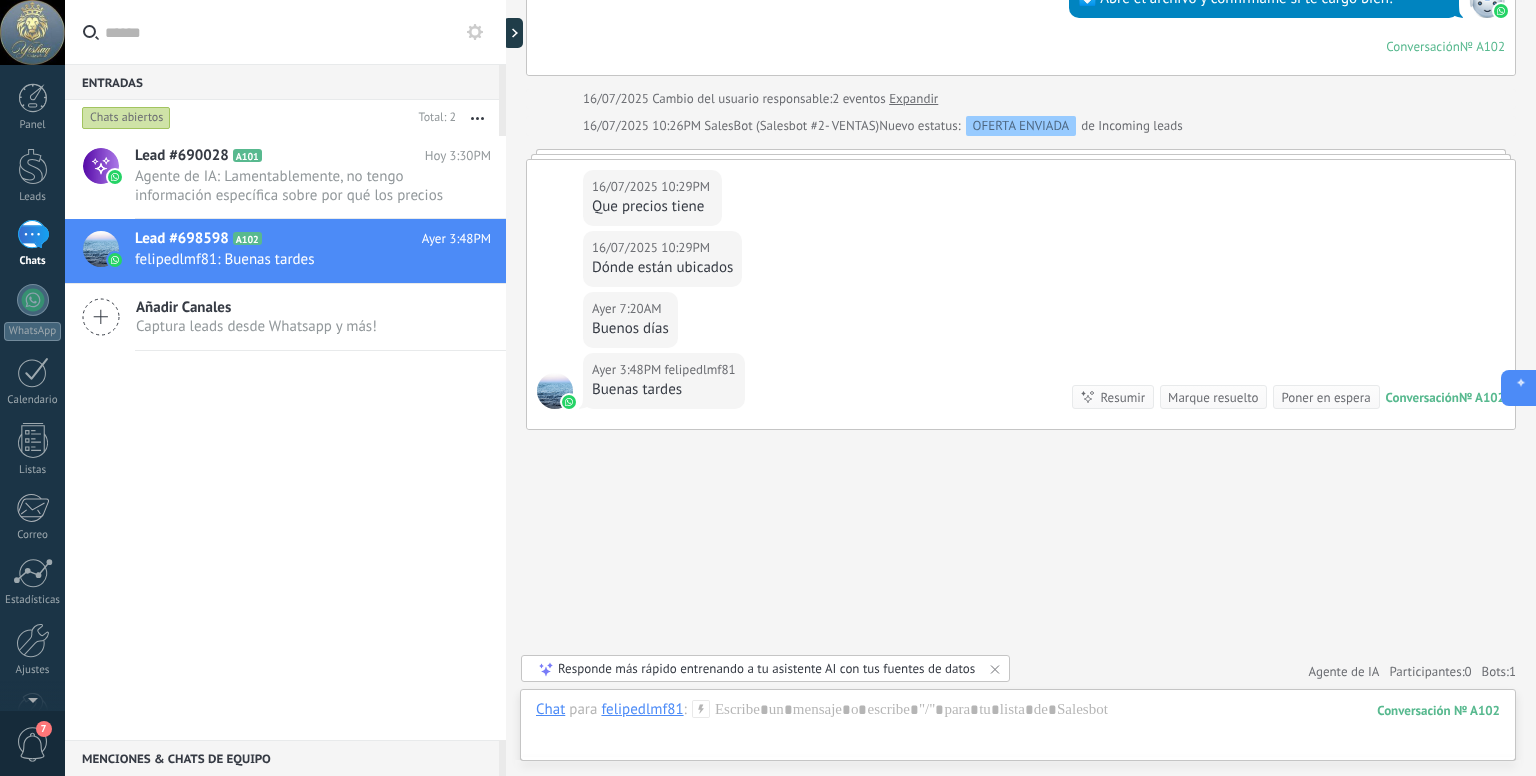 click 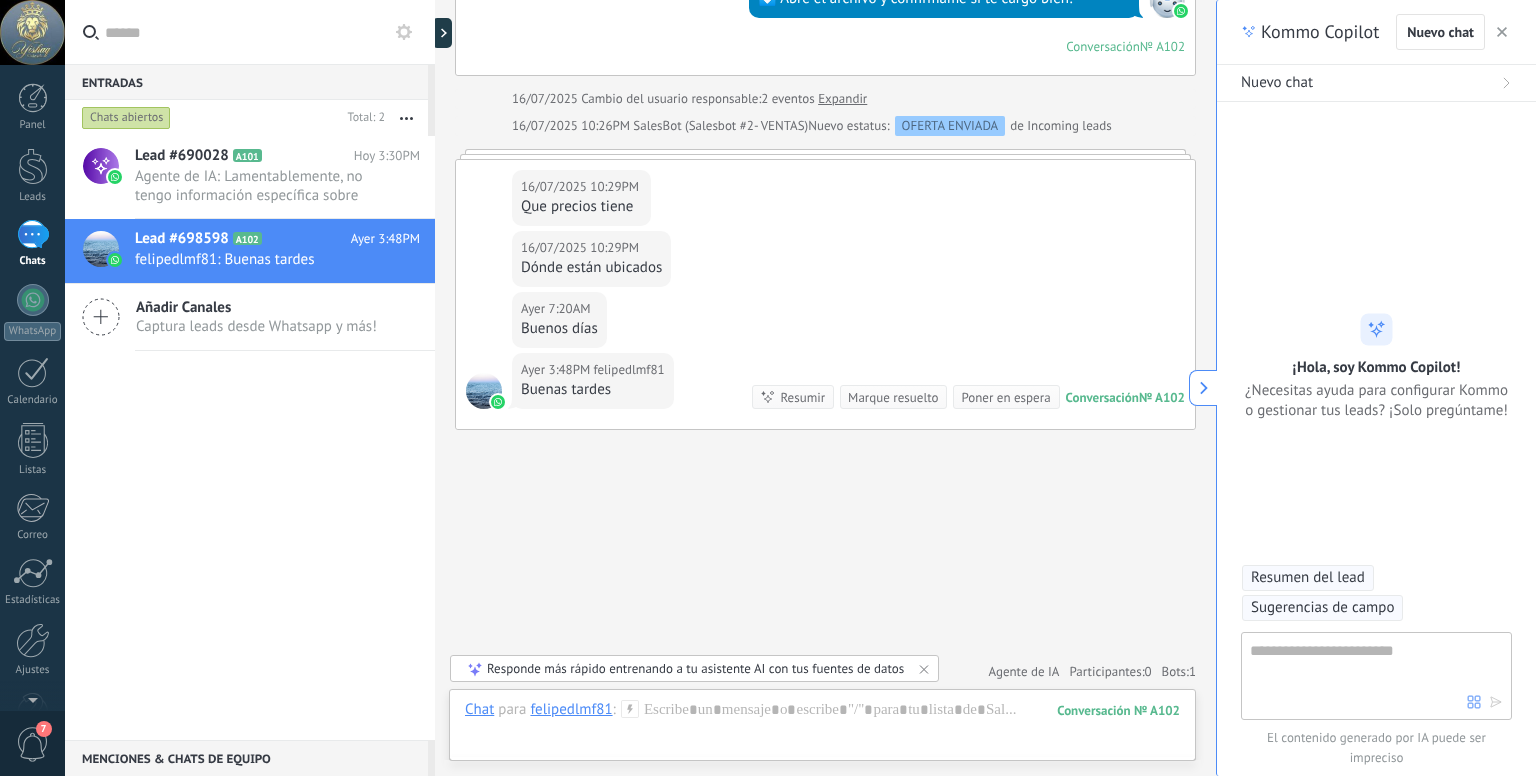 click 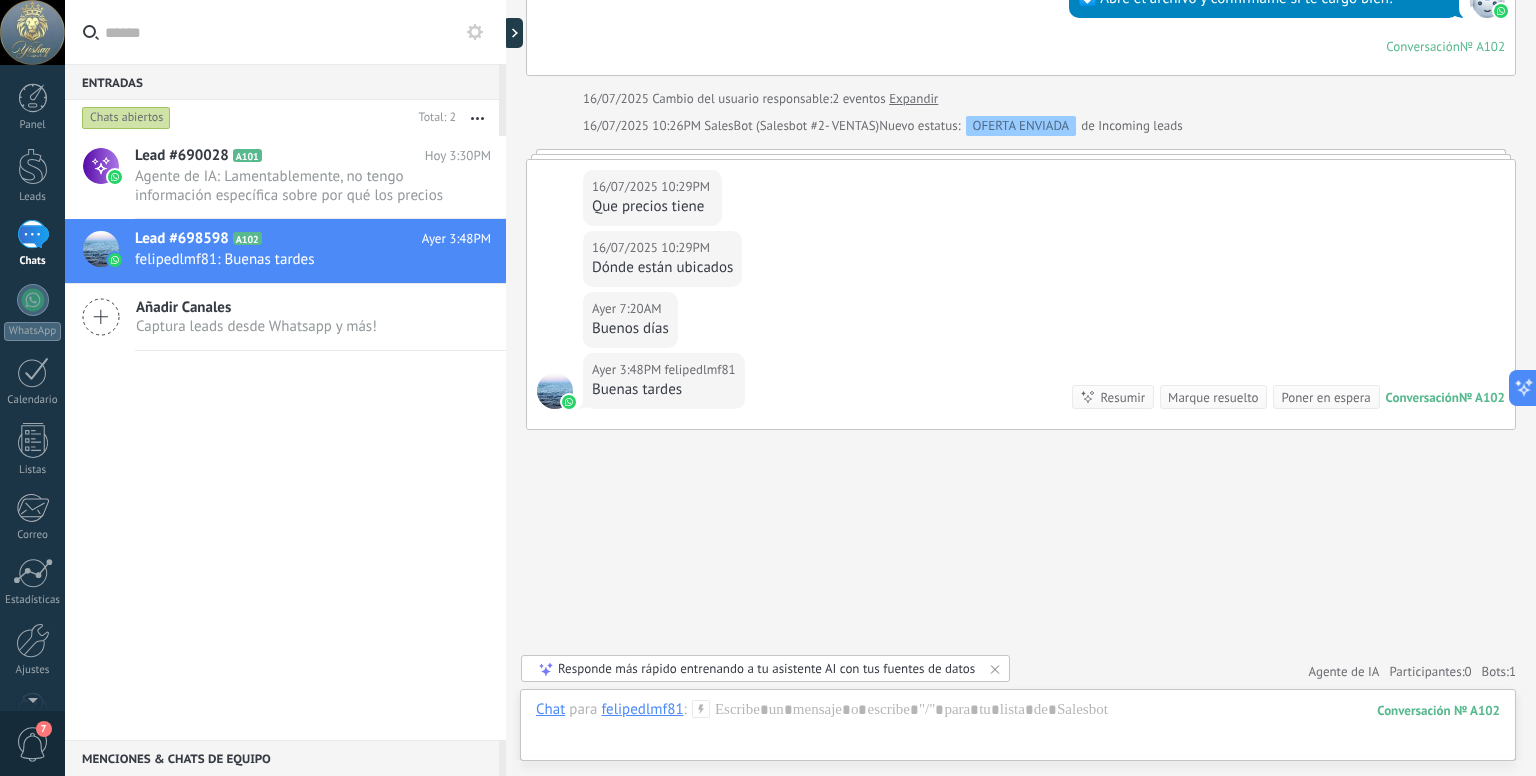 click on "Poner en espera" at bounding box center [1325, 397] 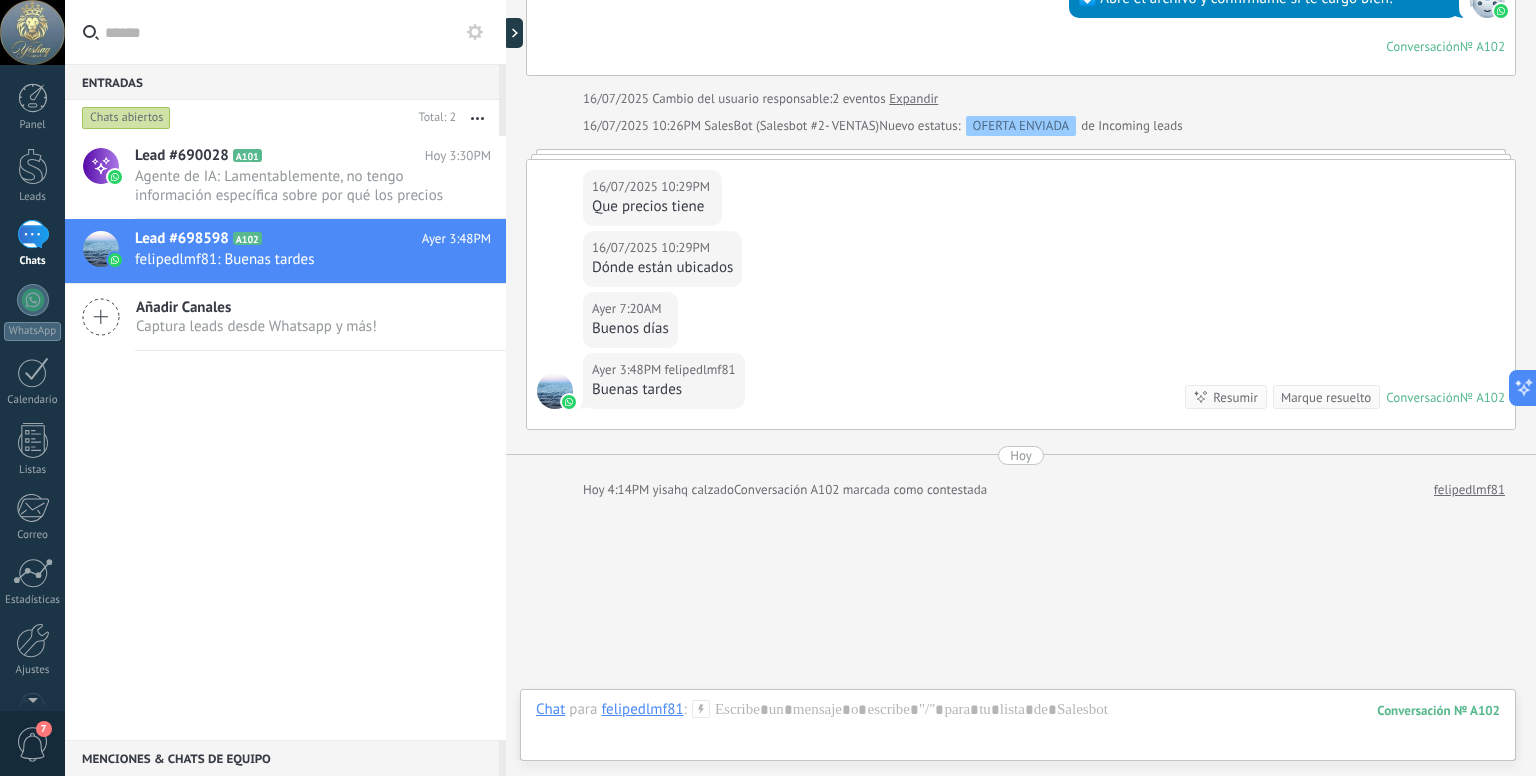 scroll, scrollTop: 853, scrollLeft: 0, axis: vertical 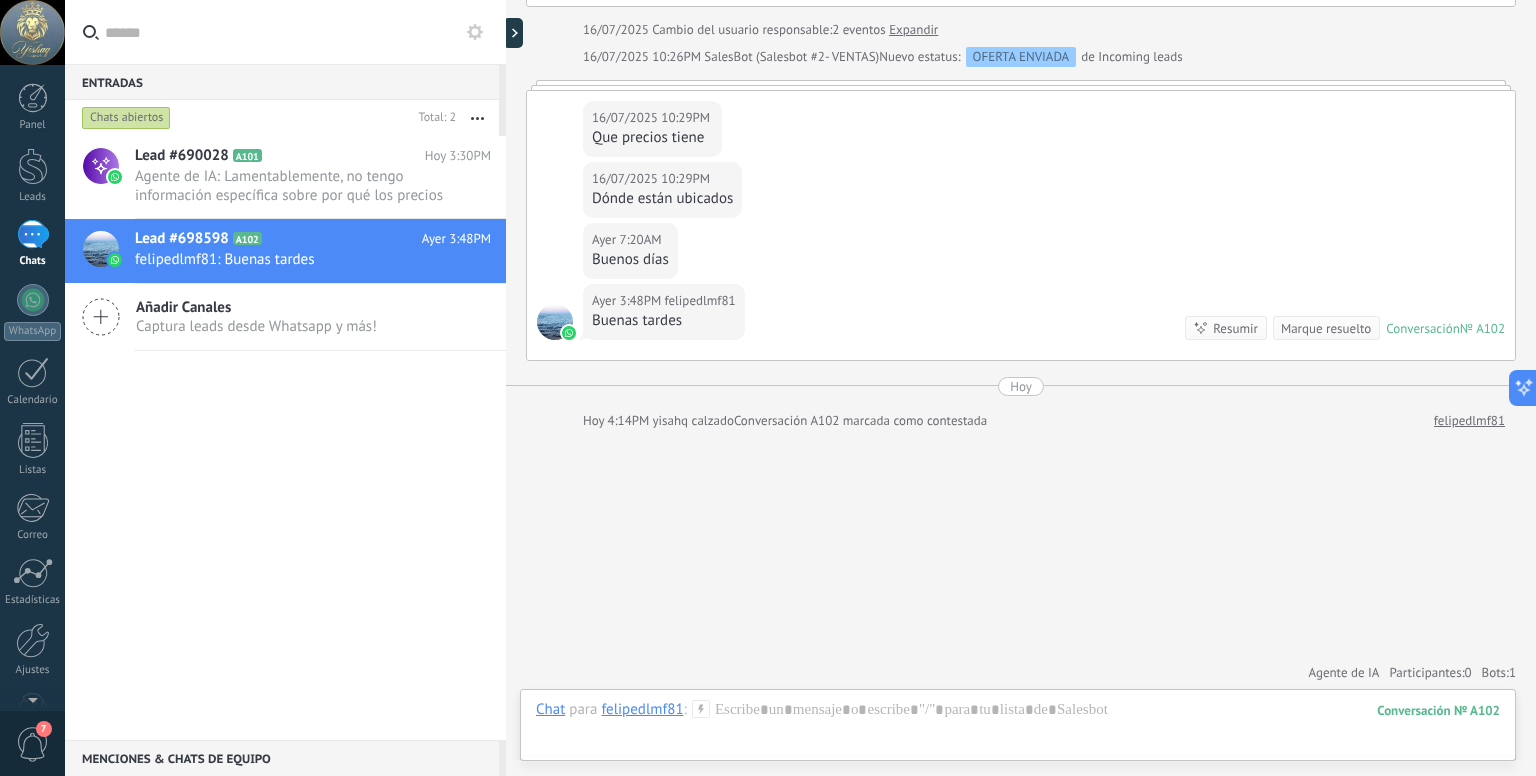click on "Buenas tardes" at bounding box center (664, 321) 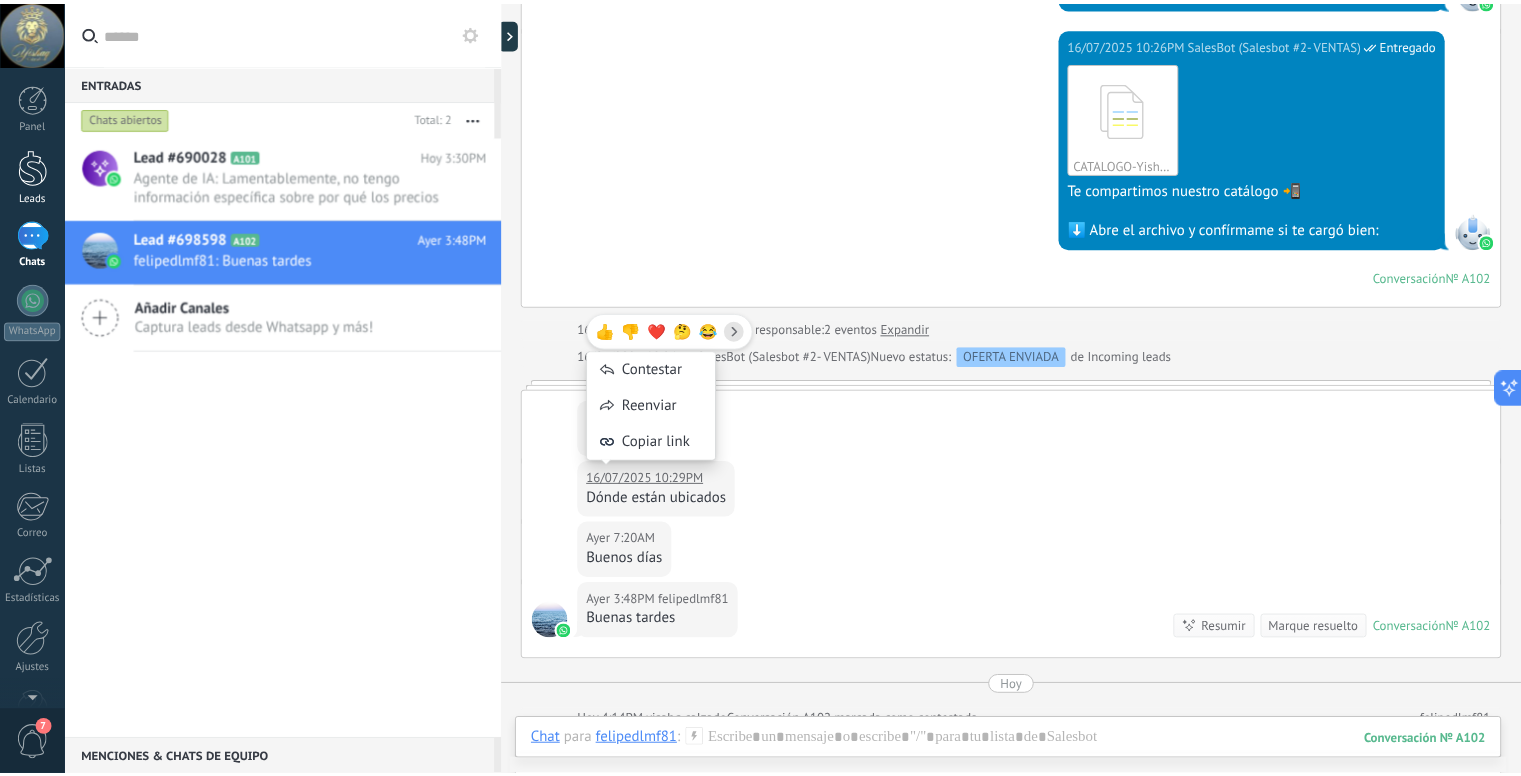 scroll, scrollTop: 753, scrollLeft: 0, axis: vertical 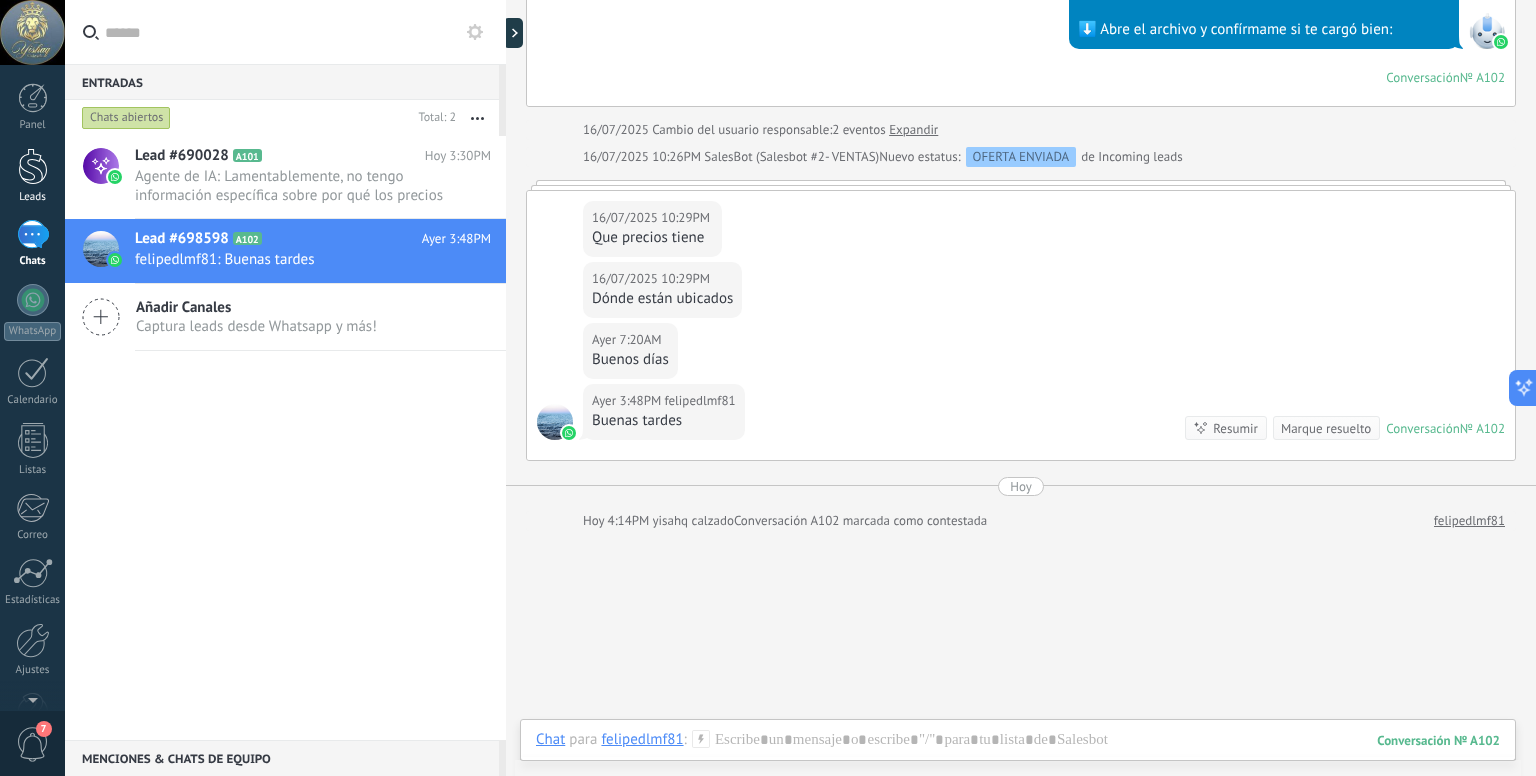 click at bounding box center [33, 166] 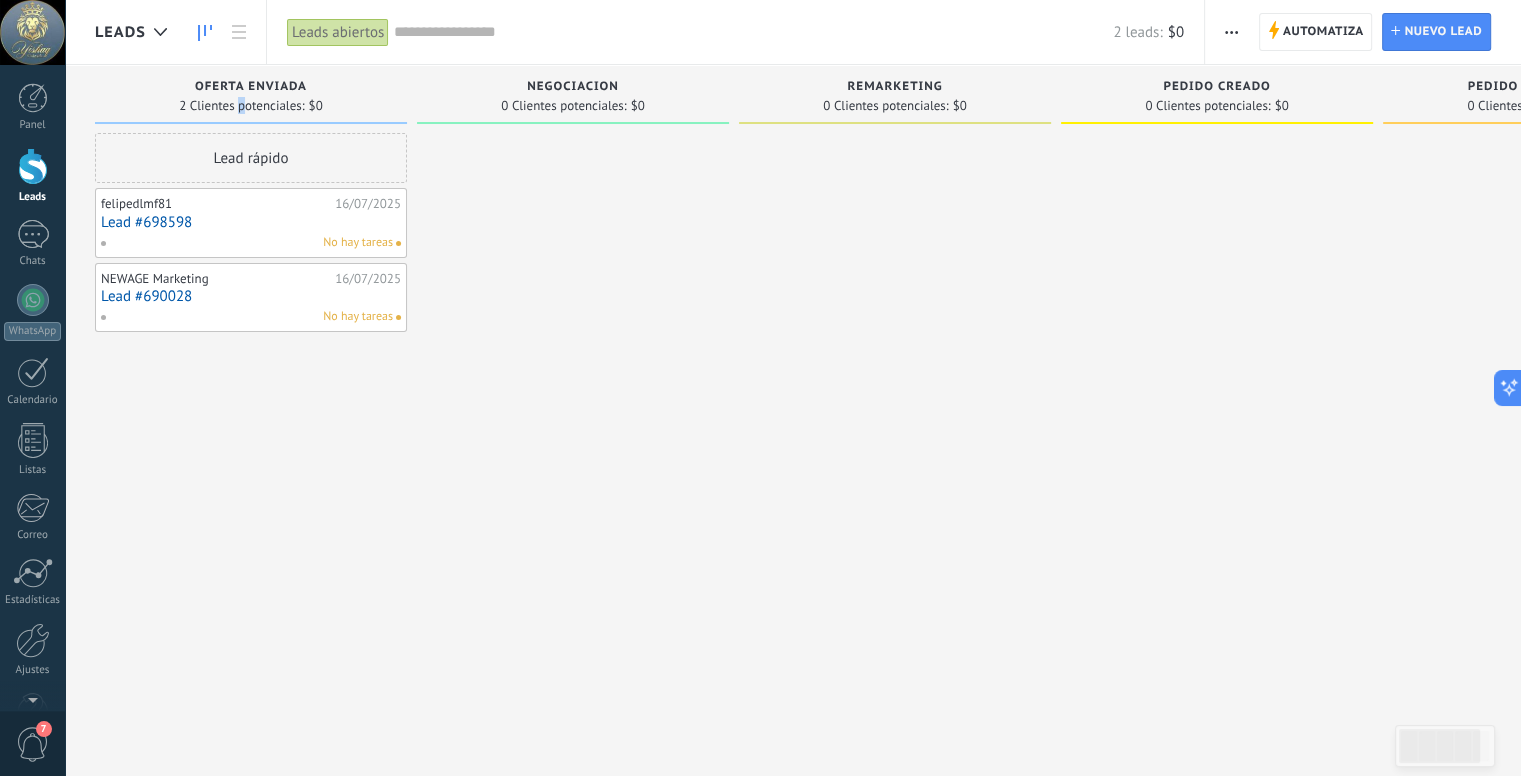 click on "2  Clientes potenciales:" at bounding box center [241, 106] 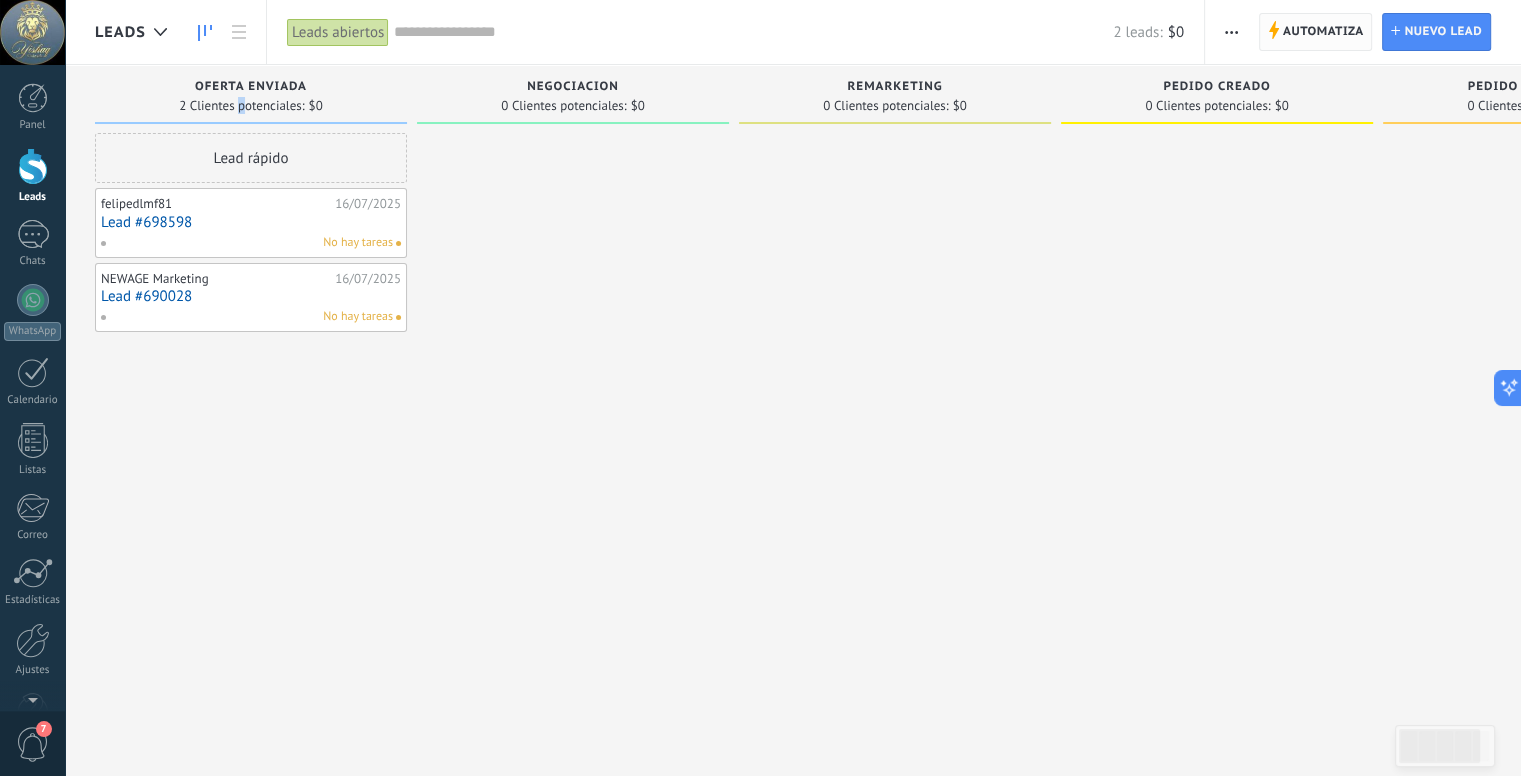 click on "Automatiza" at bounding box center [1323, 32] 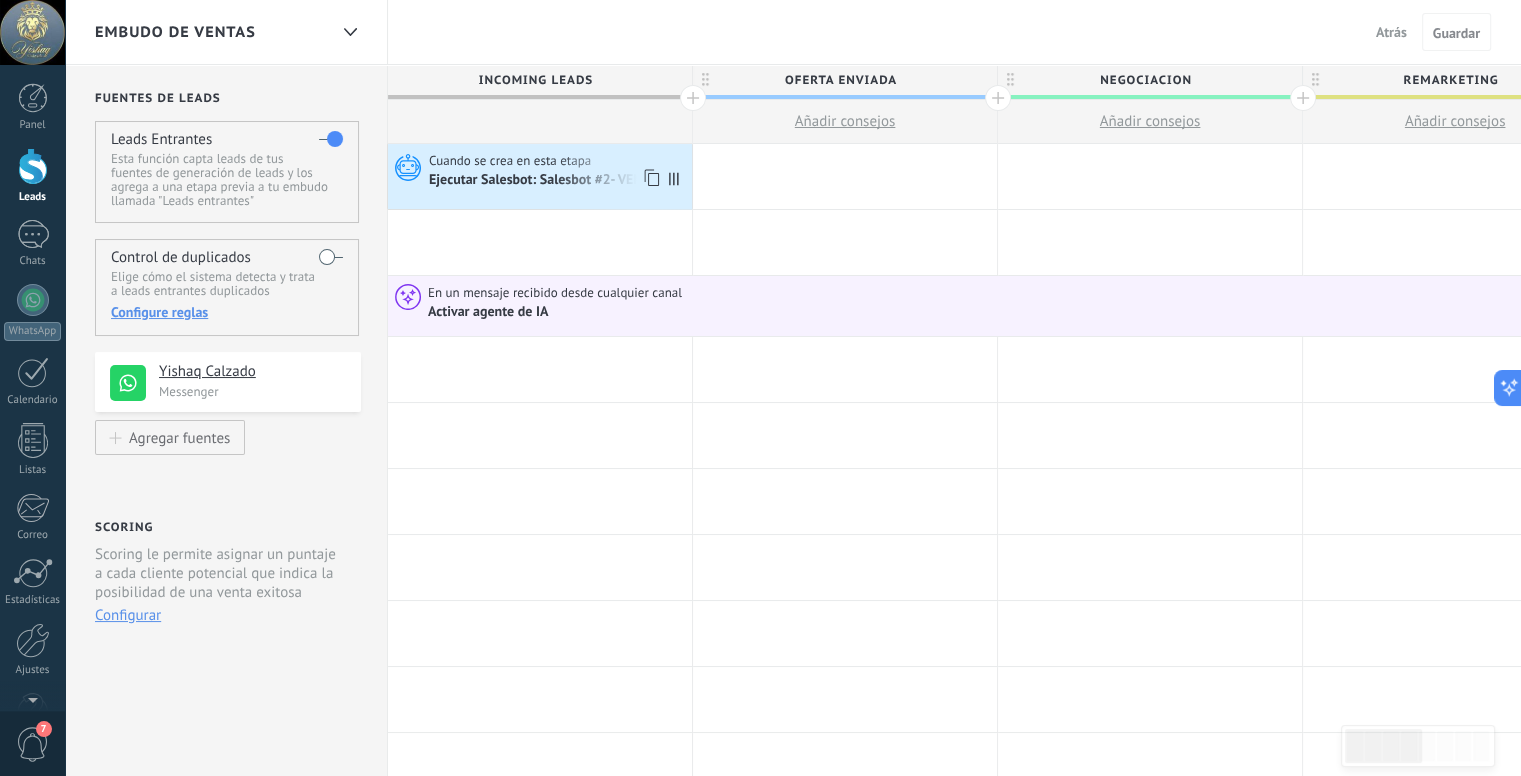 click on "Ejecutar Salesbot: Salesbot #2- VENTAS" at bounding box center [548, 181] 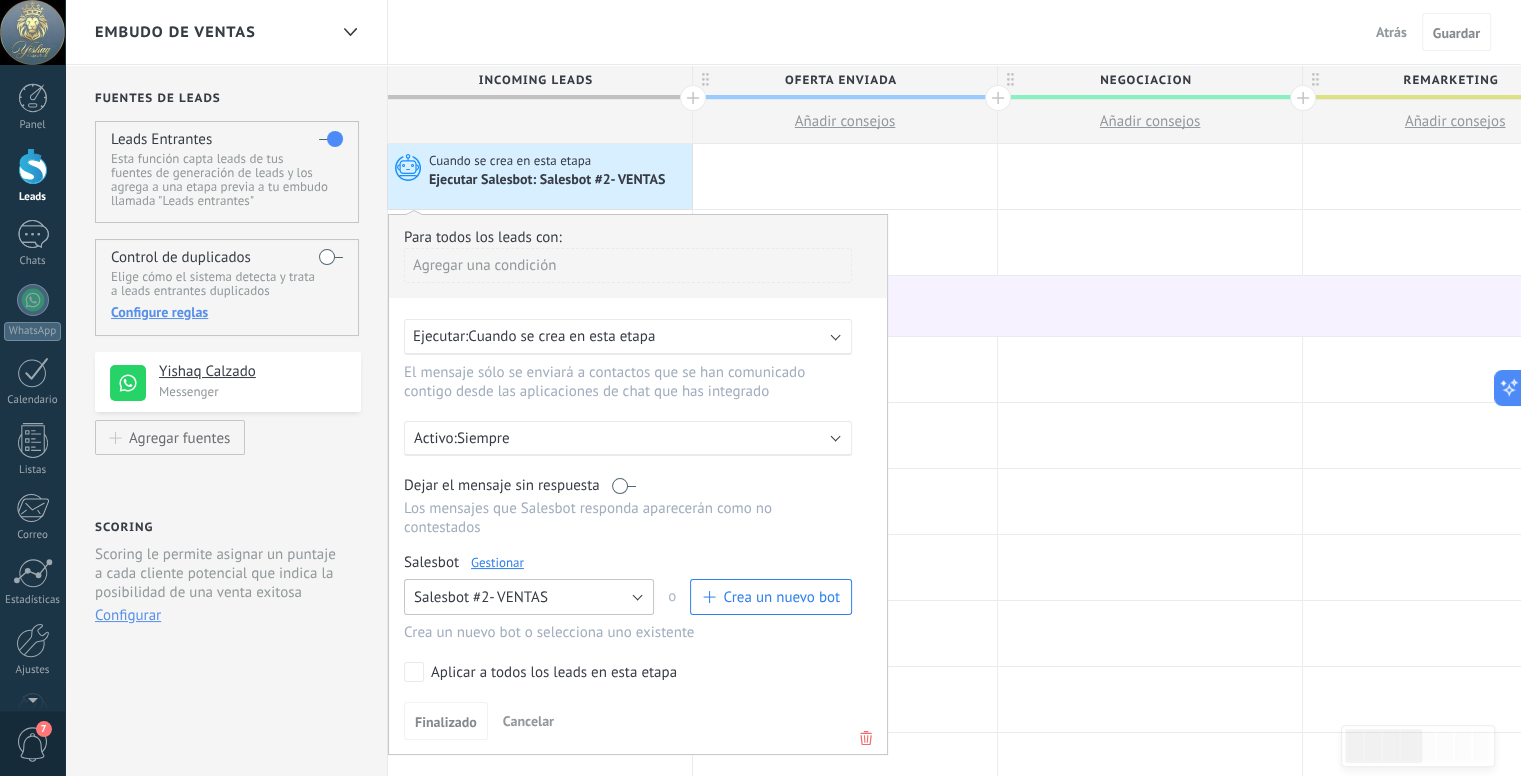 click on "Salesbot #2- VENTAS" at bounding box center (529, 597) 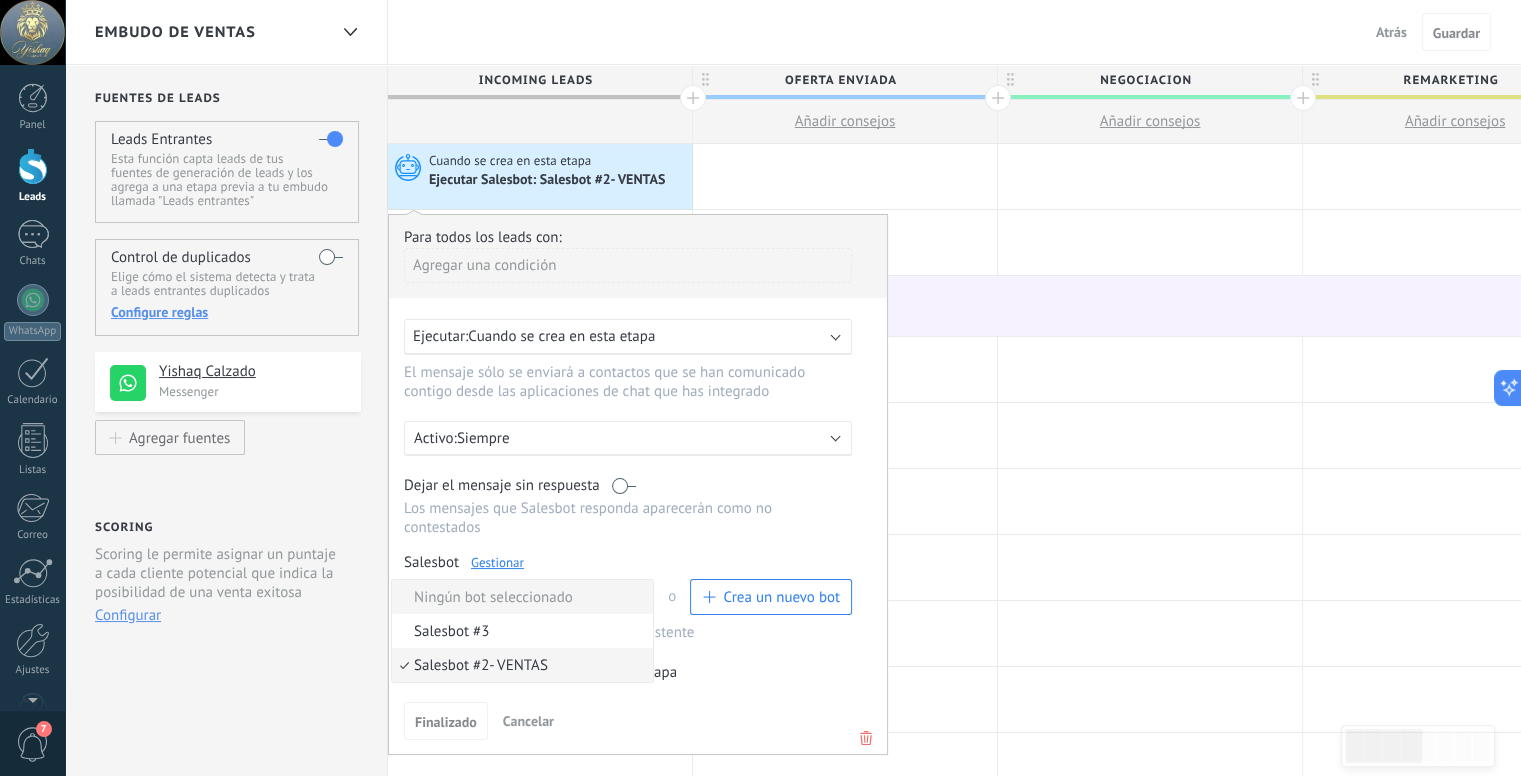click on "Ningún bot seleccionado" at bounding box center [519, 597] 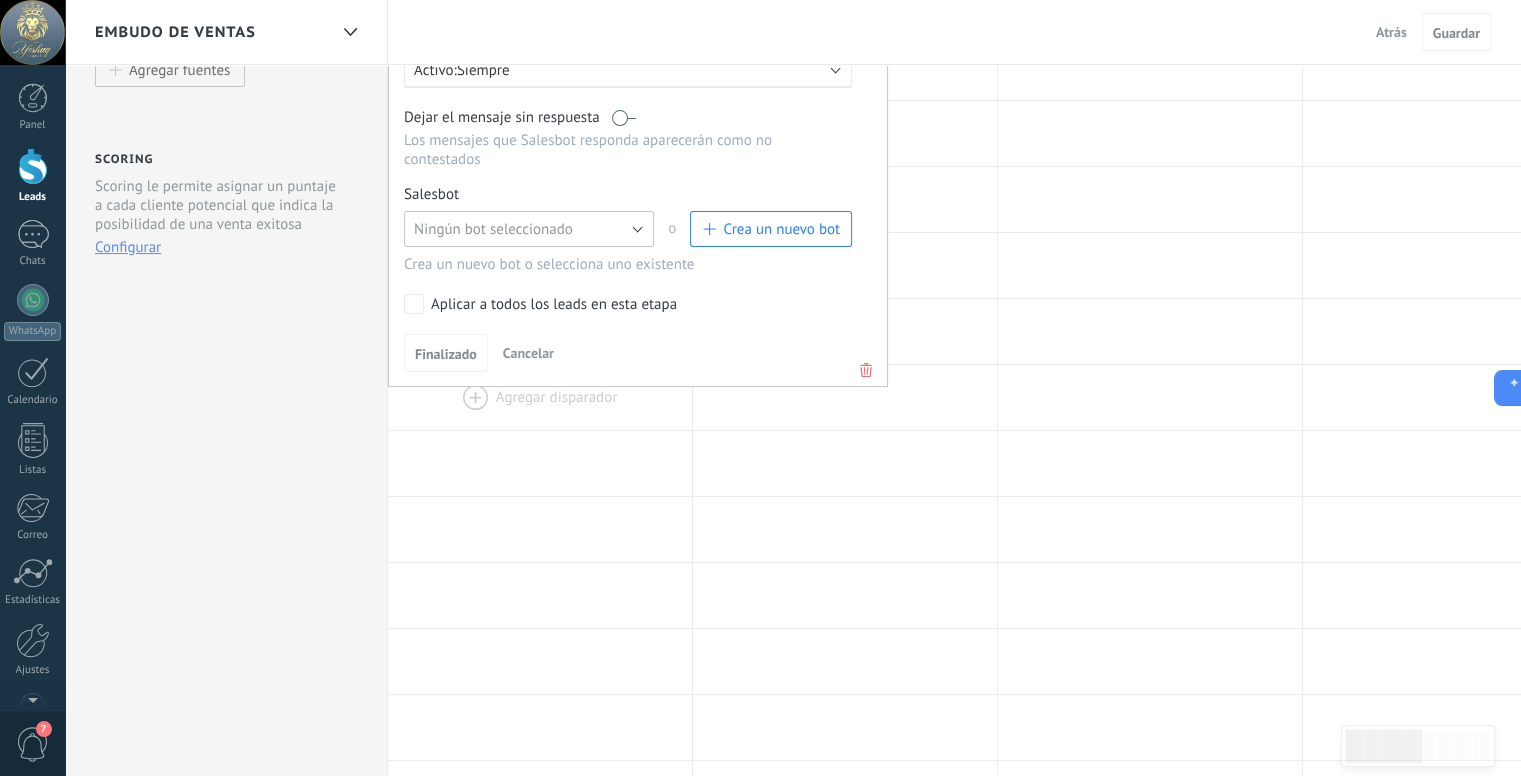 scroll, scrollTop: 400, scrollLeft: 0, axis: vertical 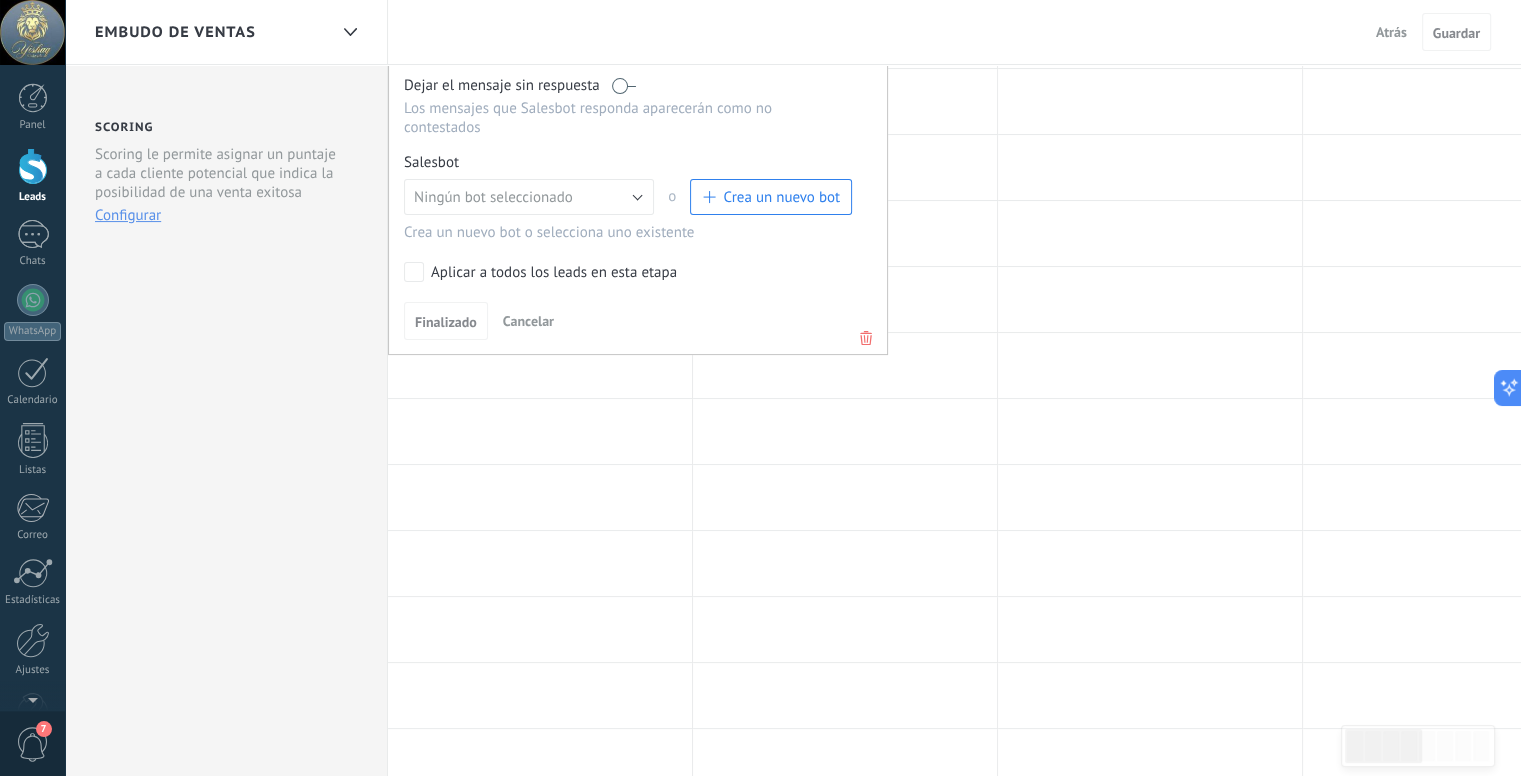 click 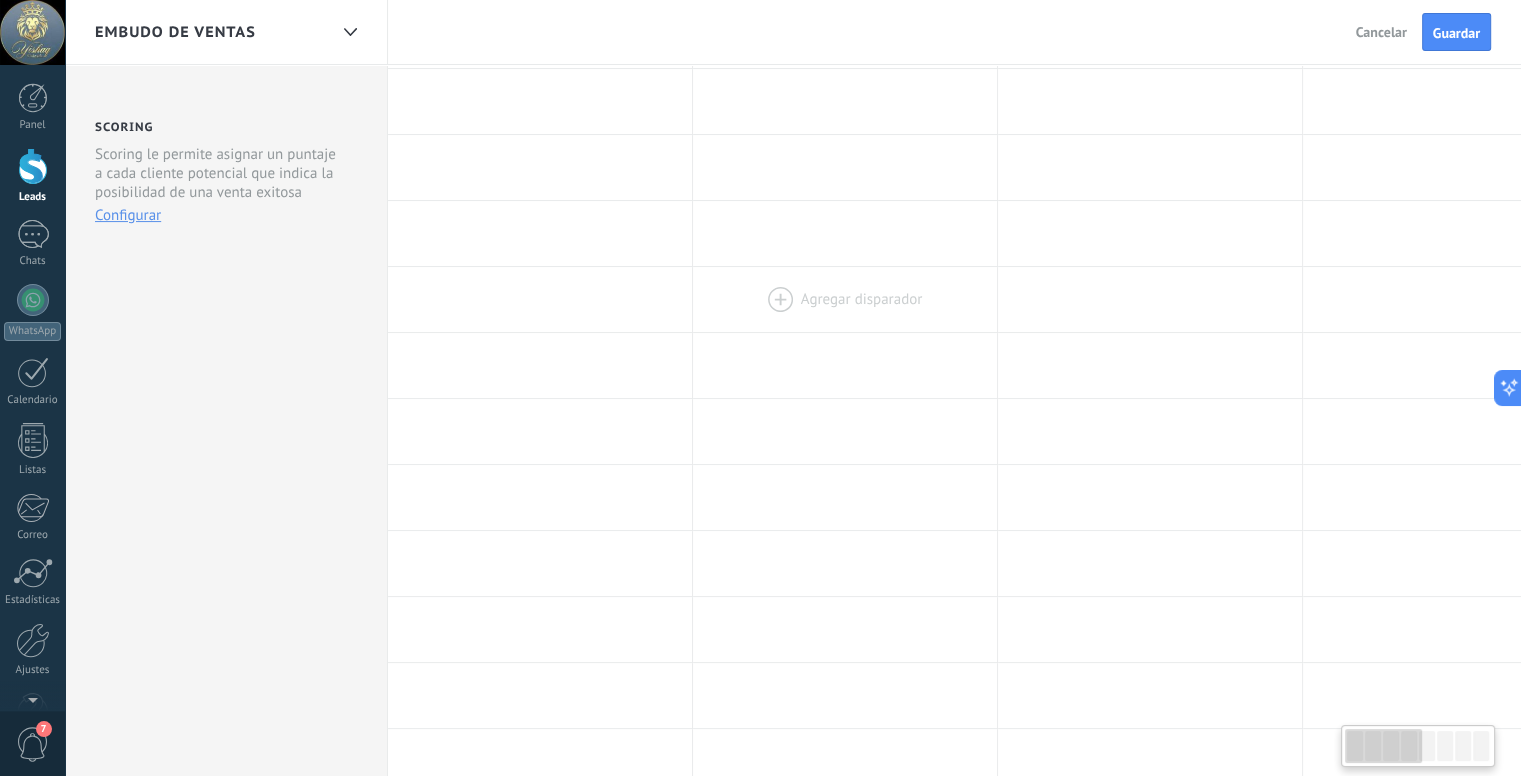 scroll, scrollTop: 0, scrollLeft: 0, axis: both 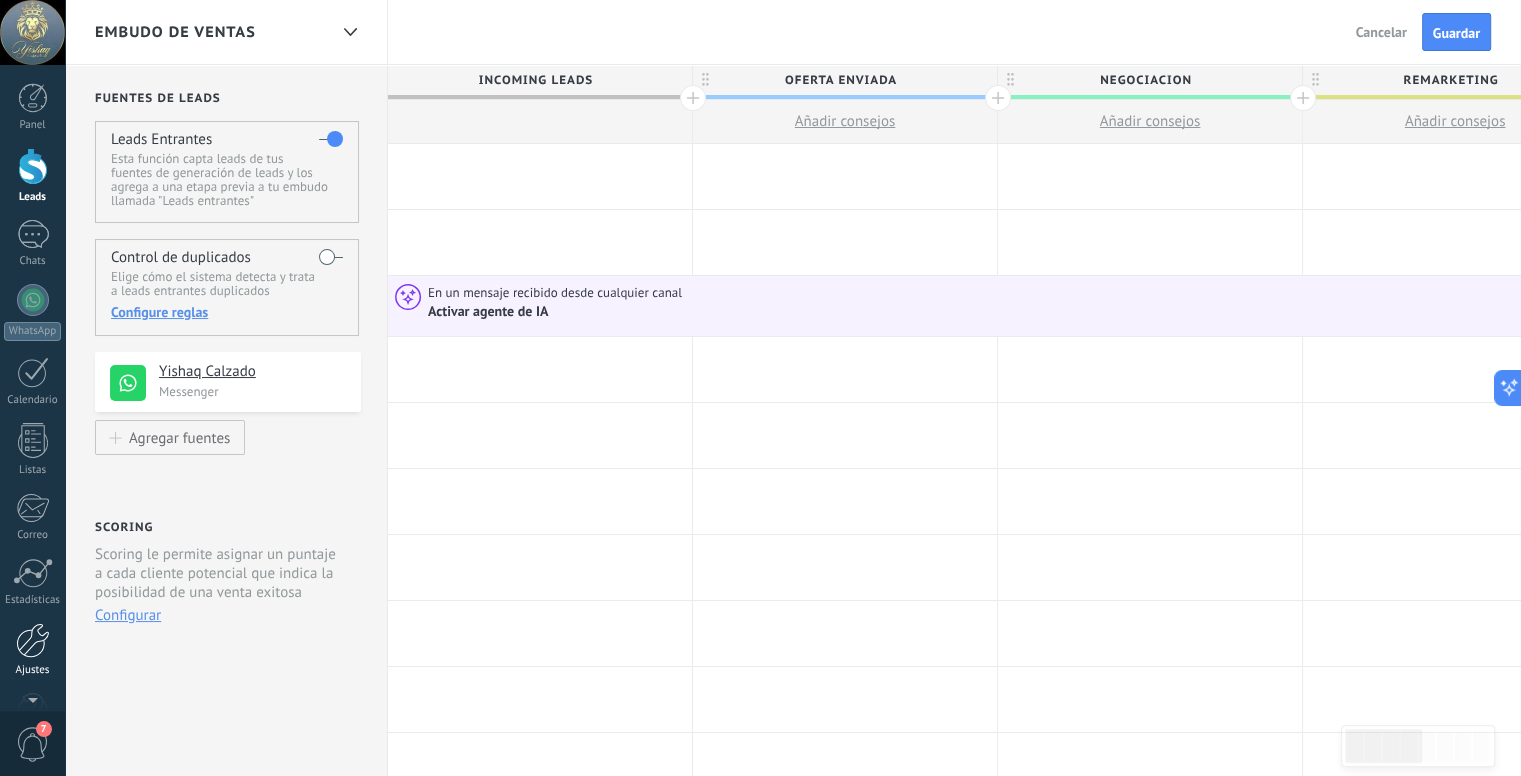 click at bounding box center [33, 640] 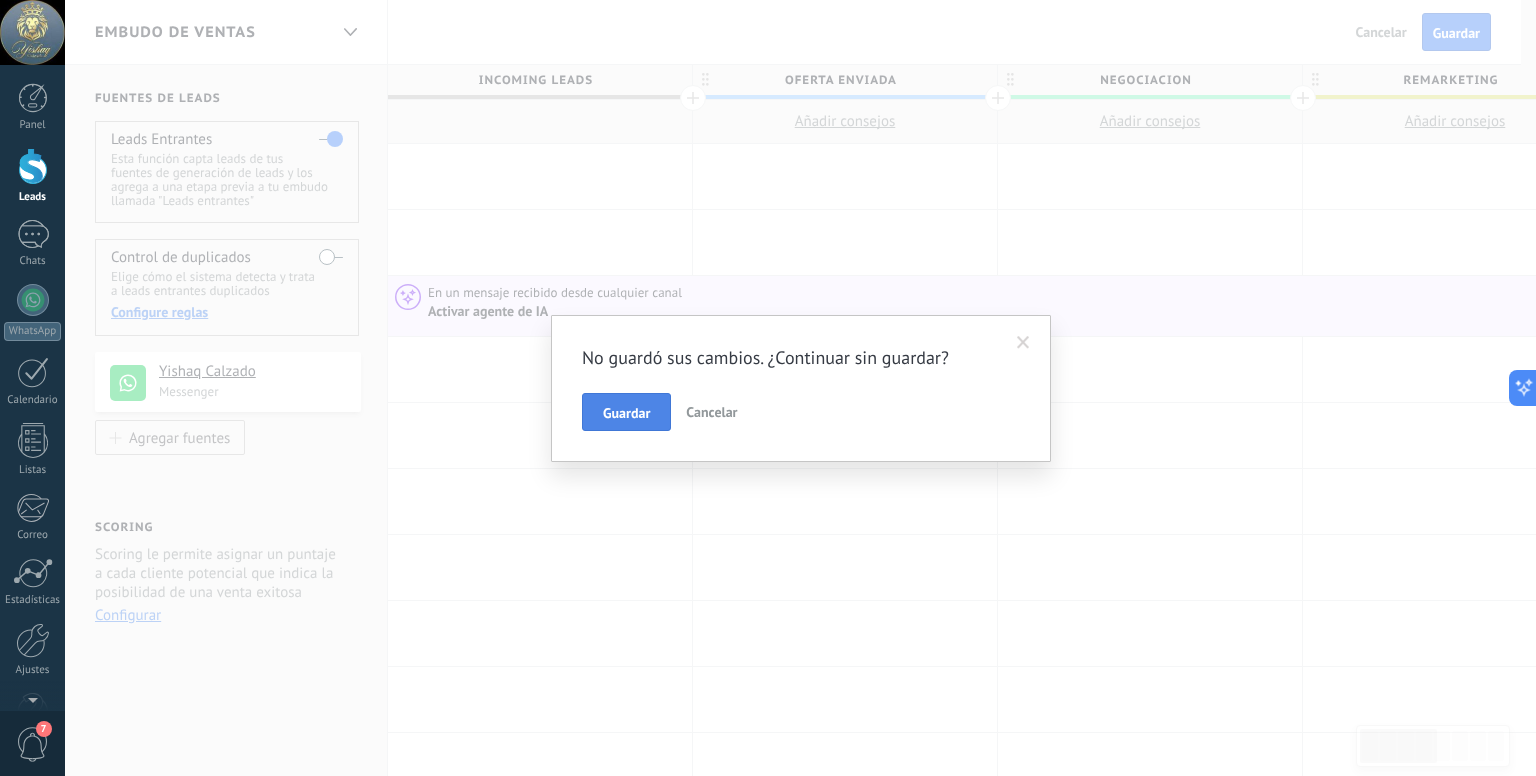 click on "Guardar" at bounding box center [626, 413] 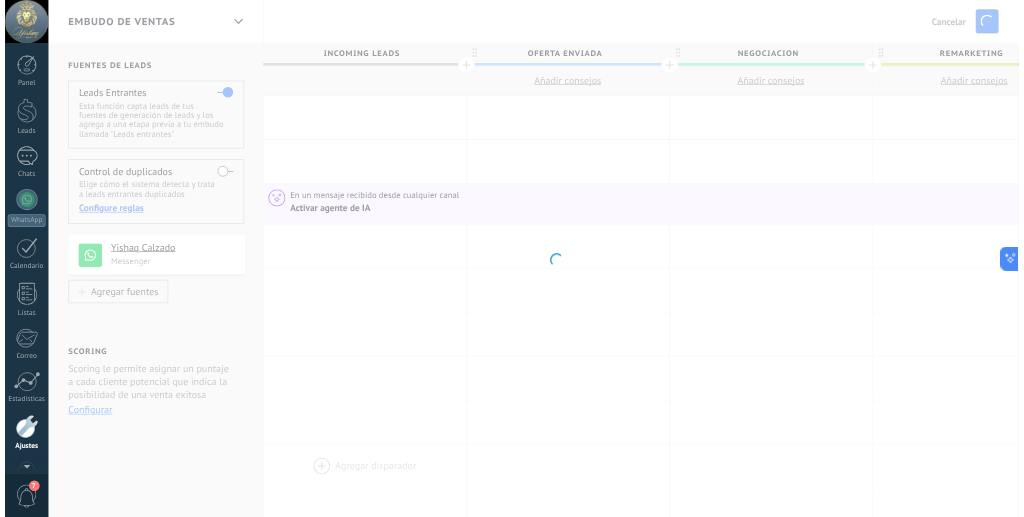 scroll, scrollTop: 55, scrollLeft: 0, axis: vertical 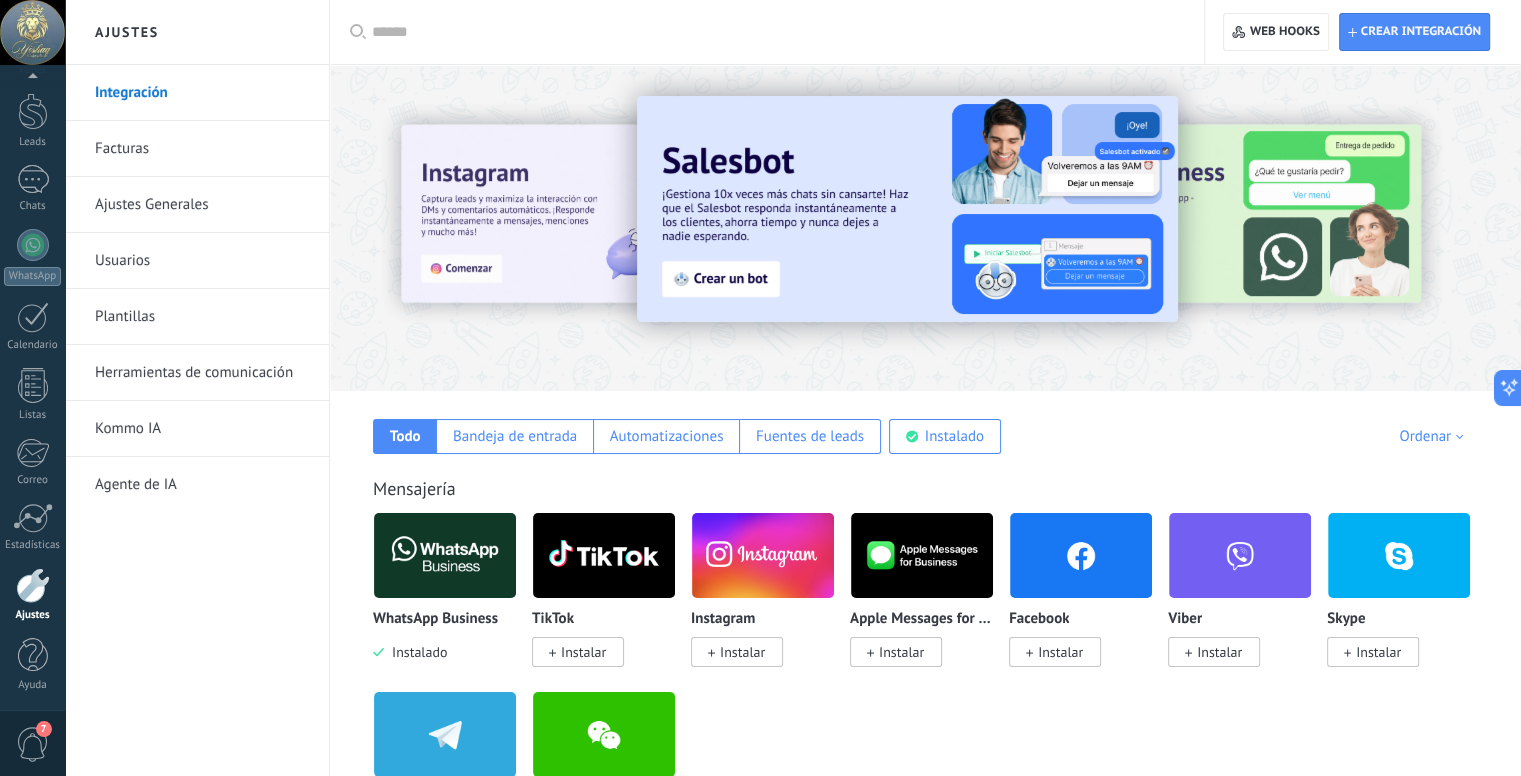 click on "Plantillas" at bounding box center (202, 317) 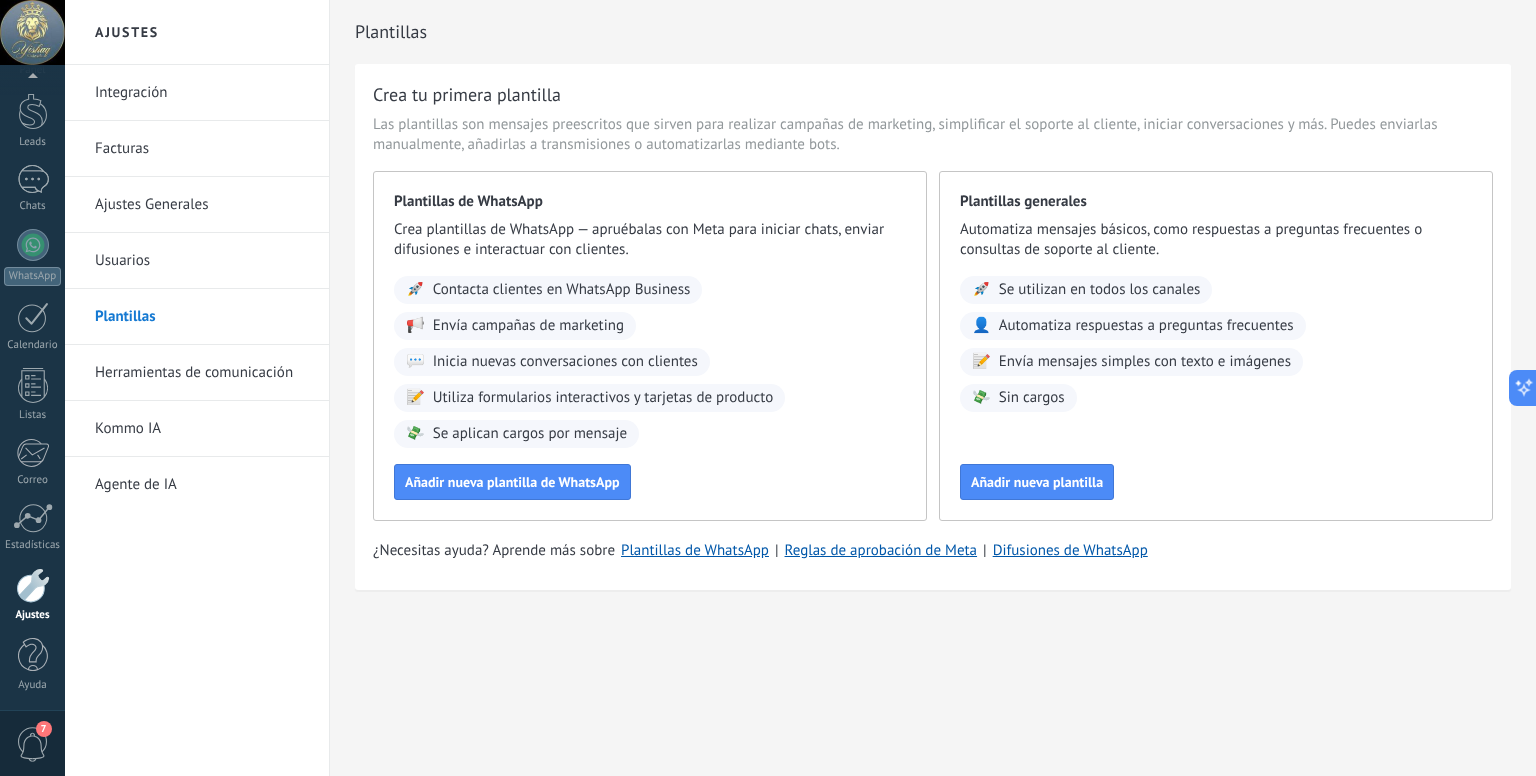 click on "Plantillas" at bounding box center (202, 317) 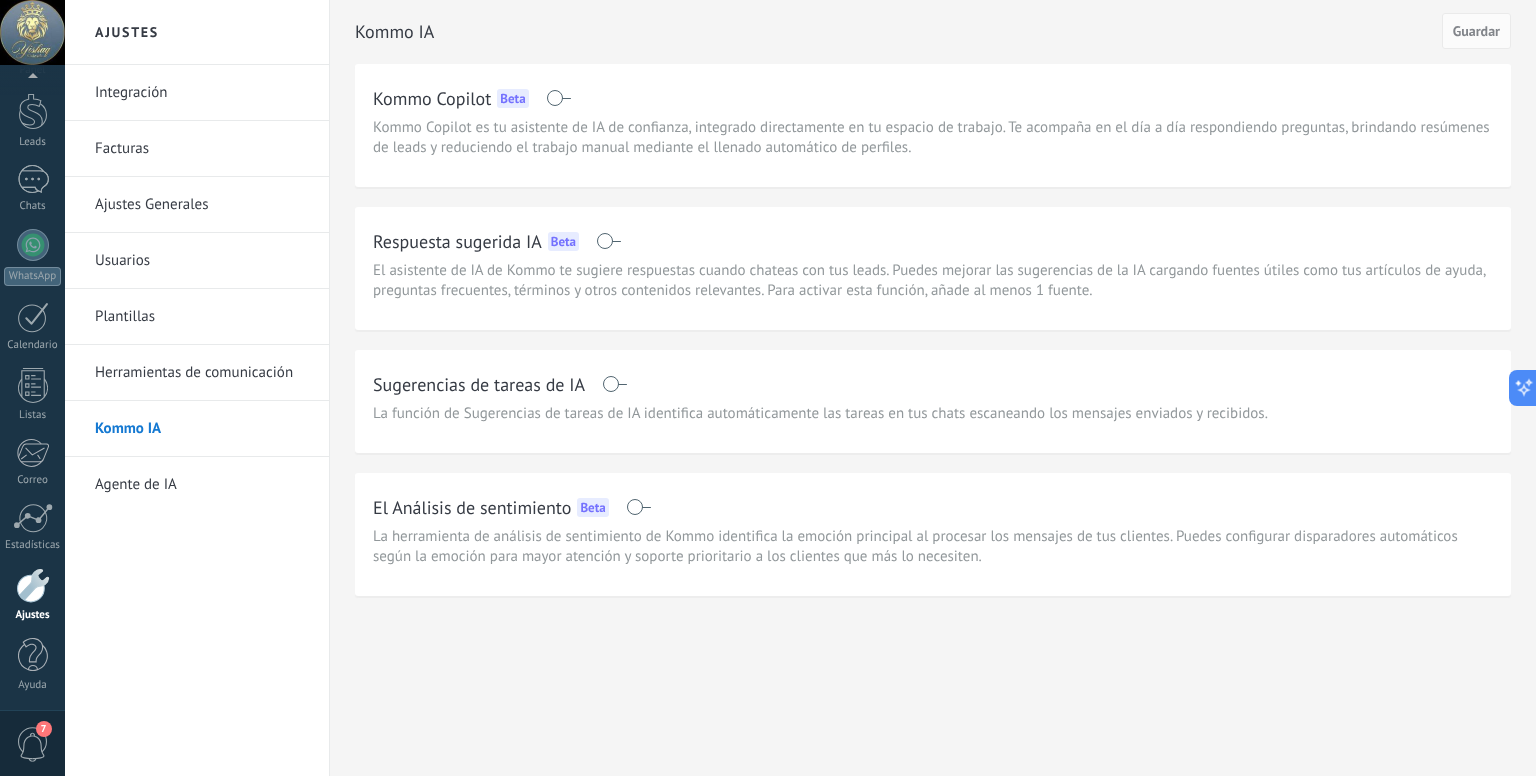 click on "Herramientas de comunicación" at bounding box center [202, 373] 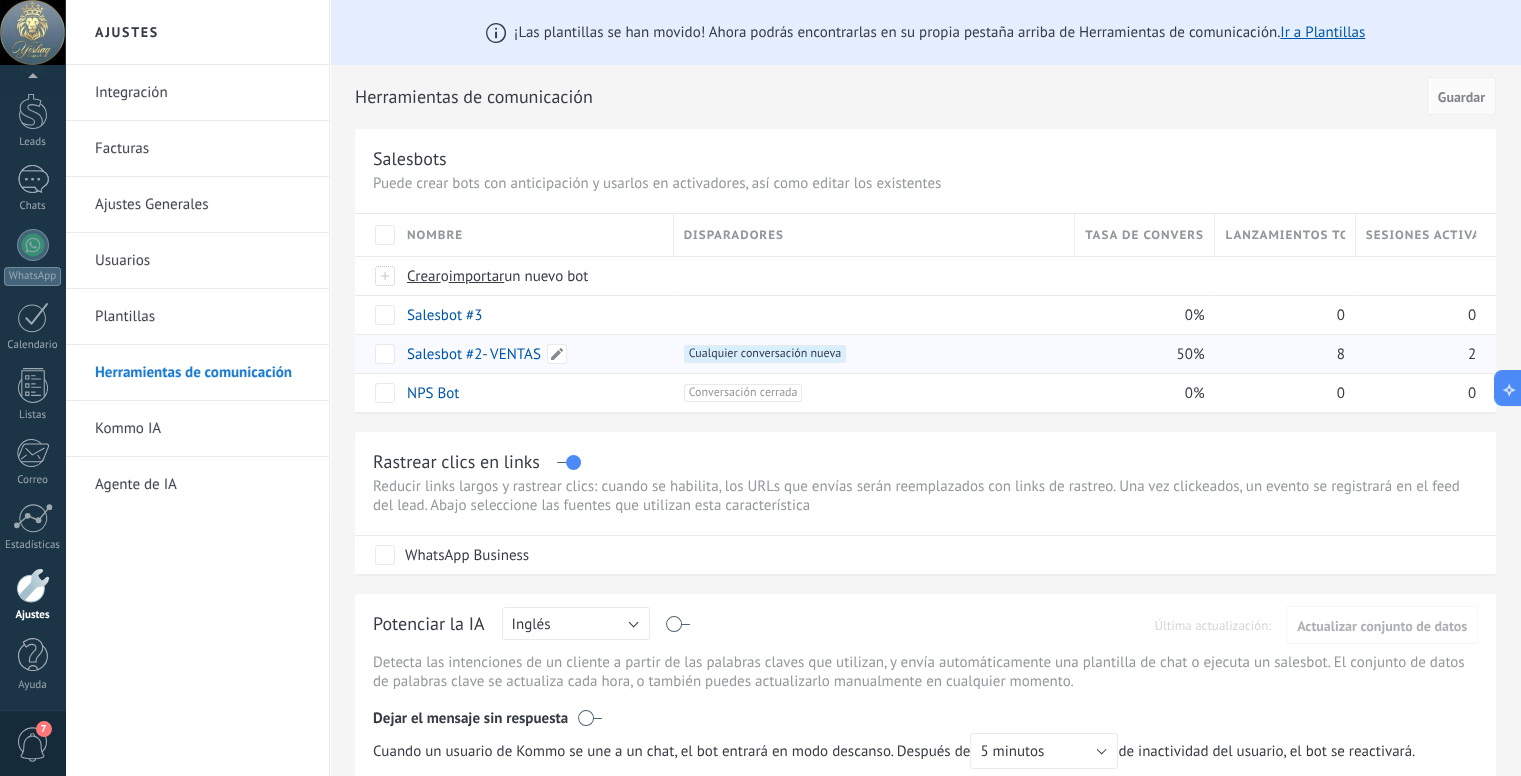 click on "Salesbot #2- VENTAS" at bounding box center (474, 354) 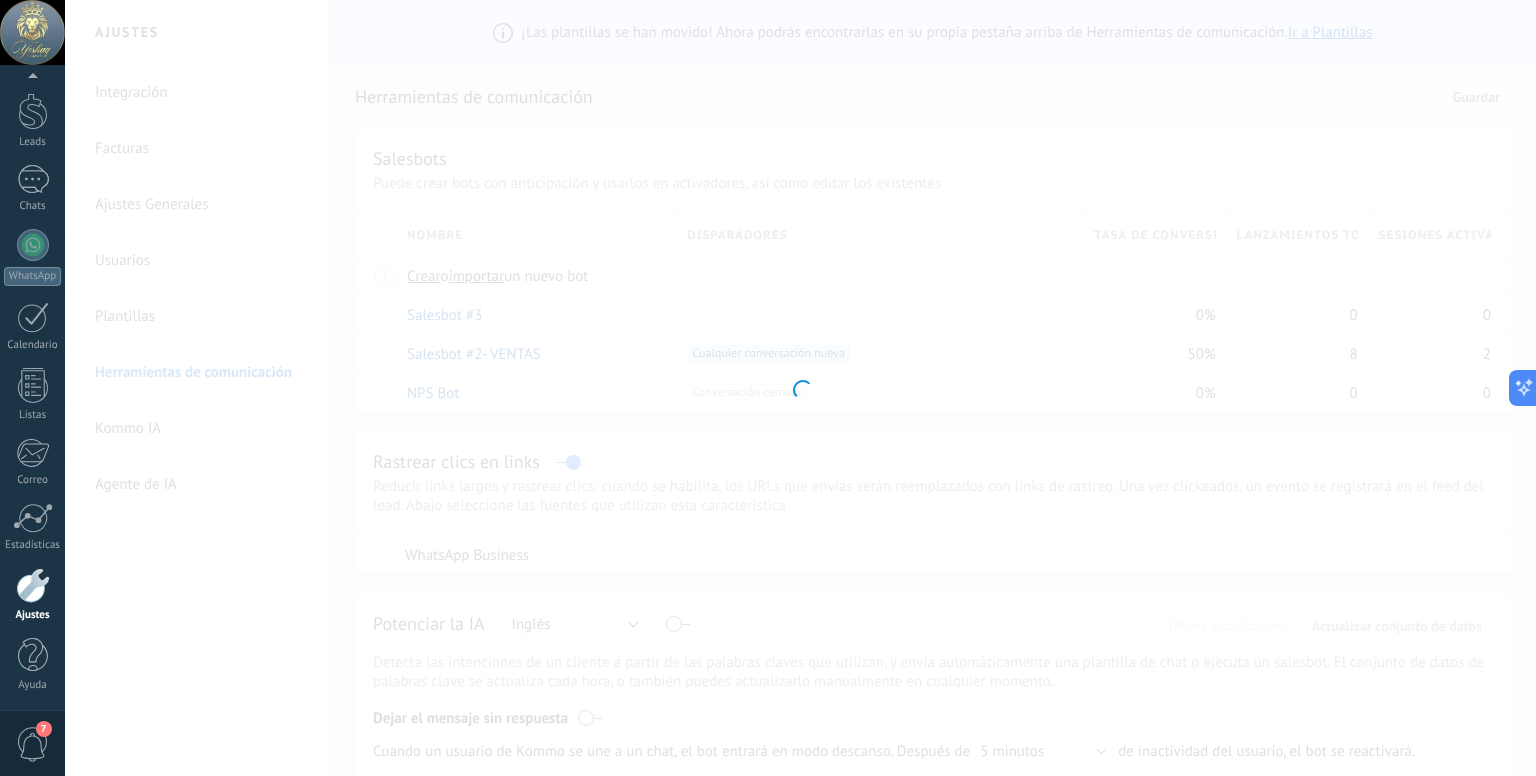 type on "**********" 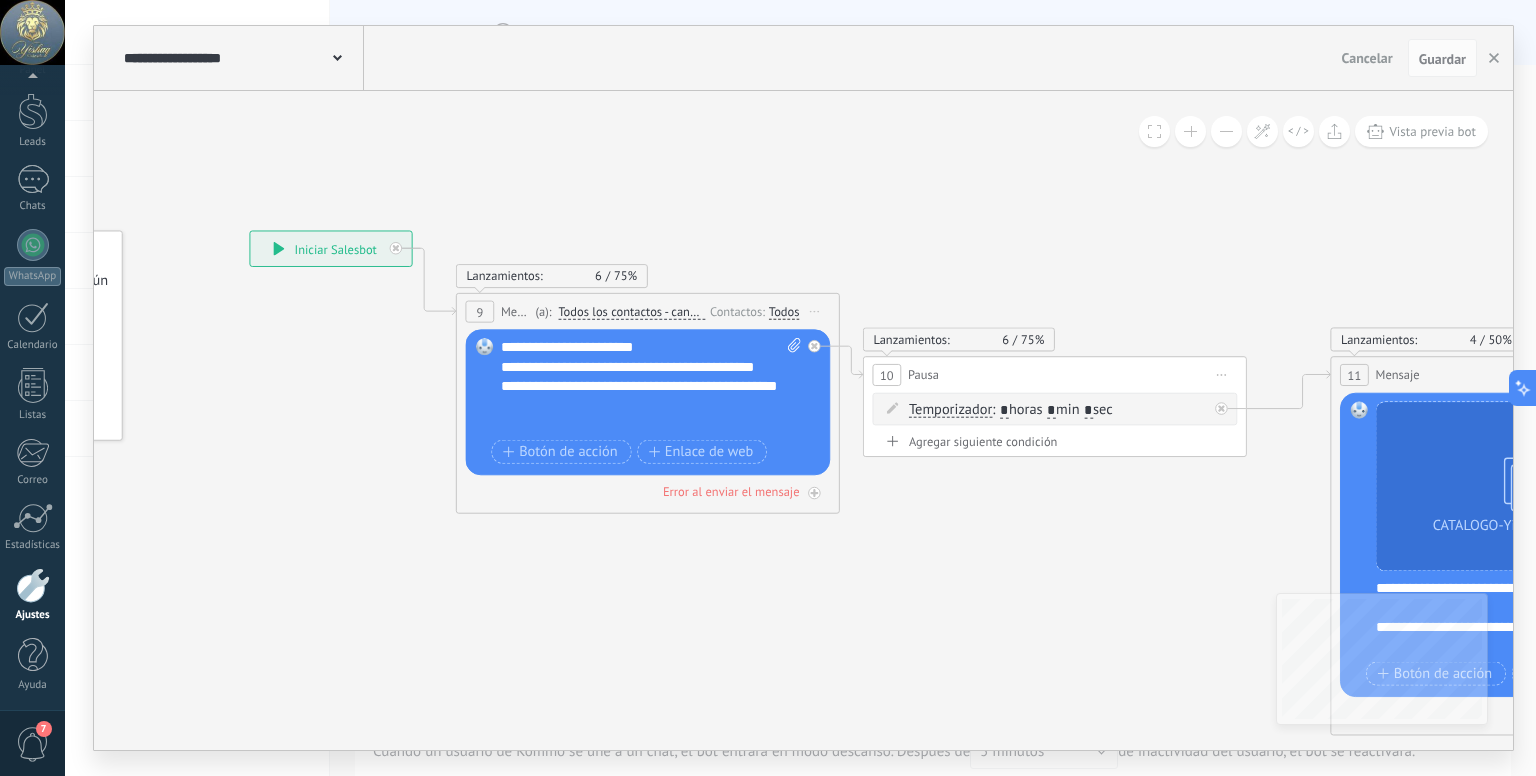 drag, startPoint x: 958, startPoint y: 564, endPoint x: 700, endPoint y: 553, distance: 258.23438 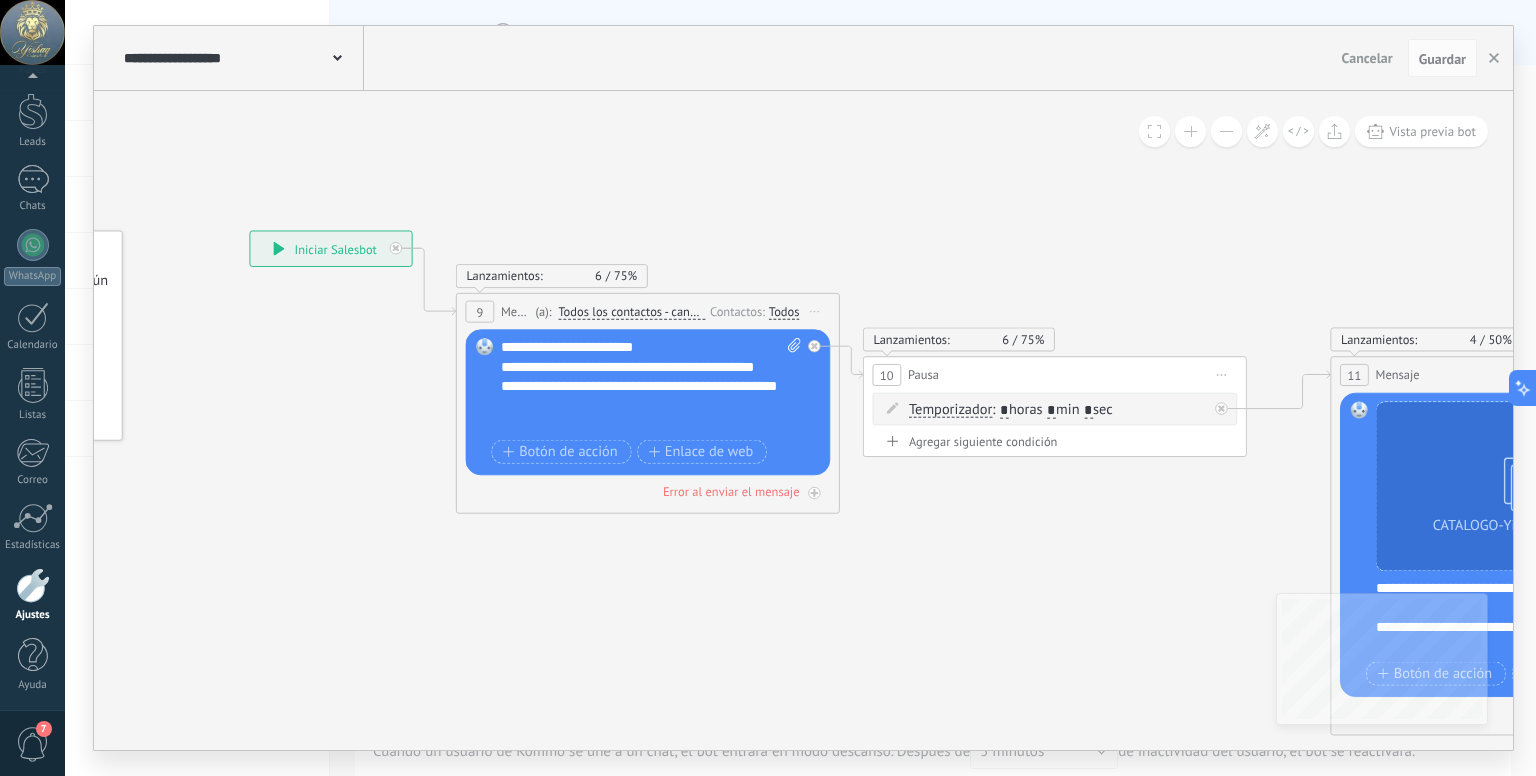 click 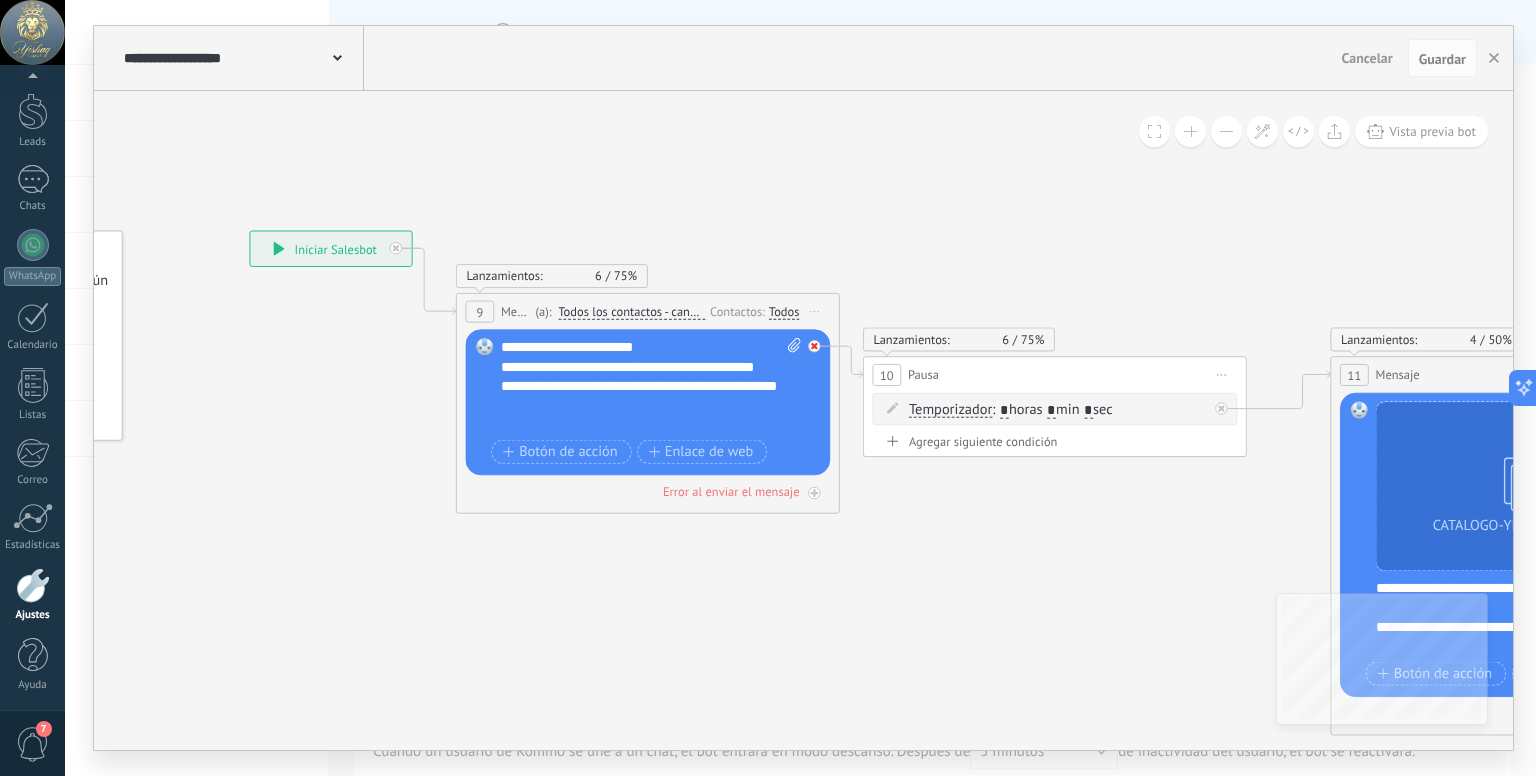 click 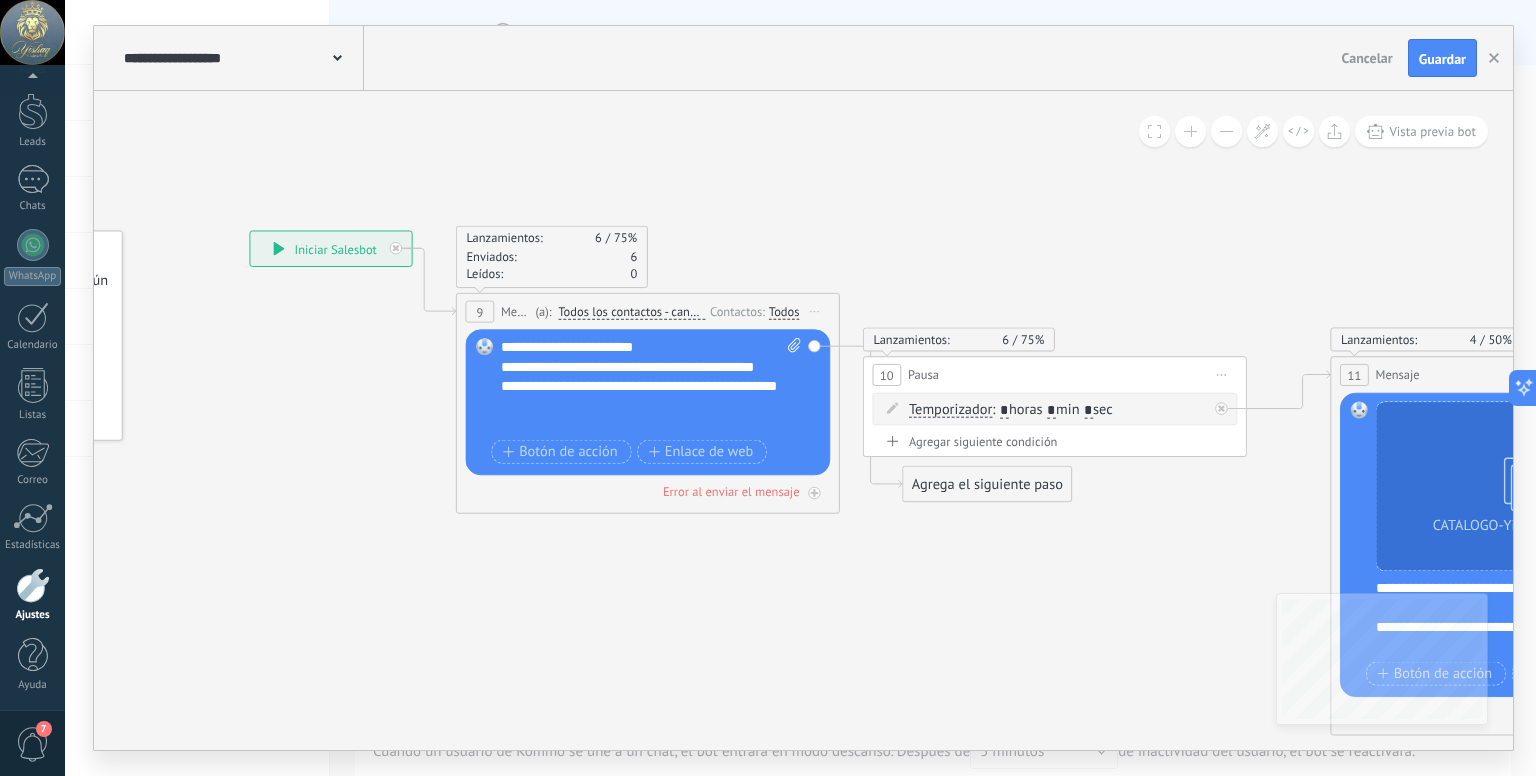 click on "**********" at bounding box center (651, 386) 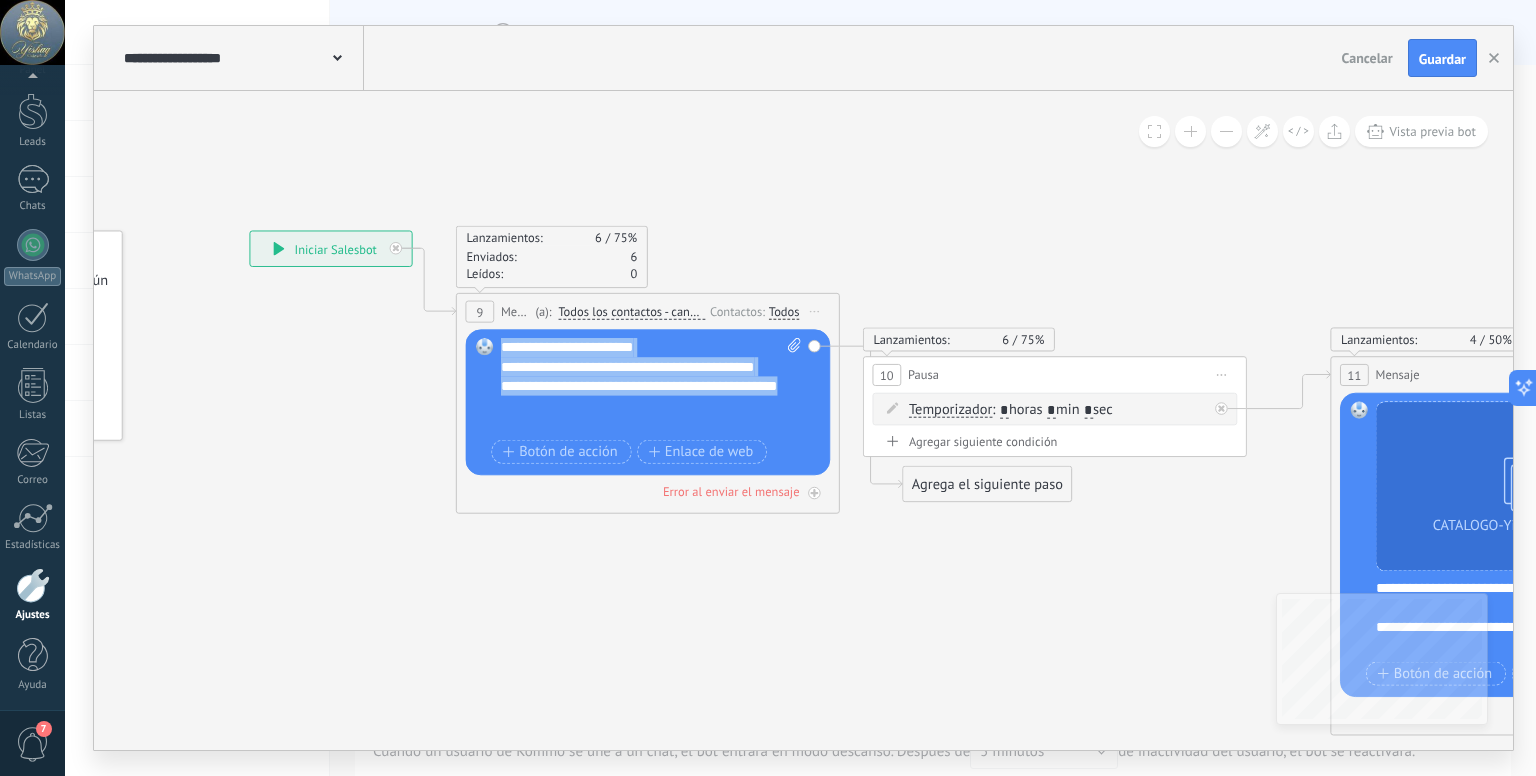 drag, startPoint x: 582, startPoint y: 434, endPoint x: 473, endPoint y: 337, distance: 145.91093 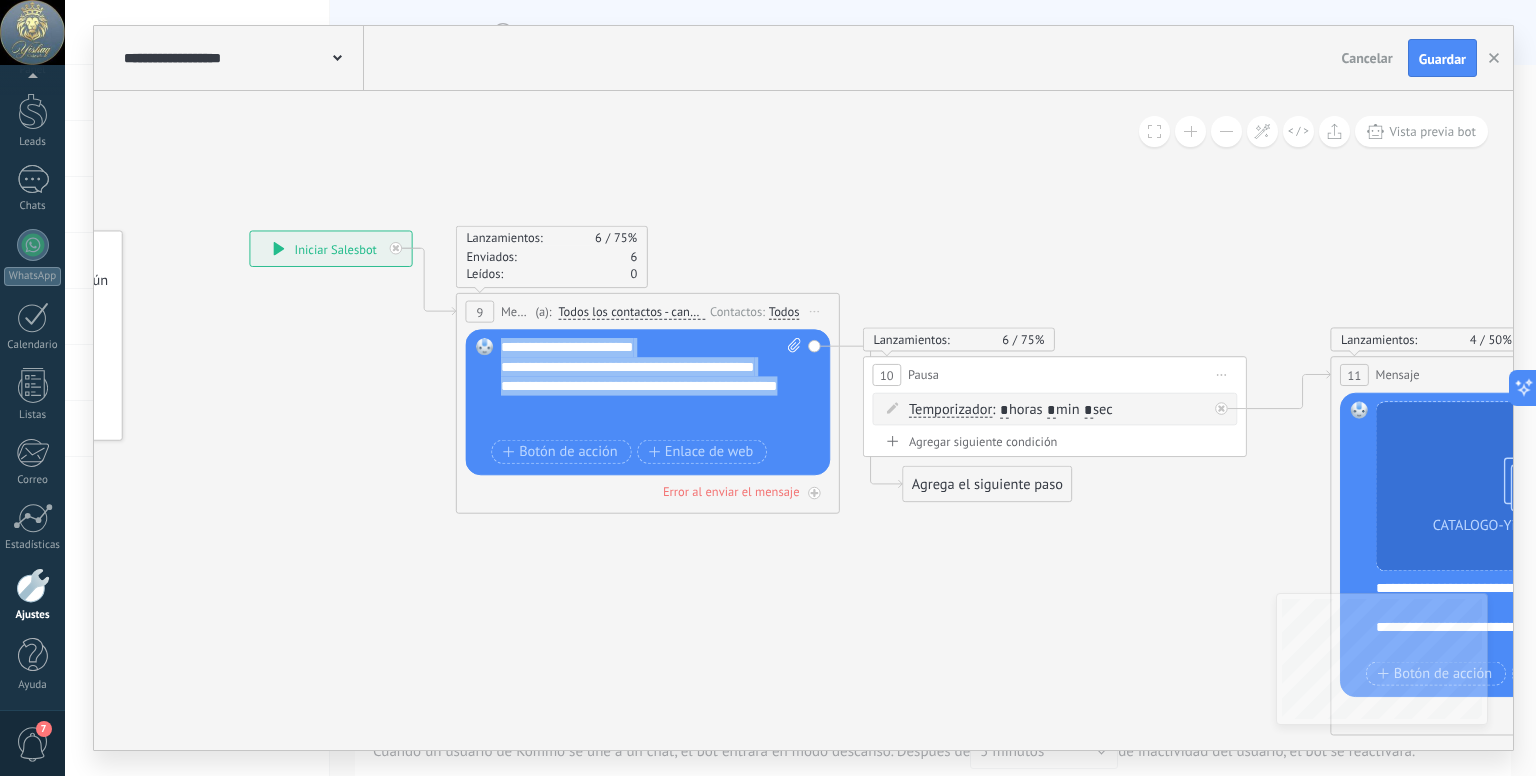 click on "Reemplazar
Quitar
Convertir a mensaje de voz
Arrastre la imagen aquí para adjuntarla.
Añadir imagen
Subir
Arrastrar y soltar
Archivo no encontrado
Escribe tu mensaje..." at bounding box center (647, 402) 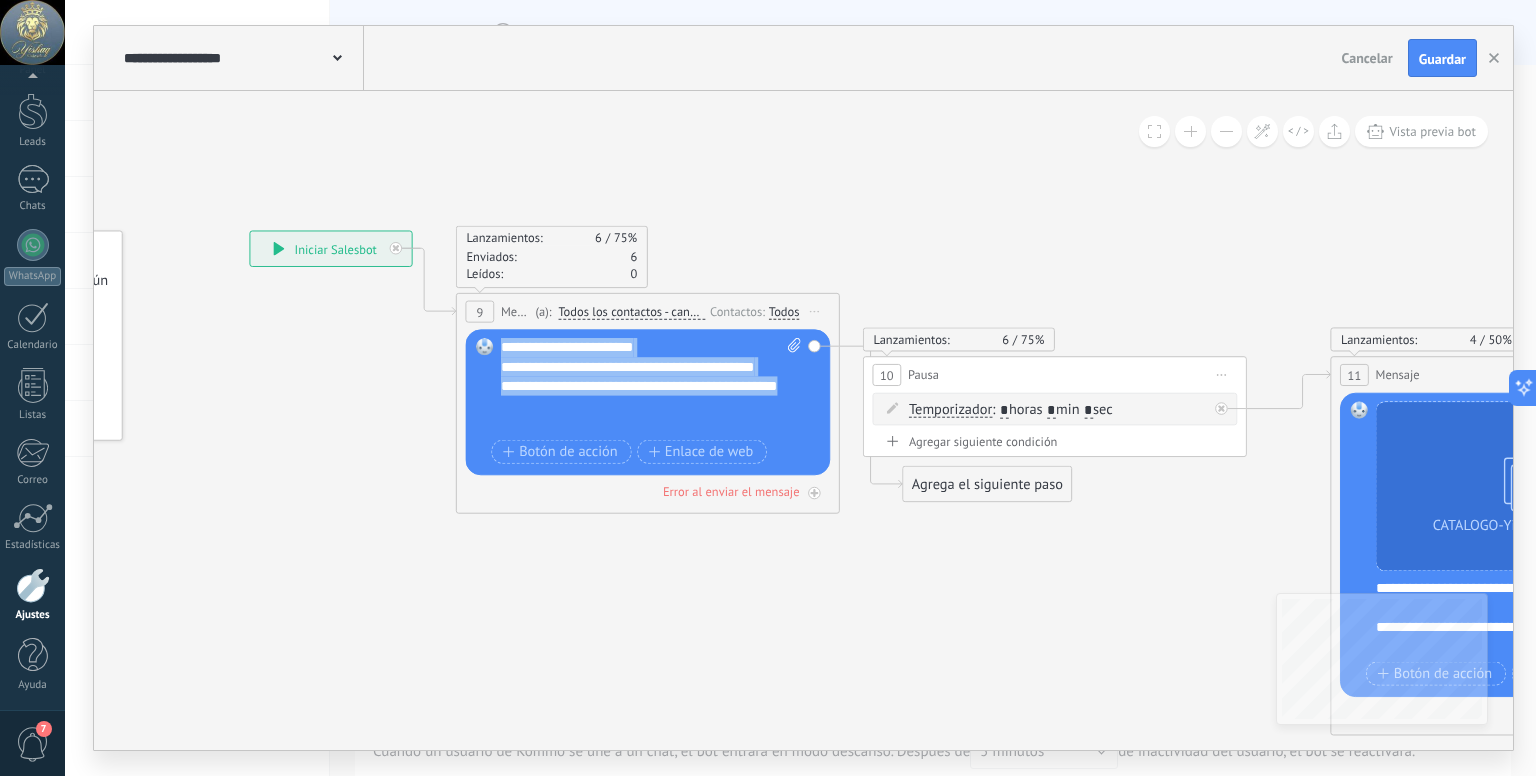 type 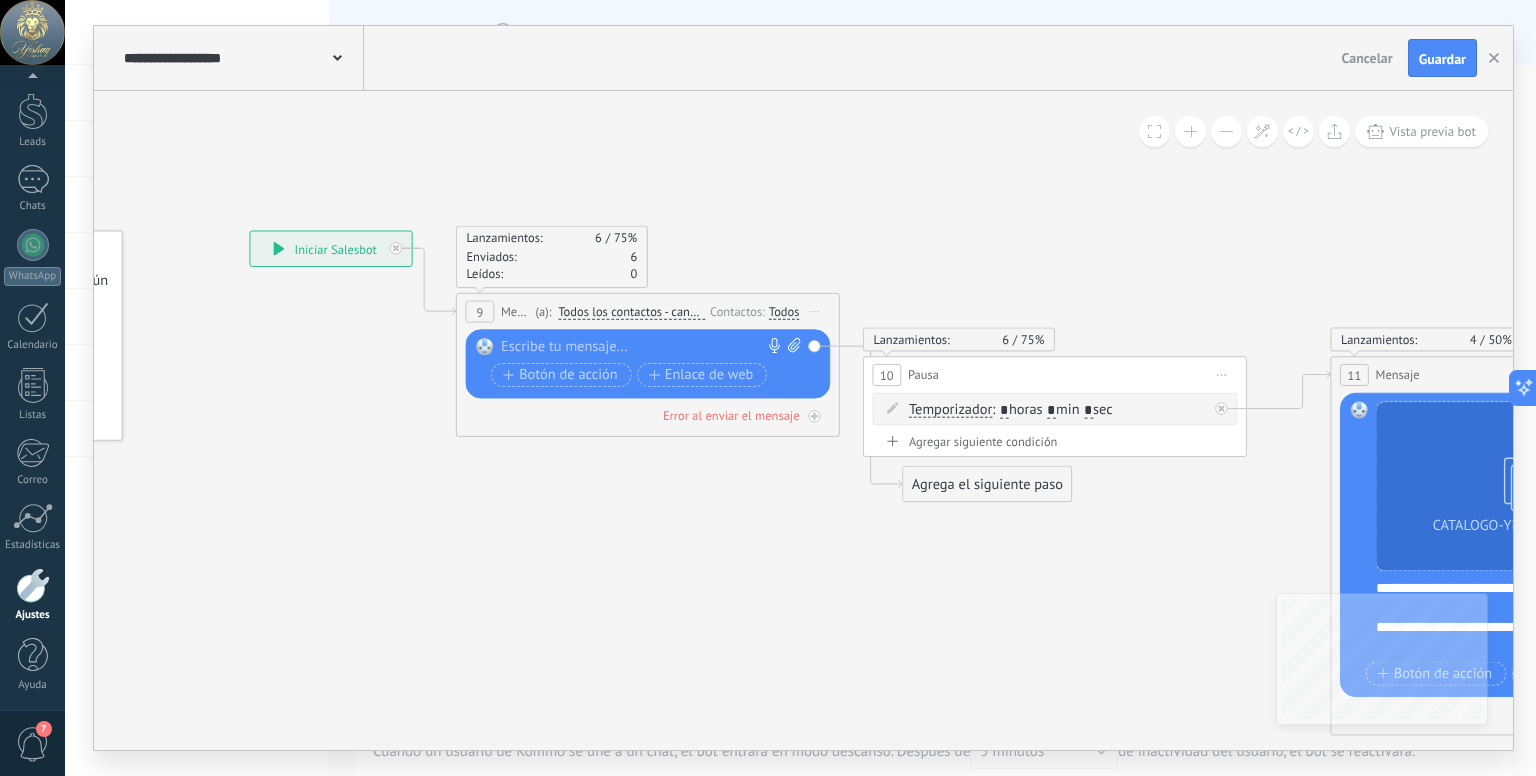 click 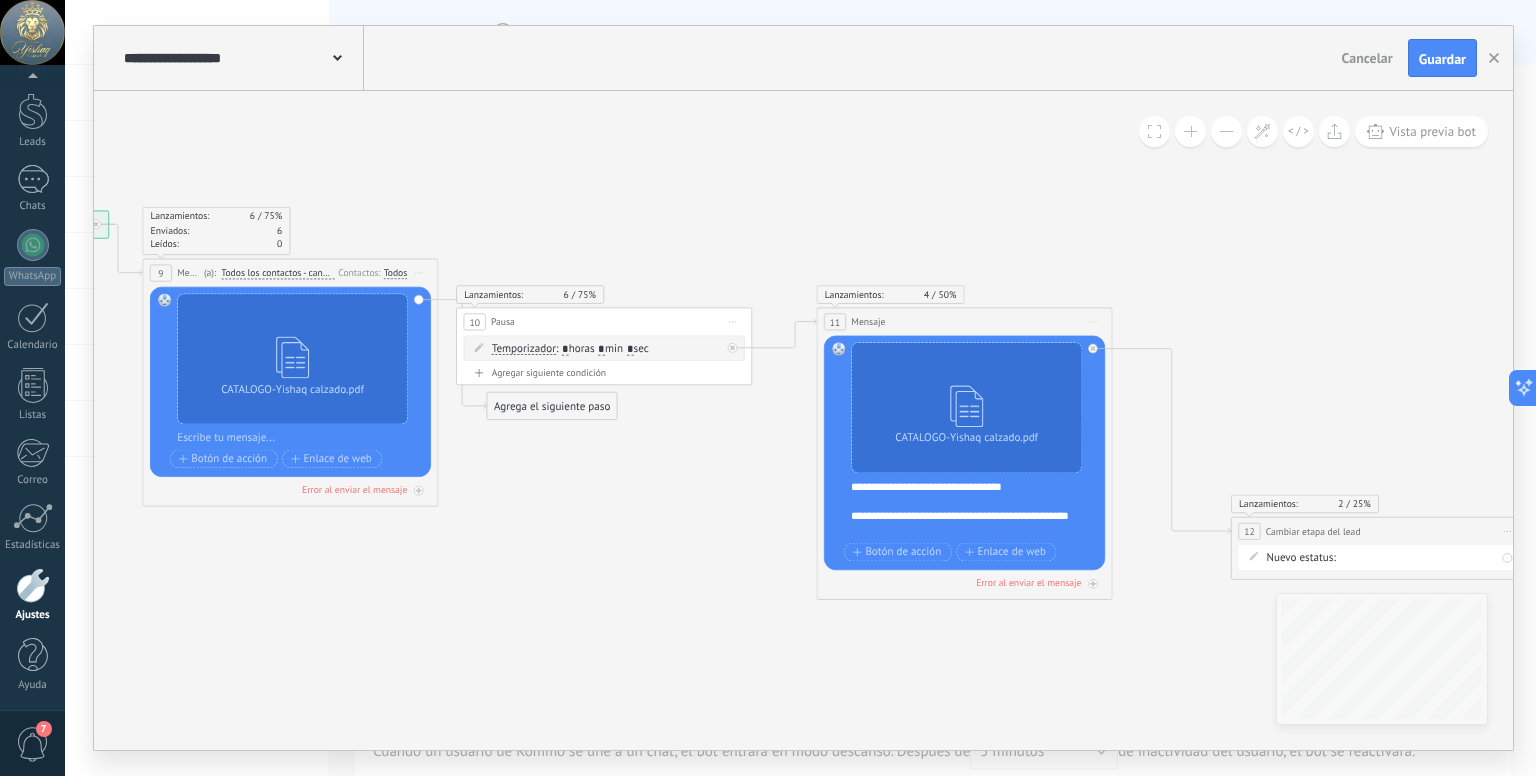 drag, startPoint x: 1184, startPoint y: 524, endPoint x: 620, endPoint y: 495, distance: 564.74506 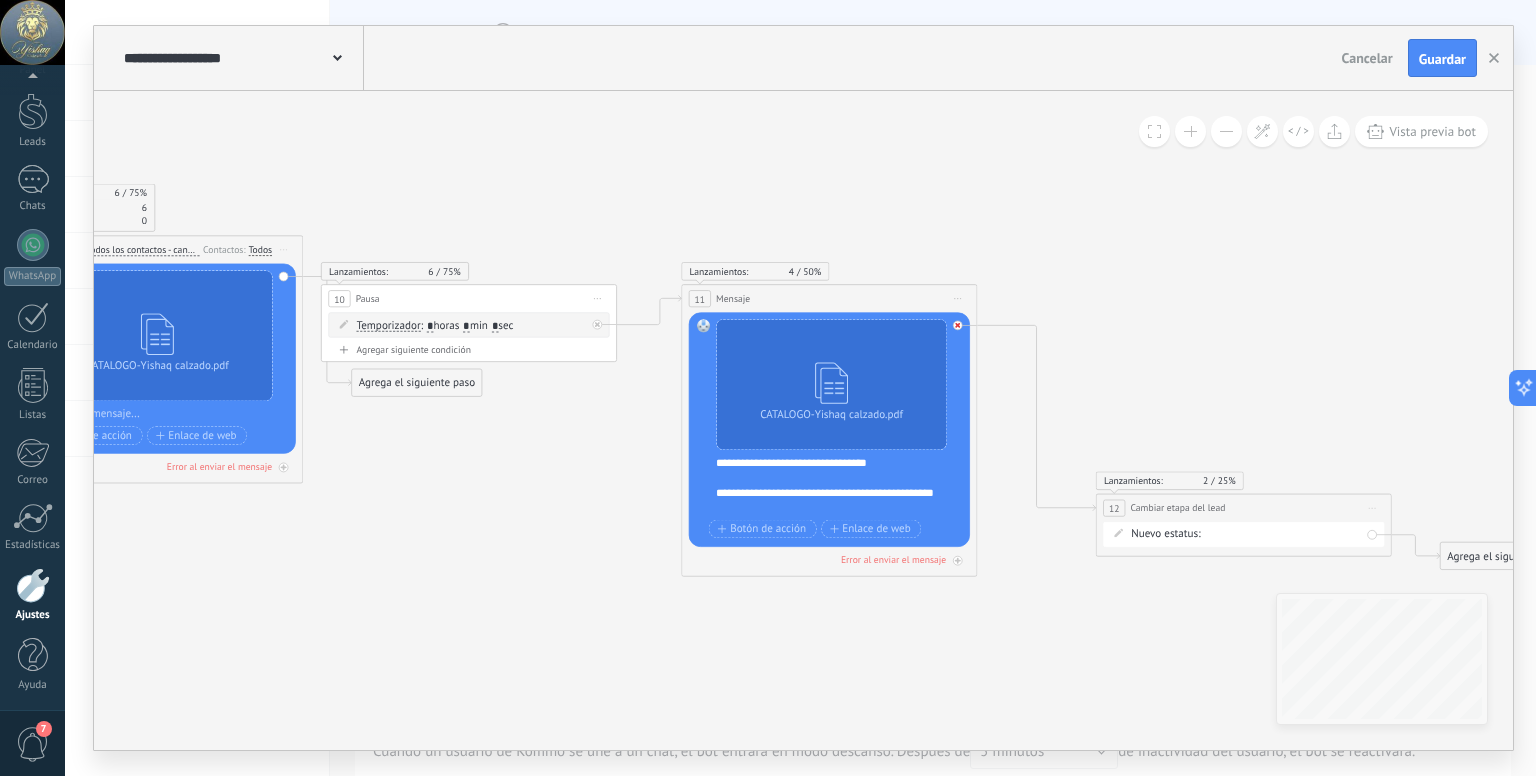 click 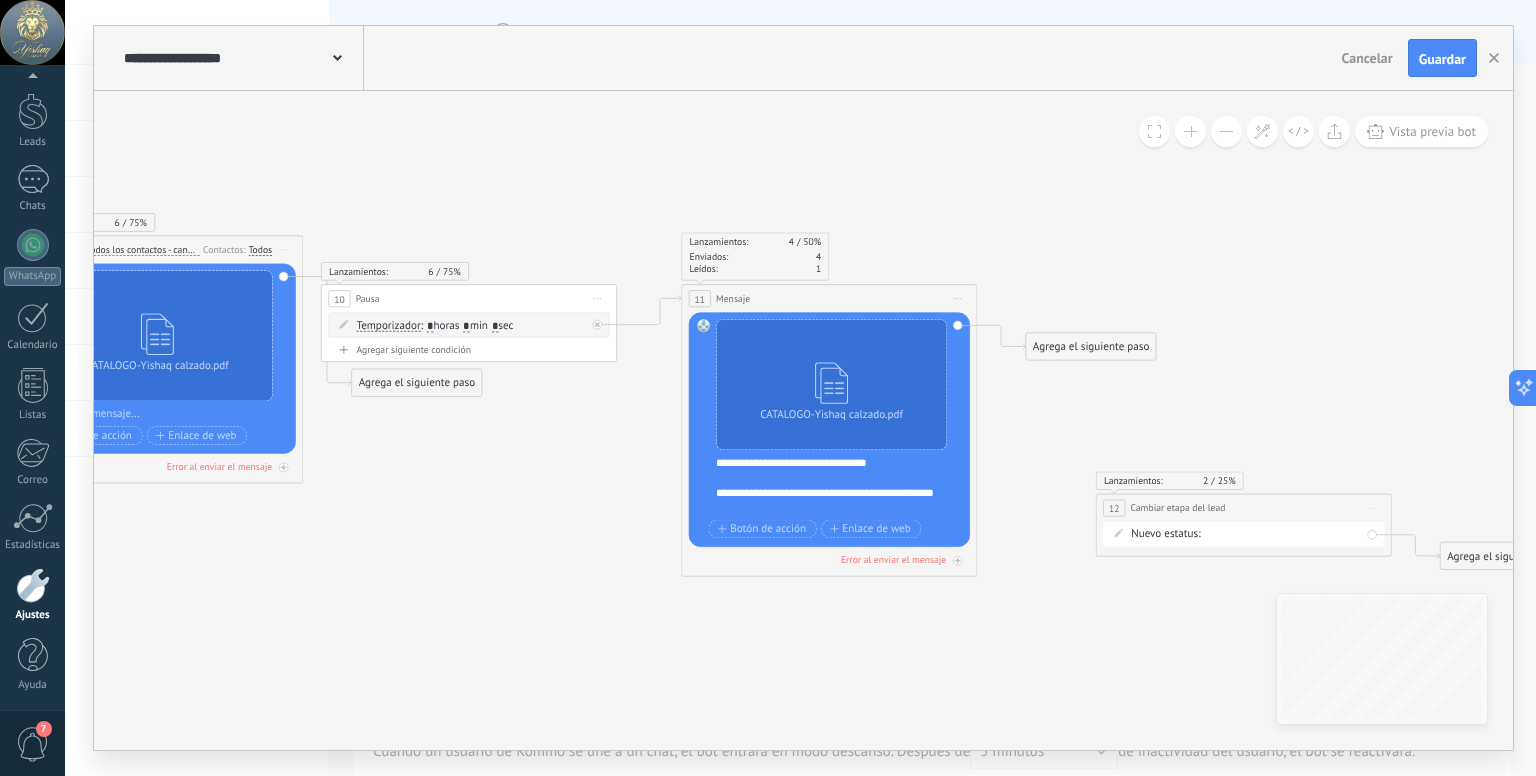 drag, startPoint x: 952, startPoint y: 450, endPoint x: 936, endPoint y: 473, distance: 28.01785 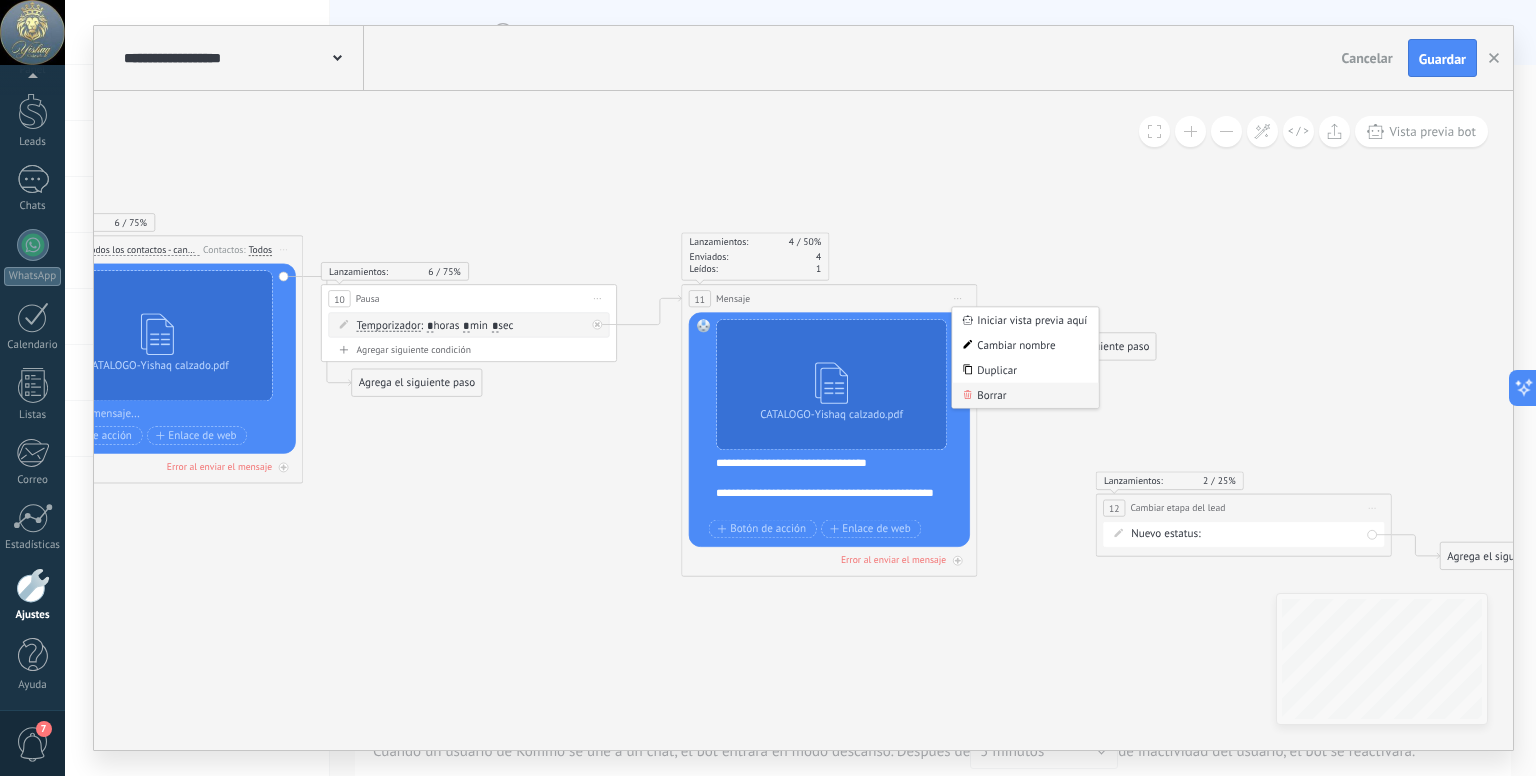 click on "Borrar" at bounding box center [1025, 395] 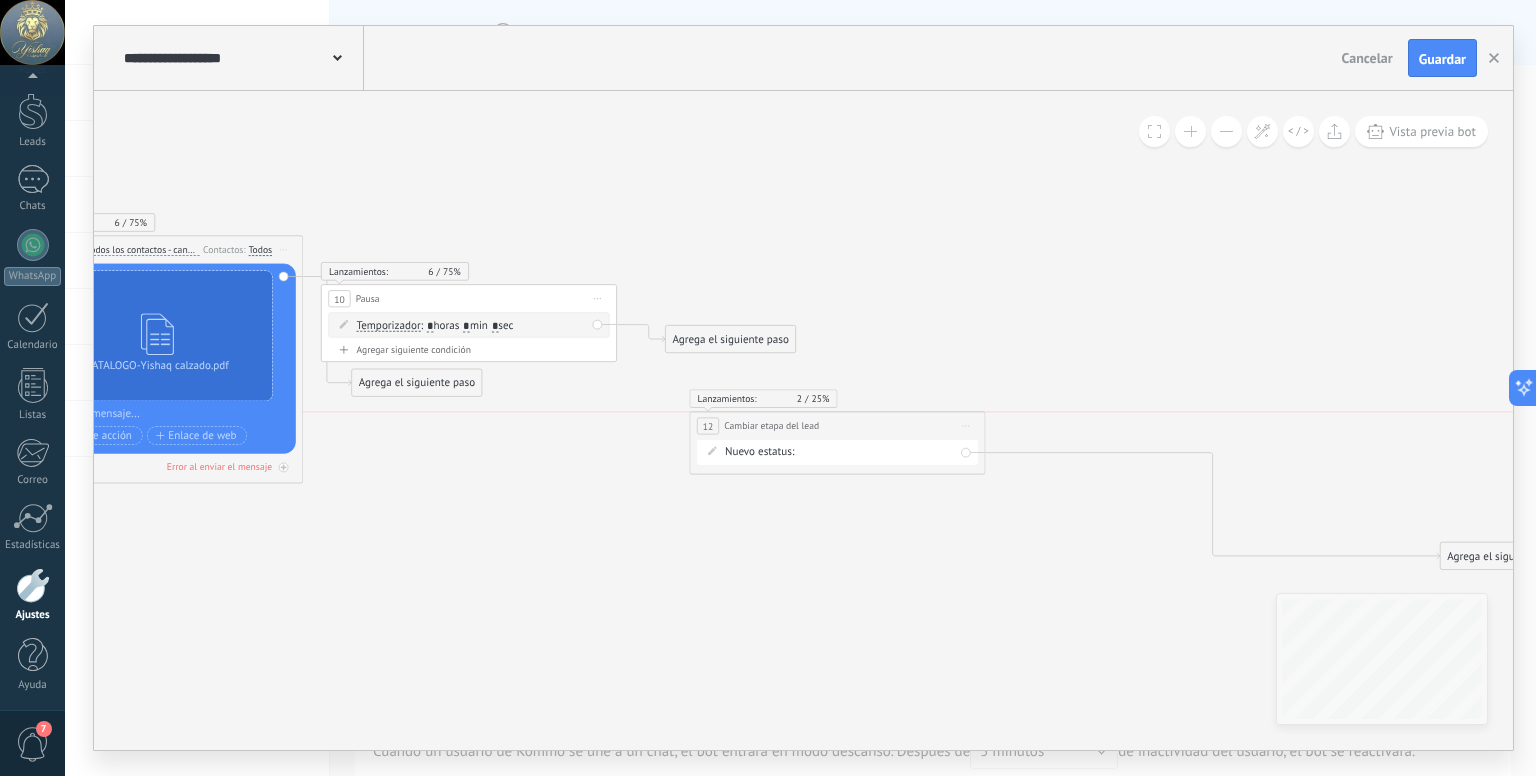 drag, startPoint x: 1358, startPoint y: 504, endPoint x: 952, endPoint y: 427, distance: 413.2372 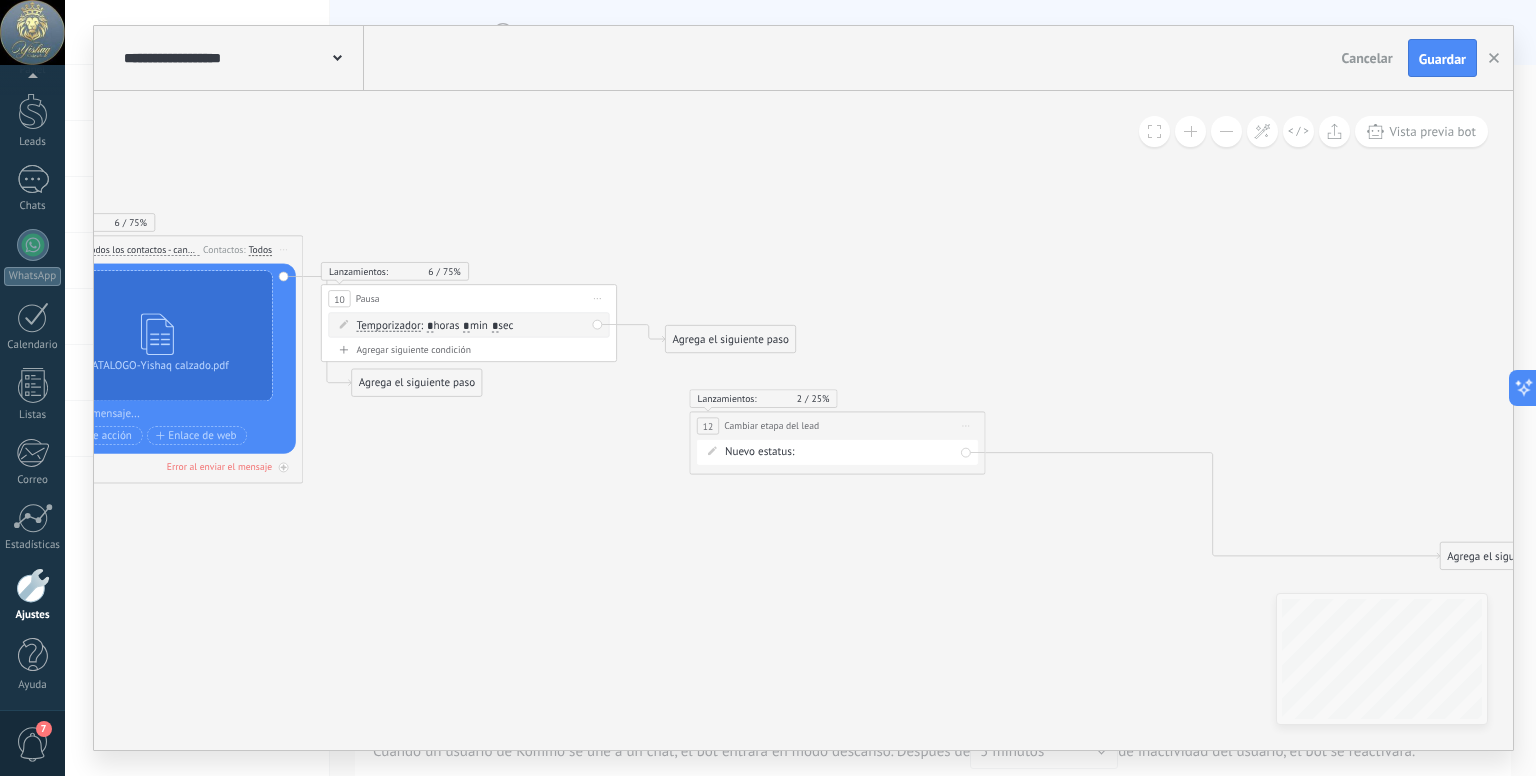 click on "Iniciar vista previa aquí
Cambiar nombre
Duplicar
Borrar" at bounding box center (966, 425) 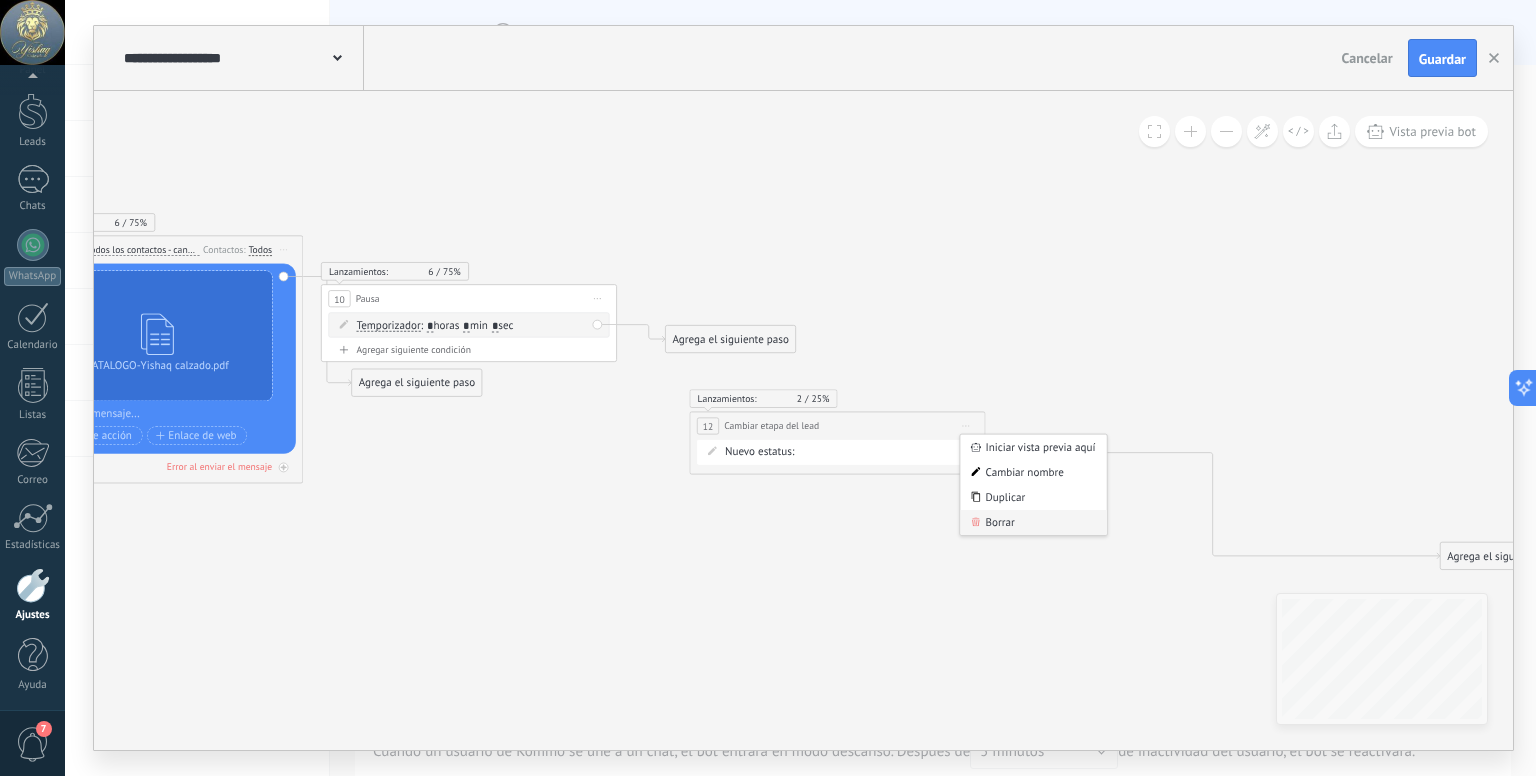 click on "Borrar" at bounding box center [1033, 522] 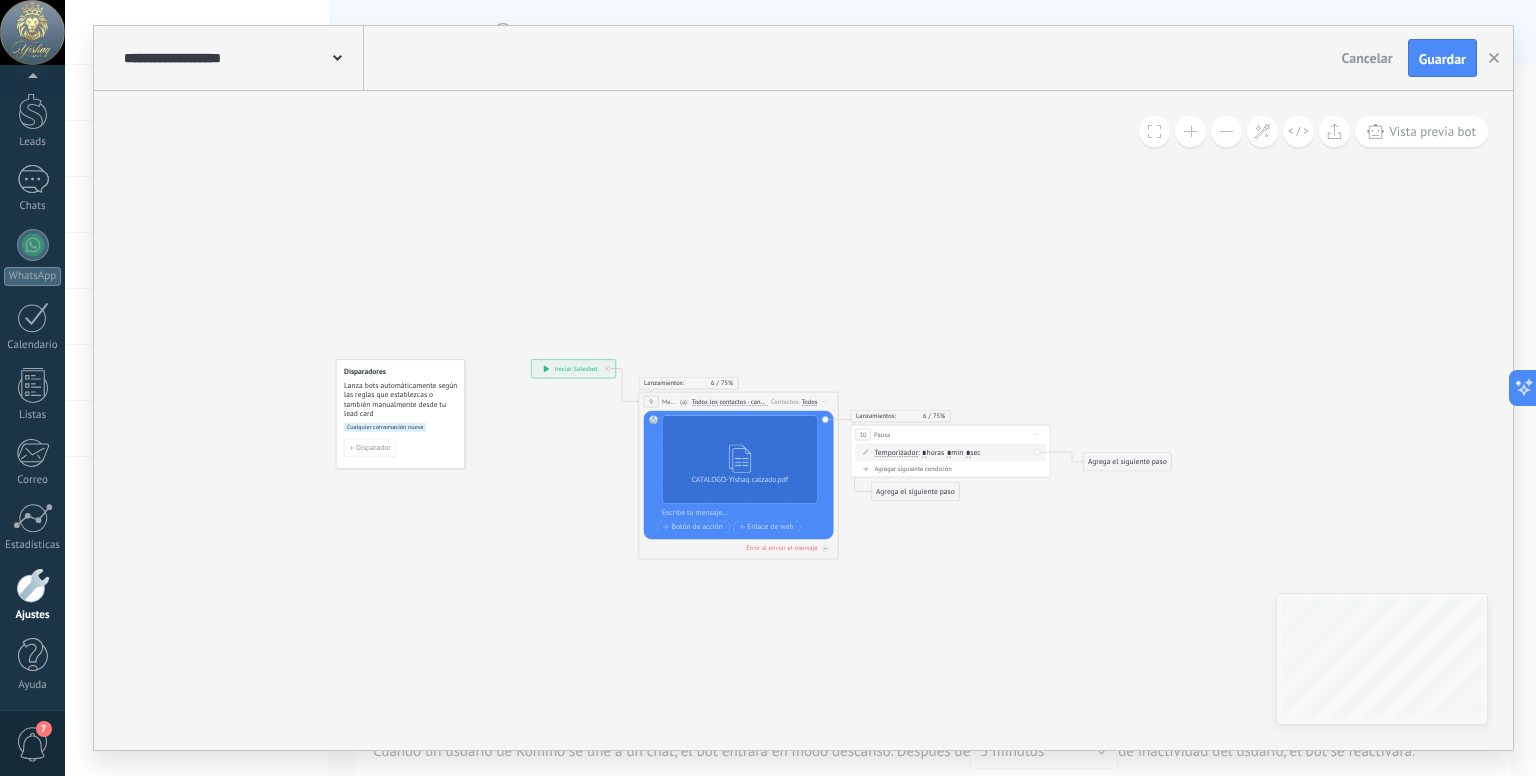 drag, startPoint x: 814, startPoint y: 535, endPoint x: 1114, endPoint y: 668, distance: 328.16003 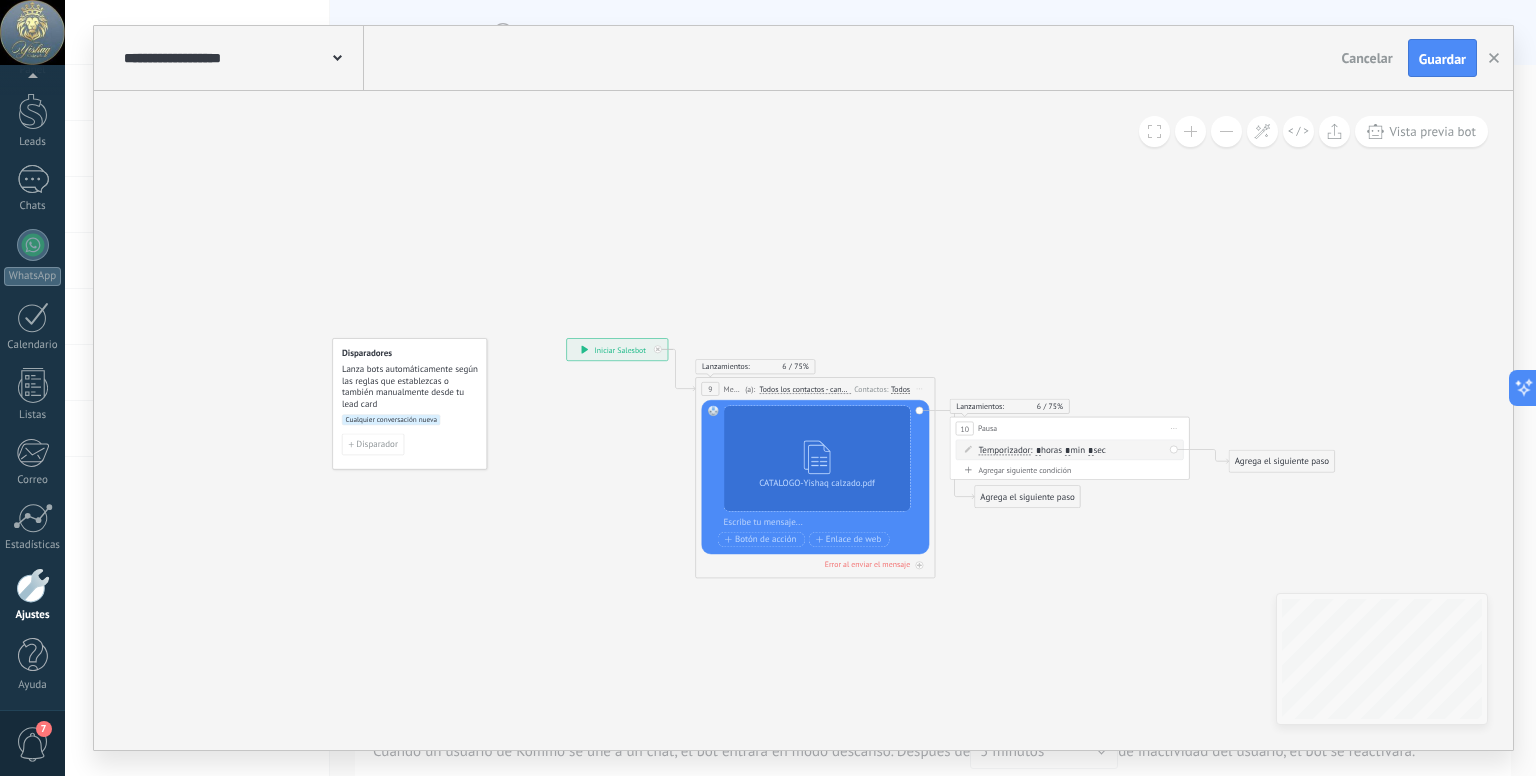 drag, startPoint x: 460, startPoint y: 508, endPoint x: 541, endPoint y: 520, distance: 81.88406 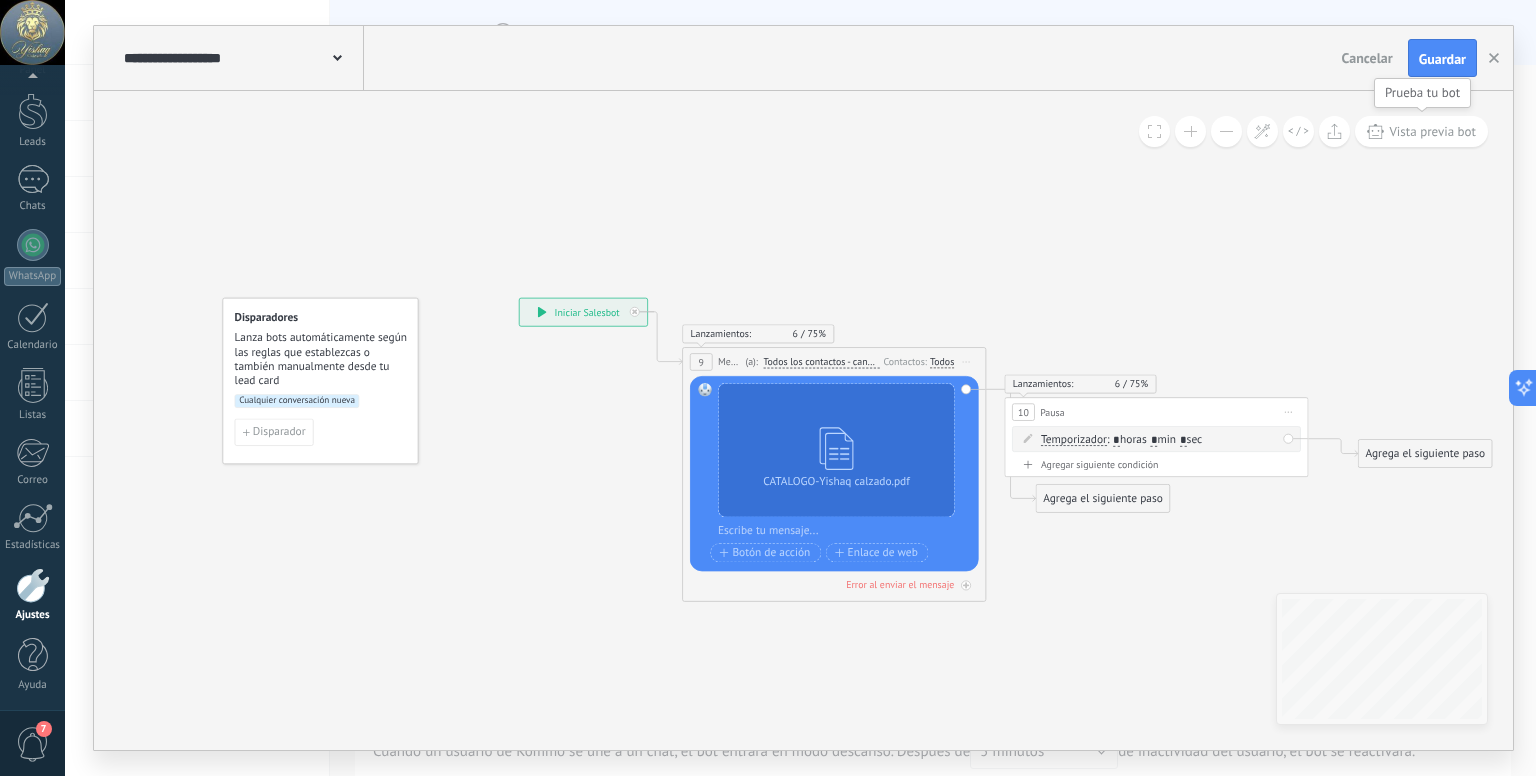 click on "Vista previa bot" at bounding box center (1421, 131) 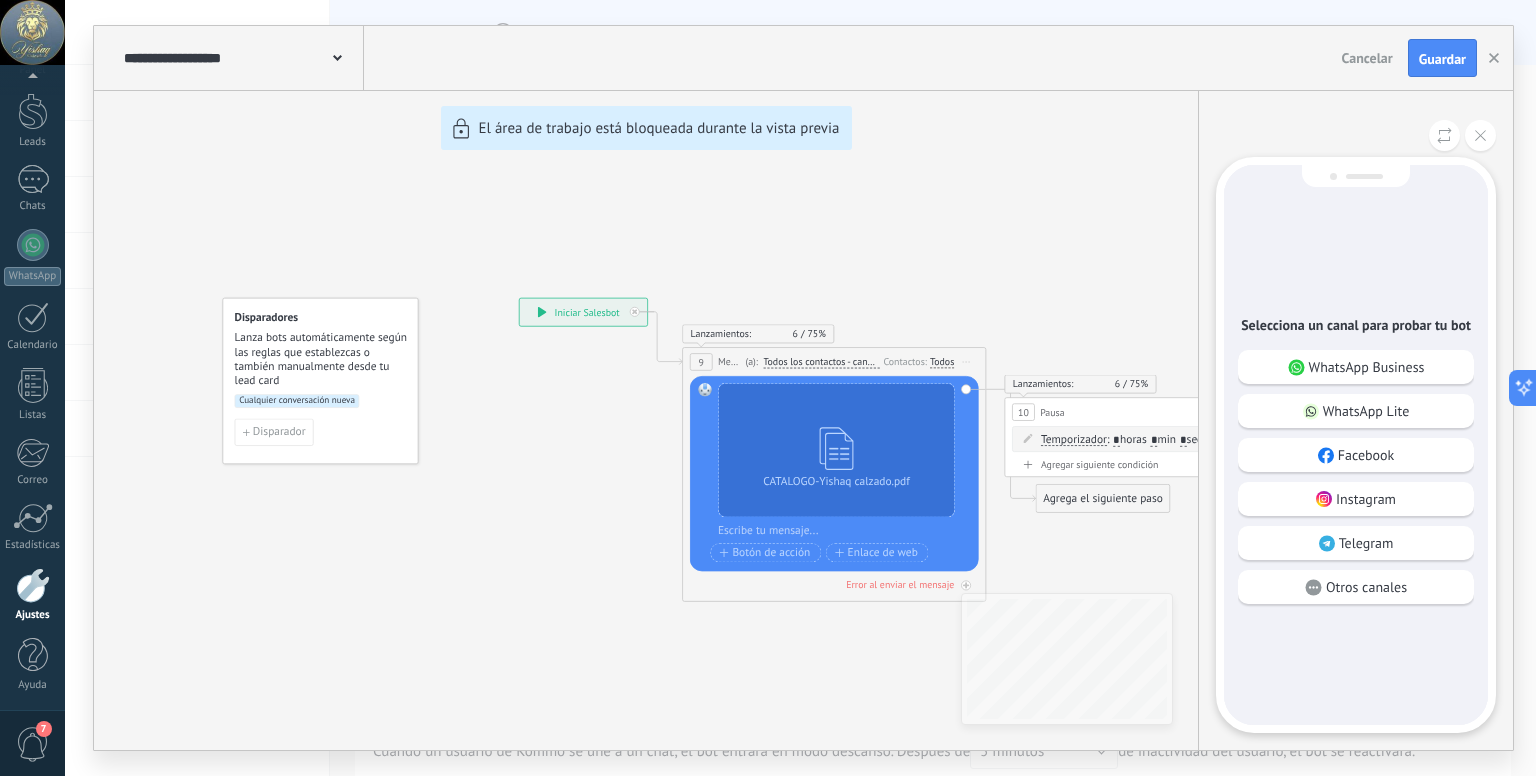 click on "**********" at bounding box center [803, 388] 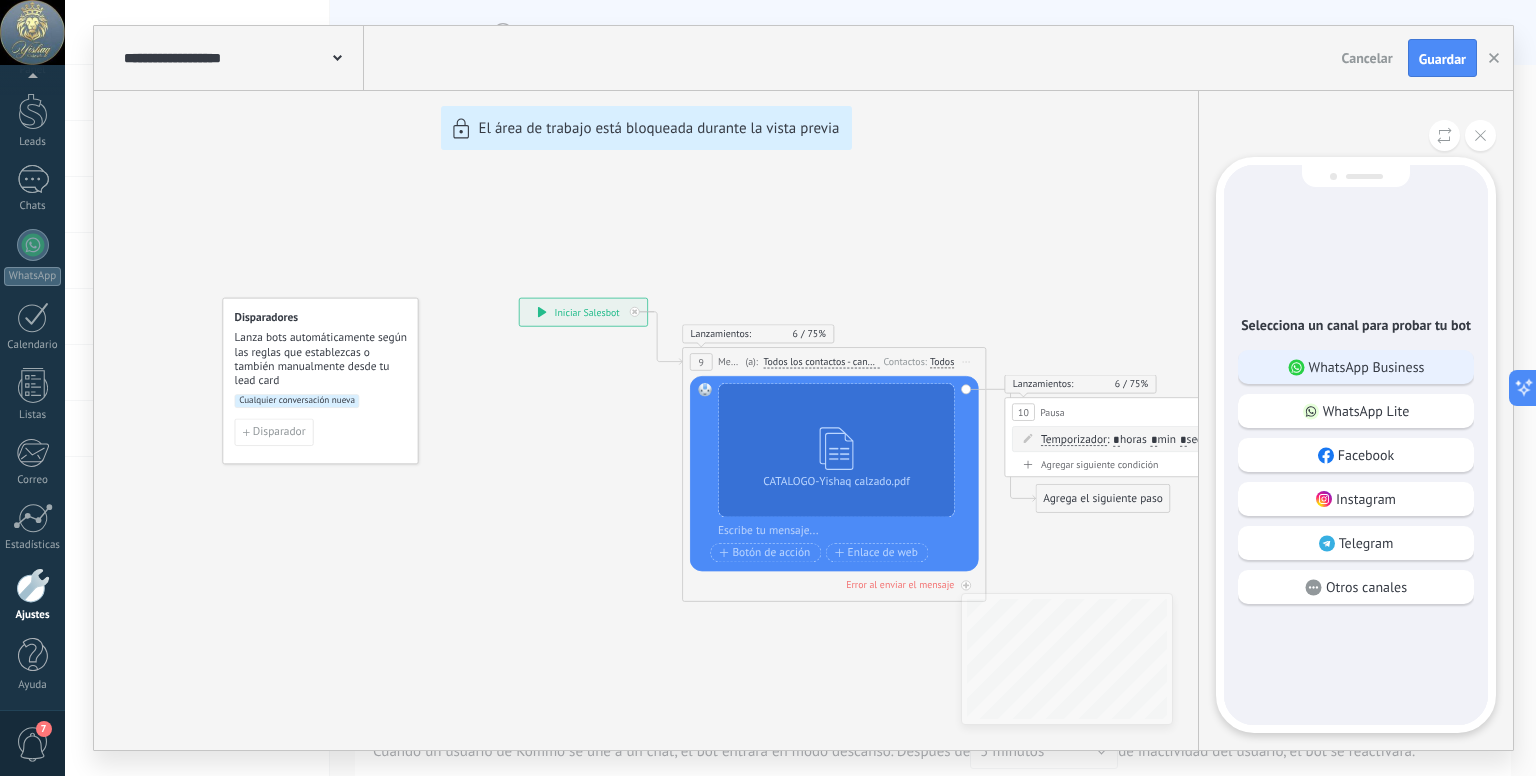click on "WhatsApp Business" at bounding box center (1367, 367) 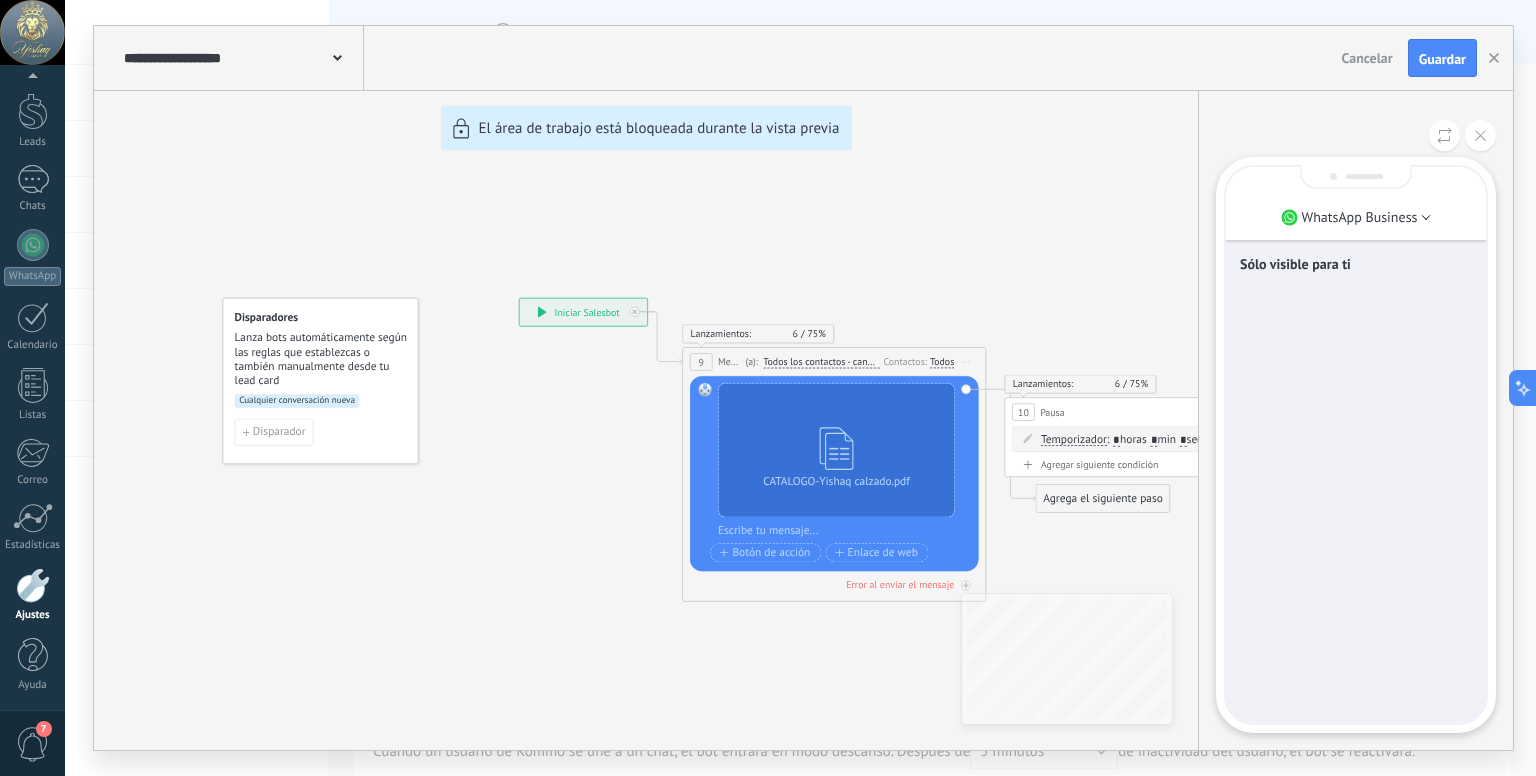 click on "**********" at bounding box center [803, 388] 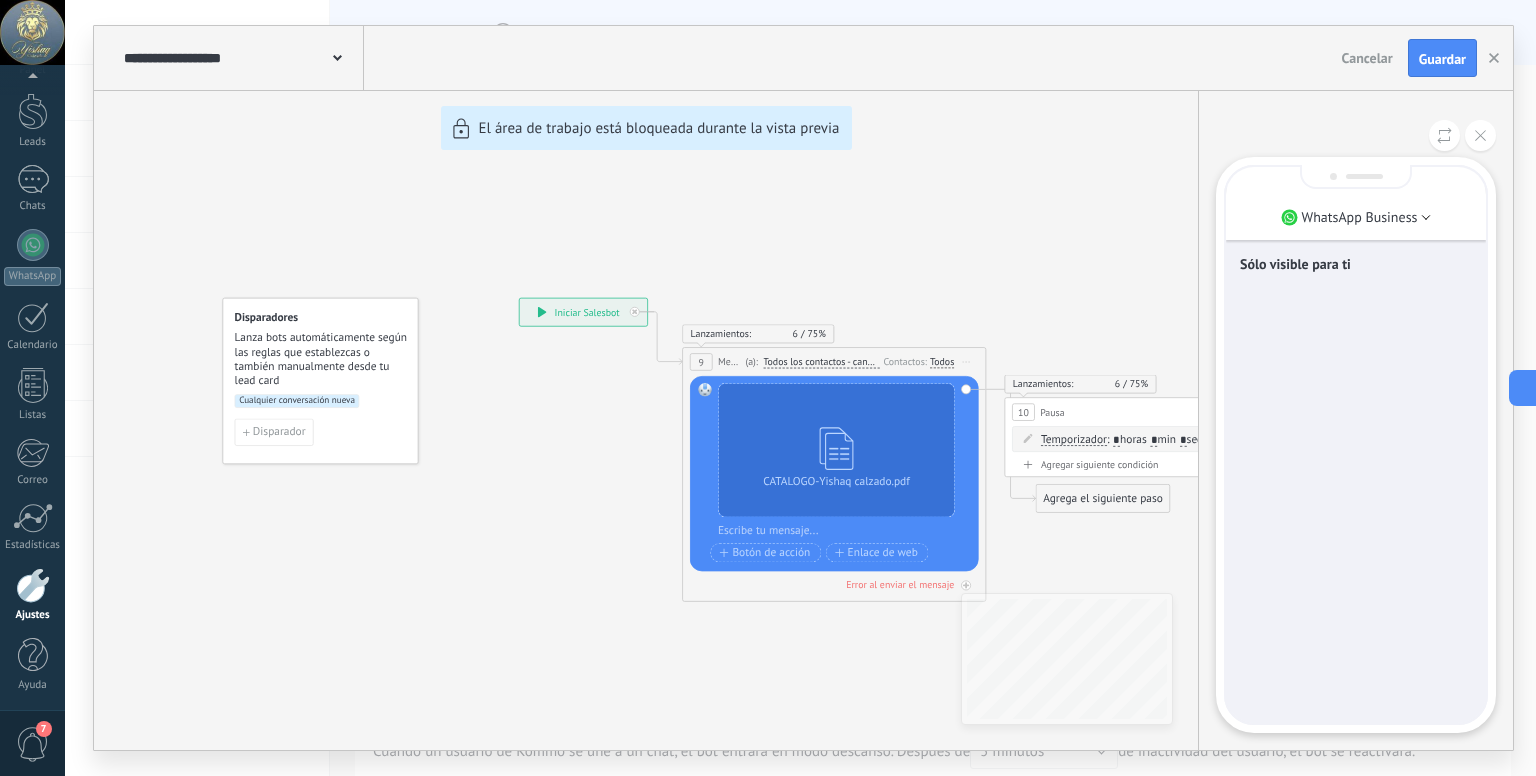 click on "**********" at bounding box center [803, 388] 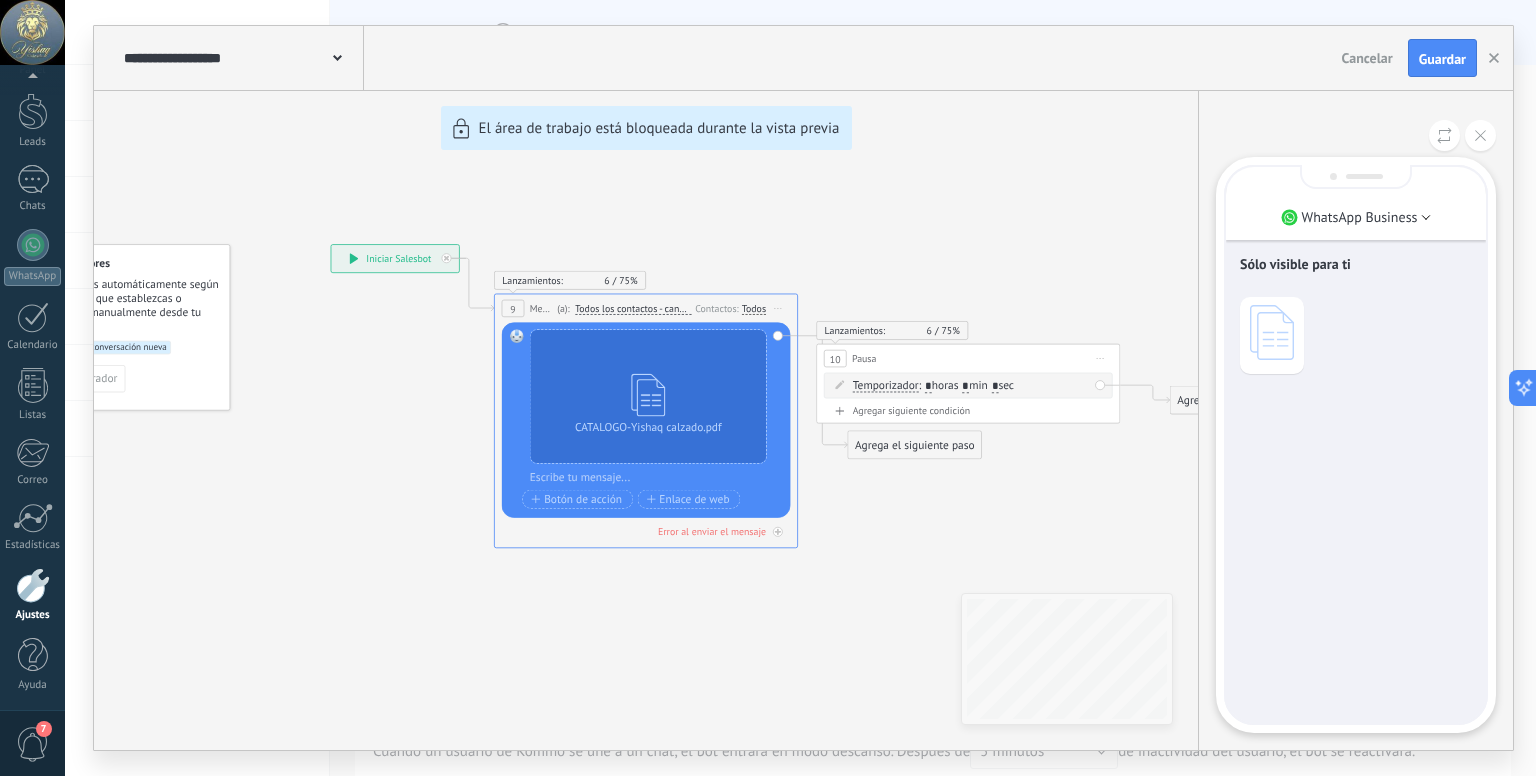 click on "**********" at bounding box center (803, 388) 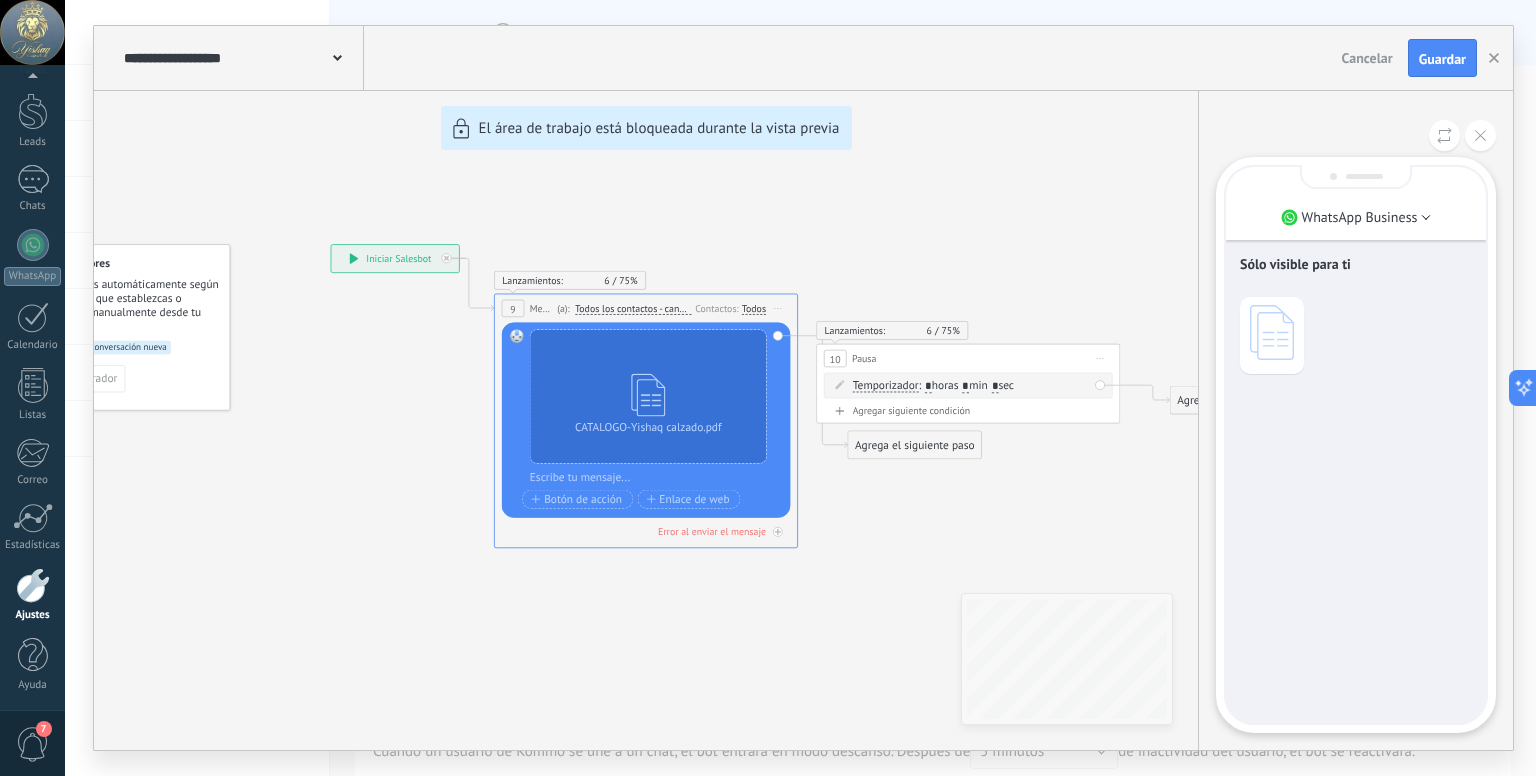 click on "**********" at bounding box center (803, 388) 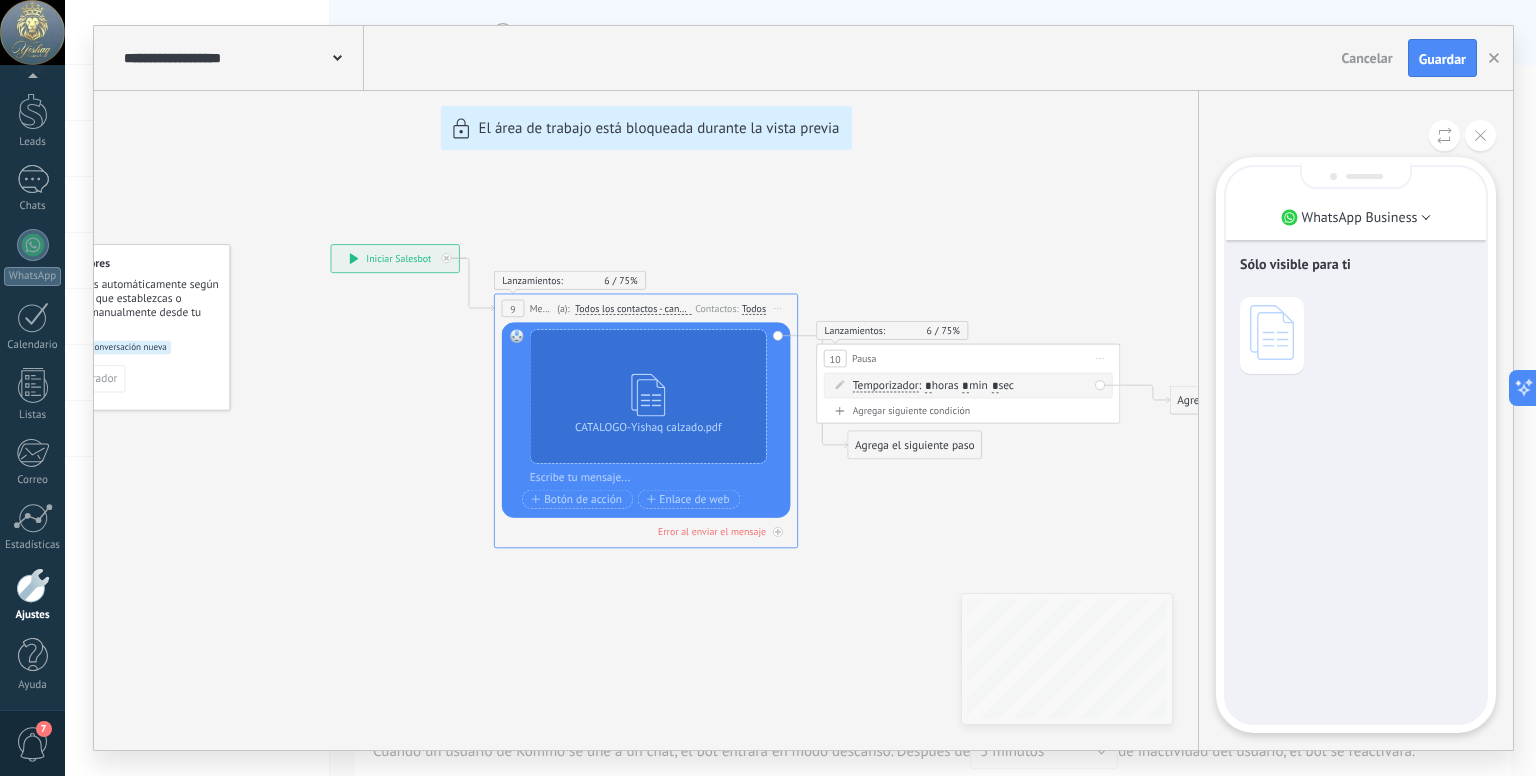 click on "**********" at bounding box center [803, 388] 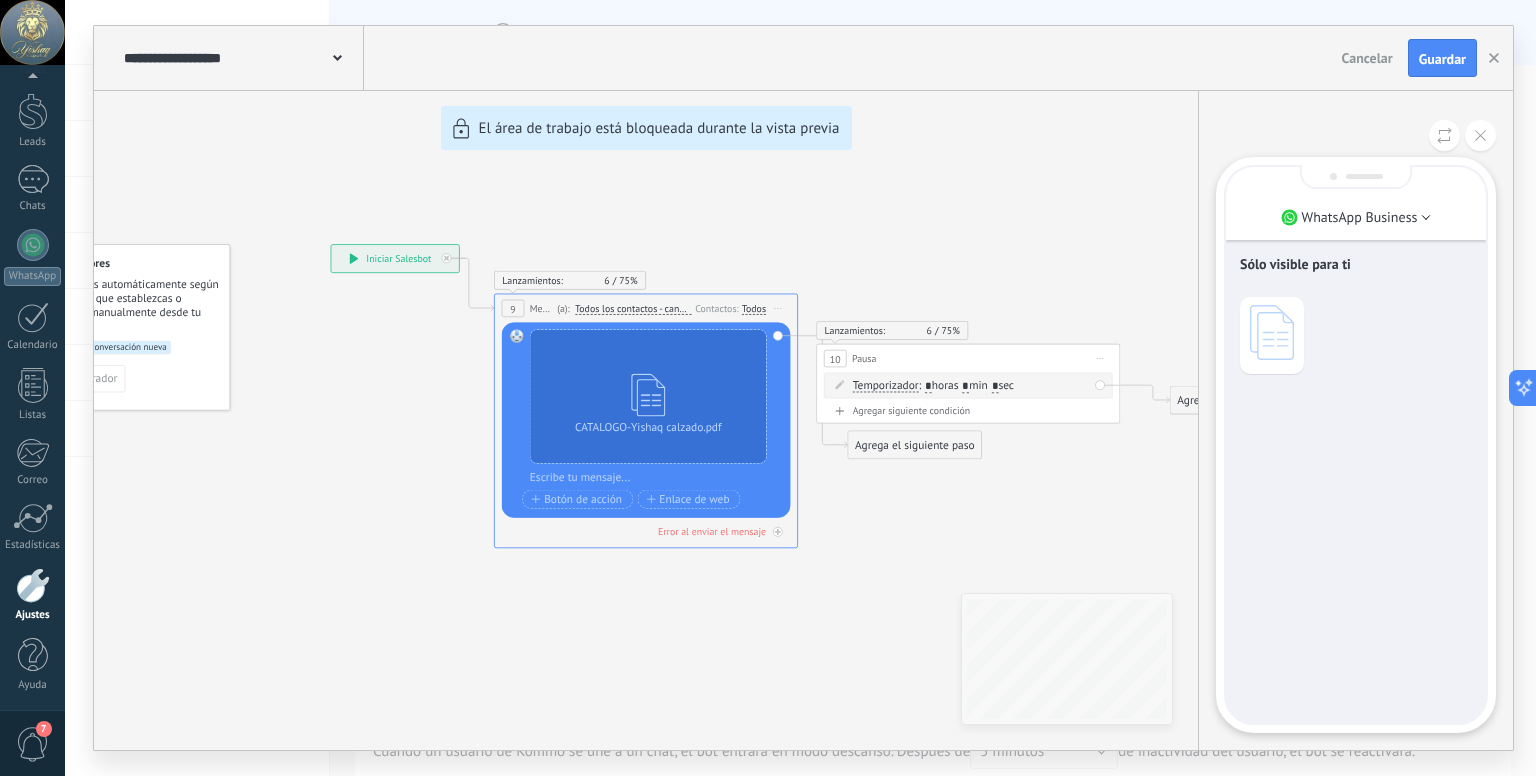 click on "**********" at bounding box center [803, 388] 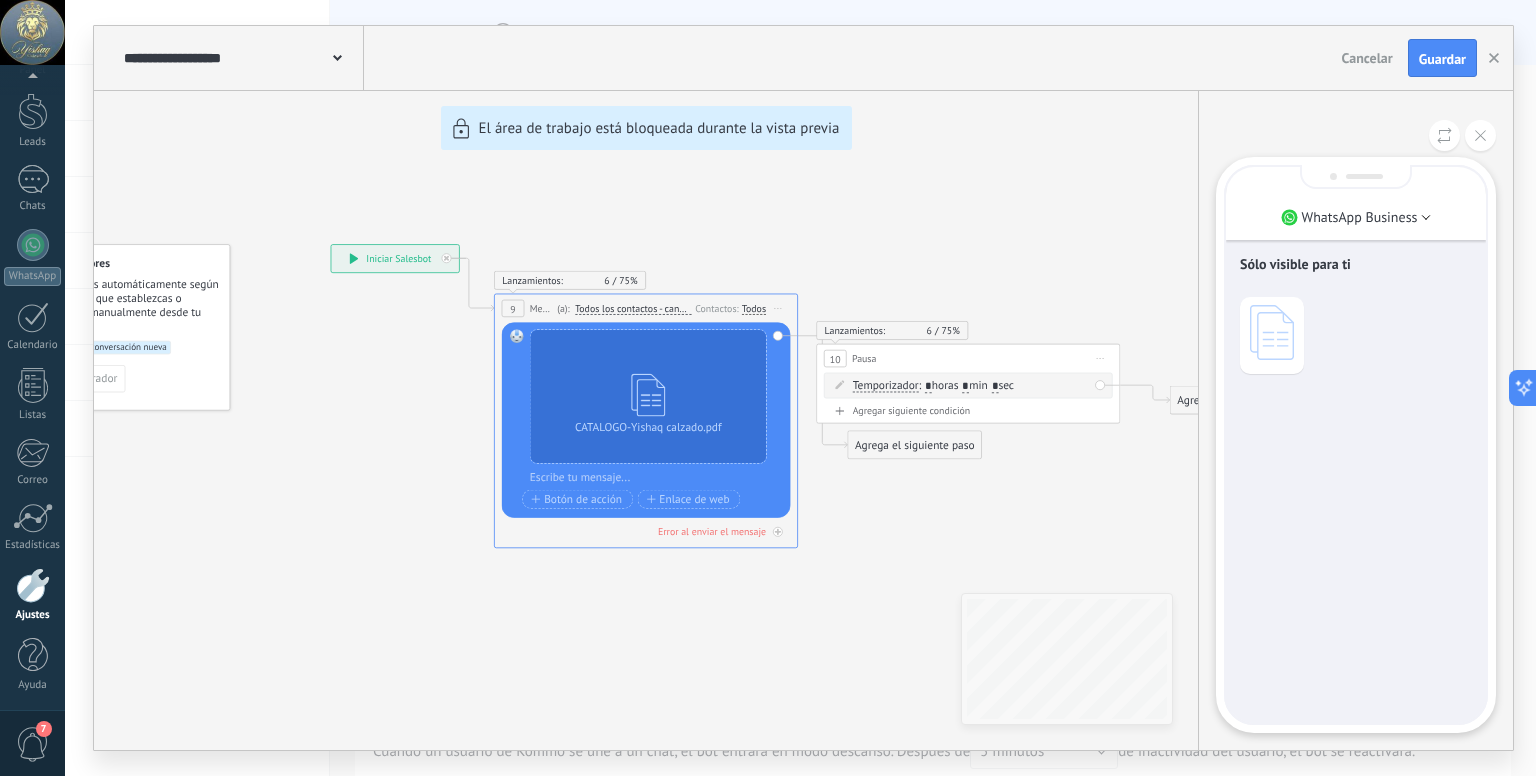 click on "**********" at bounding box center (803, 388) 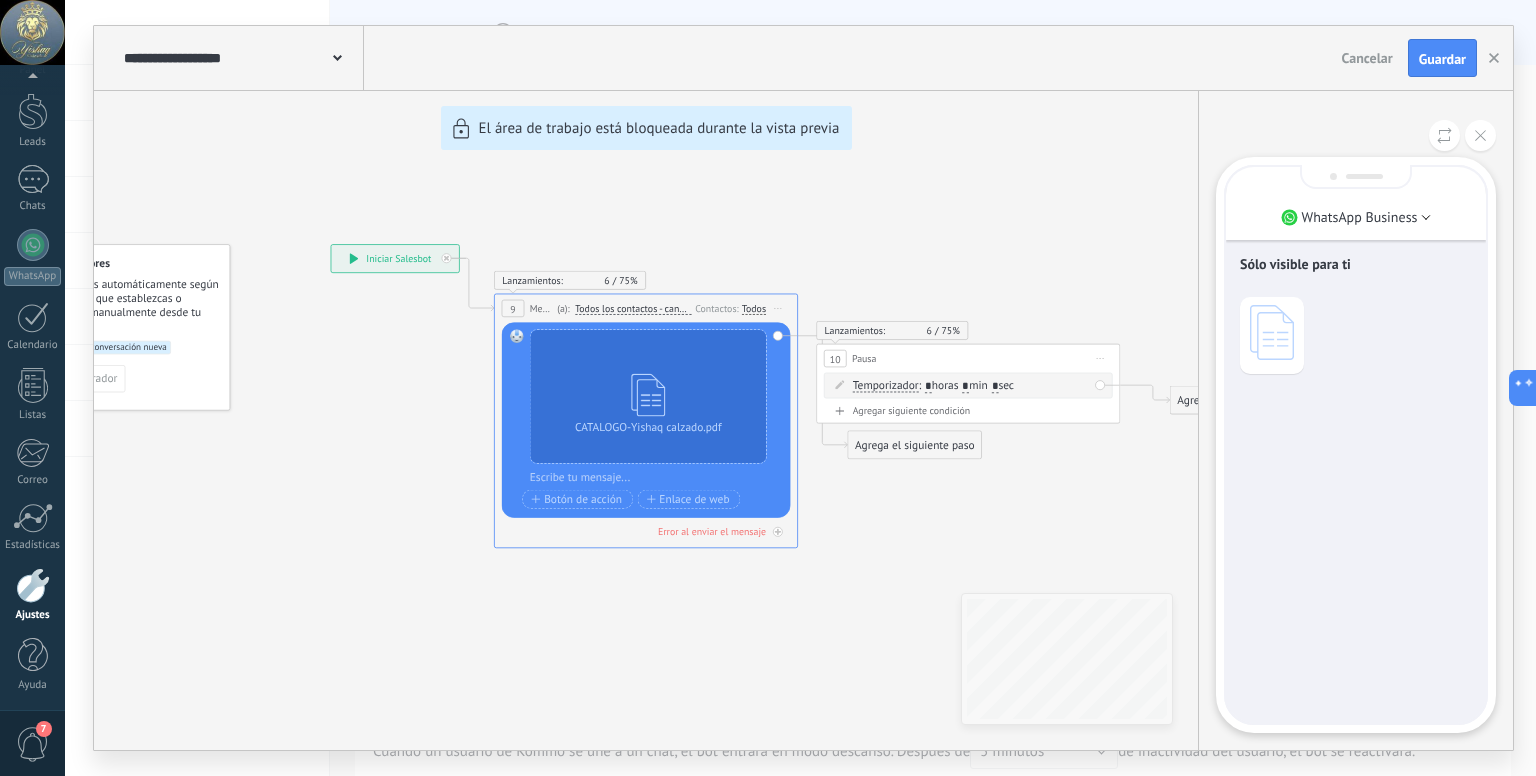 click on "**********" at bounding box center [803, 388] 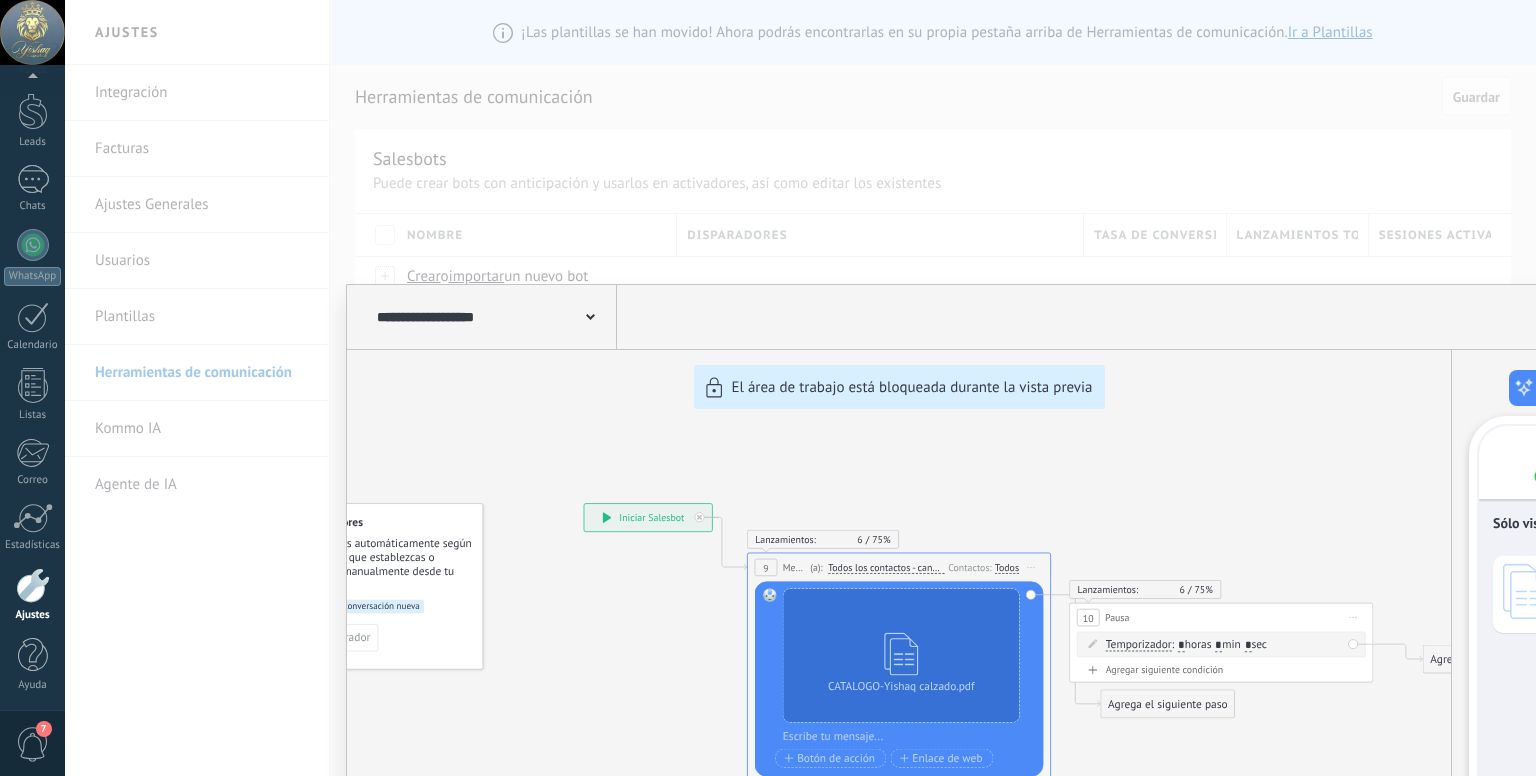drag, startPoint x: 969, startPoint y: 119, endPoint x: 476, endPoint y: 232, distance: 505.78455 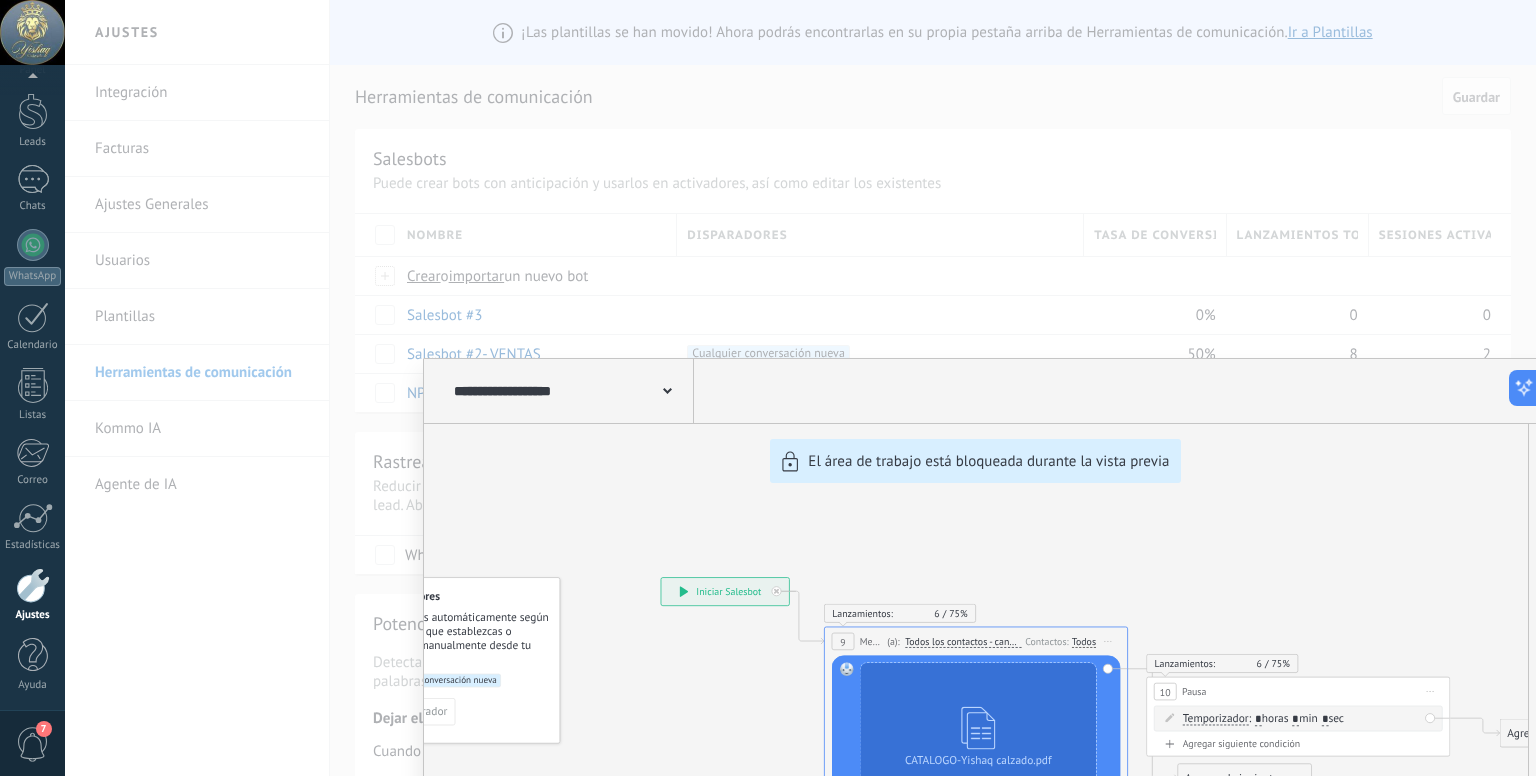 click on "**********" at bounding box center [800, 388] 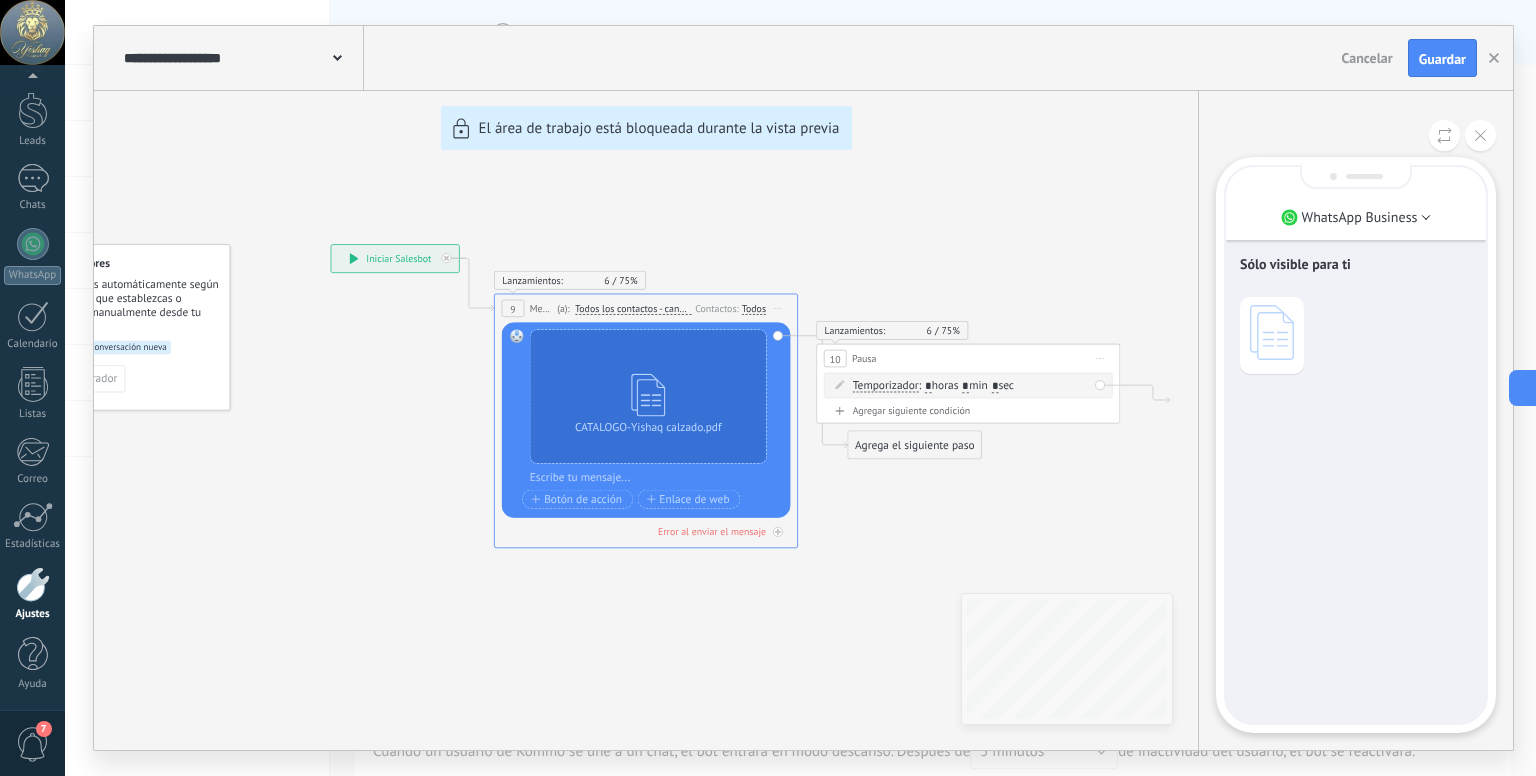 scroll, scrollTop: 55, scrollLeft: 0, axis: vertical 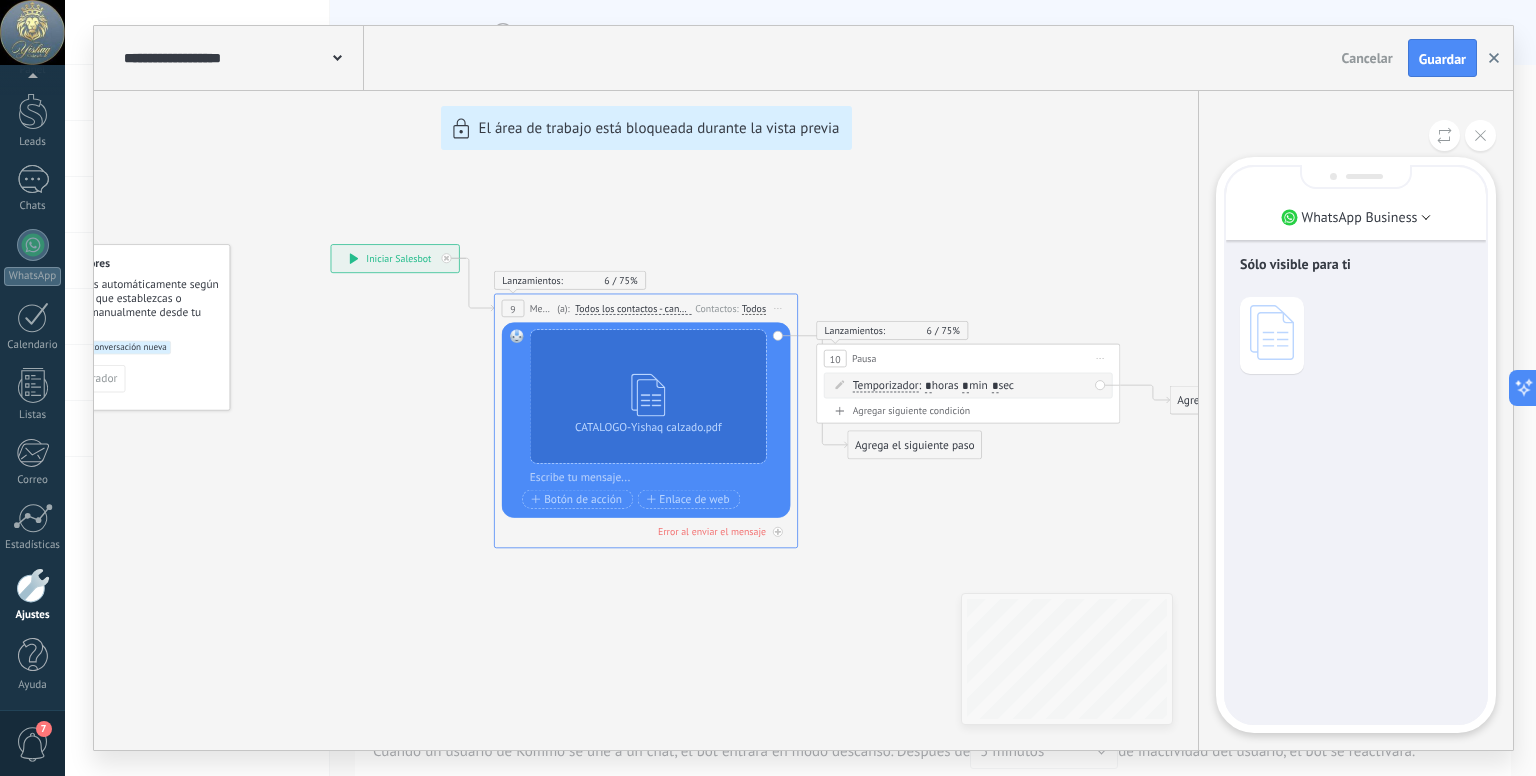 click 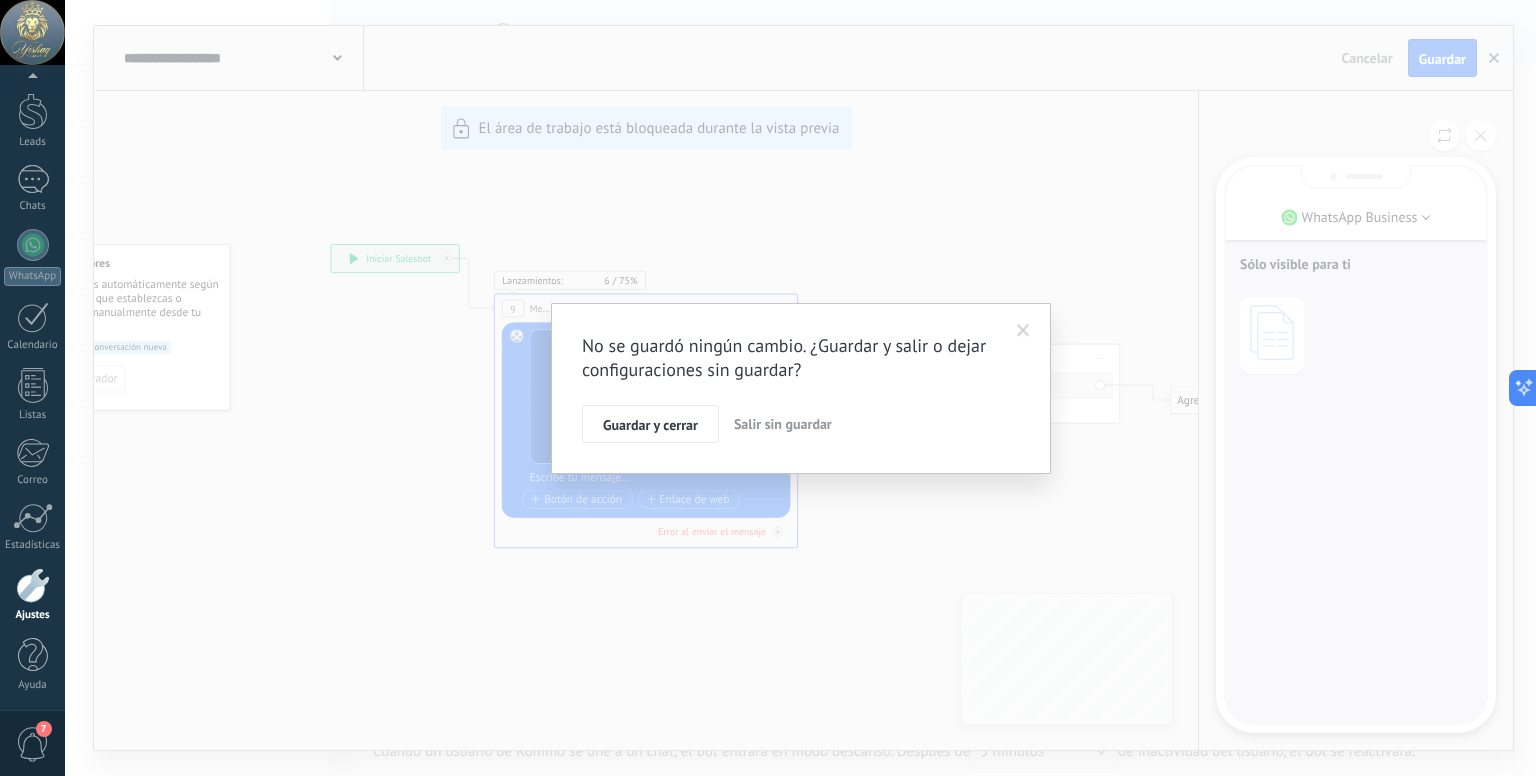 type 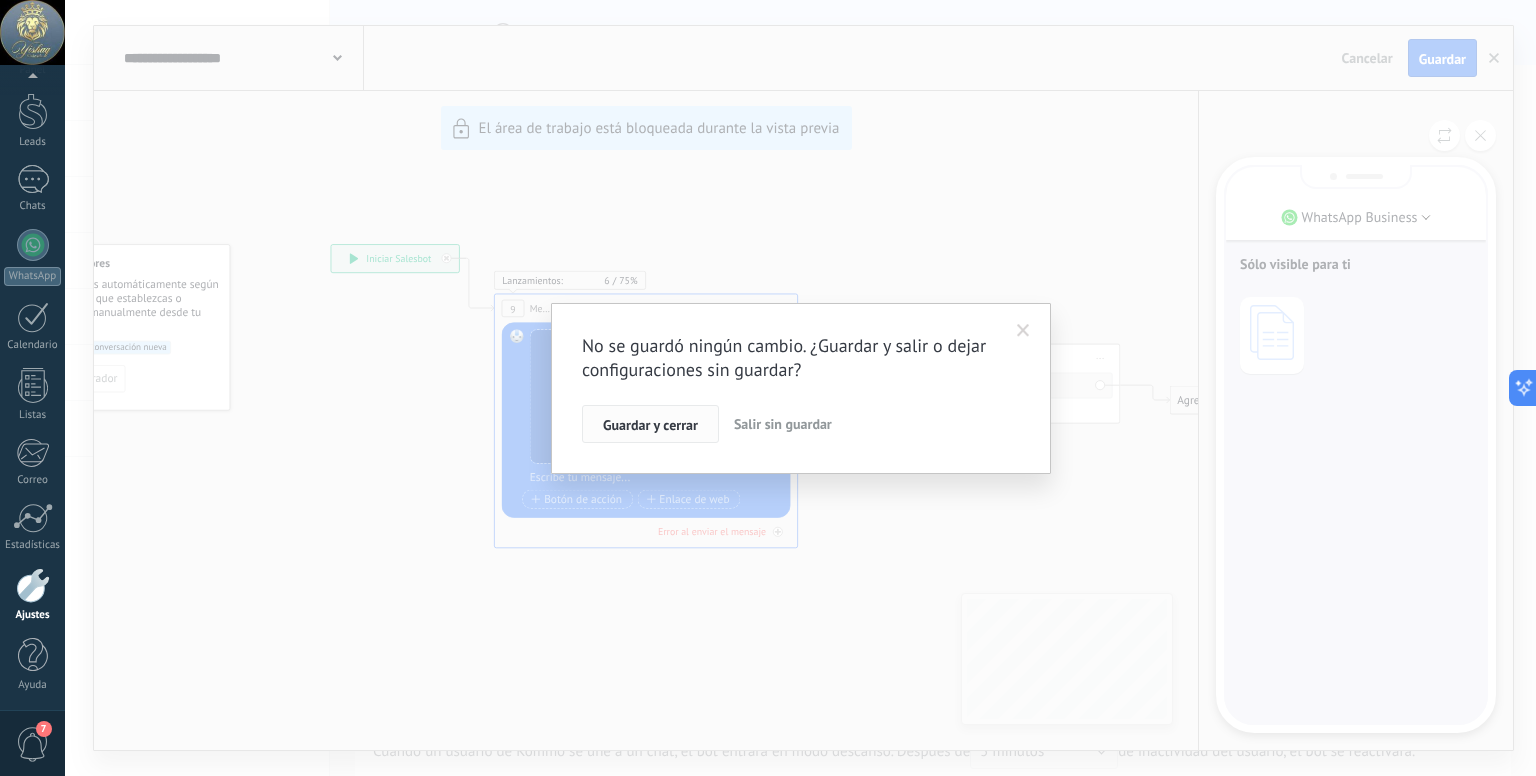 click on "Guardar y cerrar" at bounding box center (650, 425) 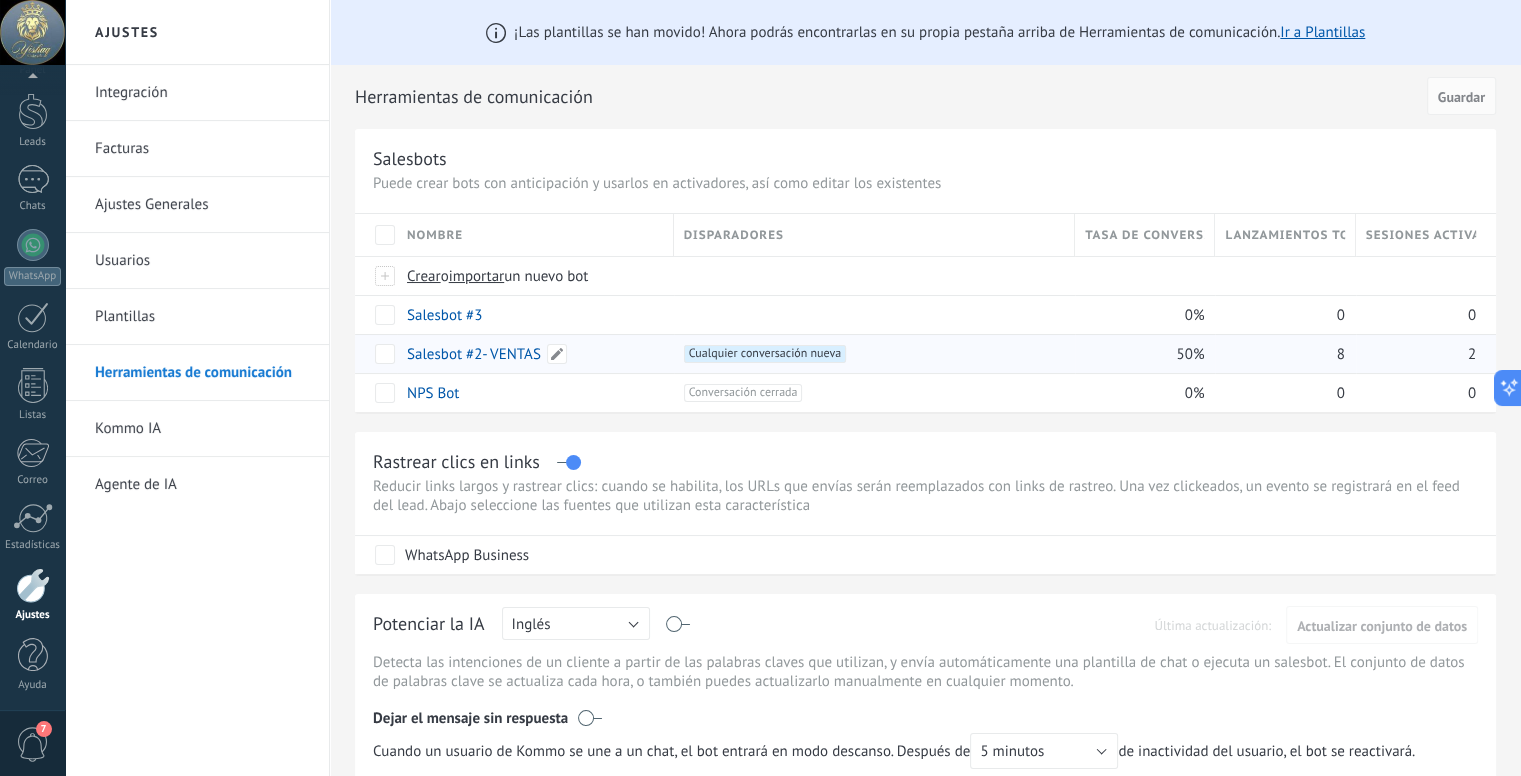 click on "Salesbot #2- VENTAS" at bounding box center (474, 354) 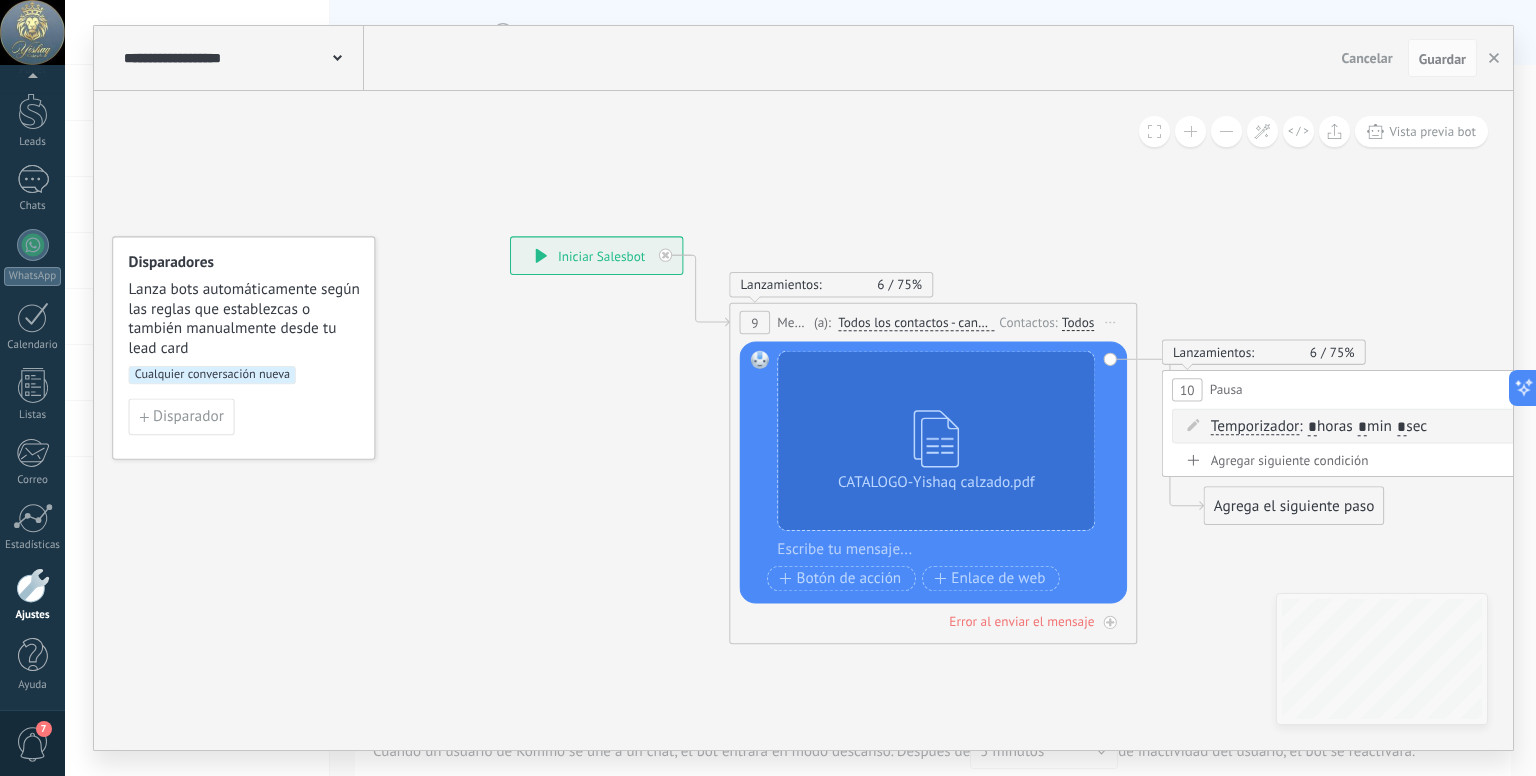 click on "CATALOGO-[NAME].pdf
Reemplazar
Quitar
Convertir a mensaje de voz
Arrastre la imagen aquí para adjuntarla.
Añadir imagen
Subir
Arrastrar y soltar
Archivo no encontrado
Escribe tu mensaje..." at bounding box center [933, 472] 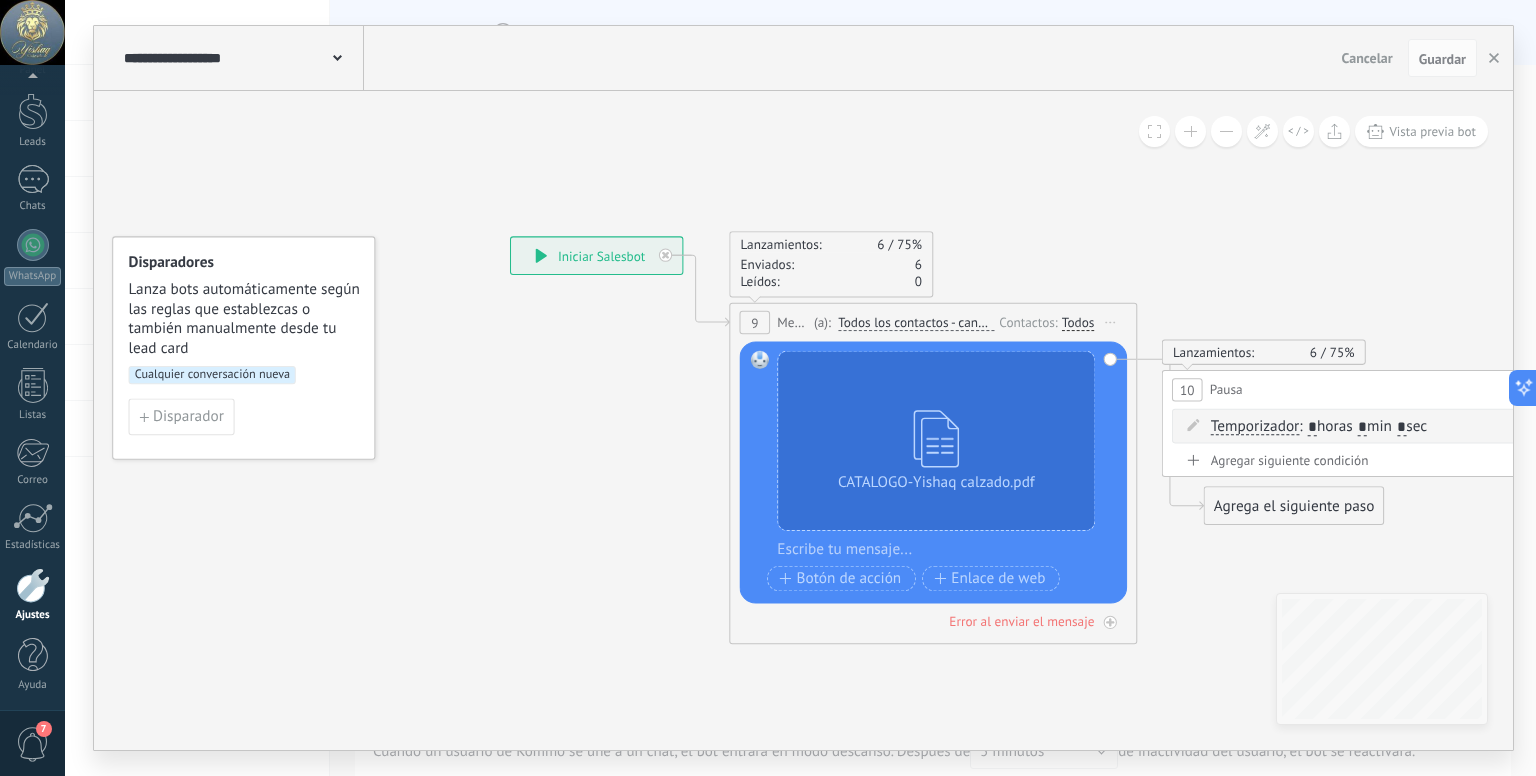 click on "Todos" at bounding box center (1078, 322) 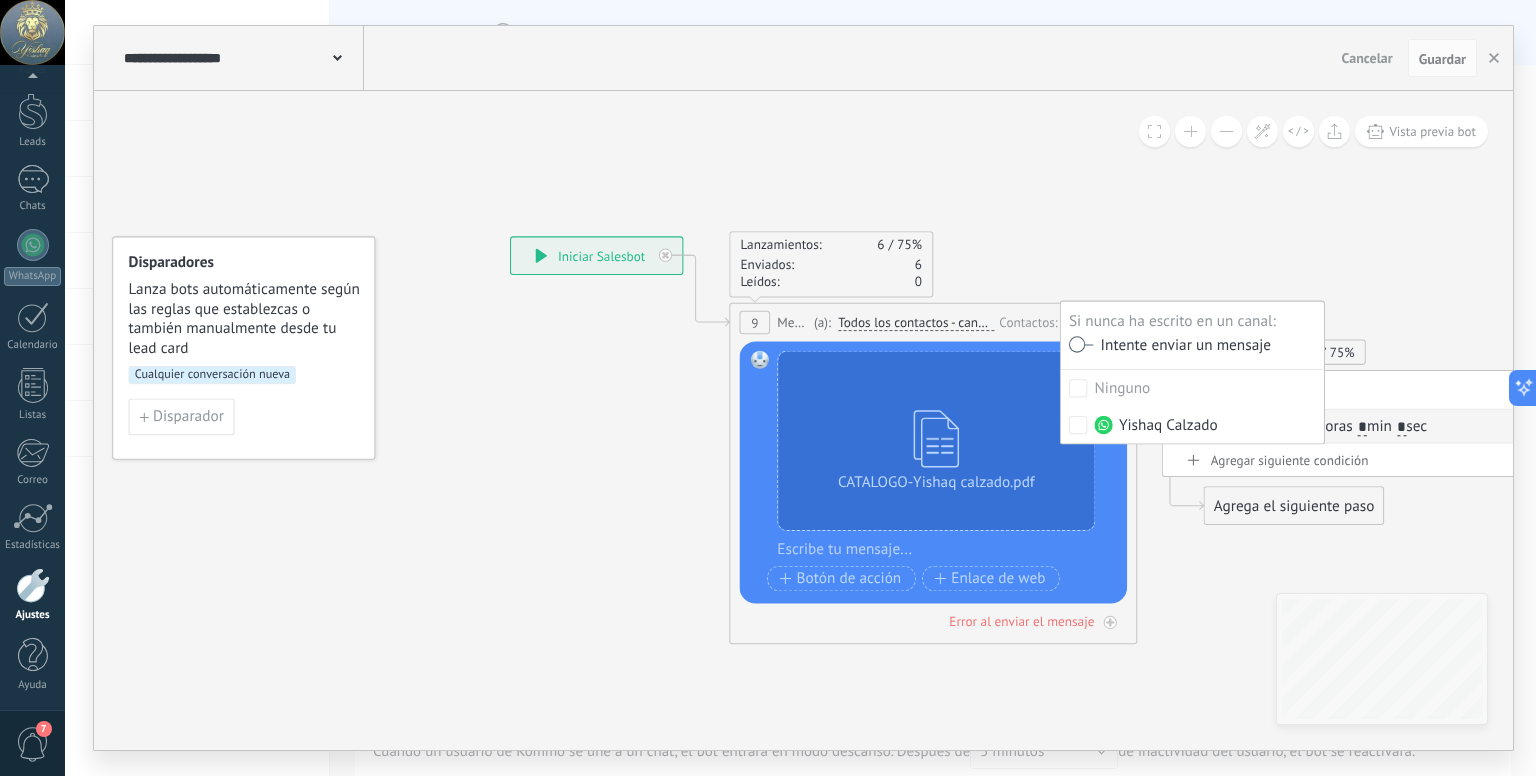 click on "Contactos:" at bounding box center [1030, 321] 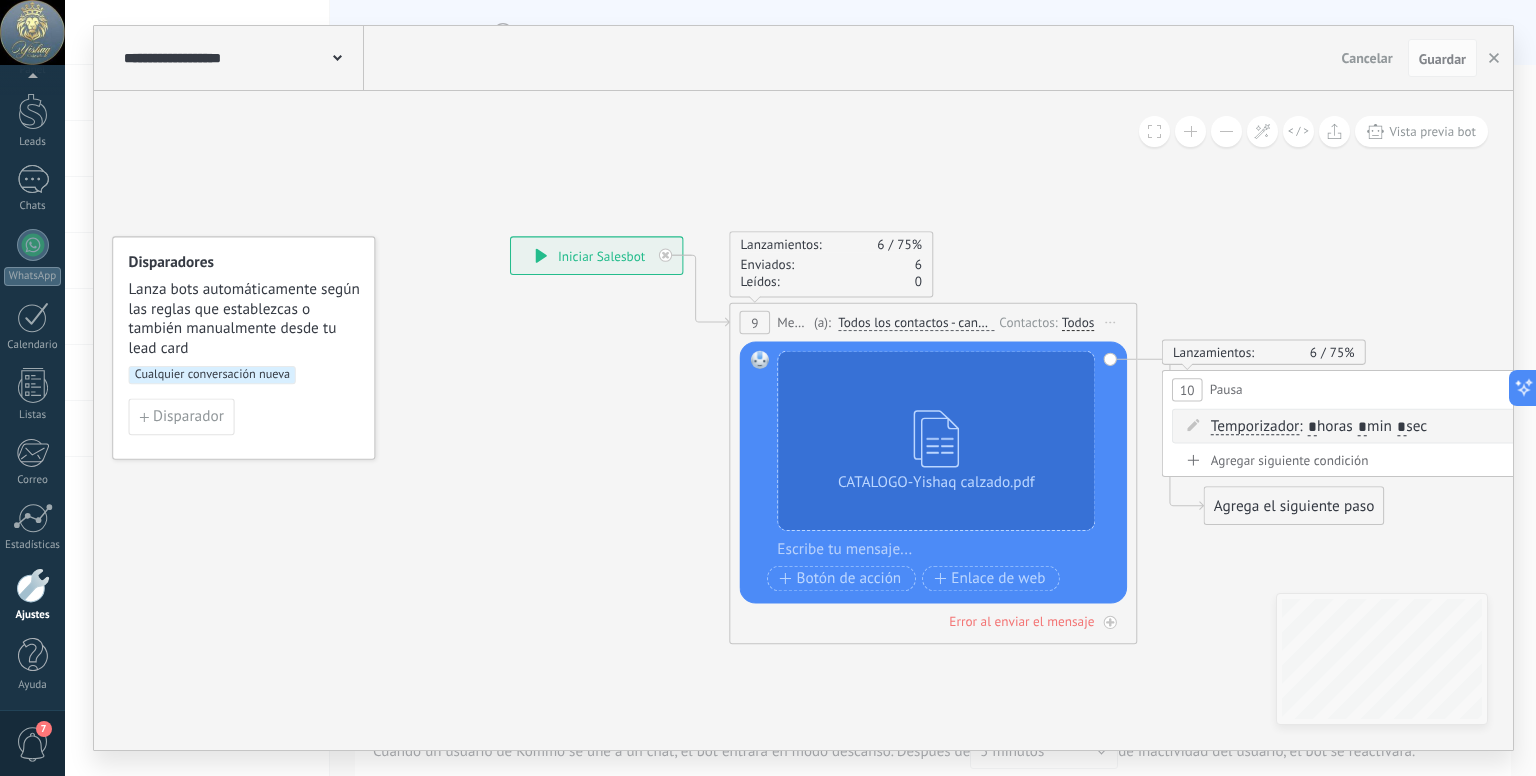 click on "Todos los contactos - canales seleccionados" at bounding box center (916, 323) 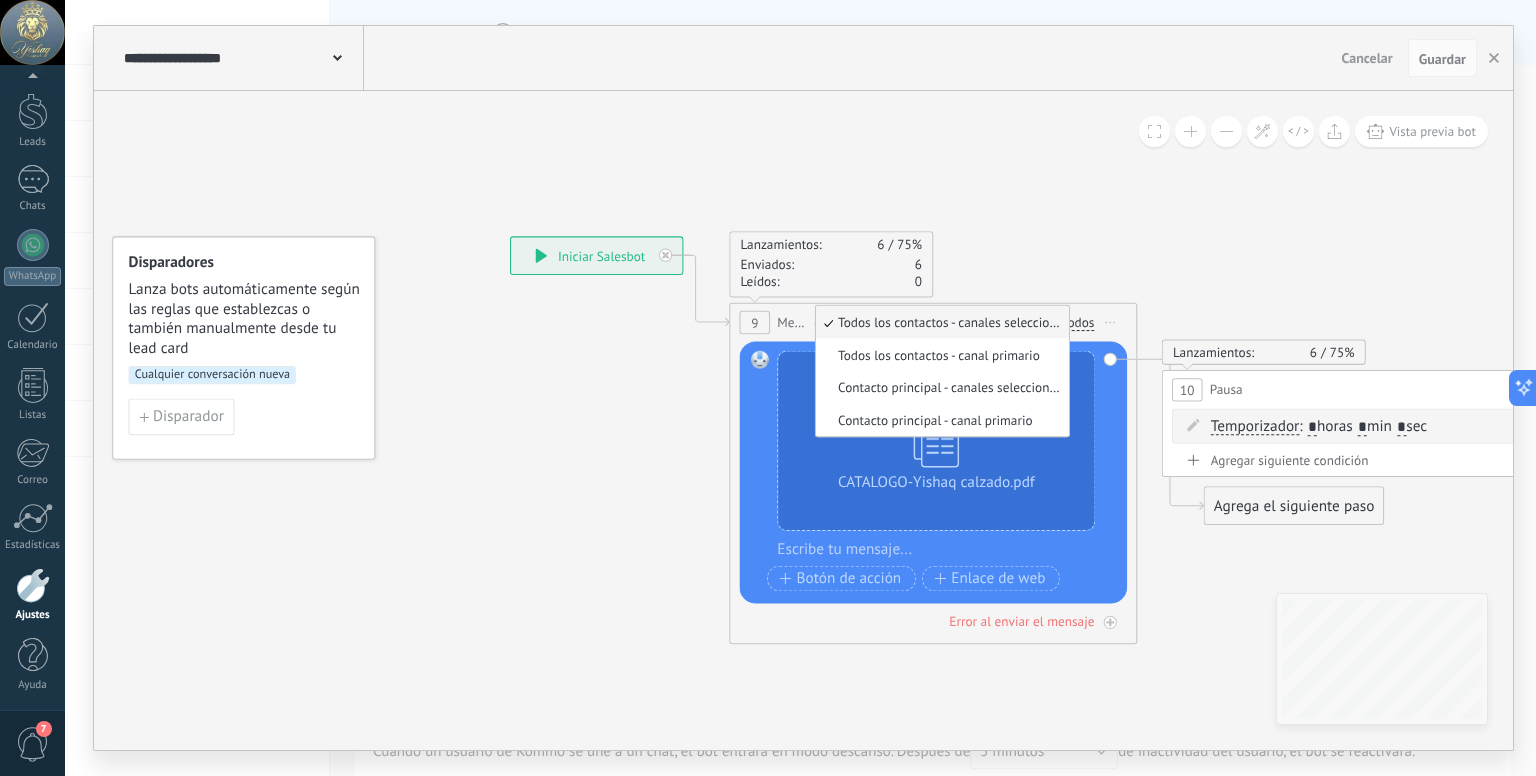 click 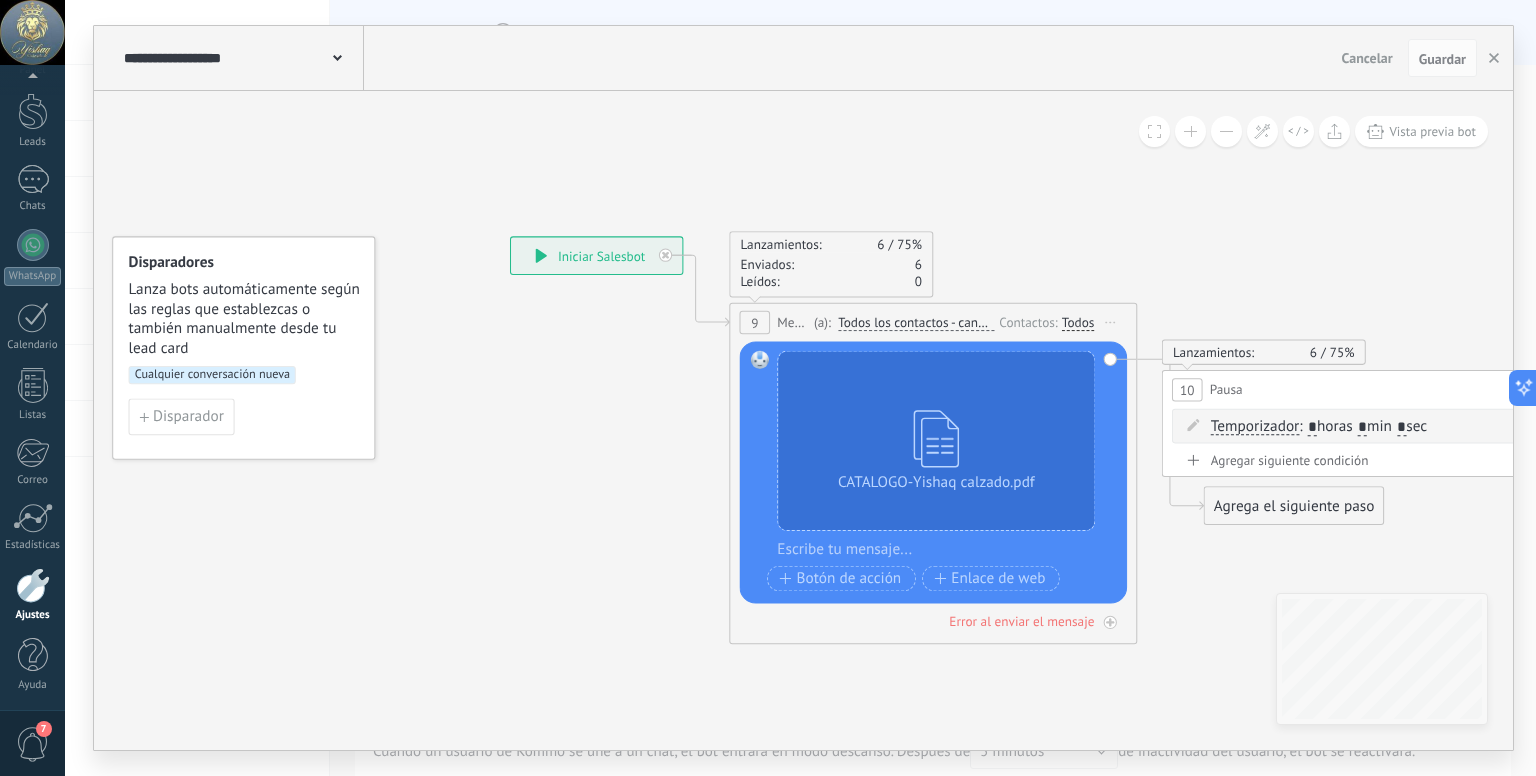 drag, startPoint x: 1123, startPoint y: 539, endPoint x: 1178, endPoint y: 566, distance: 61.269894 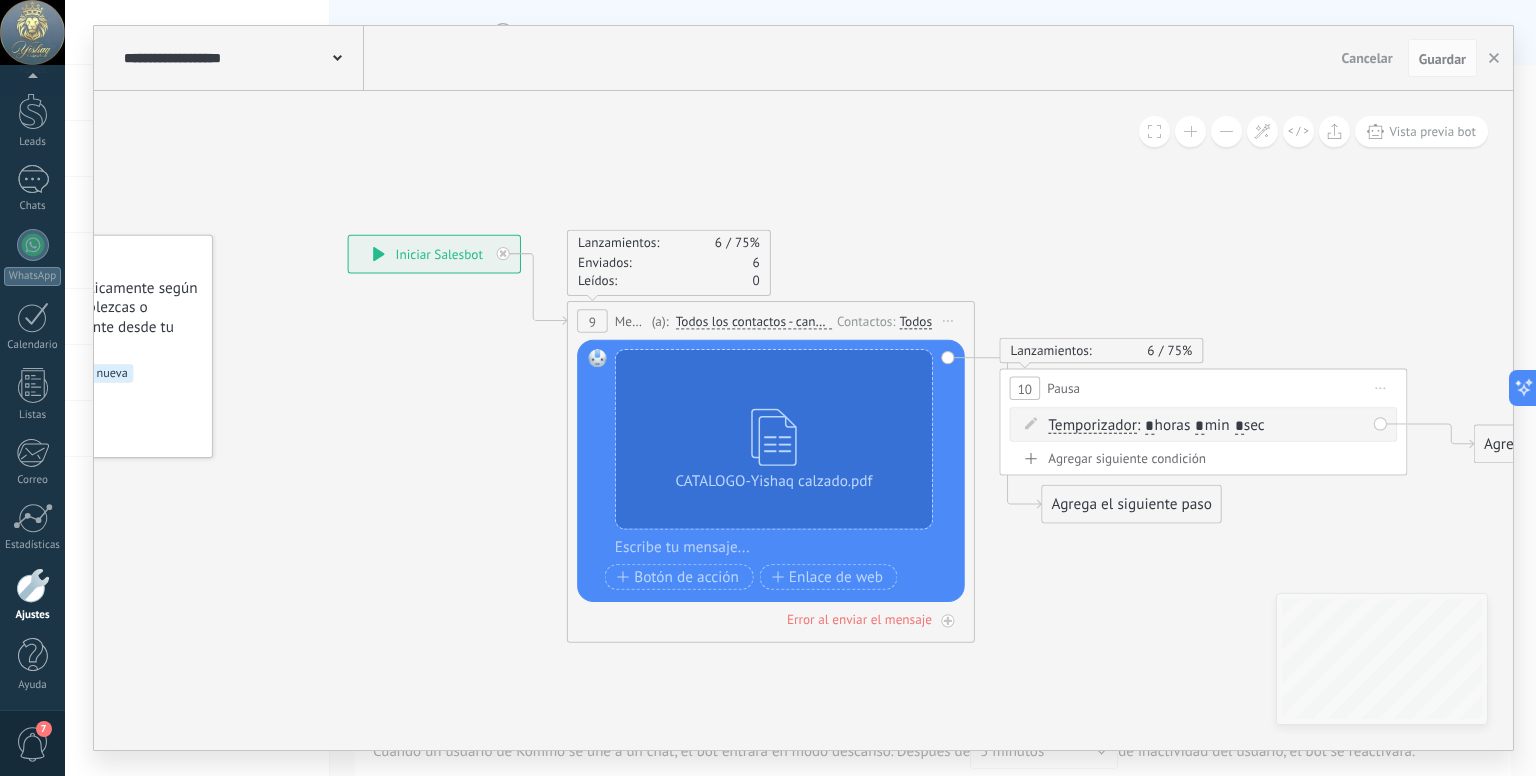 drag, startPoint x: 1242, startPoint y: 593, endPoint x: 1078, endPoint y: 592, distance: 164.00305 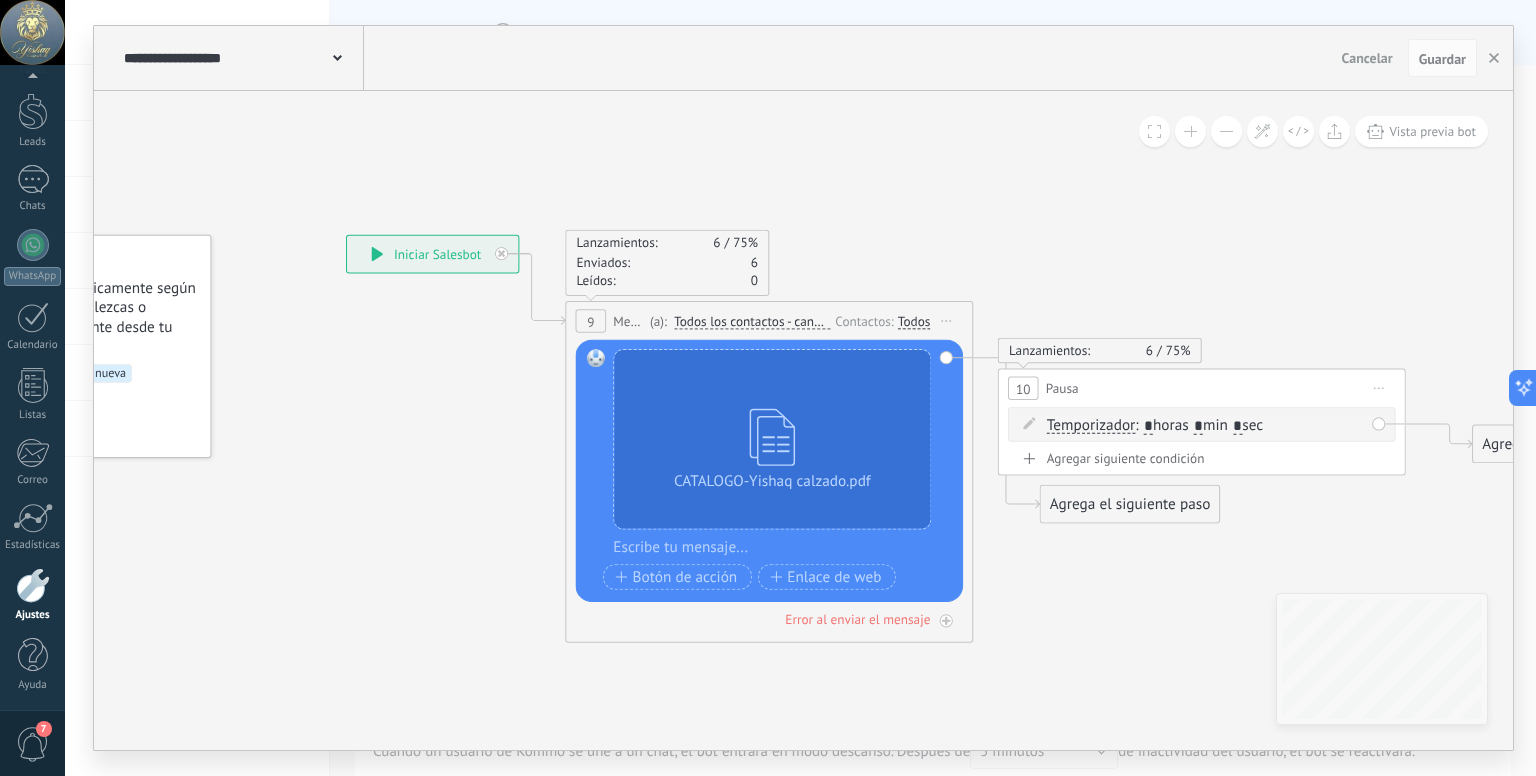 click on "Mensaje" at bounding box center [629, 320] 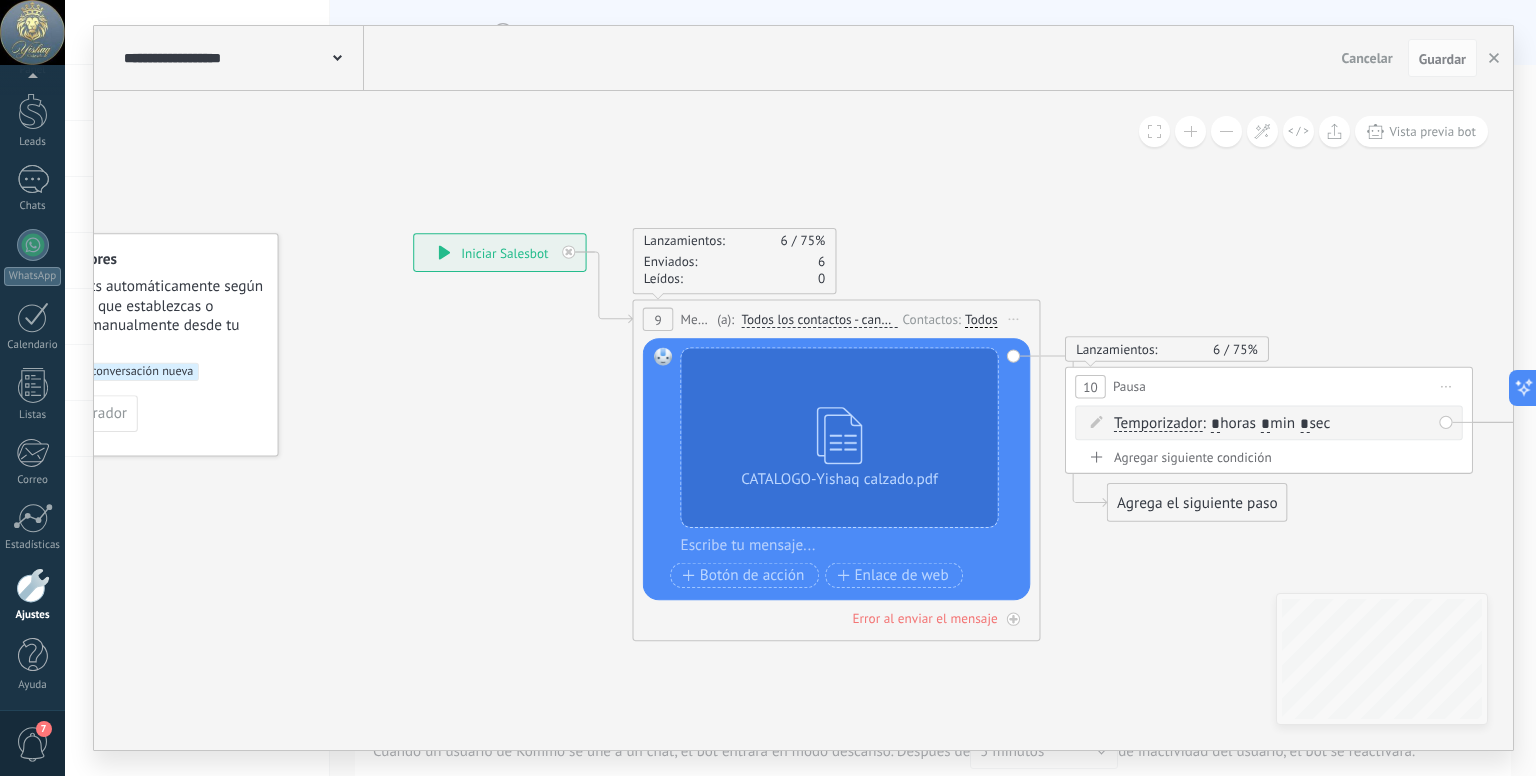 drag, startPoint x: 371, startPoint y: 429, endPoint x: 437, endPoint y: 413, distance: 67.911705 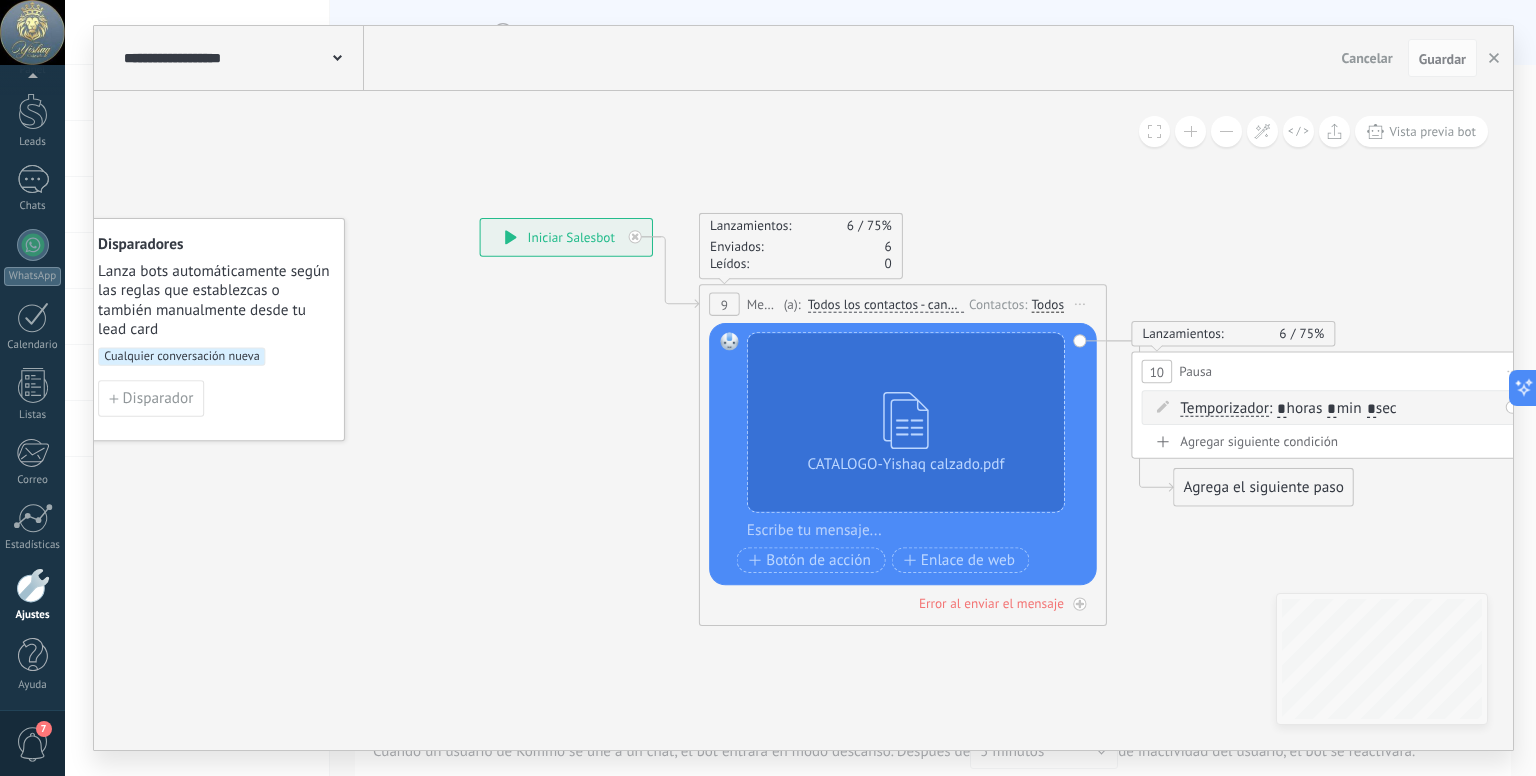 click on "Cualquier conversación nueva" at bounding box center [182, 356] 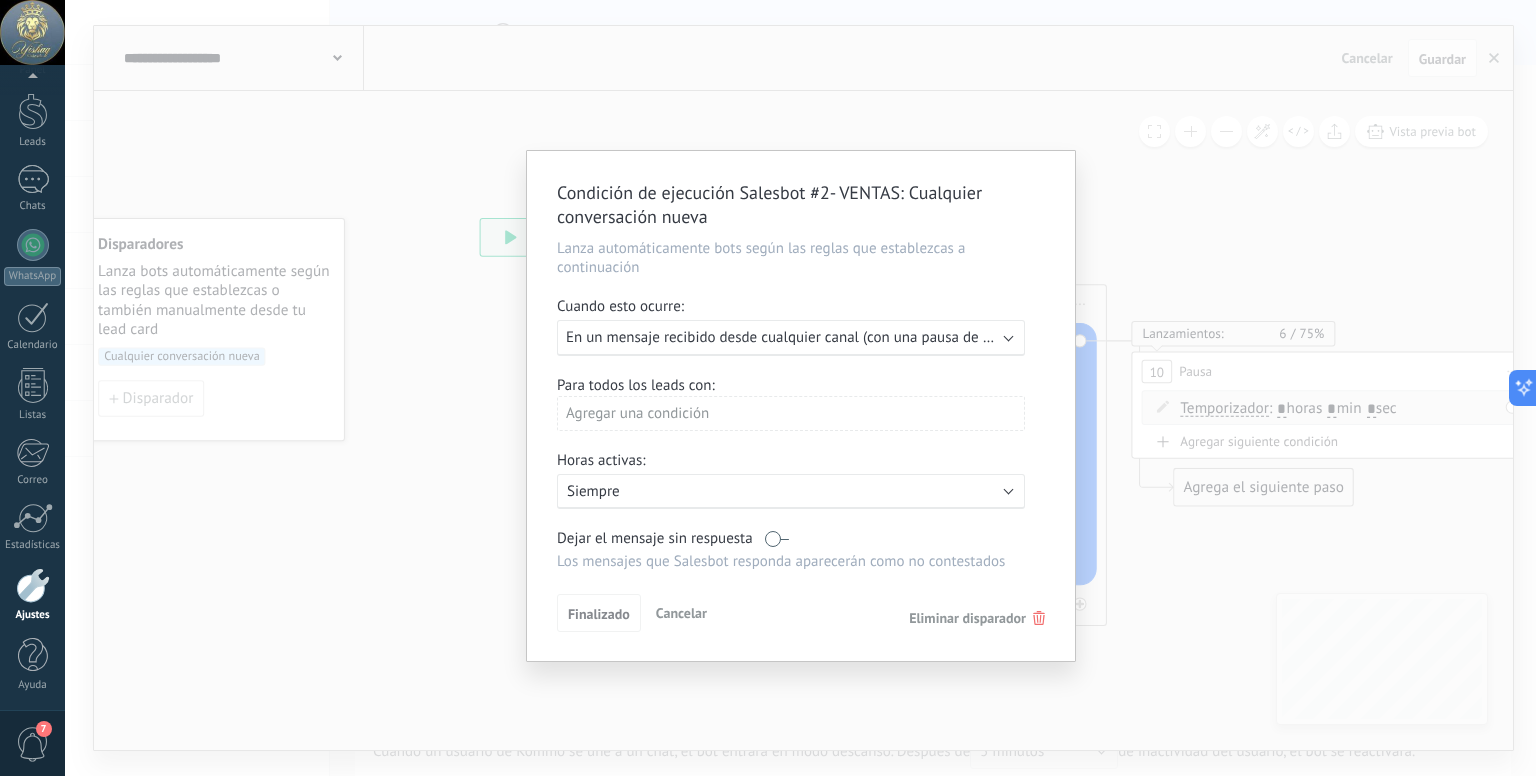click on "Agregar una condición" at bounding box center (791, 413) 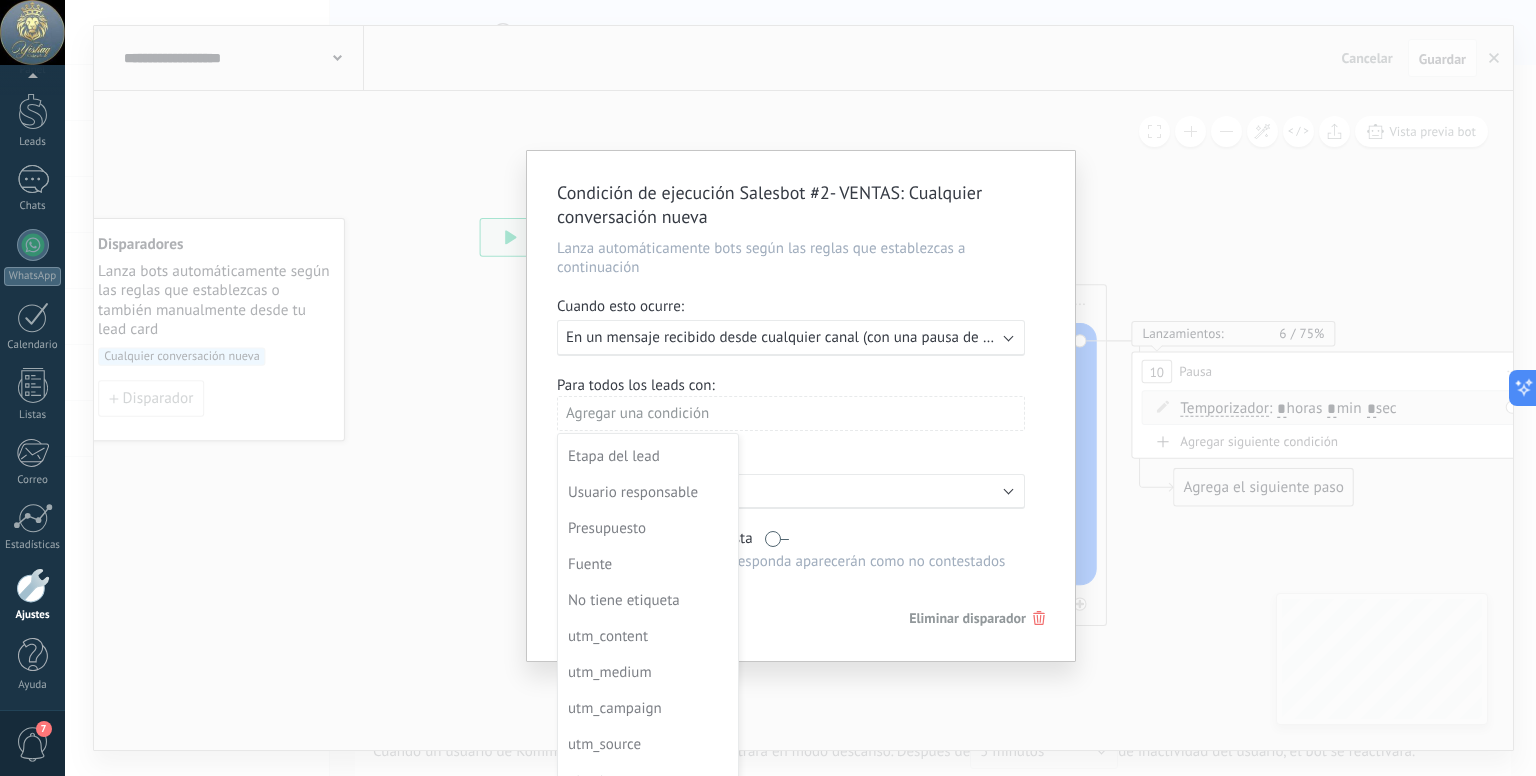 scroll, scrollTop: 0, scrollLeft: 0, axis: both 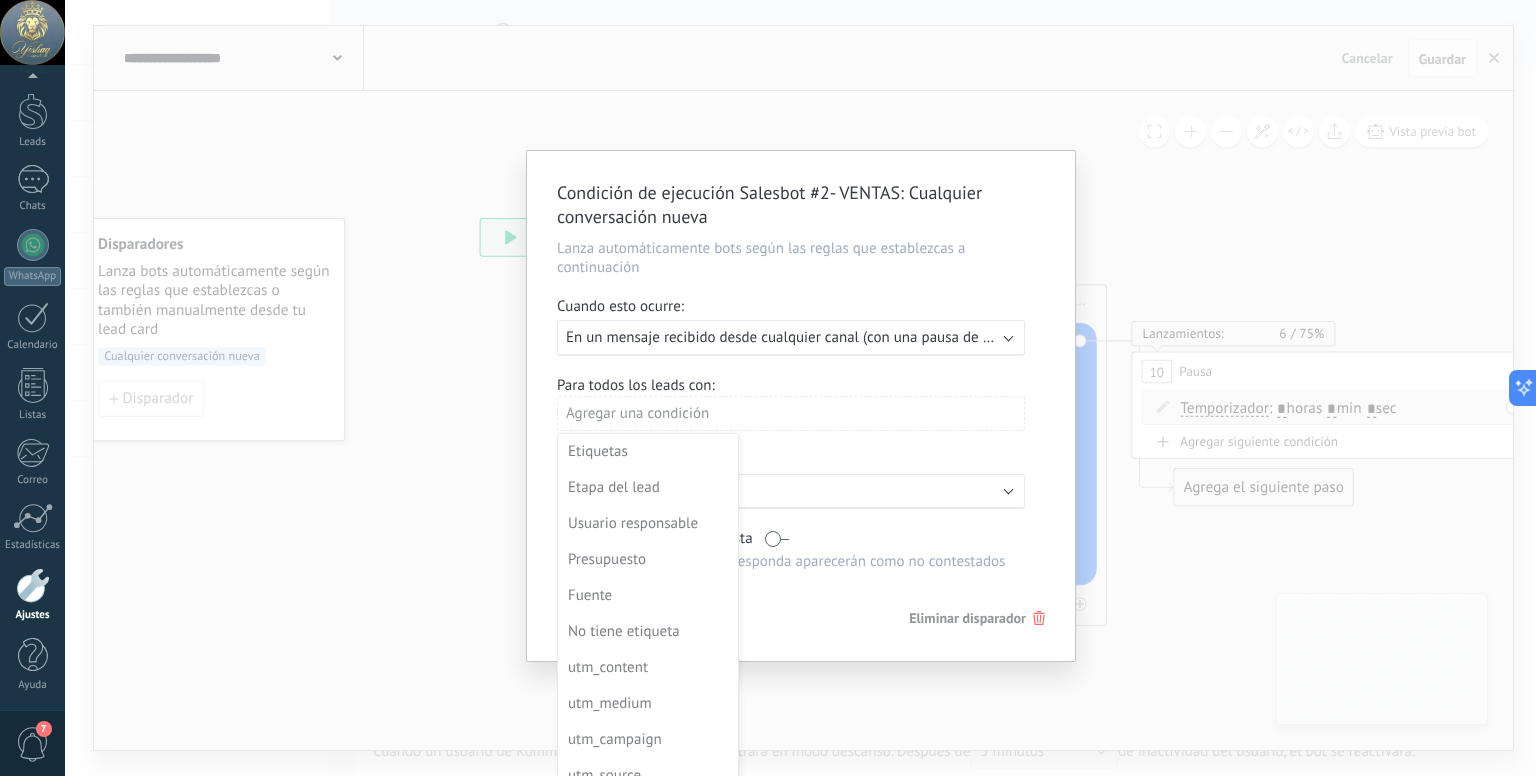 click at bounding box center (801, 406) 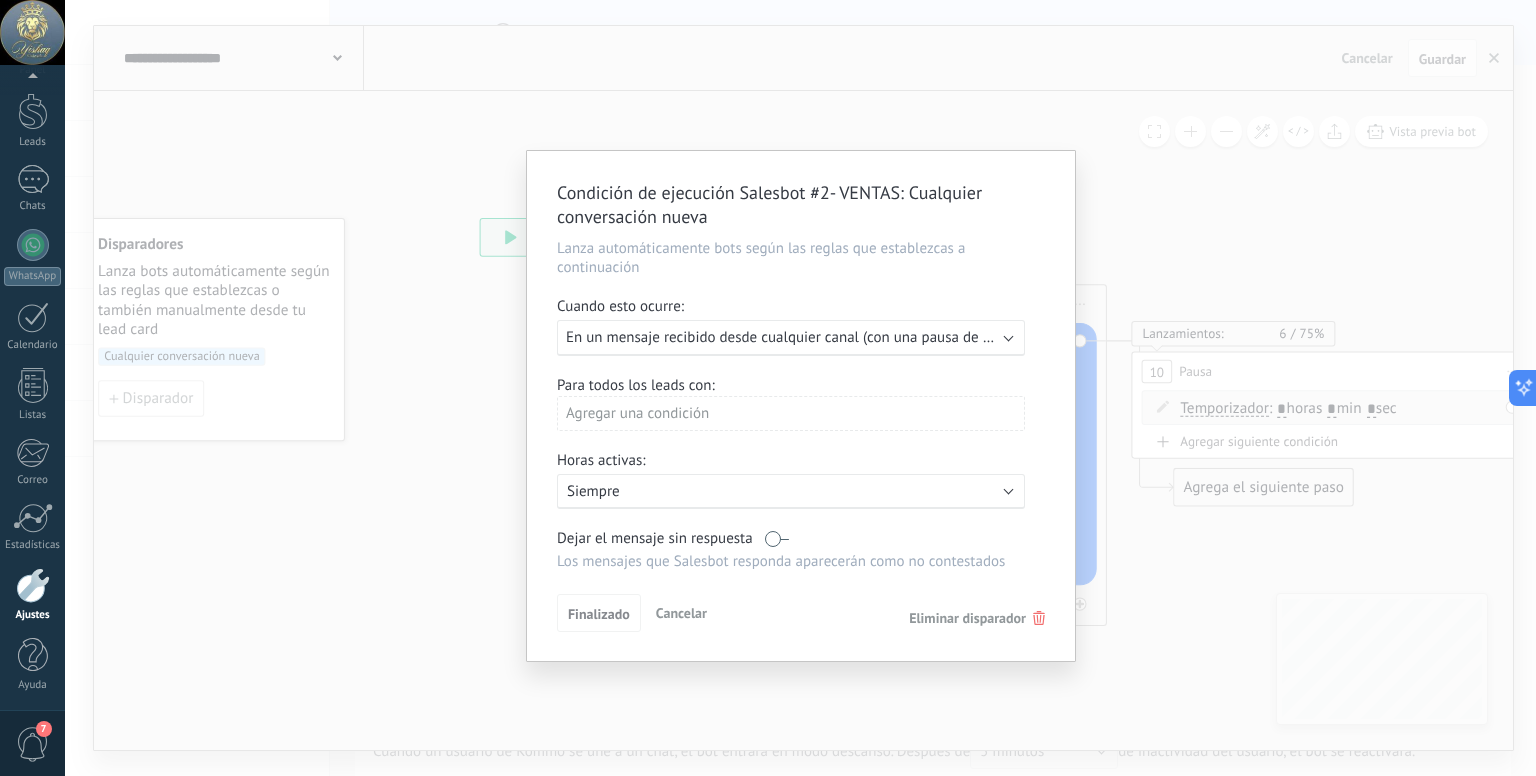 click on "En un mensaje recibido desde cualquier canal (con una pausa de un día)" at bounding box center (796, 337) 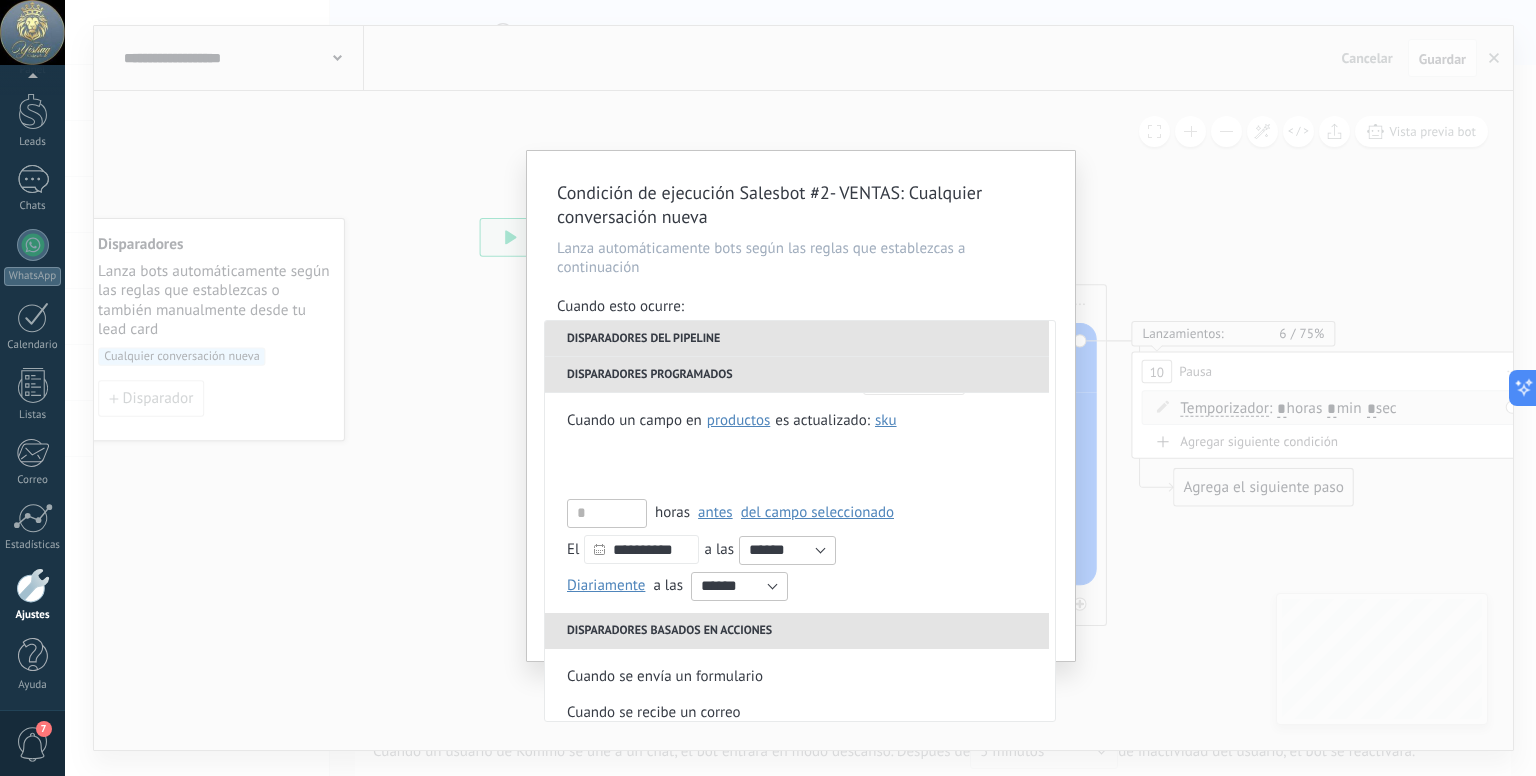scroll, scrollTop: 400, scrollLeft: 0, axis: vertical 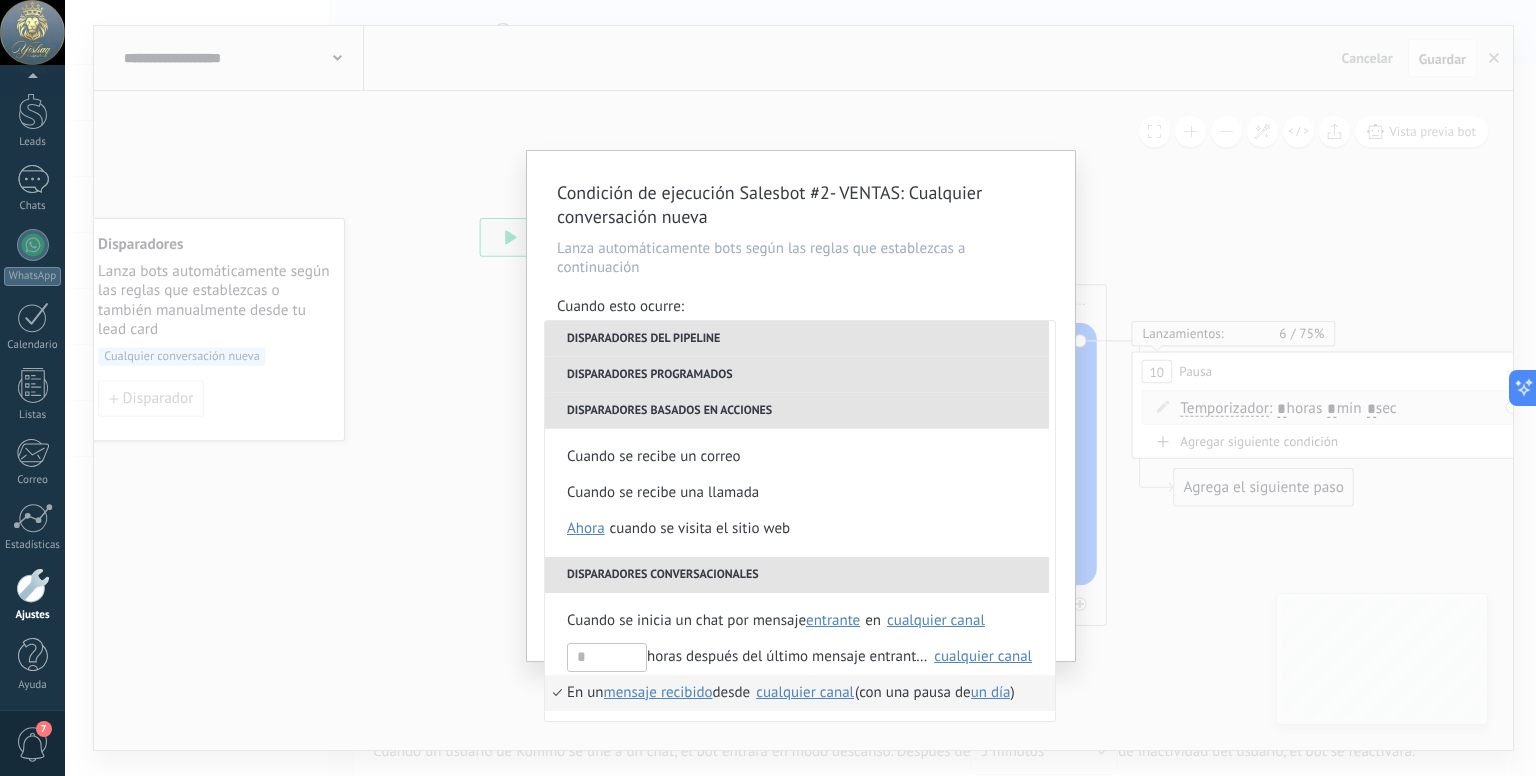 click on "Condición de ejecución Salesbot #2- VENTAS : Cualquier conversación nueva Lanza automáticamente bots según las reglas que establezcas a continuación Cuando esto ocurre: Ejecutar:  En un mensaje recibido desde cualquier canal (con una pausa de un día) Disparadores del pipeline Cuando se crea en una etapa del embudo ahora después de 5 minutos después de 10 minutos un día Seleccionar un intervalo ** ahora Cuando se mueve lead a una etapa del embudo ahora después de 5 minutos después de 10 minutos un día Seleccionar un intervalo ** ahora Cuando se mueve lead o se crea en una etapa del embudo ahora después de 5 minutos después de 10 minutos un día Seleccionar un intervalo ** ahora Cuando se cambia el usuario responsable en lead Cuando un usuario  añade elimina añade  etiquetas en  lead contacto compañía lead : #añadir etiquetas Cuando un campo en  Productos contacto compañía lead Productos  es actualizado:  SKU Grupo Precio Descripción External ID Unit Oferta especial 1 )" at bounding box center [800, 388] 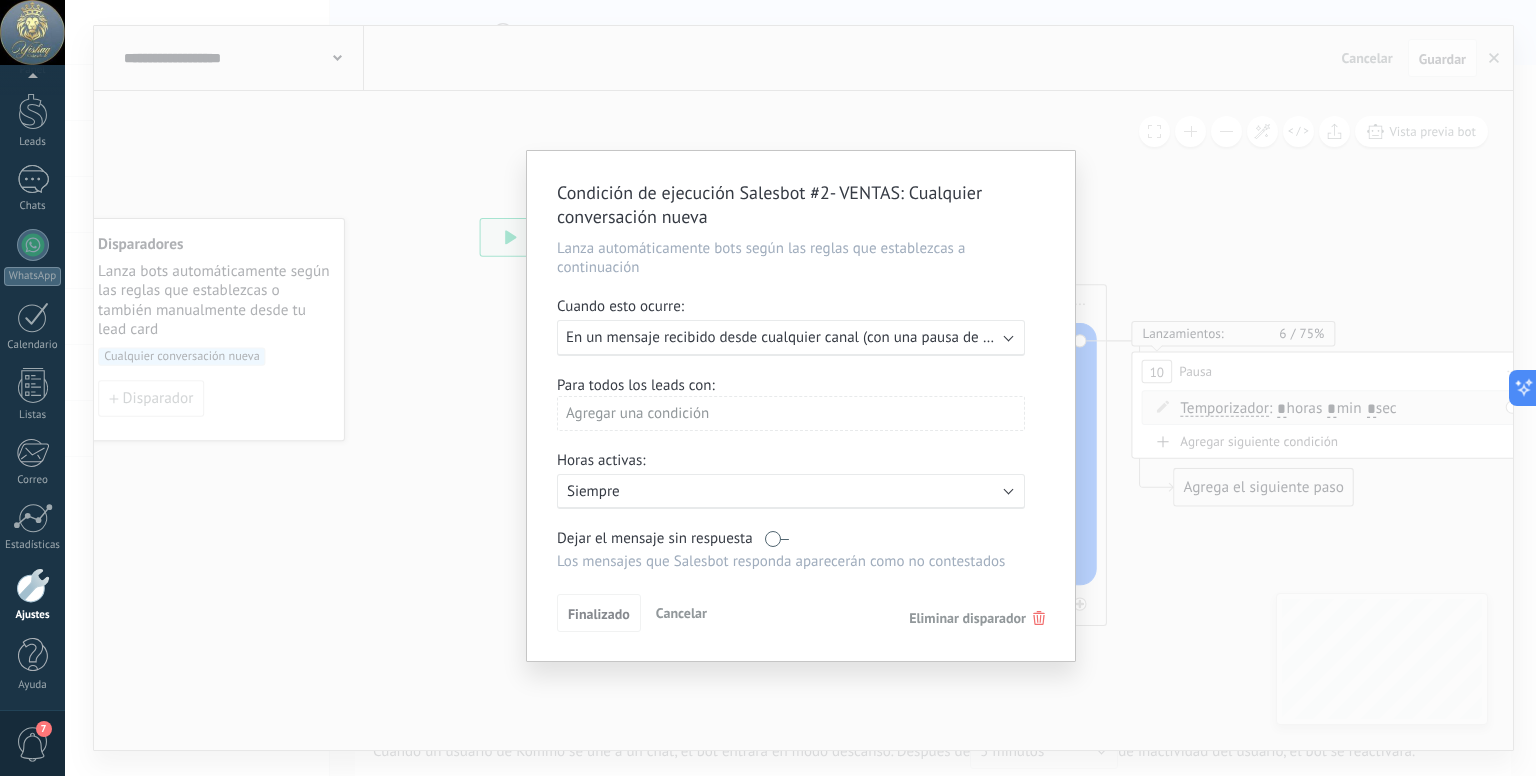click on "Agregar una condición" at bounding box center (791, 413) 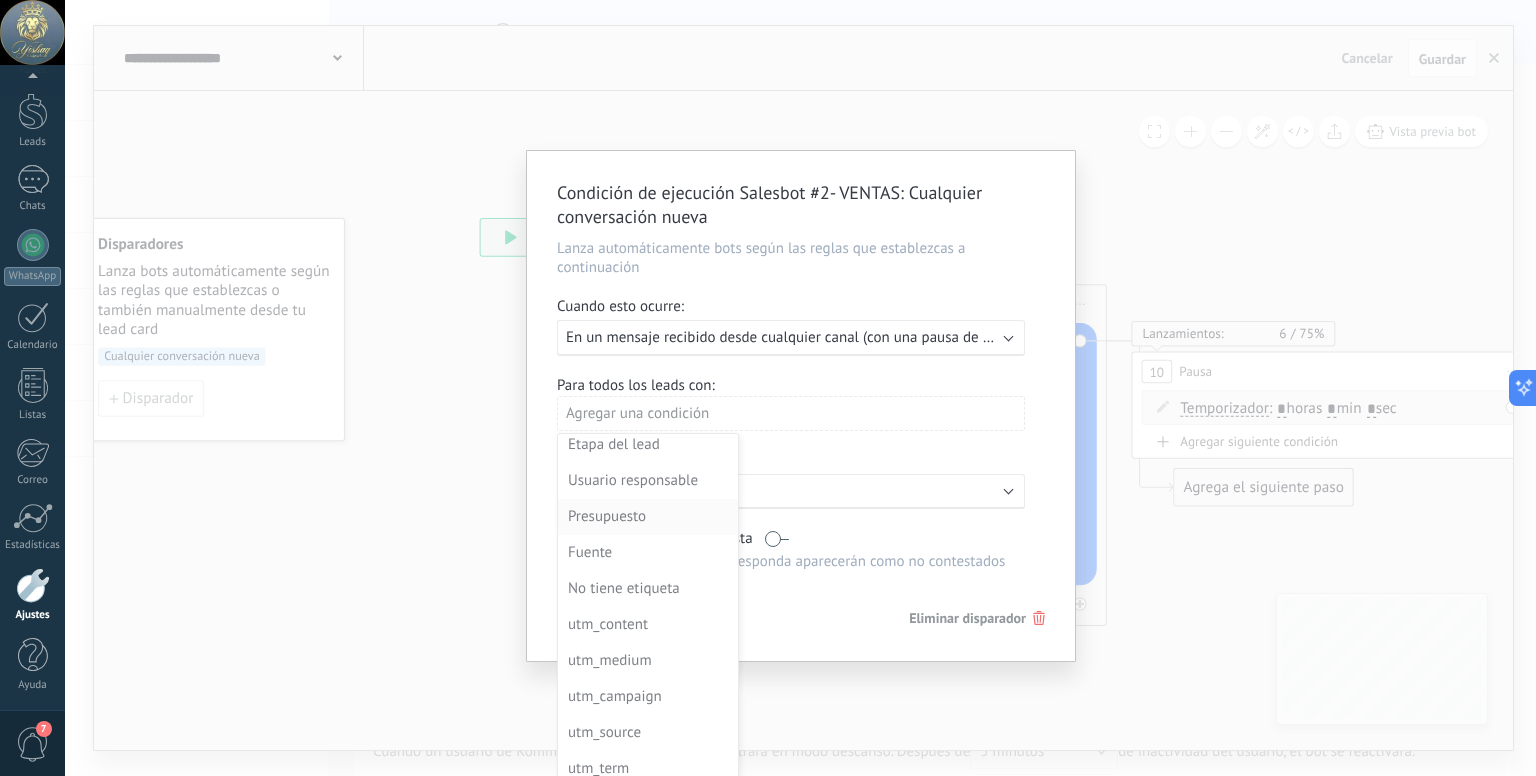scroll, scrollTop: 44, scrollLeft: 0, axis: vertical 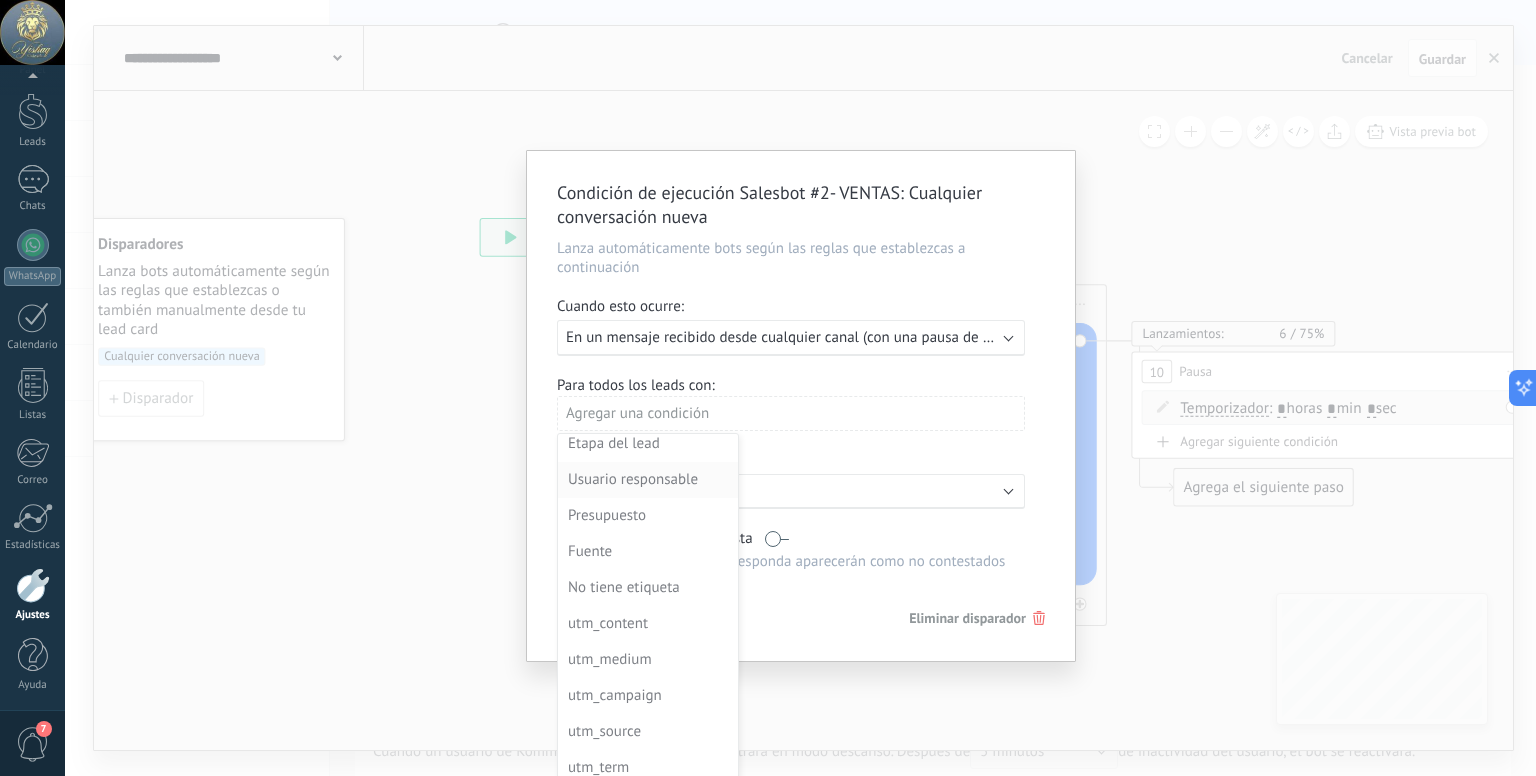 click on "Usuario responsable" at bounding box center (646, 480) 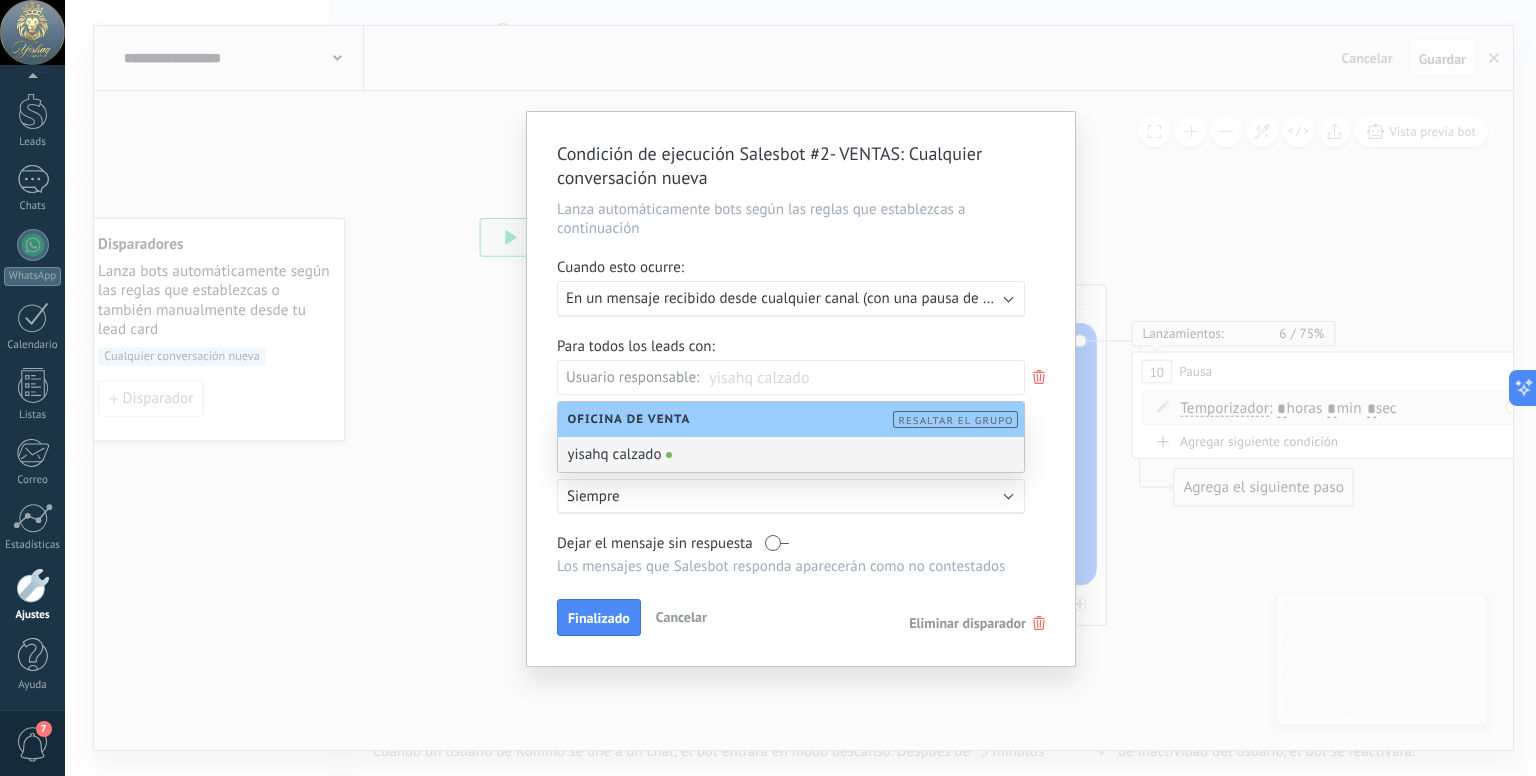 click on "yisahq calzado" at bounding box center [791, 454] 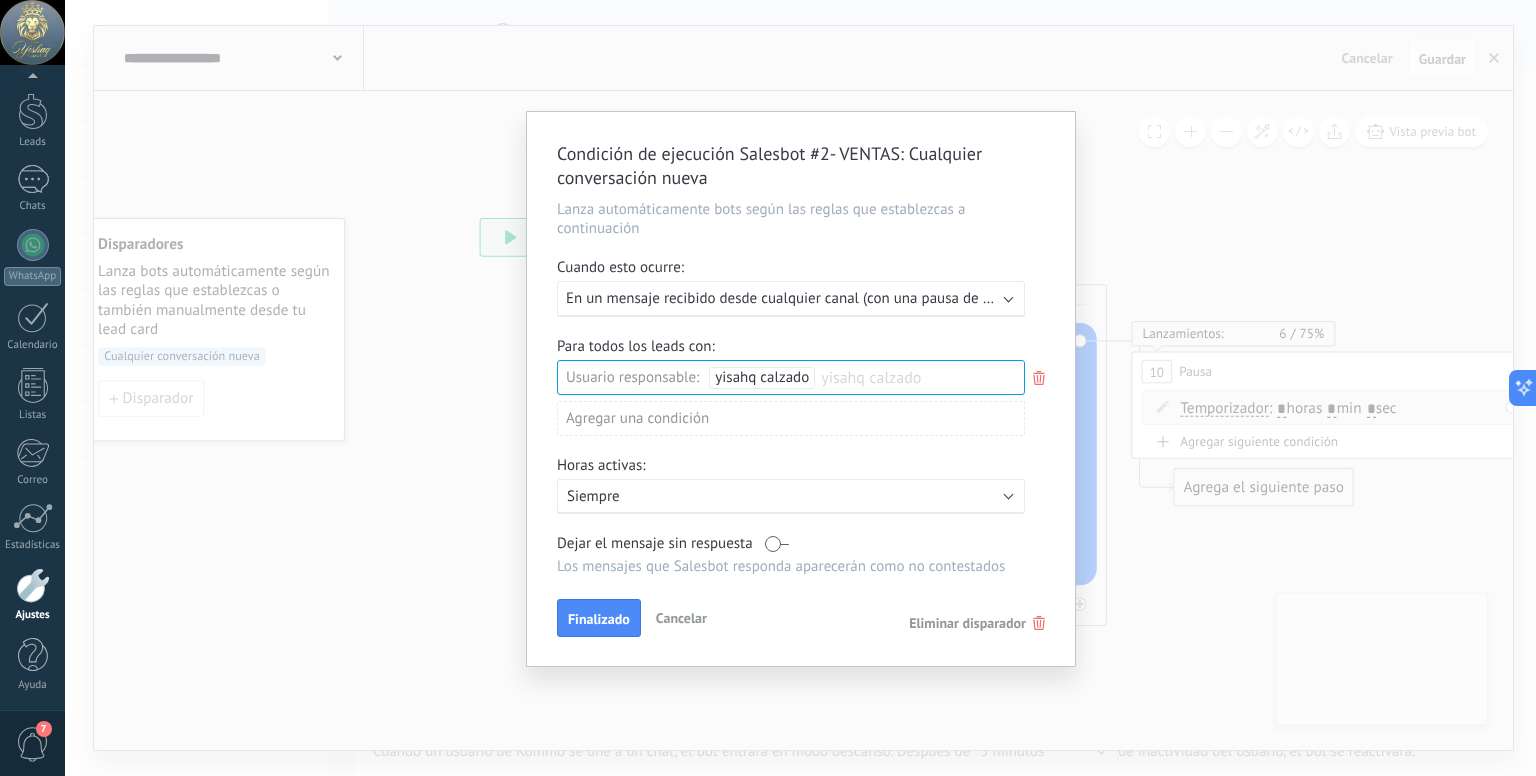 click 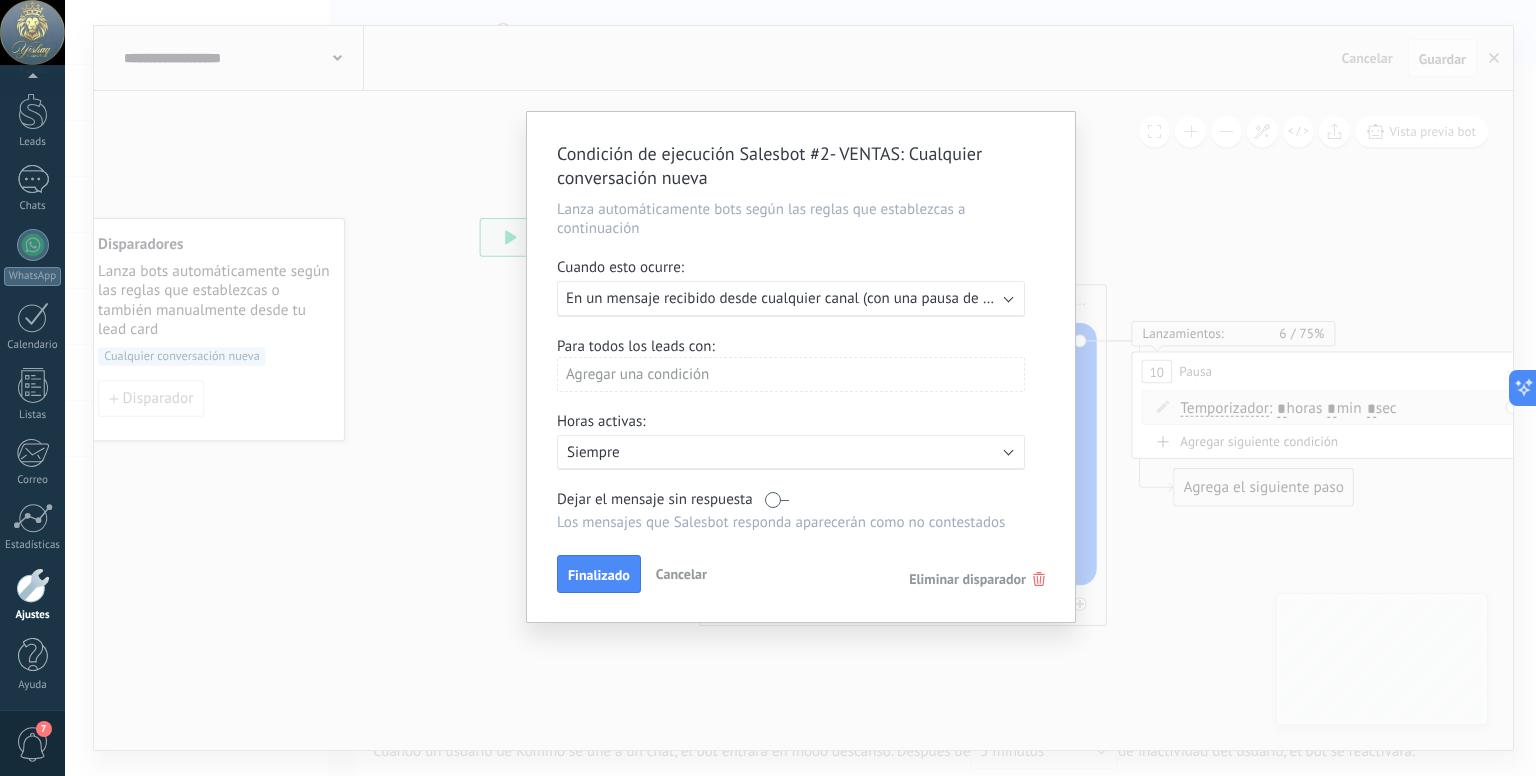click on "Agregar una condición" at bounding box center (791, 374) 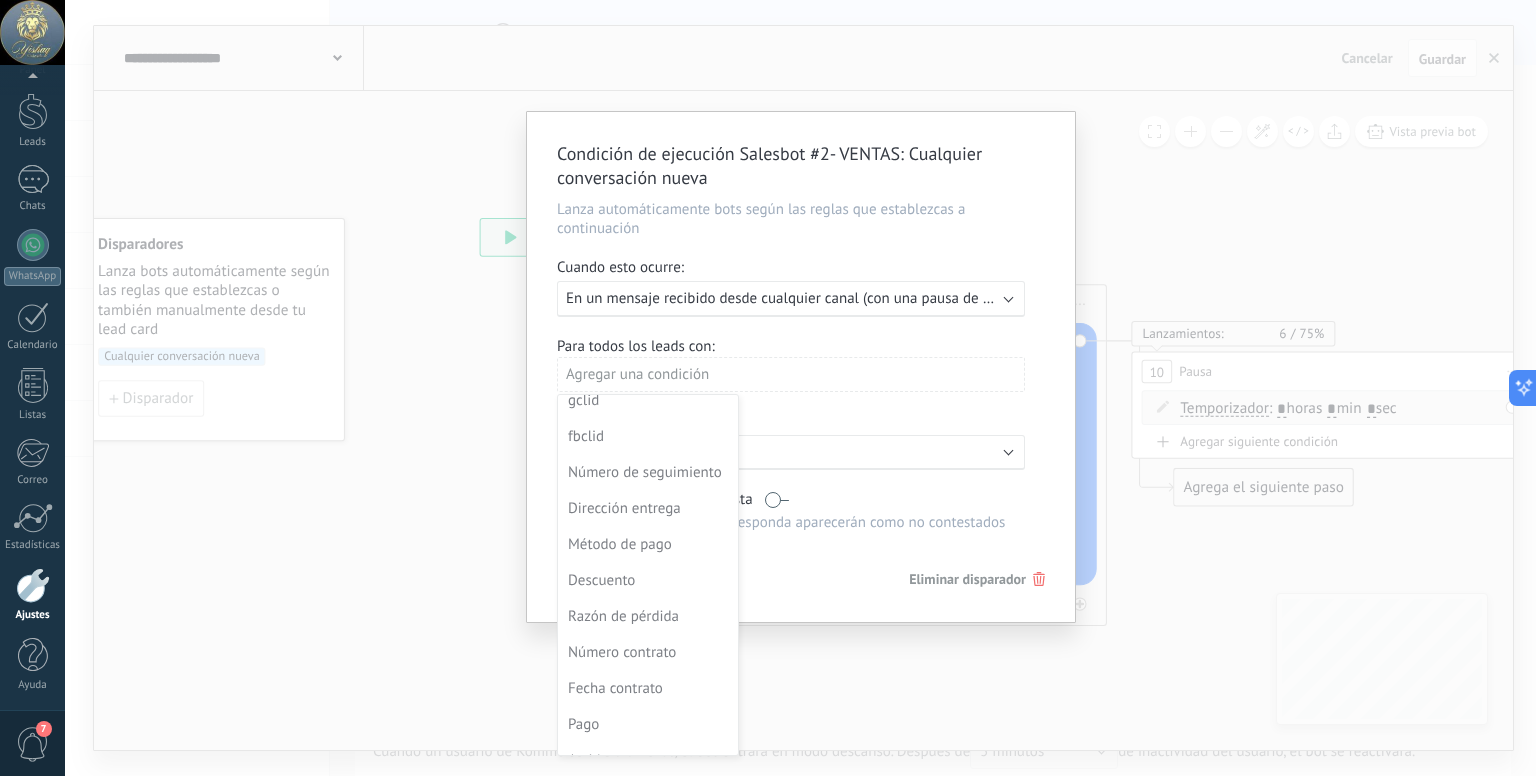 scroll, scrollTop: 540, scrollLeft: 0, axis: vertical 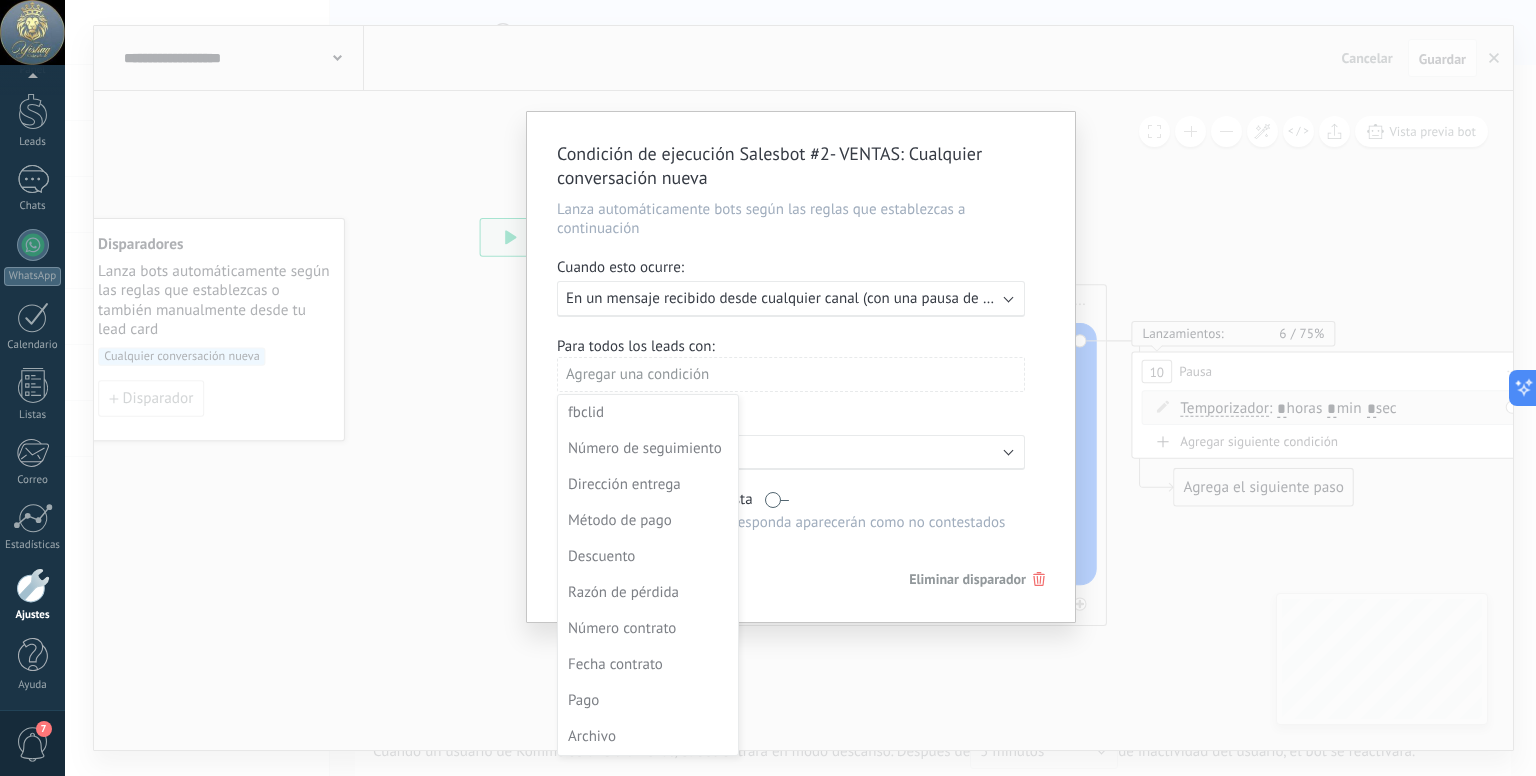 click at bounding box center (801, 367) 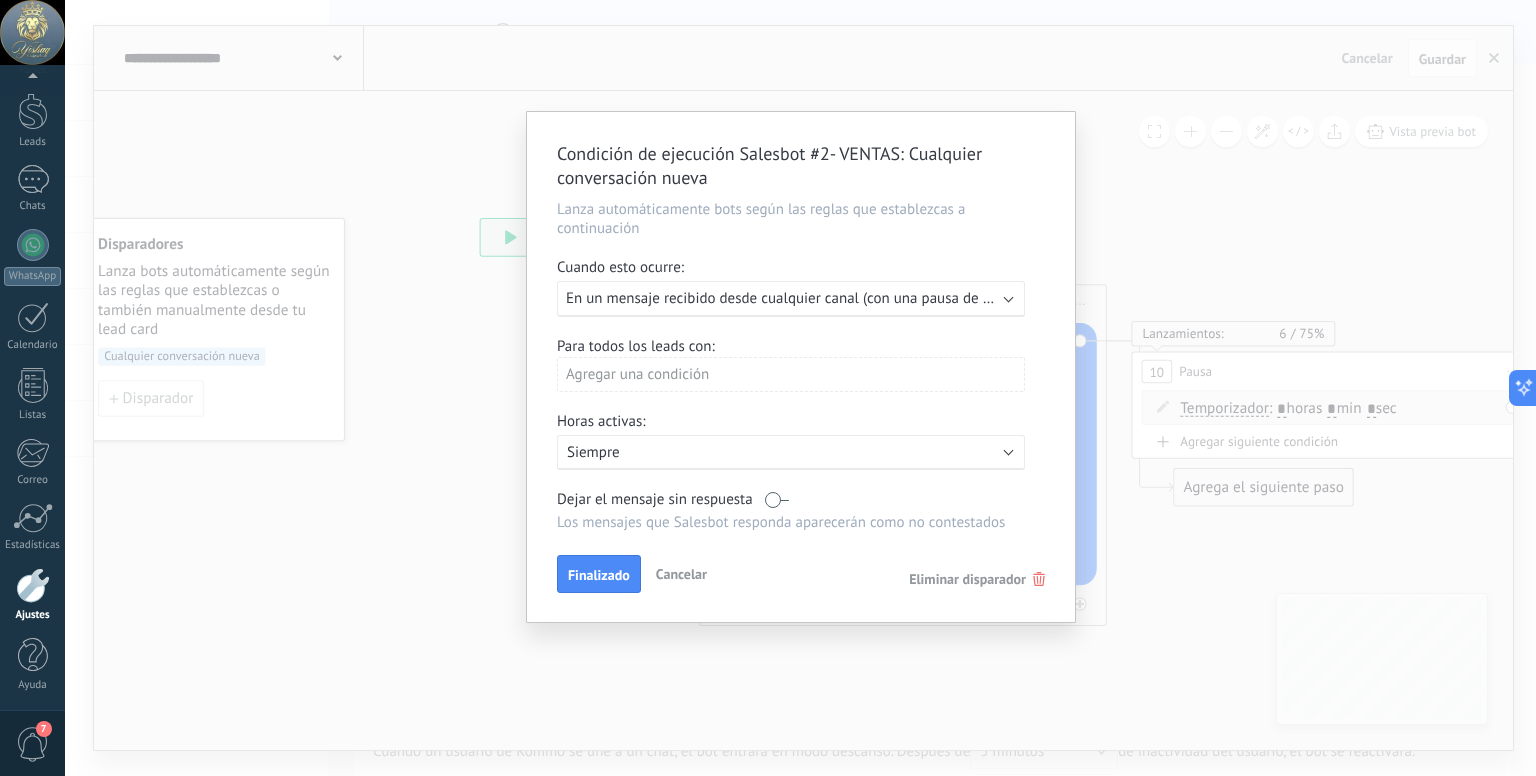 click on "En un mensaje recibido desde cualquier canal (con una pausa de Un día)" at bounding box center (797, 298) 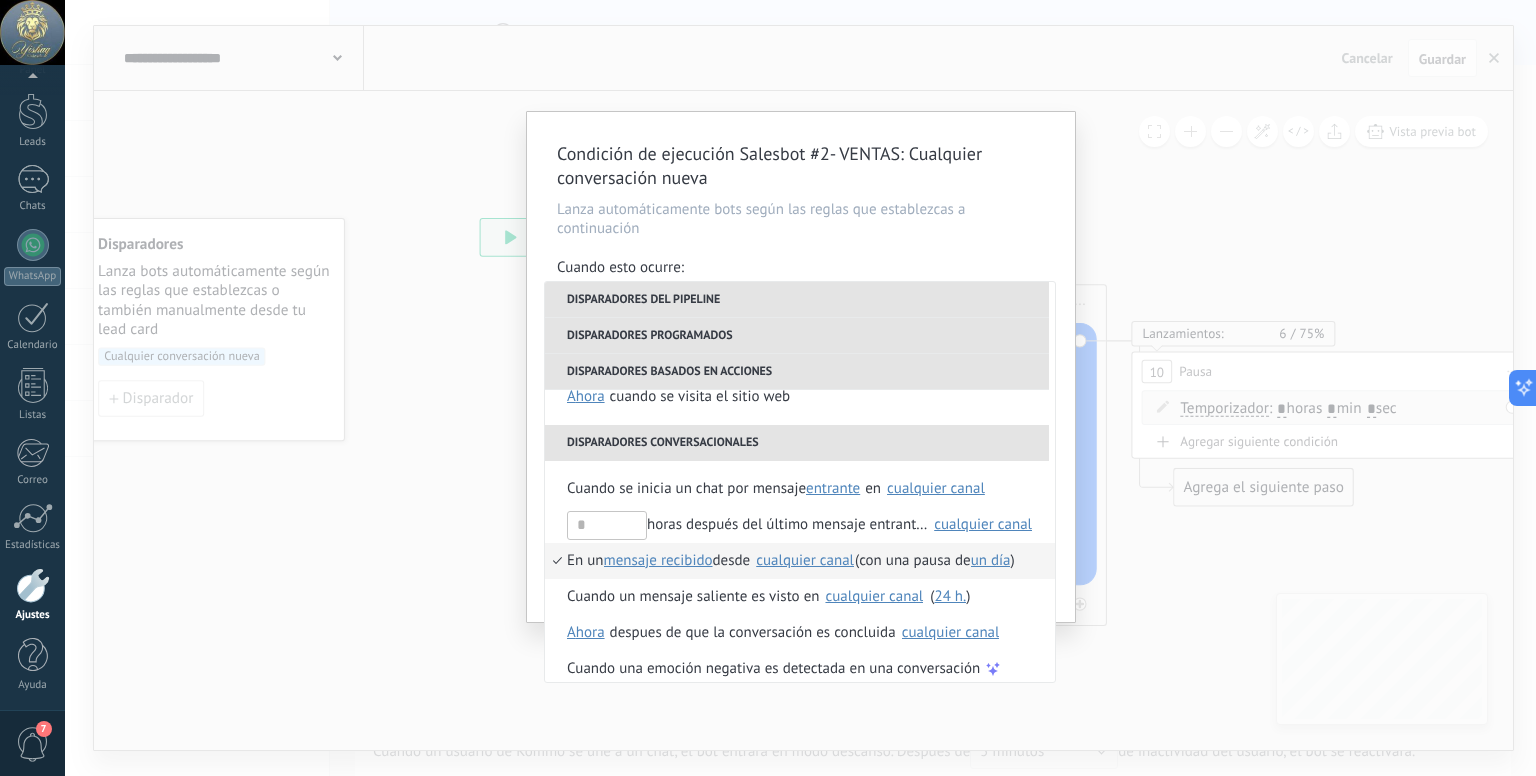 scroll, scrollTop: 500, scrollLeft: 0, axis: vertical 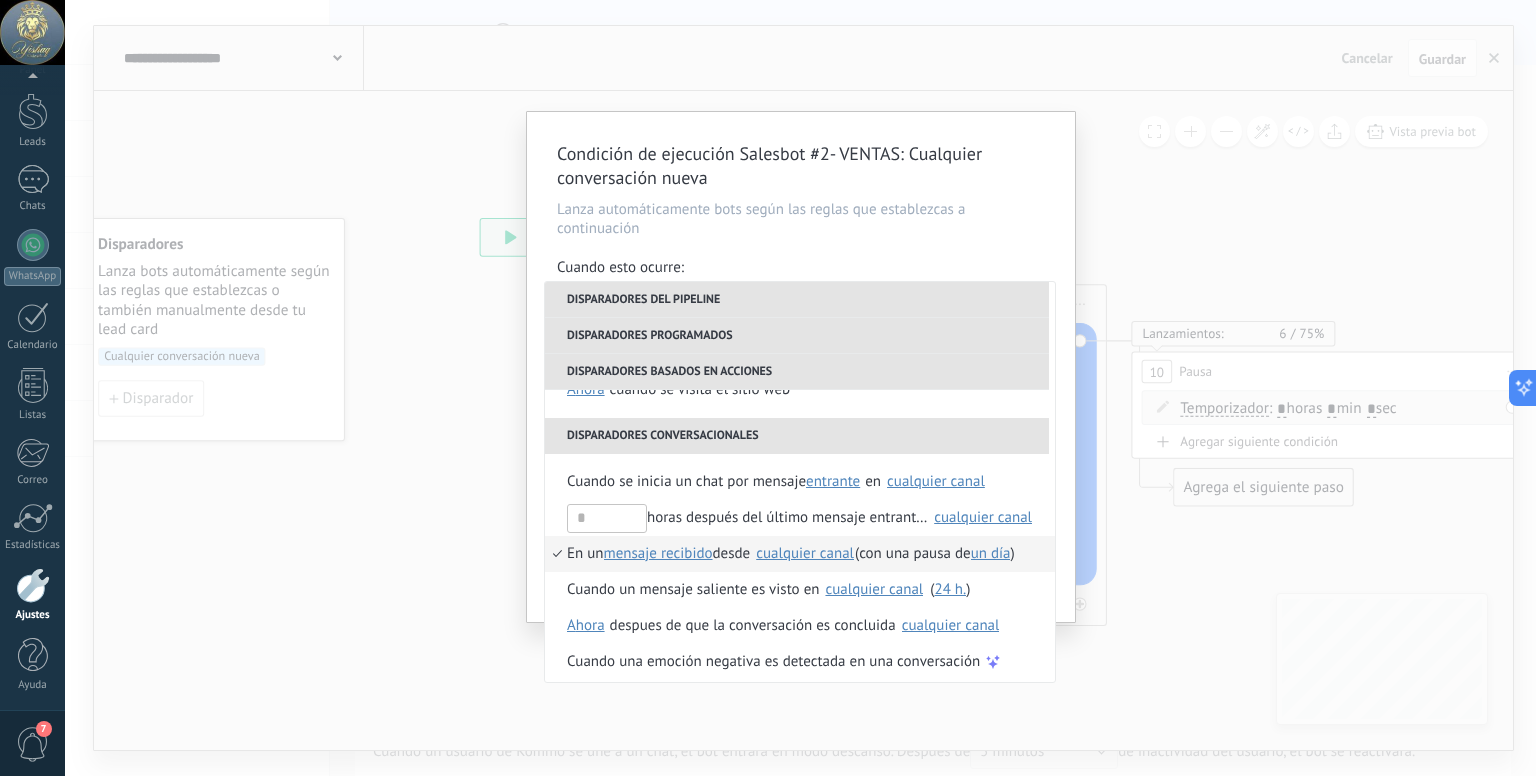 click on "Condición de ejecución Salesbot #2- VENTAS : Cualquier conversación nueva Lanza automáticamente bots según las reglas que establezcas a continuación Cuando esto ocurre: Ejecutar:  En un mensaje recibido desde cualquier canal (con una pausa de Un día) Disparadores del pipeline Cuando se crea en una etapa del embudo ahora después de 5 minutos después de 10 minutos un día Seleccionar un intervalo ** ahora Cuando se mueve lead a una etapa del embudo ahora después de 5 minutos después de 10 minutos un día Seleccionar un intervalo ** ahora Cuando se mueve lead o se crea en una etapa del embudo ahora después de 5 minutos después de 10 minutos un día Seleccionar un intervalo ** ahora Cuando se cambia el usuario responsable en lead Cuando un usuario  añade elimina añade  etiquetas en  lead contacto compañía lead : #añadir etiquetas Cuando un campo en  Productos contacto compañía lead Productos  es actualizado:  SKU Grupo Precio Descripción External ID Unit Oferta especial 1 )" at bounding box center [800, 388] 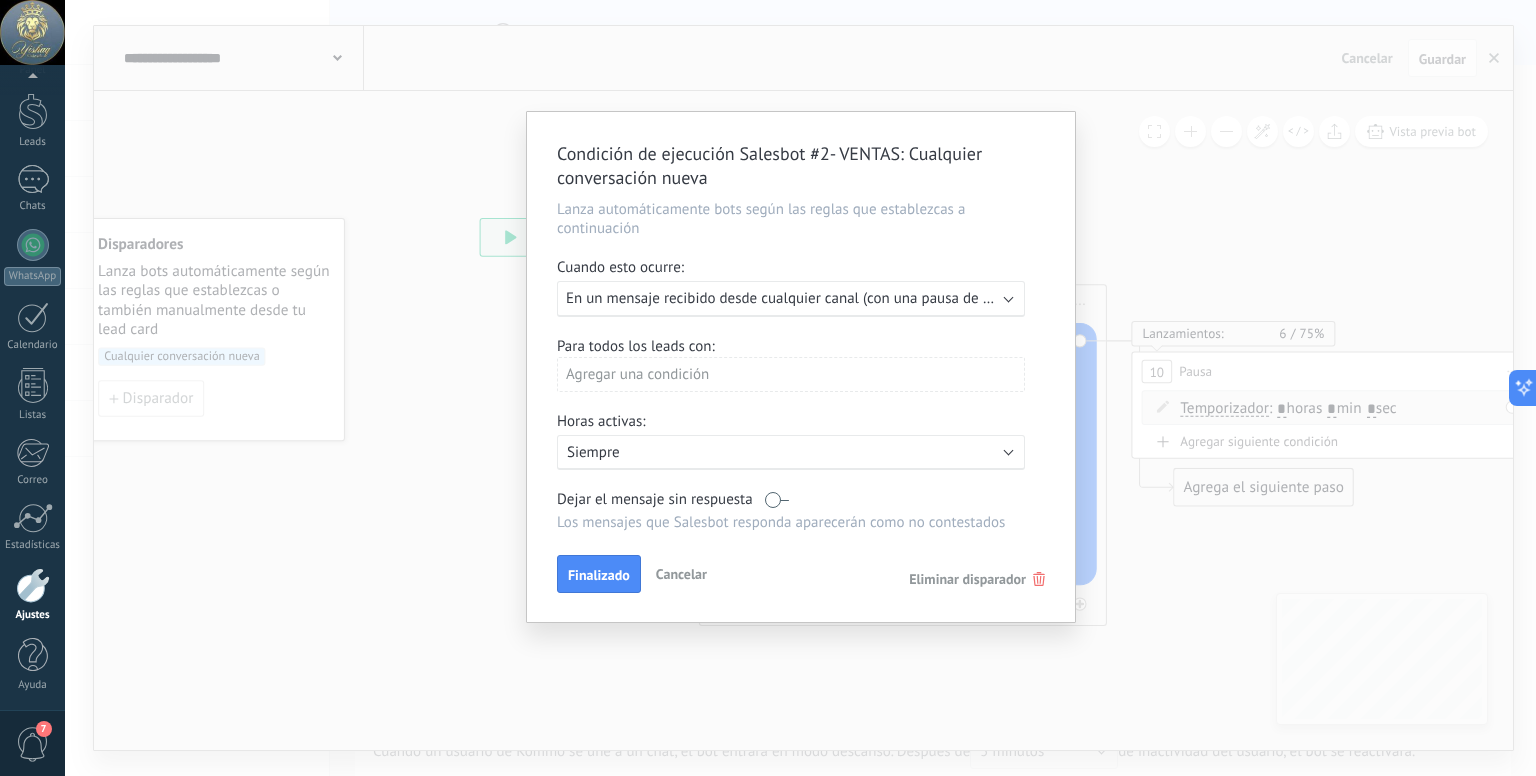 click on "Condición de ejecución Salesbot #2- VENTAS : Cualquier conversación nueva Lanza automáticamente bots según las reglas que establezcas a continuación Cuando esto ocurre: Ejecutar:  En un mensaje recibido desde cualquier canal (con una pausa de Un día) Para todos los leads con: Agregar una condición Horas activas: Activo:  Siempre Dejar el mensaje sin respuesta Los mensajes que Salesbot responda aparecerán como no contestados Aplicar a todos los leads en esta etapa Finalizado Cancelar Eliminar disparador" at bounding box center [800, 388] 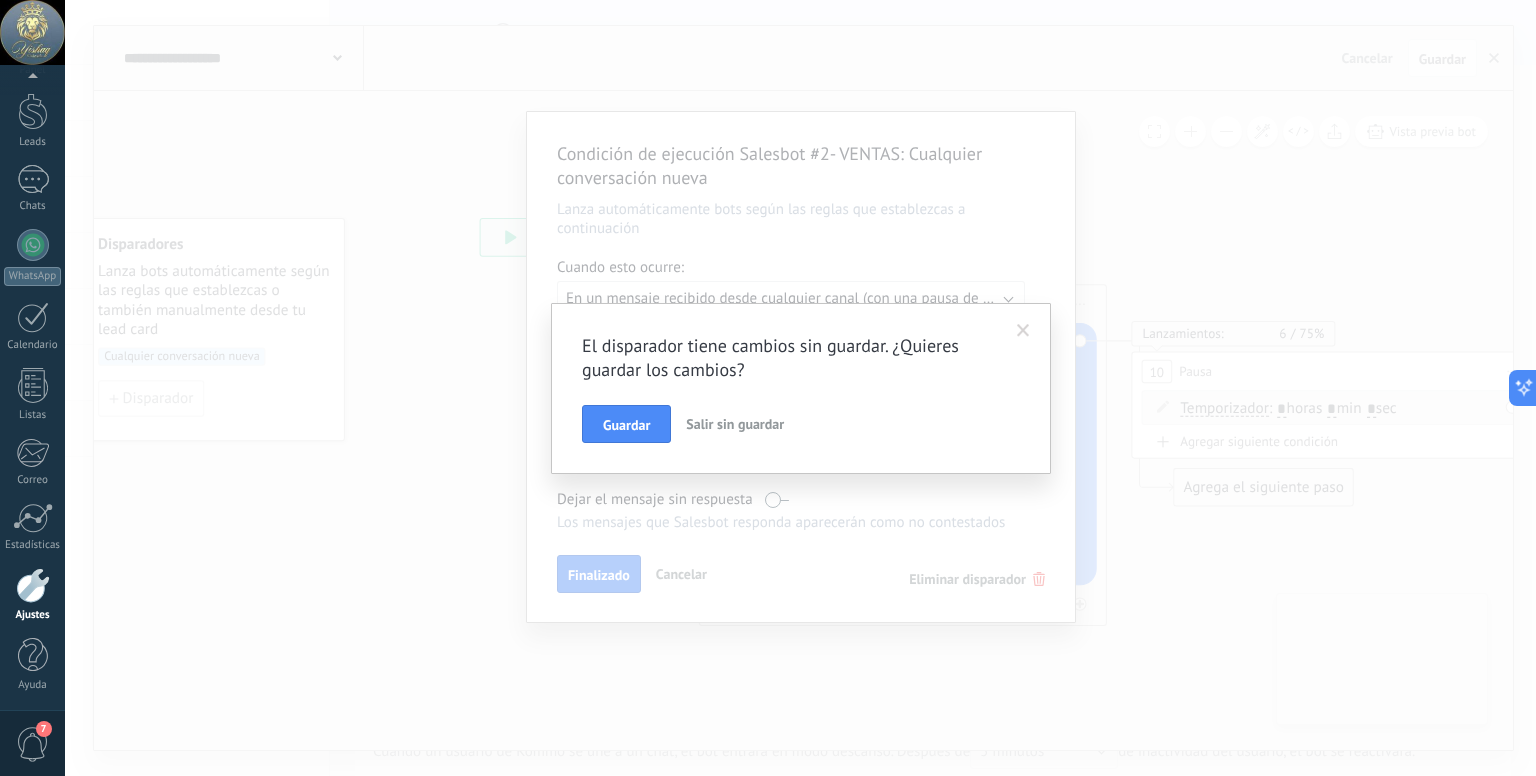 click at bounding box center (1023, 331) 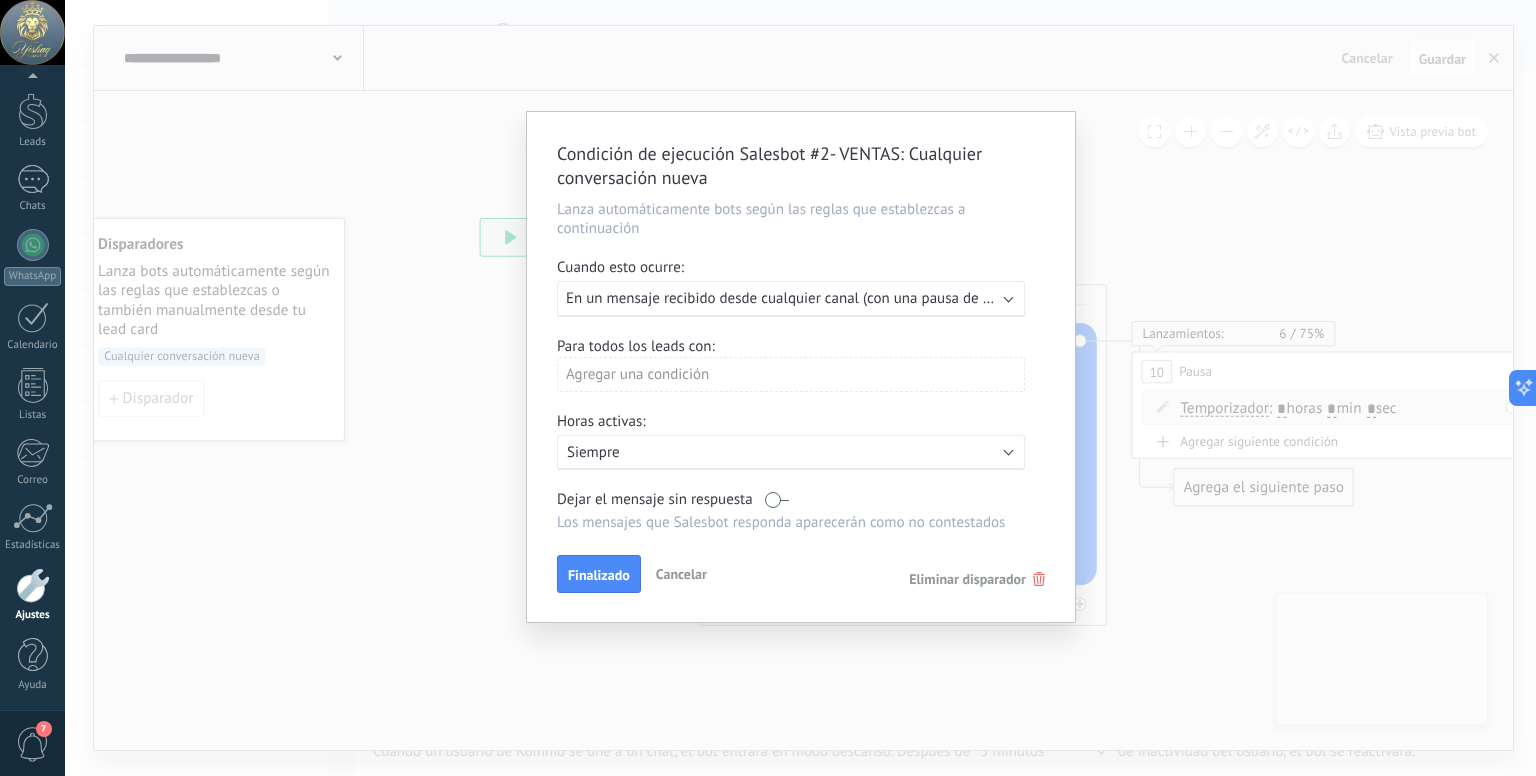 click on "En un mensaje recibido desde cualquier canal (con una pausa de Un día)" at bounding box center (797, 298) 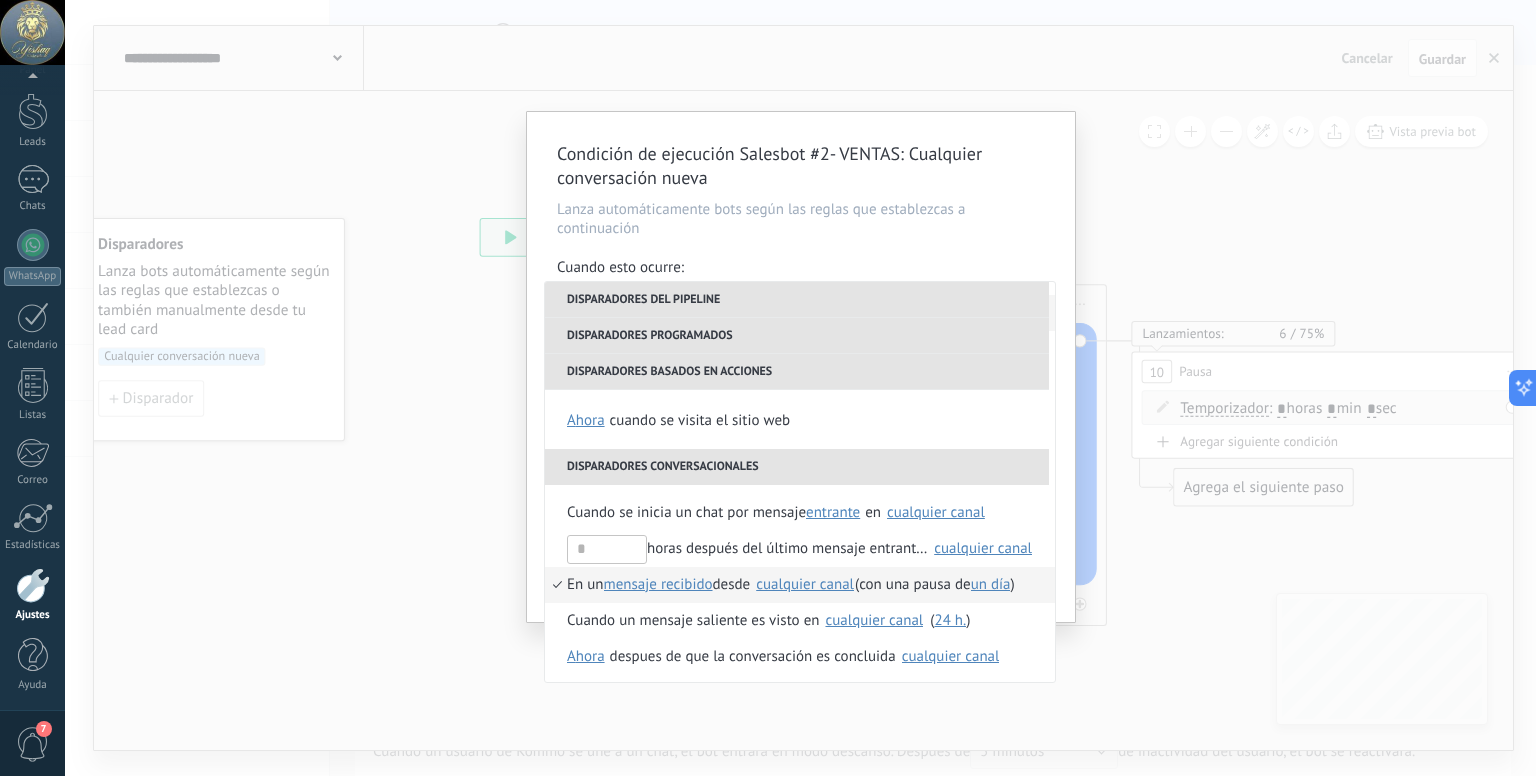 scroll, scrollTop: 500, scrollLeft: 0, axis: vertical 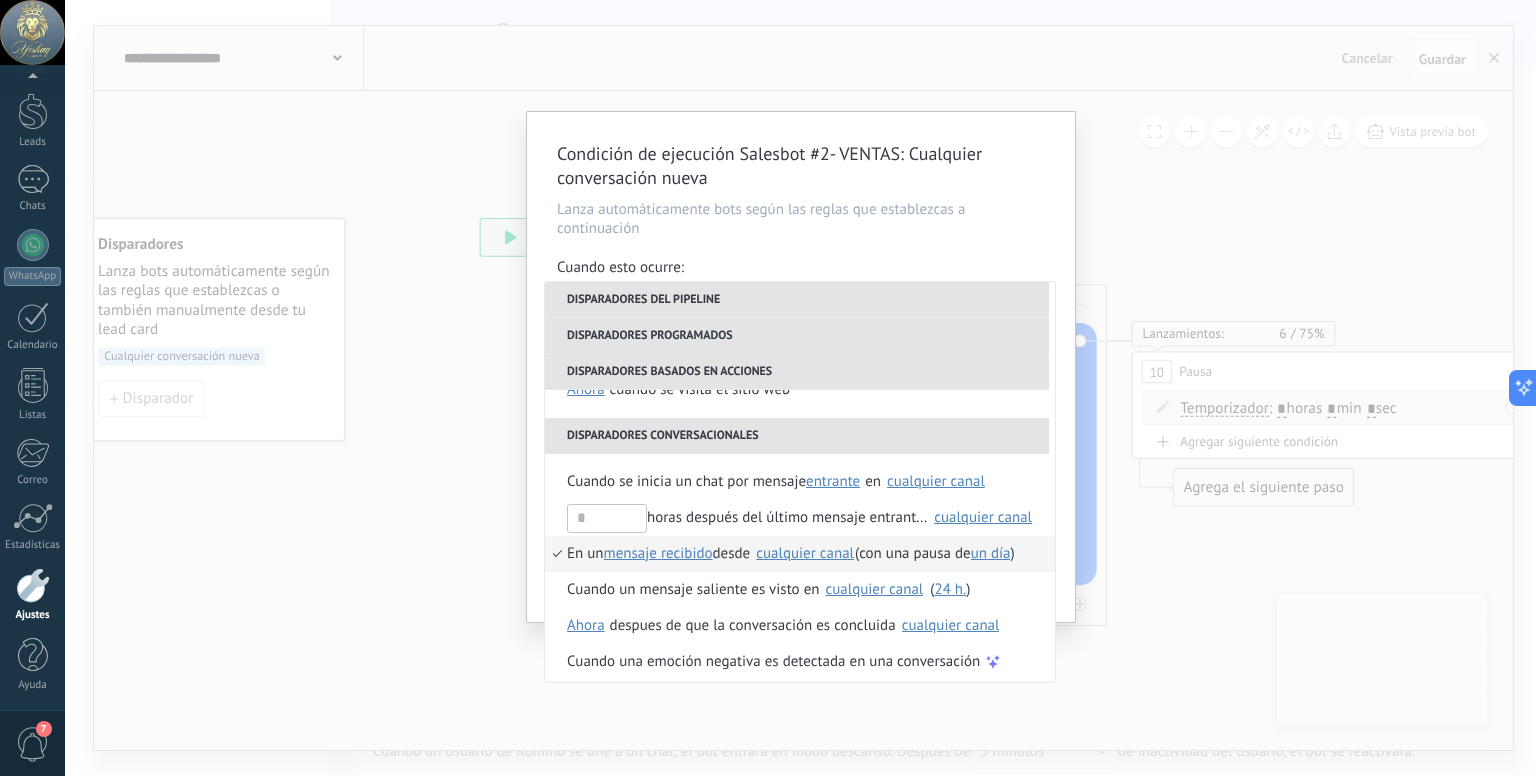 click on "cualquier canal" at bounding box center [805, 553] 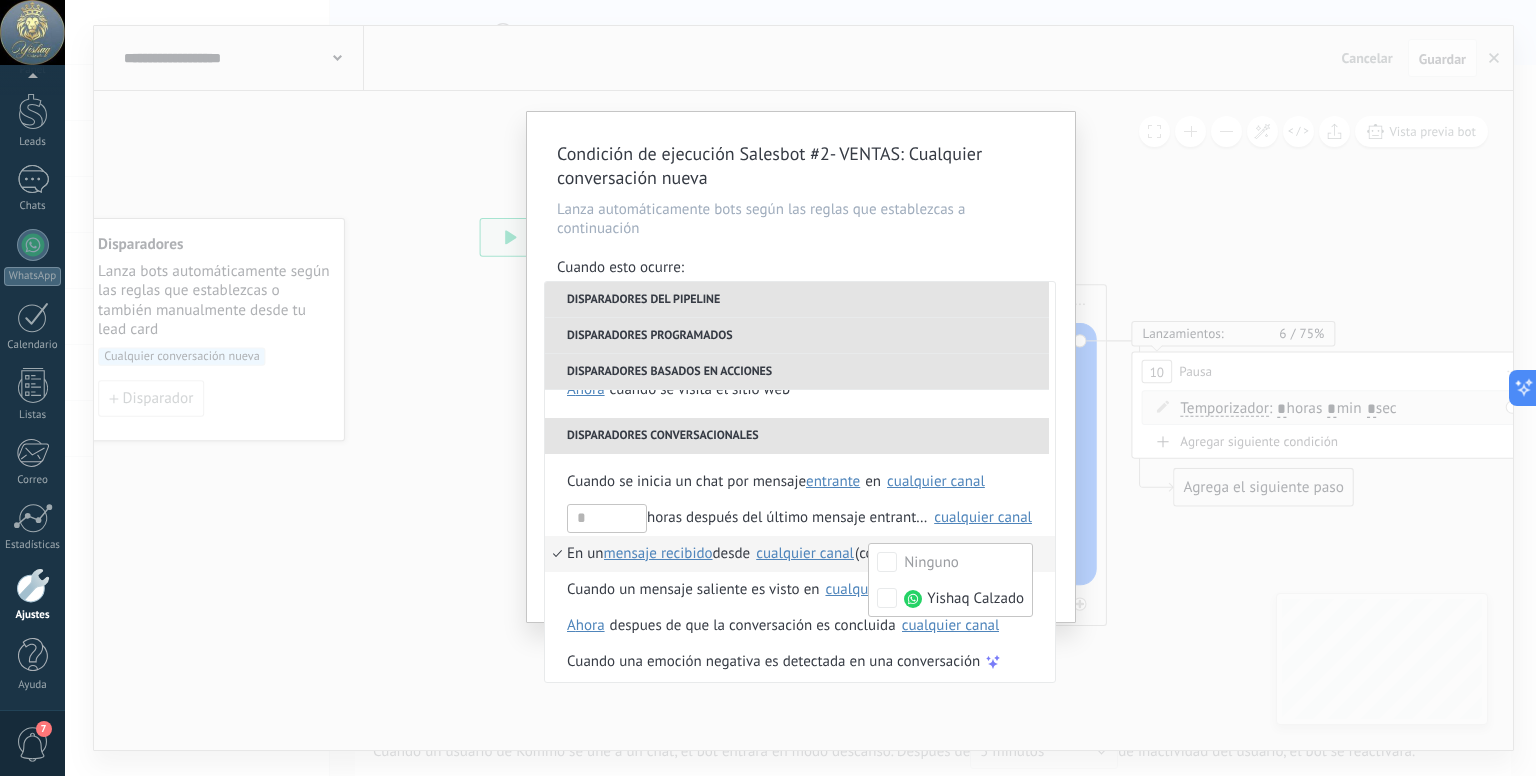 click on "Cuando se inicia un chat por mensaje  entrante saliente cualquiera entrante en Seleccionar todo [NAME] cualquier canal  horas después del último mensaje entrante en Seleccionar todo [NAME] cualquier canal En un  mensaje recibido mensaje enviado mensaje recibido  desde Ninguno [NAME] cualquier canal  (con una pausa de  un día 10 min. 5 min. Seleccionar un intervalo ** un día ) Cuando un mensaje saliente es visto en Seleccionar todo [NAME] cualquier canal ( 24 h. 10 min. 5 min. Seleccionar un intervalo ** 24 h. ) despues de que la conversación es concluida Seleccionar todo [NAME] cualquier canal Ahora Después de 5 minutos Después de 10 minutos Un día Seleccionar un intervalo ** Ahora Cuando una emoción negativa es detectada en una conversación" at bounding box center (800, 572) 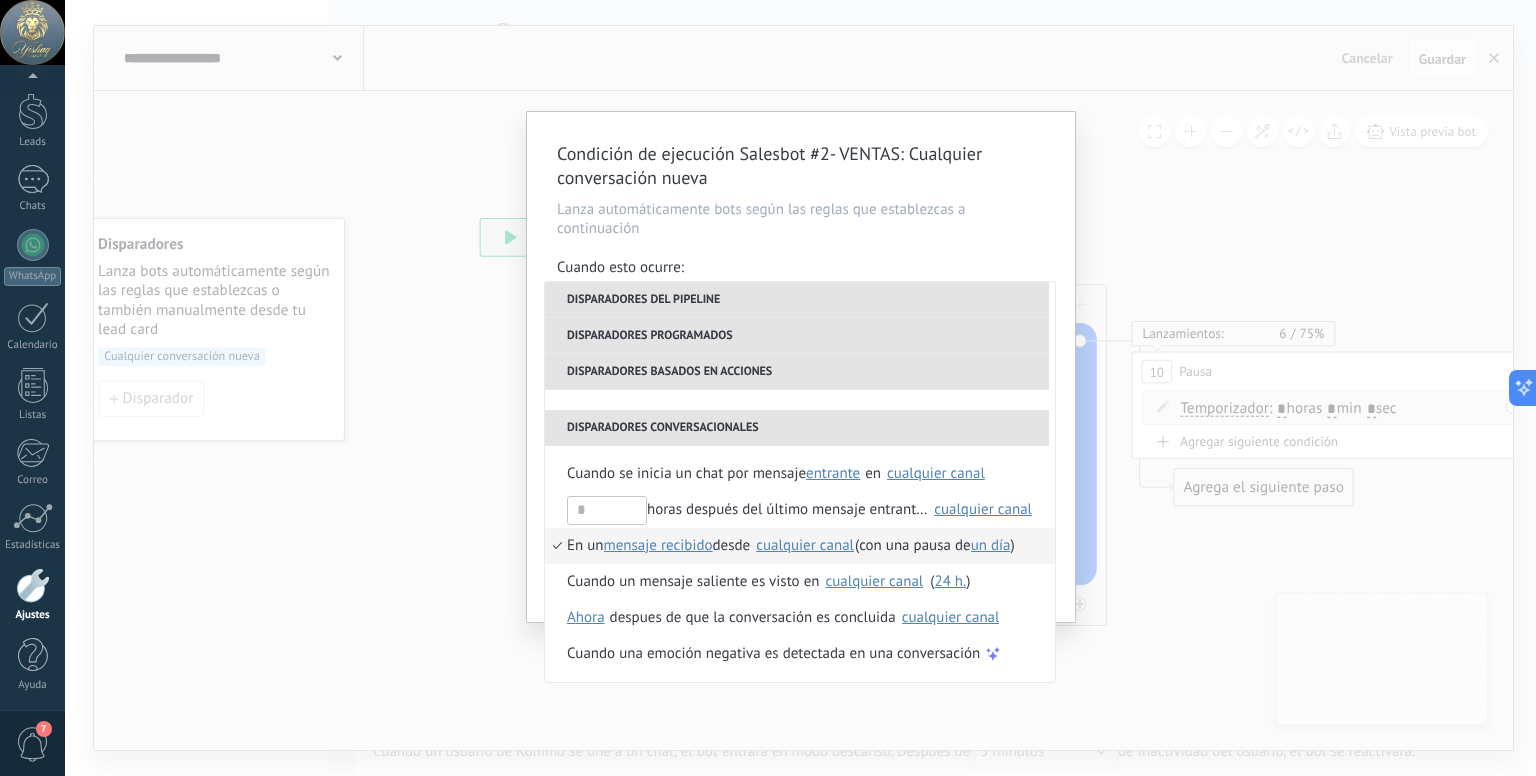 scroll, scrollTop: 408, scrollLeft: 0, axis: vertical 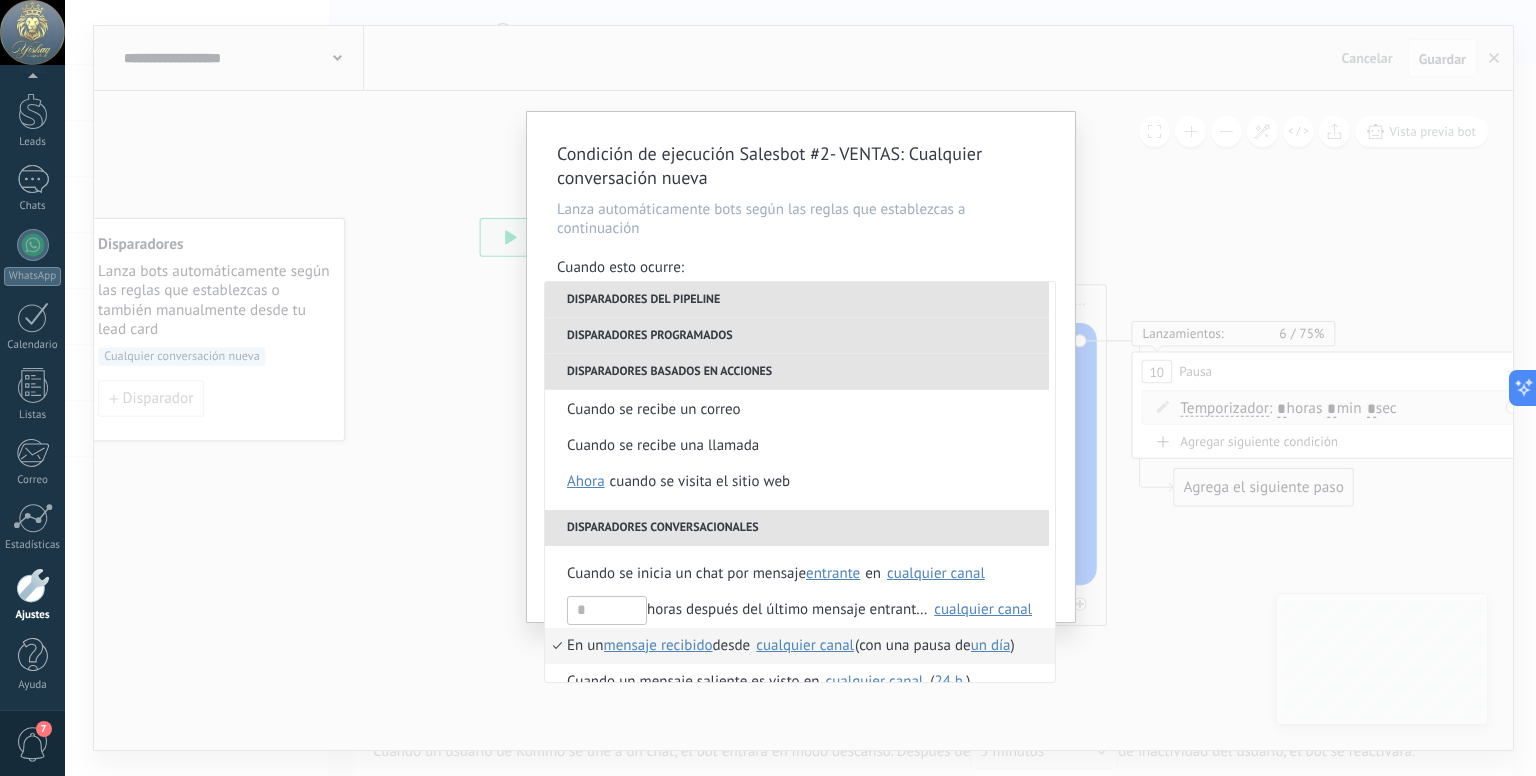click on "Cuando se inicia un chat por mensaje" at bounding box center (686, 574) 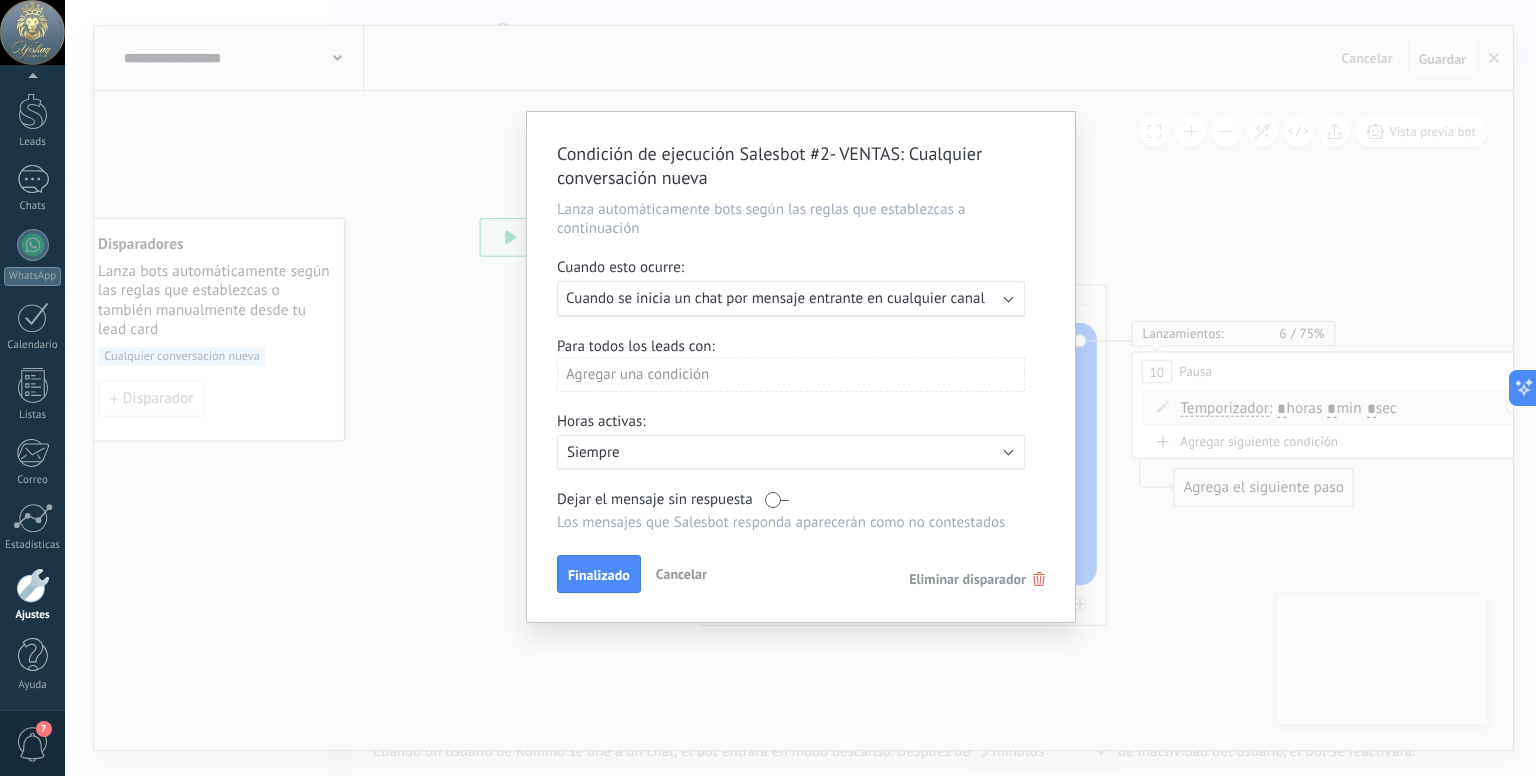 click on "Cuando se inicia un chat por mensaje entrante en cualquier canal" at bounding box center (775, 298) 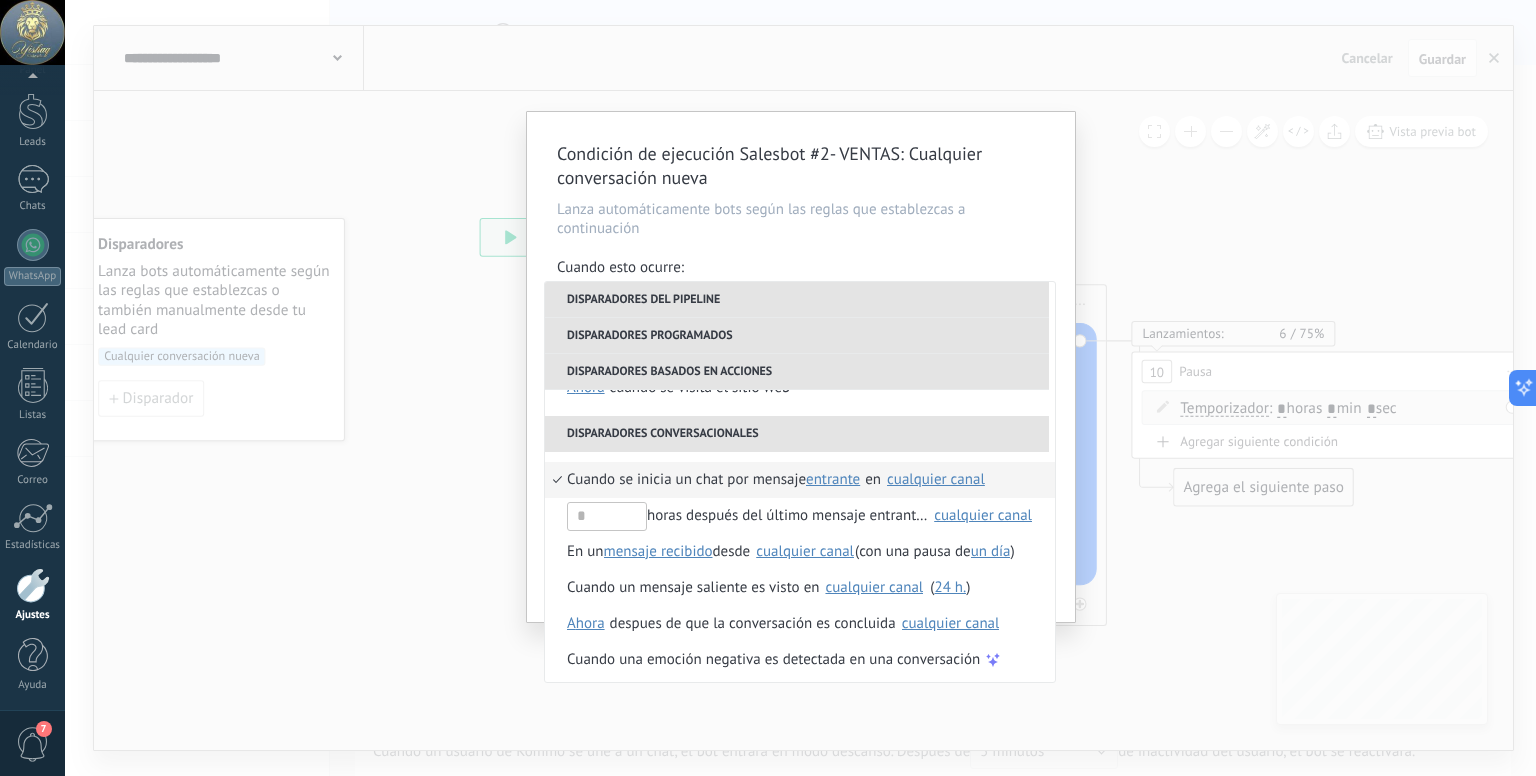 scroll, scrollTop: 508, scrollLeft: 0, axis: vertical 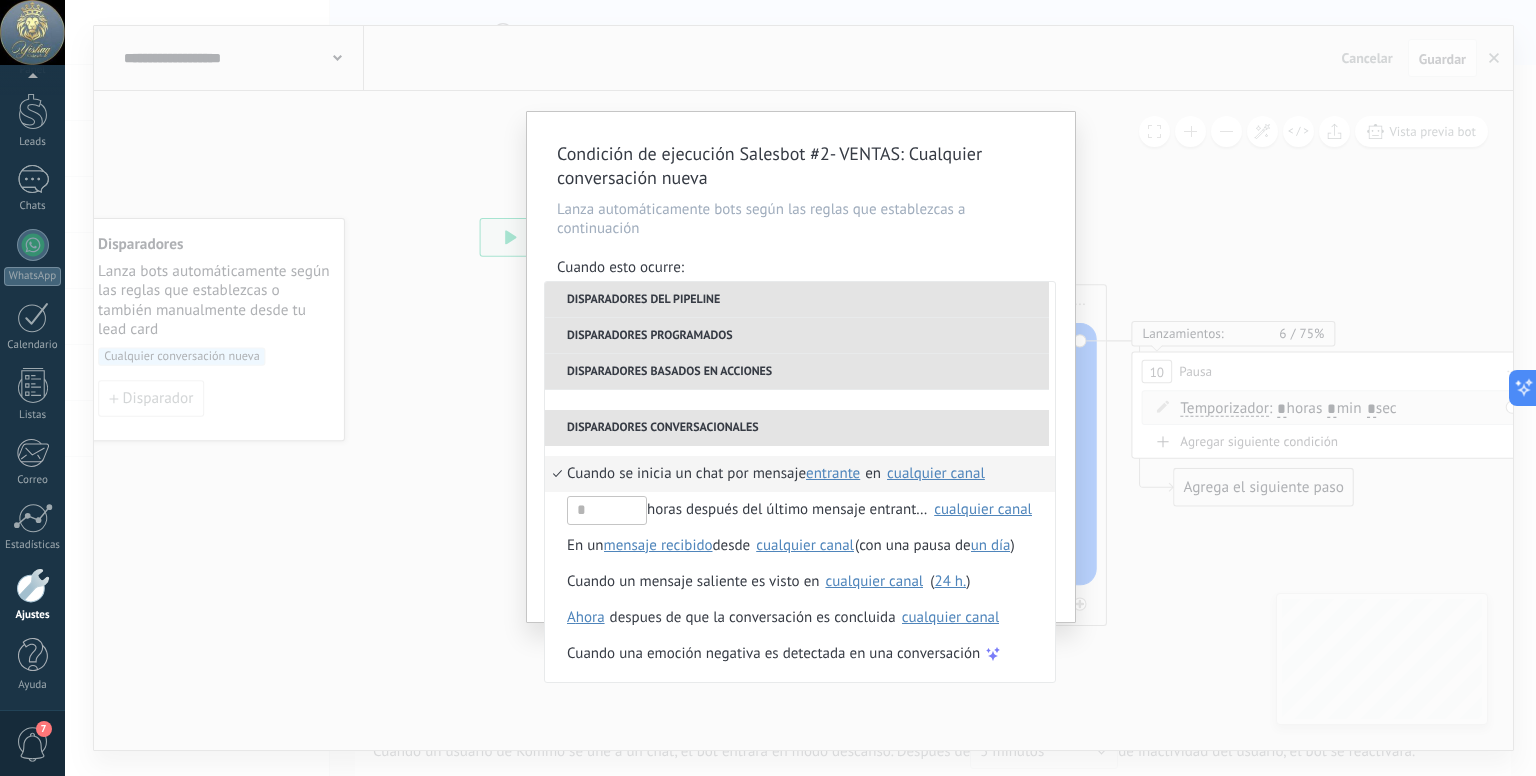 click on "cualquier canal" at bounding box center (936, 473) 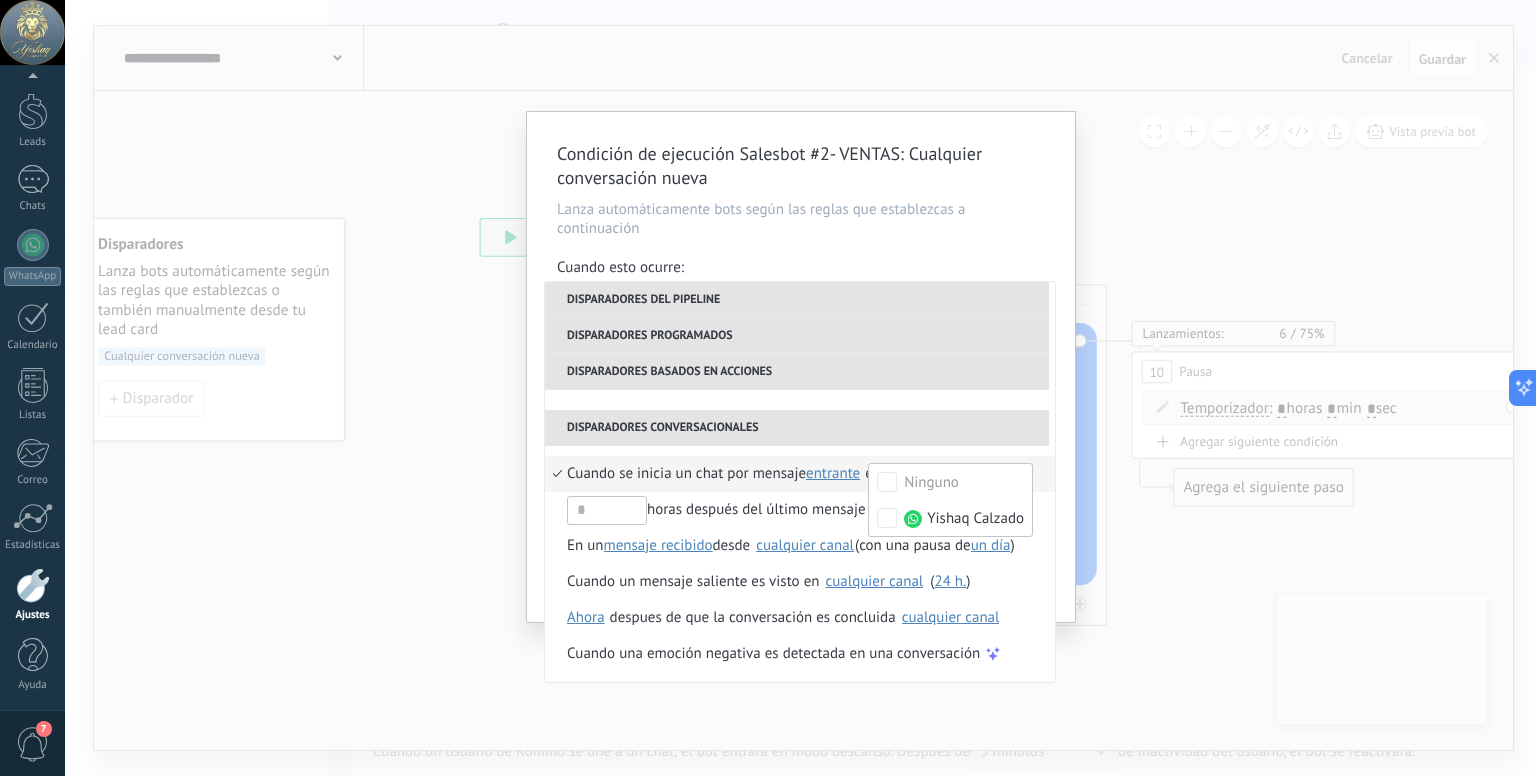click on "Lanza automáticamente bots según las reglas que establezcas a continuación" at bounding box center [801, 219] 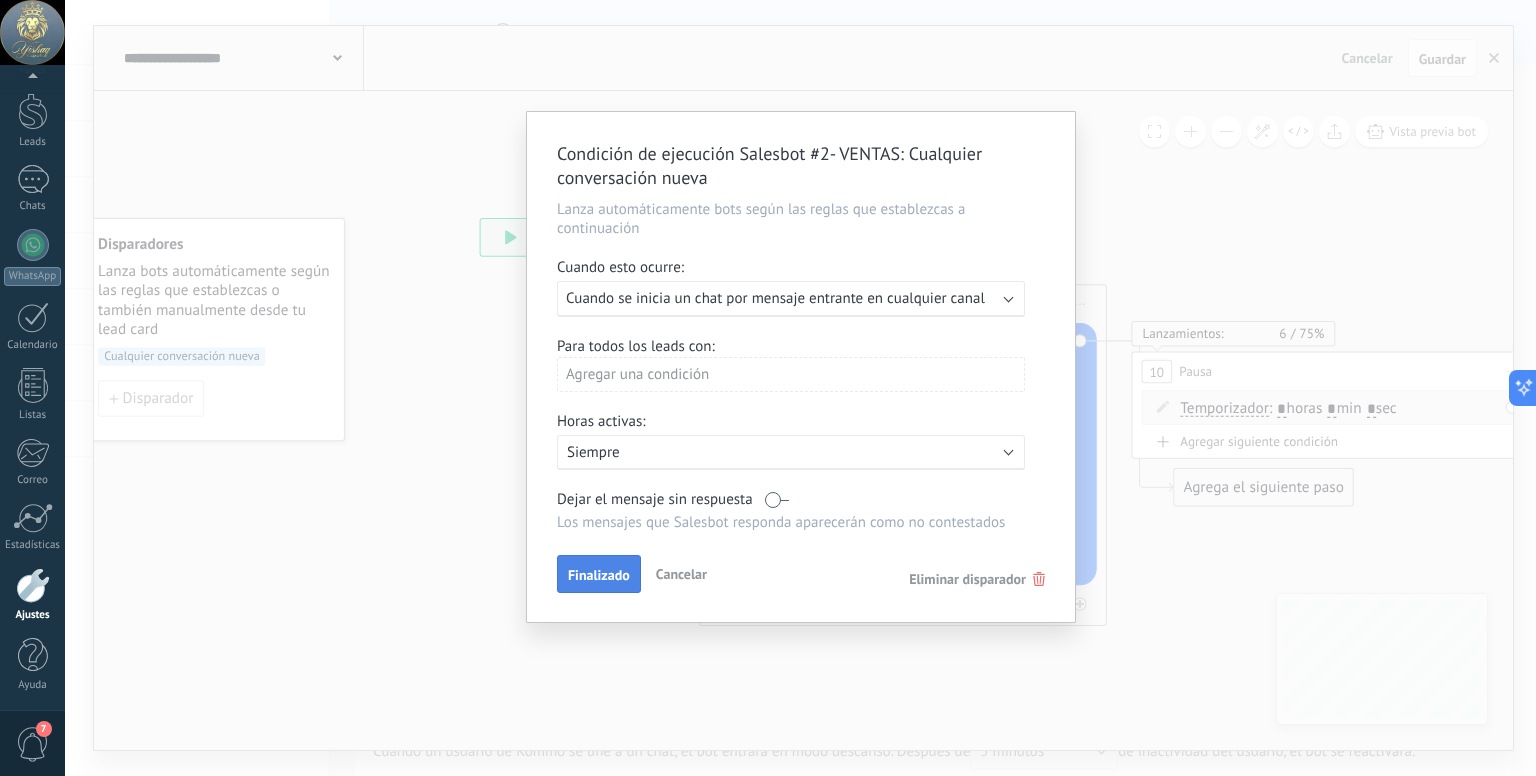 click on "Finalizado" at bounding box center (599, 575) 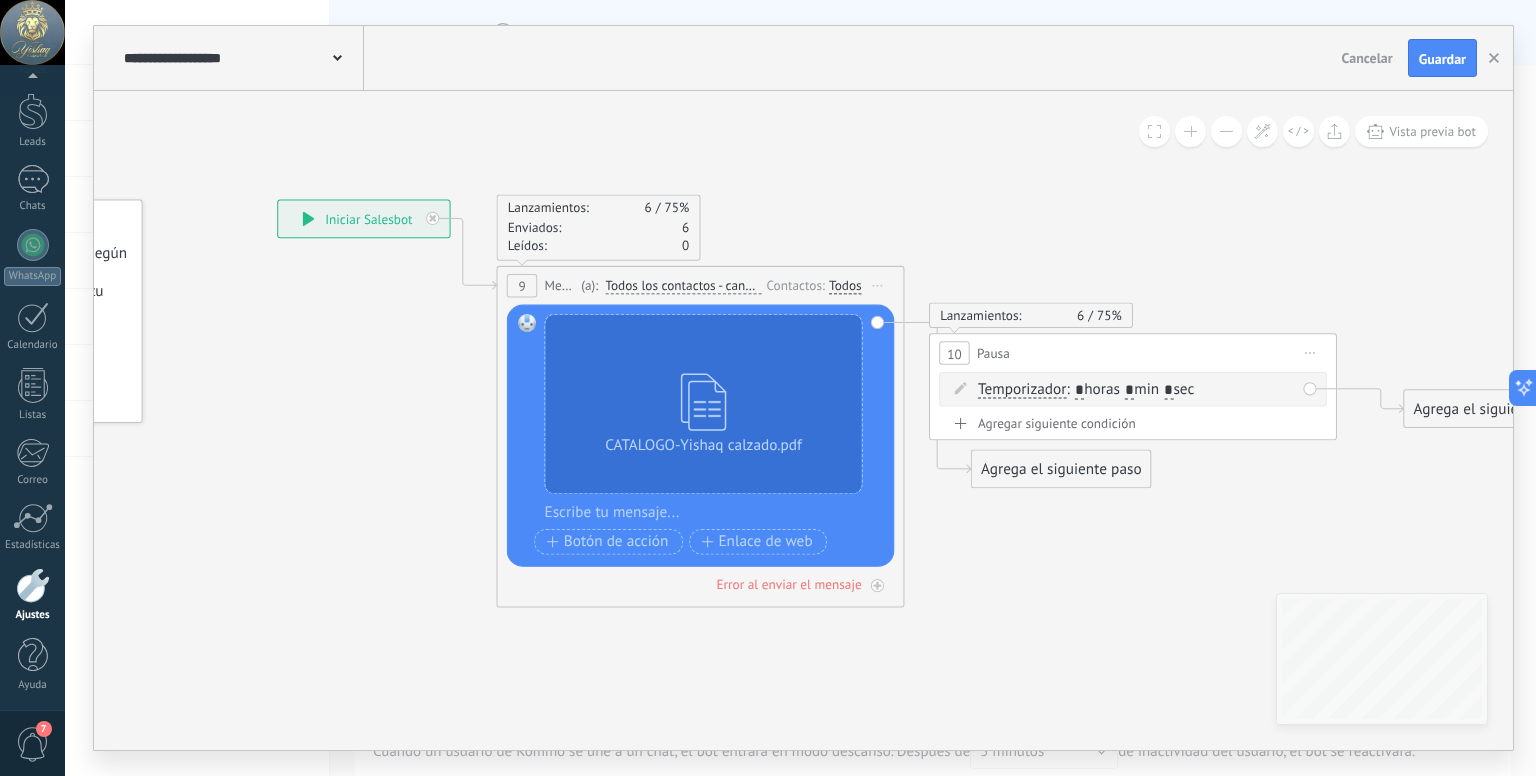 drag, startPoint x: 574, startPoint y: 553, endPoint x: 399, endPoint y: 540, distance: 175.4822 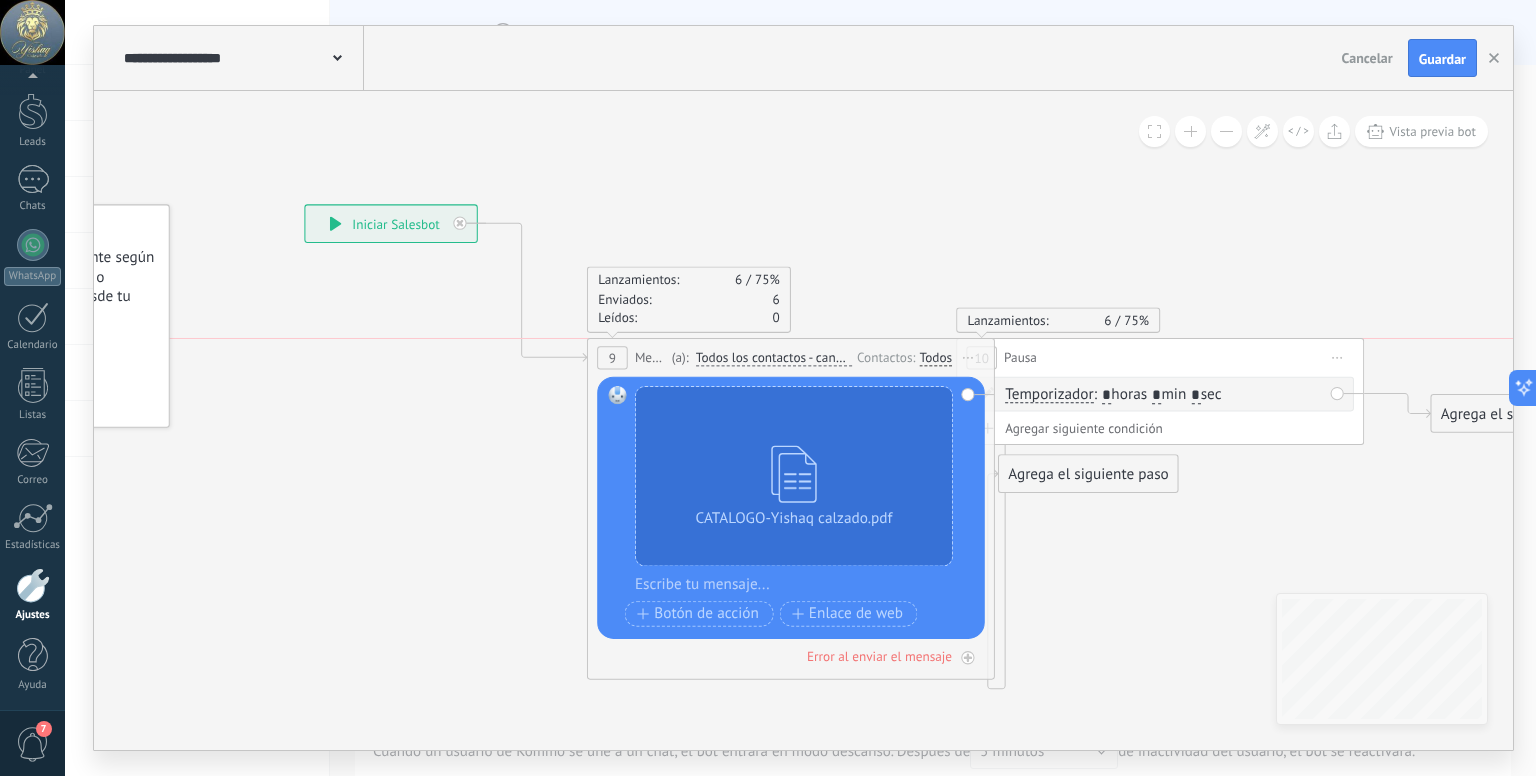drag, startPoint x: 720, startPoint y: 287, endPoint x: 784, endPoint y: 355, distance: 93.38094 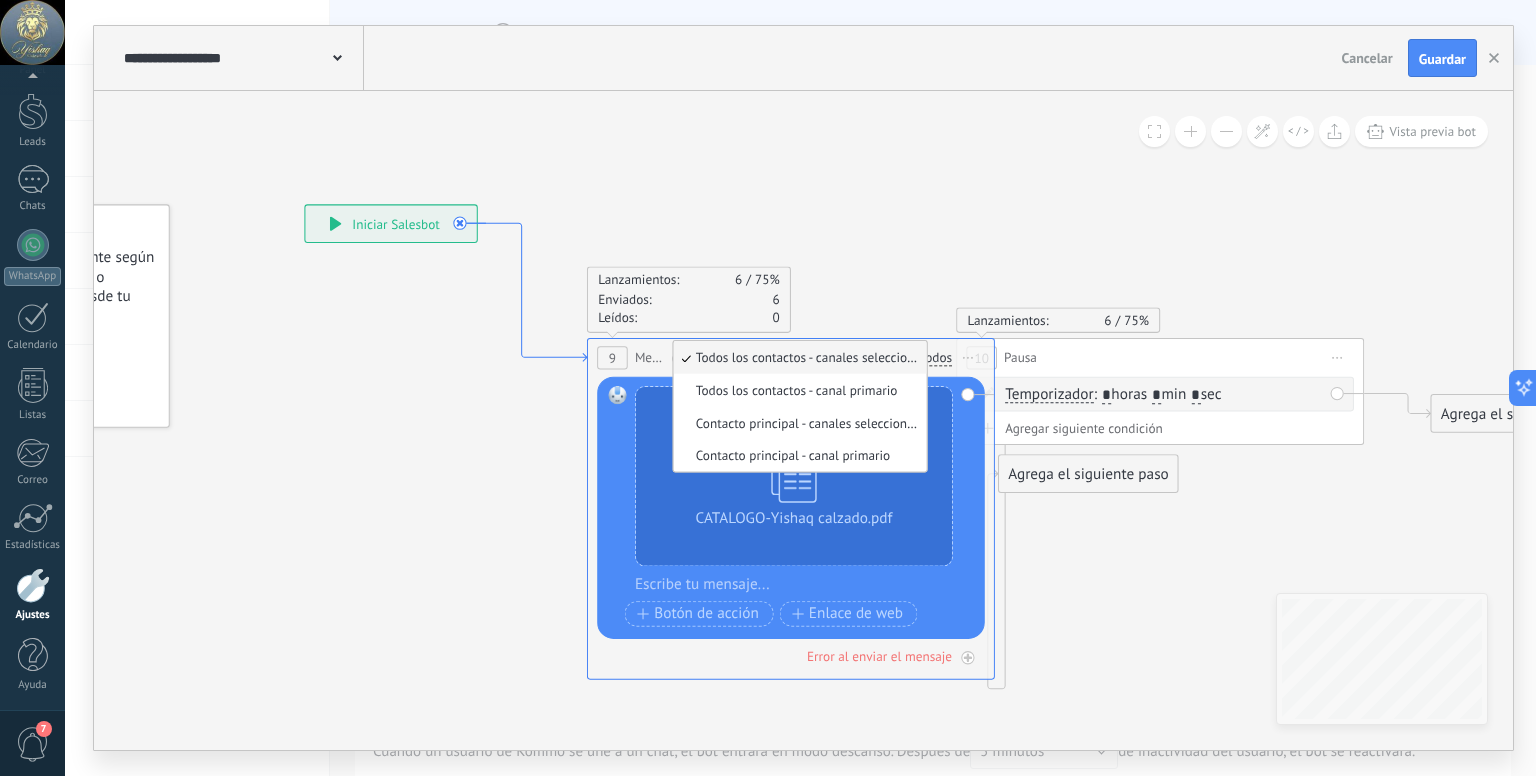 click 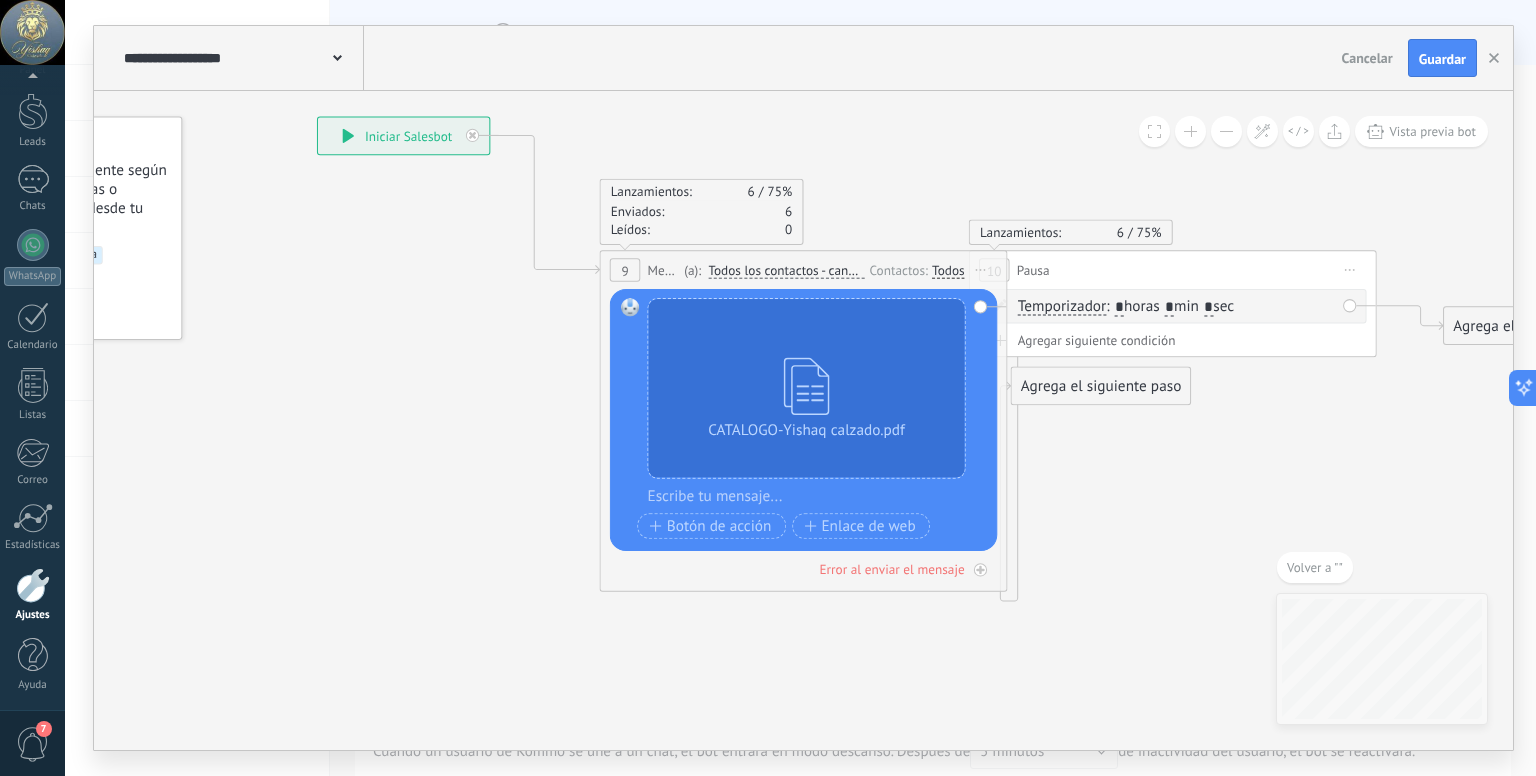 click 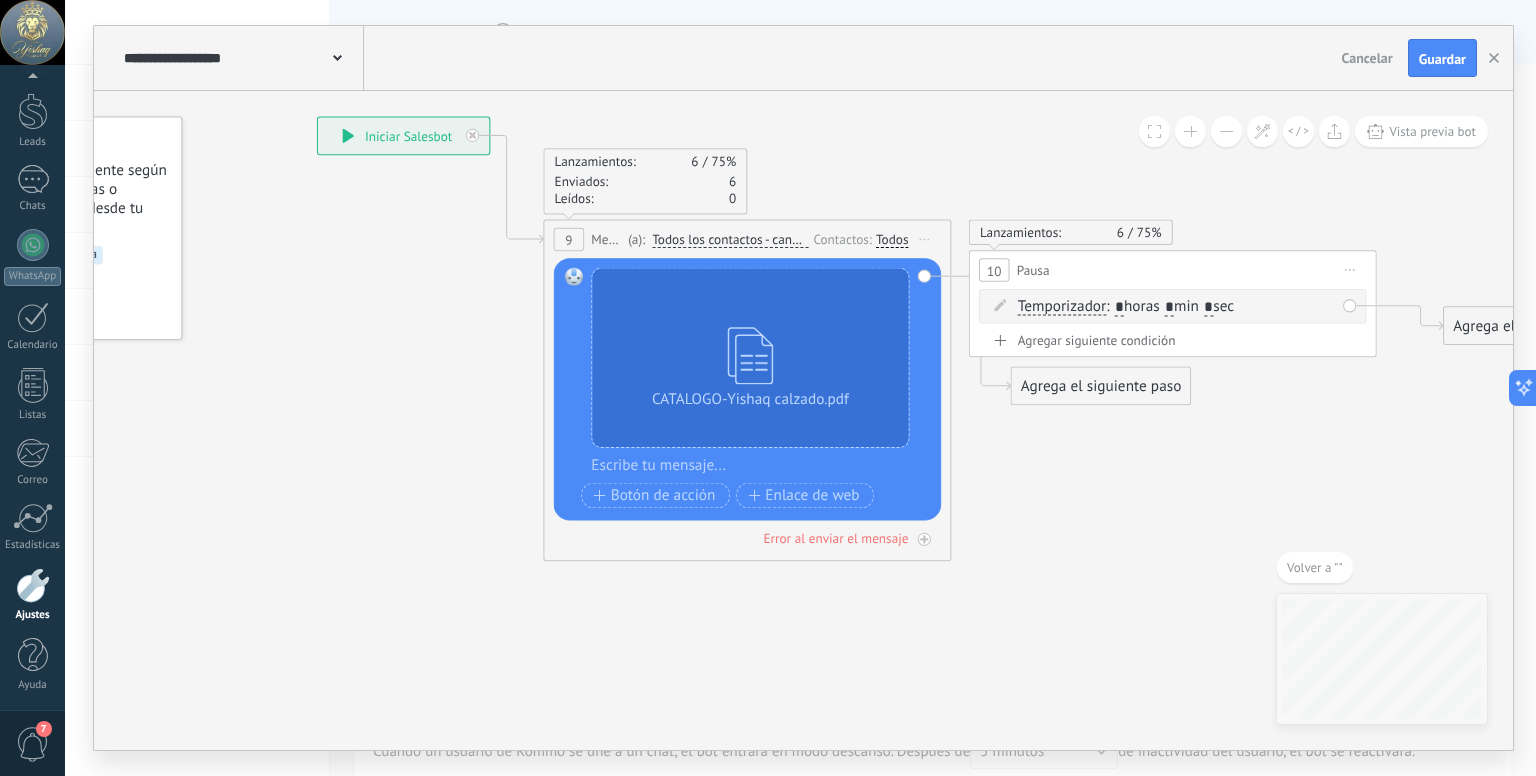 drag, startPoint x: 773, startPoint y: 271, endPoint x: 718, endPoint y: 241, distance: 62.649822 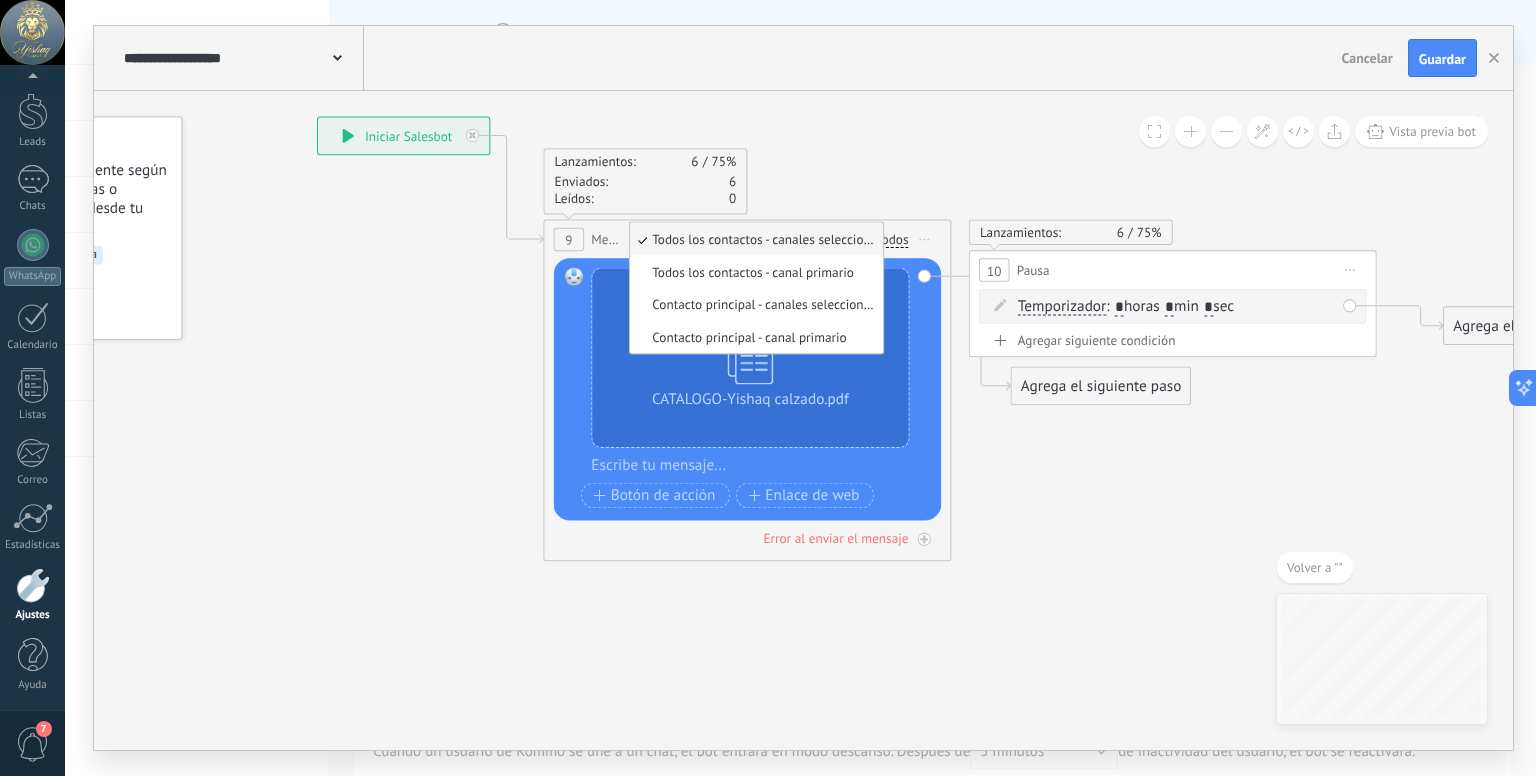 click on "CATALOGO-[NAME].pdf
Reemplazar
Quitar
Convertir a mensaje de voz
Arrastre la imagen aquí para adjuntarla.
Añadir imagen
Subir
Arrastrar y soltar
Archivo no encontrado
Escribe tu mensaje..." at bounding box center (748, 389) 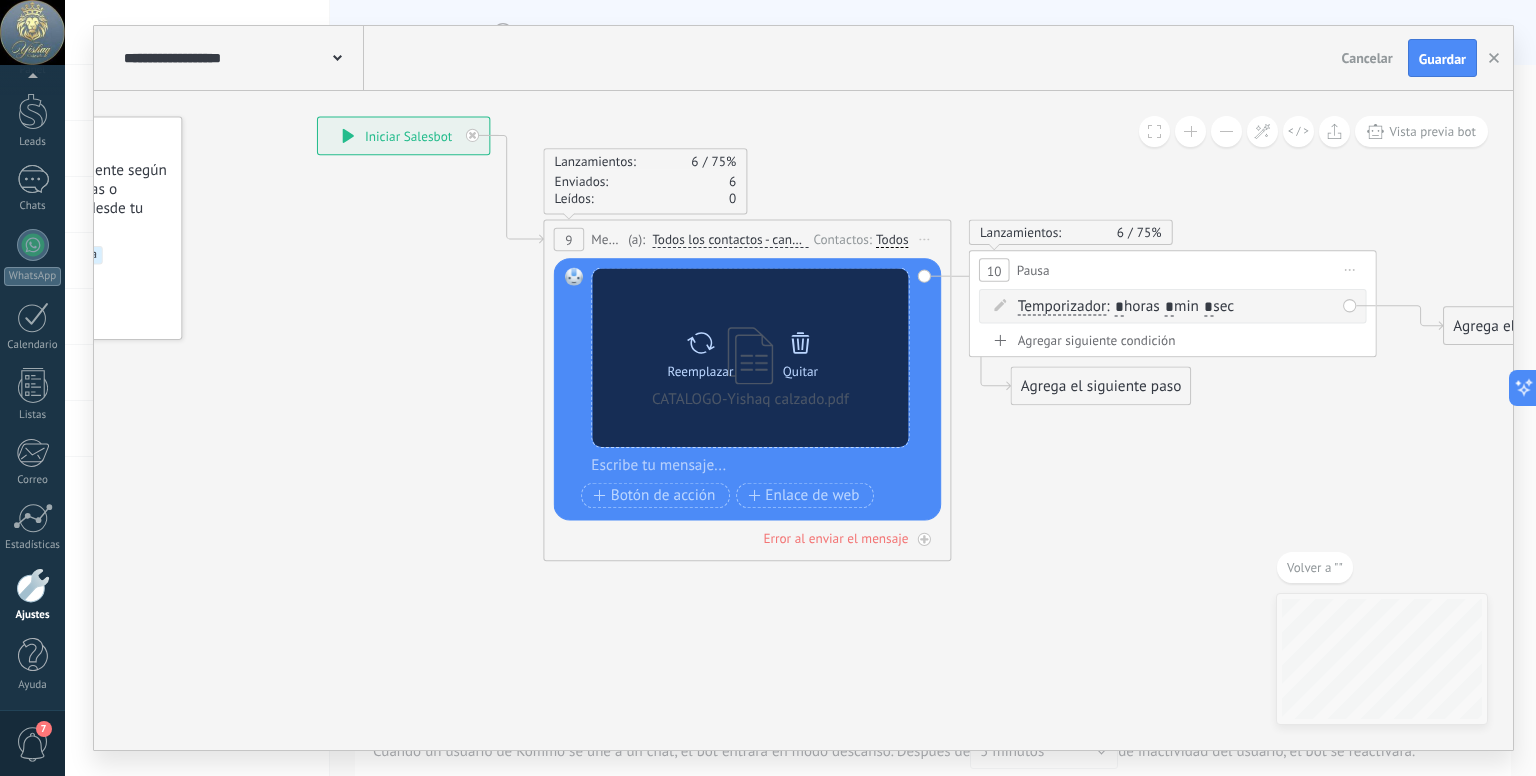 click 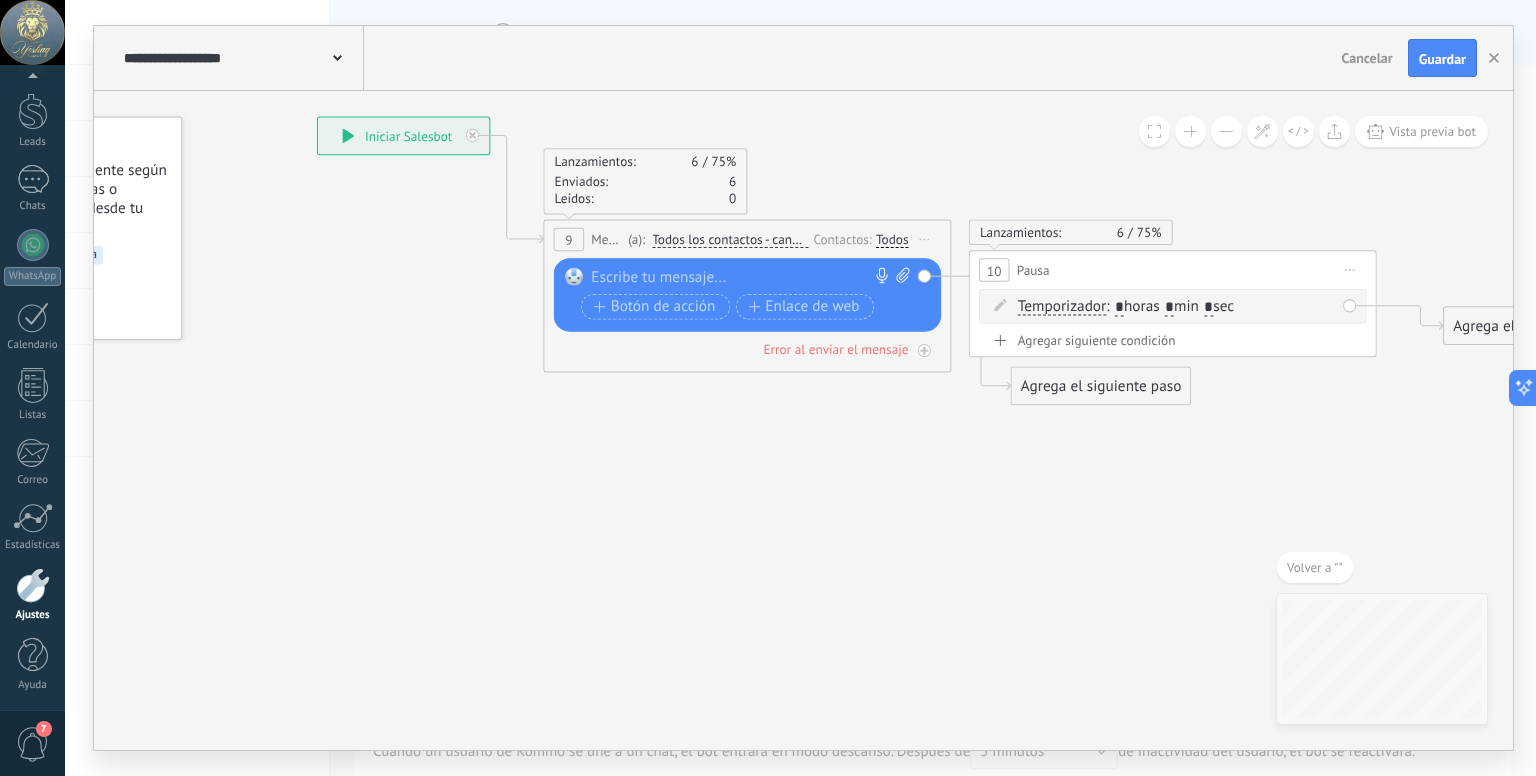 click at bounding box center (742, 278) 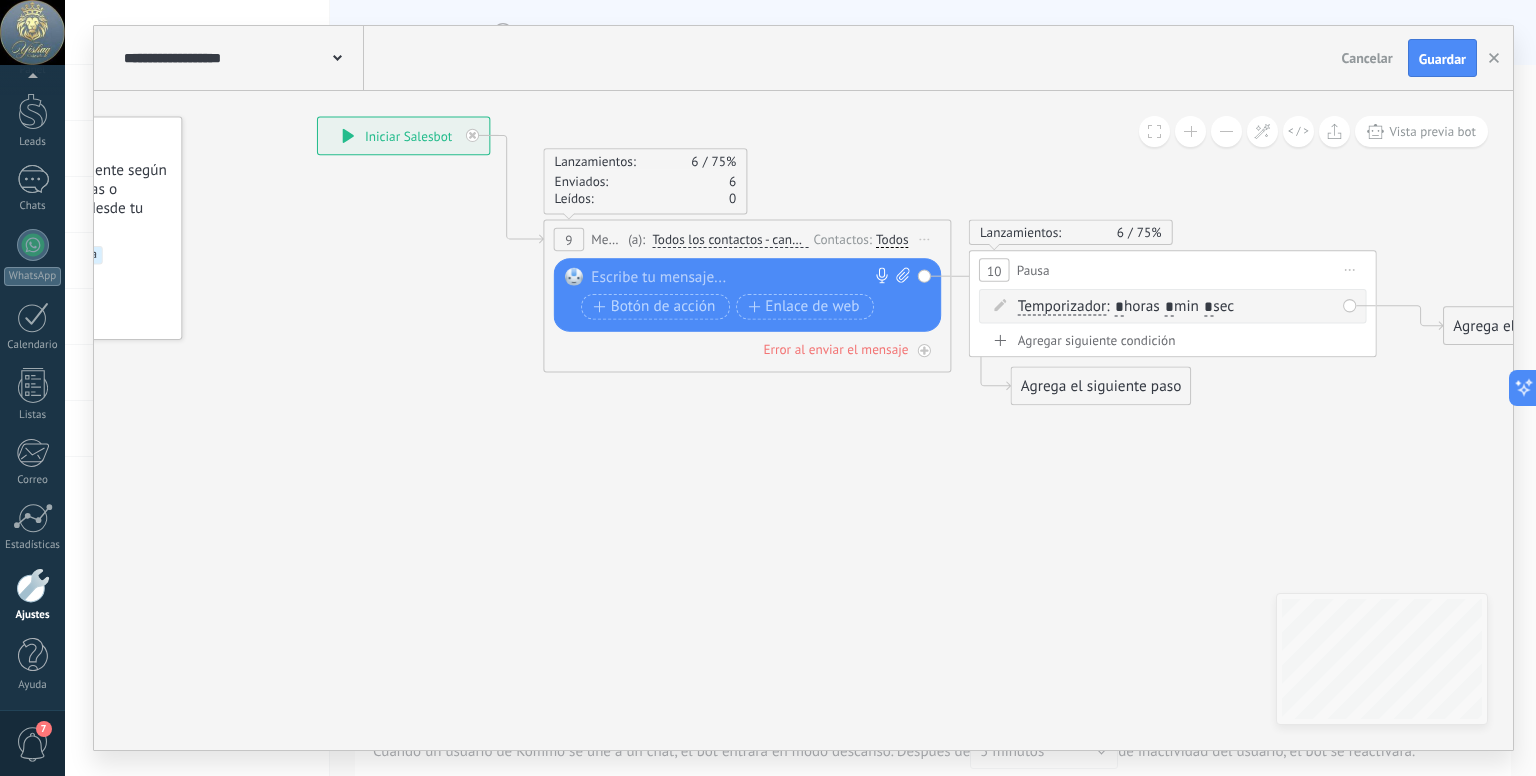 click at bounding box center [742, 278] 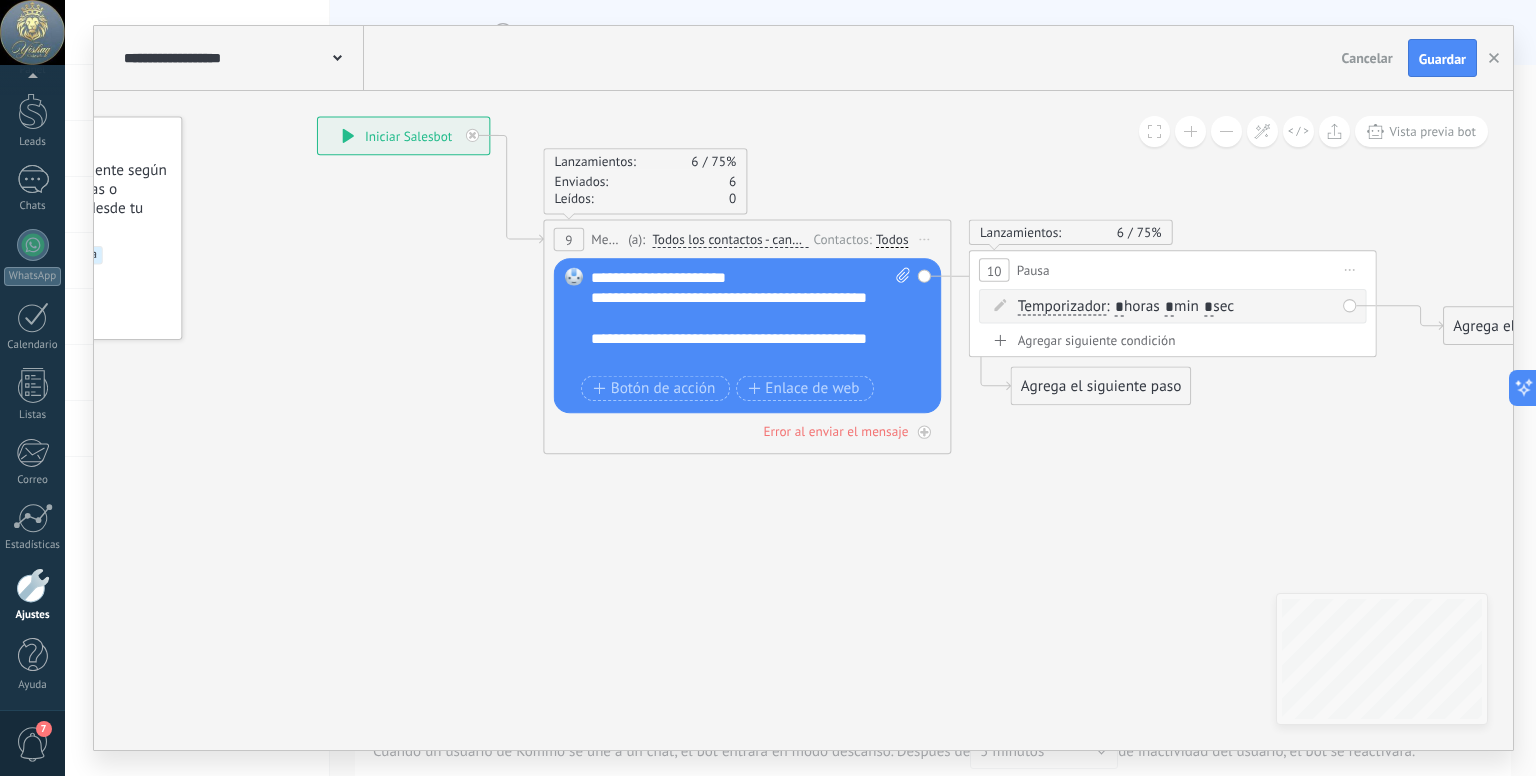 click on "**********" at bounding box center (733, 349) 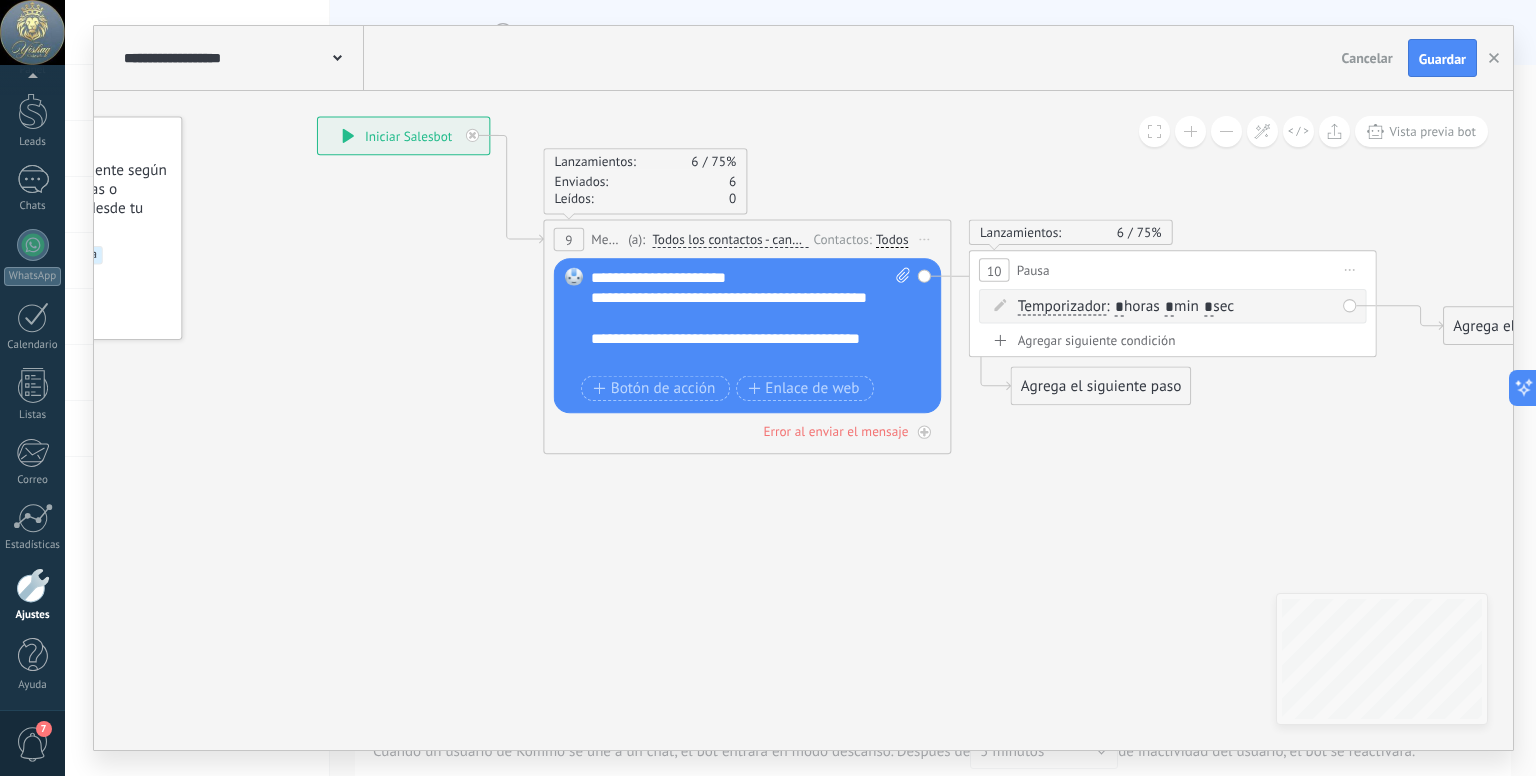 click on "**********" at bounding box center (733, 349) 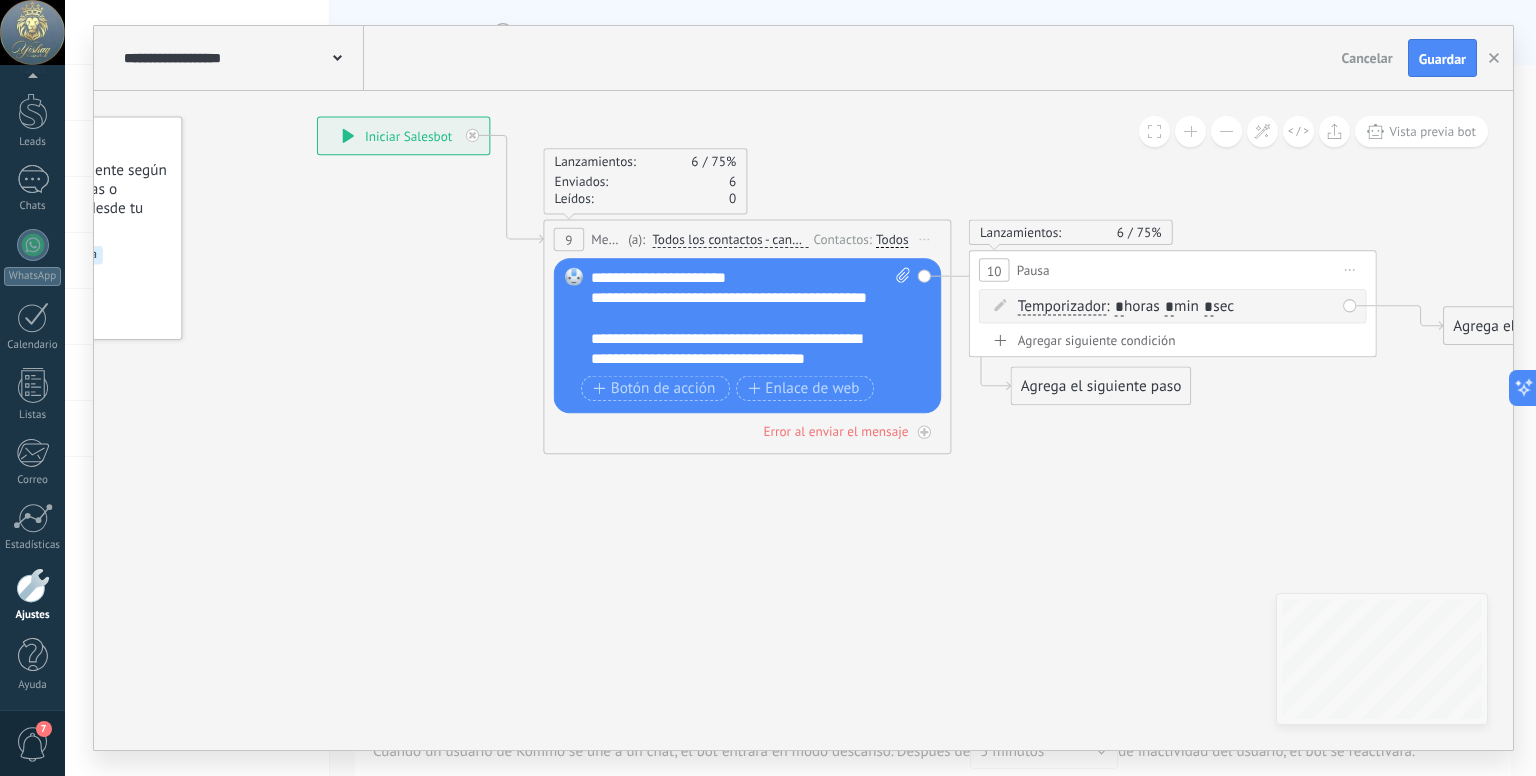 click on "**********" at bounding box center [733, 349] 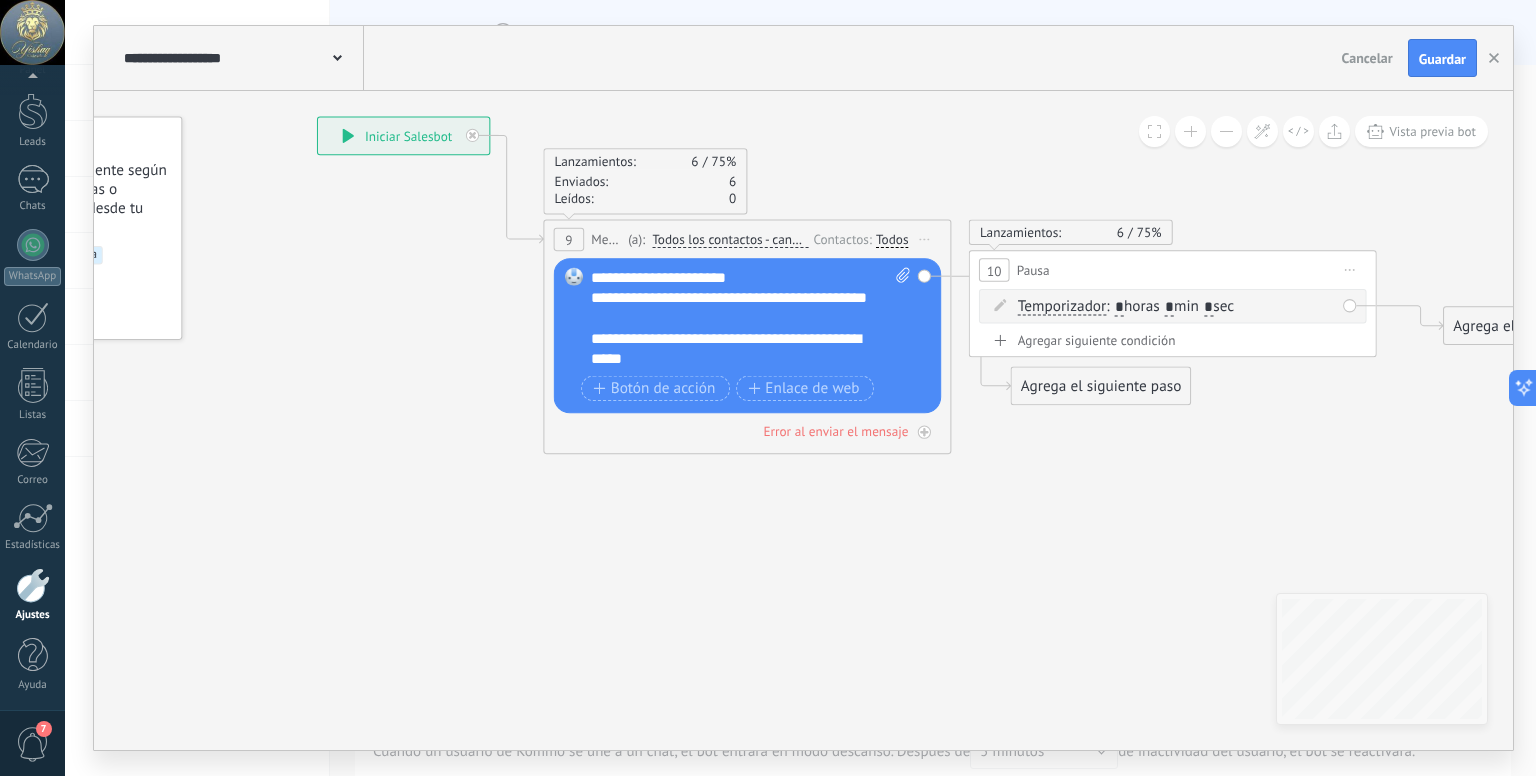 click 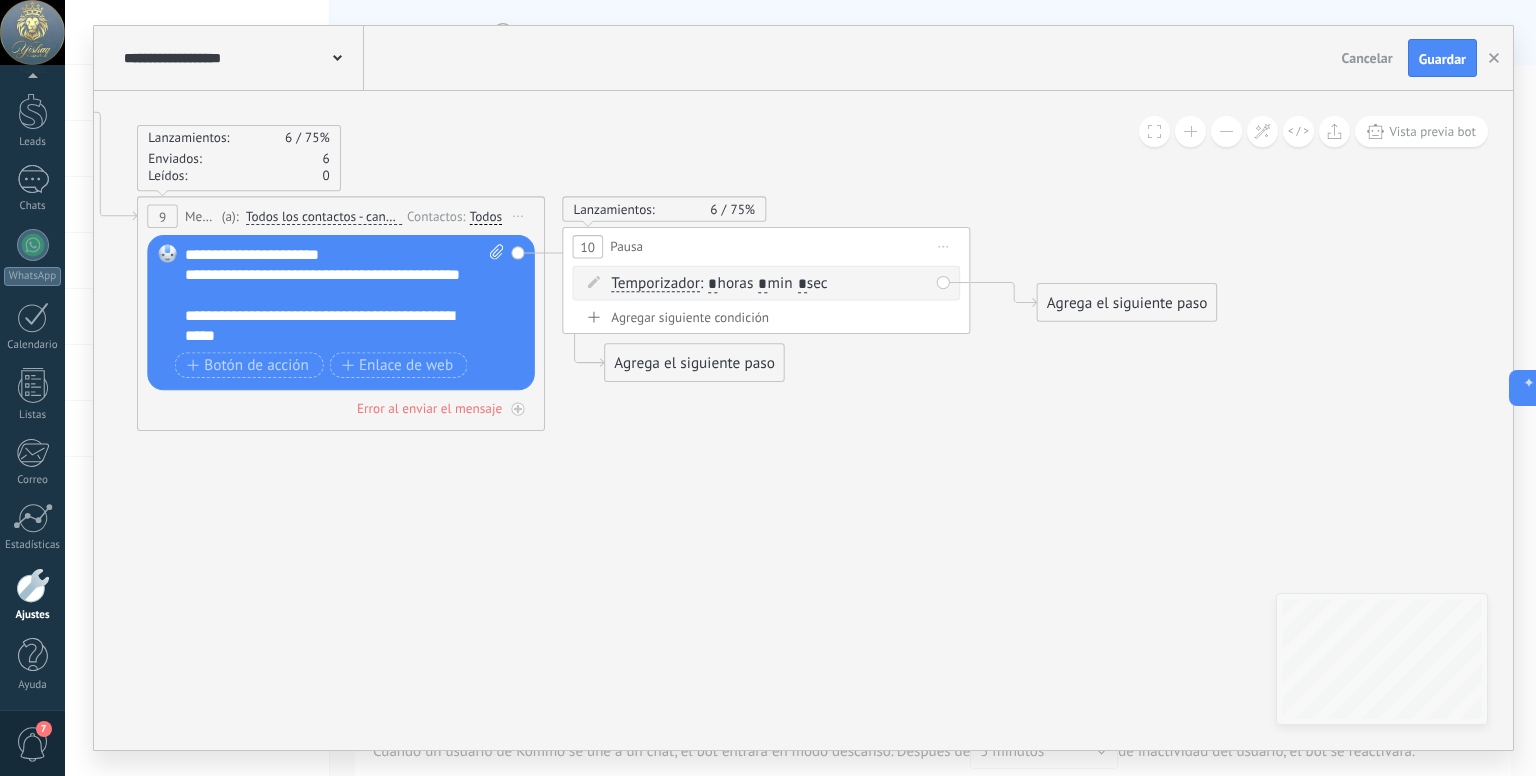 drag, startPoint x: 979, startPoint y: 433, endPoint x: 555, endPoint y: 408, distance: 424.7364 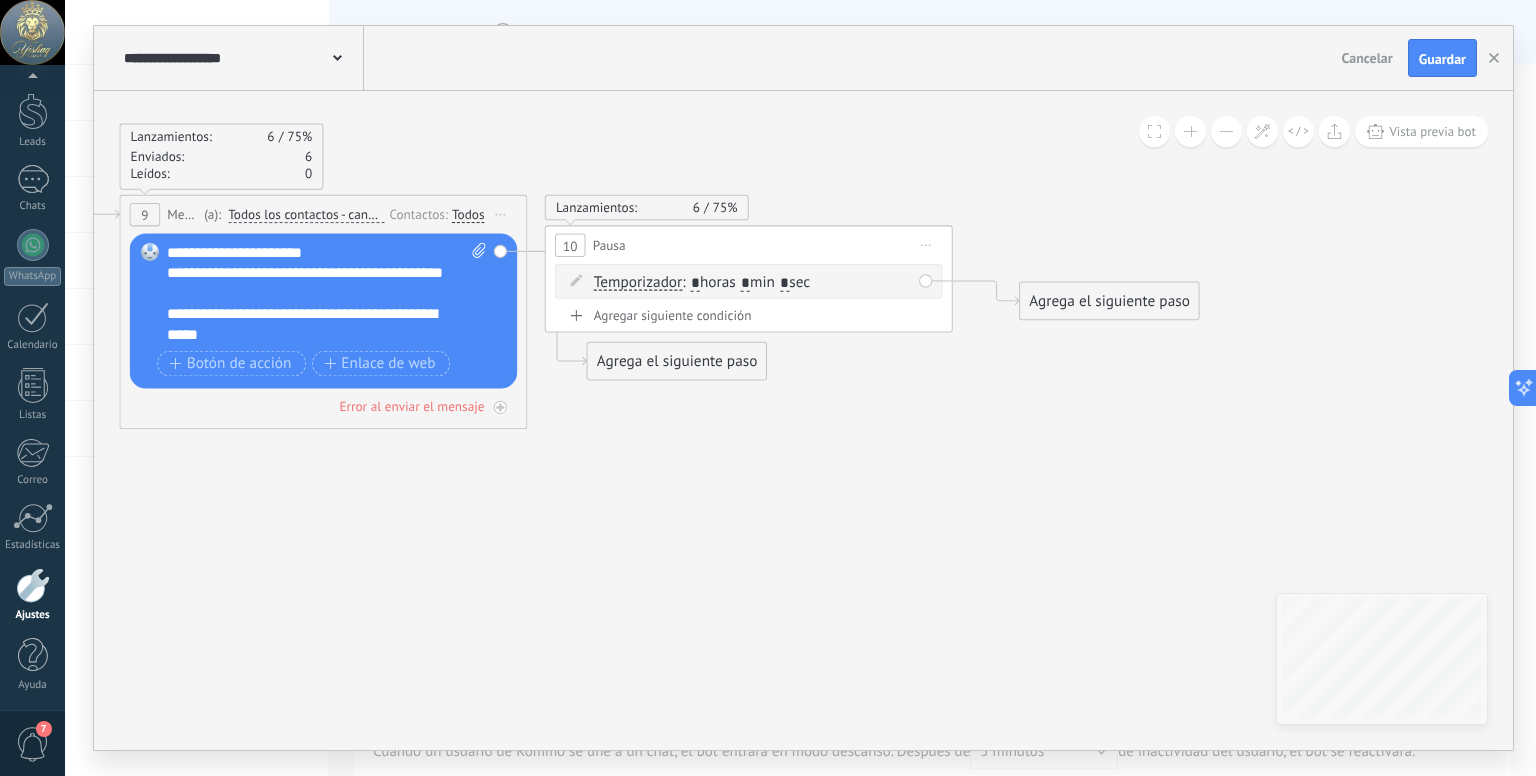click on "Agrega el siguiente paso" at bounding box center (1109, 302) 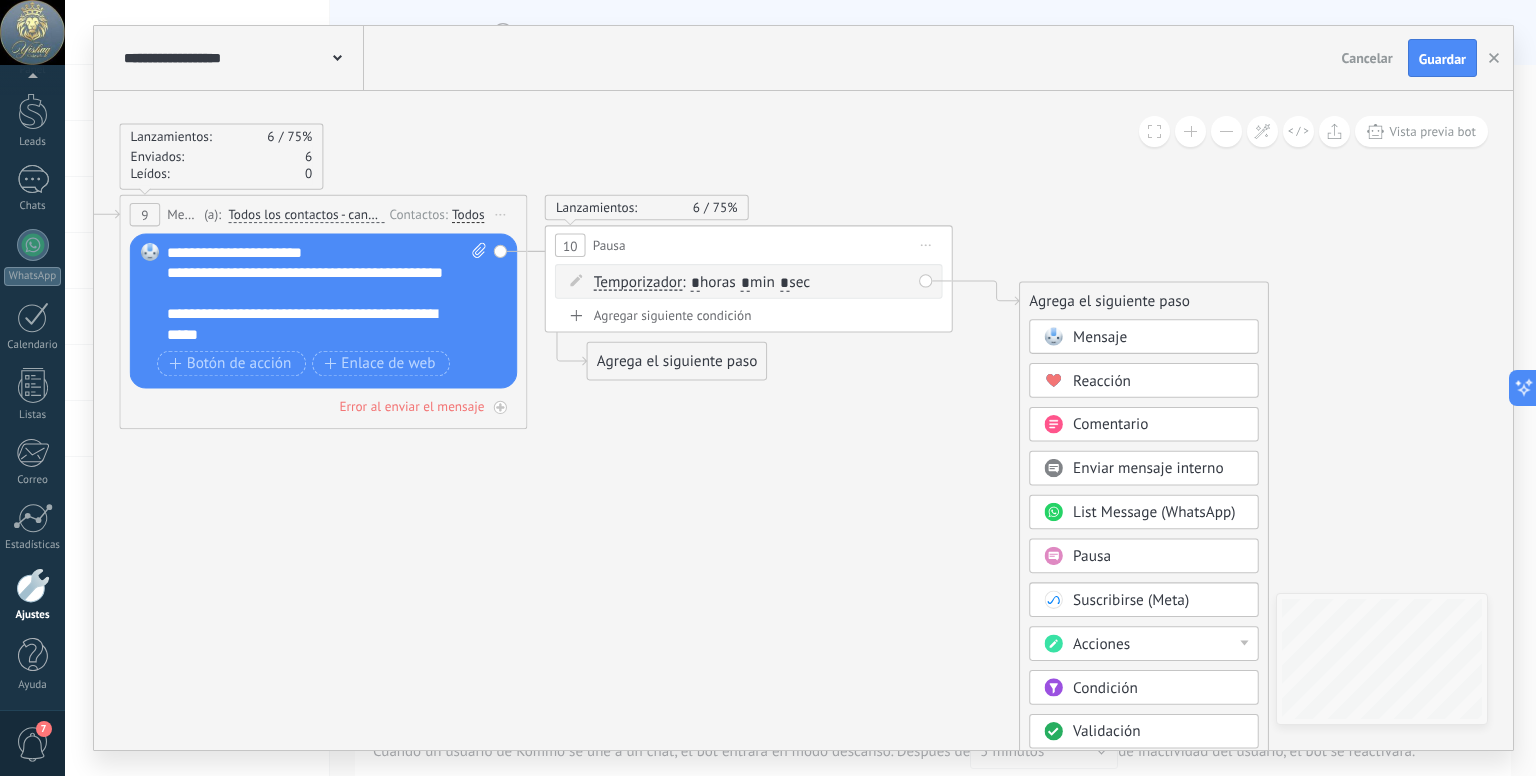 click on "Mensaje" at bounding box center [1100, 336] 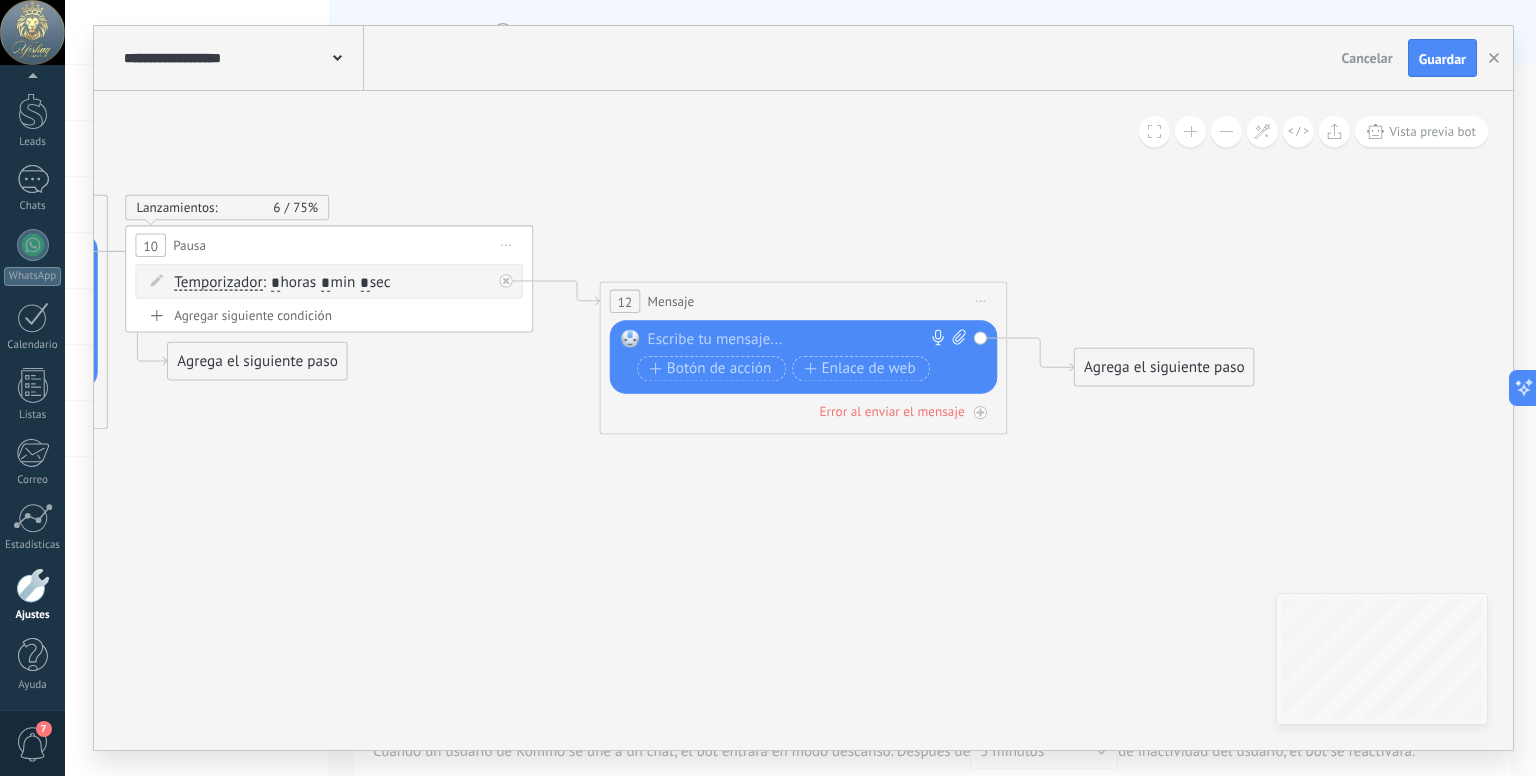 click at bounding box center (955, 339) 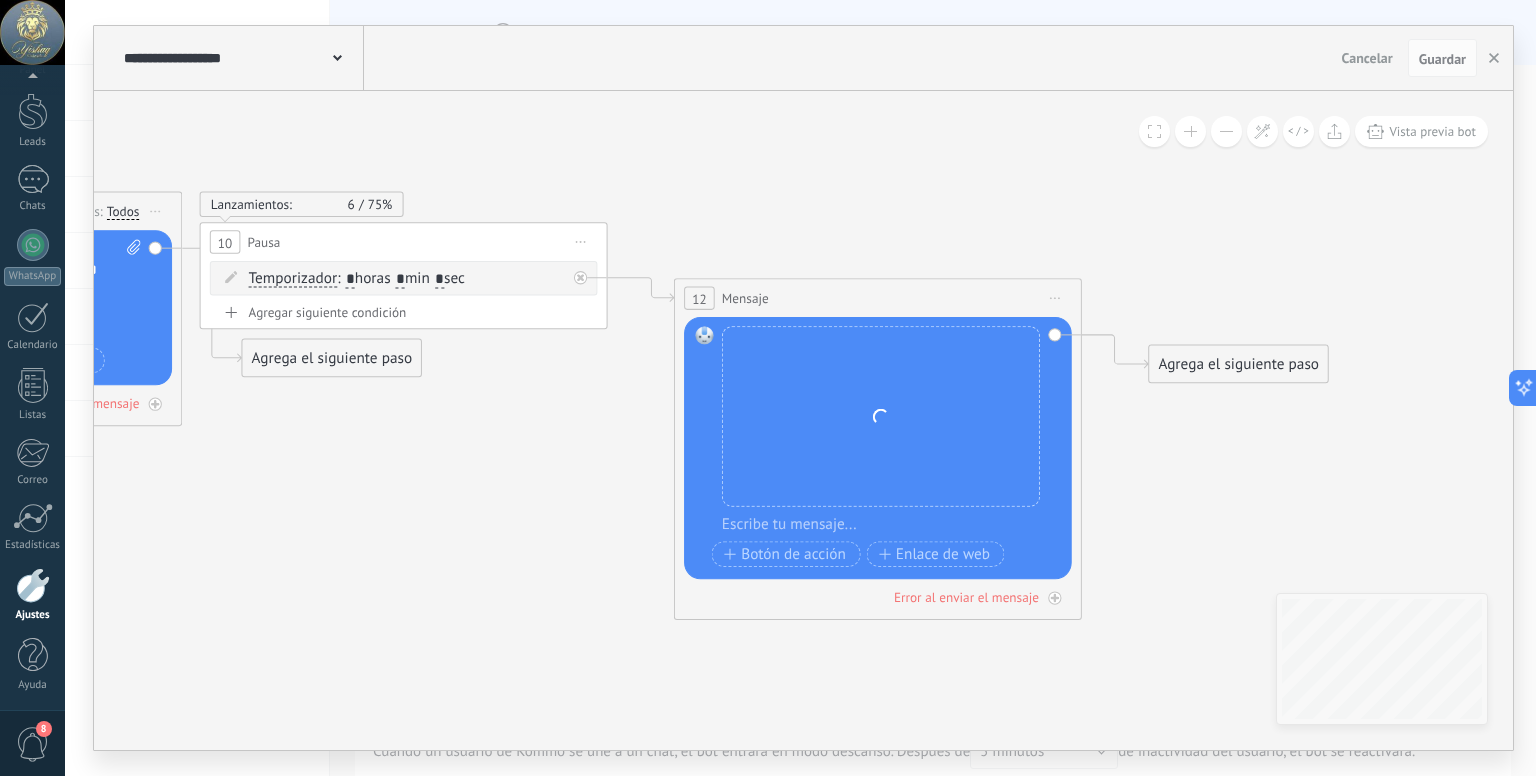 drag, startPoint x: 597, startPoint y: 445, endPoint x: 640, endPoint y: 442, distance: 43.104523 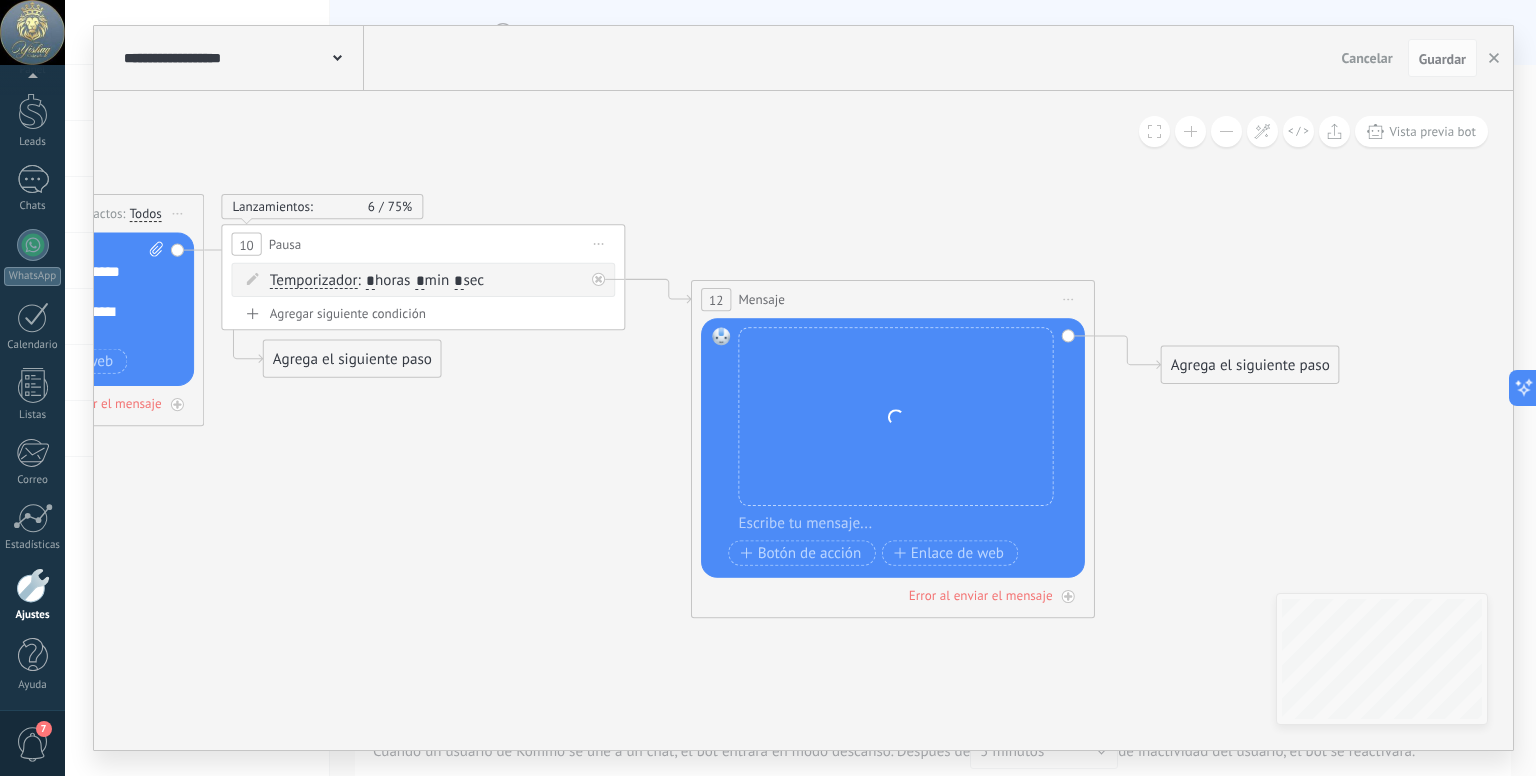 click at bounding box center (1226, 131) 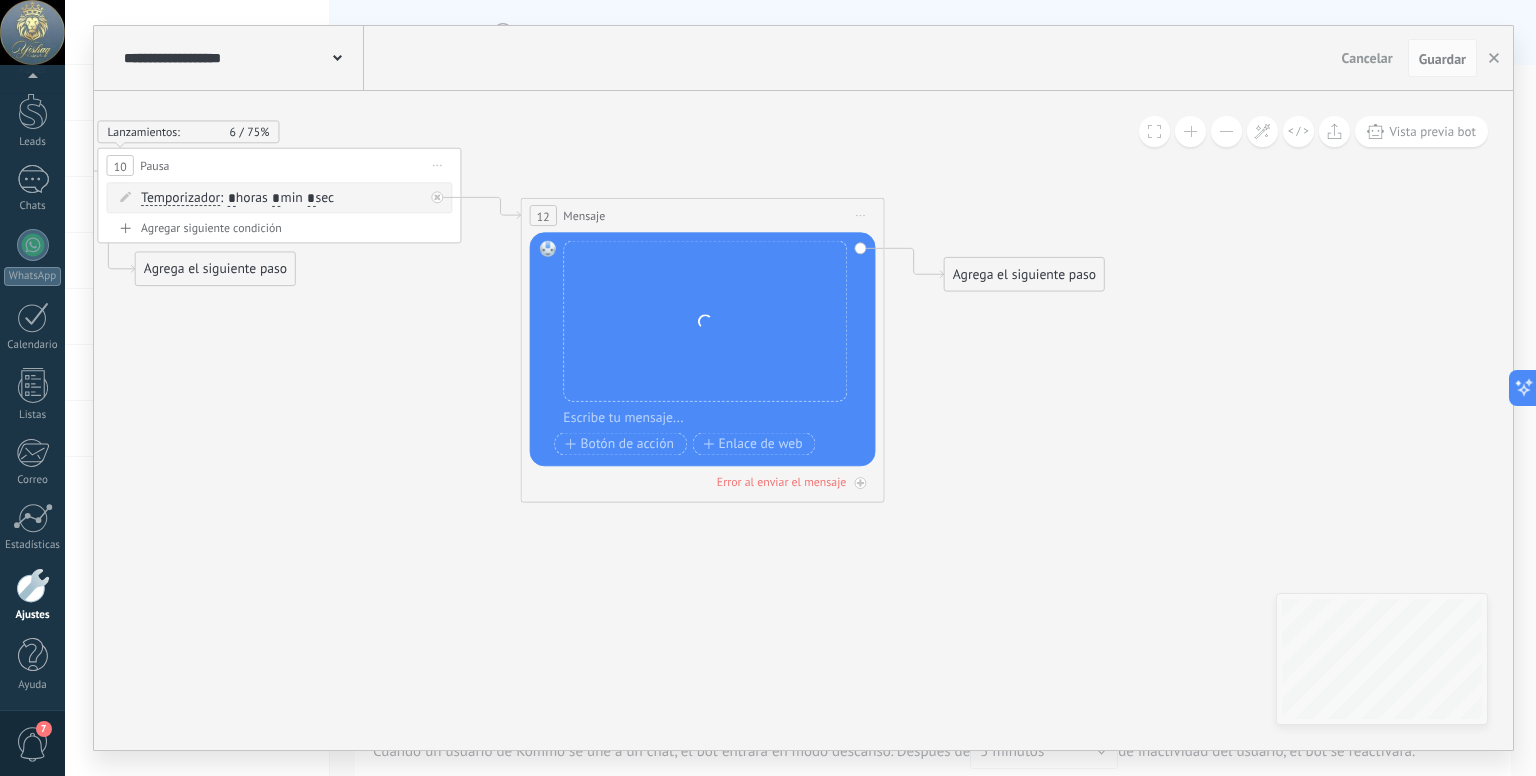 drag, startPoint x: 456, startPoint y: 548, endPoint x: 253, endPoint y: 459, distance: 221.65288 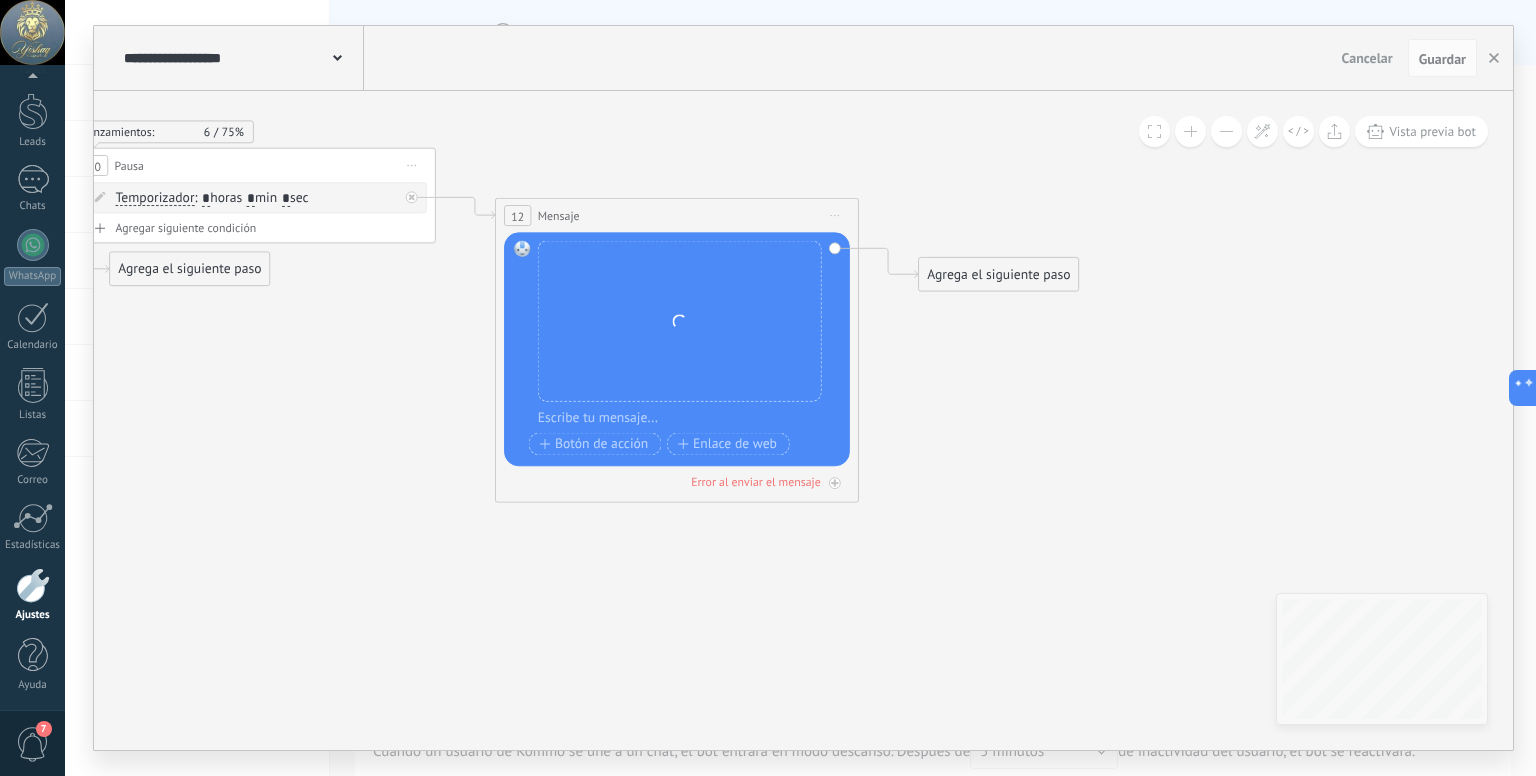 click on "Agrega el siguiente paso" at bounding box center (999, 275) 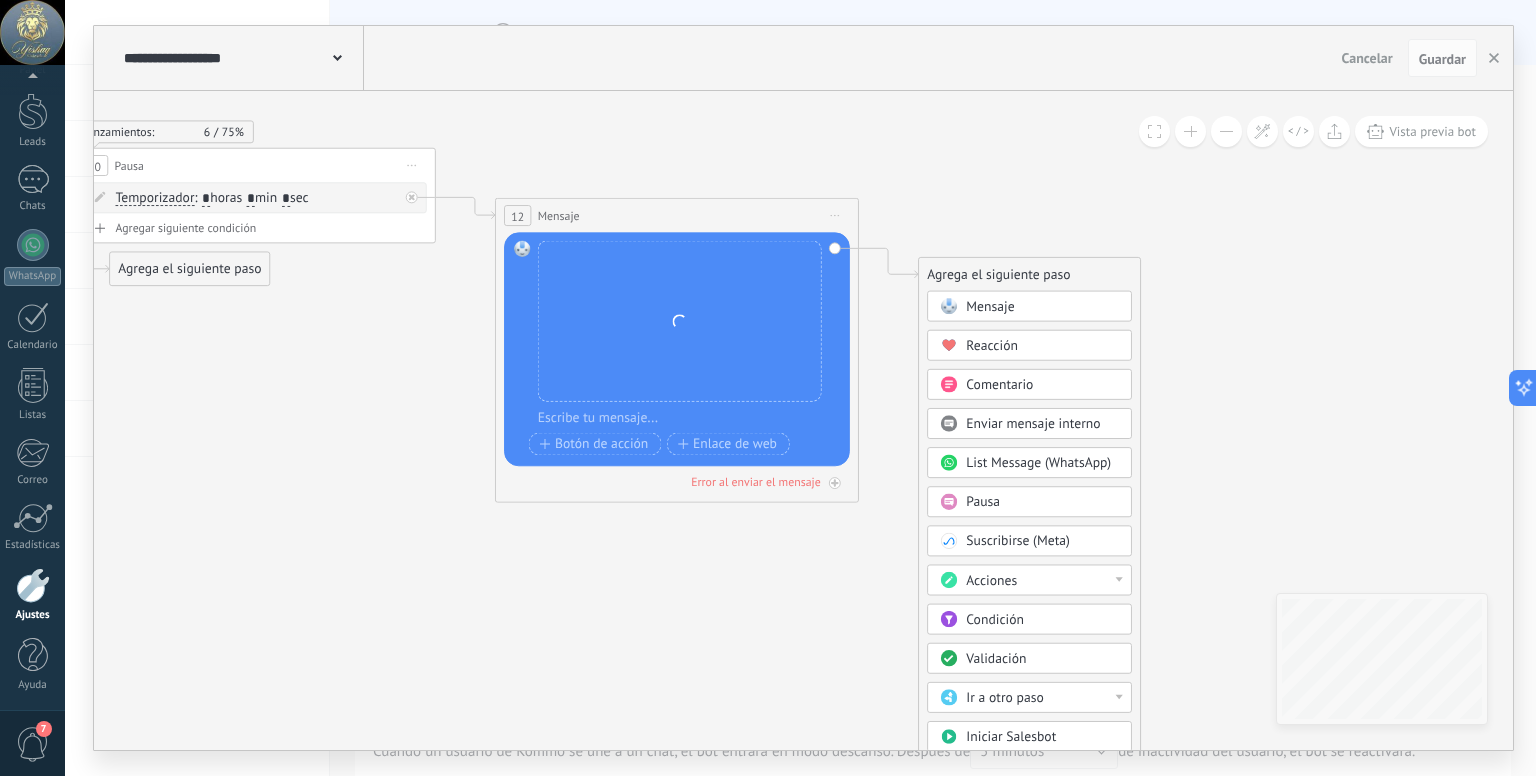 click on "Mensaje" at bounding box center (1029, 306) 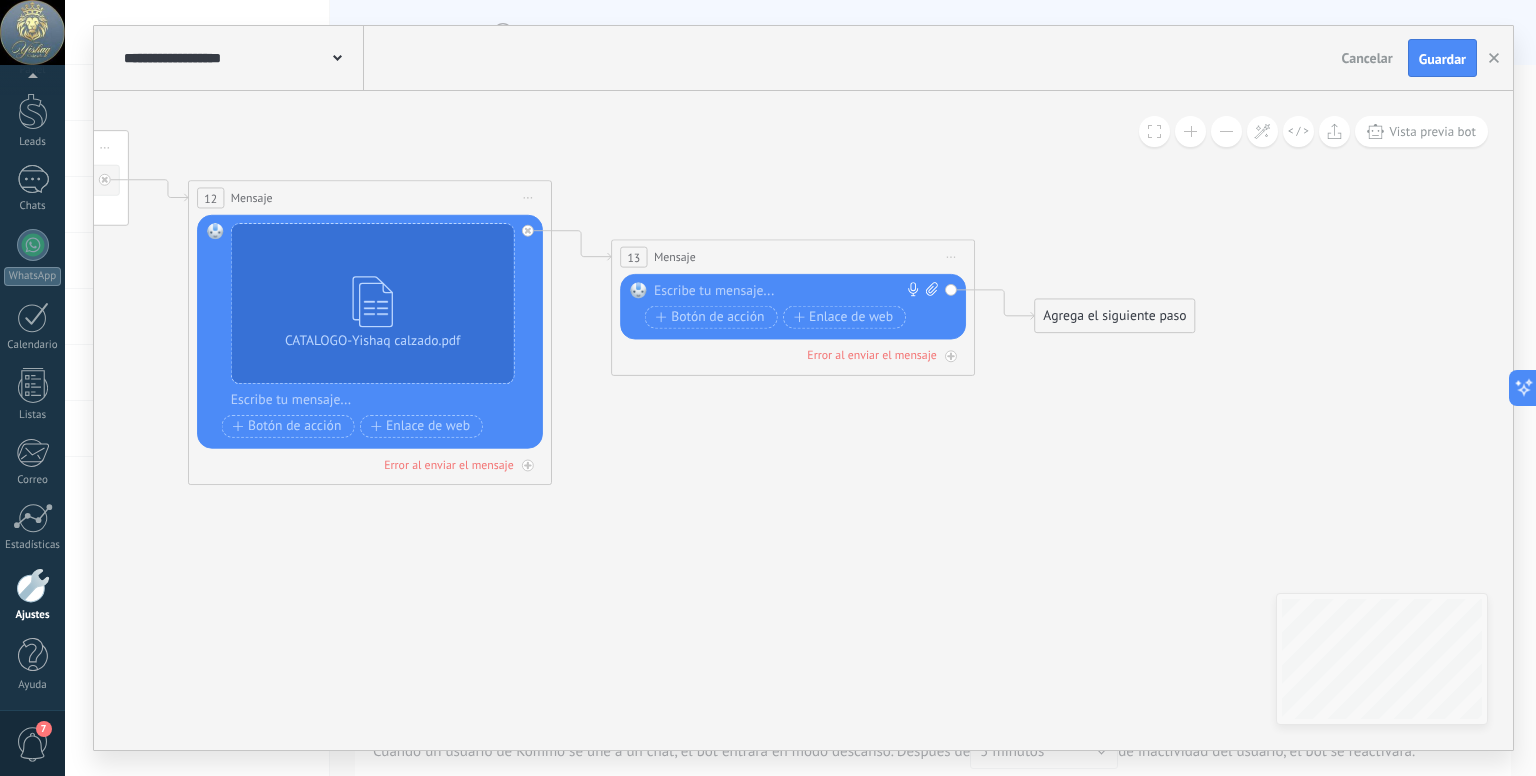 drag, startPoint x: 360, startPoint y: 588, endPoint x: 349, endPoint y: 570, distance: 21.095022 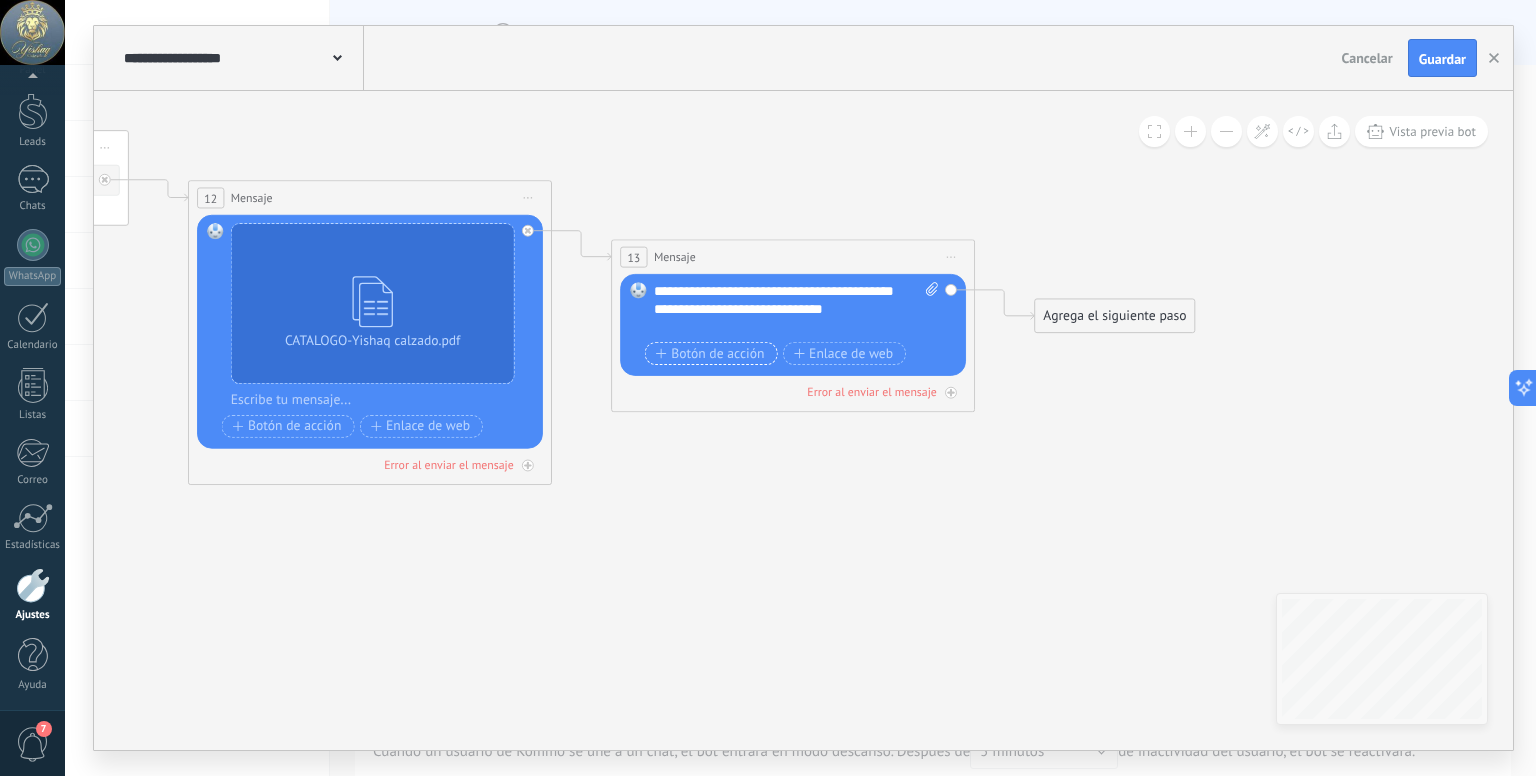 click on "Botón de acción" at bounding box center (710, 353) 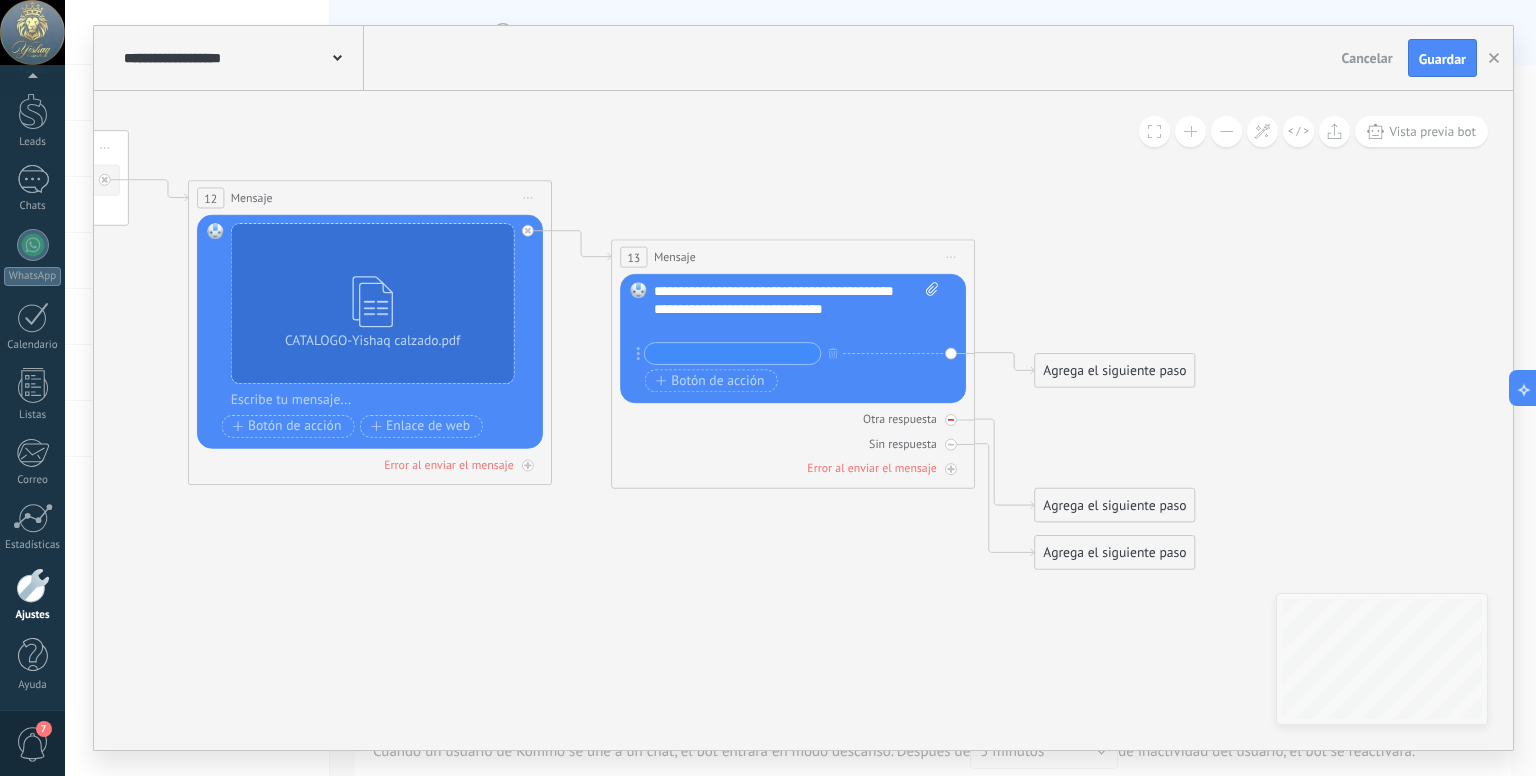 paste on "*********" 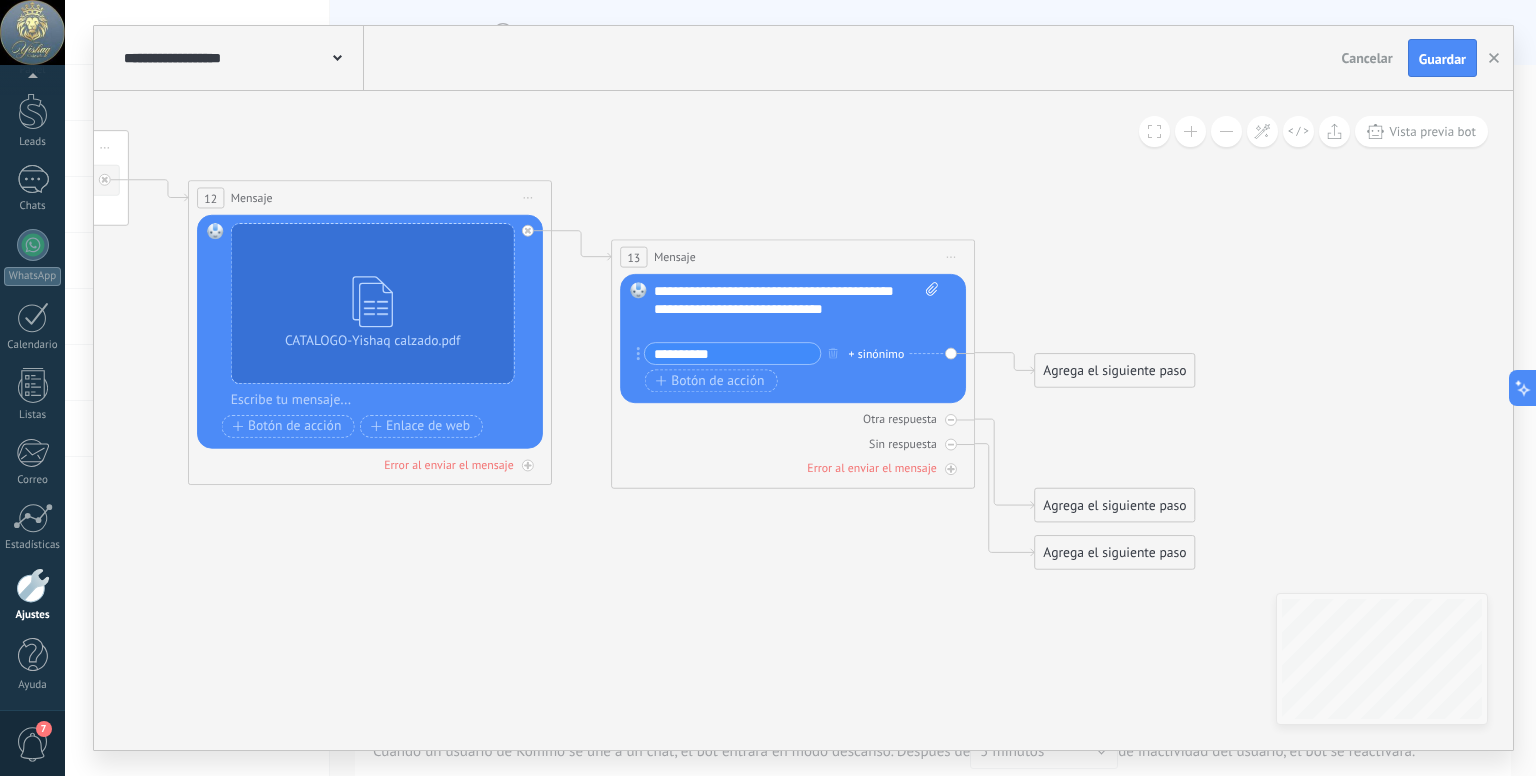 paste on "*" 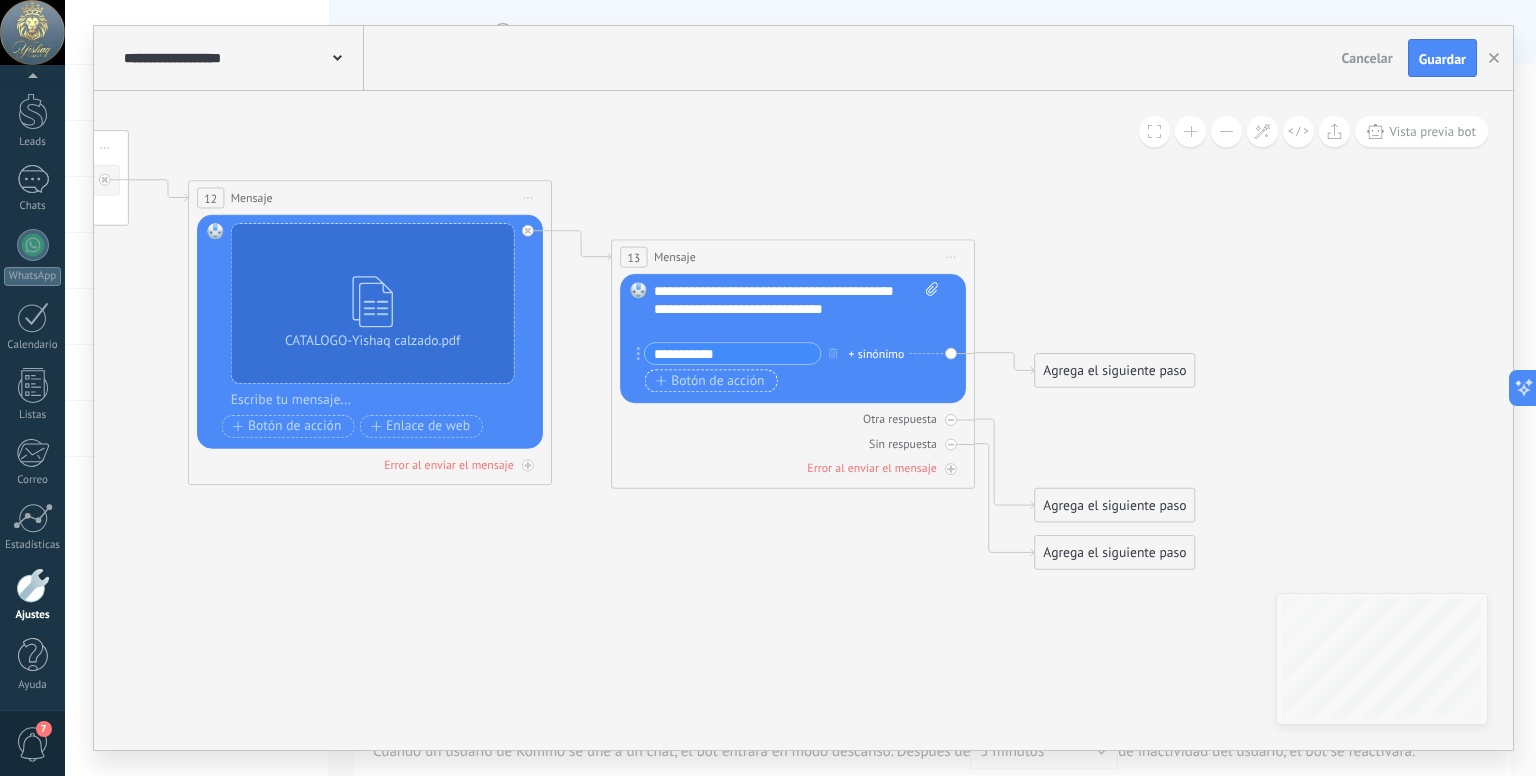 type on "**********" 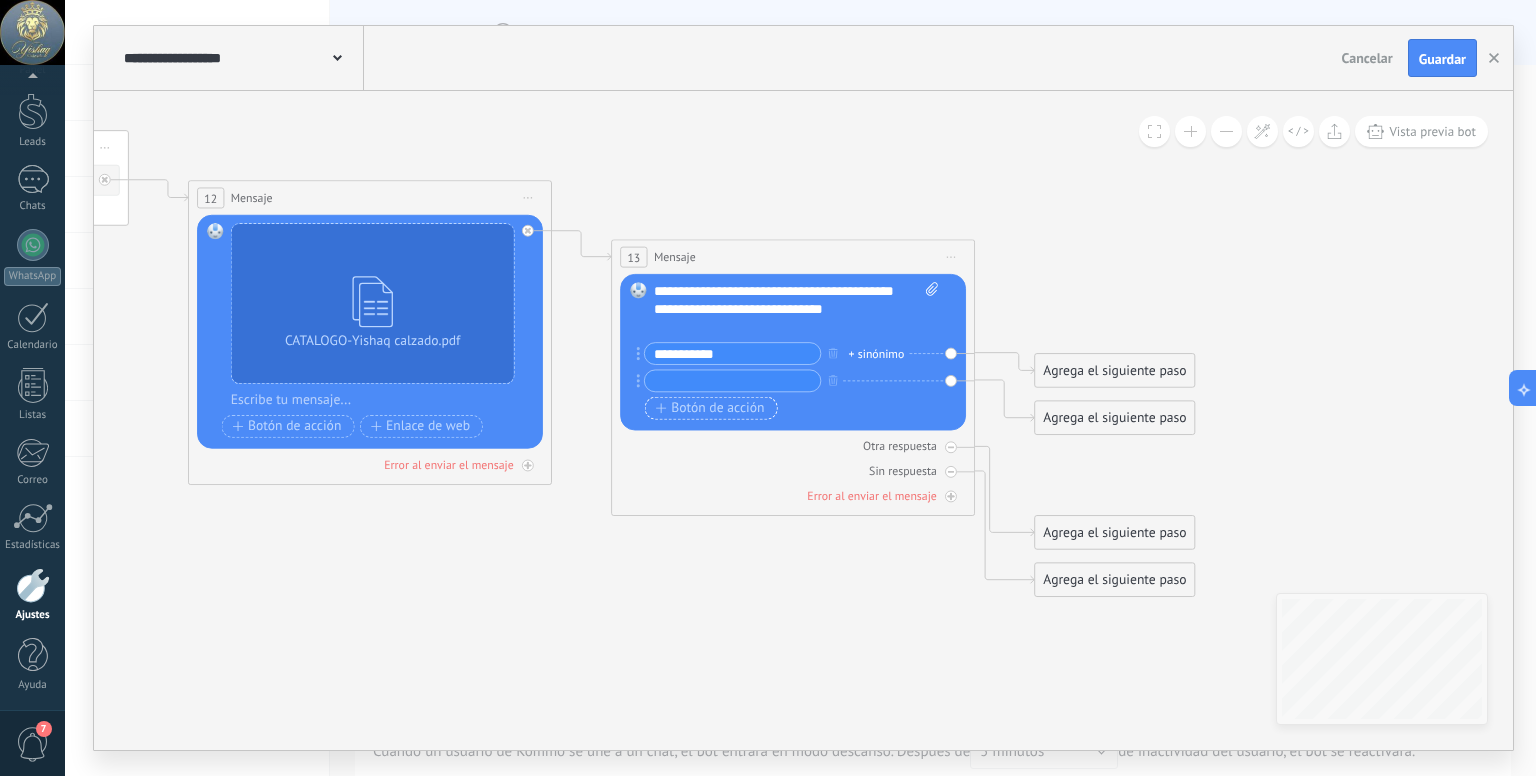 paste on "**********" 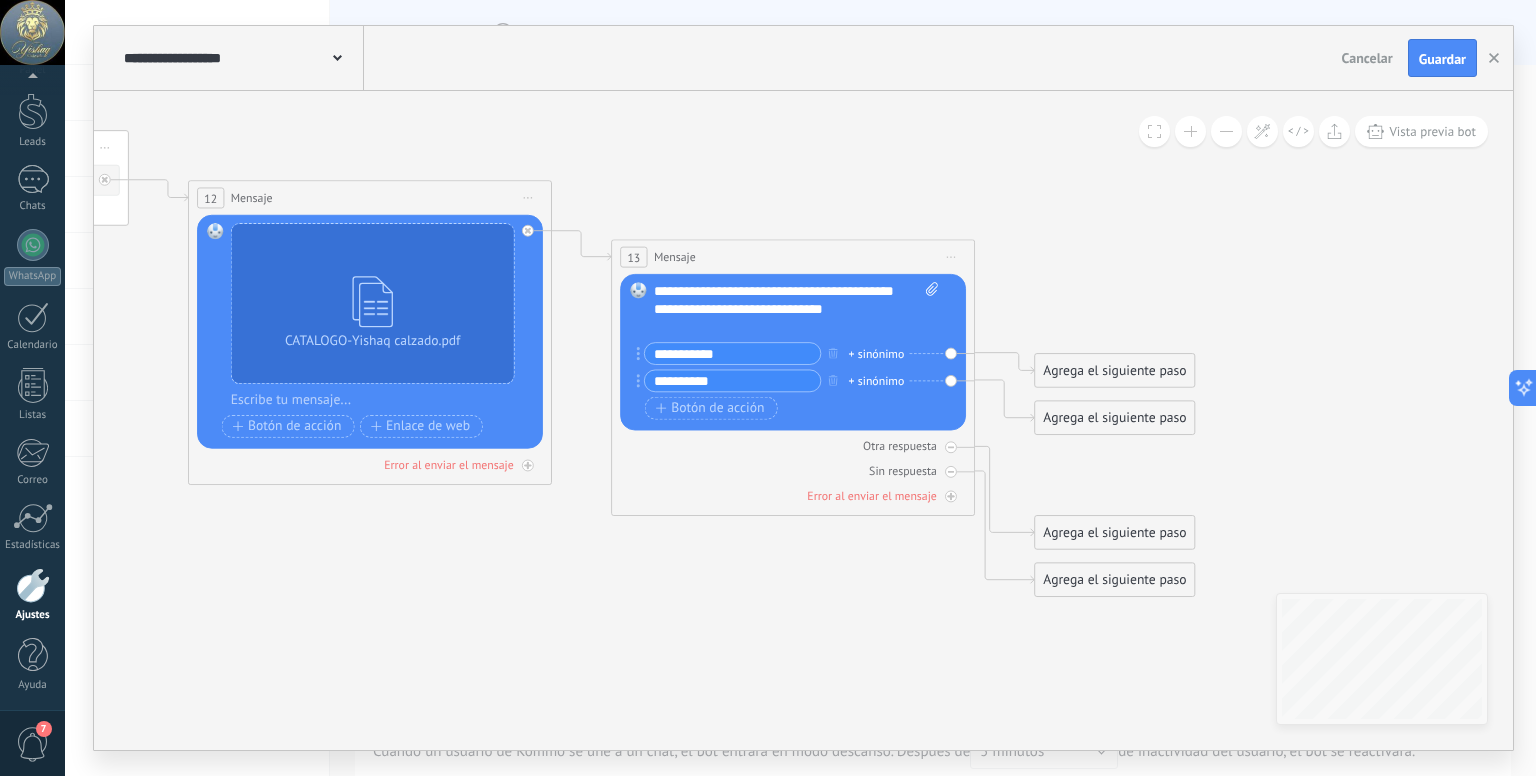 click on "**********" at bounding box center [733, 380] 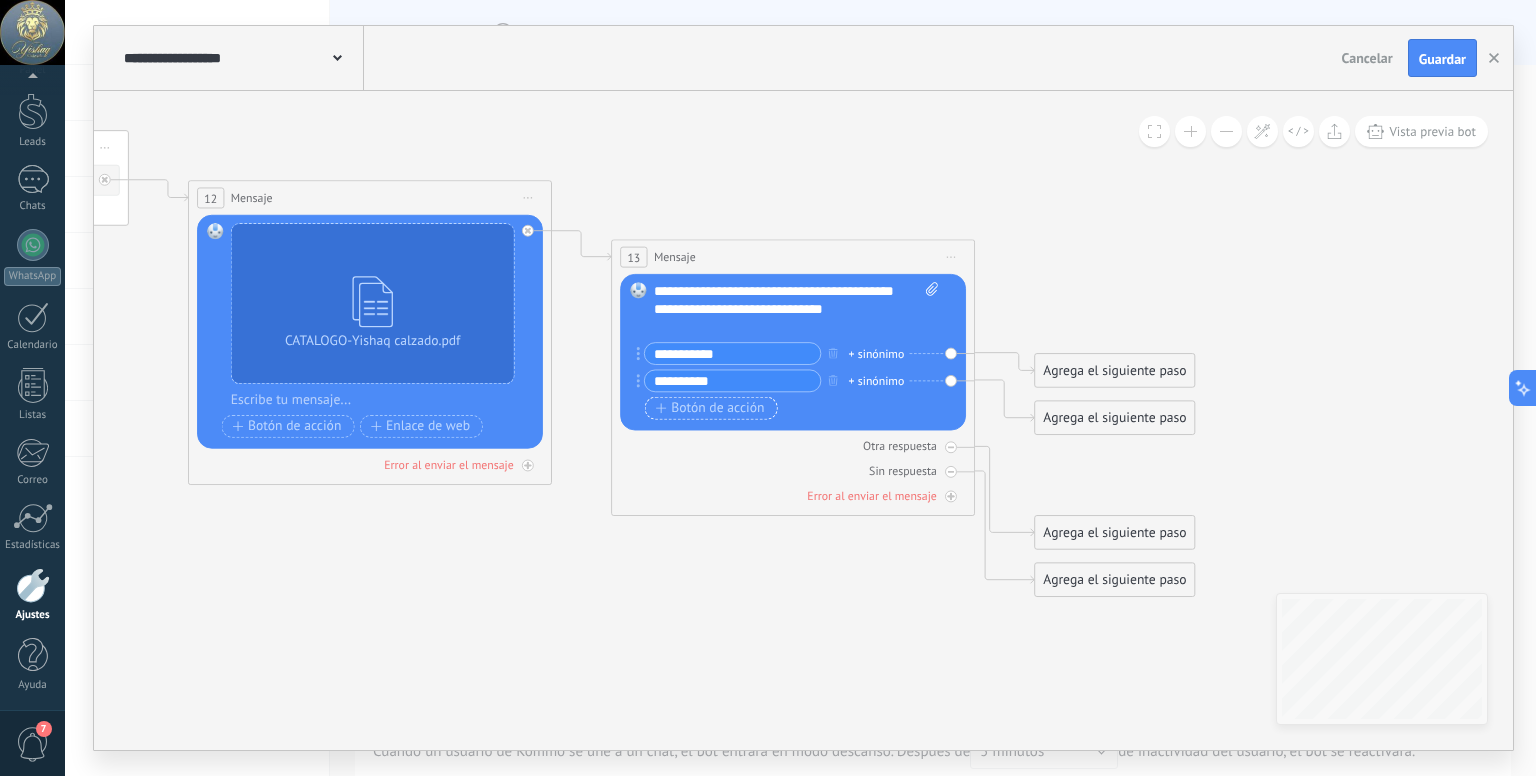 paste on "*" 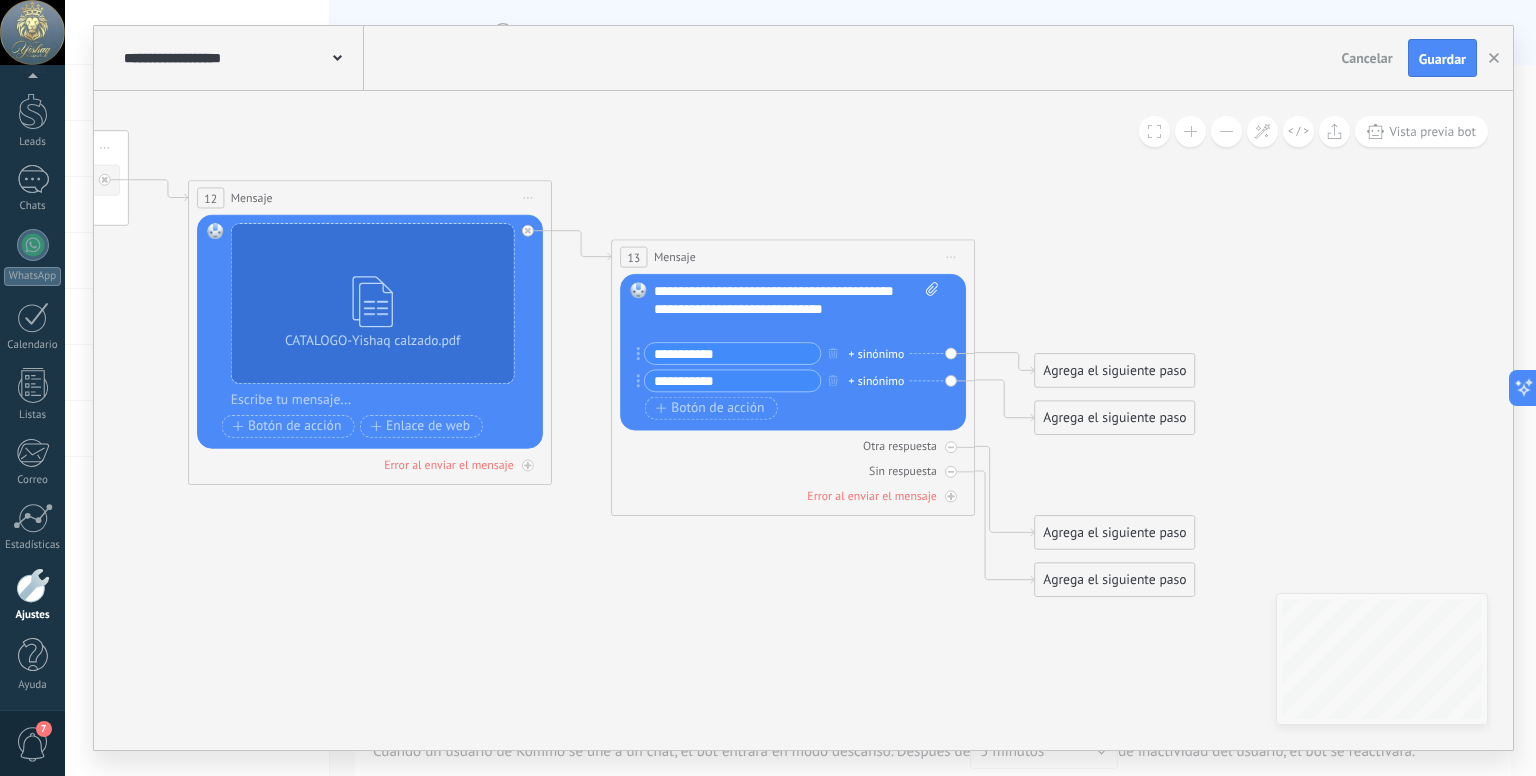 type on "**********" 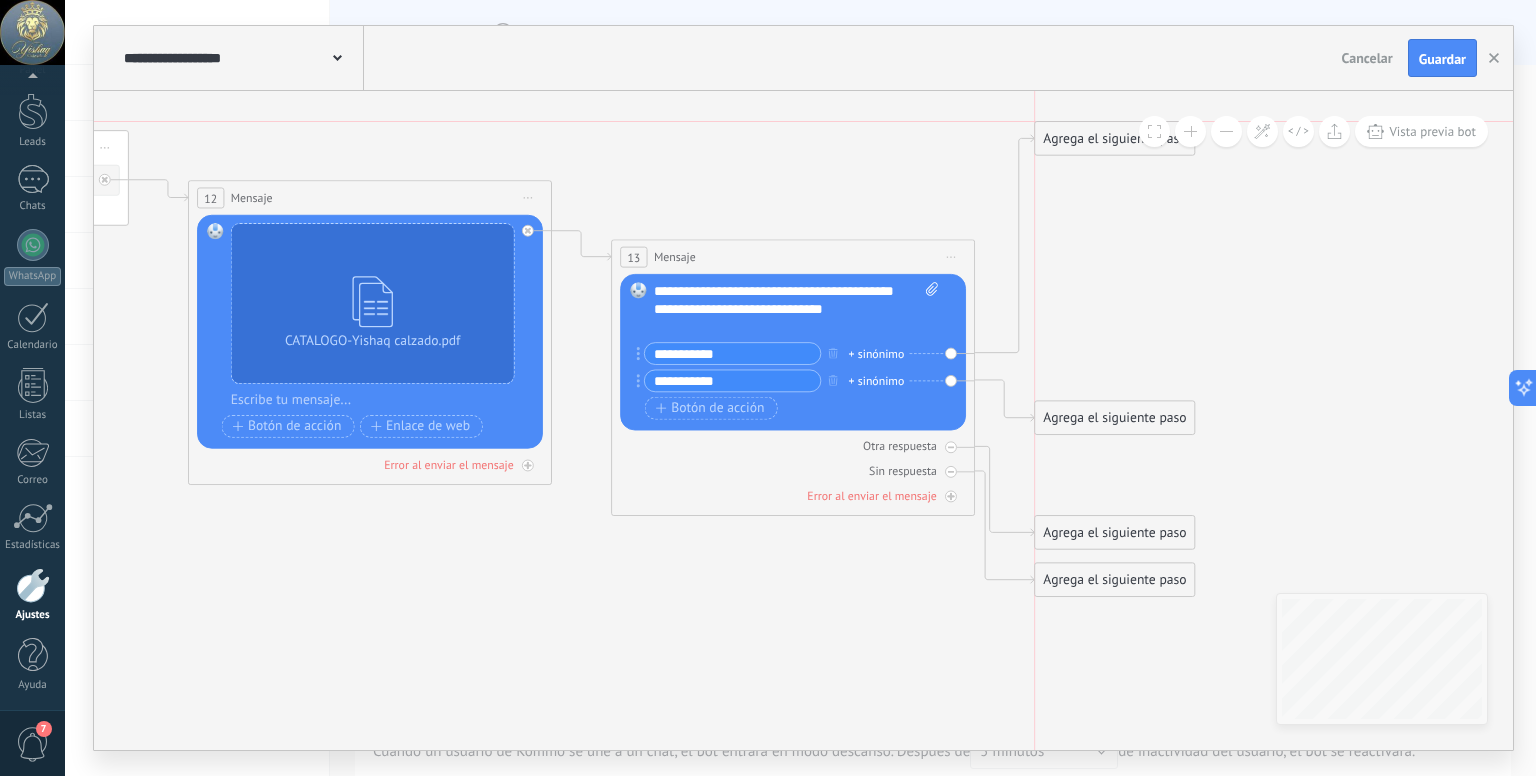 drag, startPoint x: 1075, startPoint y: 373, endPoint x: 1074, endPoint y: 133, distance: 240.00209 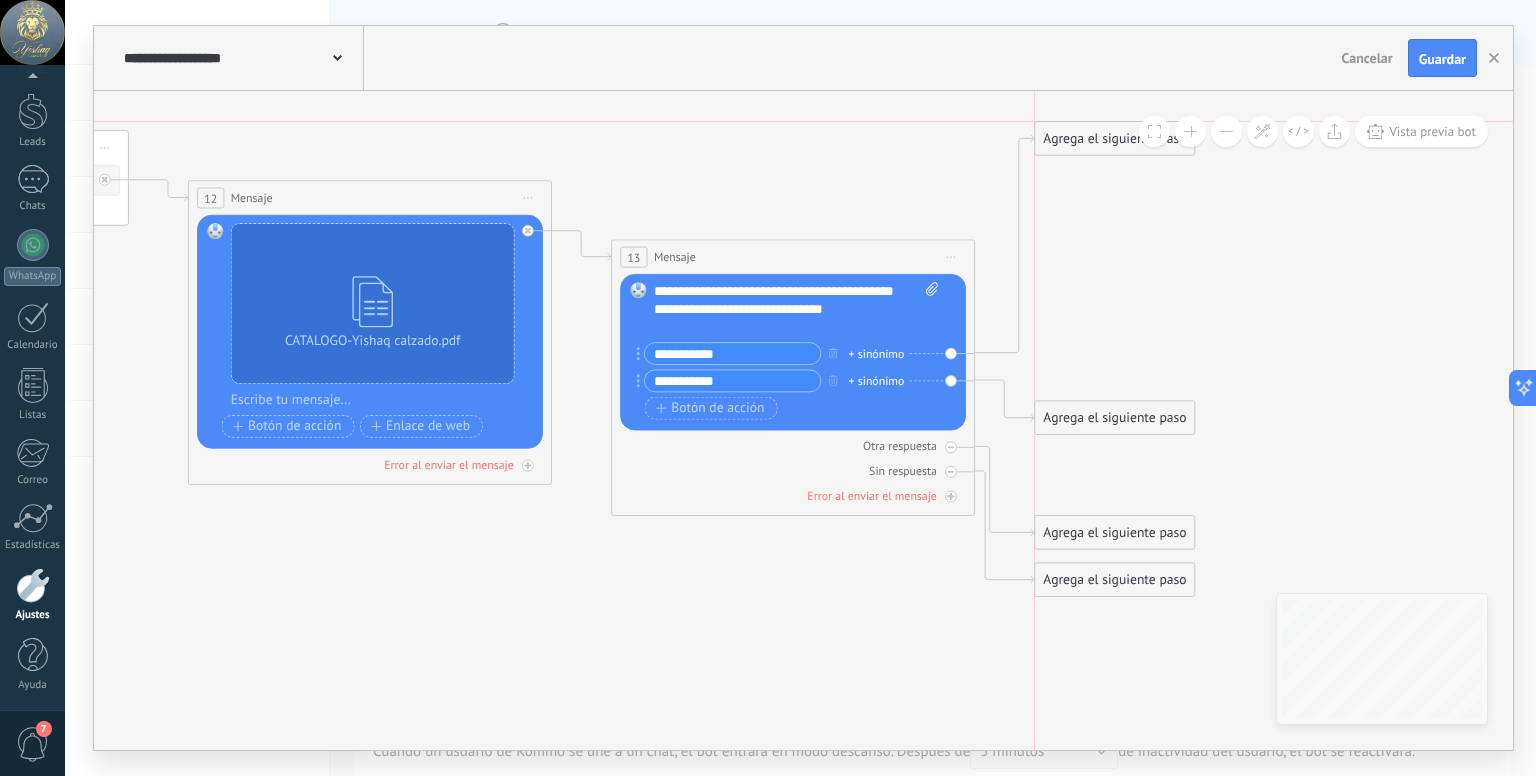 click on "Agrega el siguiente paso" at bounding box center (1115, 139) 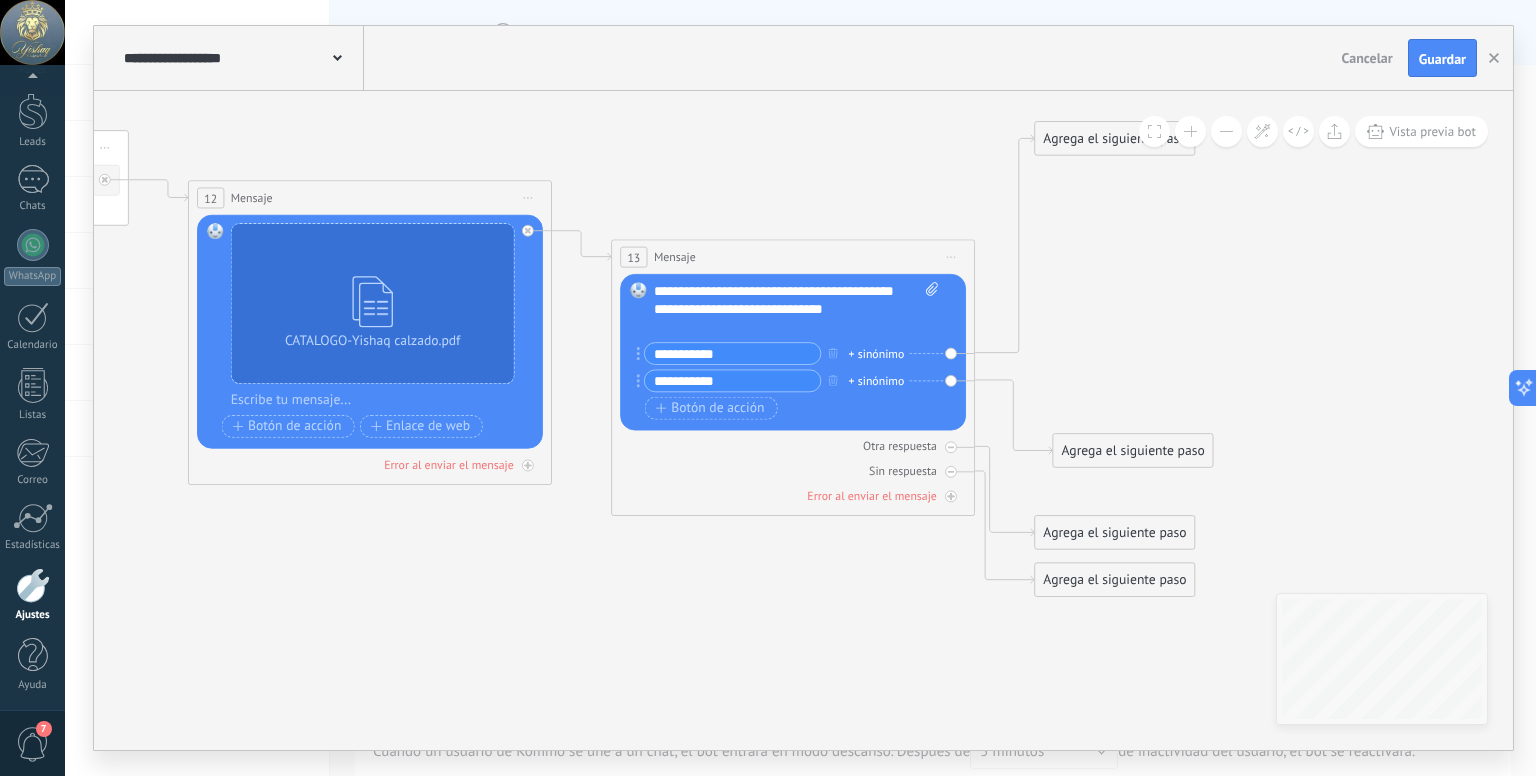 drag, startPoint x: 1103, startPoint y: 421, endPoint x: 1121, endPoint y: 454, distance: 37.589893 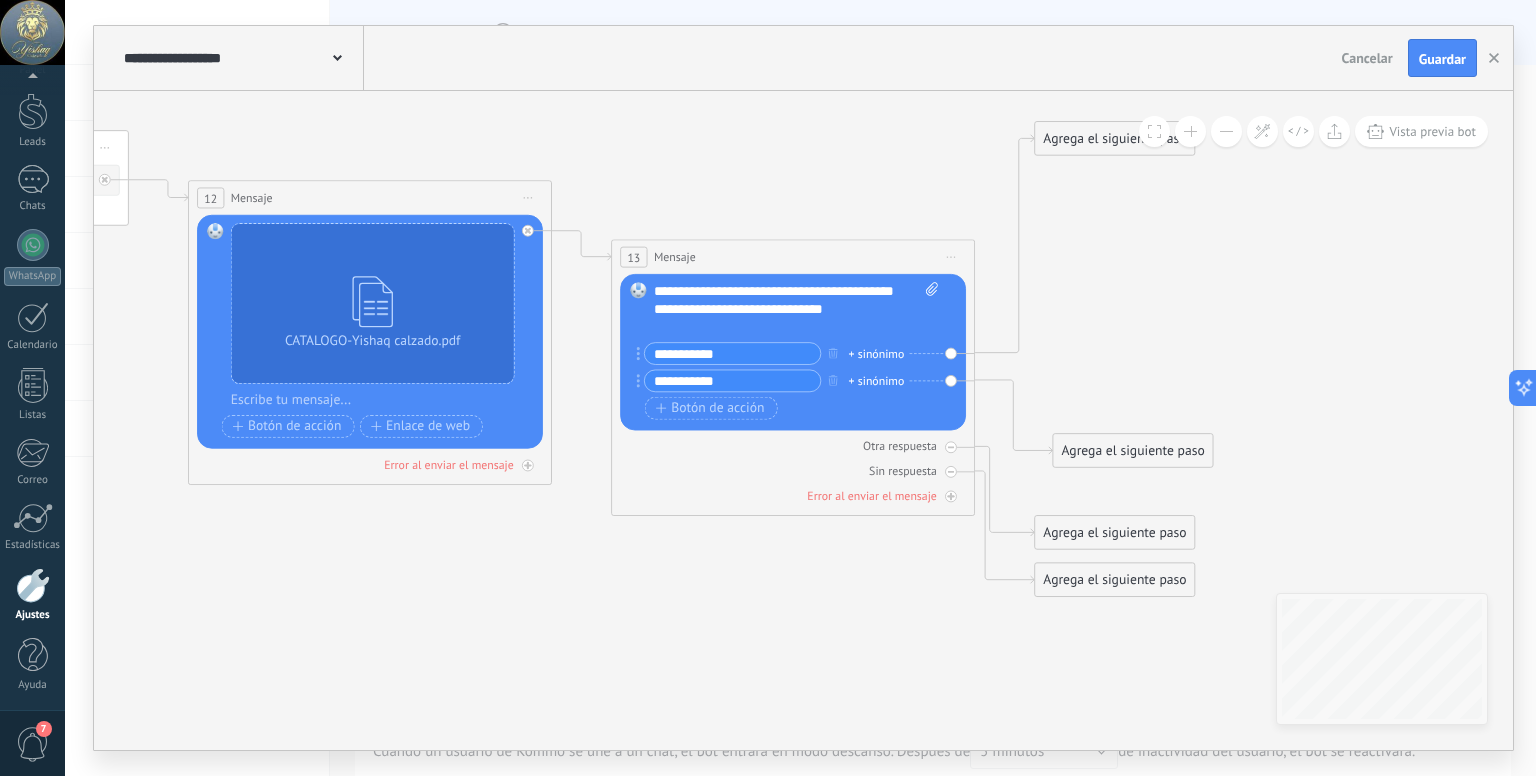 click on "Agrega el siguiente paso" at bounding box center [1133, 451] 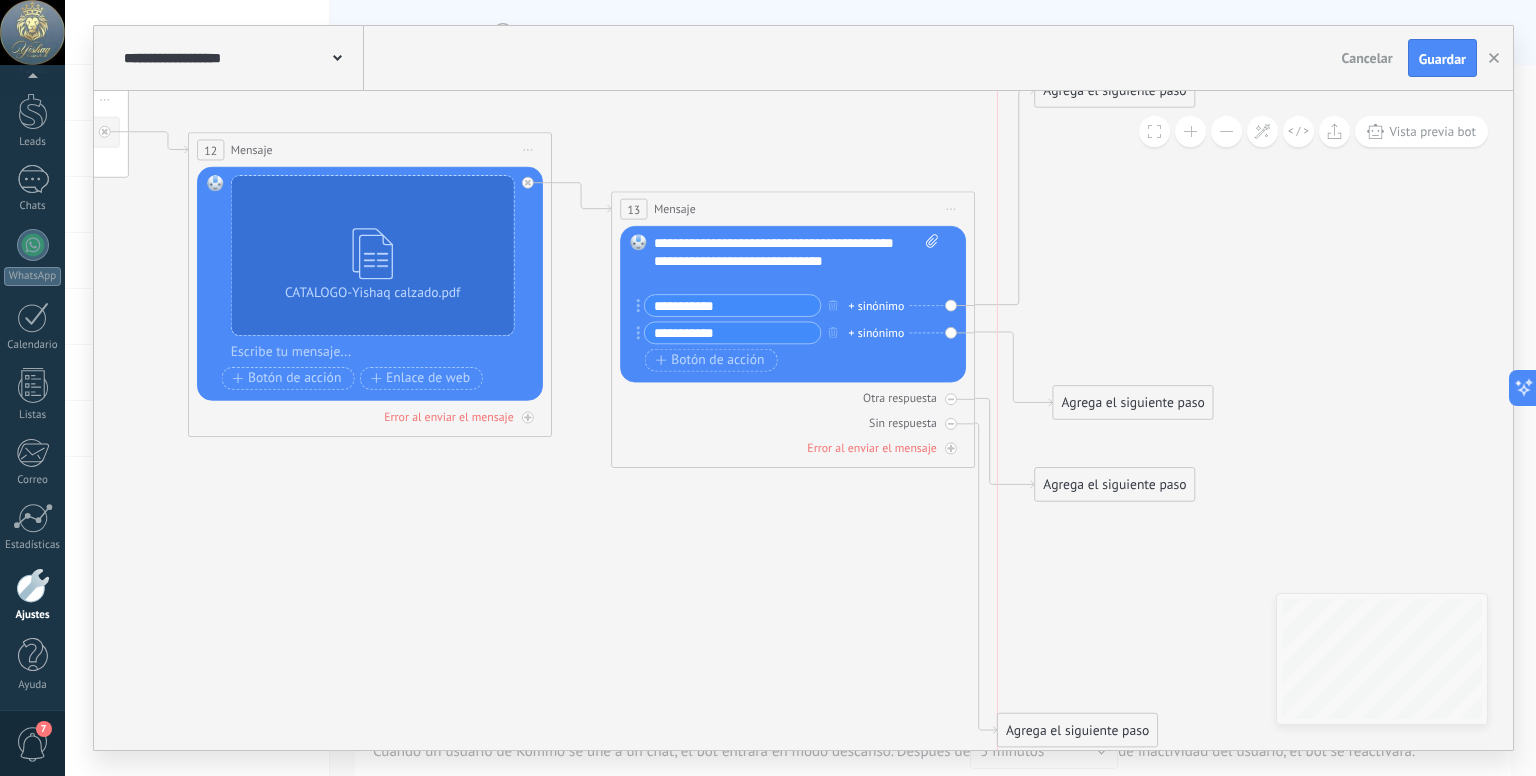 drag, startPoint x: 1099, startPoint y: 532, endPoint x: 1068, endPoint y: 728, distance: 198.43639 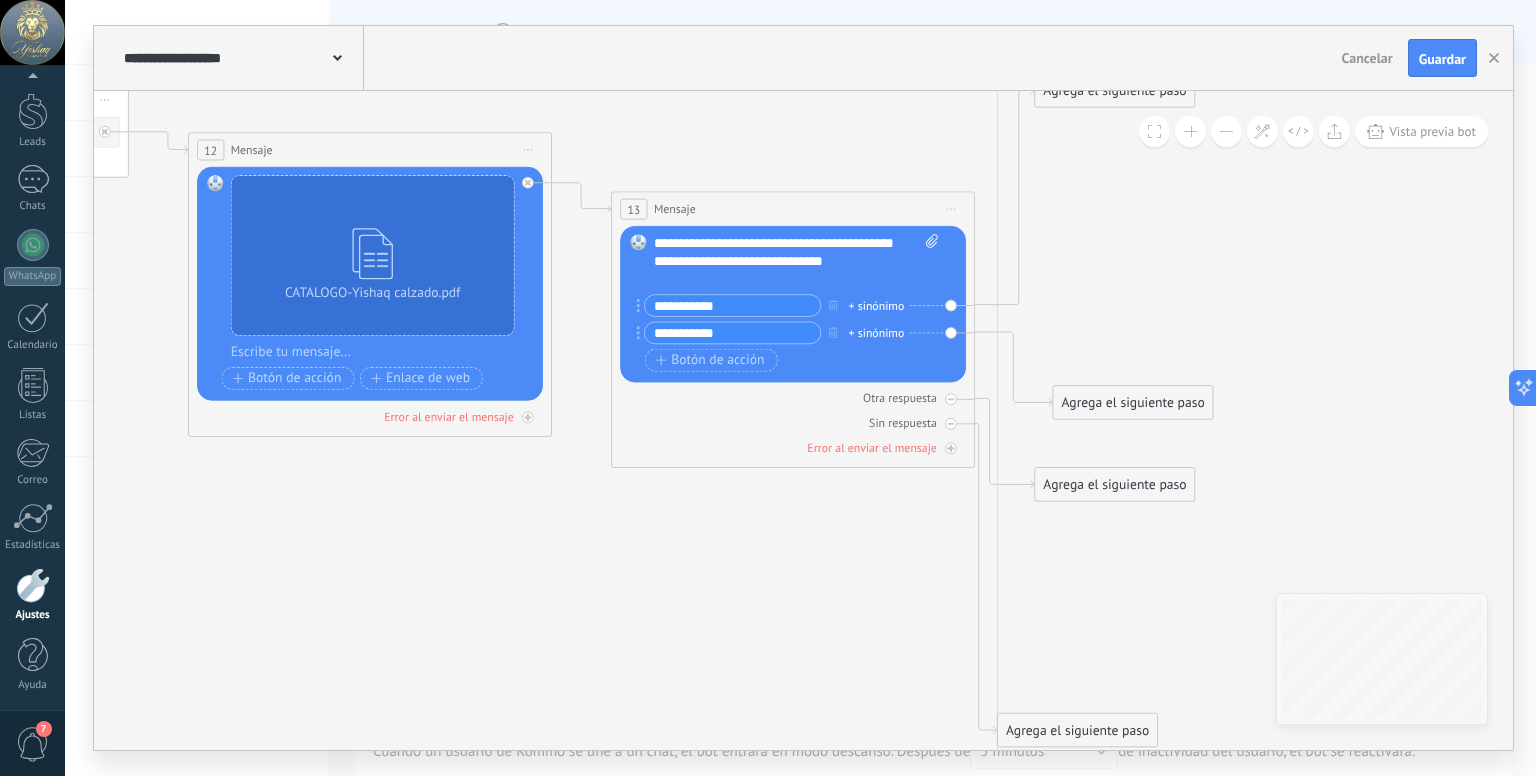 click on "Agrega el siguiente paso" at bounding box center (1078, 730) 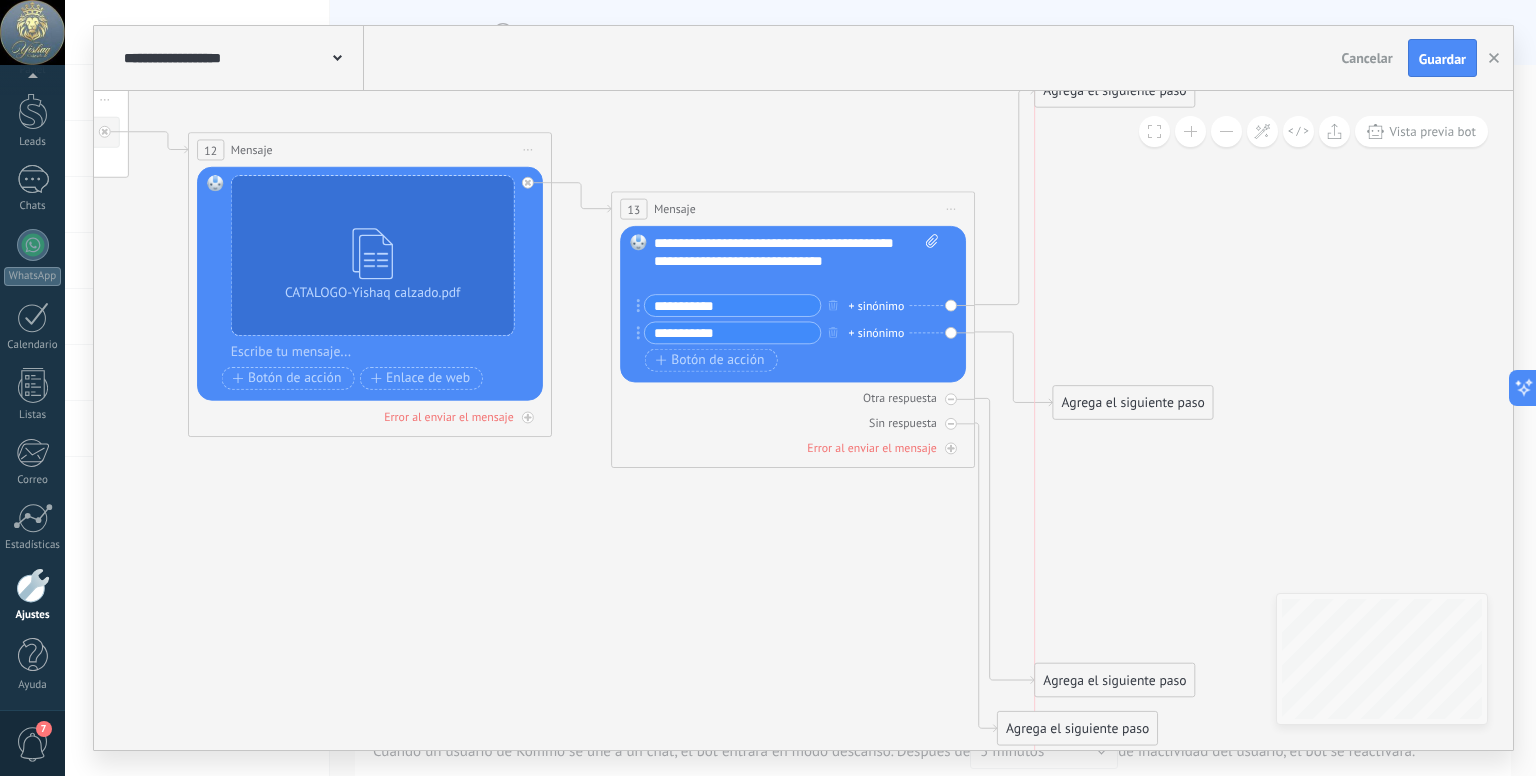 drag, startPoint x: 1105, startPoint y: 485, endPoint x: 1101, endPoint y: 681, distance: 196.04082 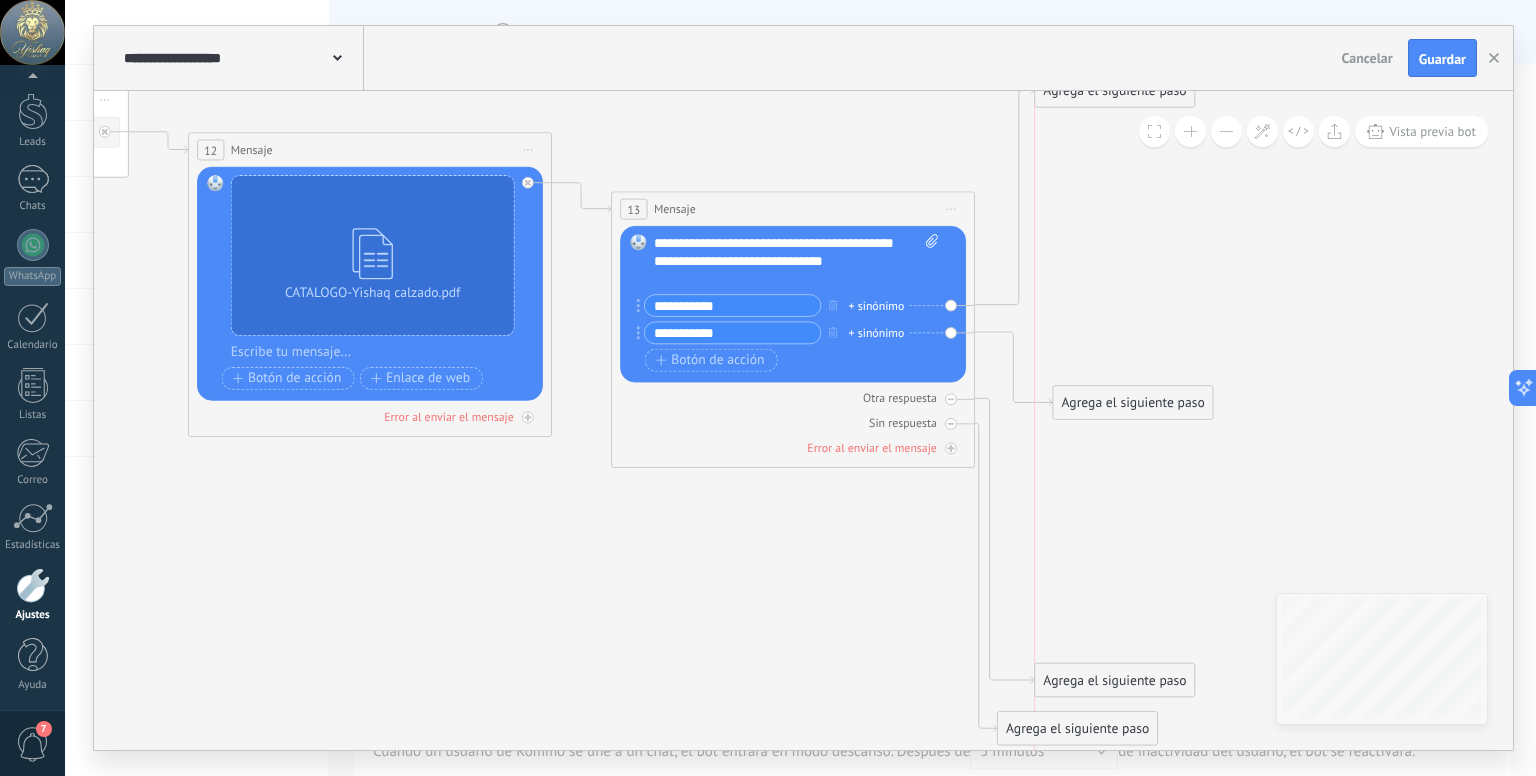 click on "Agrega el siguiente paso" at bounding box center [1115, 680] 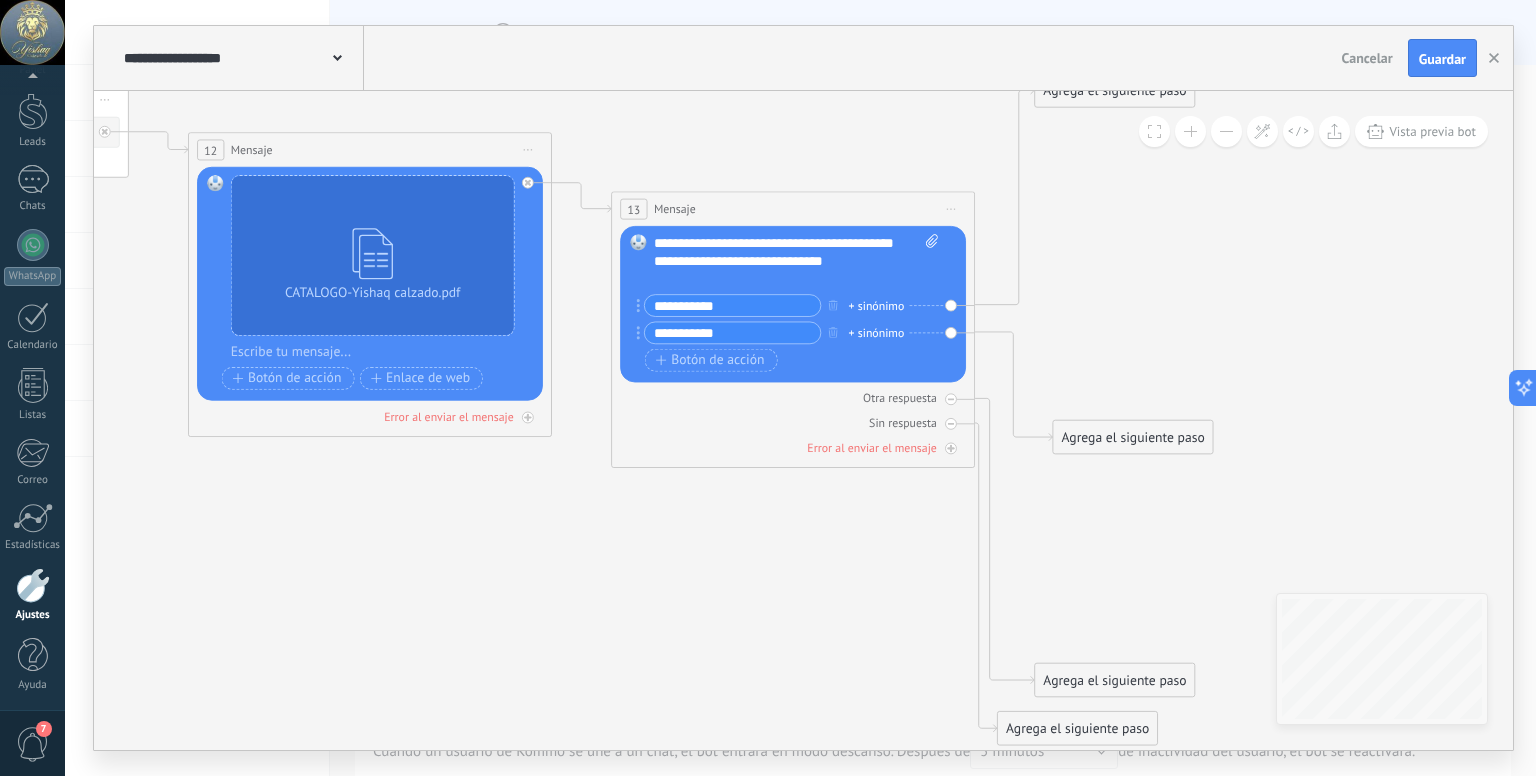 drag, startPoint x: 1100, startPoint y: 405, endPoint x: 1101, endPoint y: 441, distance: 36.013885 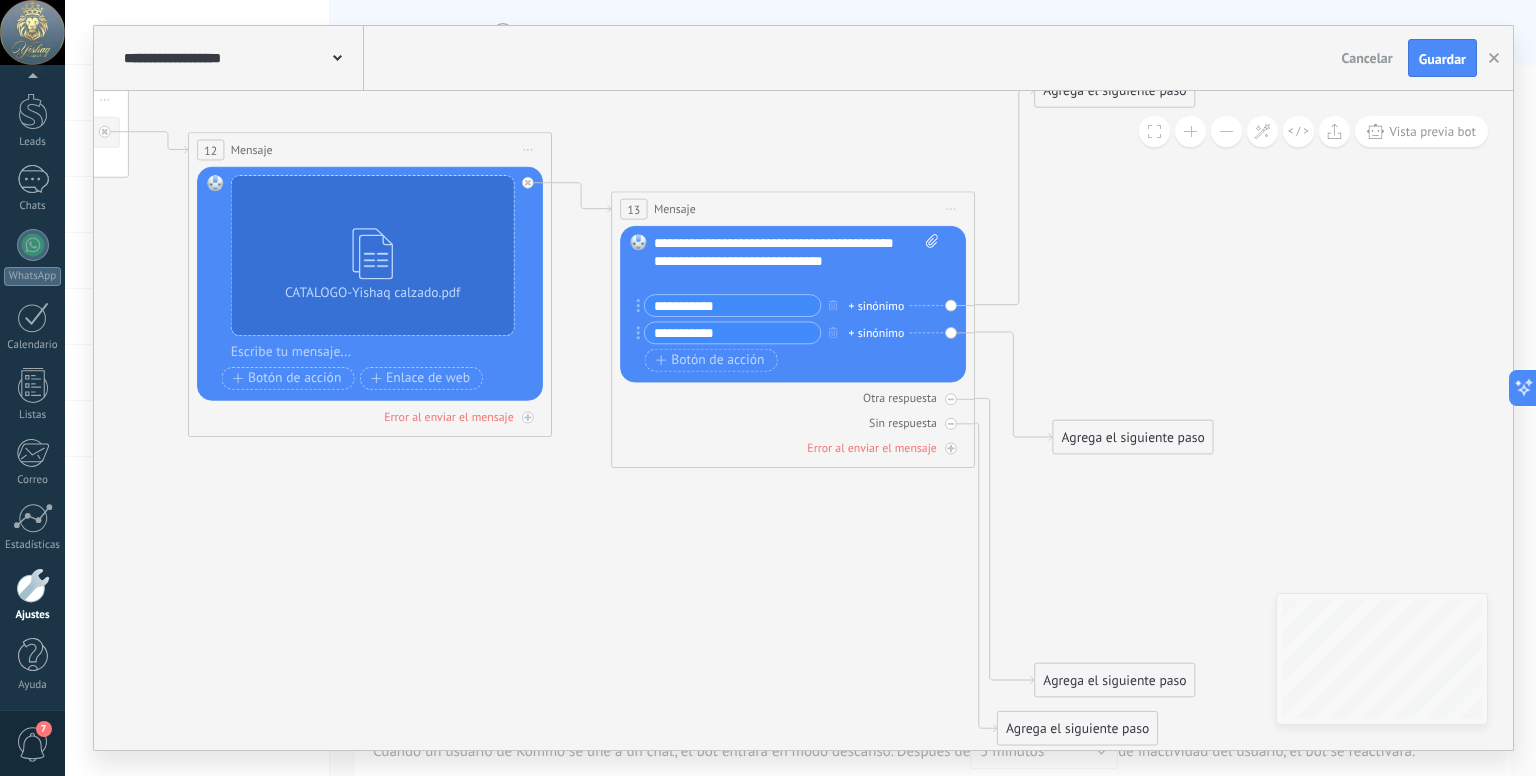 click on "Agrega el siguiente paso" at bounding box center (1133, 437) 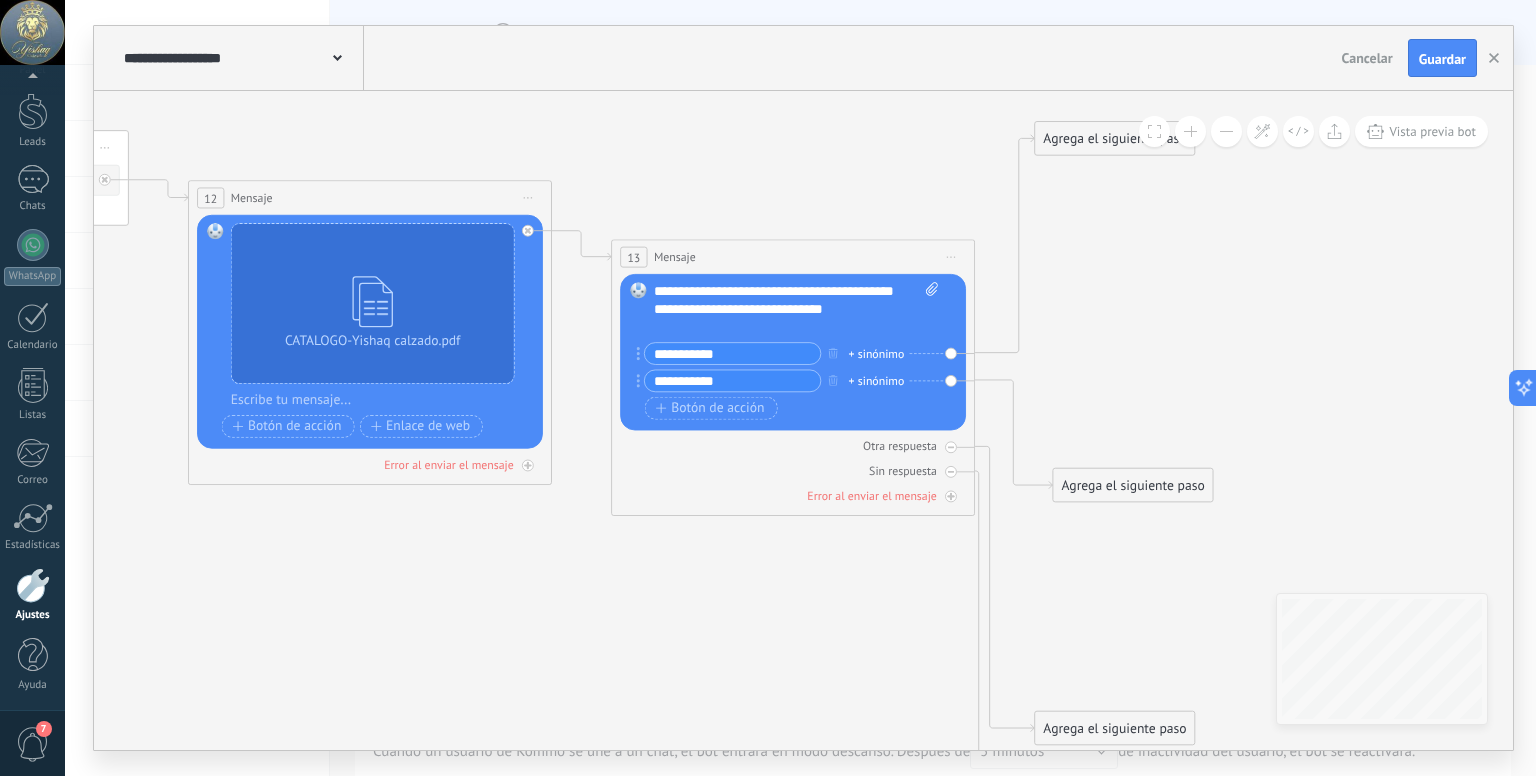 click on "Agrega el siguiente paso" at bounding box center [1115, 139] 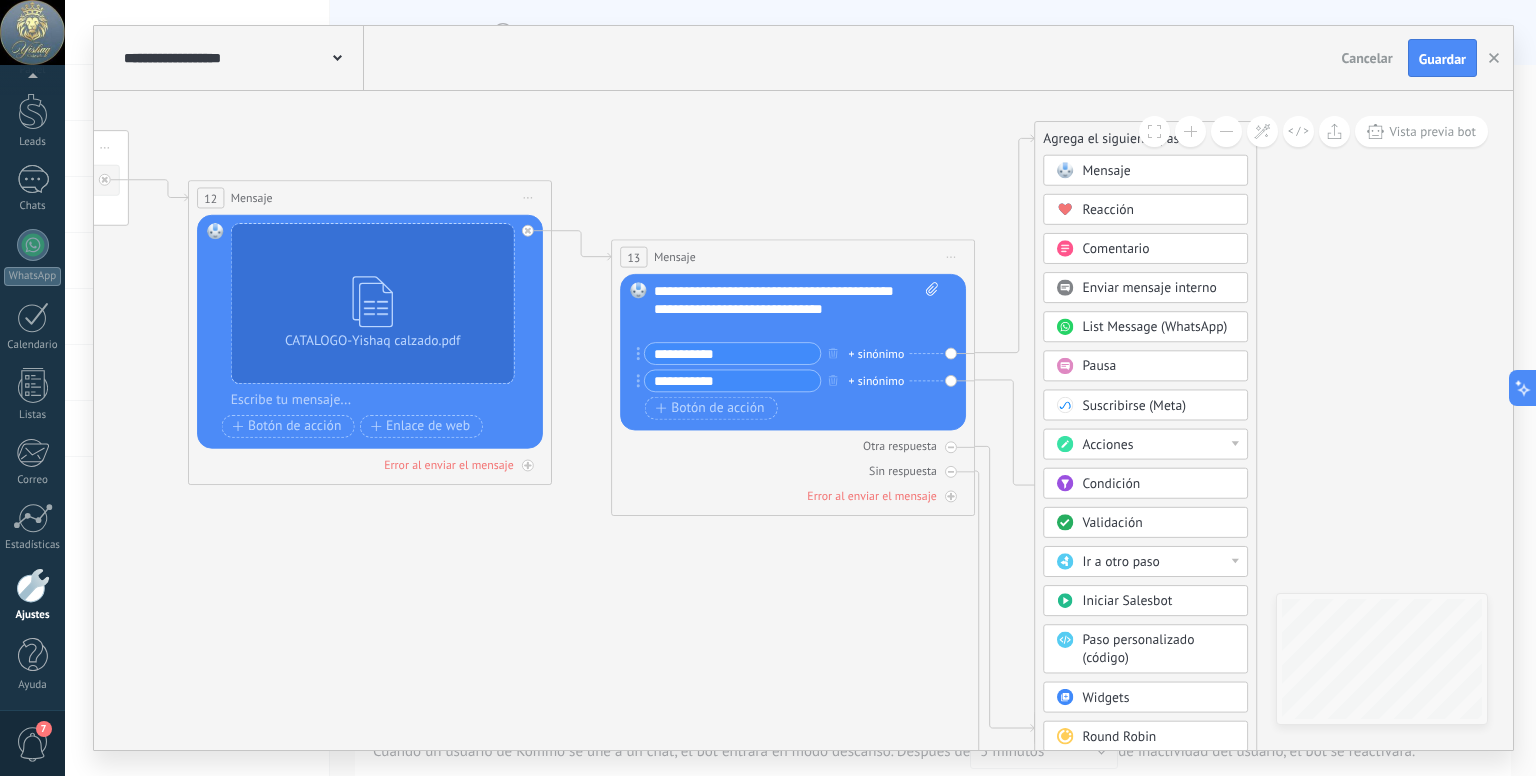 click on "Mensaje" at bounding box center [1106, 170] 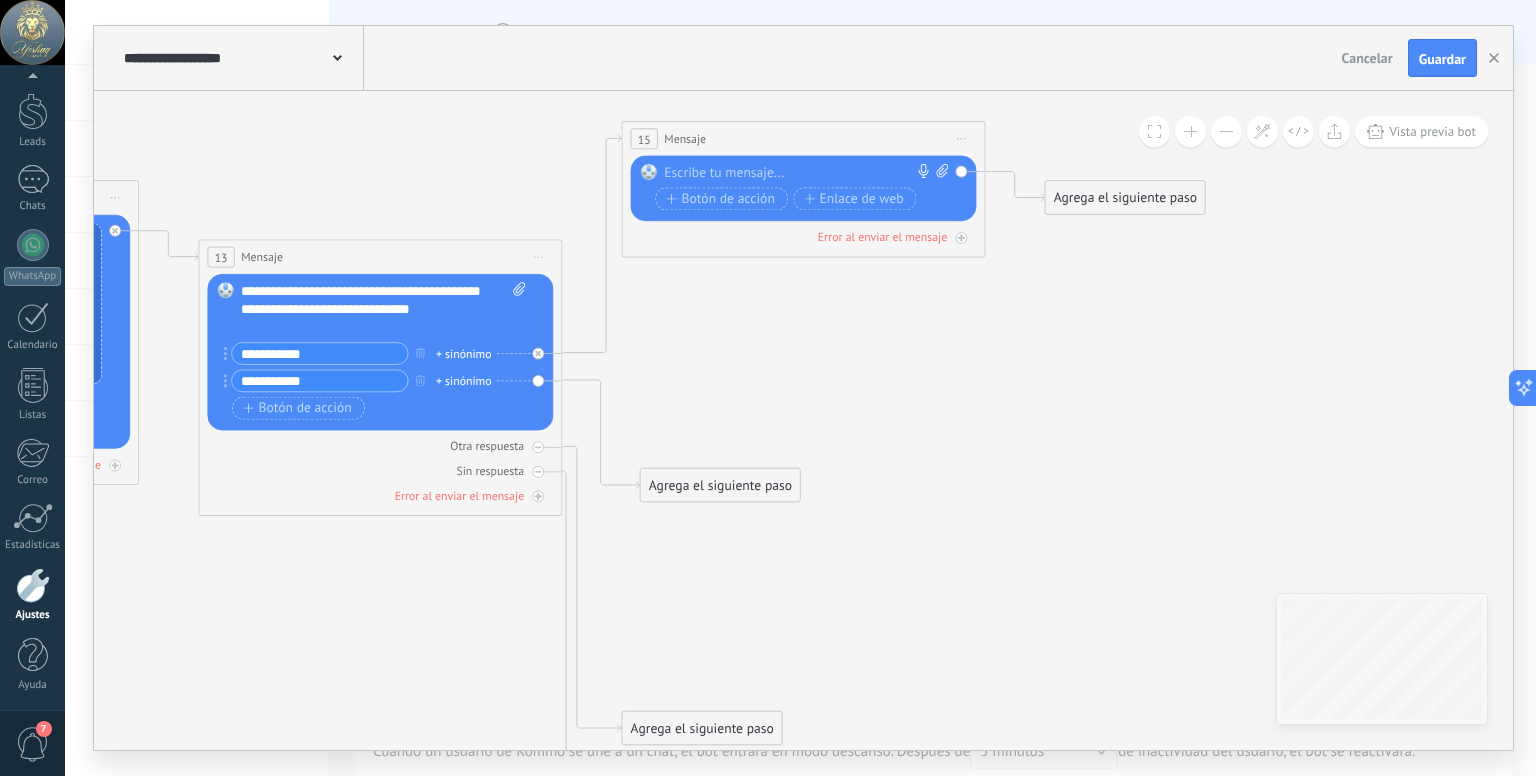 click on "+ sinónimo" at bounding box center [464, 353] 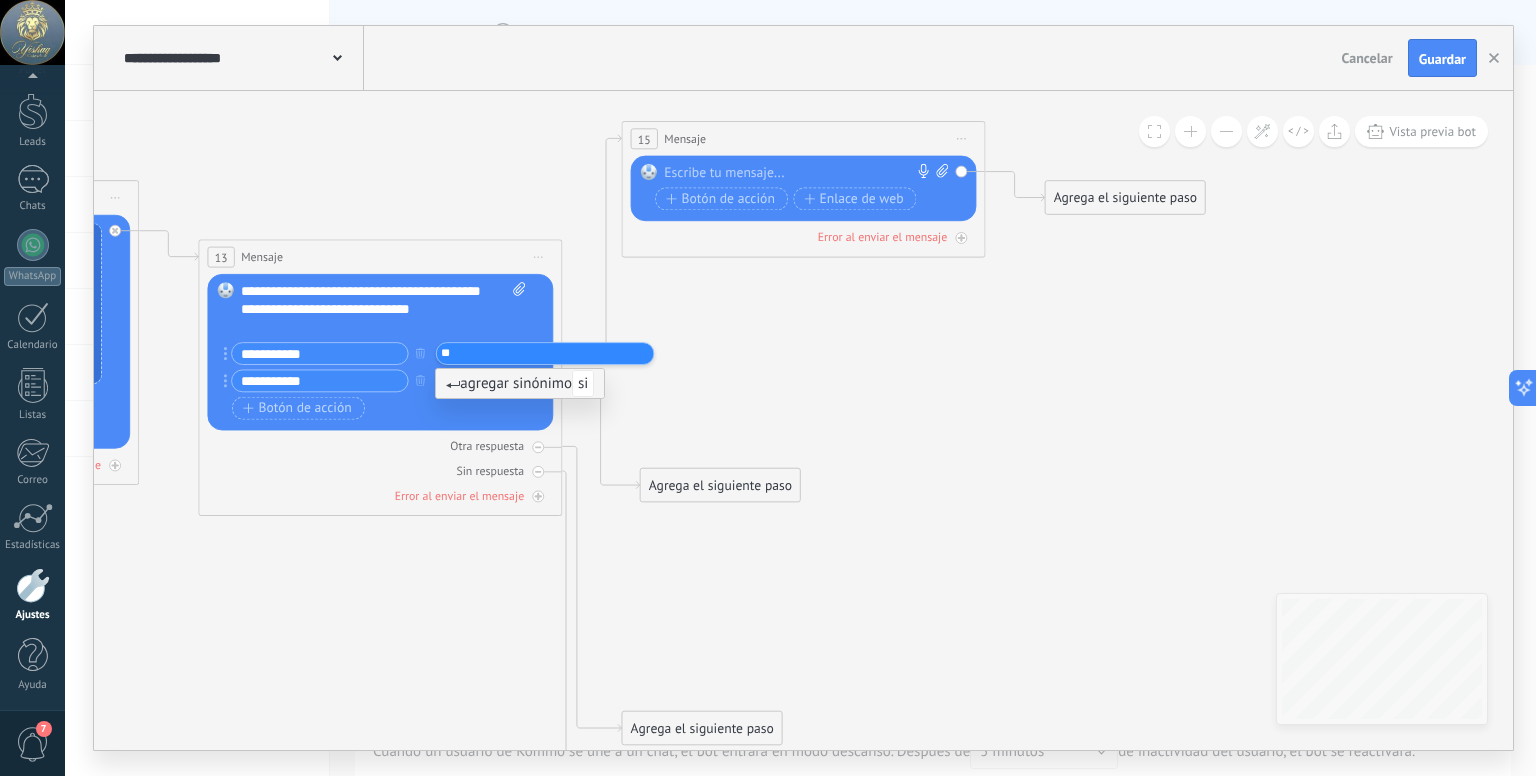 type on "**" 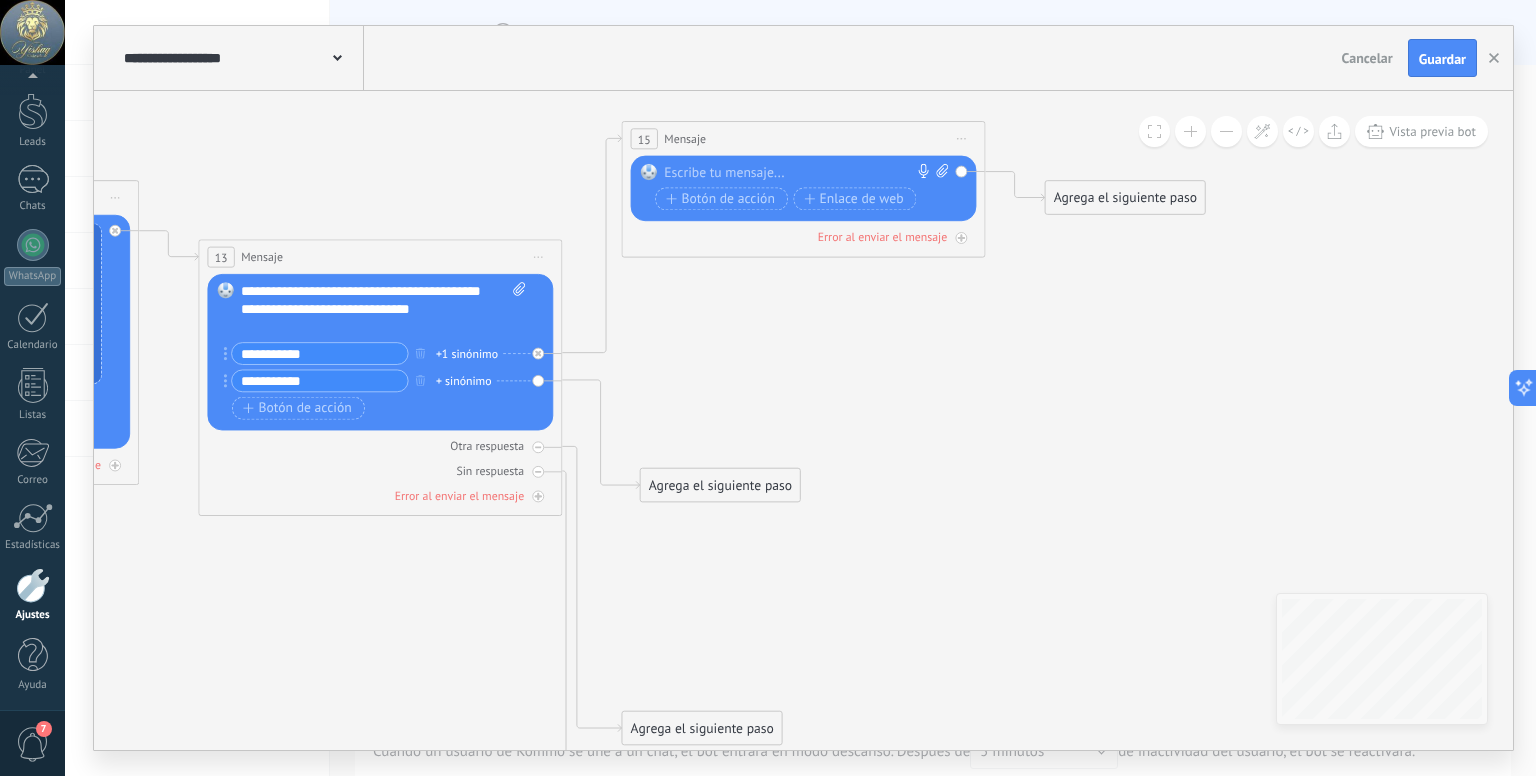click on "+1 sinónimo" at bounding box center [467, 353] 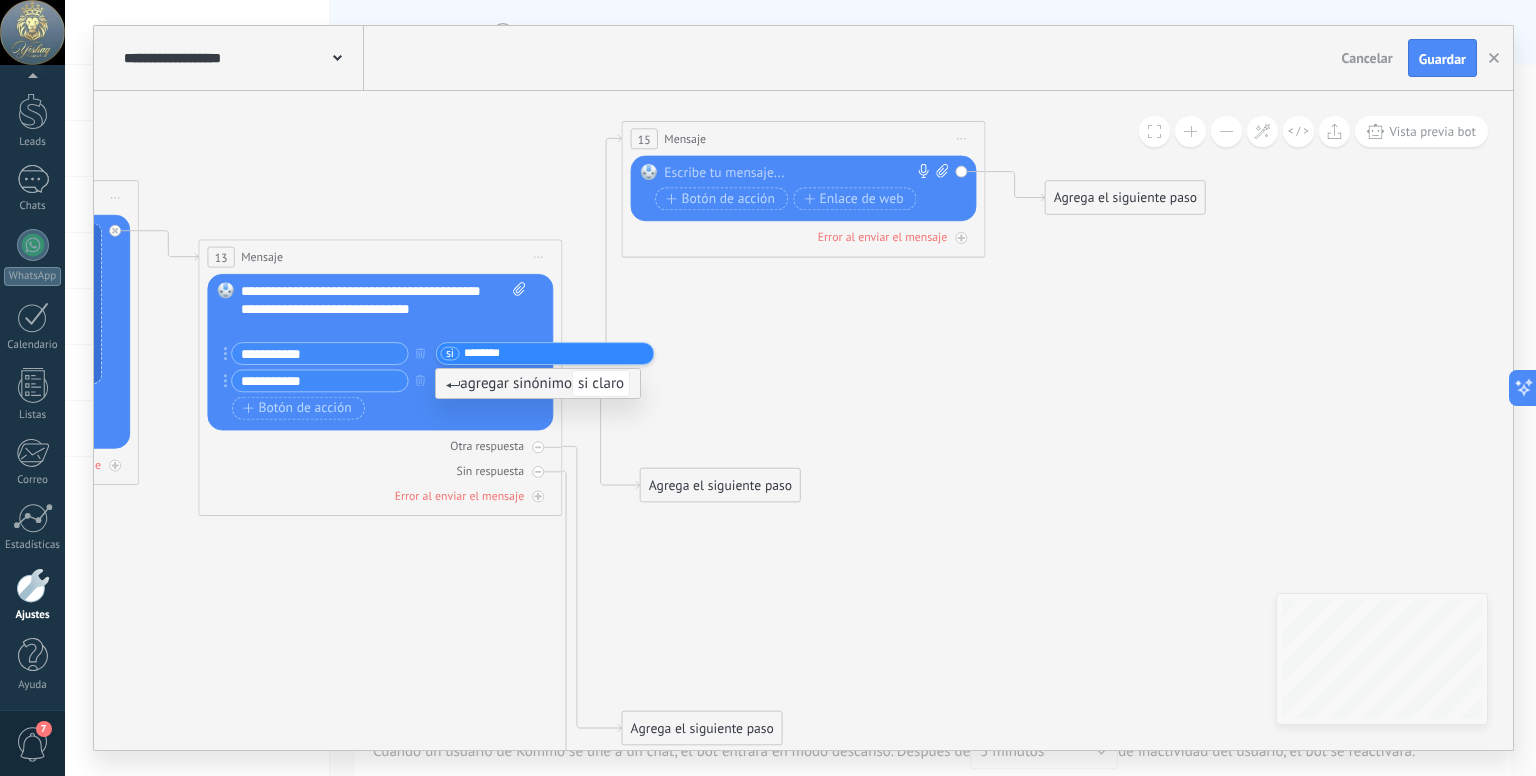 type on "********" 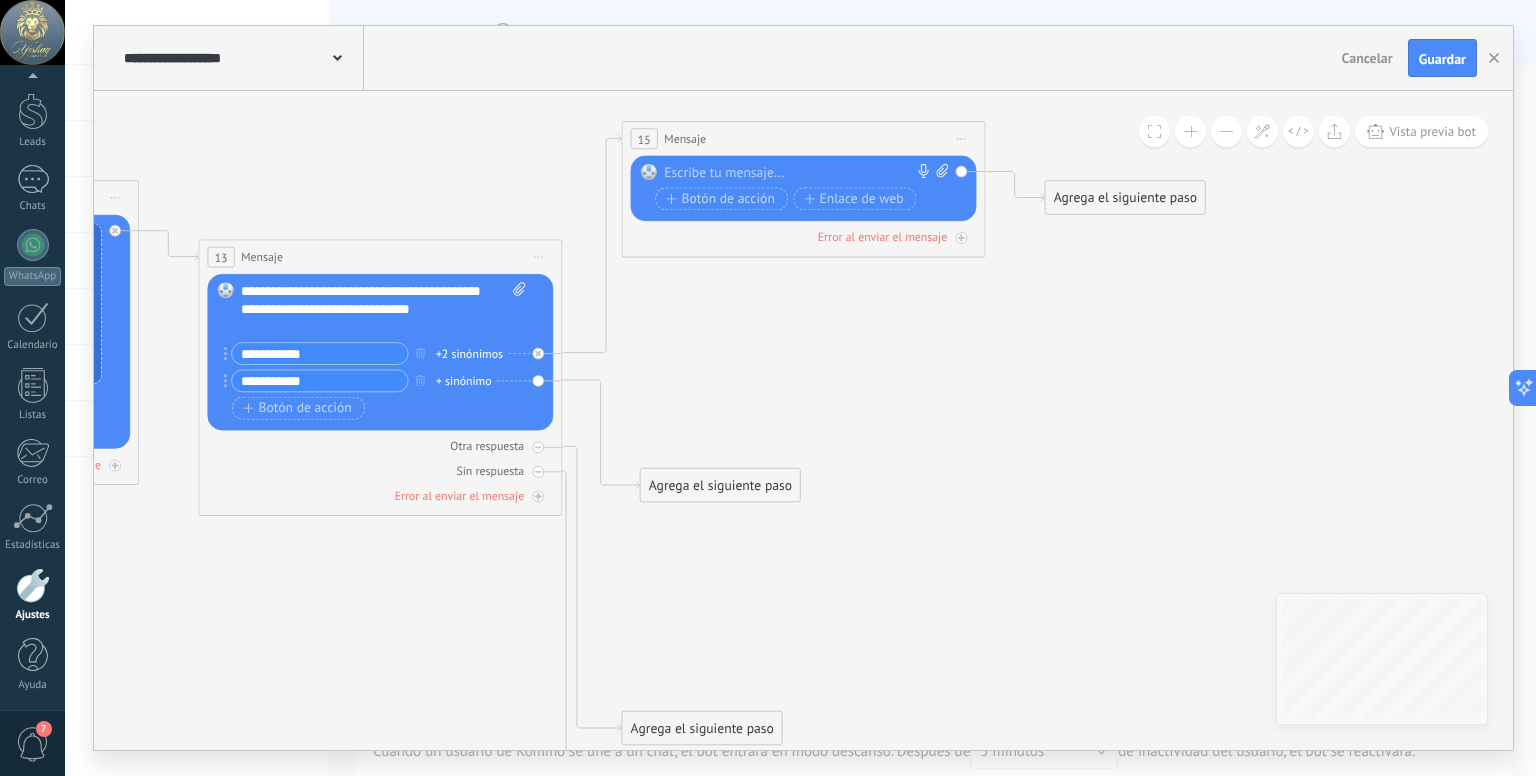 click on "+2  sinónimos" at bounding box center [469, 353] 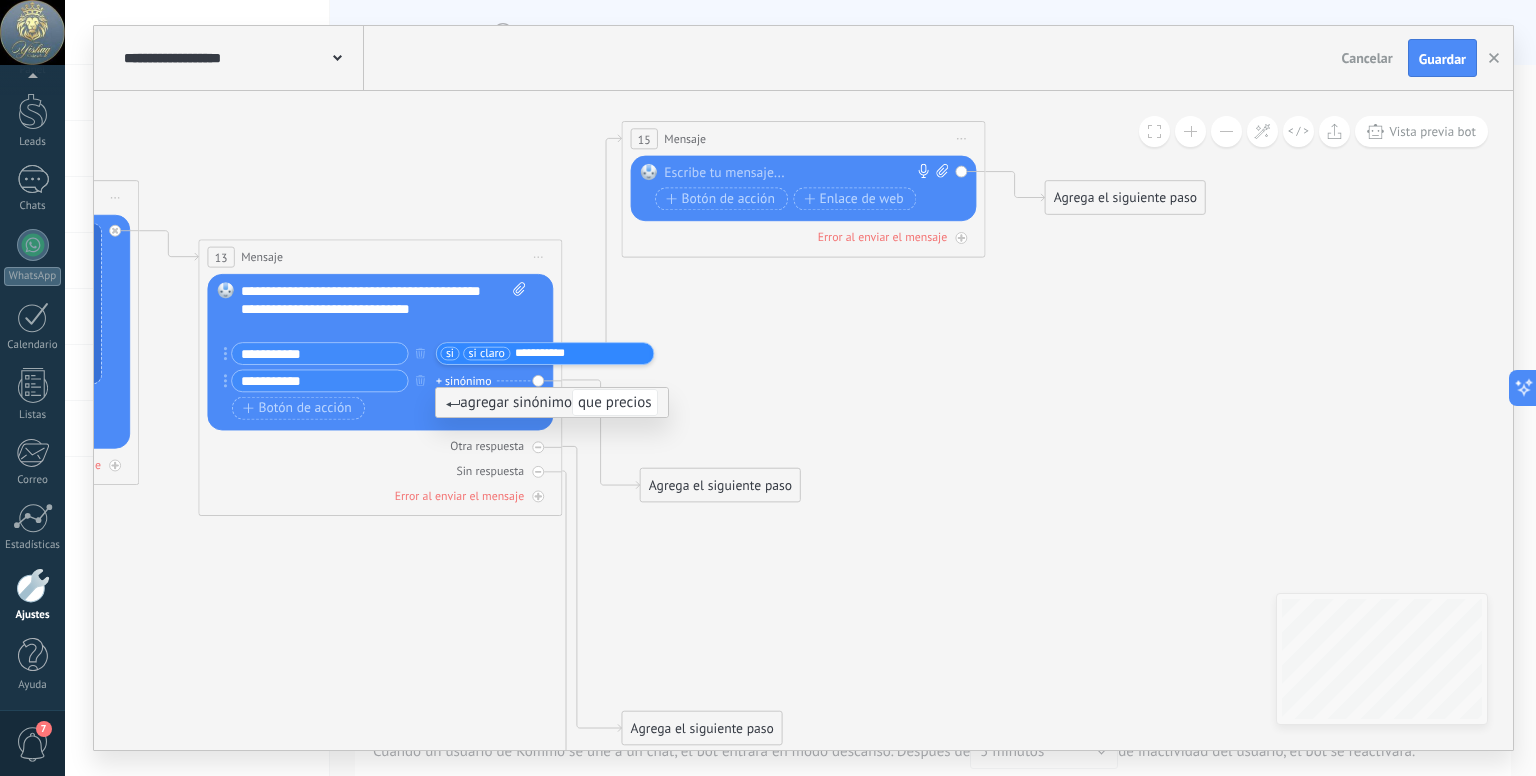 type on "**********" 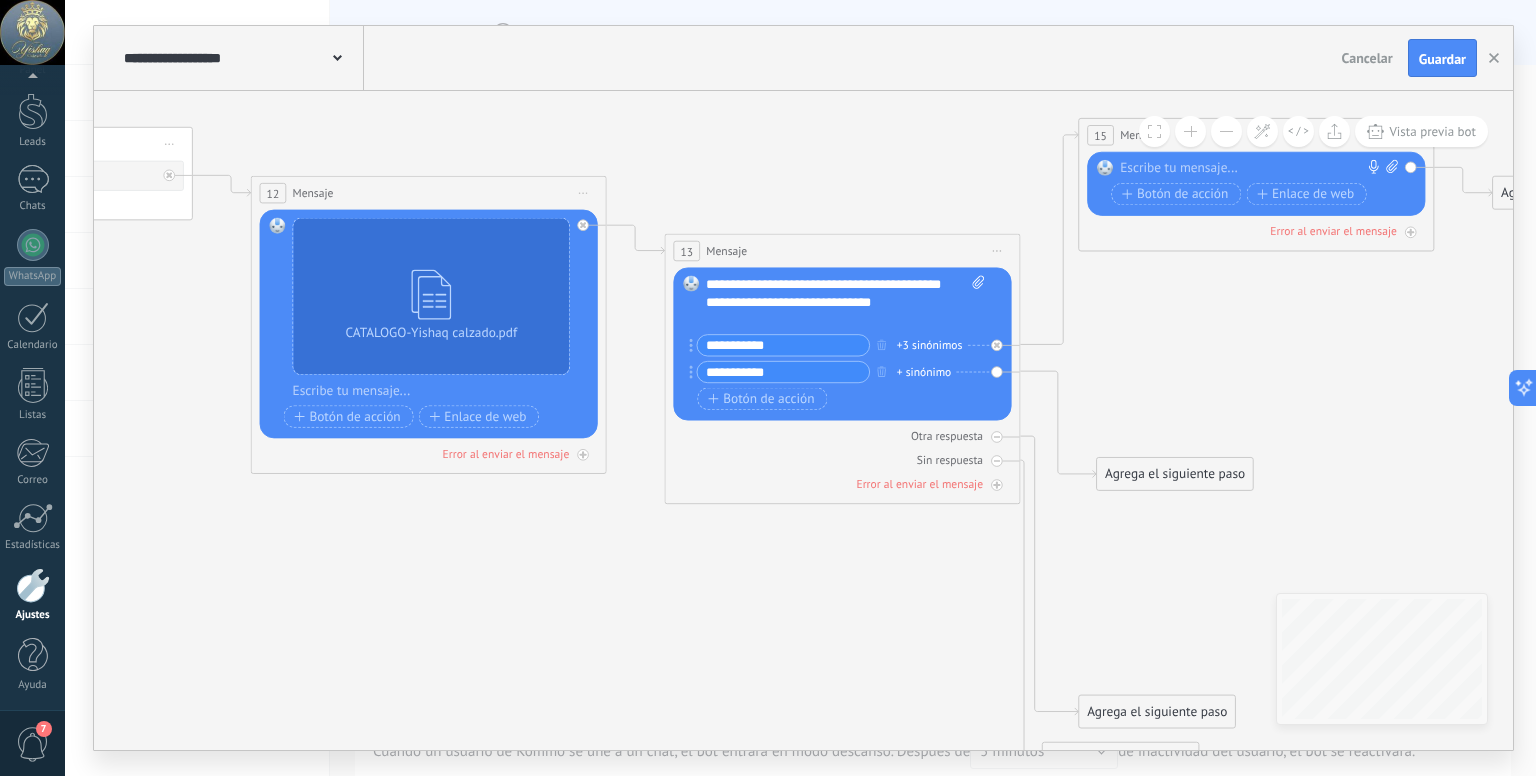 drag, startPoint x: 335, startPoint y: 581, endPoint x: 736, endPoint y: 561, distance: 401.49844 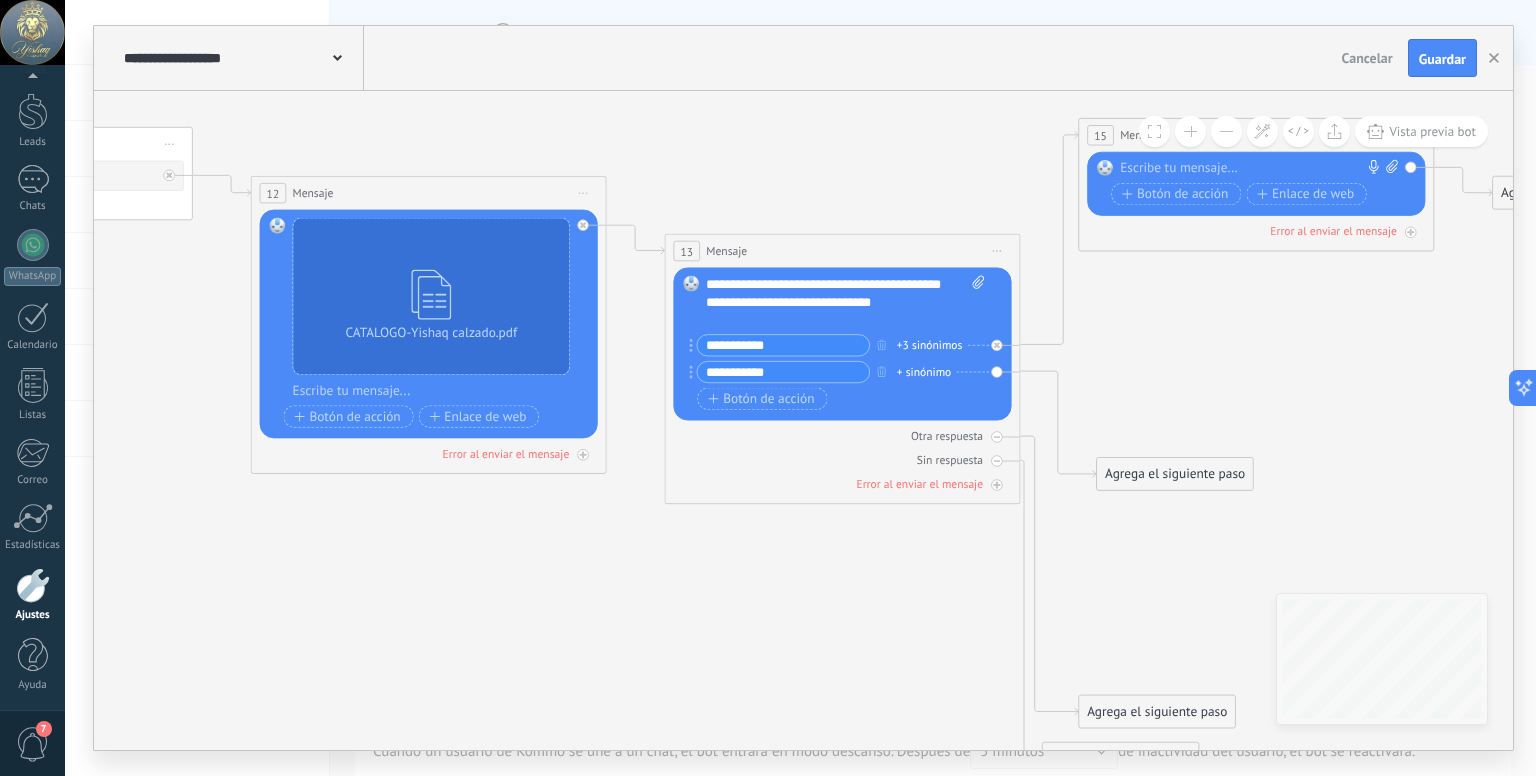 click 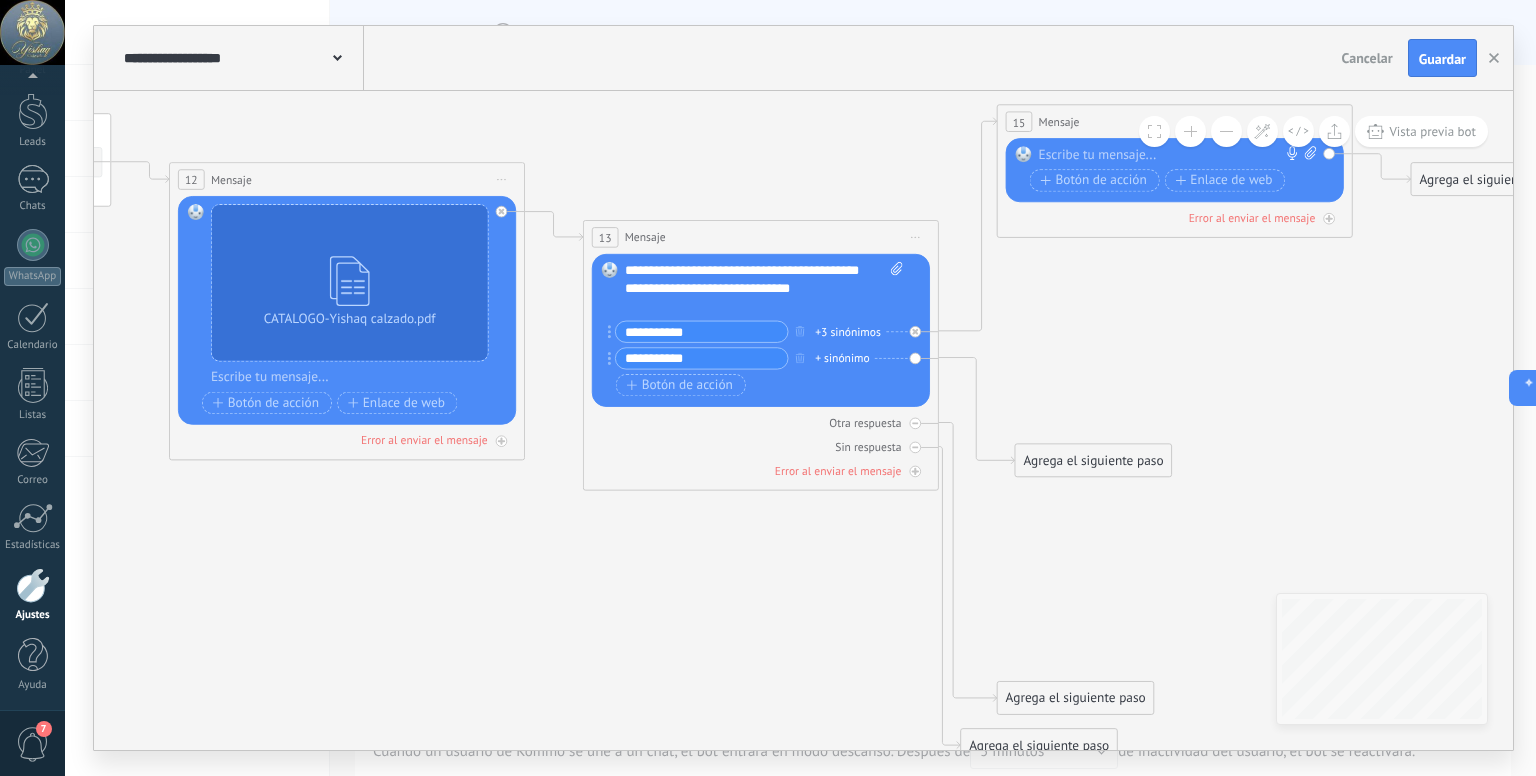 drag, startPoint x: 480, startPoint y: 504, endPoint x: 395, endPoint y: 486, distance: 86.88498 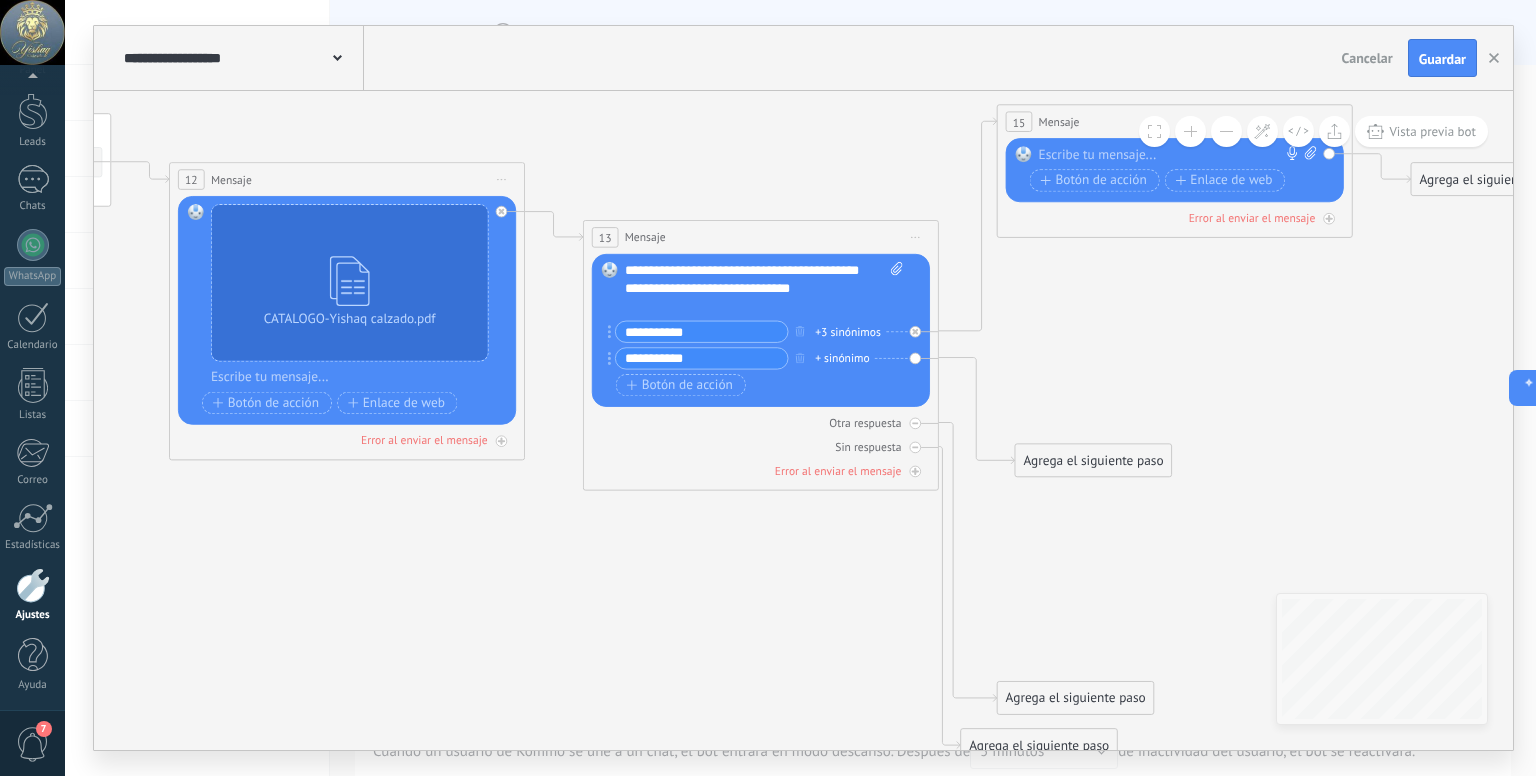 click 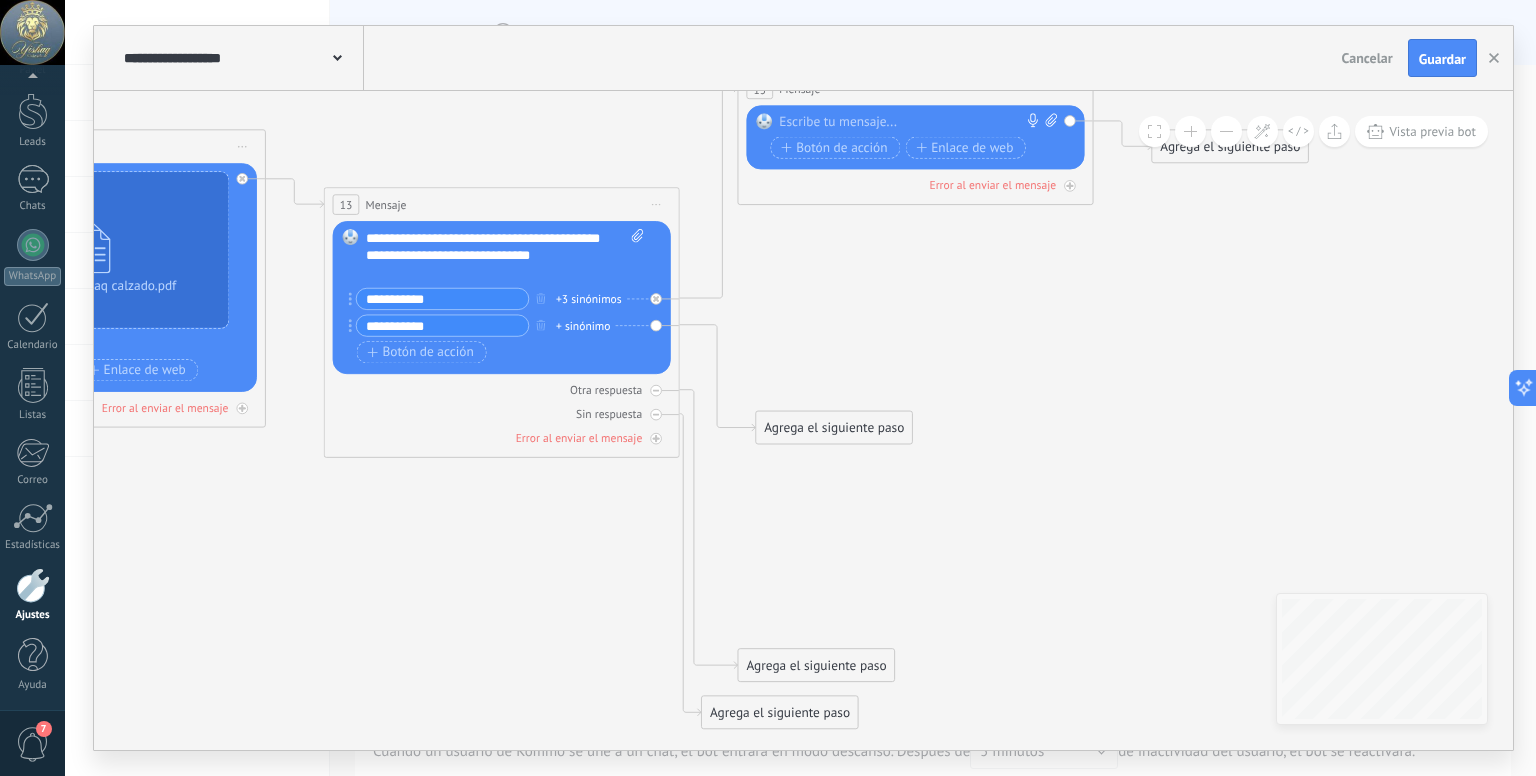 drag, startPoint x: 712, startPoint y: 535, endPoint x: 454, endPoint y: 502, distance: 260.1019 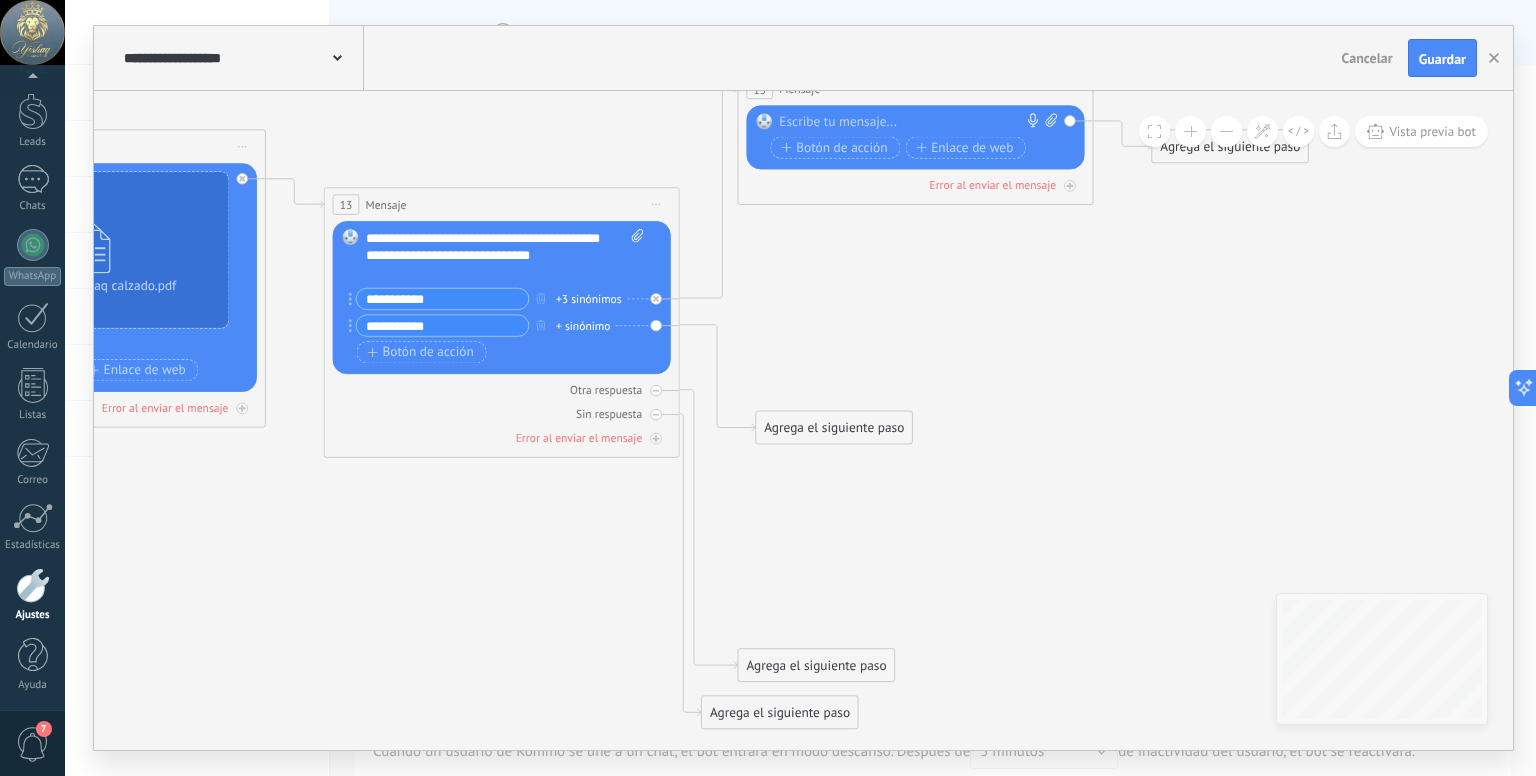 click 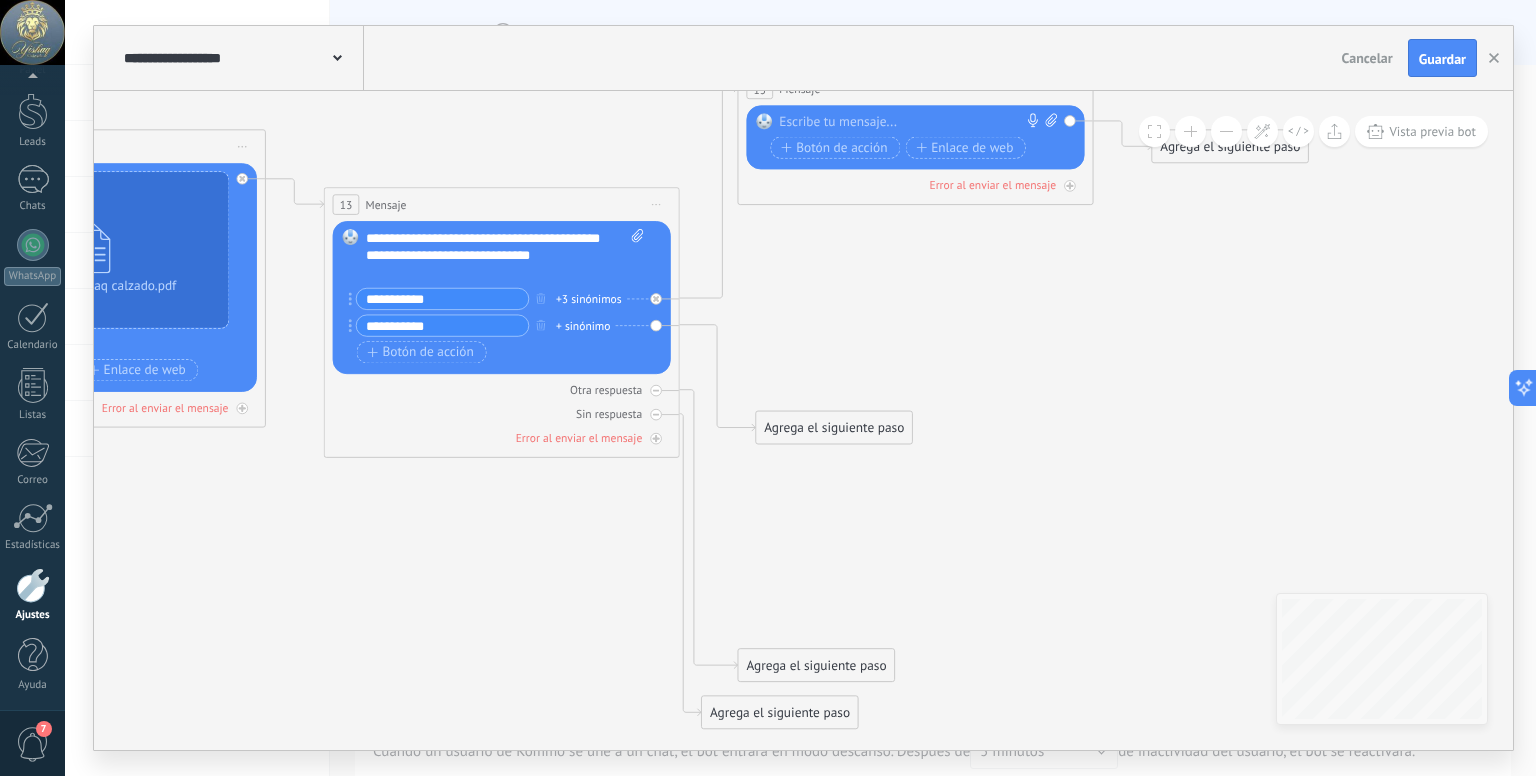 click on "+ sinónimo" at bounding box center [583, 326] 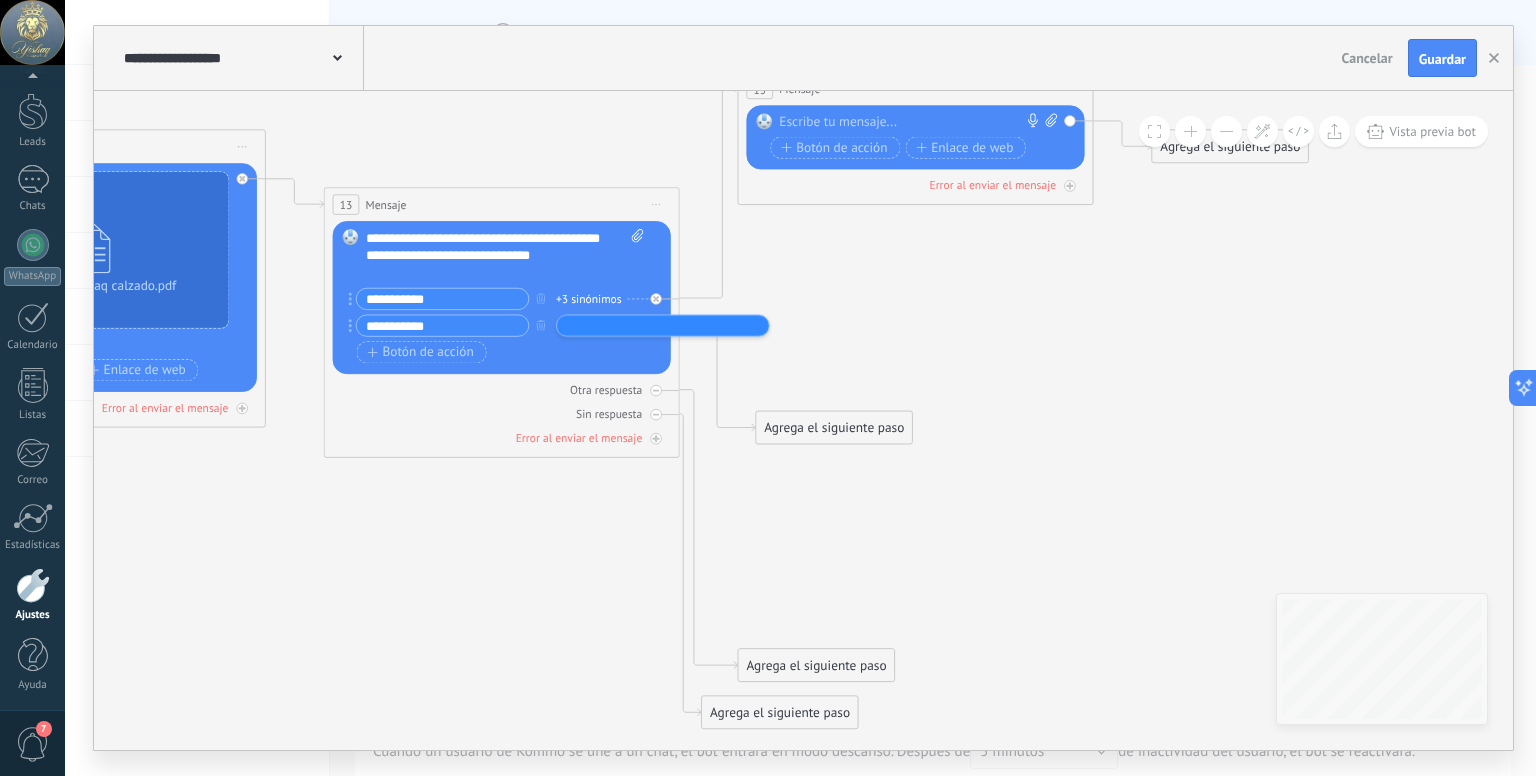 click on "Botón de acción
Enlace de web" at bounding box center [500, 352] 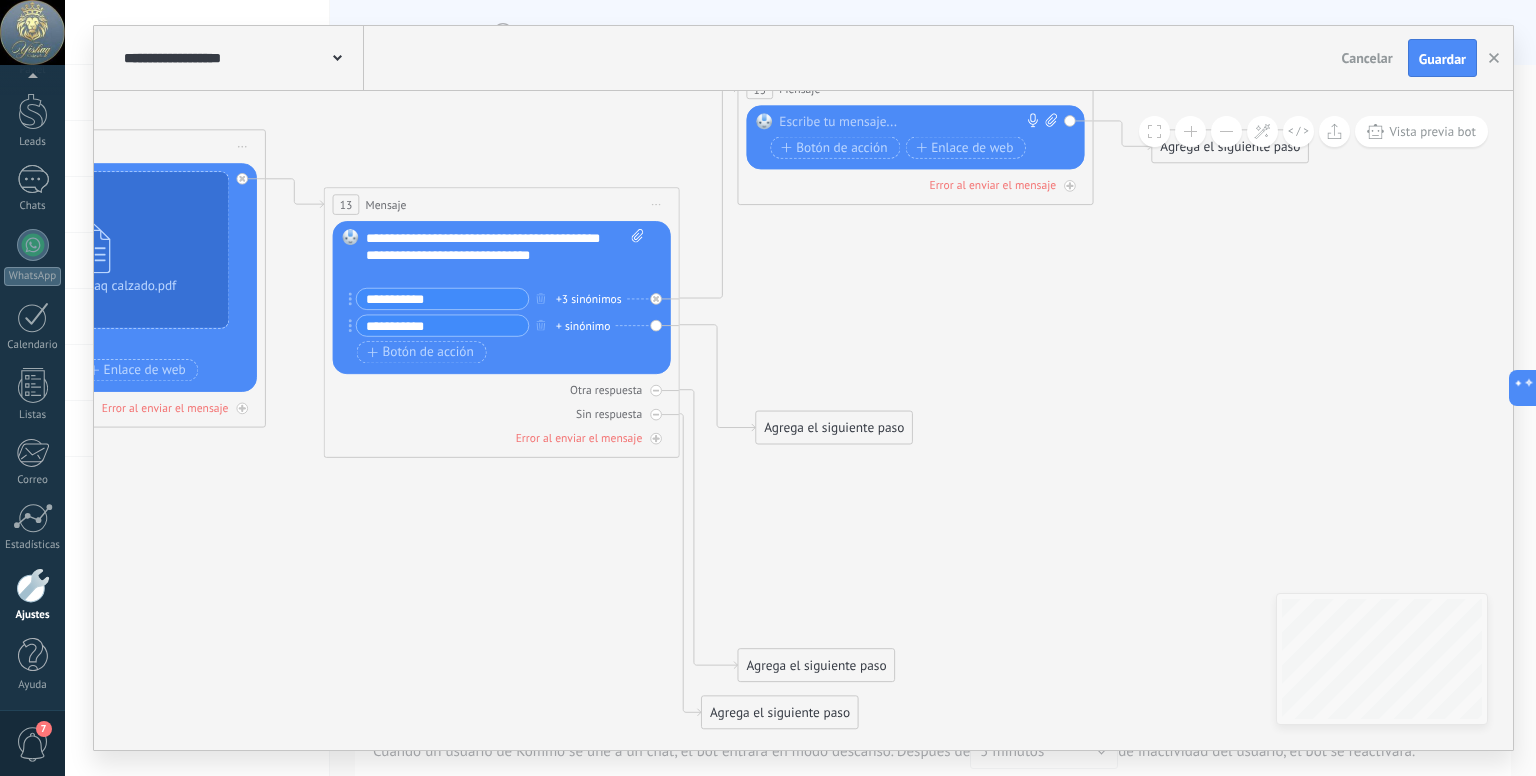 click on "+ sinónimo" at bounding box center [583, 326] 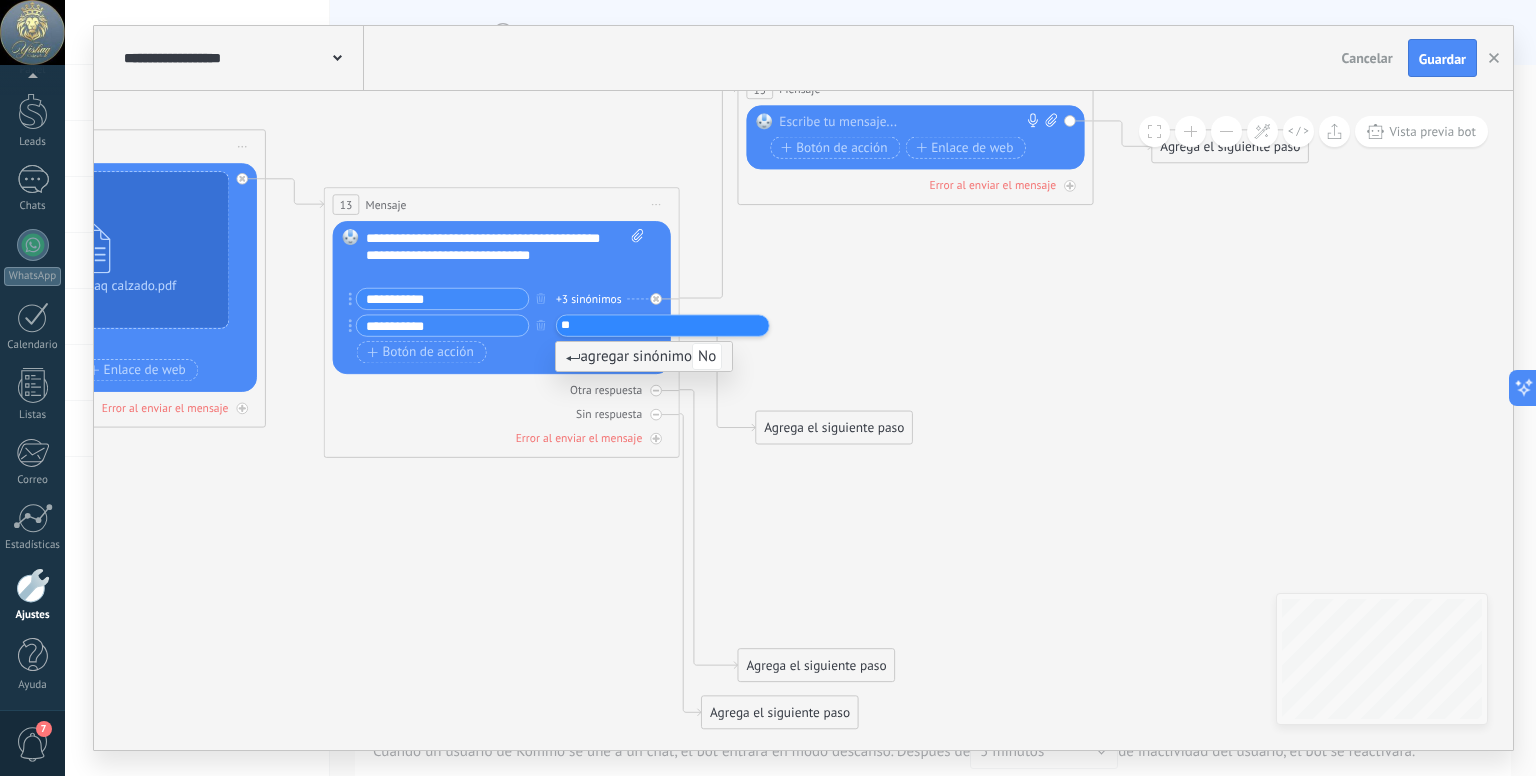type on "**" 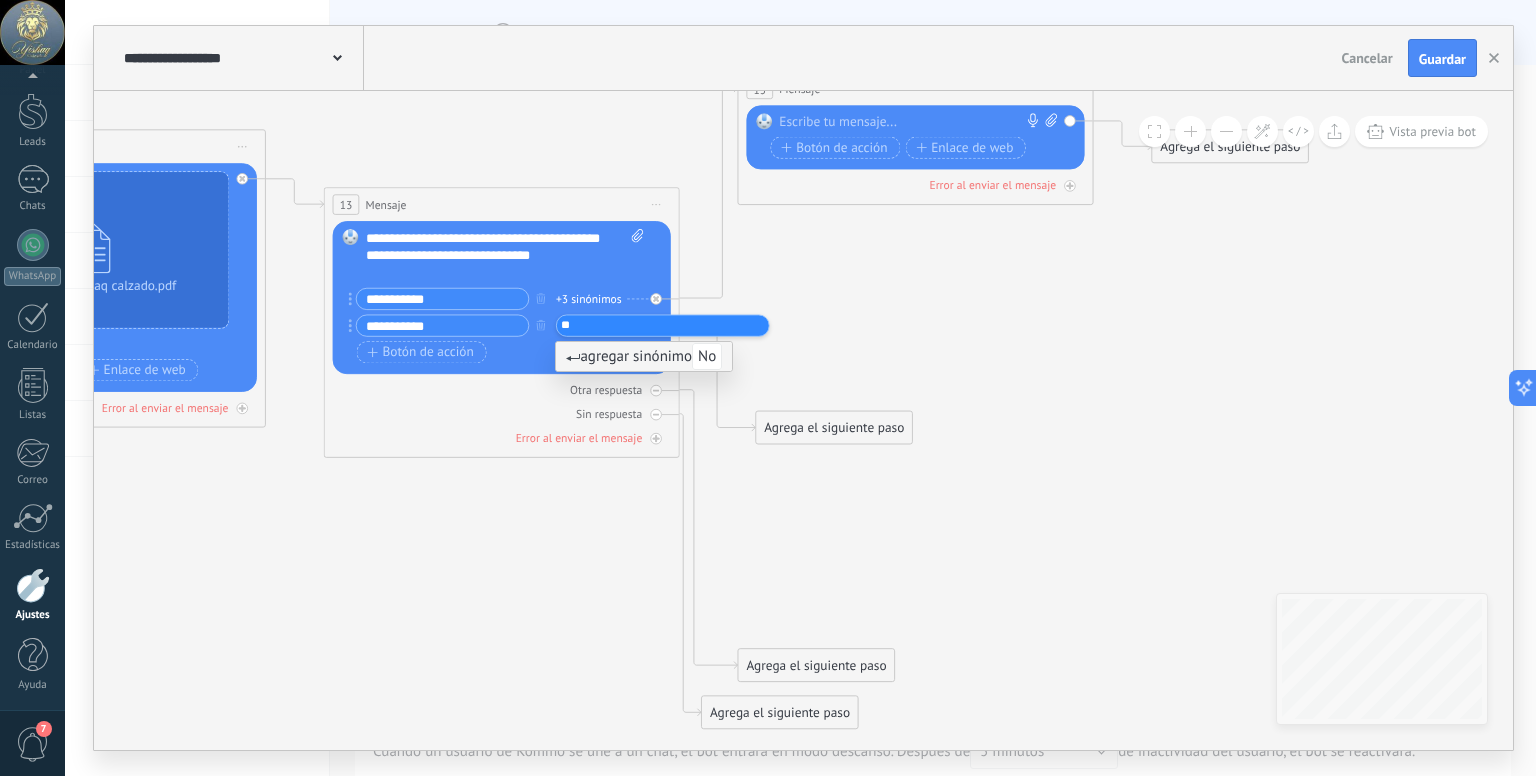 click 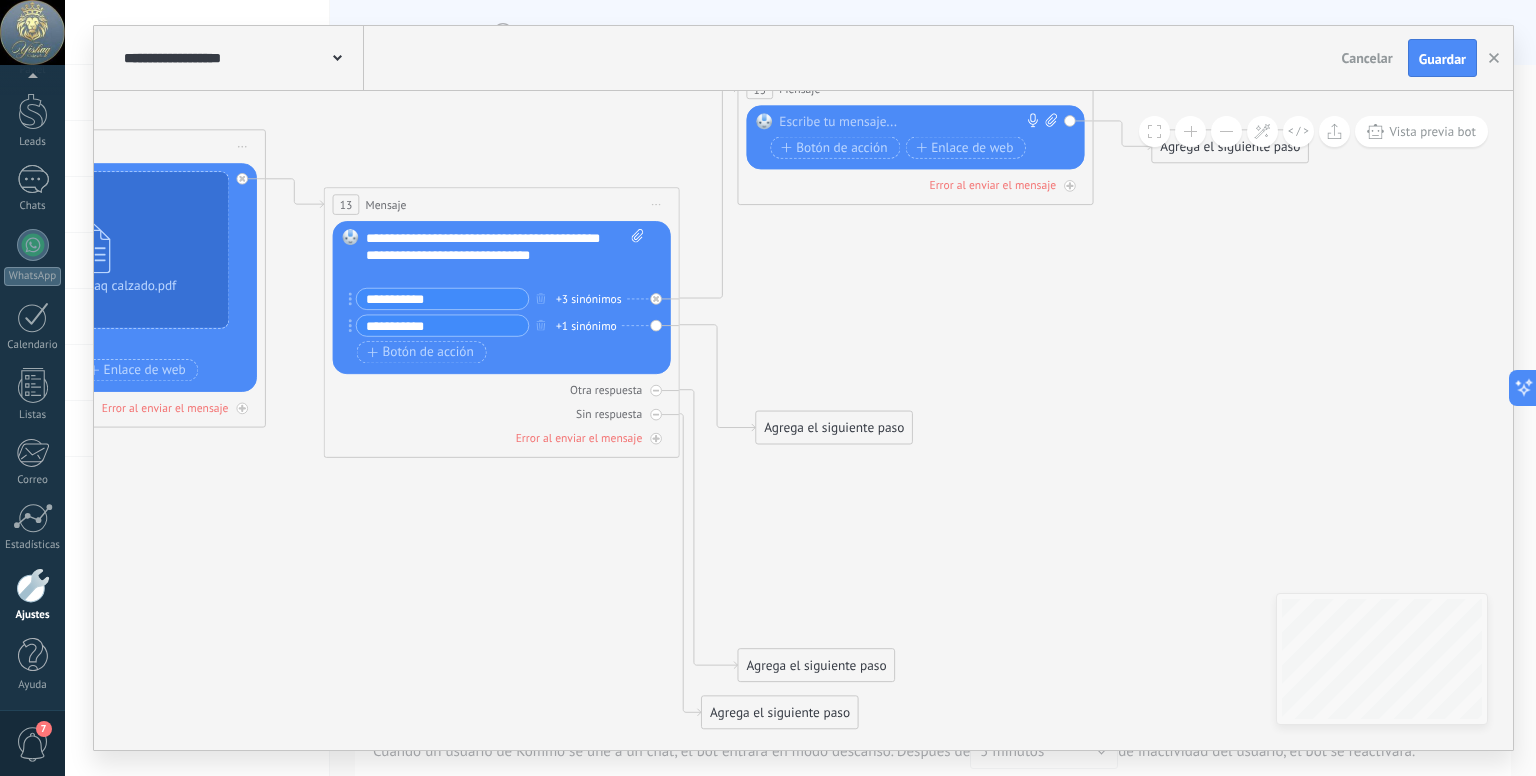 click on "+1 sinónimo" at bounding box center [586, 326] 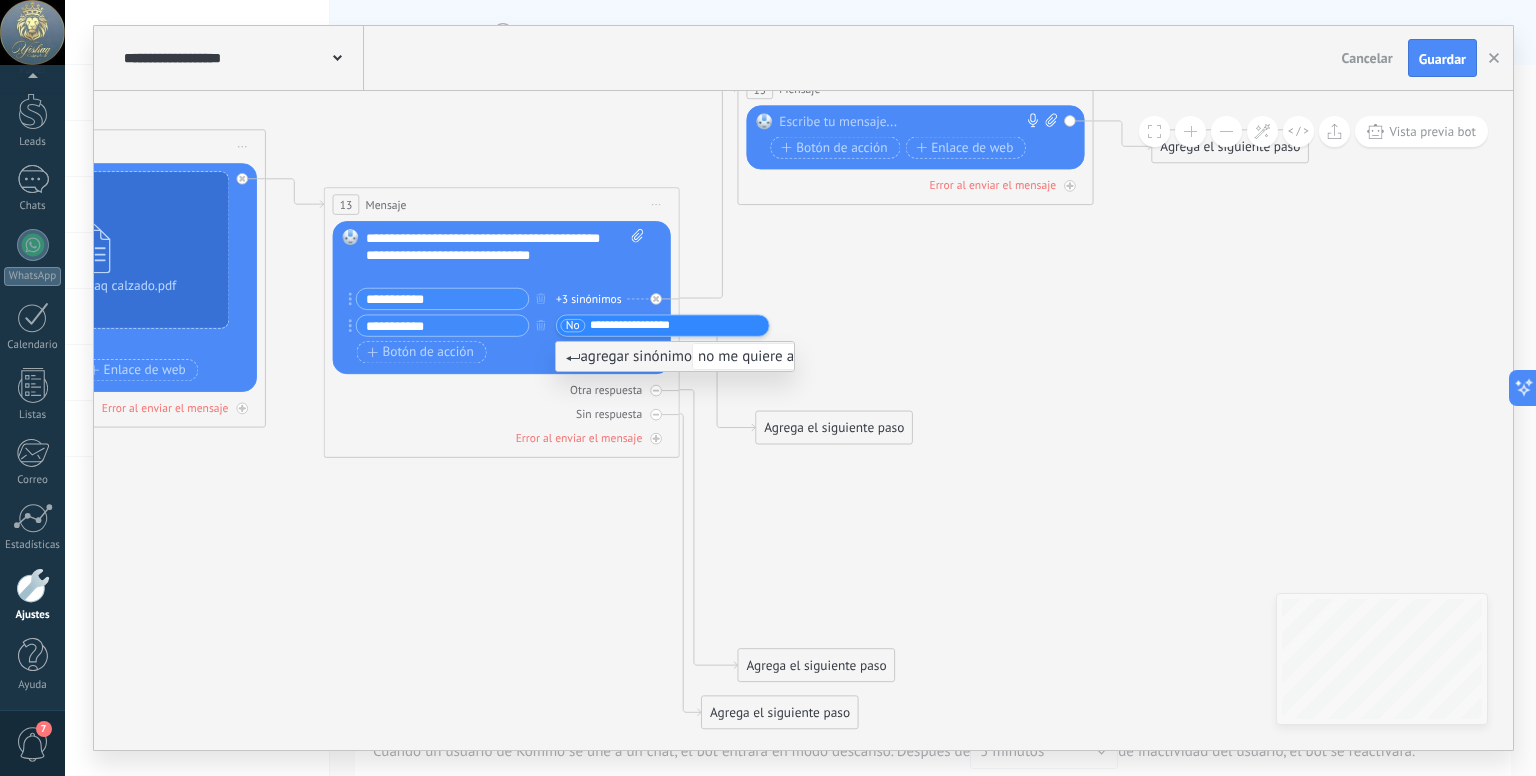 type on "**********" 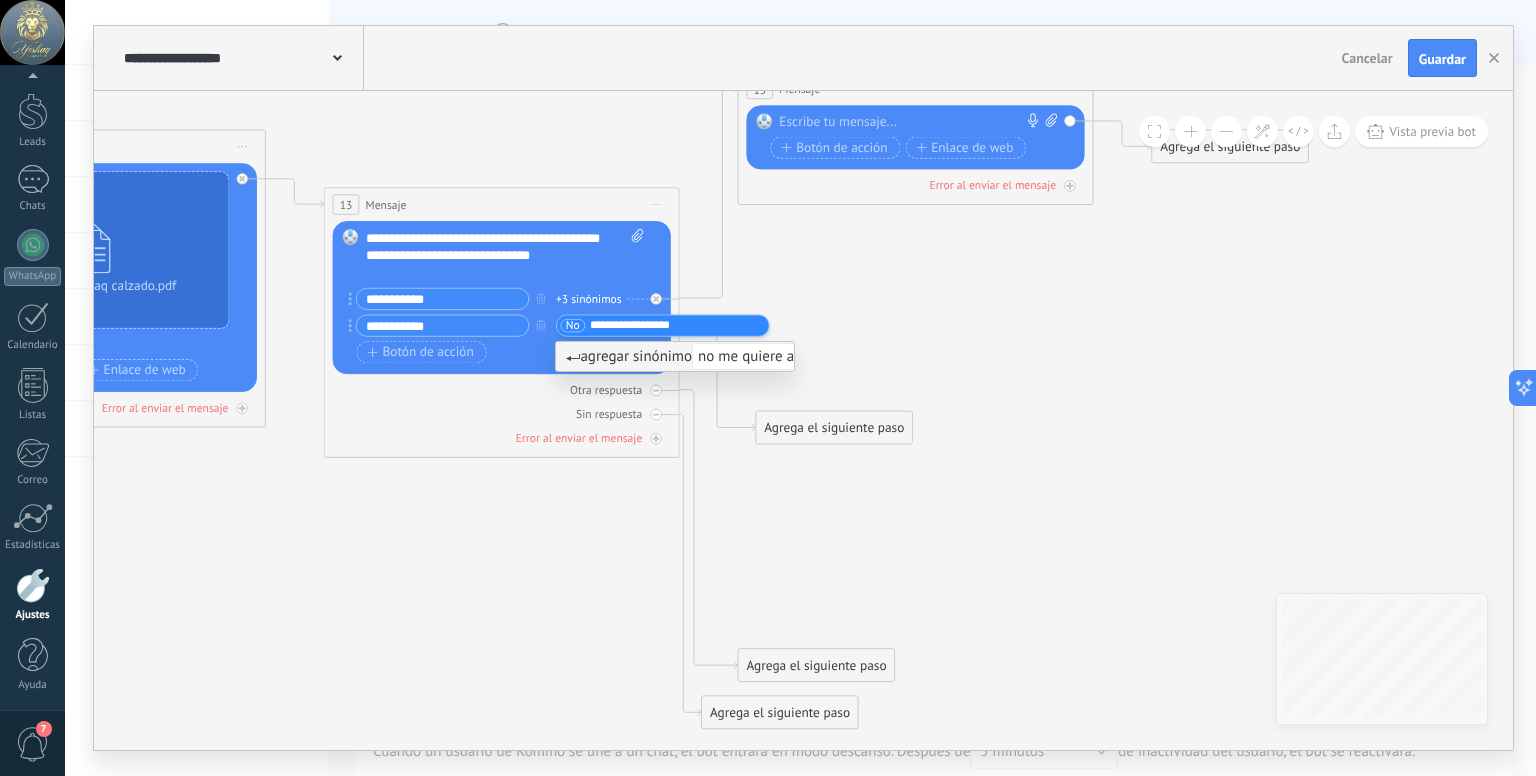 click 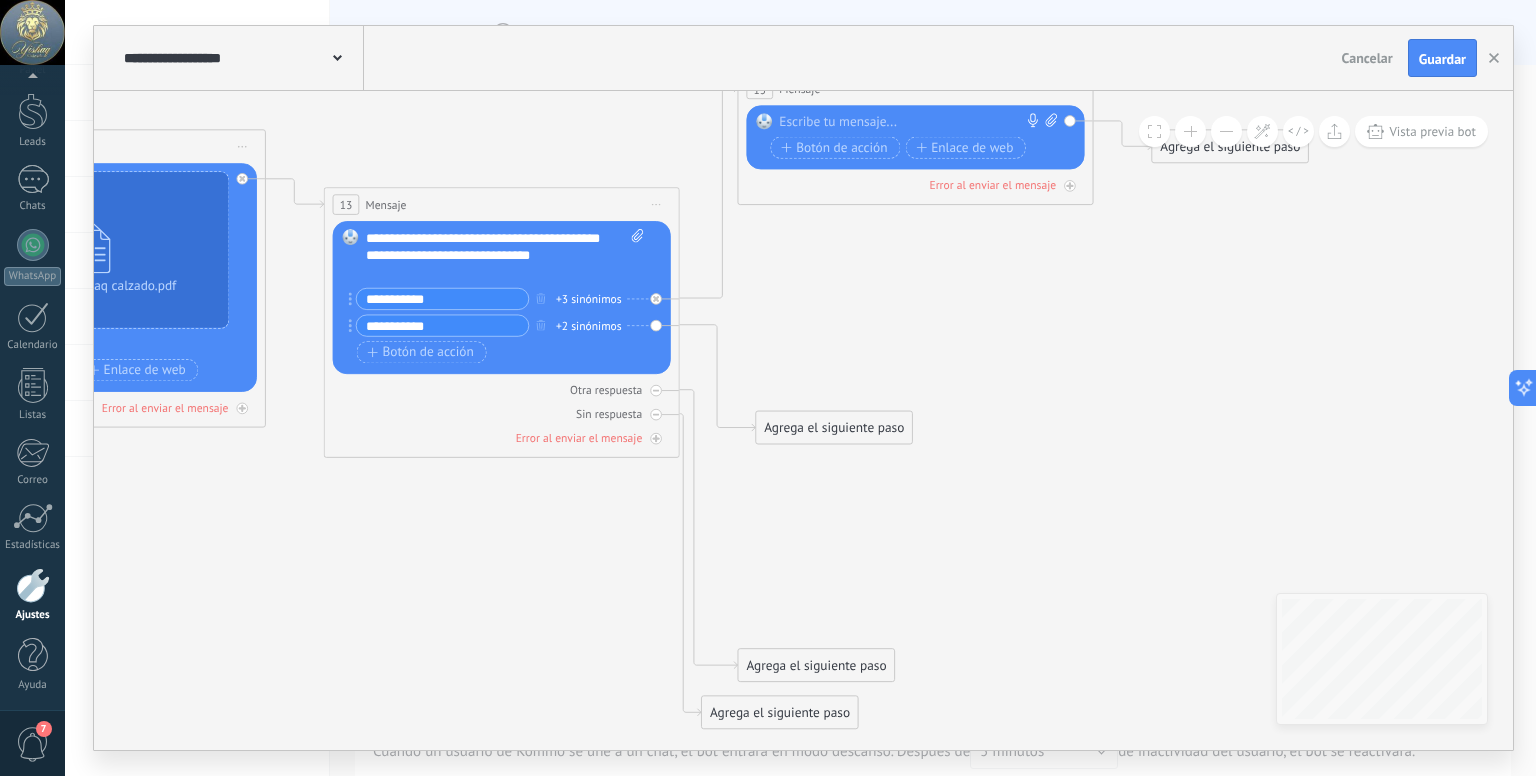 click on "+2  sinónimos" at bounding box center (589, 326) 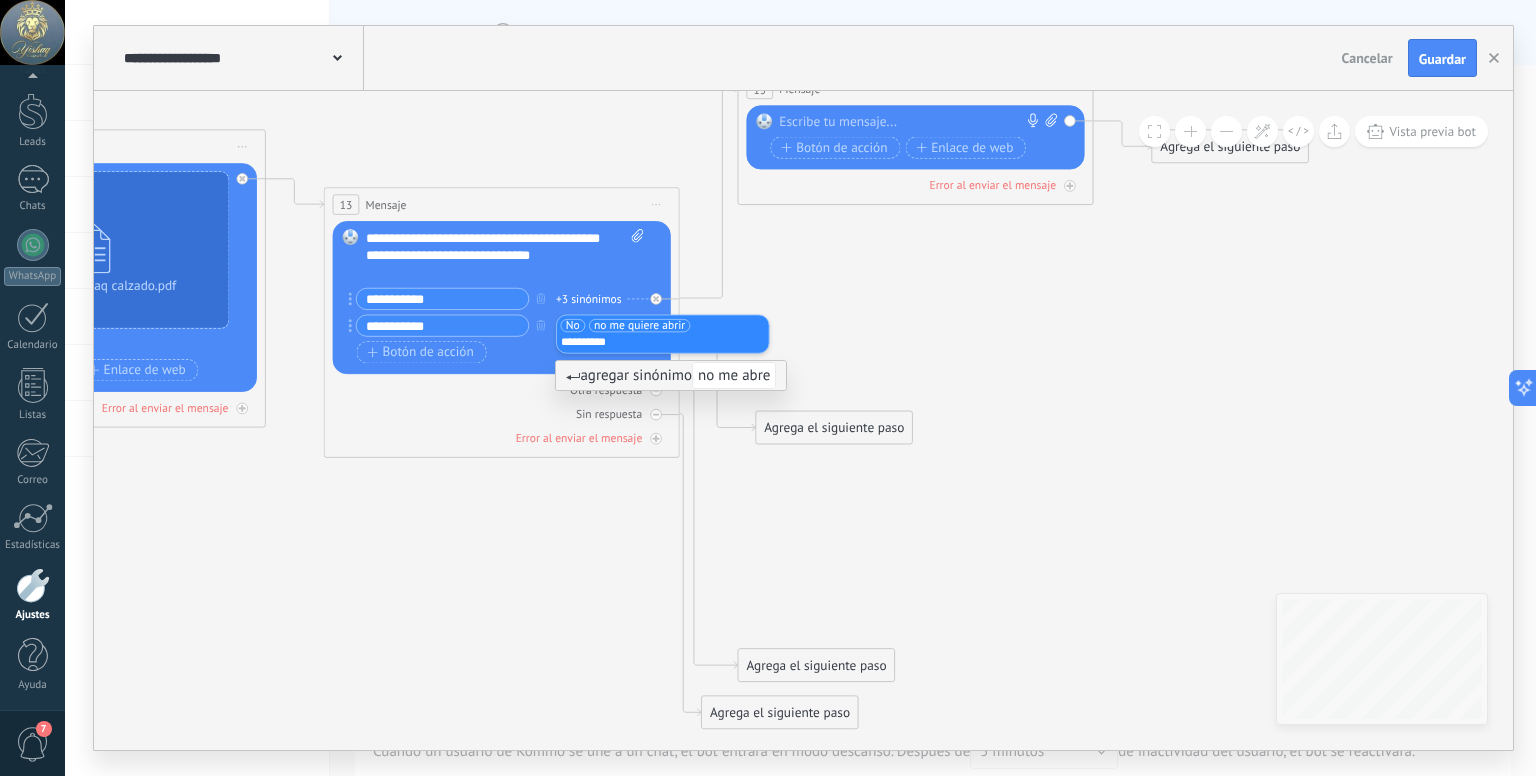type on "**********" 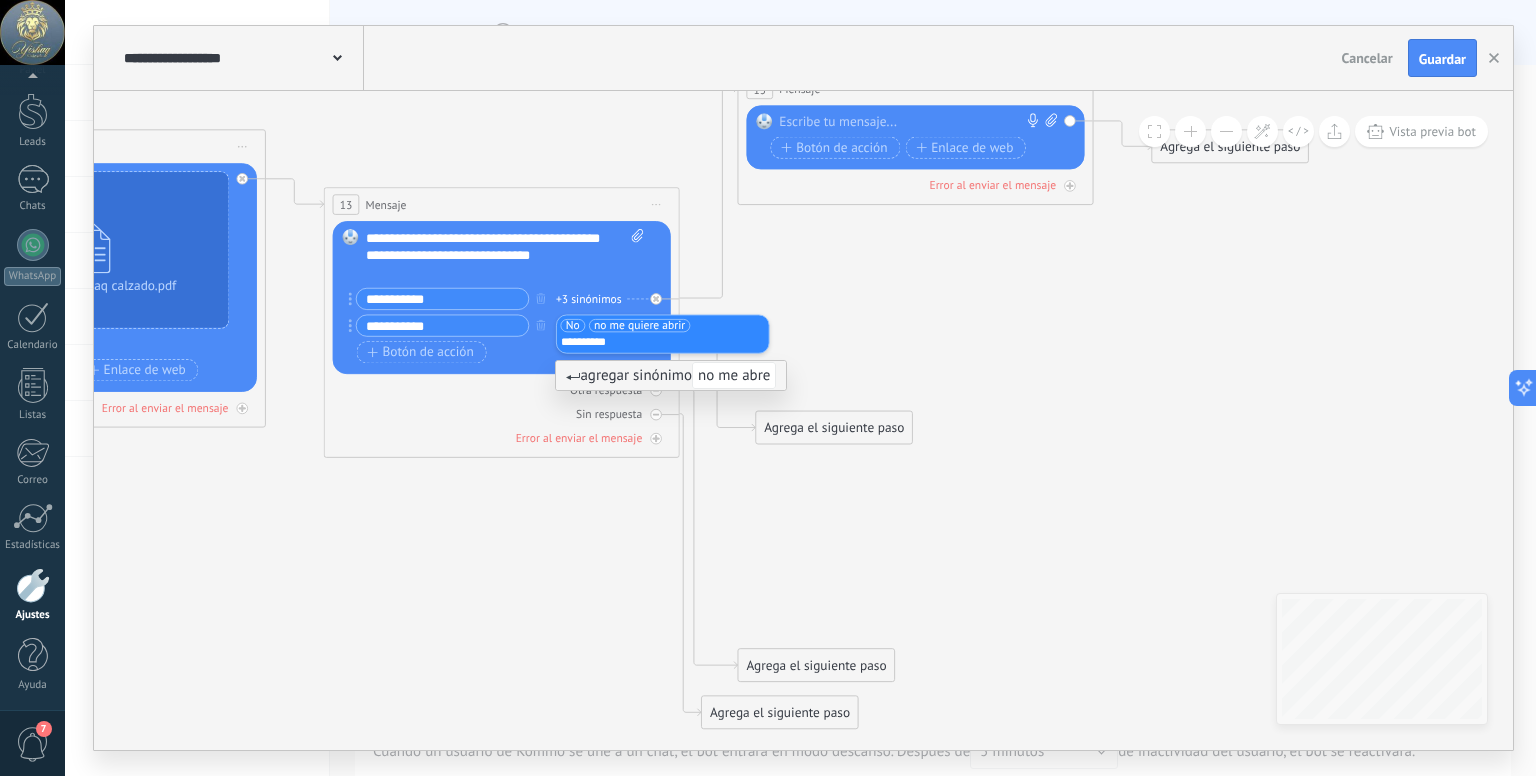 click 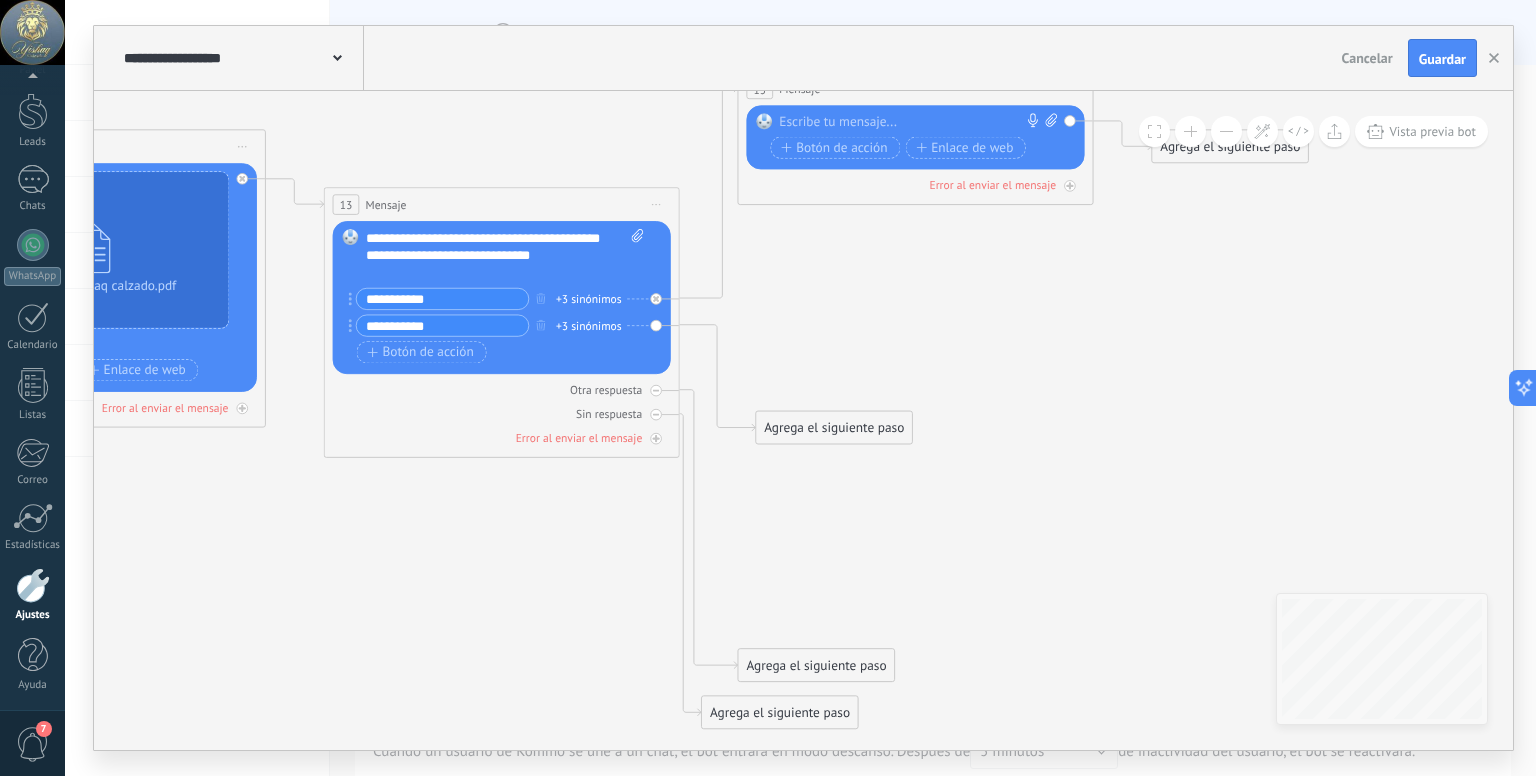 click on "+3  sinónimos" at bounding box center (589, 326) 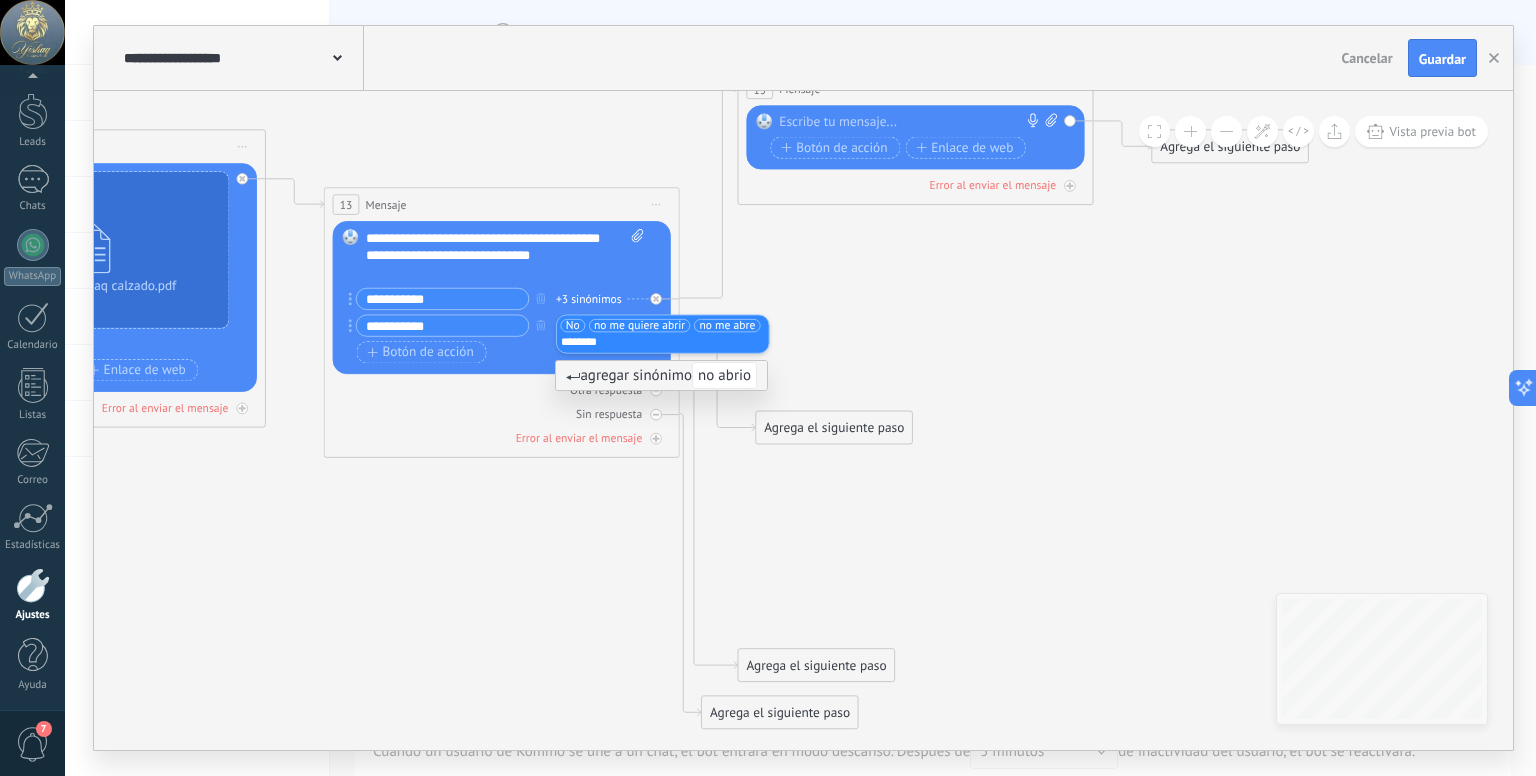 type on "********" 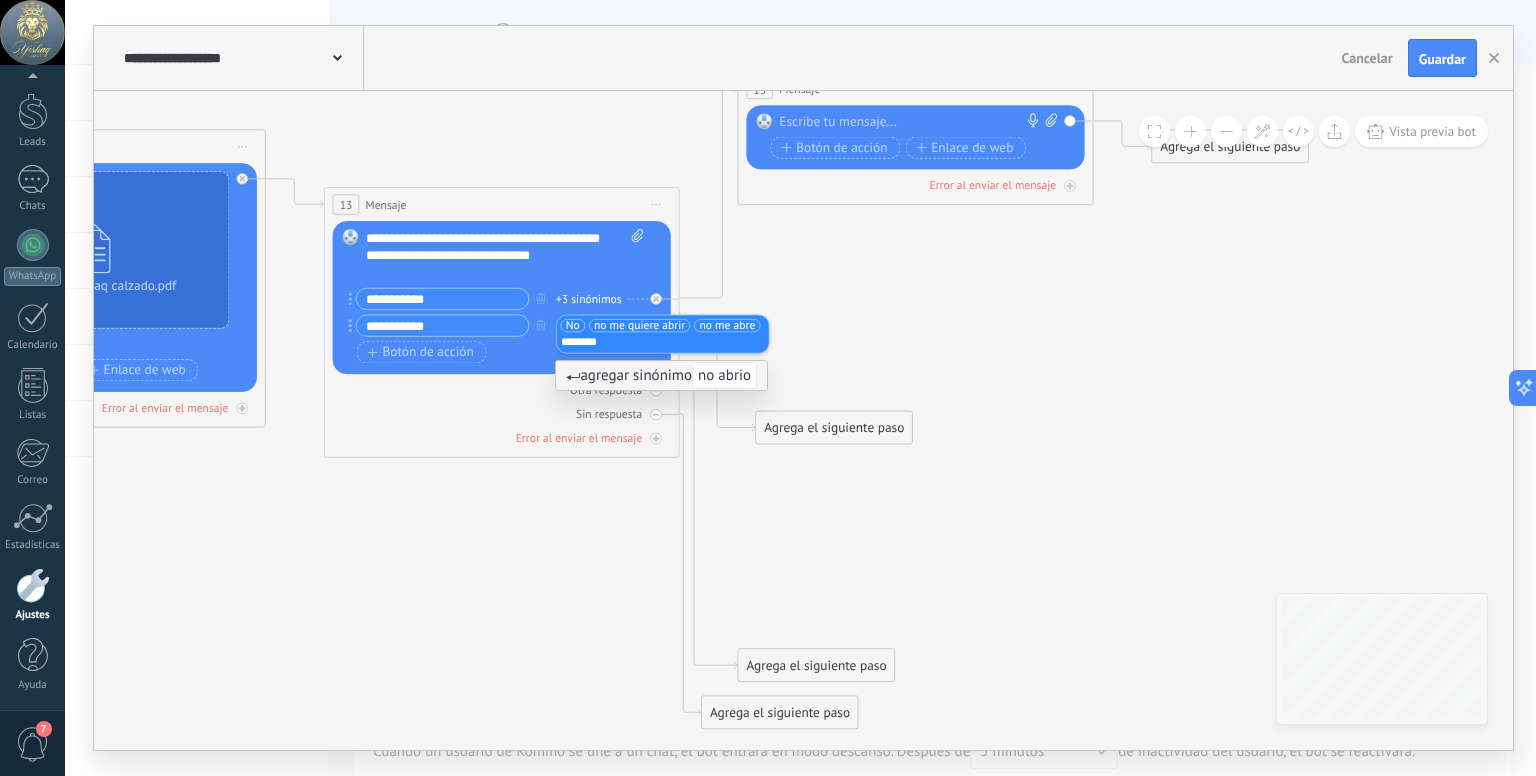 click 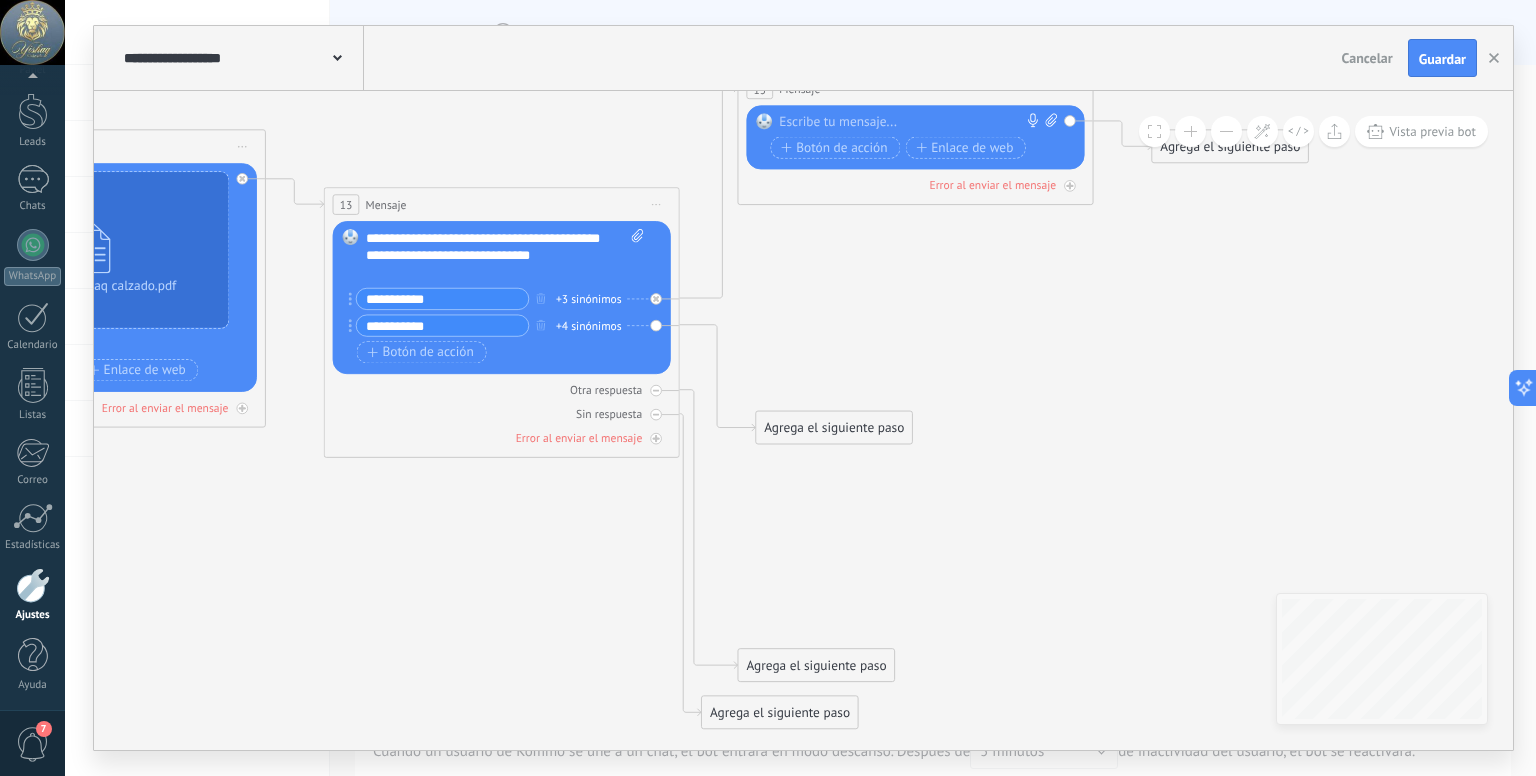 click on "+4  sinónimos" at bounding box center (589, 326) 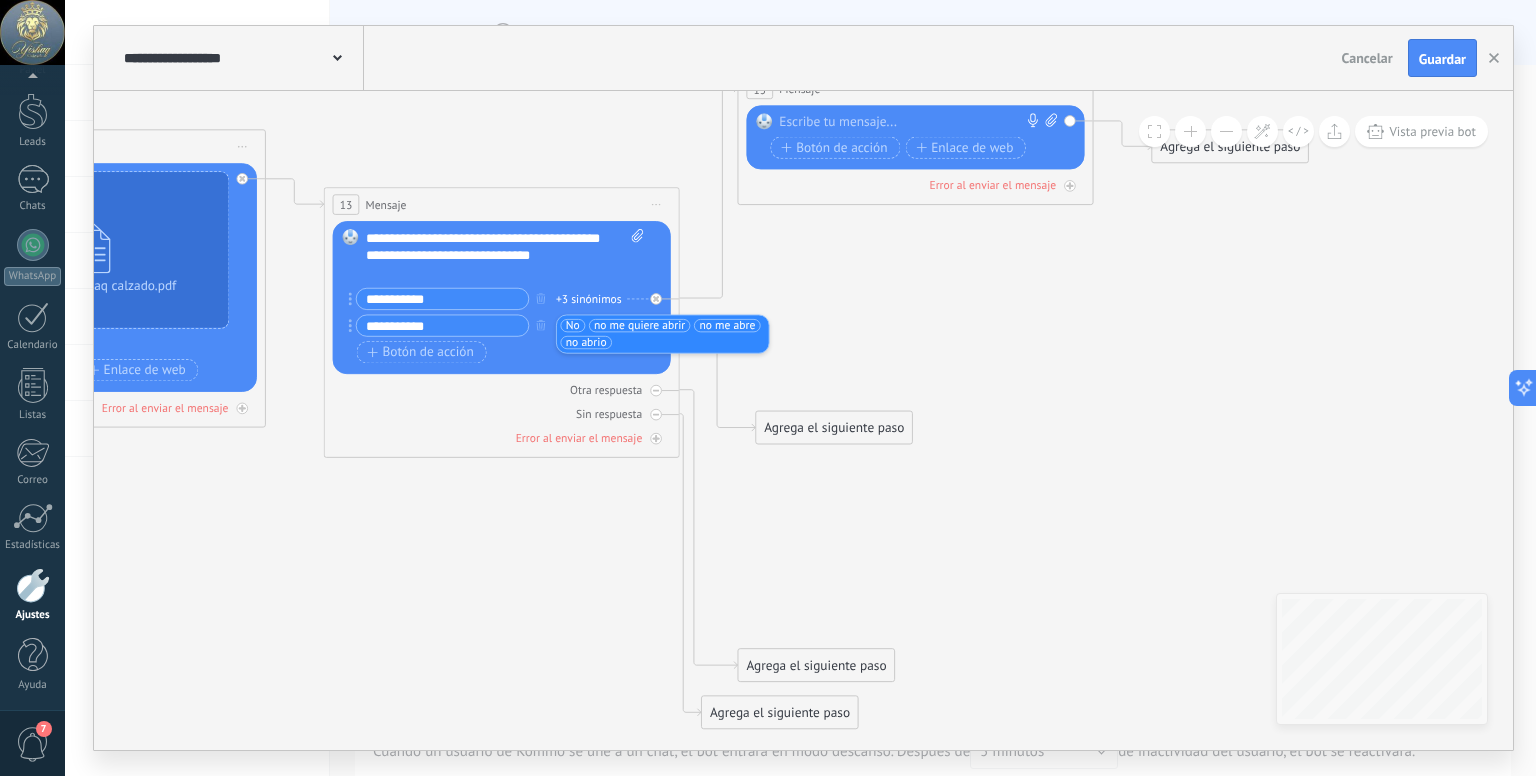 click 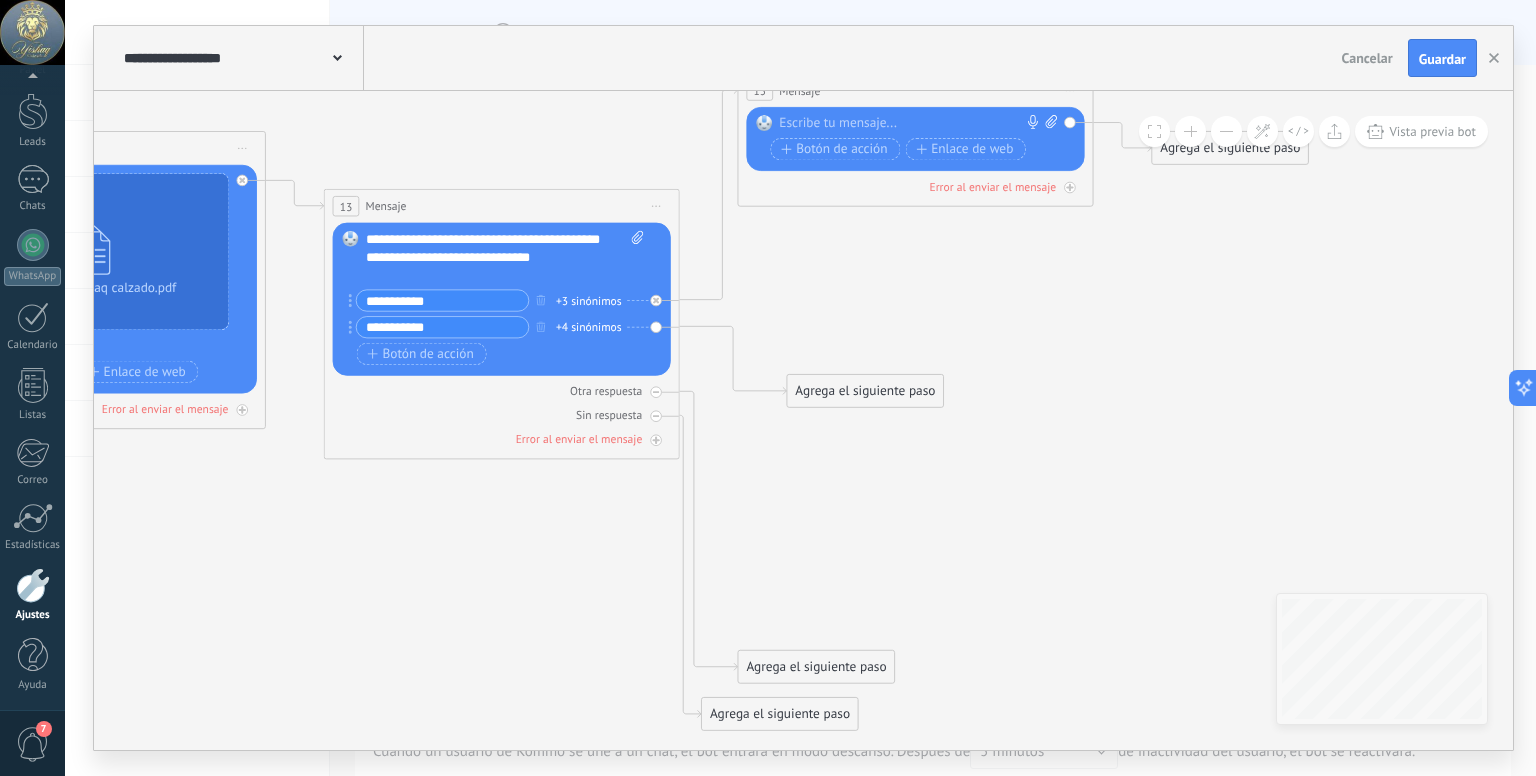 drag, startPoint x: 785, startPoint y: 443, endPoint x: 816, endPoint y: 405, distance: 49.0408 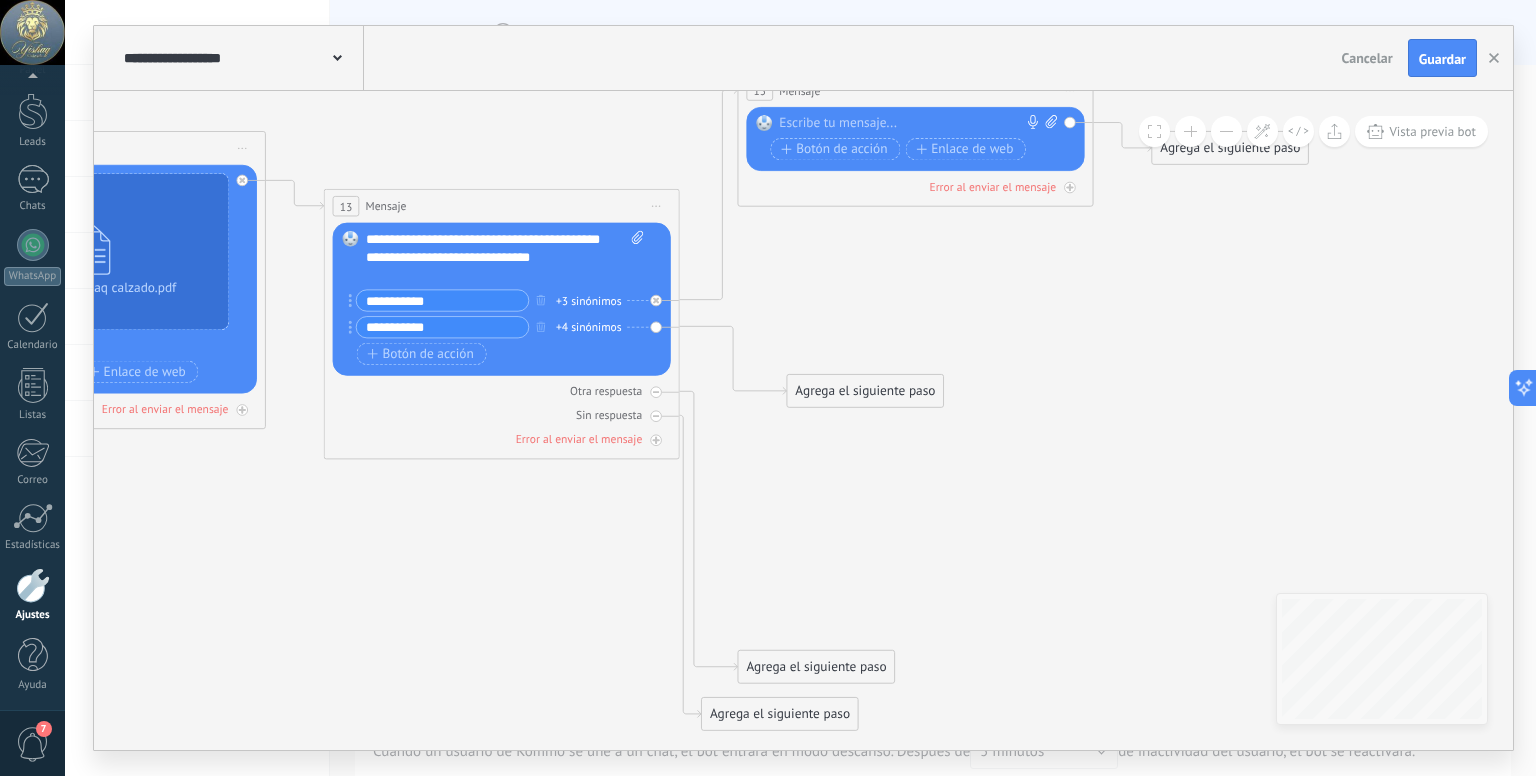 click on "Agrega el siguiente paso" at bounding box center [865, 391] 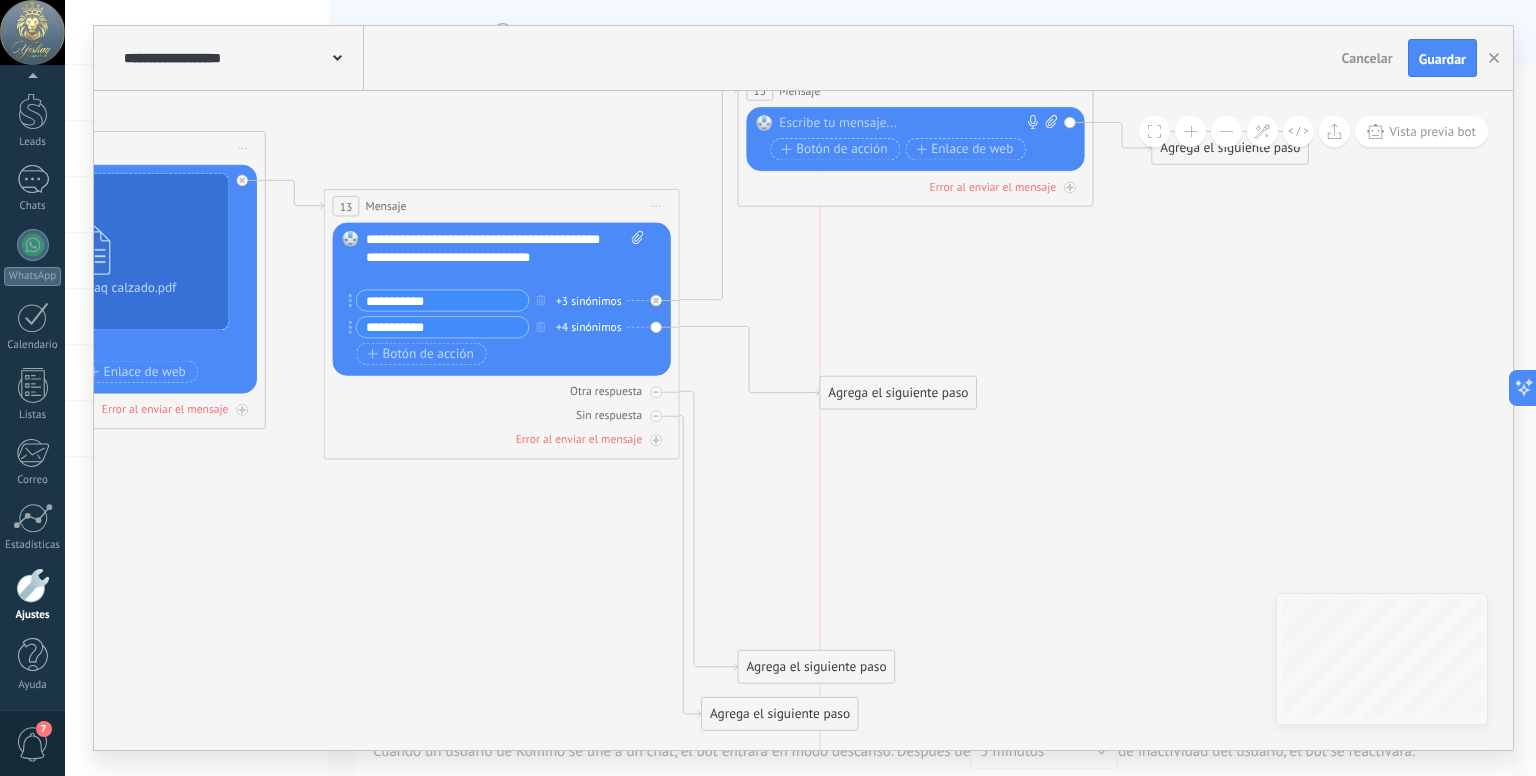 drag, startPoint x: 823, startPoint y: 401, endPoint x: 859, endPoint y: 403, distance: 36.05551 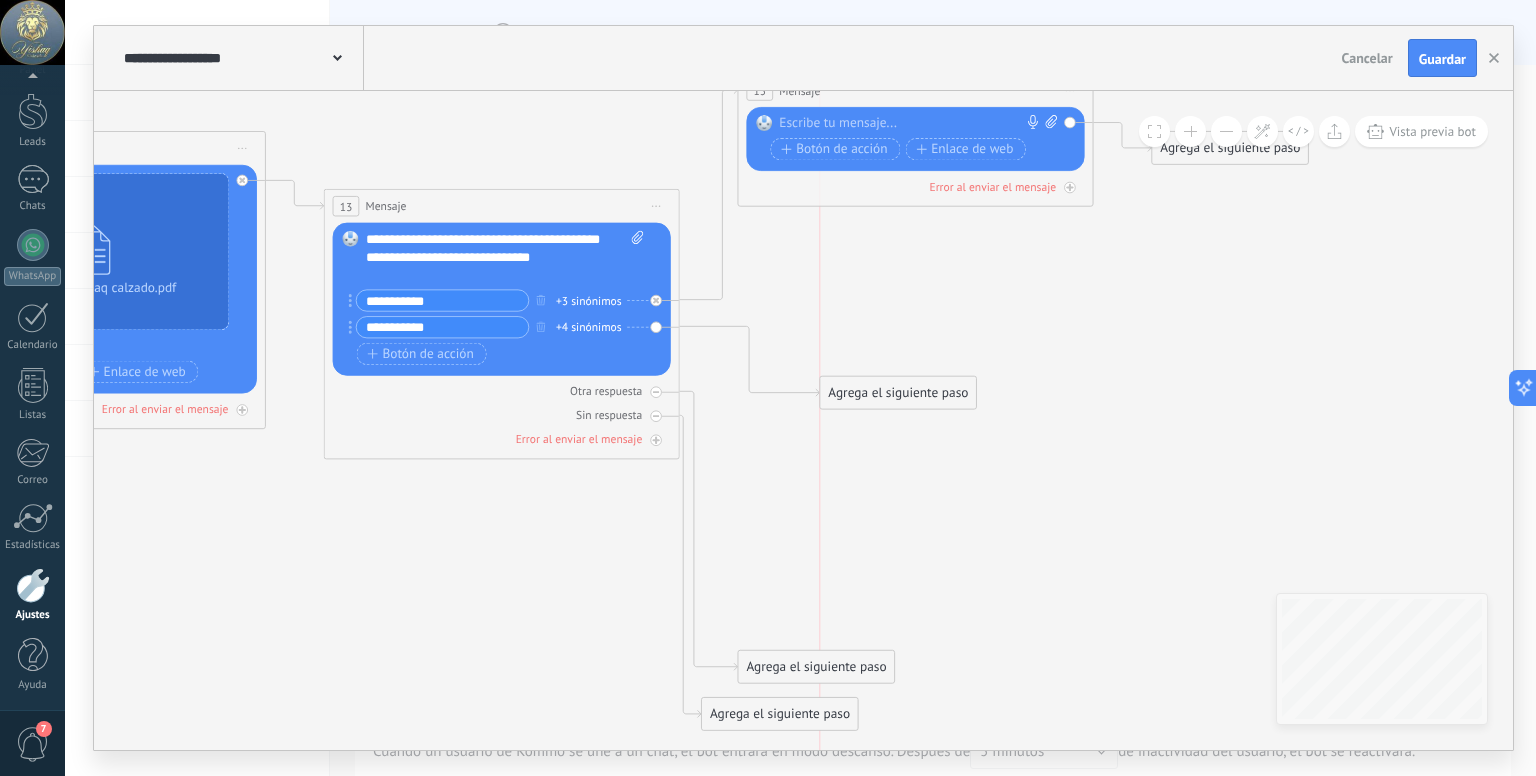 click on "Agrega el siguiente paso" at bounding box center [898, 392] 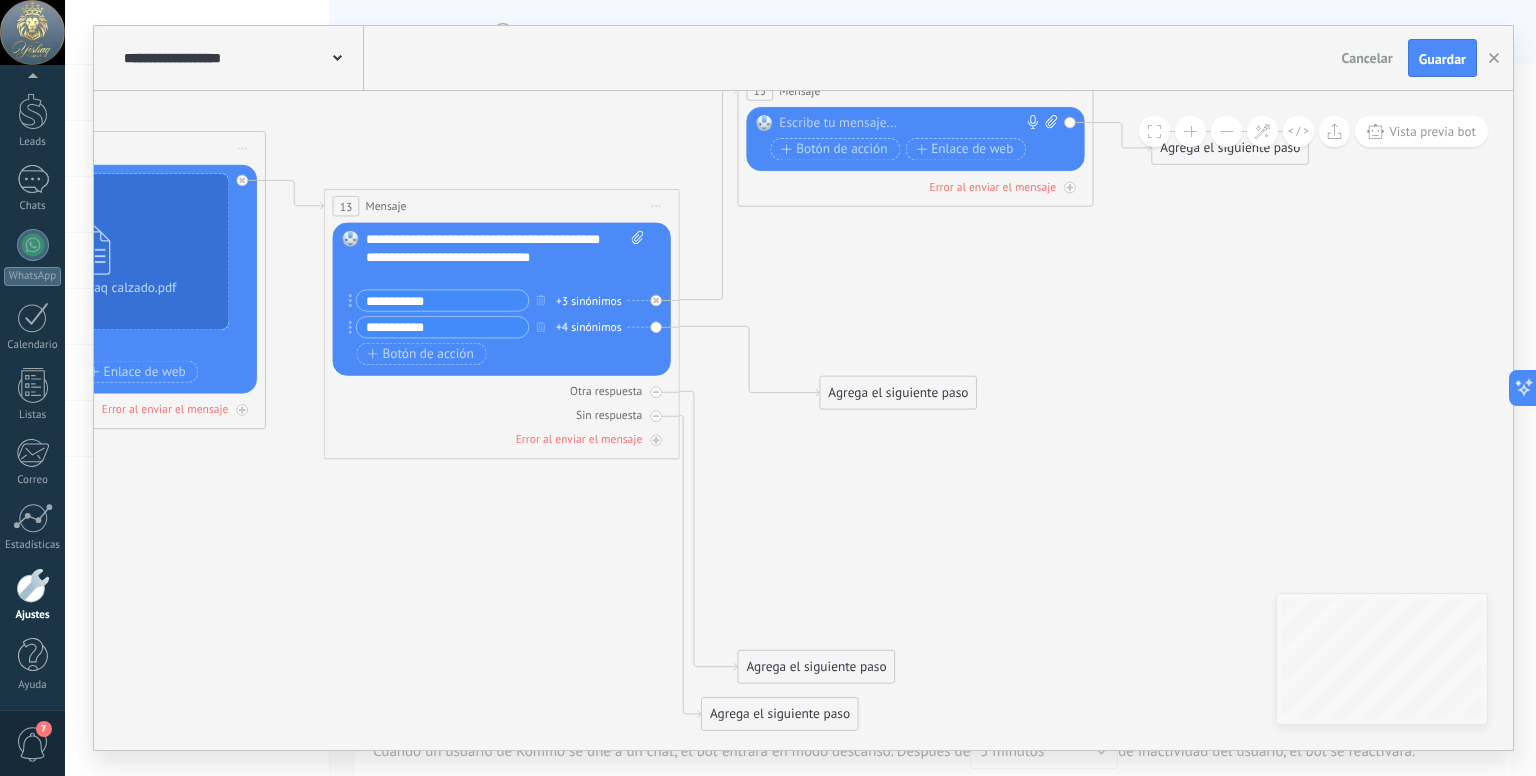 click on "Agrega el siguiente paso" at bounding box center [898, 392] 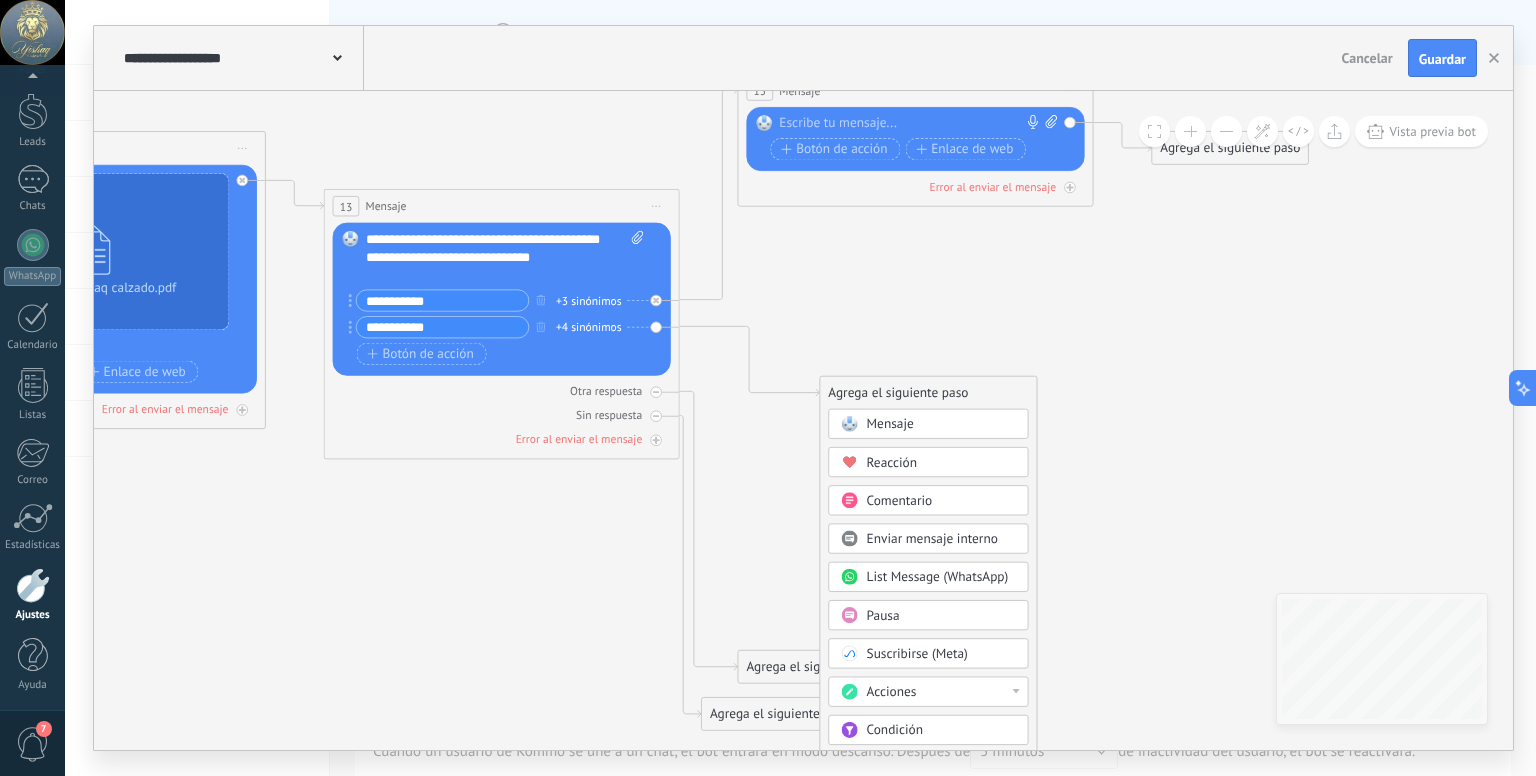 click on "Mensaje" at bounding box center (890, 424) 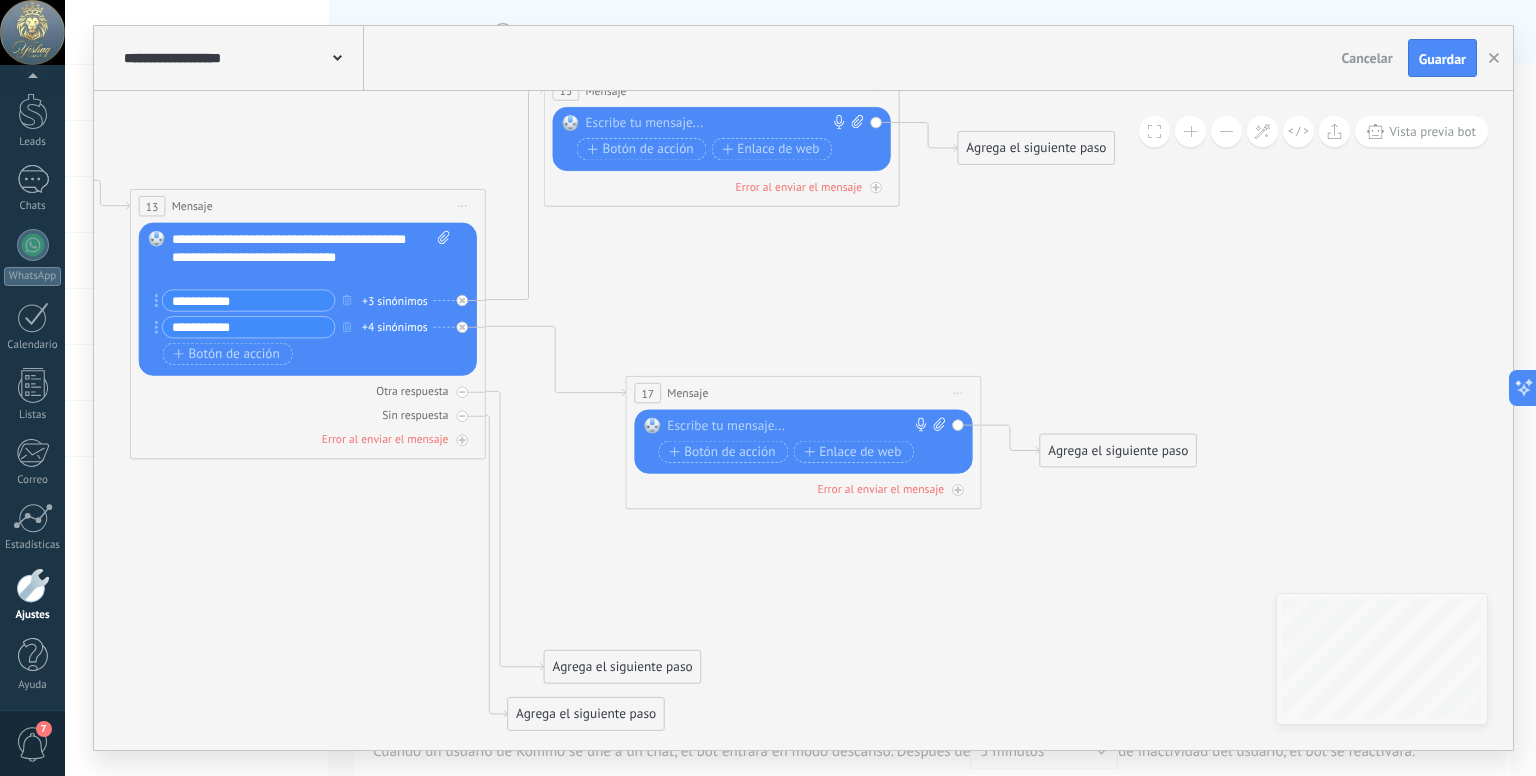click at bounding box center [799, 427] 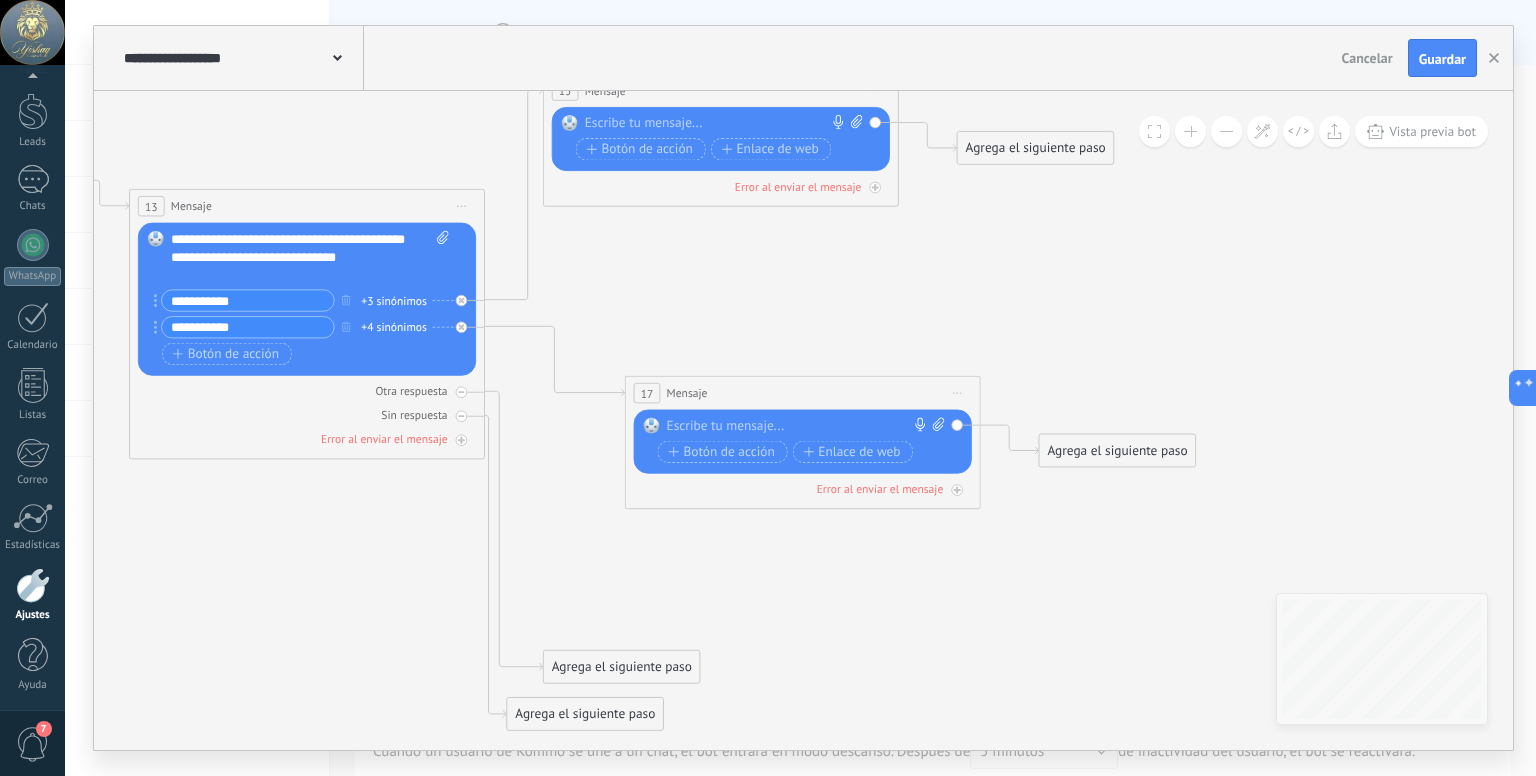 click at bounding box center (799, 427) 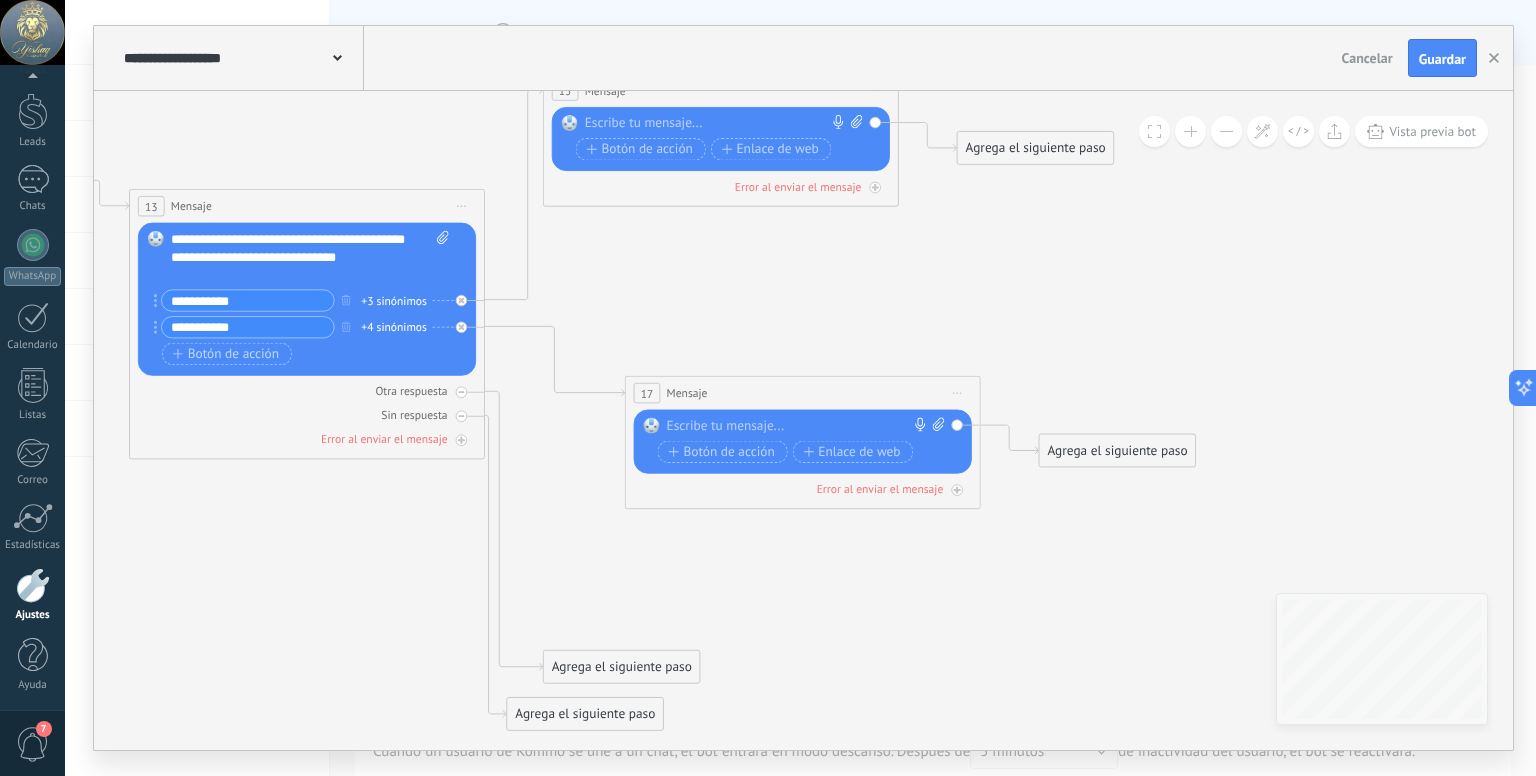 click 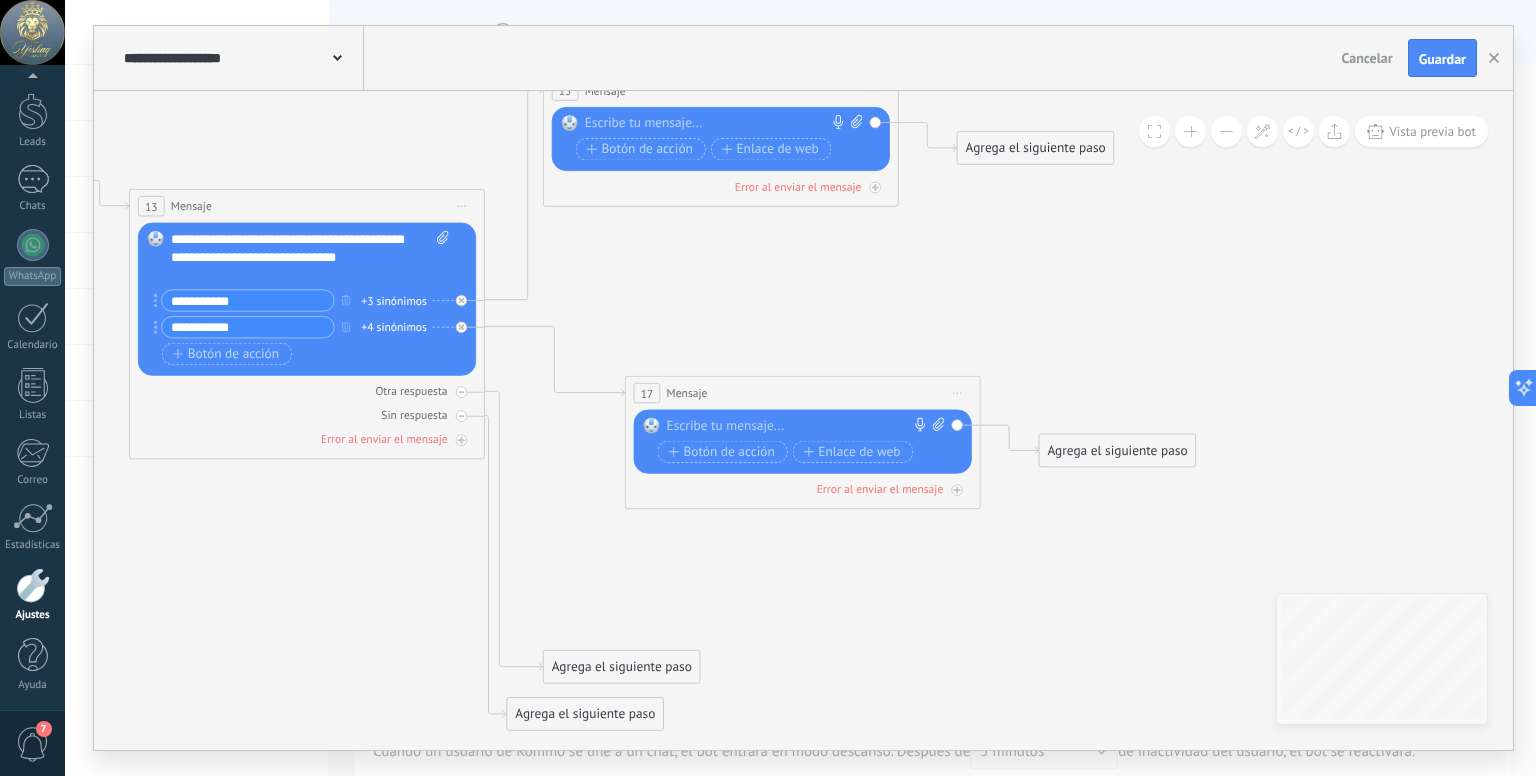 click on "Subir" at bounding box center (0, 0) 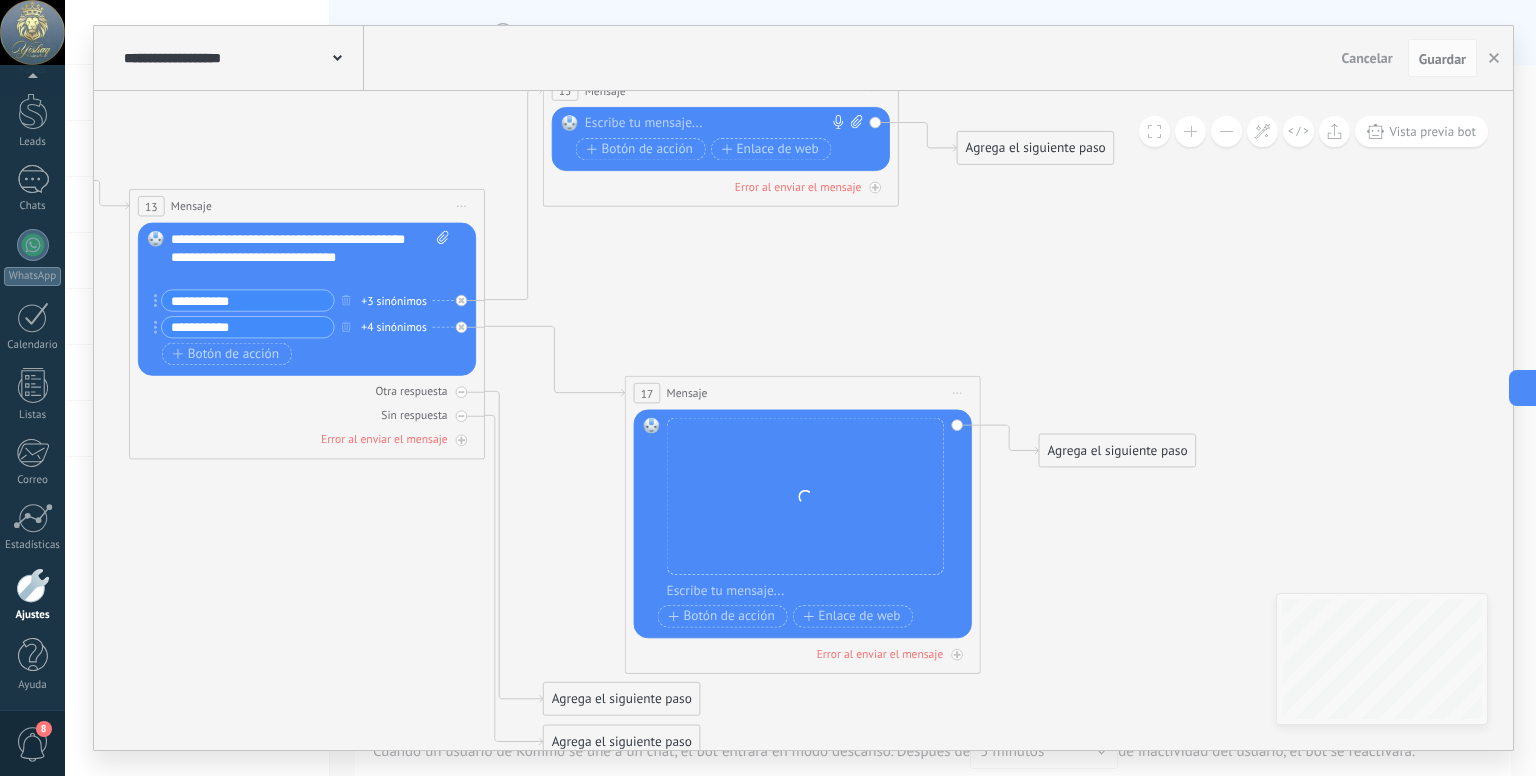 click on "Agrega el siguiente paso" at bounding box center (1117, 450) 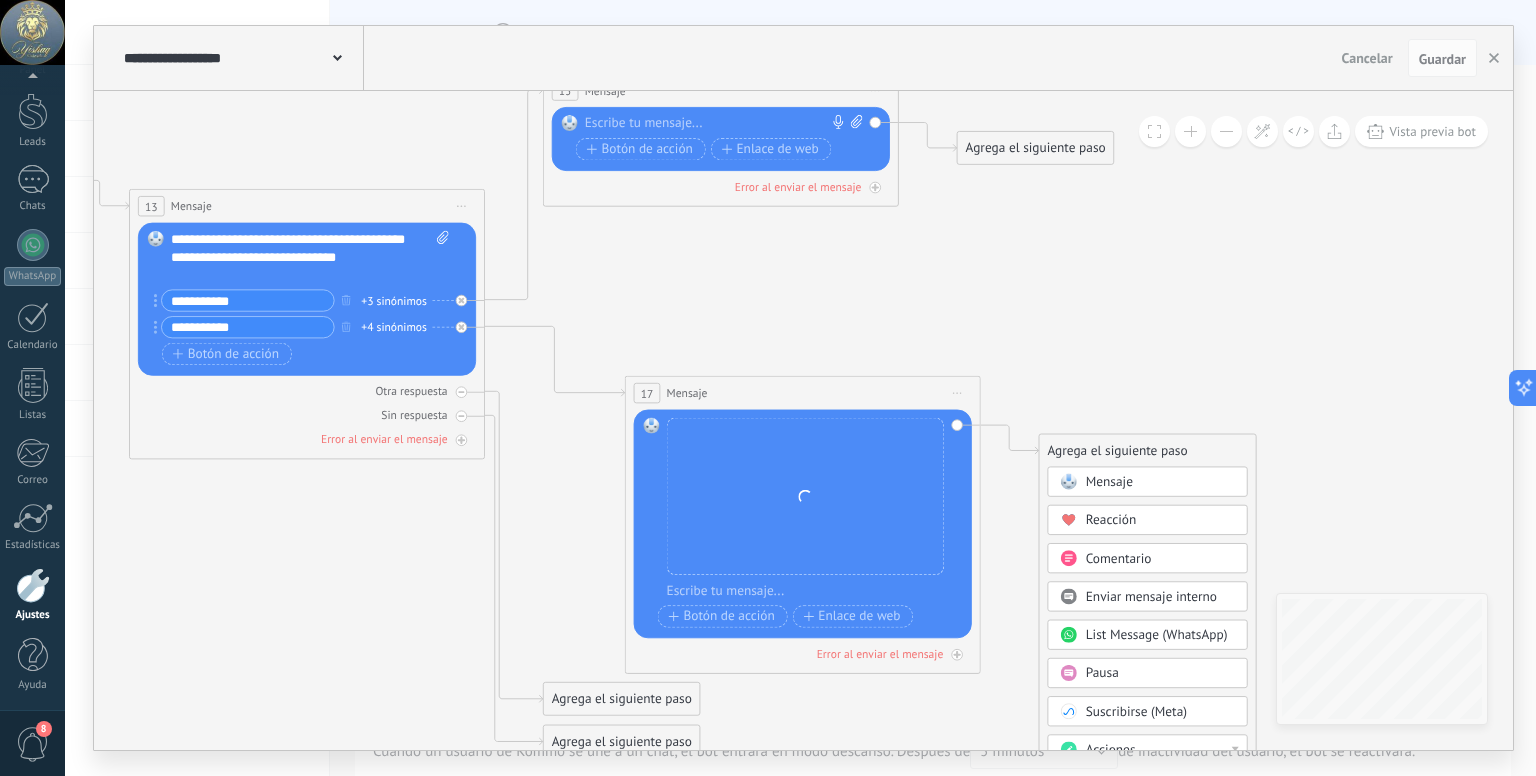 click at bounding box center (1068, 482) 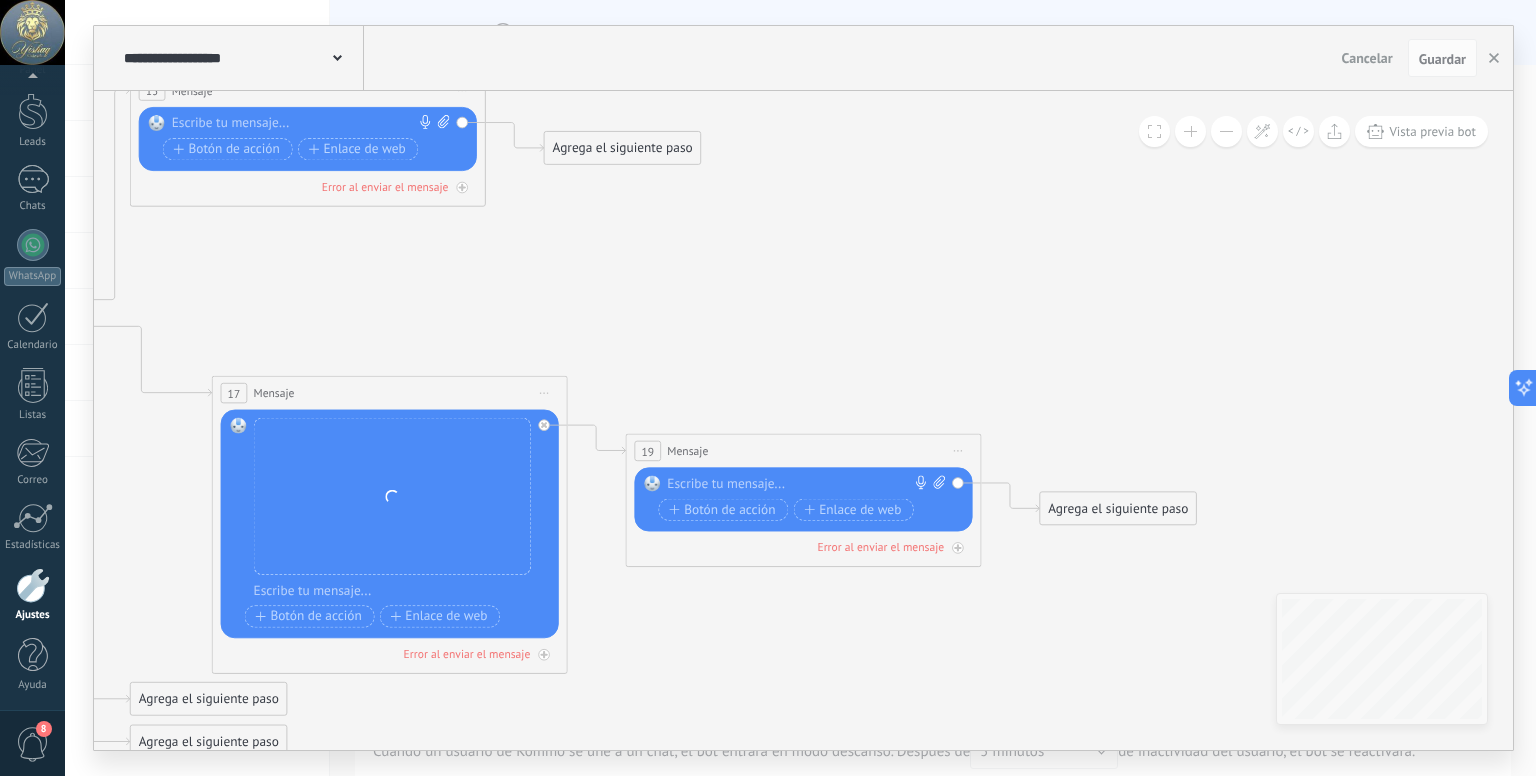 click at bounding box center [799, 484] 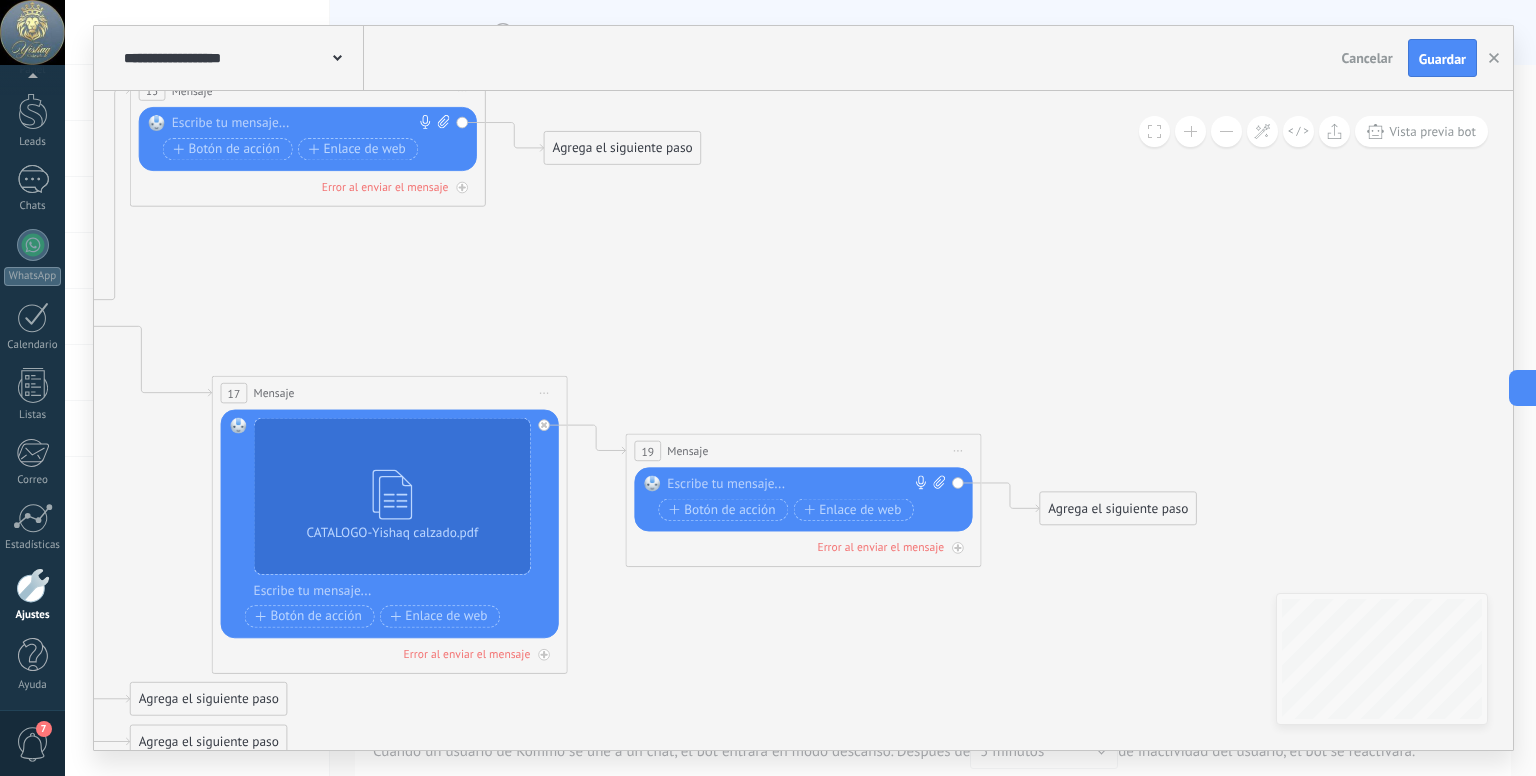 paste 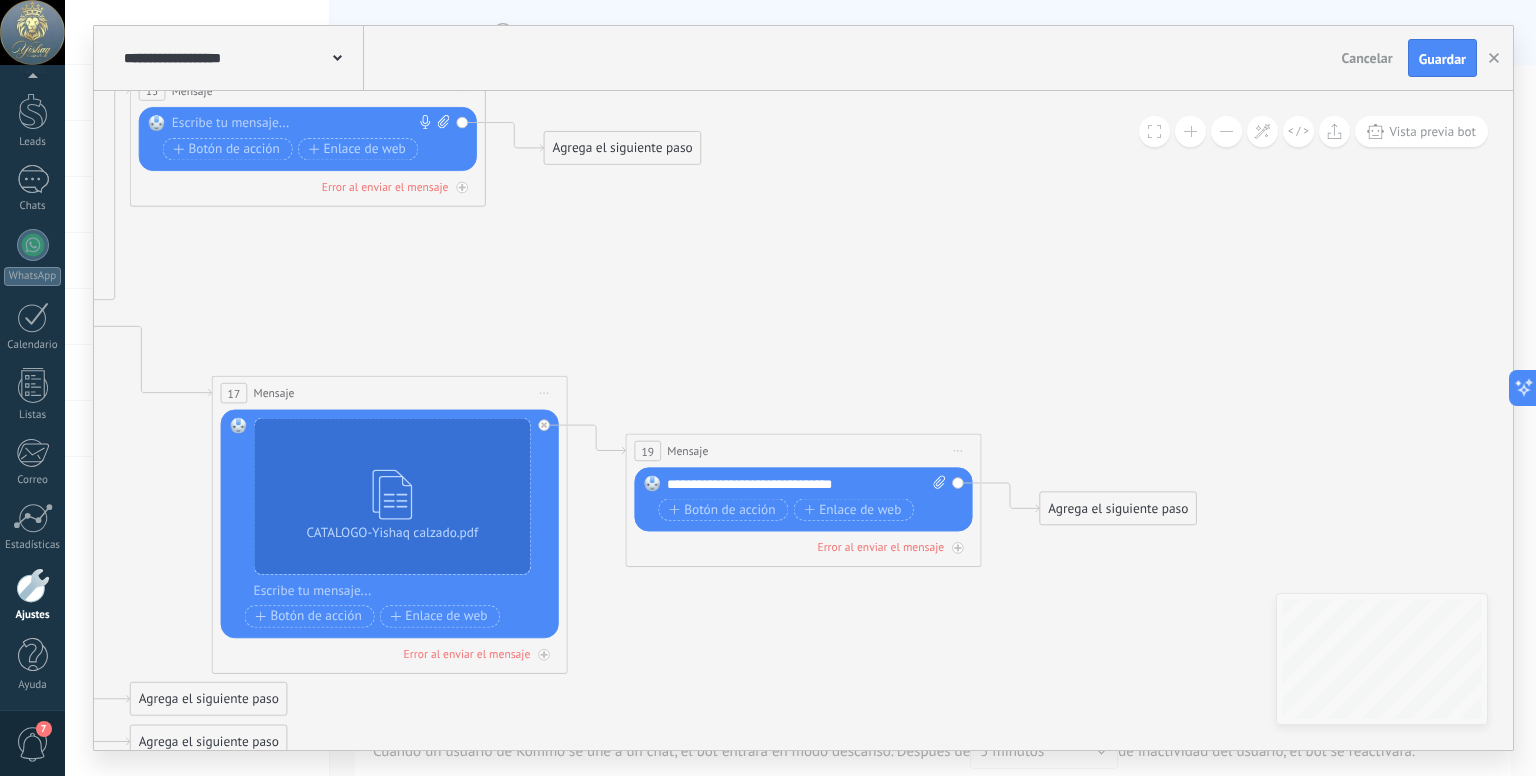 click on "**********" at bounding box center (806, 484) 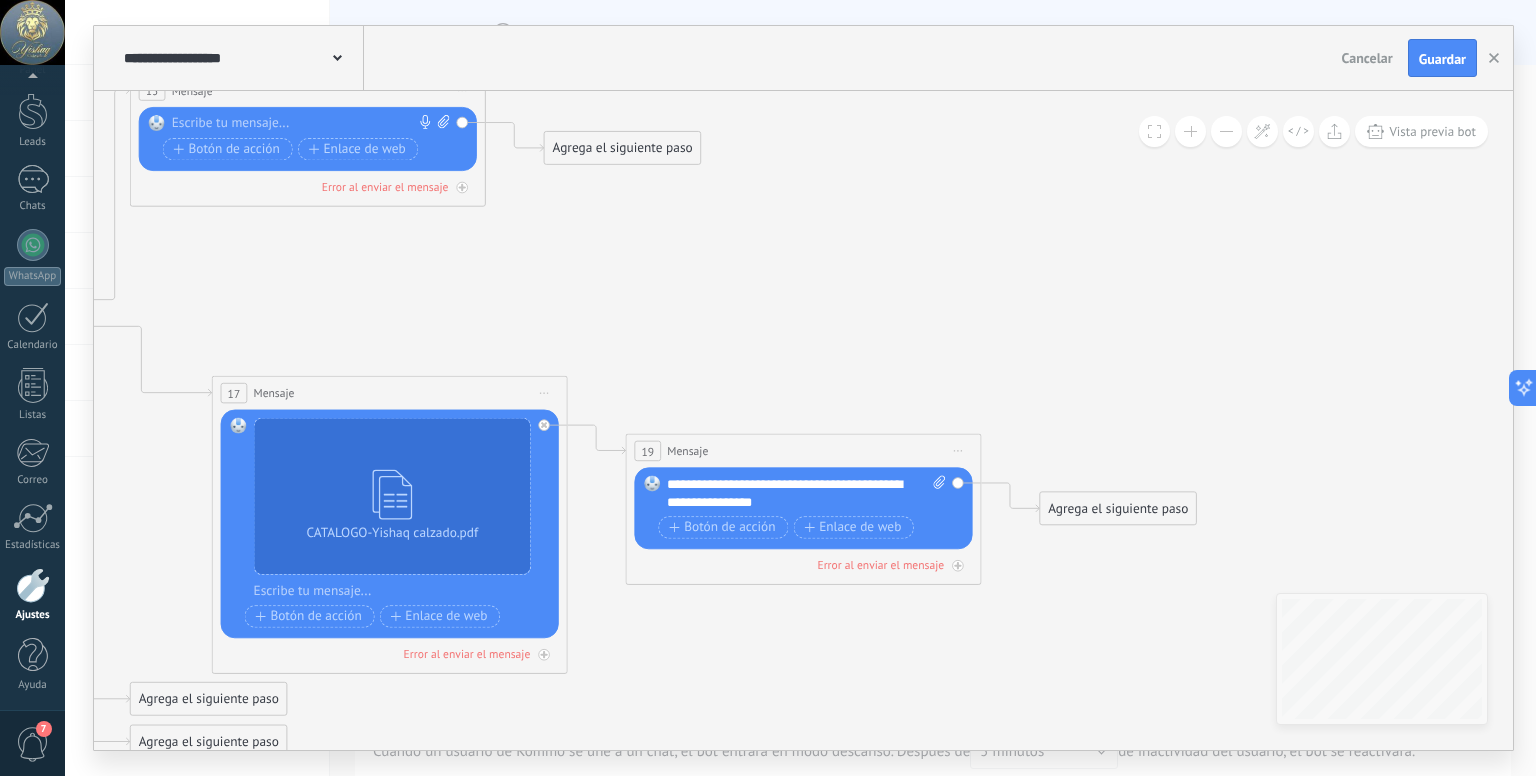 click on "**********" at bounding box center (806, 493) 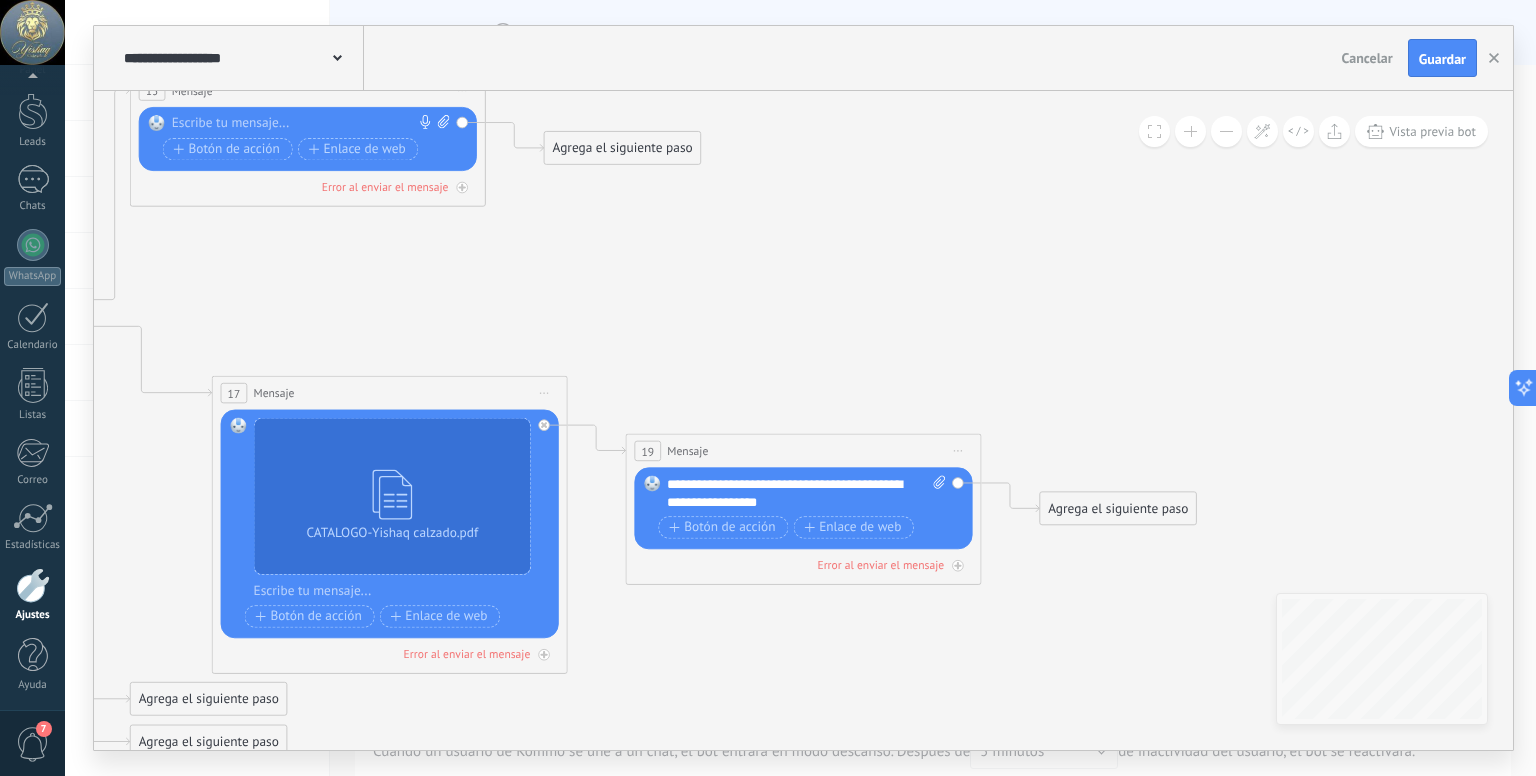 click on "**********" at bounding box center [806, 493] 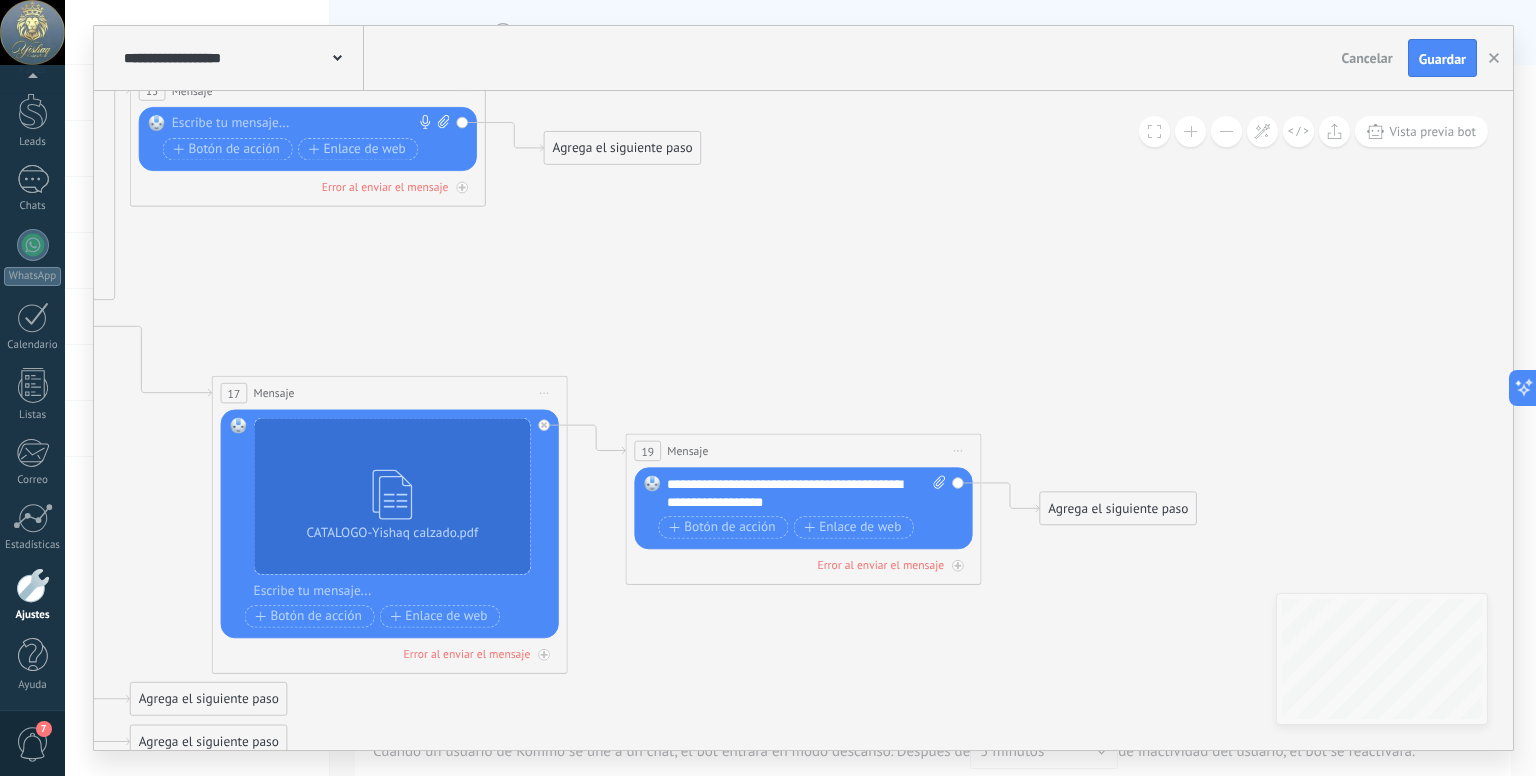 click on "**********" at bounding box center [806, 493] 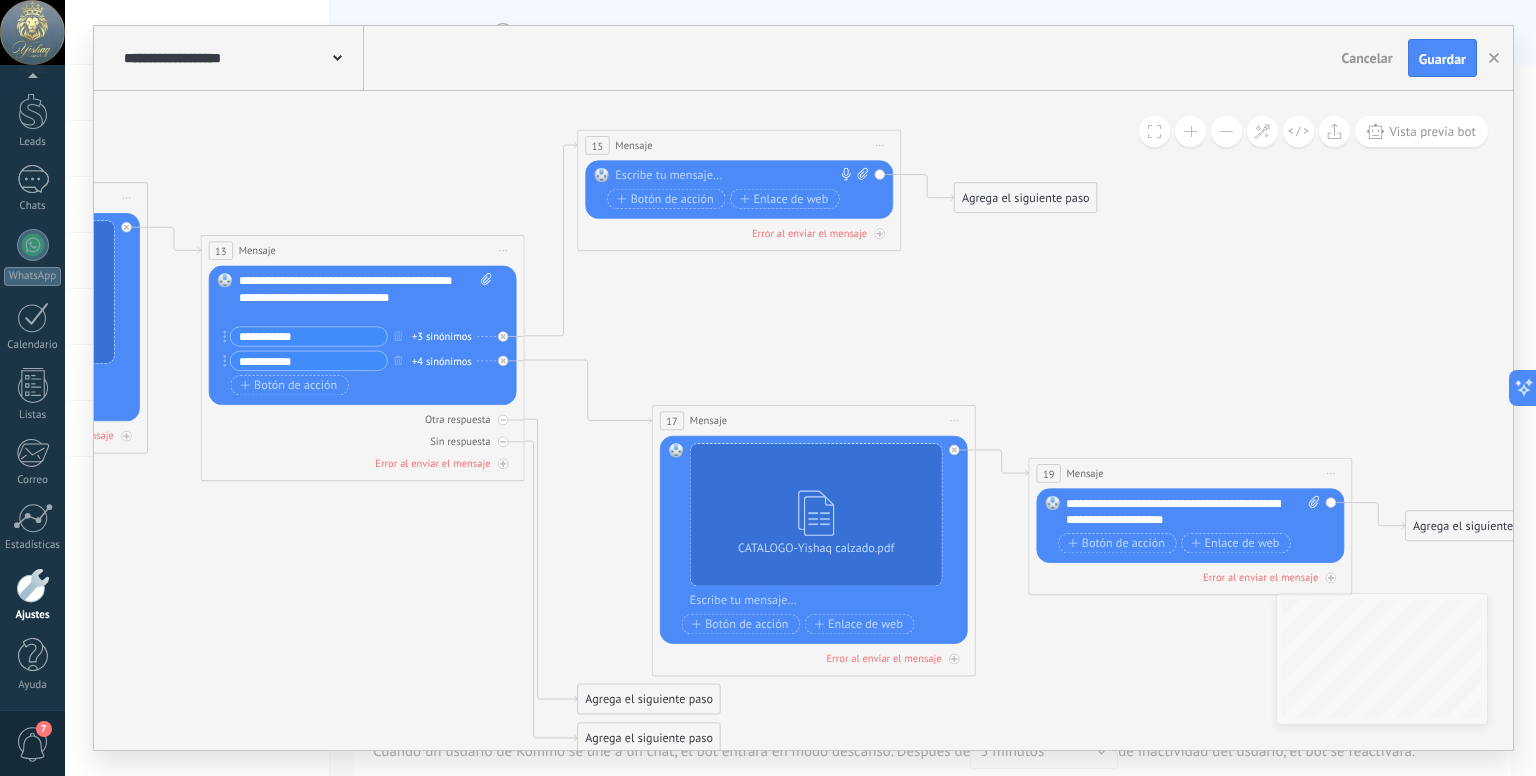 drag, startPoint x: 258, startPoint y: 329, endPoint x: 674, endPoint y: 357, distance: 416.94125 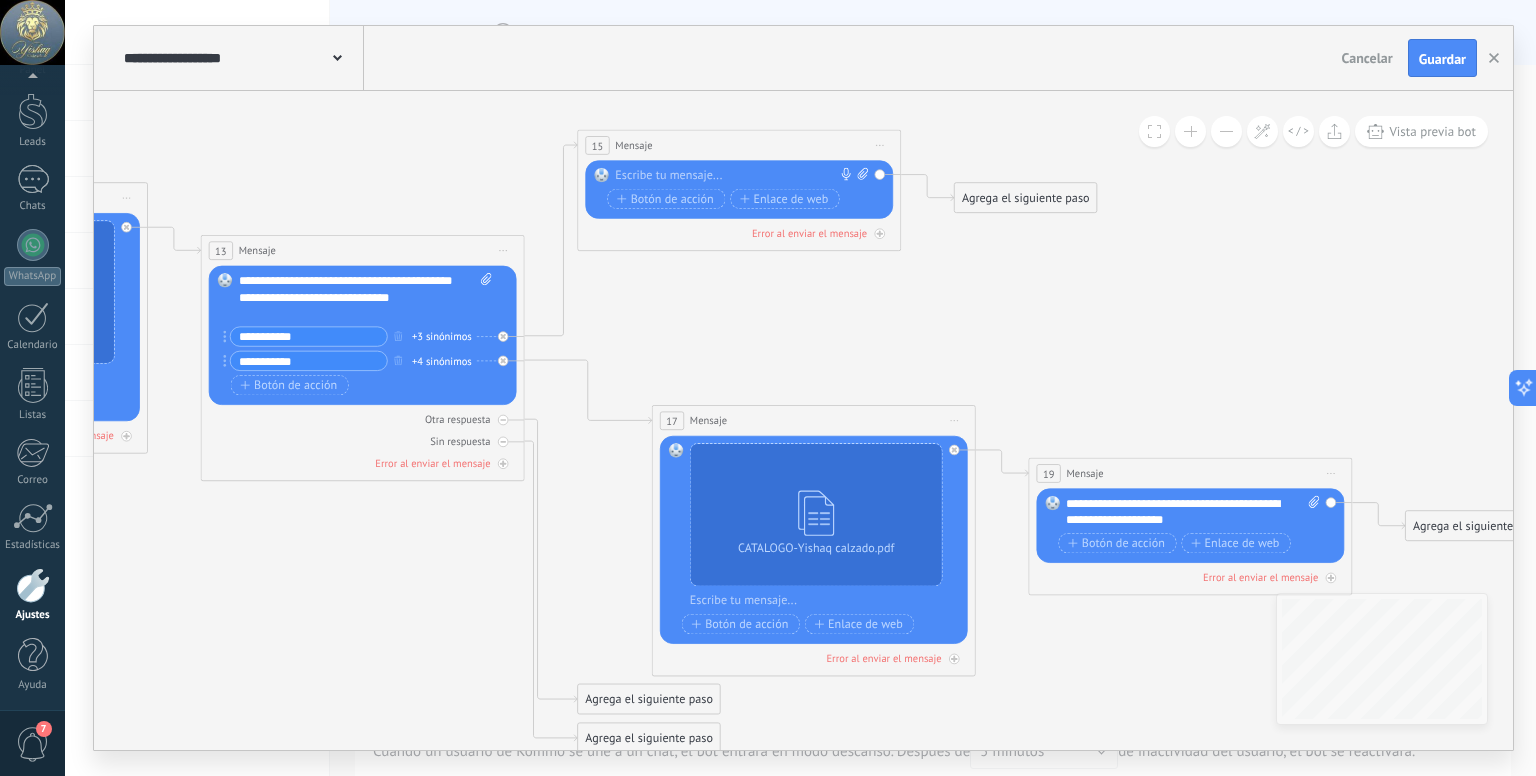 click 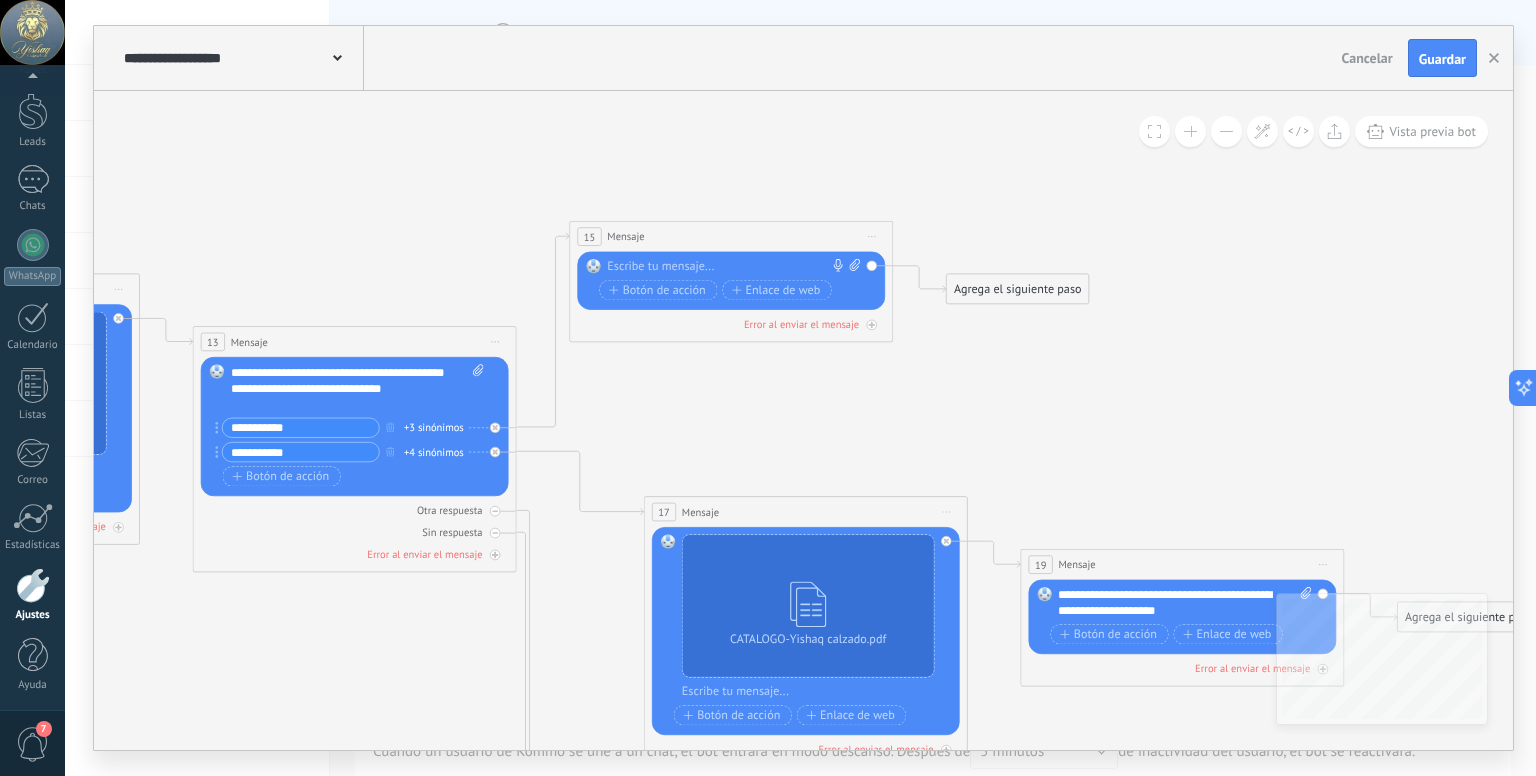 drag, startPoint x: 650, startPoint y: 330, endPoint x: 613, endPoint y: 435, distance: 111.32835 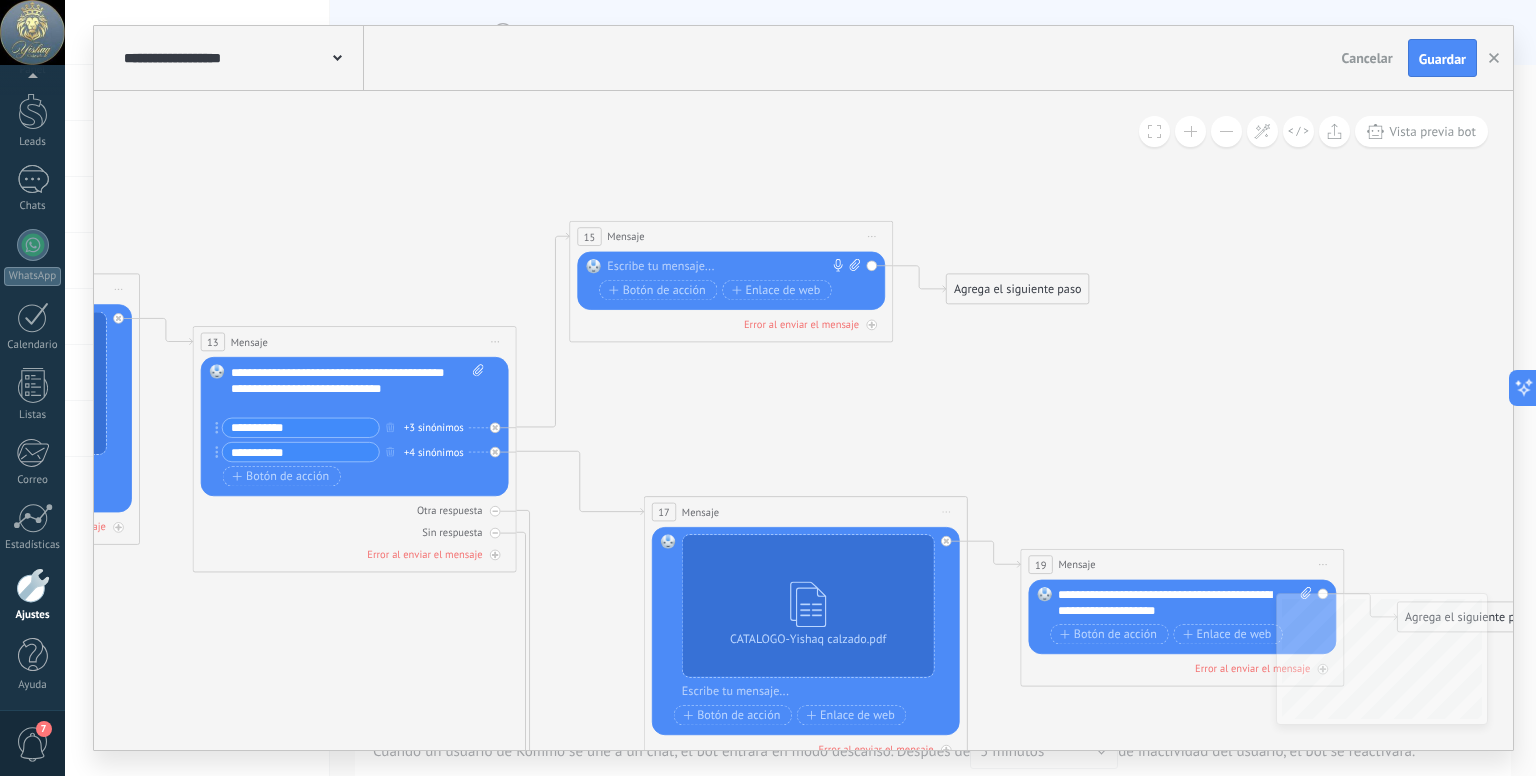 click 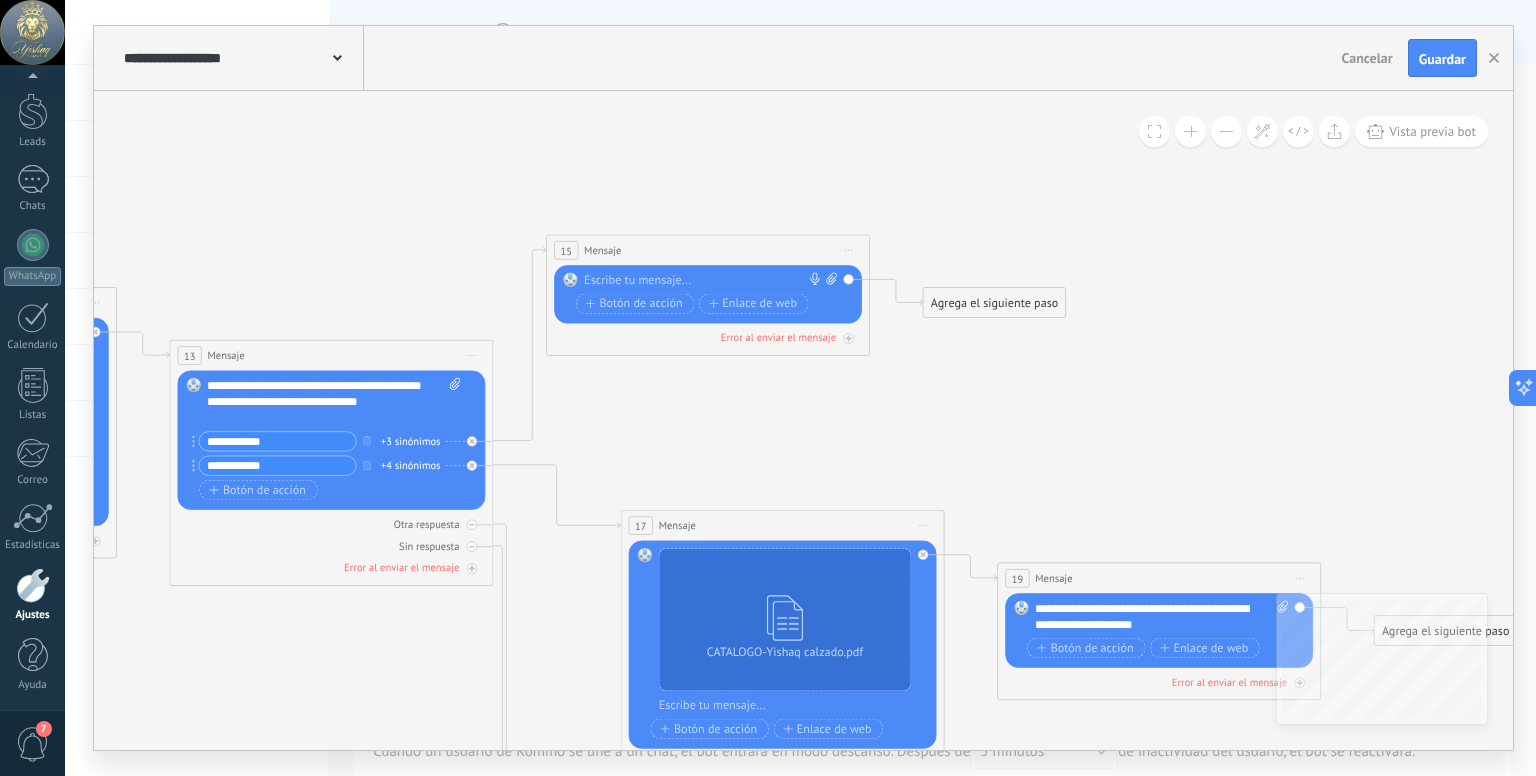 click at bounding box center (704, 280) 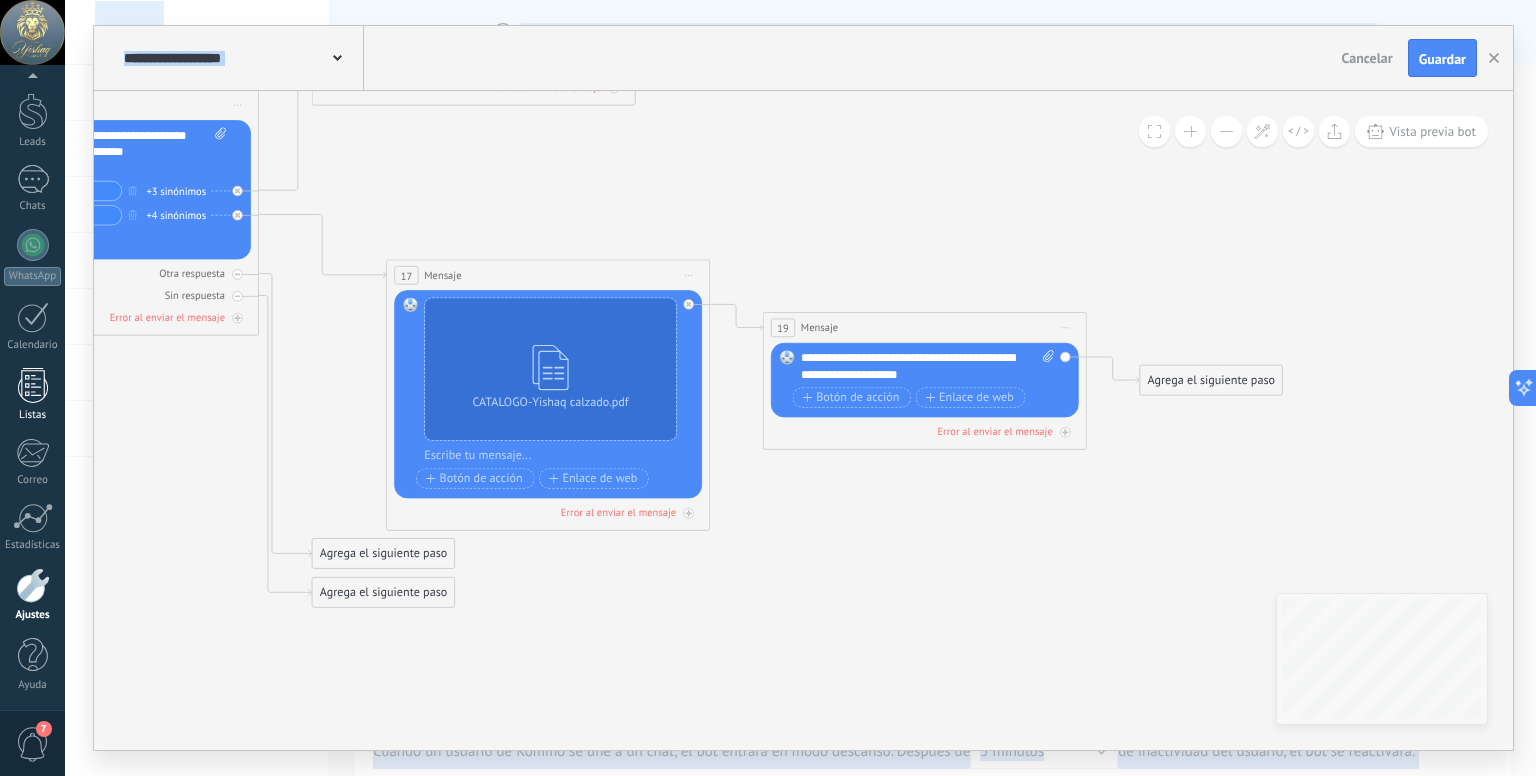 drag, startPoint x: 234, startPoint y: 629, endPoint x: 0, endPoint y: 379, distance: 342.42664 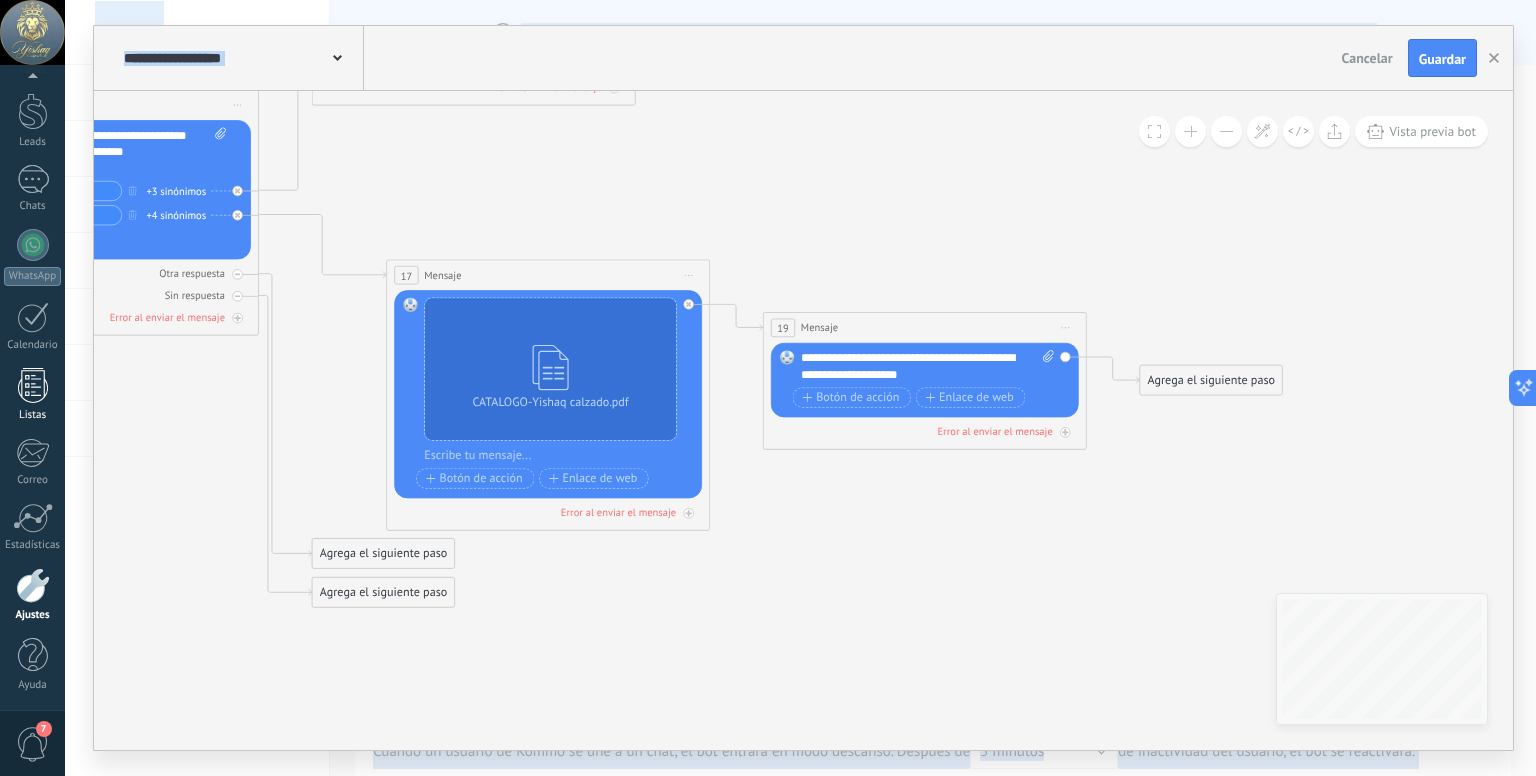 click on ".abccls-1,.abccls-2{fill-rule:evenodd}.abccls-2{fill:#fff} .abfcls-1{fill:none}.abfcls-2{fill:#fff} .abncls-1{isolation:isolate}.abncls-2{opacity:.06}.abncls-2,.abncls-3,.abncls-6{mix-blend-mode:multiply}.abncls-3{opacity:.15}.abncls-4,.abncls-8{fill:#fff}.abncls-5{fill:url(#abnlinear-gradient)}.abncls-6{opacity:.04}.abncls-7{fill:url(#abnlinear-gradient-2)}.abncls-8{fill-rule:evenodd} .abqst0{fill:#ffa200} .abwcls-1{fill:#252525} .cls-1{isolation:isolate} .acicls-1{fill:none} .aclcls-1{fill:#232323} .acnst0{display:none} .addcls-1,.addcls-2{fill:none;stroke-miterlimit:10}.addcls-1{stroke:#dfe0e5}.addcls-2{stroke:#a1a7ab} .adecls-1,.adecls-2{fill:none;stroke-miterlimit:10}.adecls-1{stroke:#dfe0e5}.adecls-2{stroke:#a1a7ab} .adqcls-1{fill:#8591a5;fill-rule:evenodd} .aeccls-1{fill:#5c9f37} .aeecls-1{fill:#f86161} .aejcls-1{fill:#8591a5;fill-rule:evenodd} .aekcls-1{fill-rule:evenodd} .aelcls-1{fill-rule:evenodd;fill:currentColor} .aemcls-1{fill-rule:evenodd;fill:currentColor} .aencls-2{fill:#f86161;opacity:.3}" at bounding box center [768, 388] 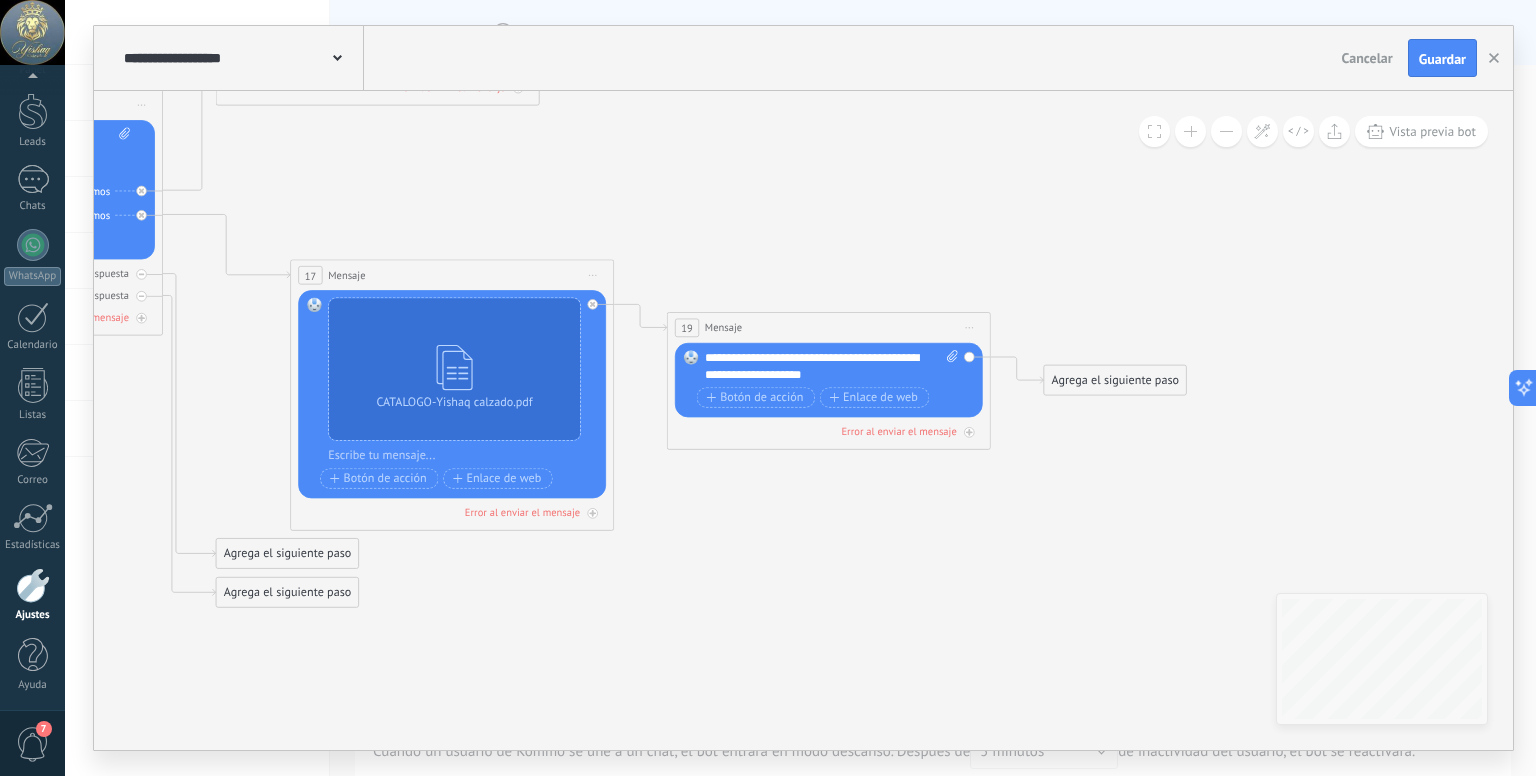 drag, startPoint x: 1035, startPoint y: 511, endPoint x: 780, endPoint y: 441, distance: 264.43335 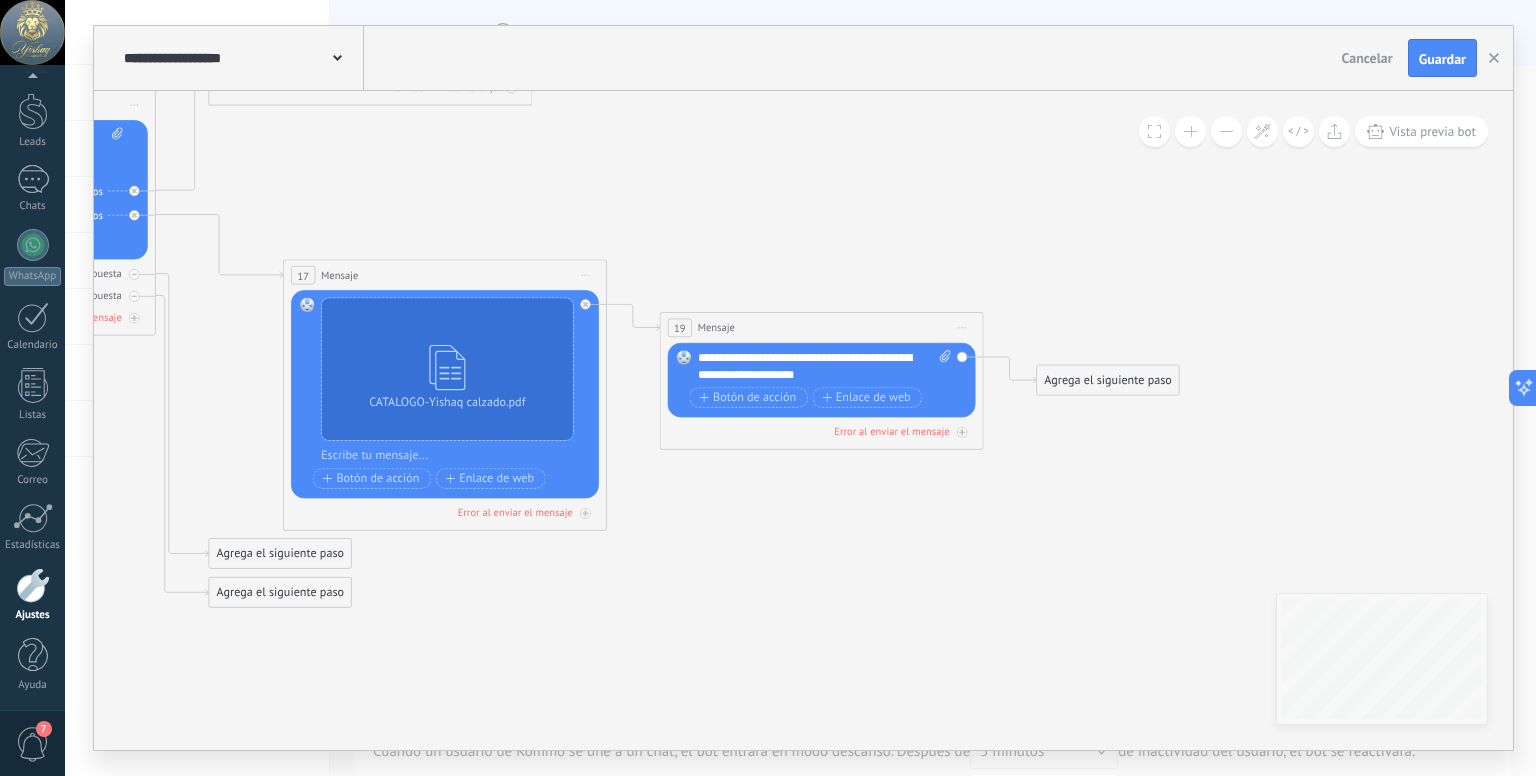 click on "**********" at bounding box center [825, 366] 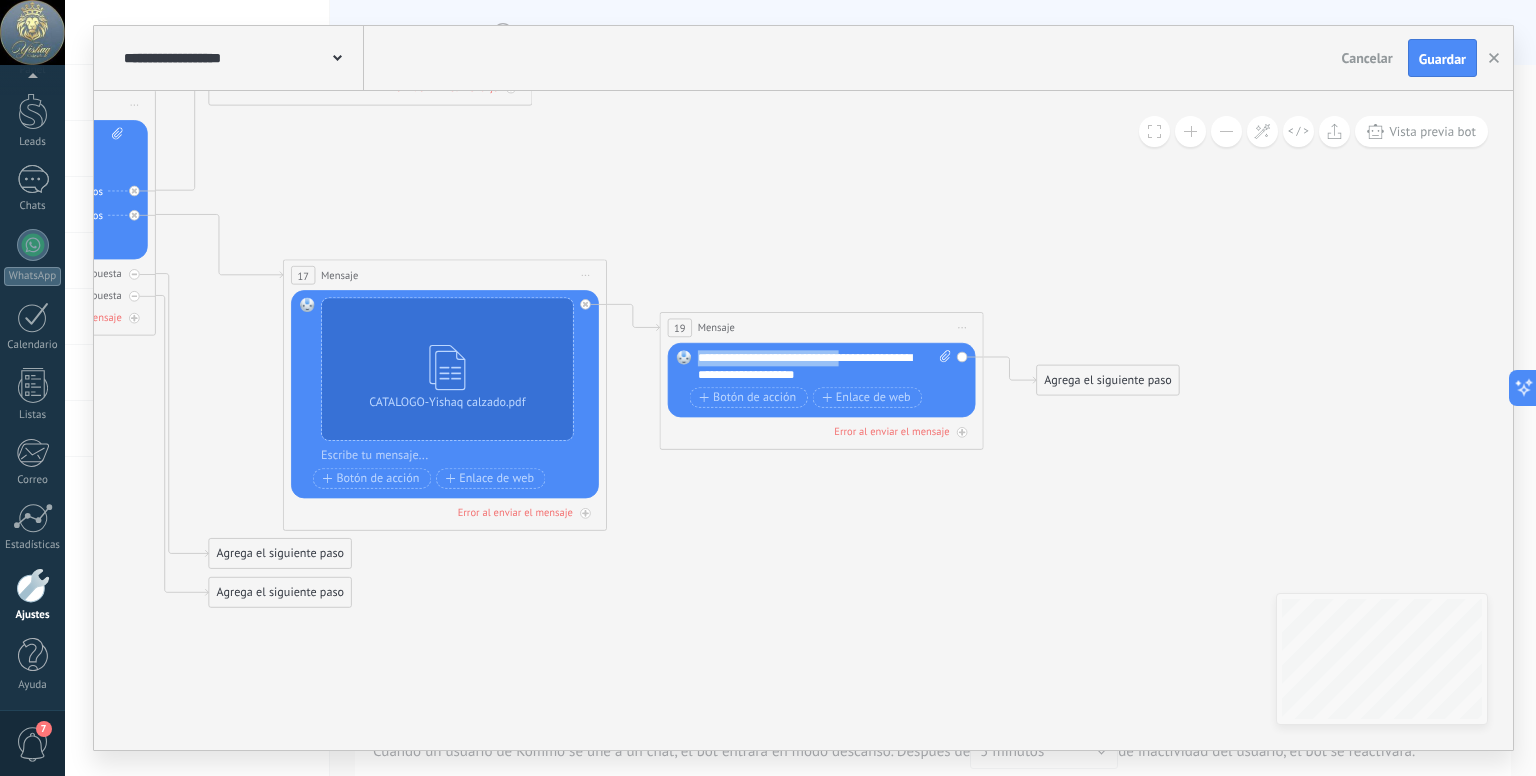 drag, startPoint x: 697, startPoint y: 354, endPoint x: 830, endPoint y: 353, distance: 133.00375 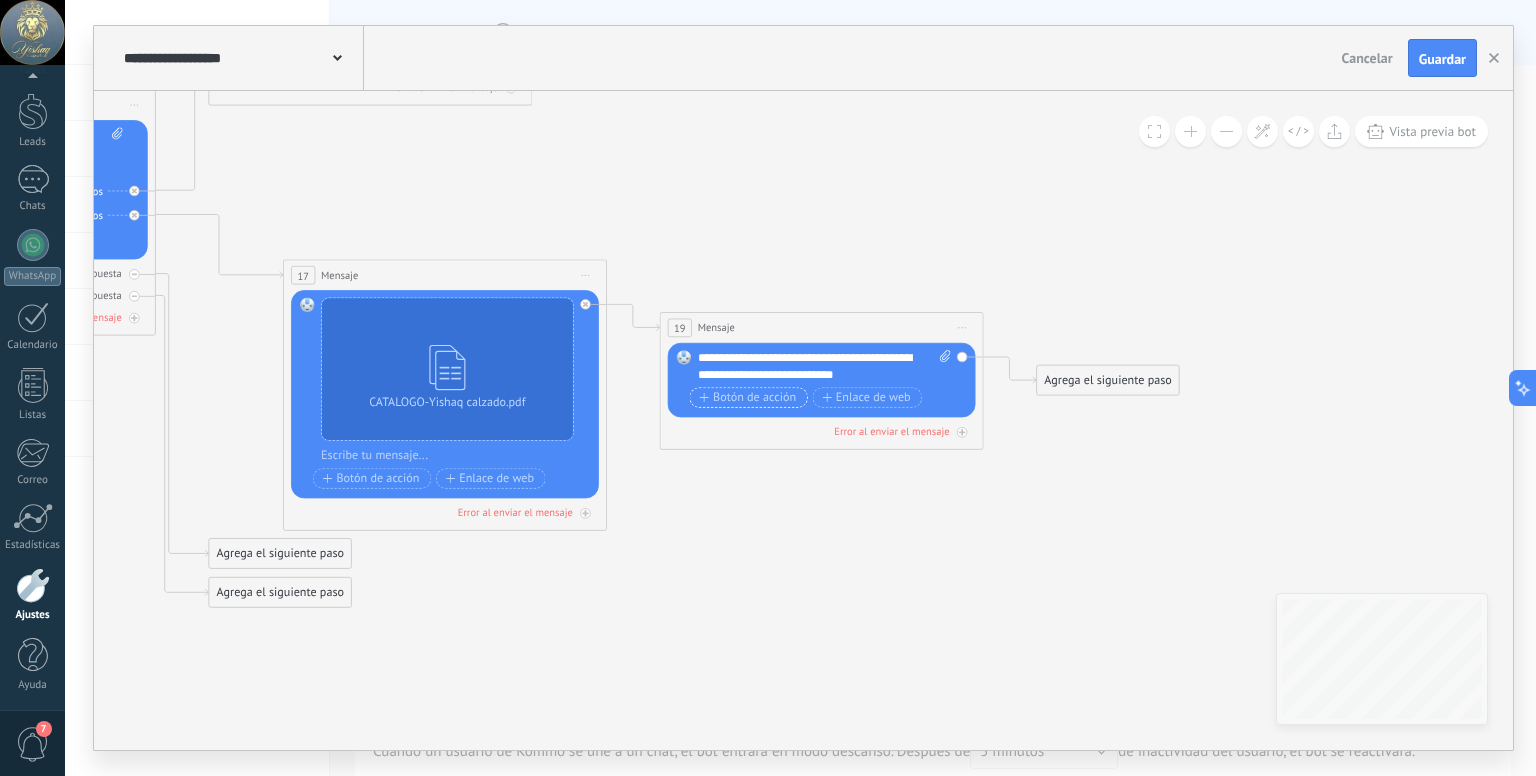 click on "Botón de acción" at bounding box center [747, 397] 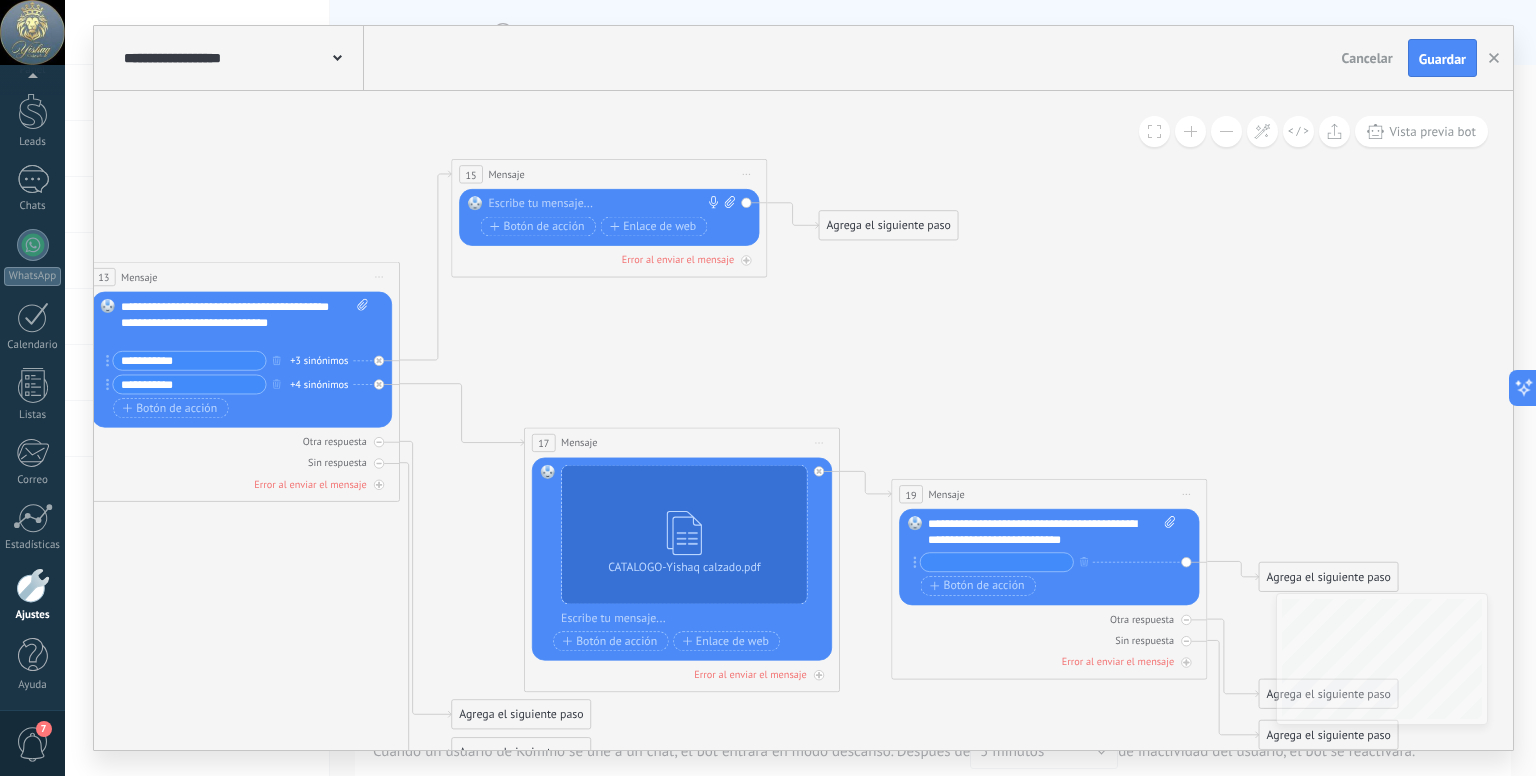 drag, startPoint x: 431, startPoint y: 203, endPoint x: 652, endPoint y: 364, distance: 273.42642 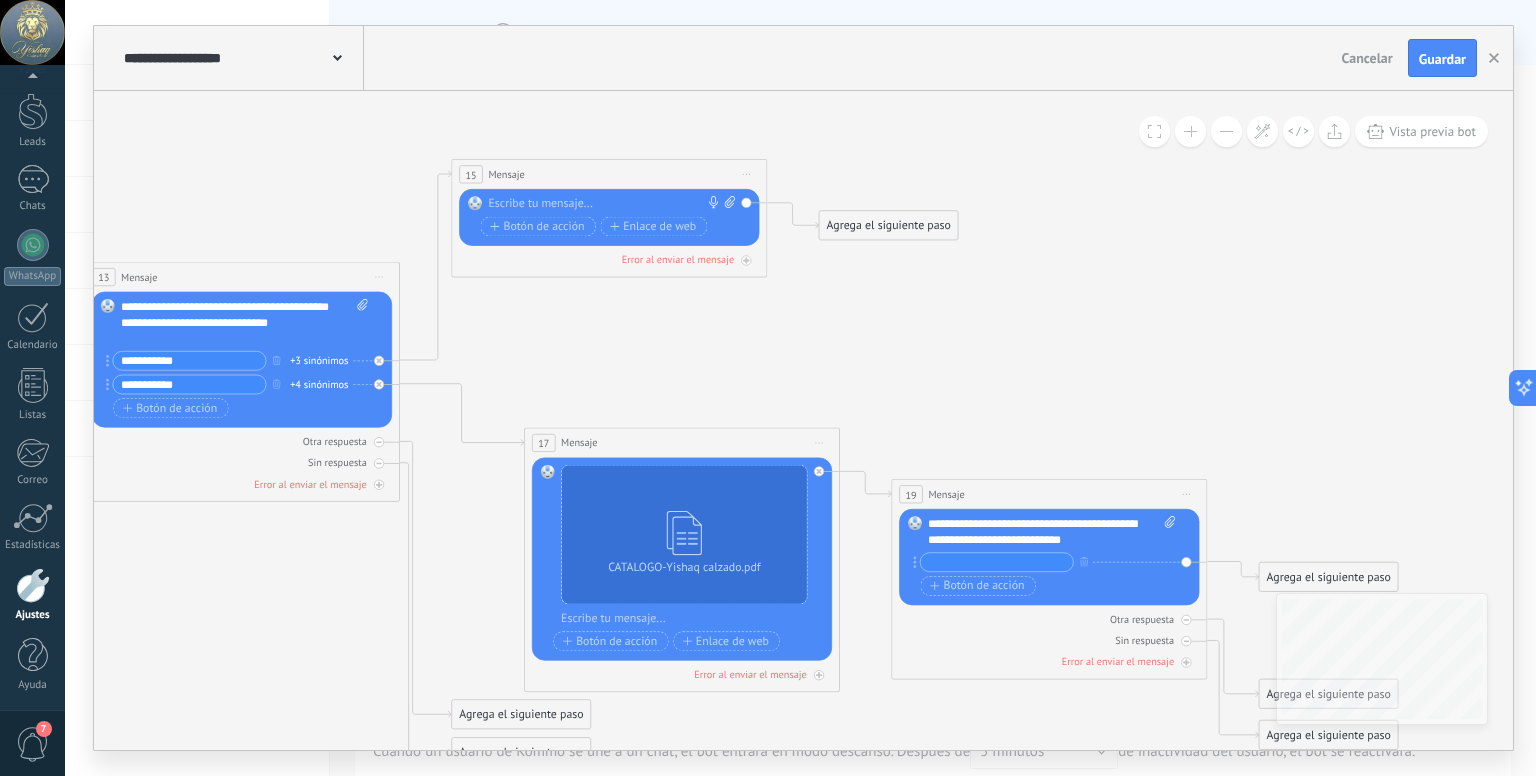 click 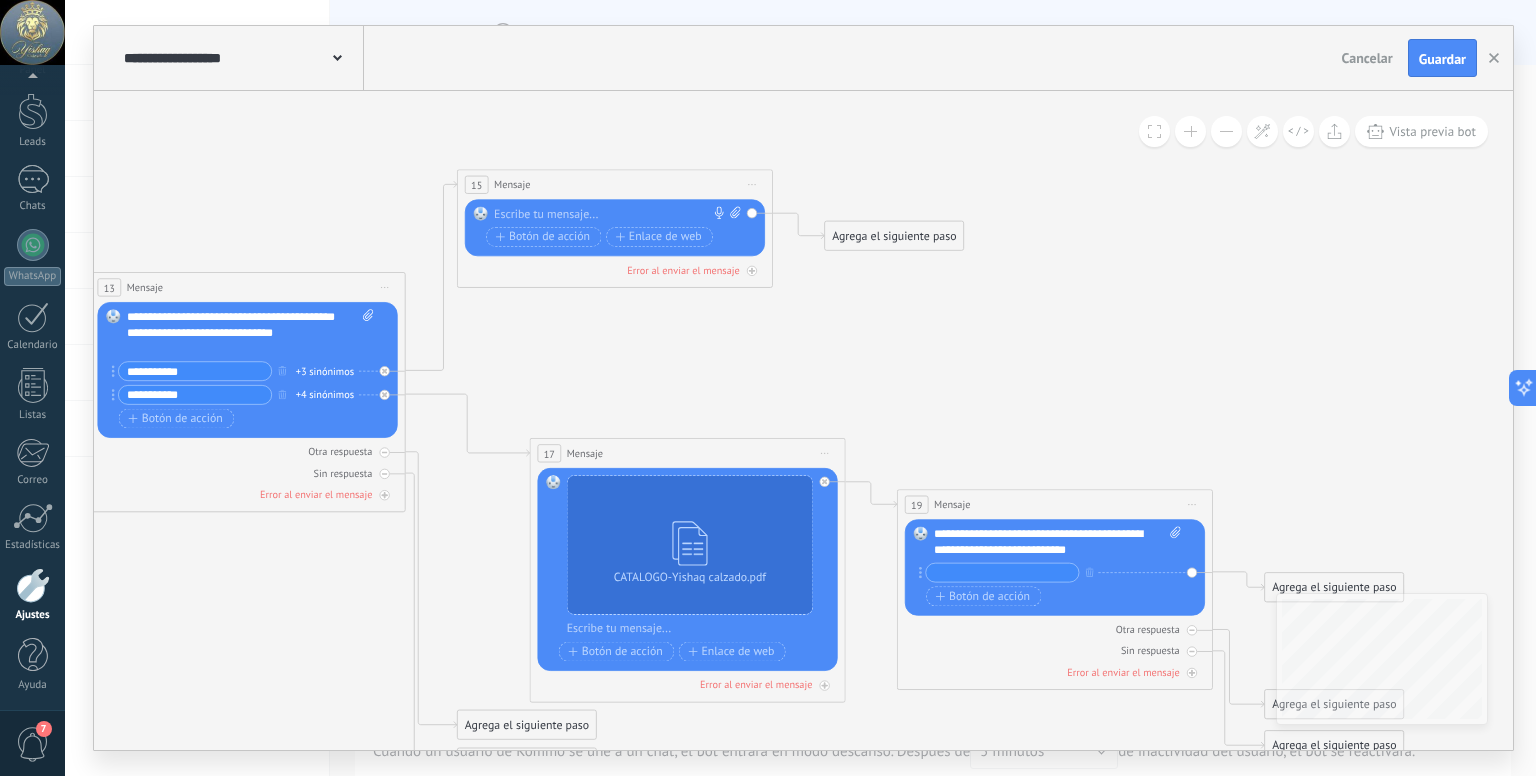 click at bounding box center [611, 214] 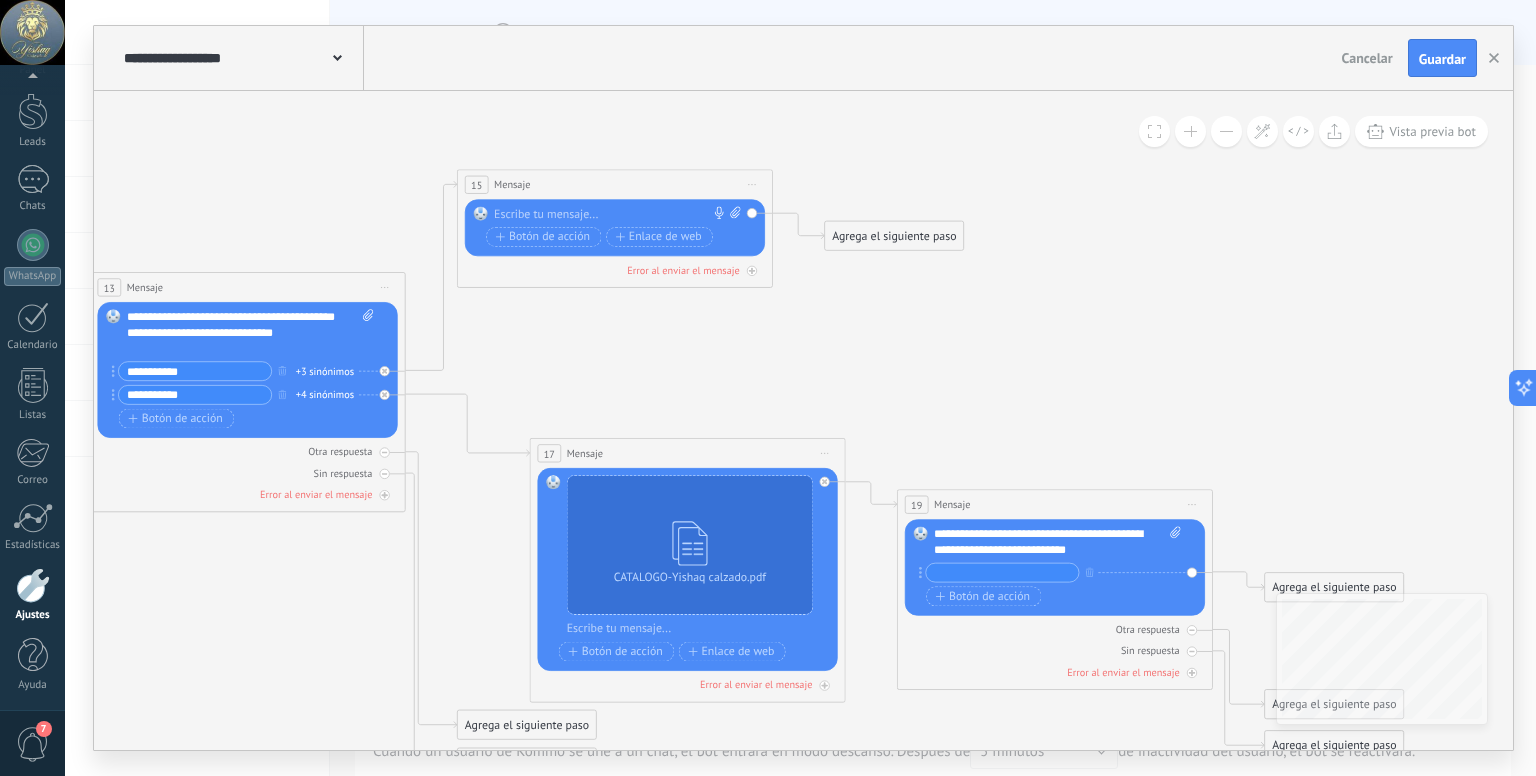 paste 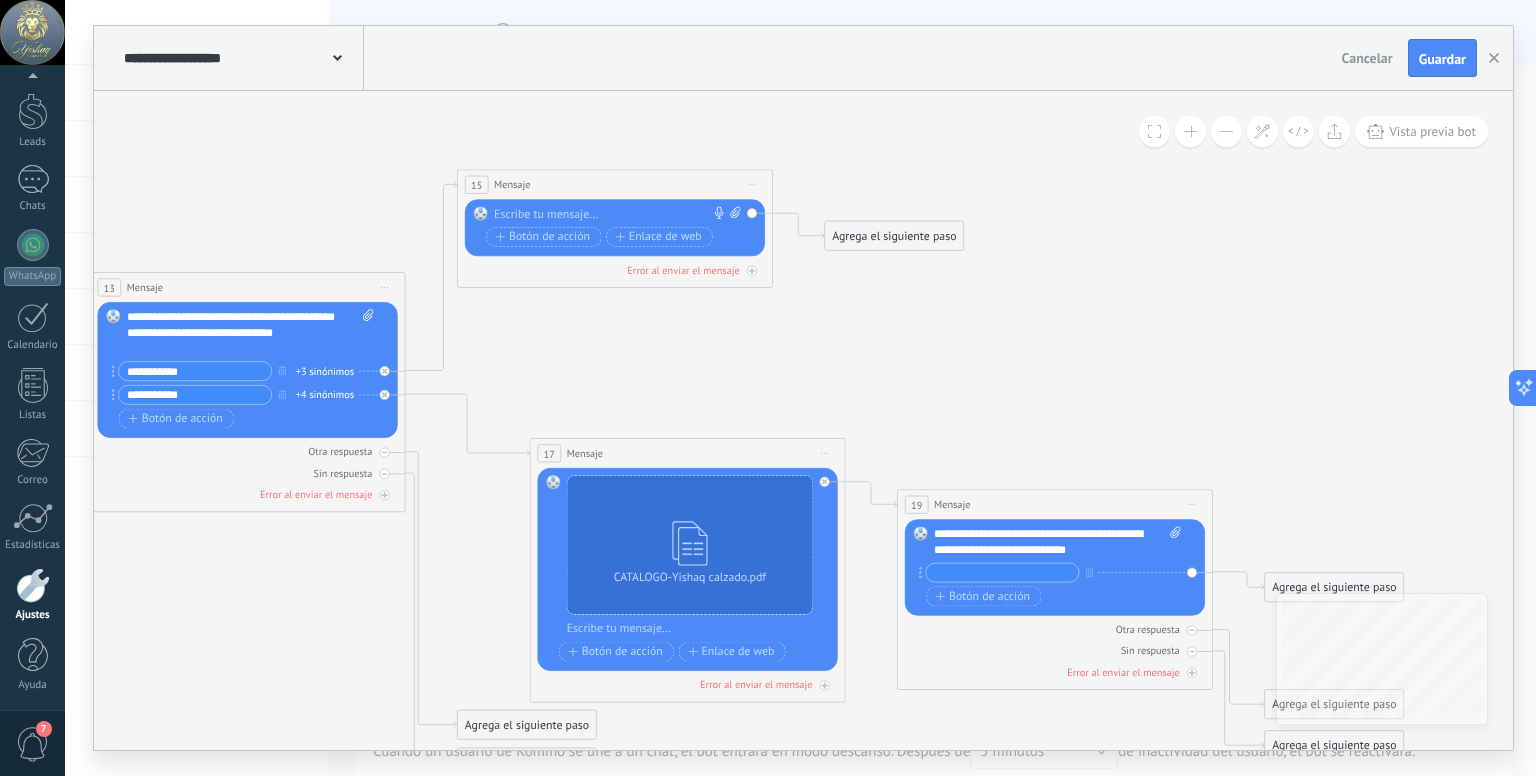 type 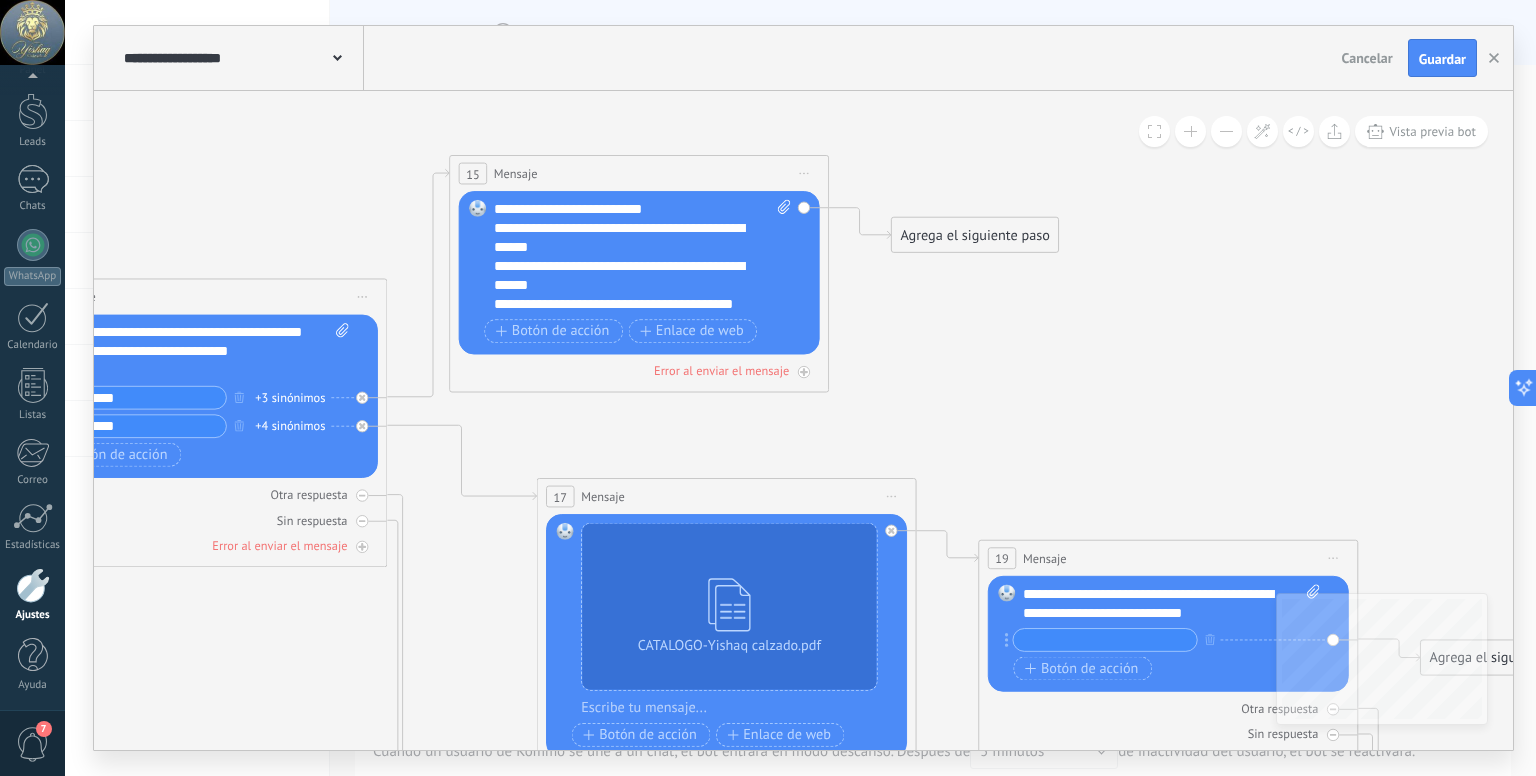 click on "**********" at bounding box center (626, 314) 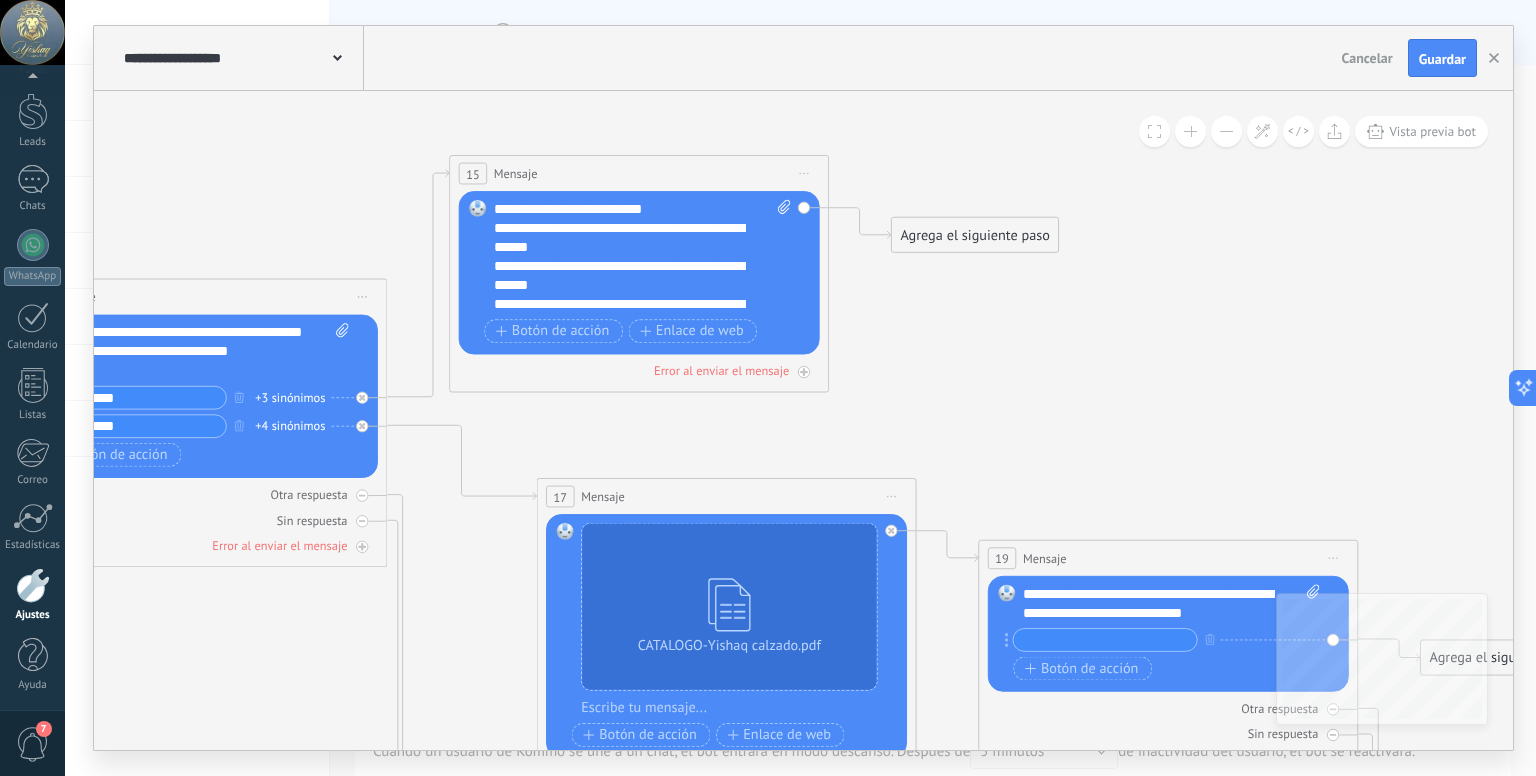 click on "**********" at bounding box center [626, 276] 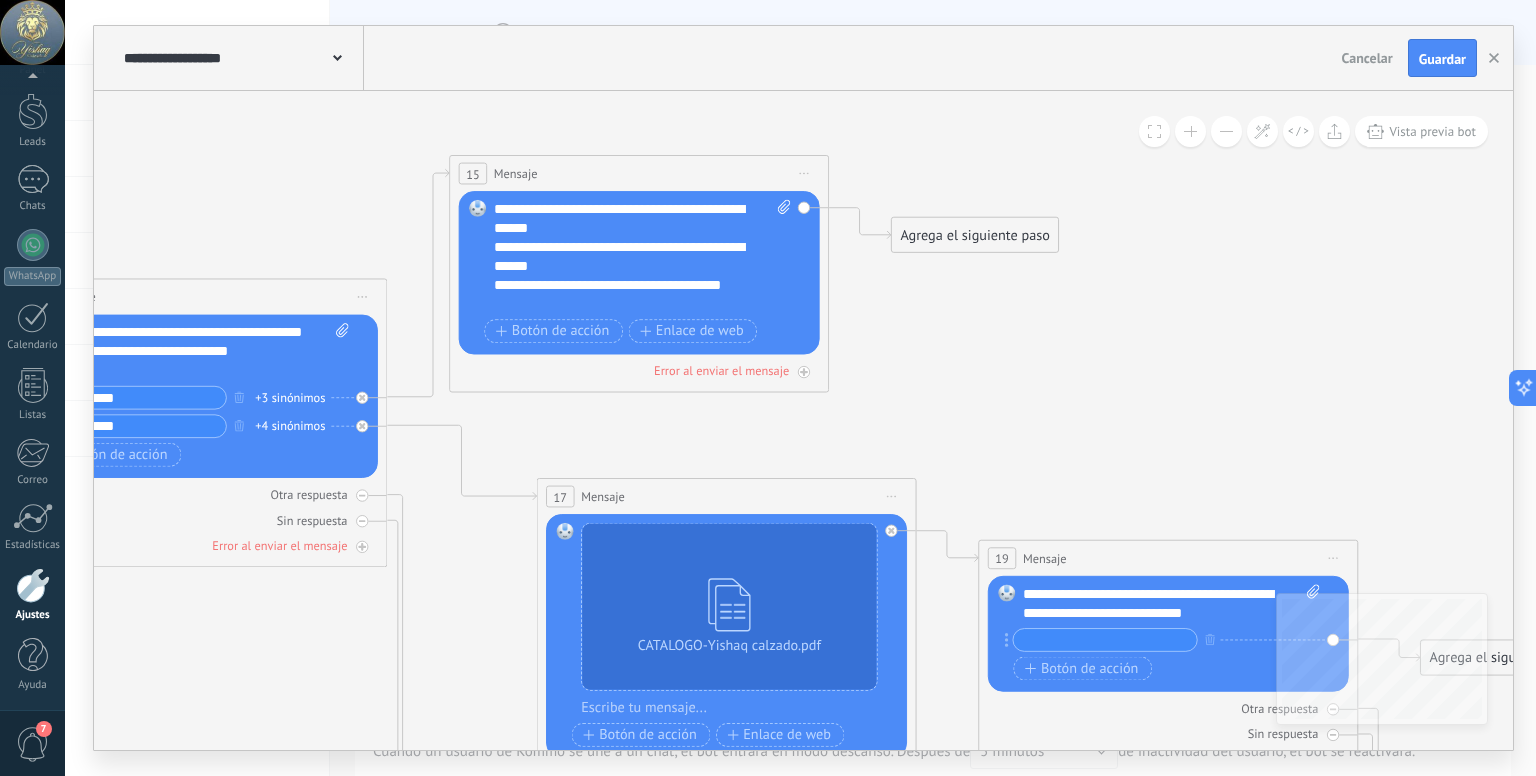 scroll, scrollTop: 40, scrollLeft: 0, axis: vertical 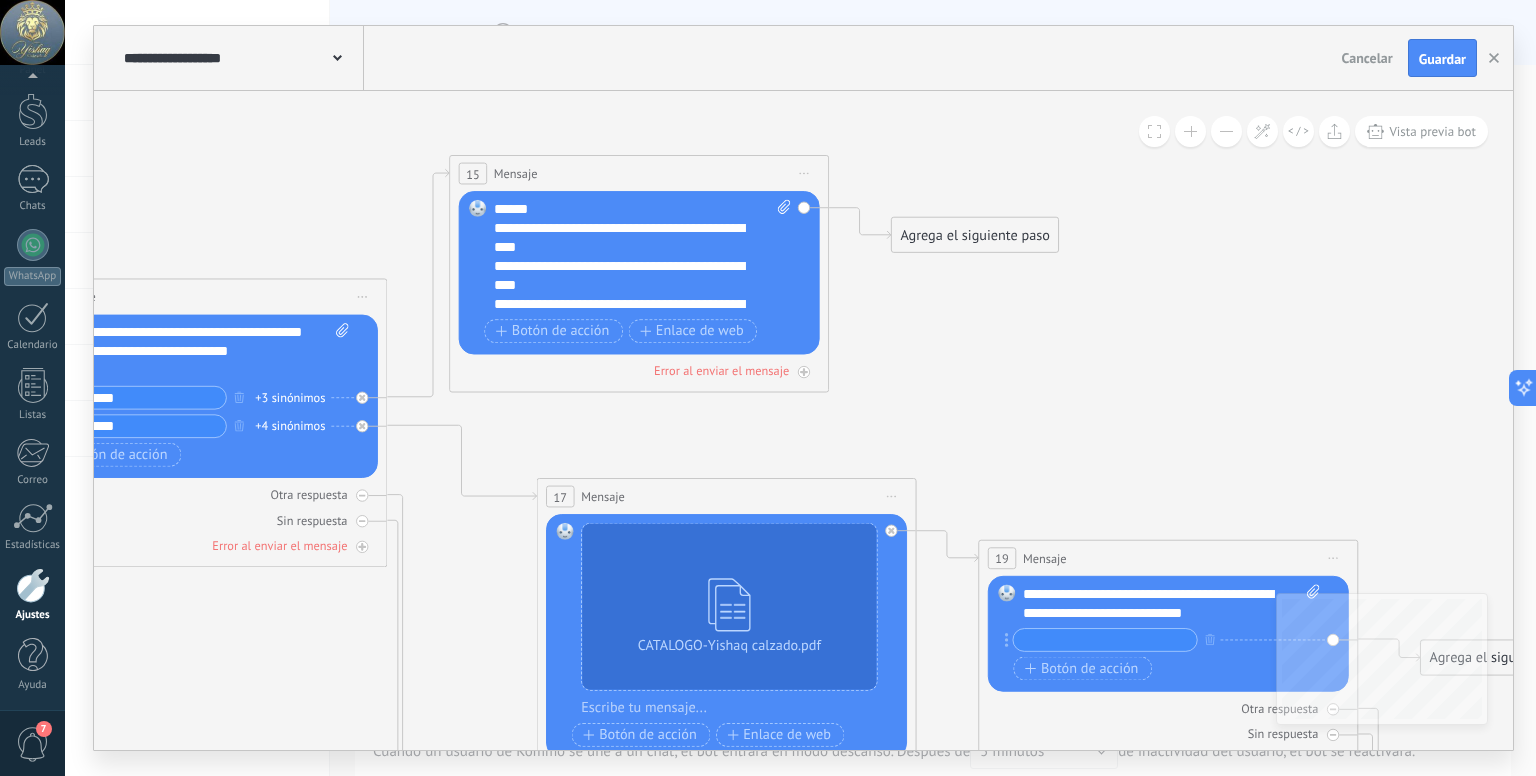 click on "**********" at bounding box center [626, 276] 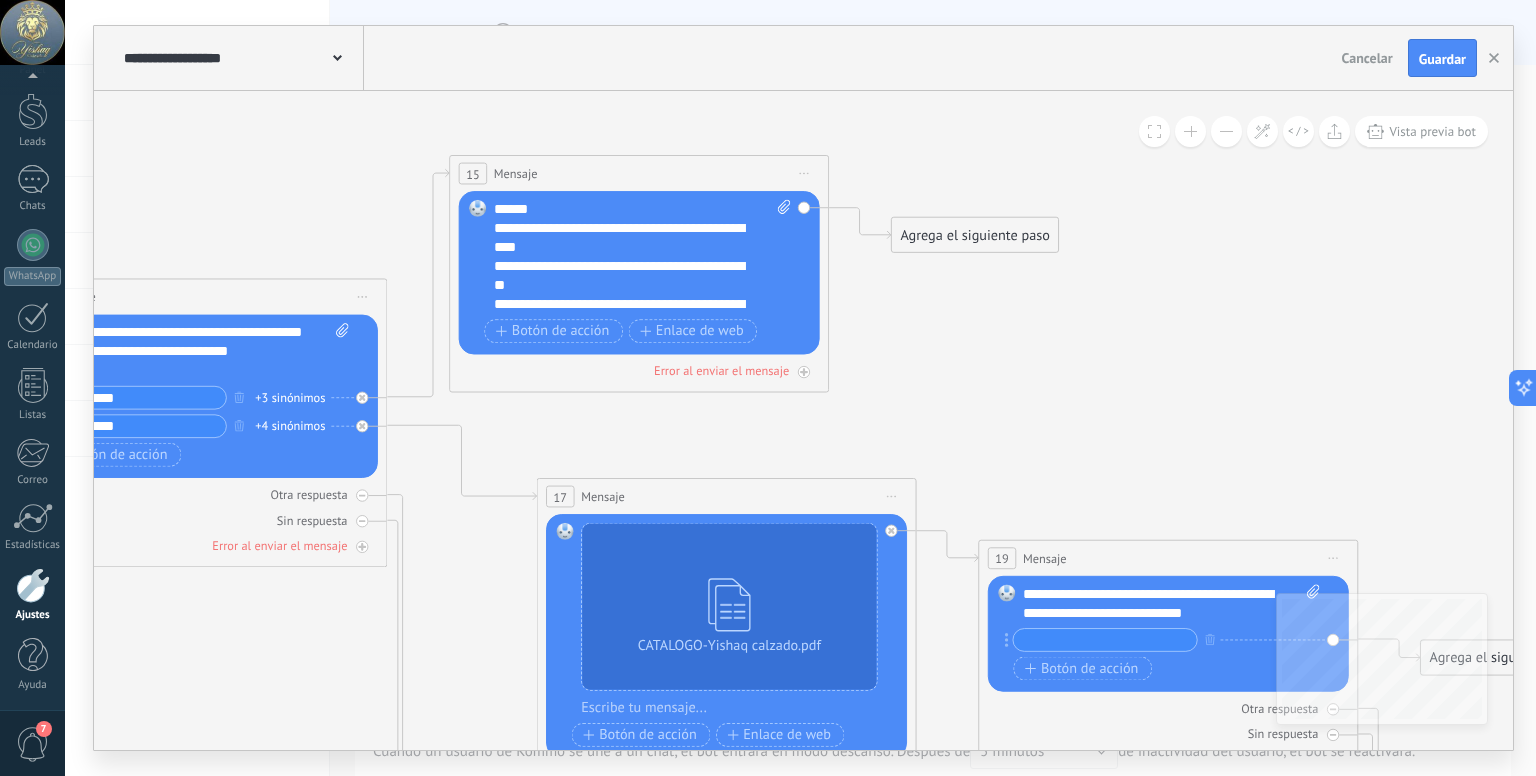 click on "**********" at bounding box center (626, 276) 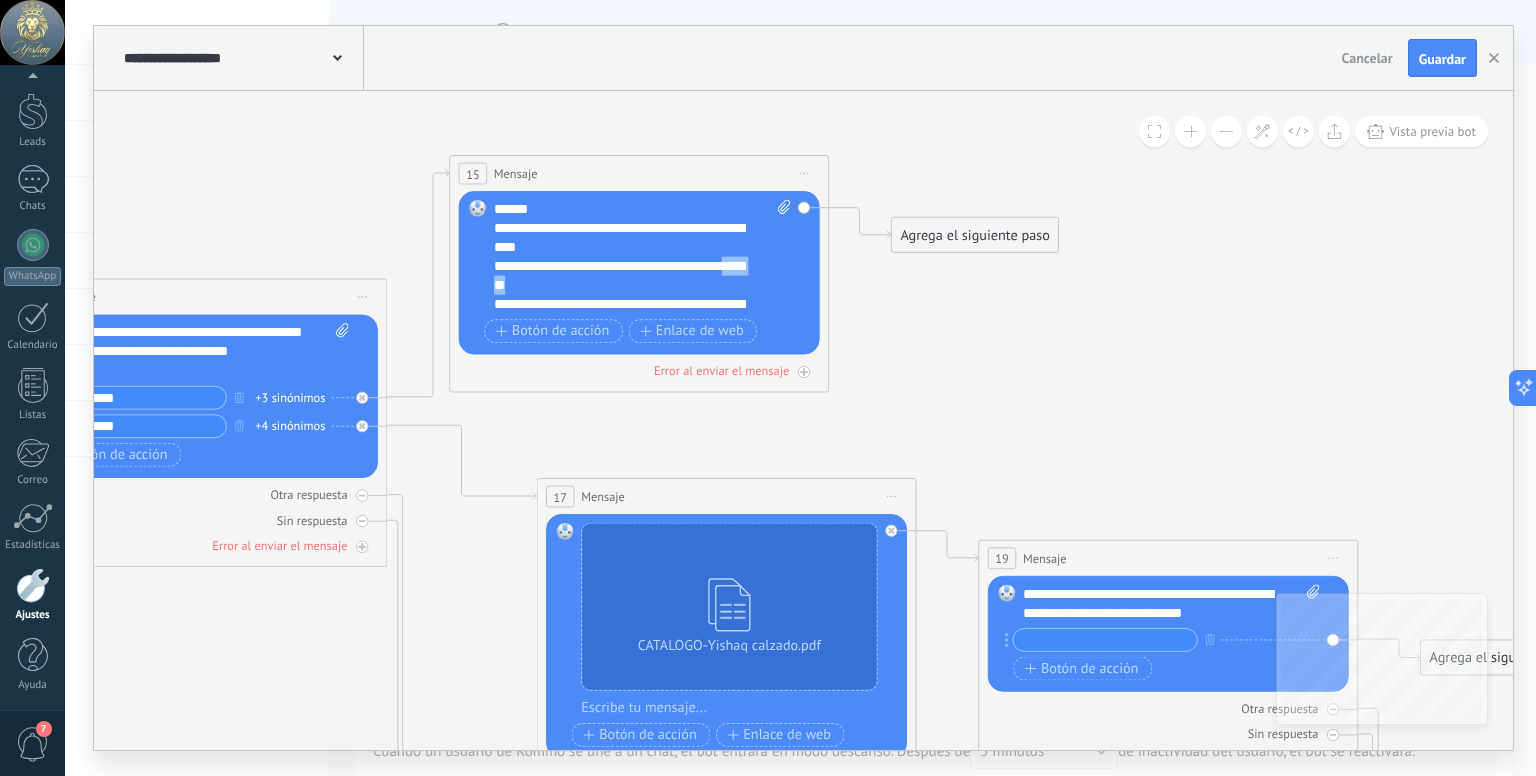 drag, startPoint x: 553, startPoint y: 285, endPoint x: 497, endPoint y: 283, distance: 56.0357 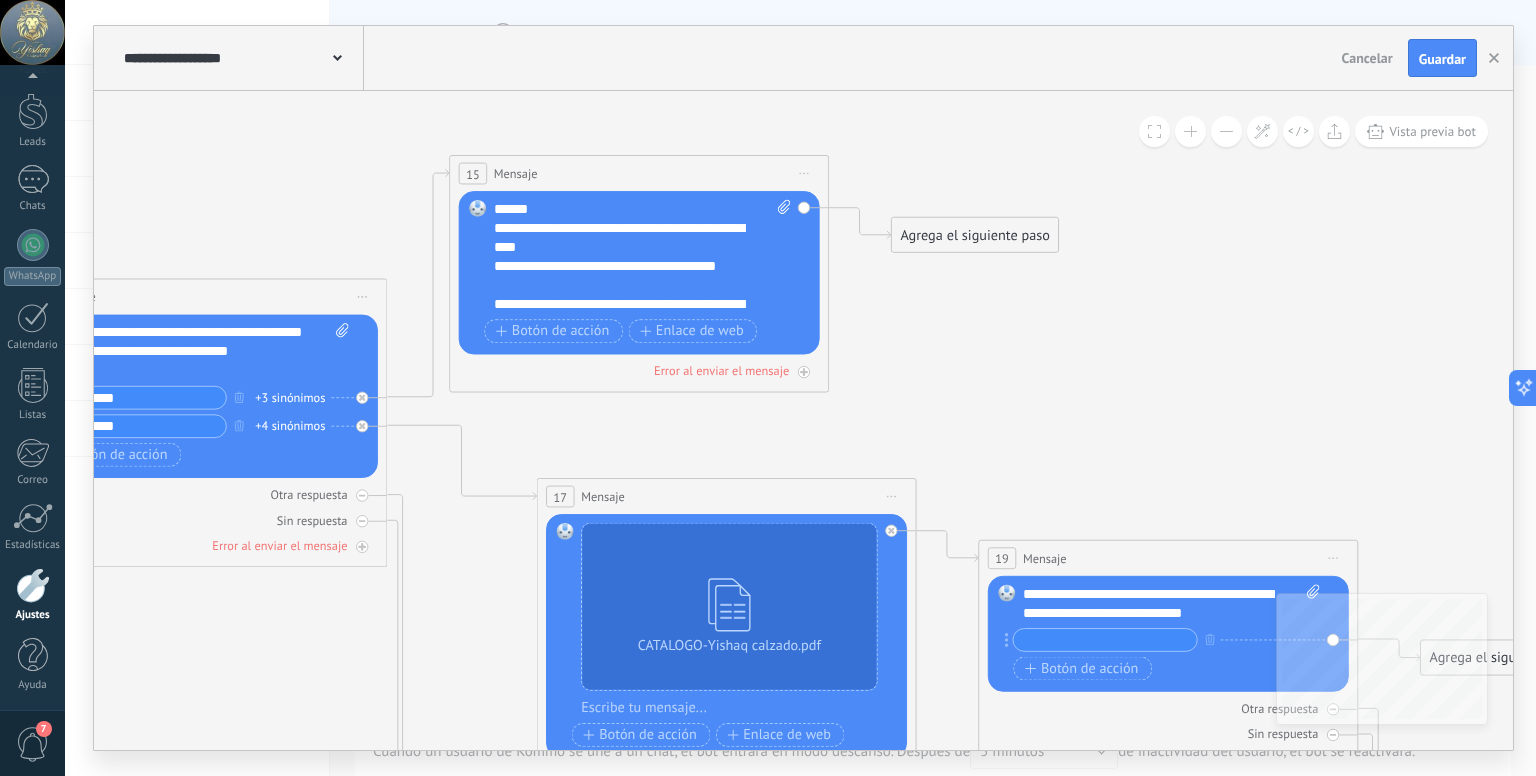 scroll, scrollTop: 60, scrollLeft: 0, axis: vertical 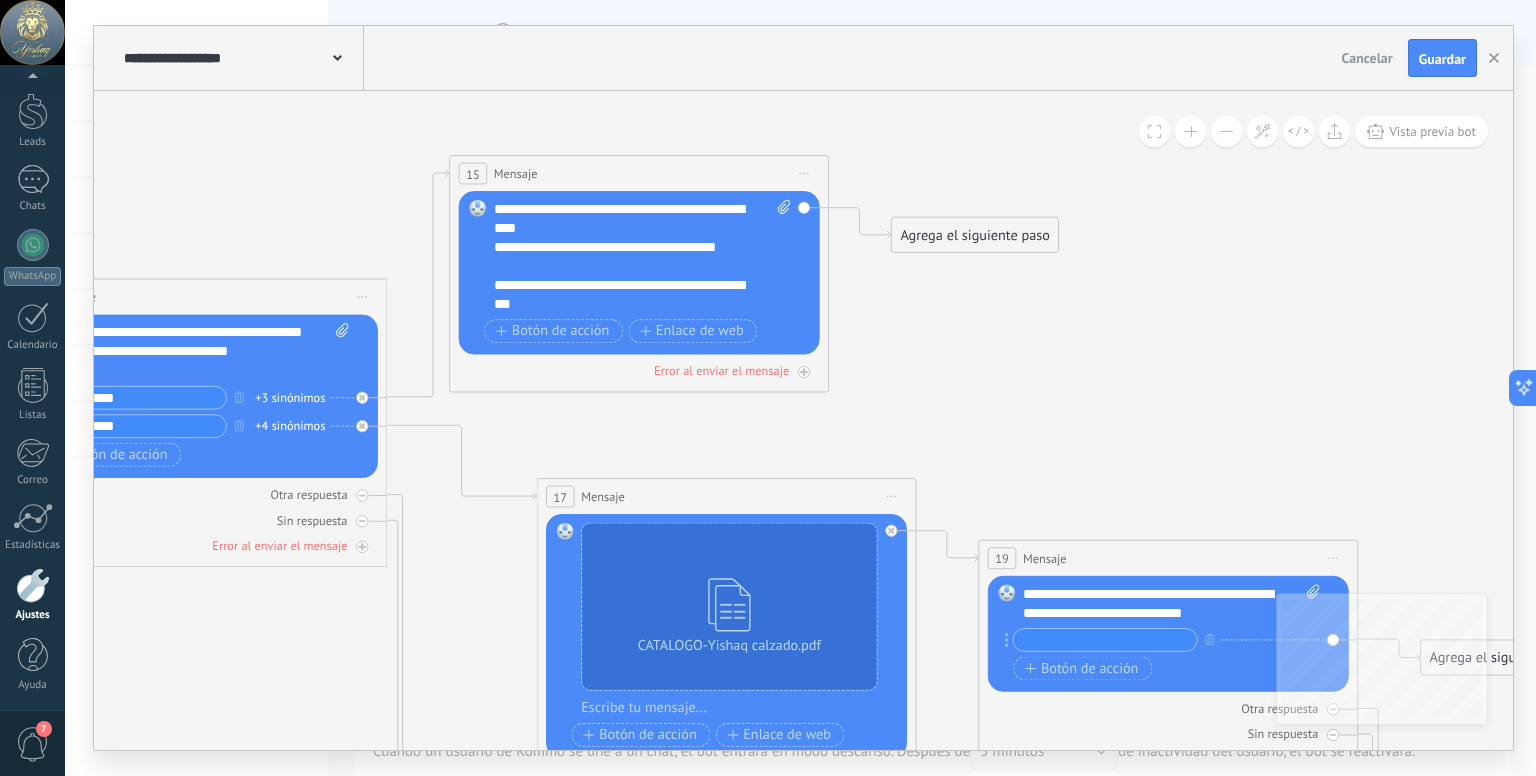 click on "**********" at bounding box center (626, 295) 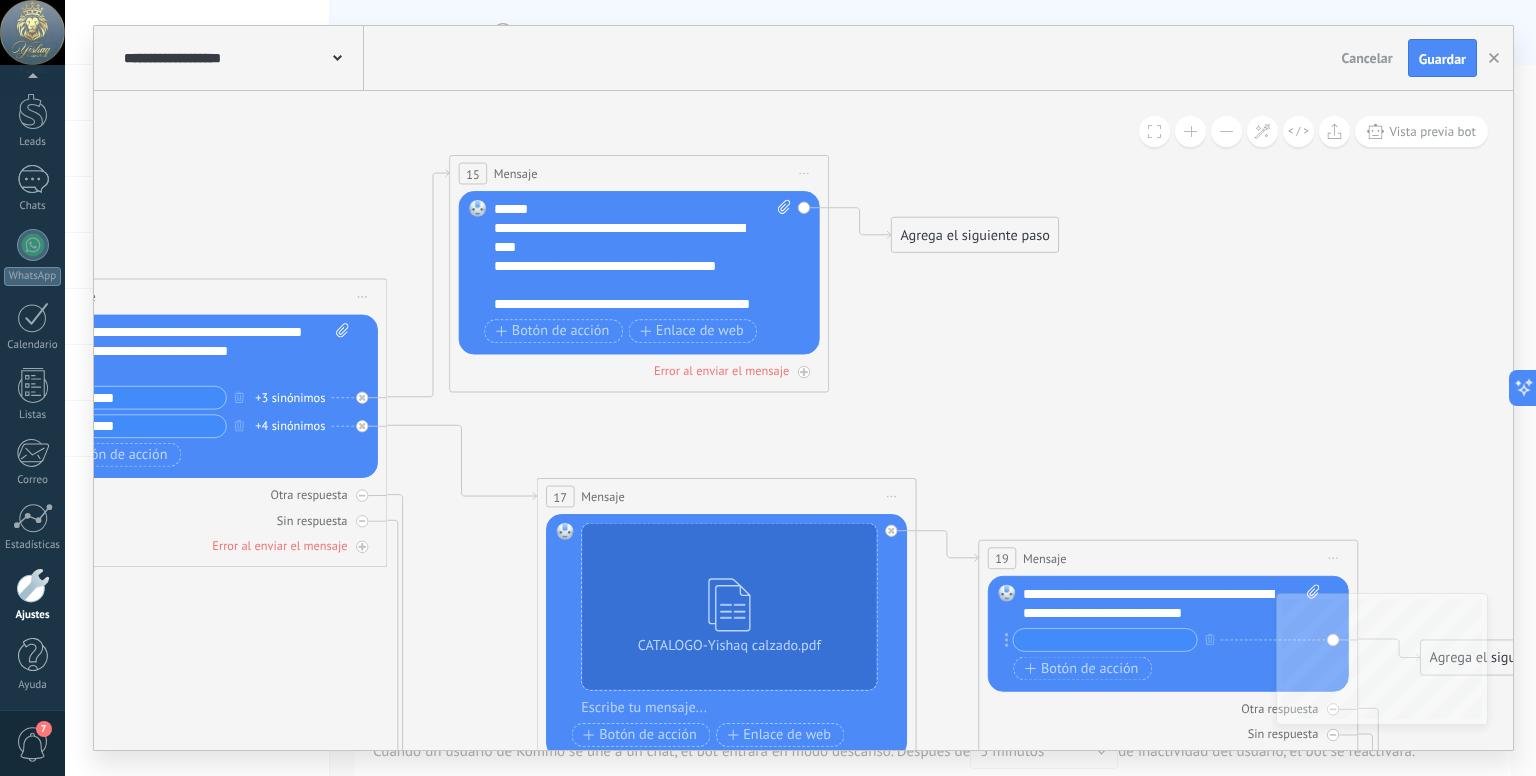 scroll, scrollTop: 60, scrollLeft: 0, axis: vertical 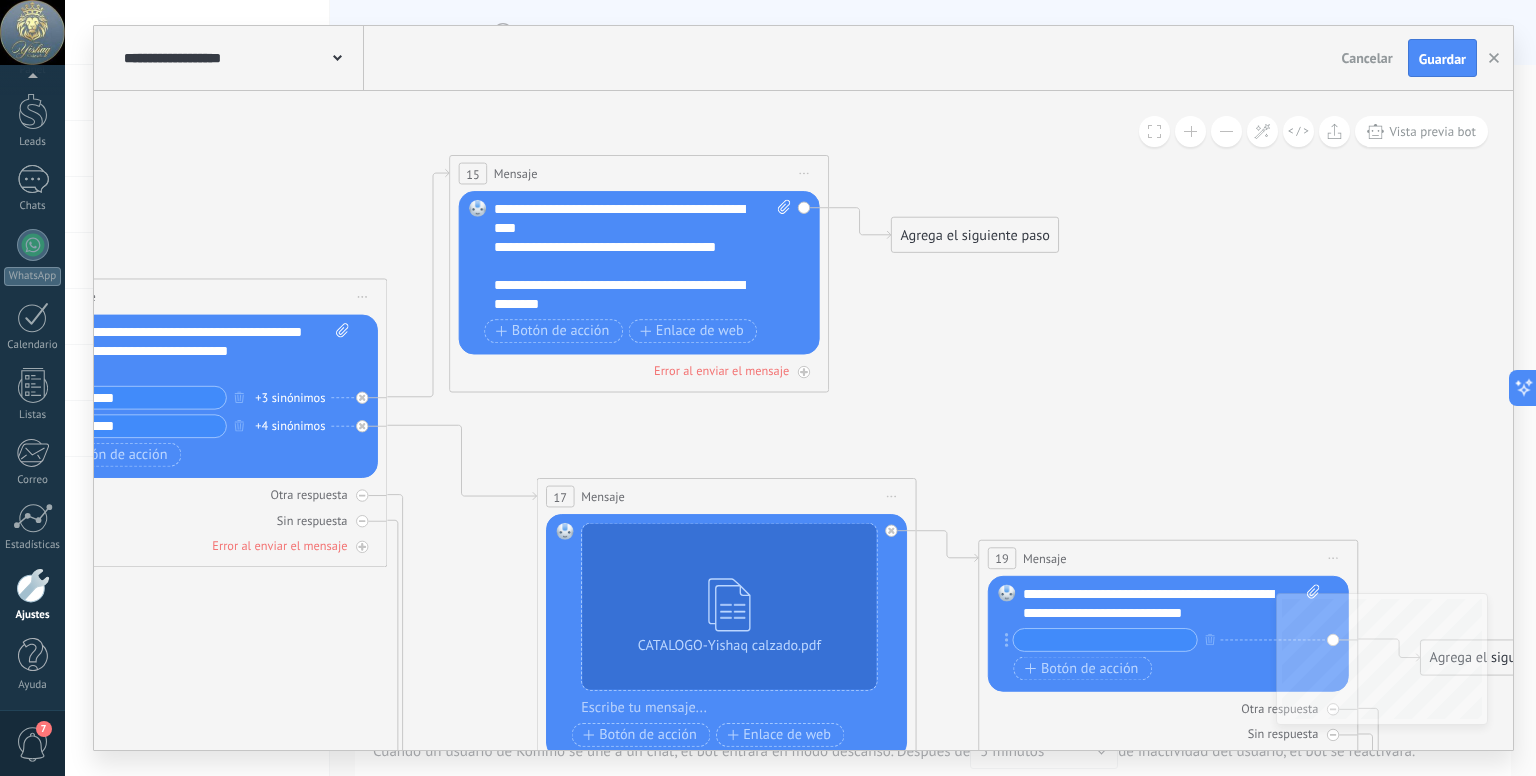 click on "**********" at bounding box center [626, 295] 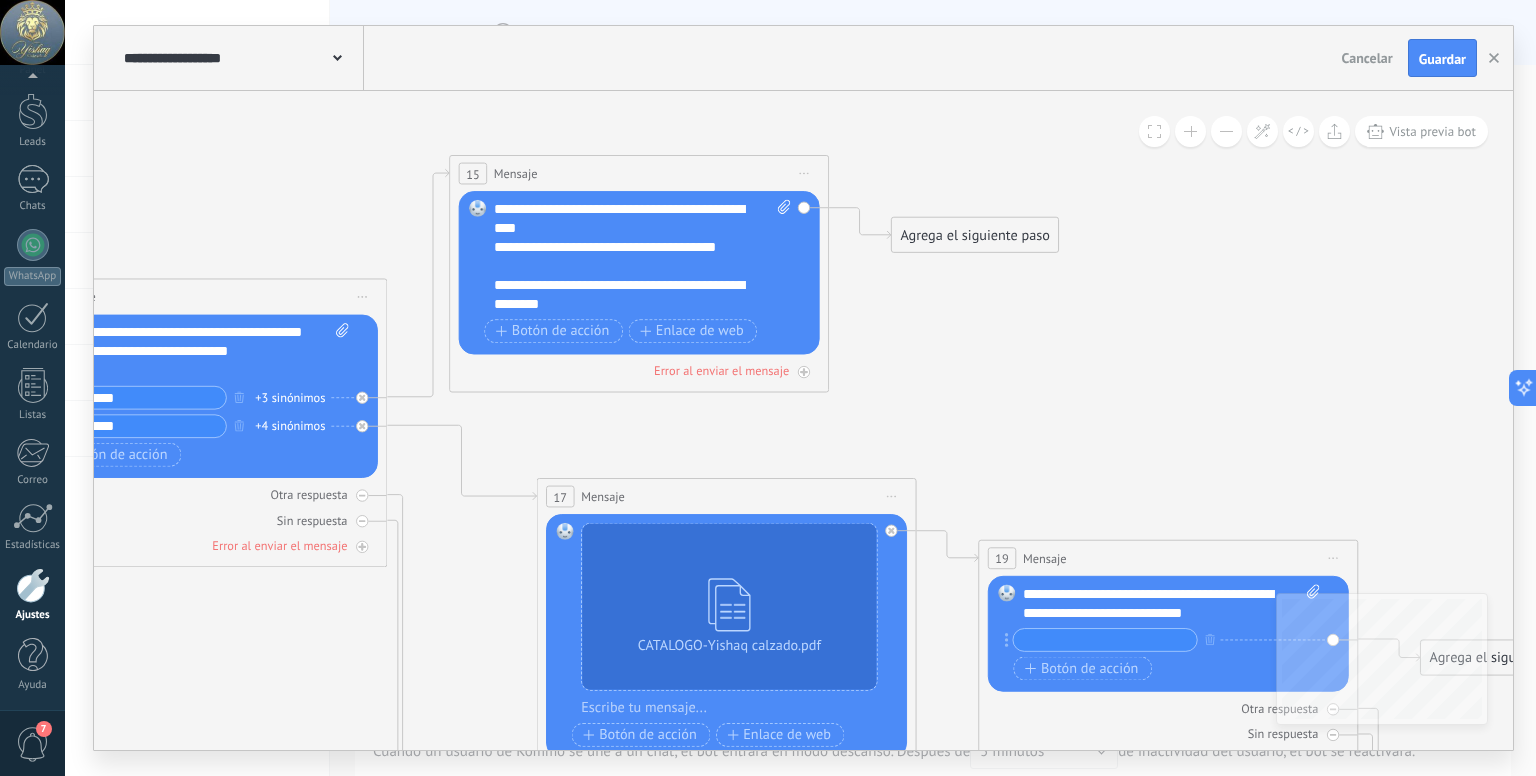scroll, scrollTop: 0, scrollLeft: 0, axis: both 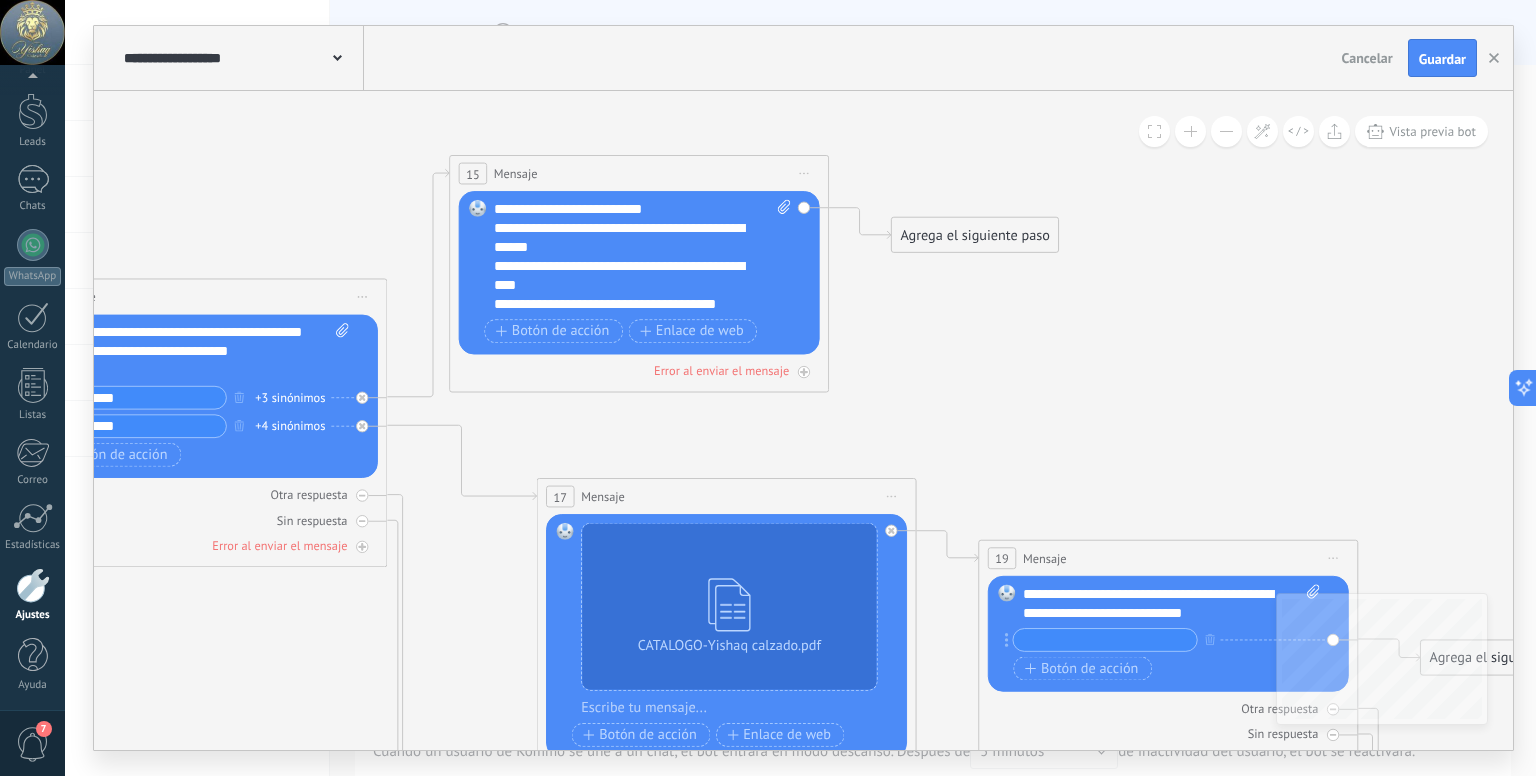 click on "**********" at bounding box center [626, 238] 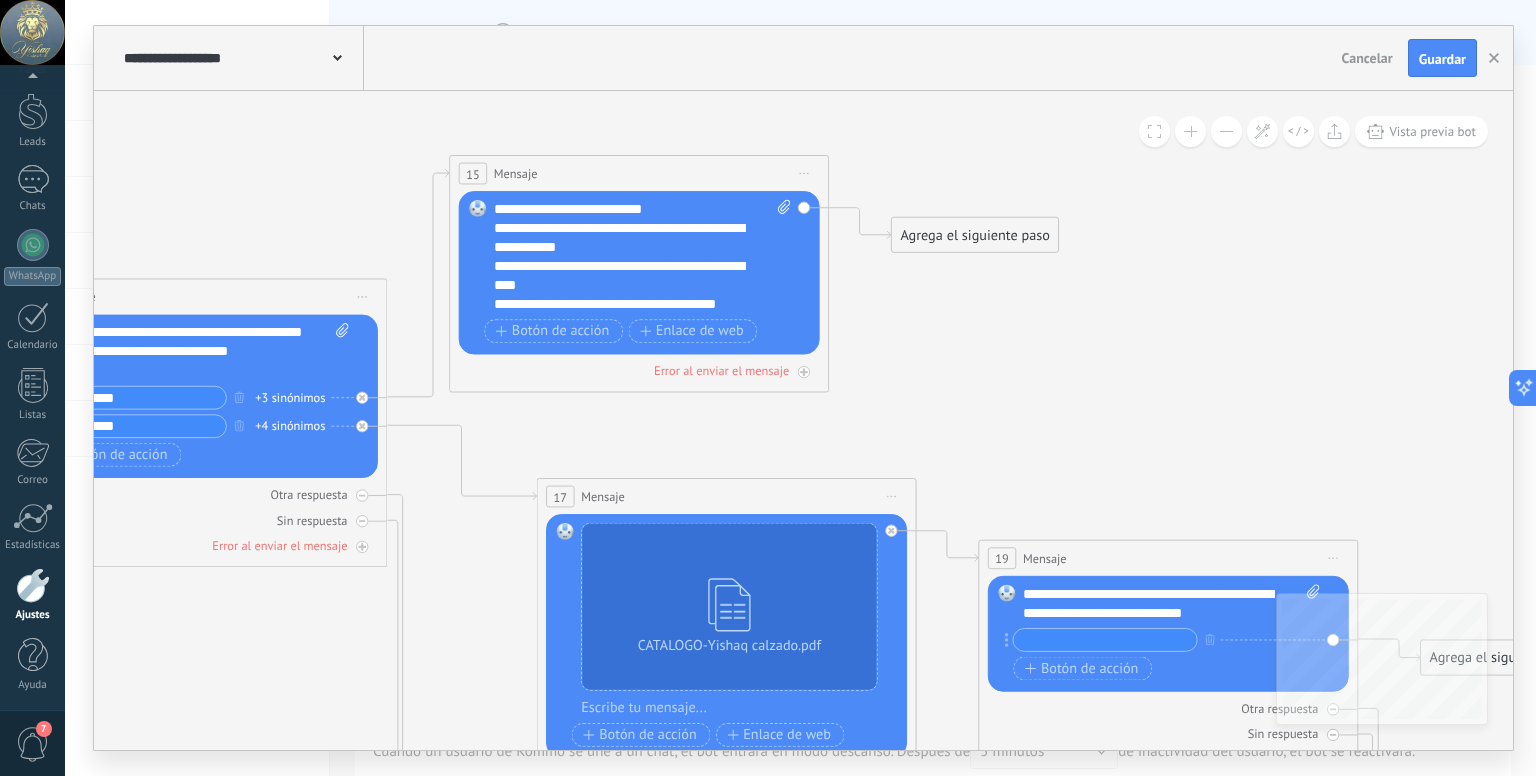 click on "**********" at bounding box center [626, 304] 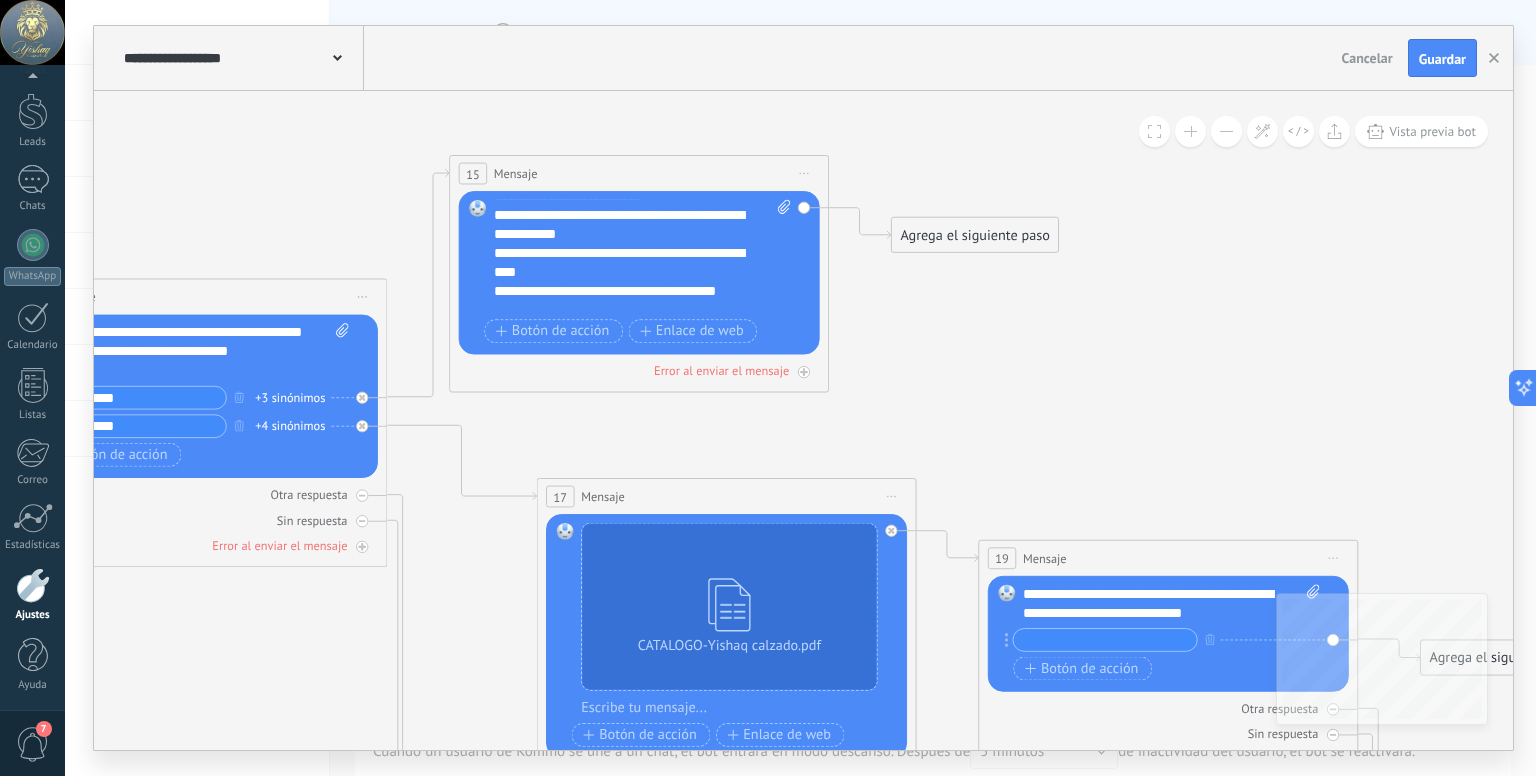 scroll, scrollTop: 0, scrollLeft: 0, axis: both 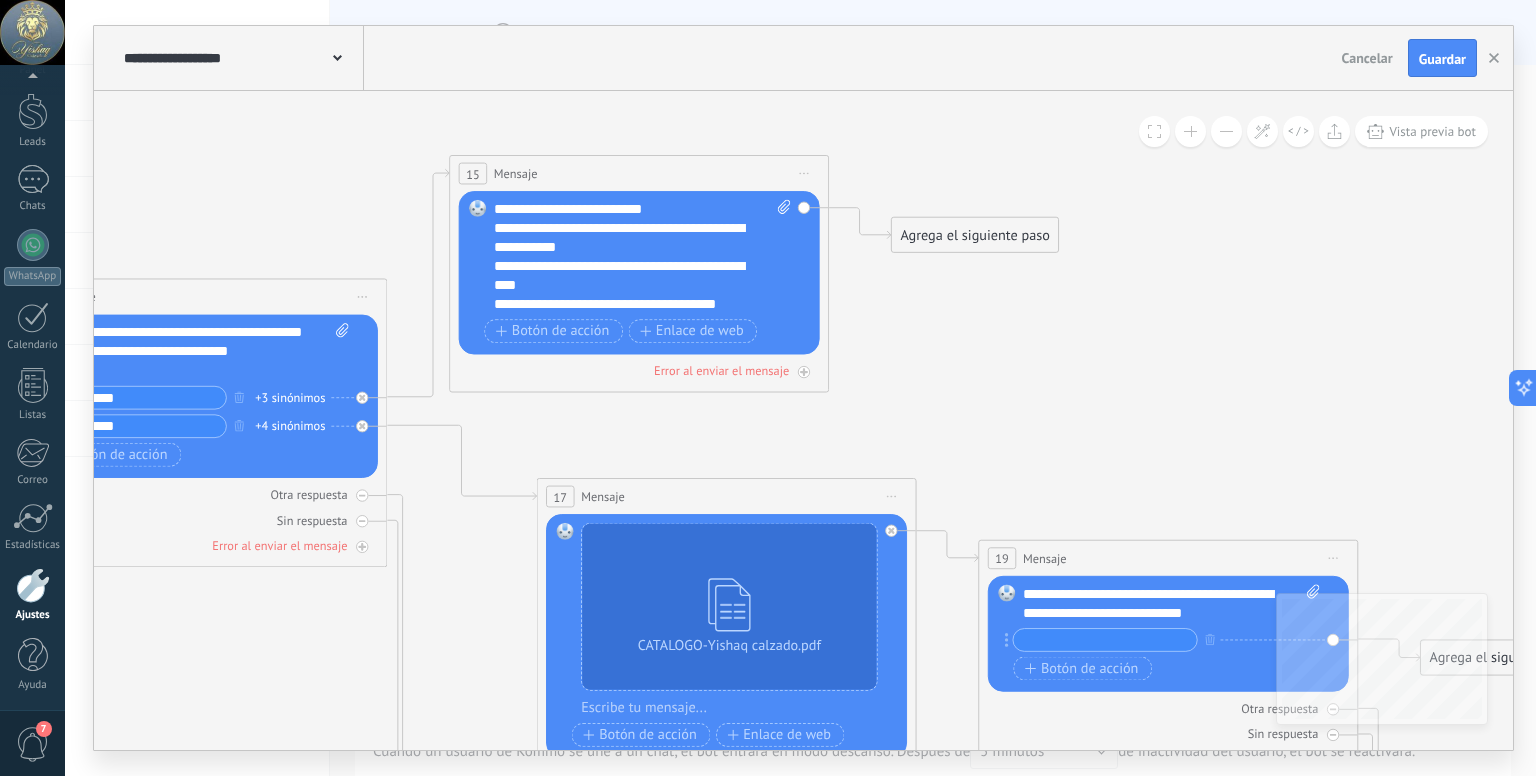click on "**********" at bounding box center [626, 238] 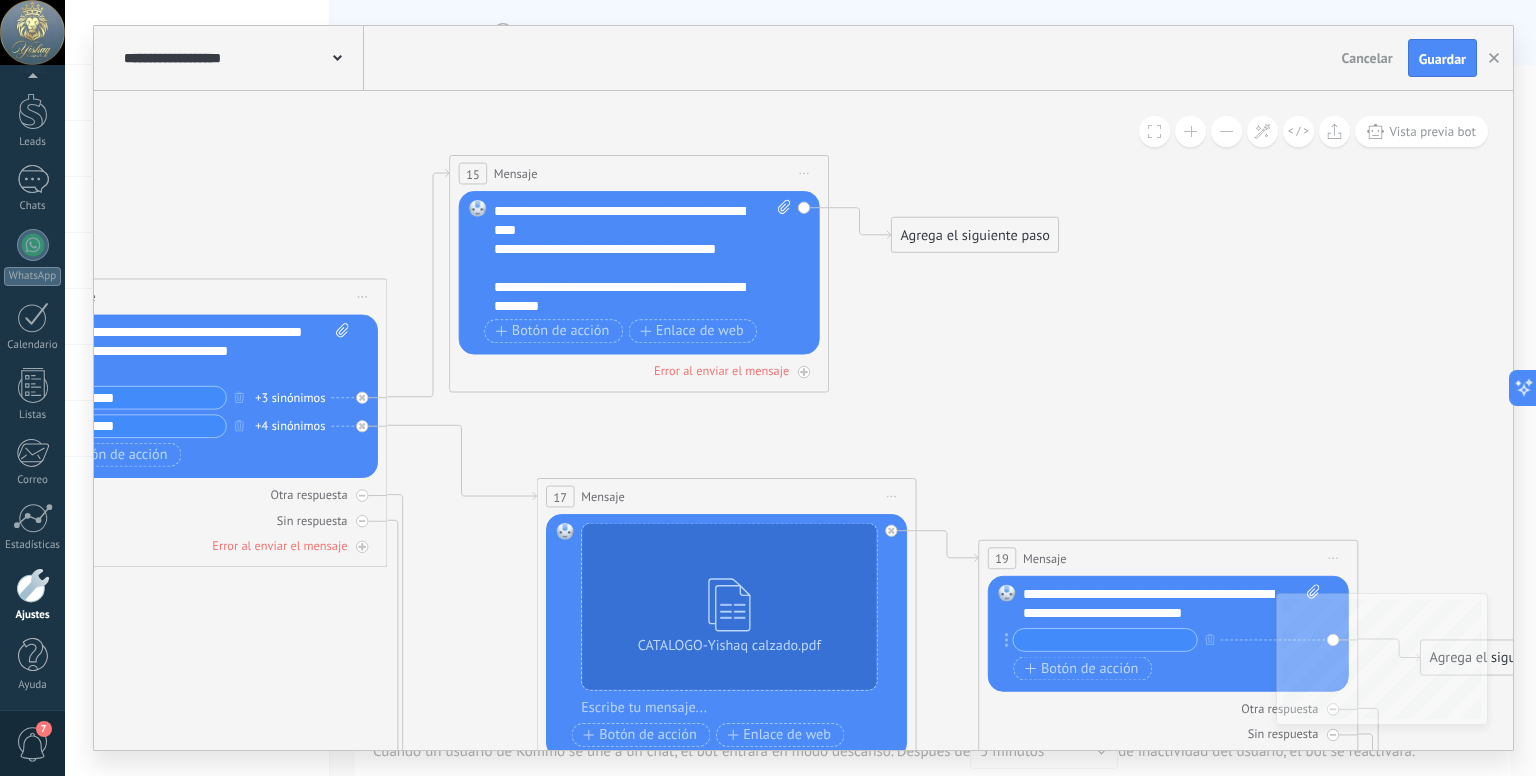 scroll, scrollTop: 80, scrollLeft: 0, axis: vertical 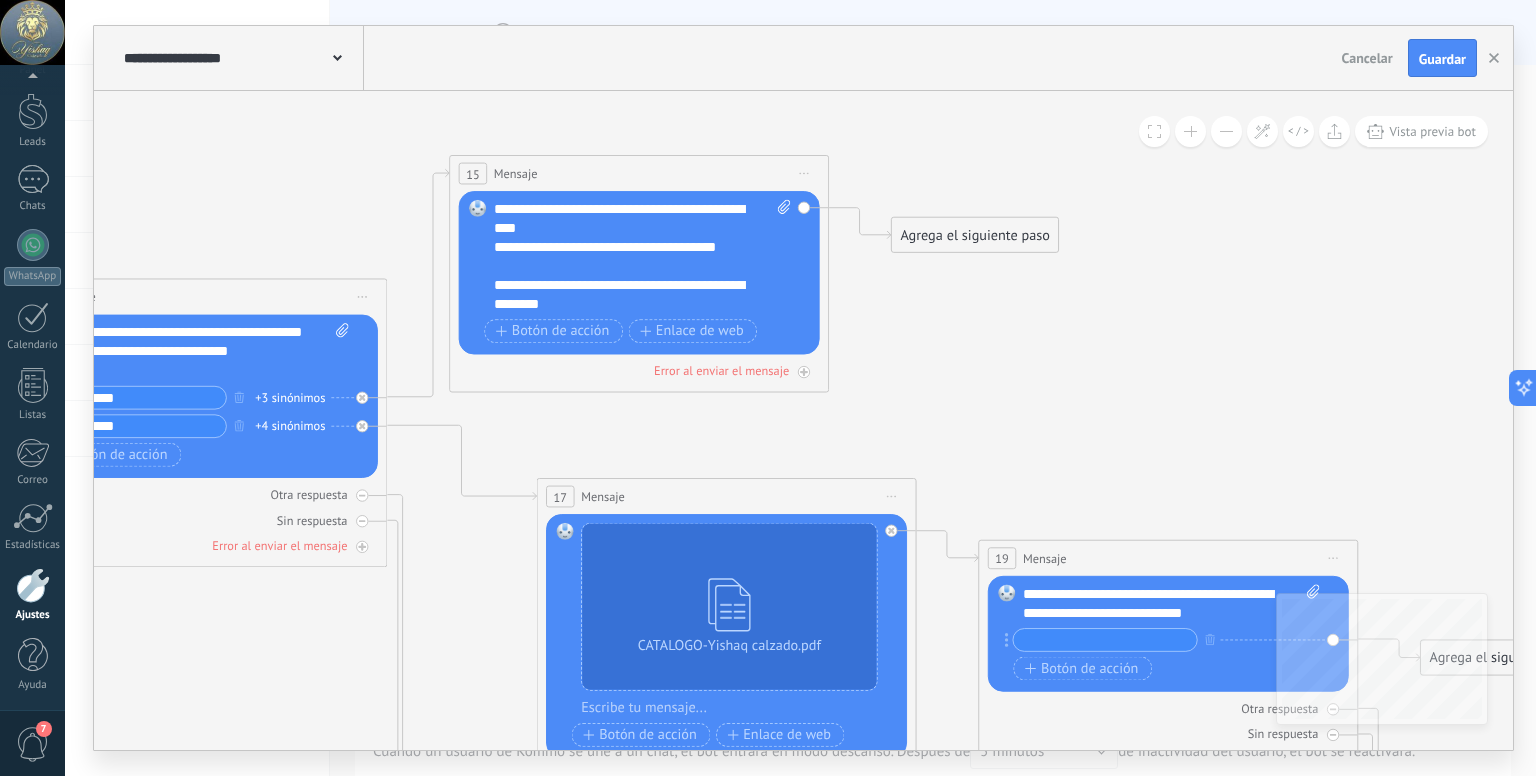 click 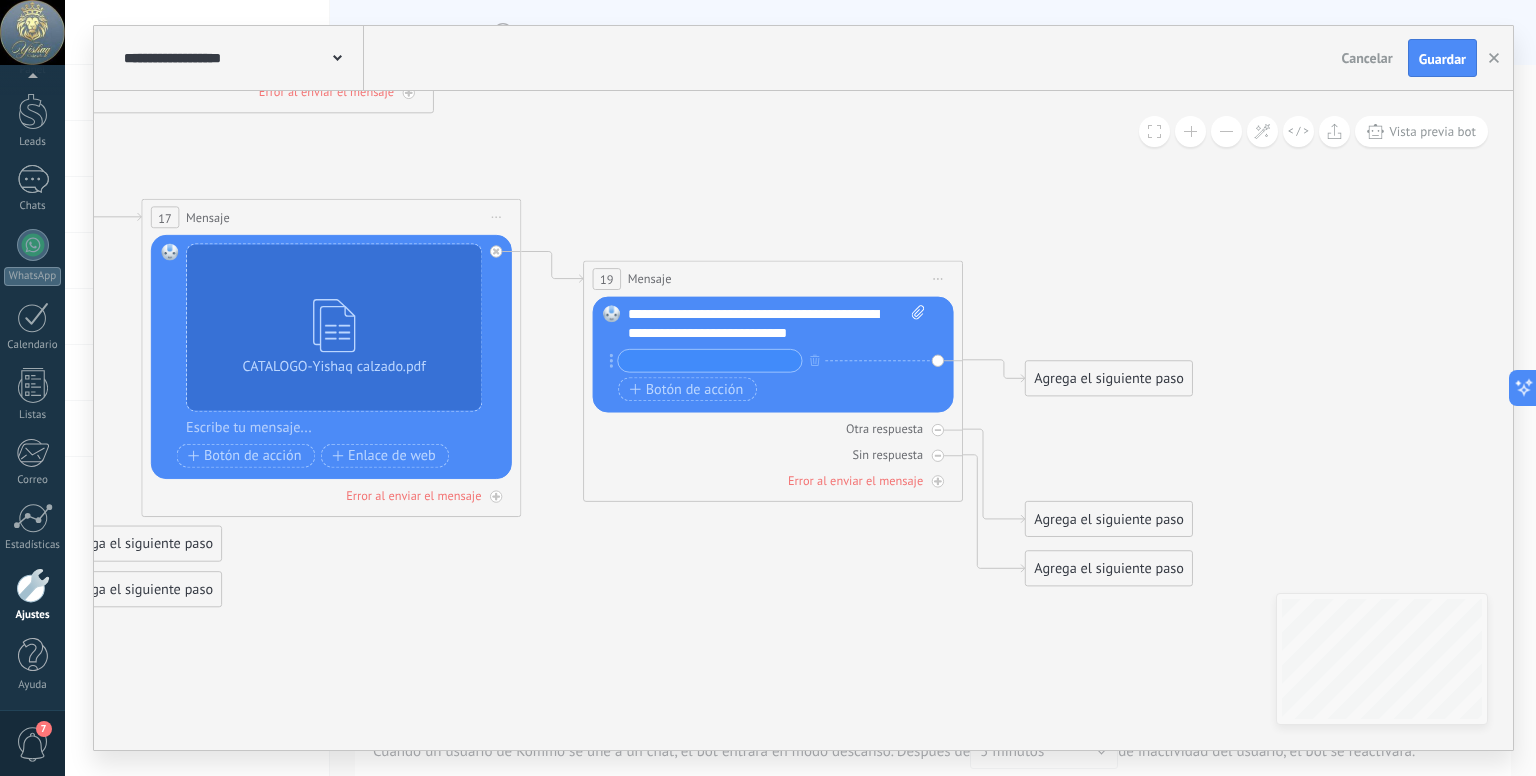 drag, startPoint x: 1150, startPoint y: 317, endPoint x: 755, endPoint y: 134, distance: 435.33206 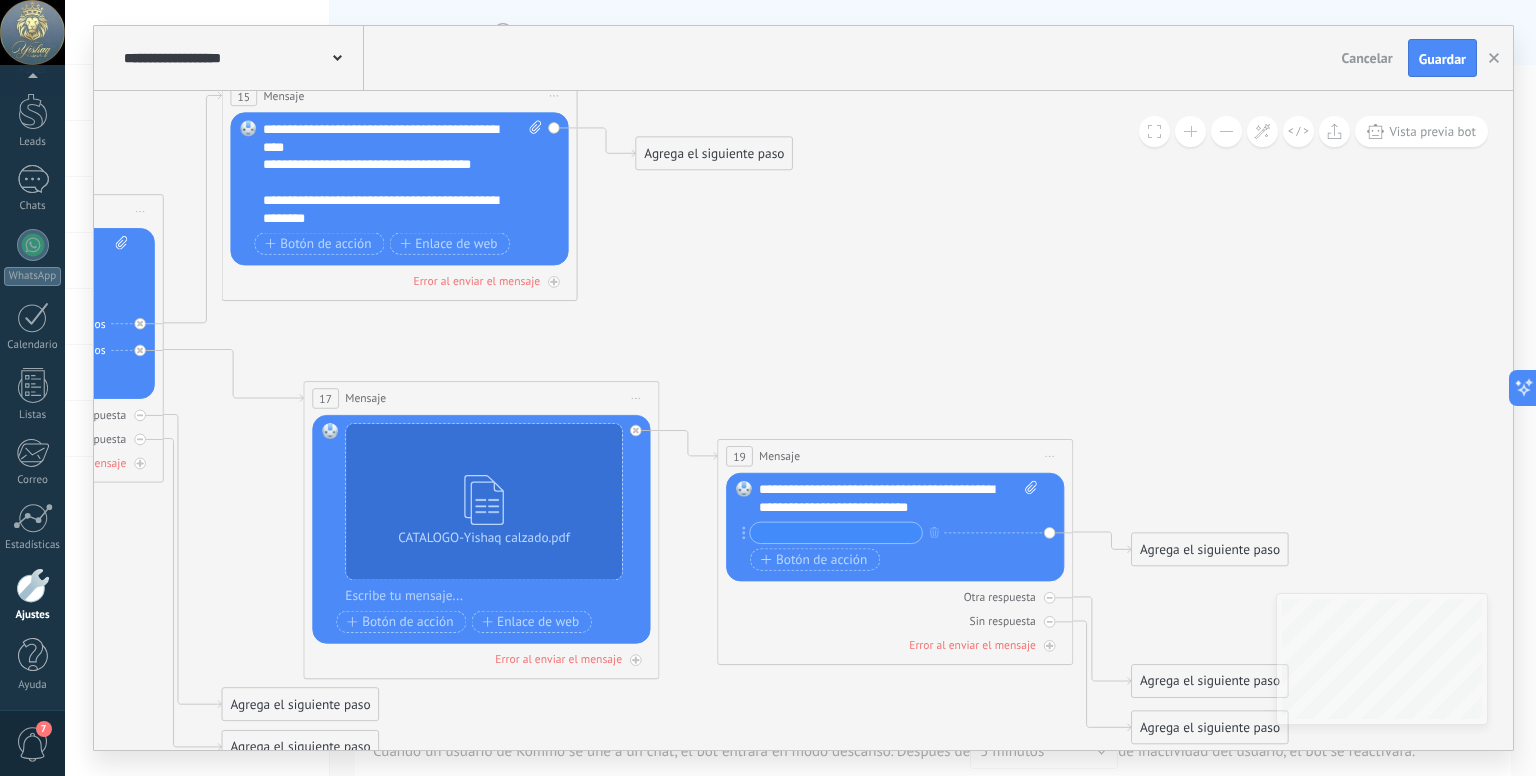 drag, startPoint x: 812, startPoint y: 547, endPoint x: 928, endPoint y: 693, distance: 186.47252 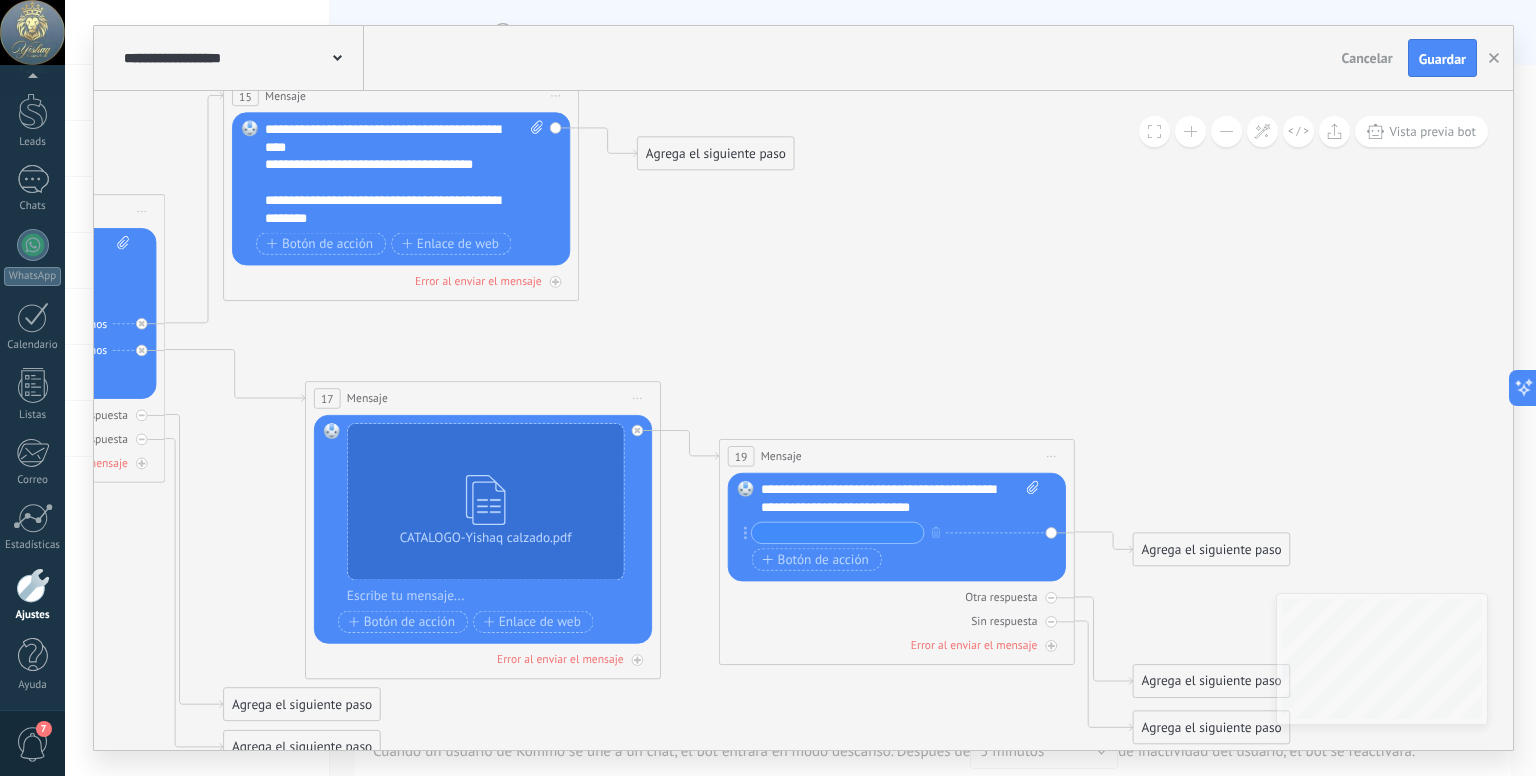 click on "**********" at bounding box center (389, 165) 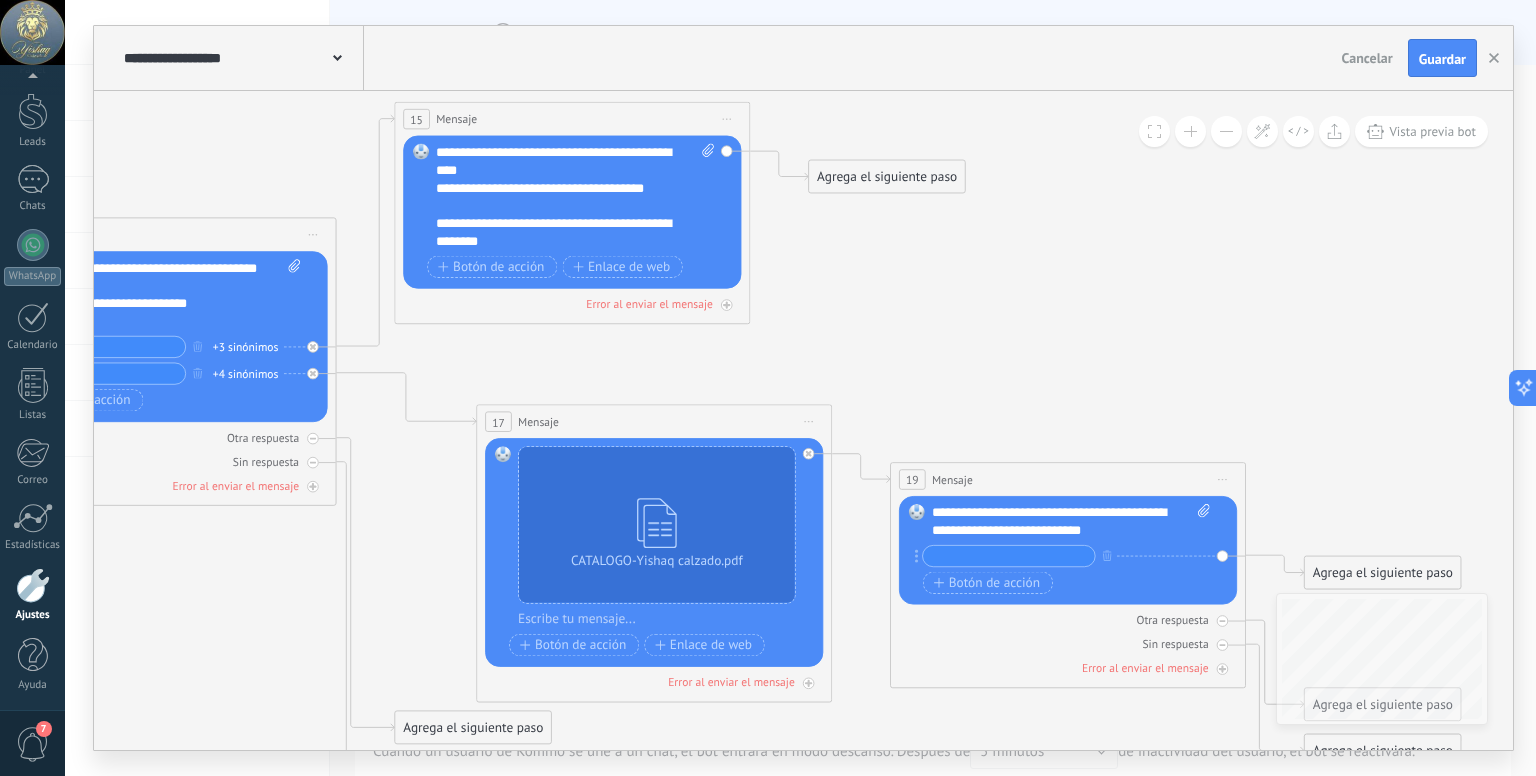 drag, startPoint x: 856, startPoint y: 337, endPoint x: 1072, endPoint y: 474, distance: 255.78311 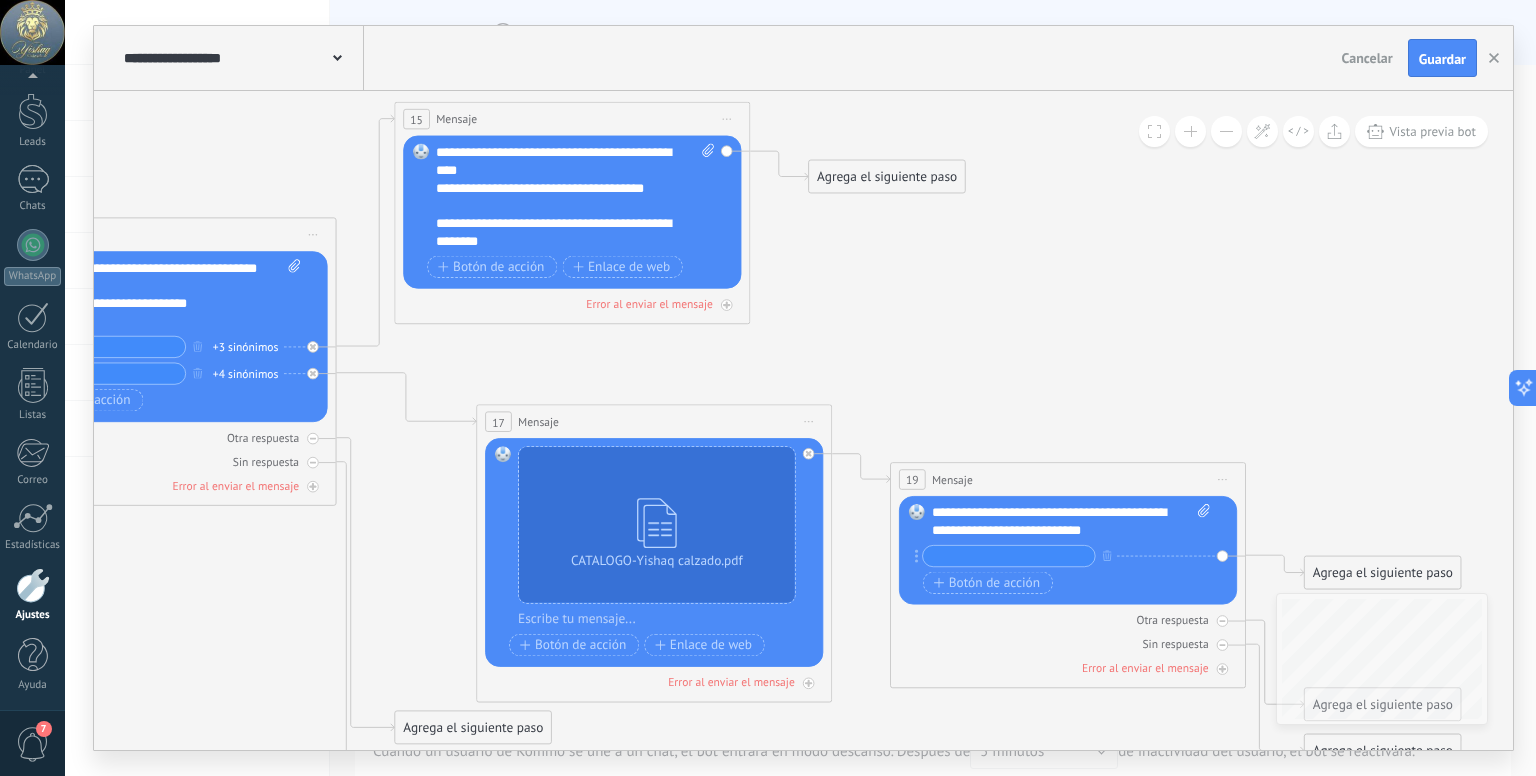 click 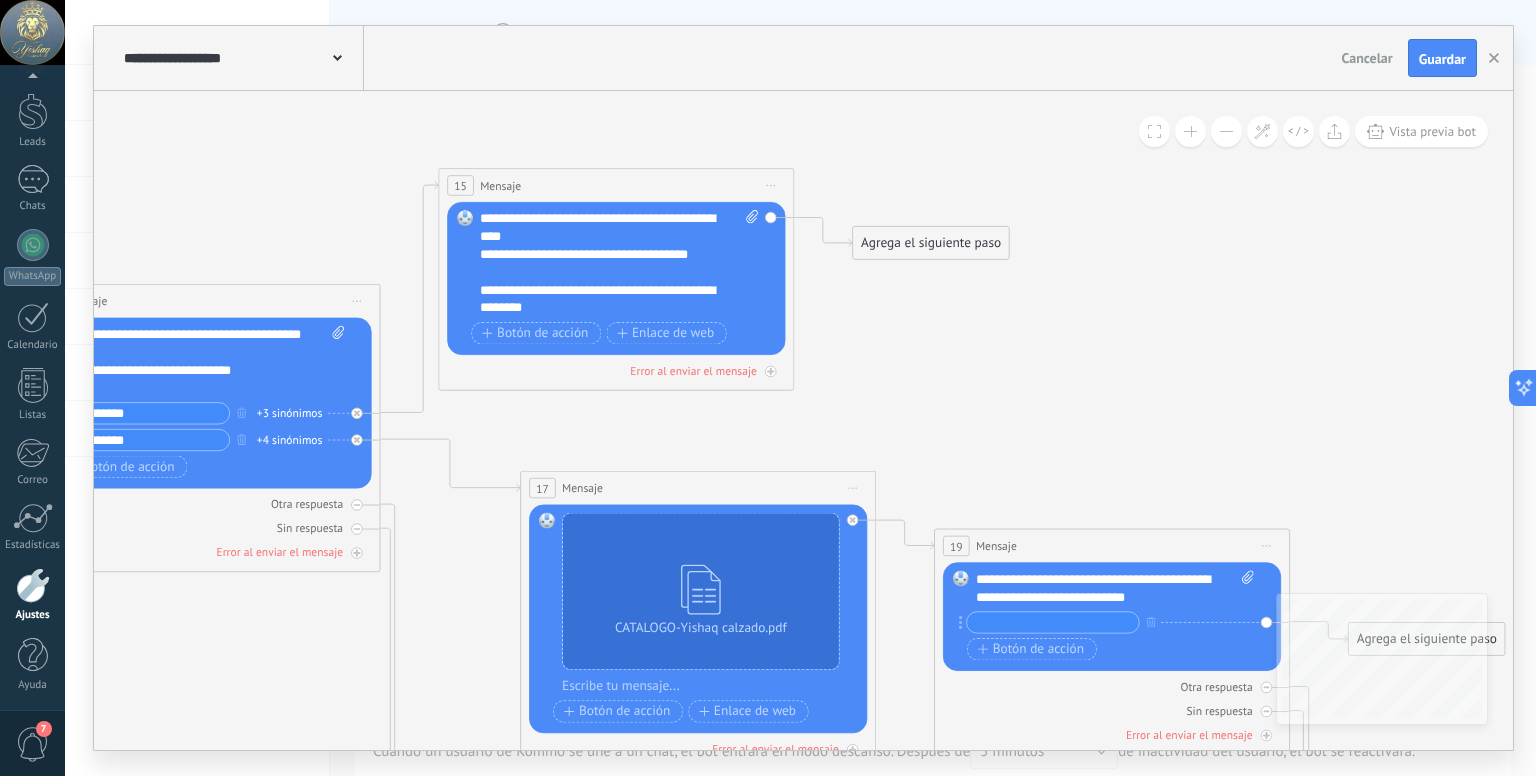click on "**********" at bounding box center [604, 299] 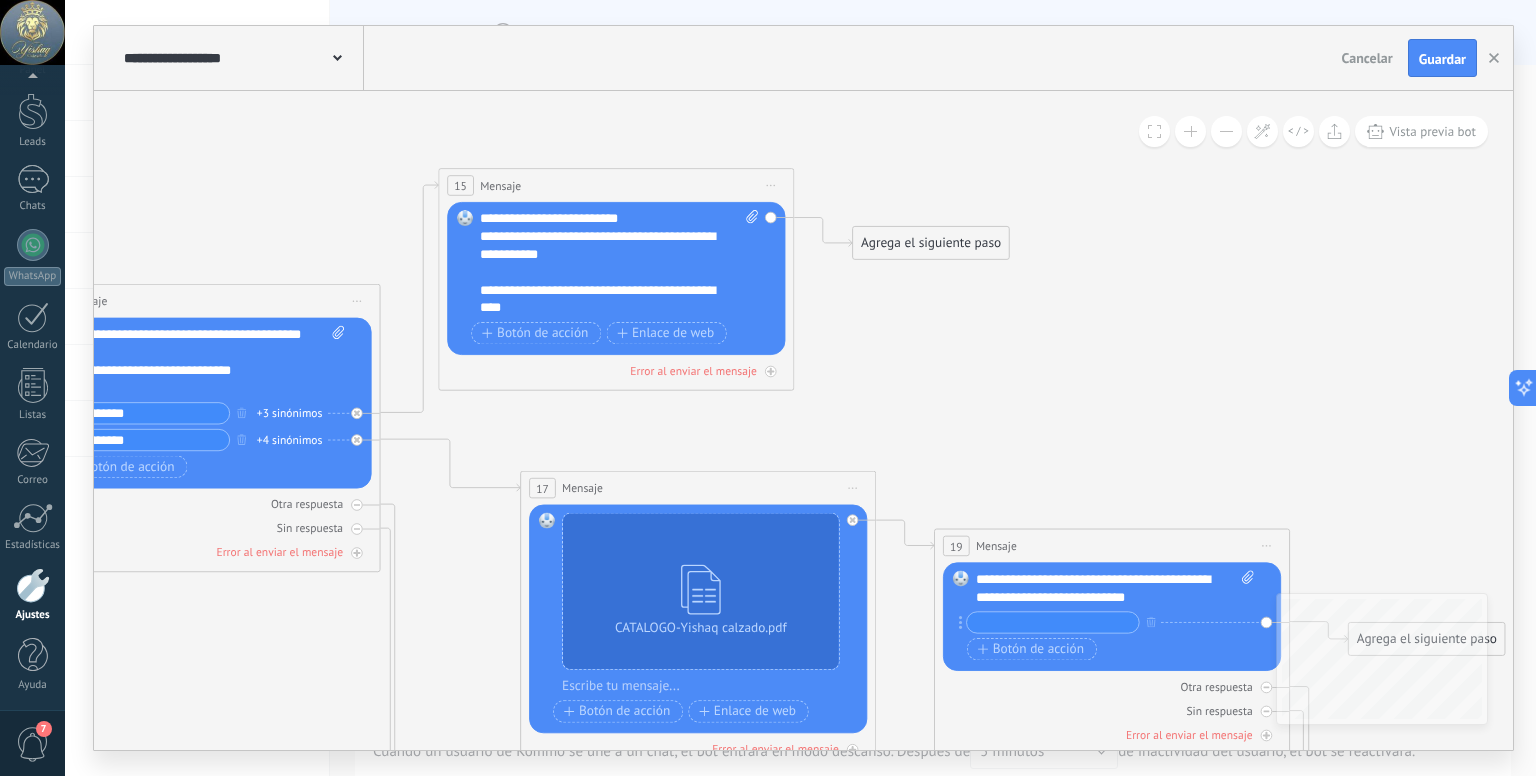 scroll, scrollTop: 100, scrollLeft: 0, axis: vertical 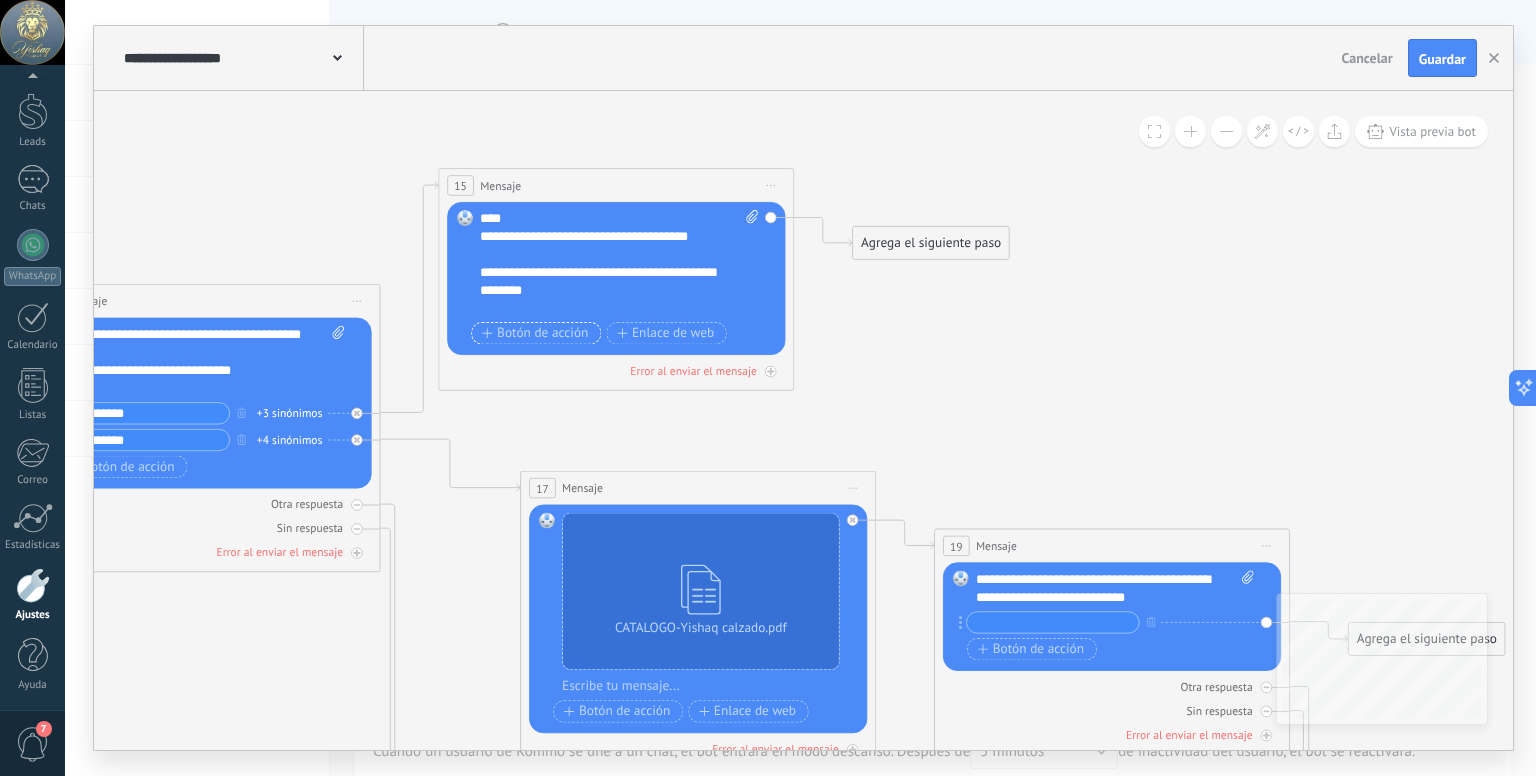click on "Botón de acción" at bounding box center [535, 333] 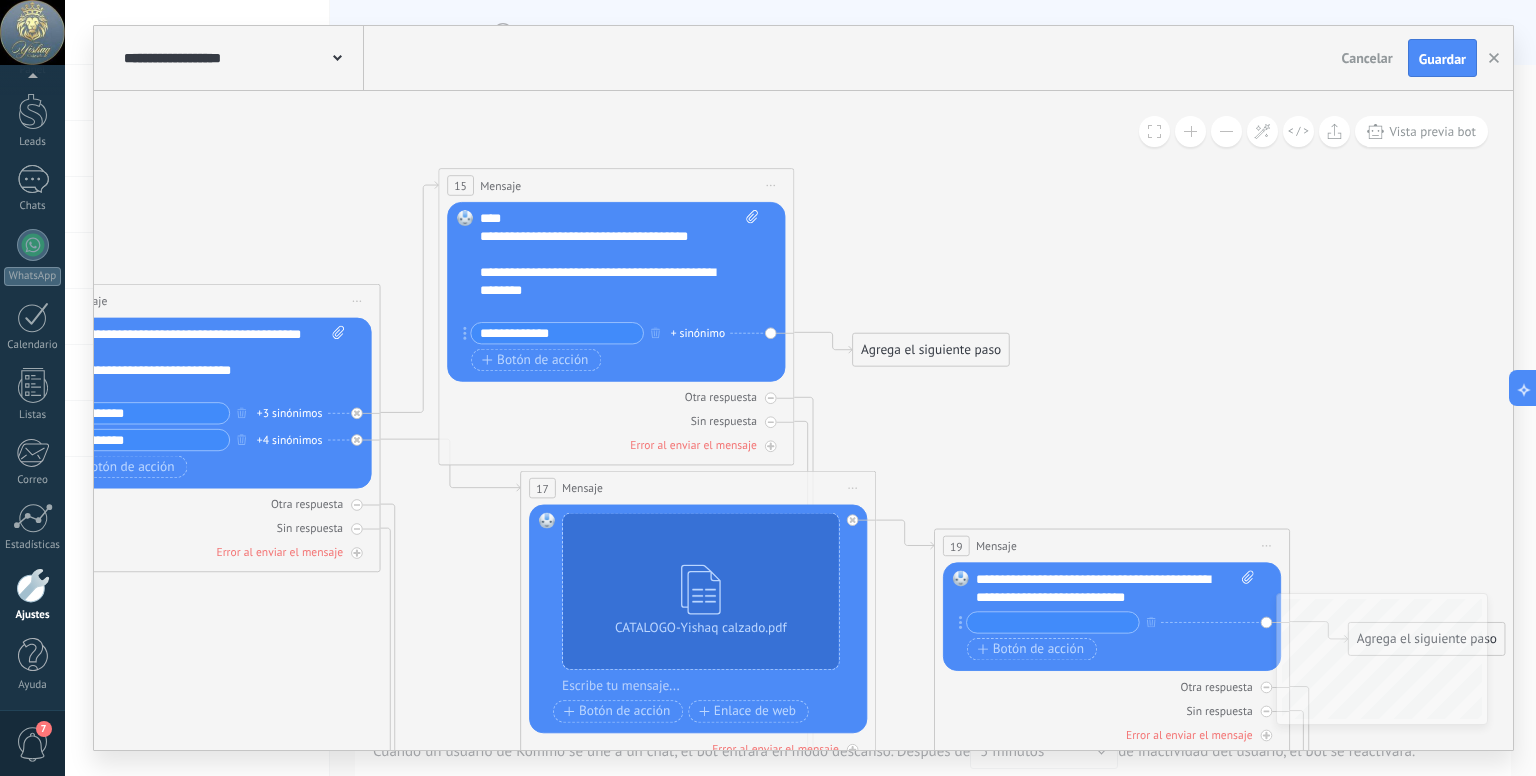 paste on "****" 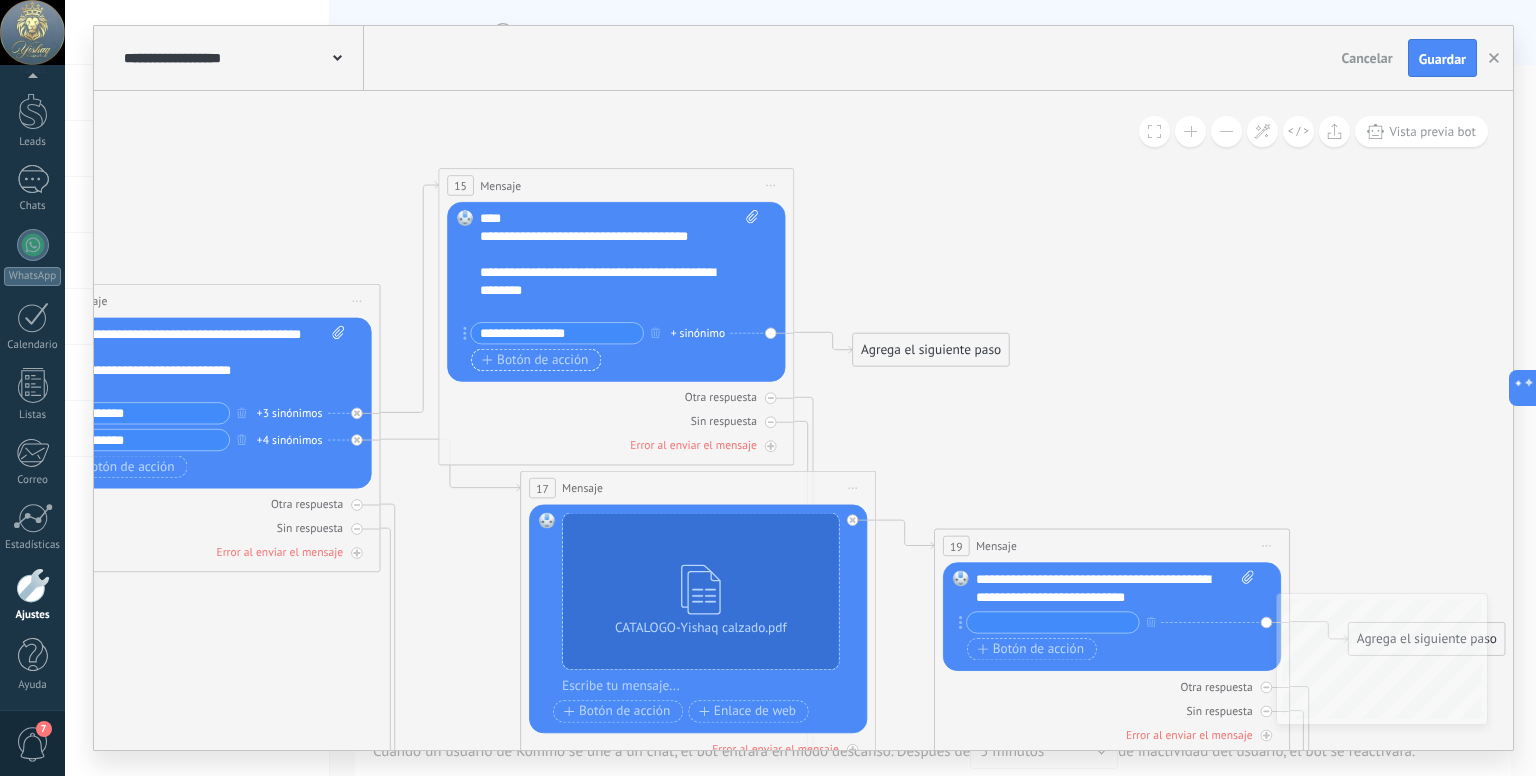 type on "**********" 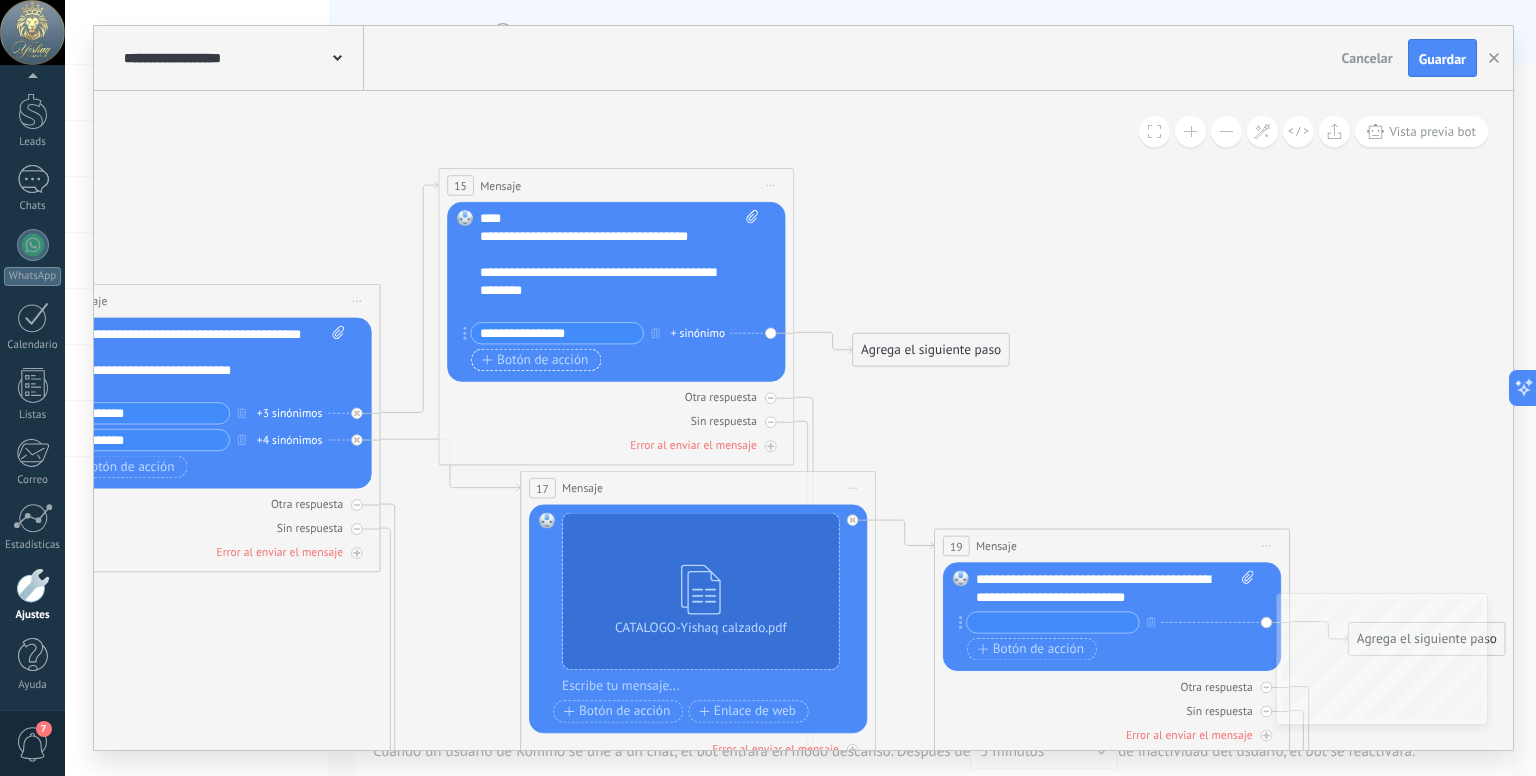 click on "Botón de acción" at bounding box center (535, 360) 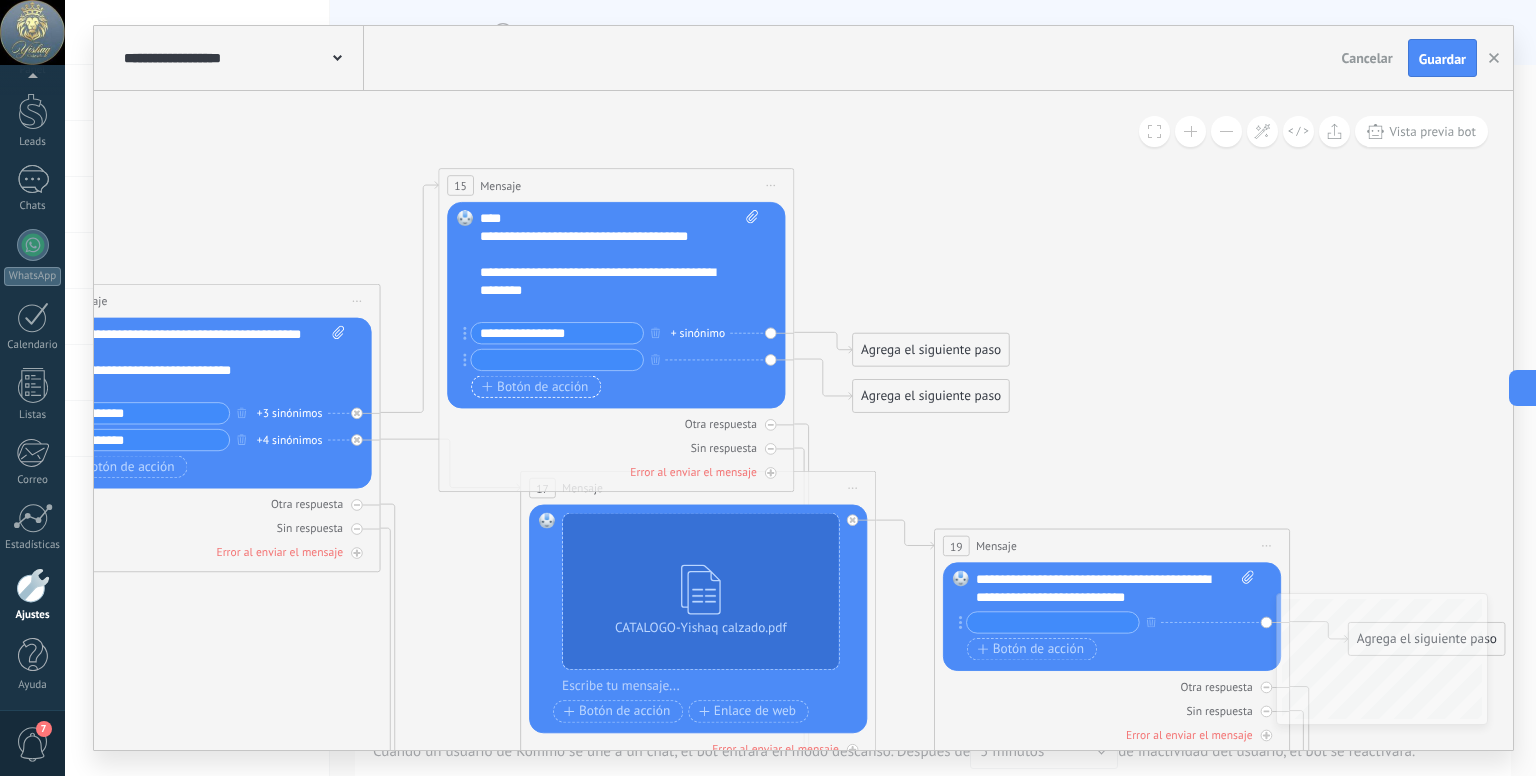 paste on "**********" 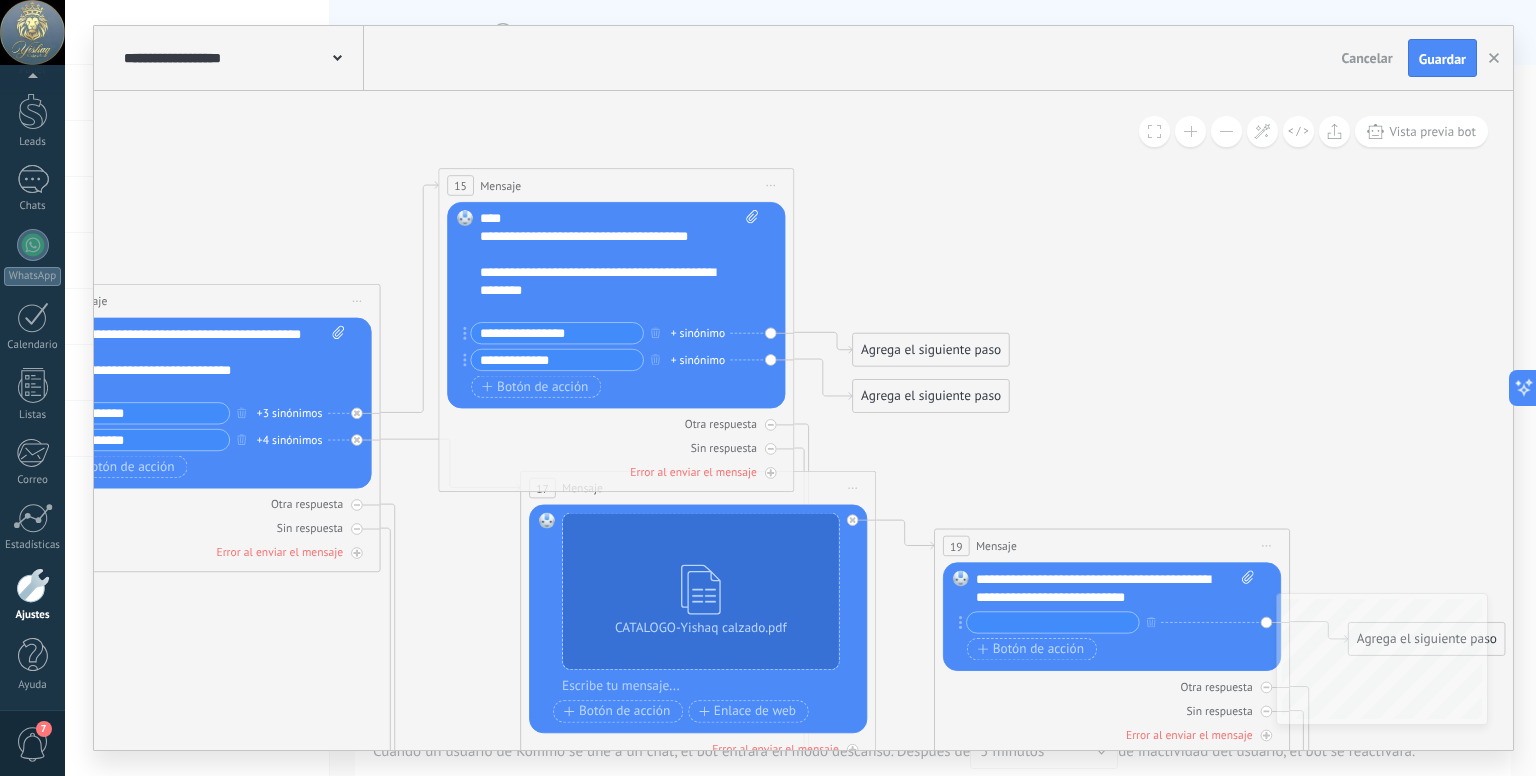 click on "**********" at bounding box center [557, 360] 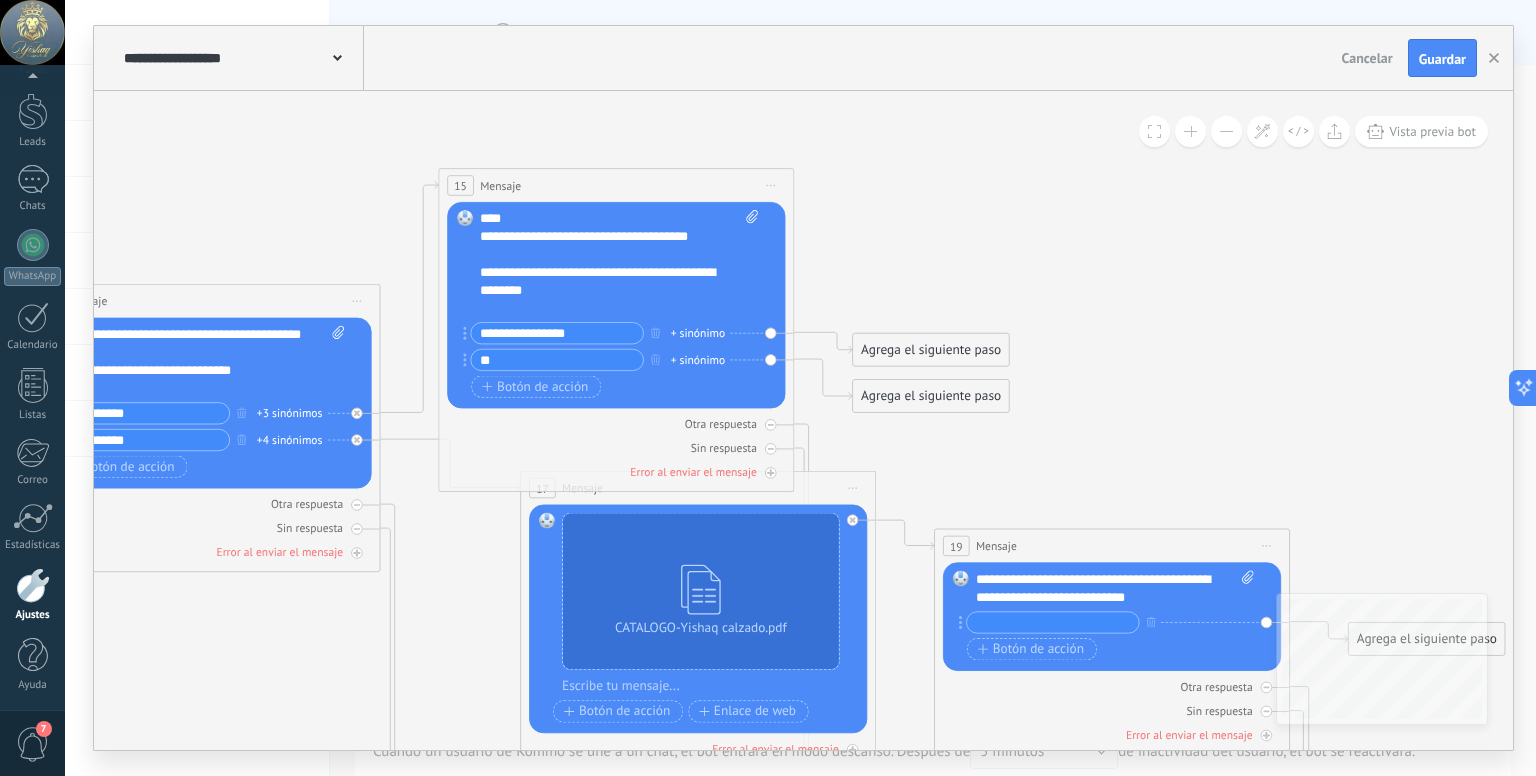 type on "*" 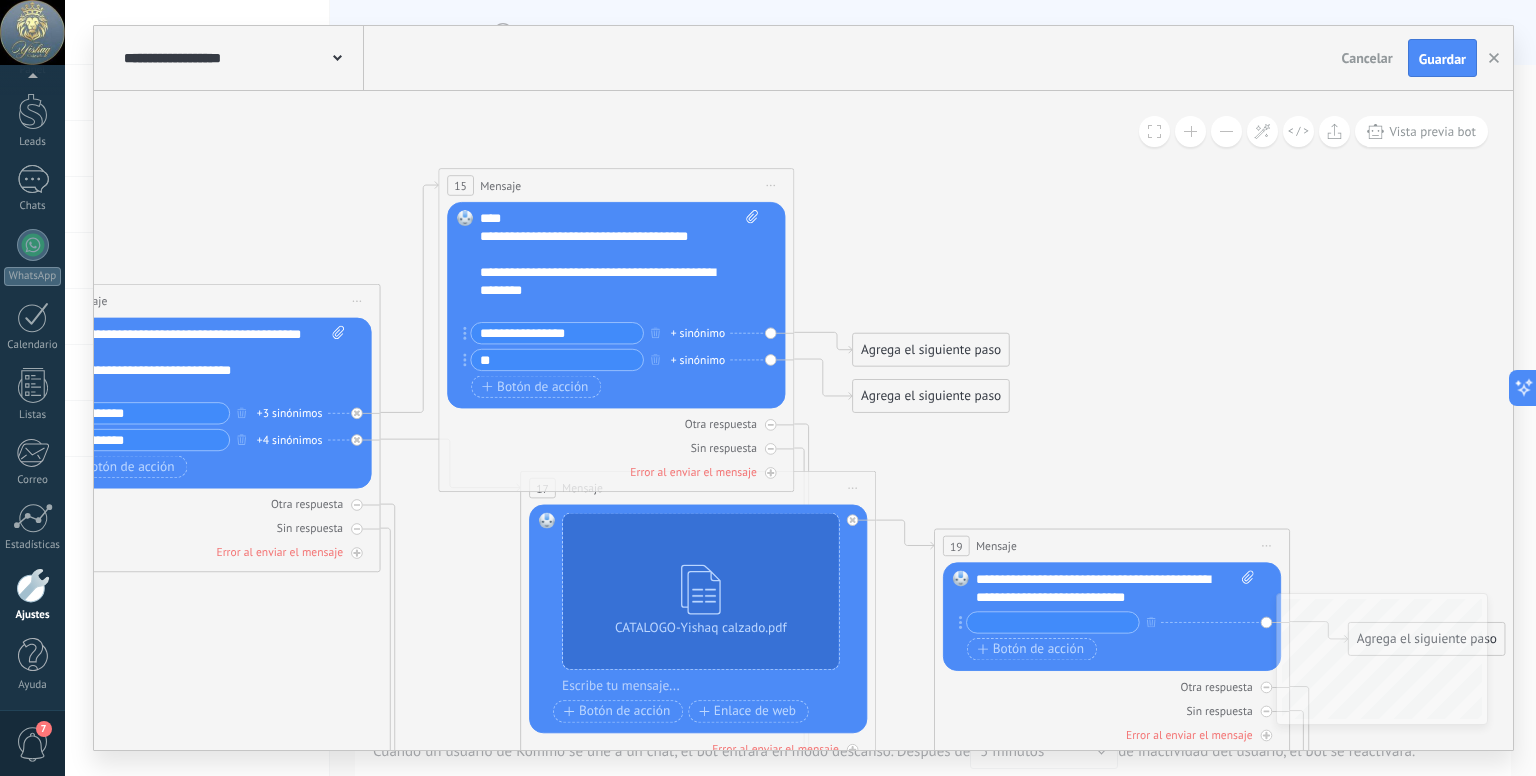 paste on "**********" 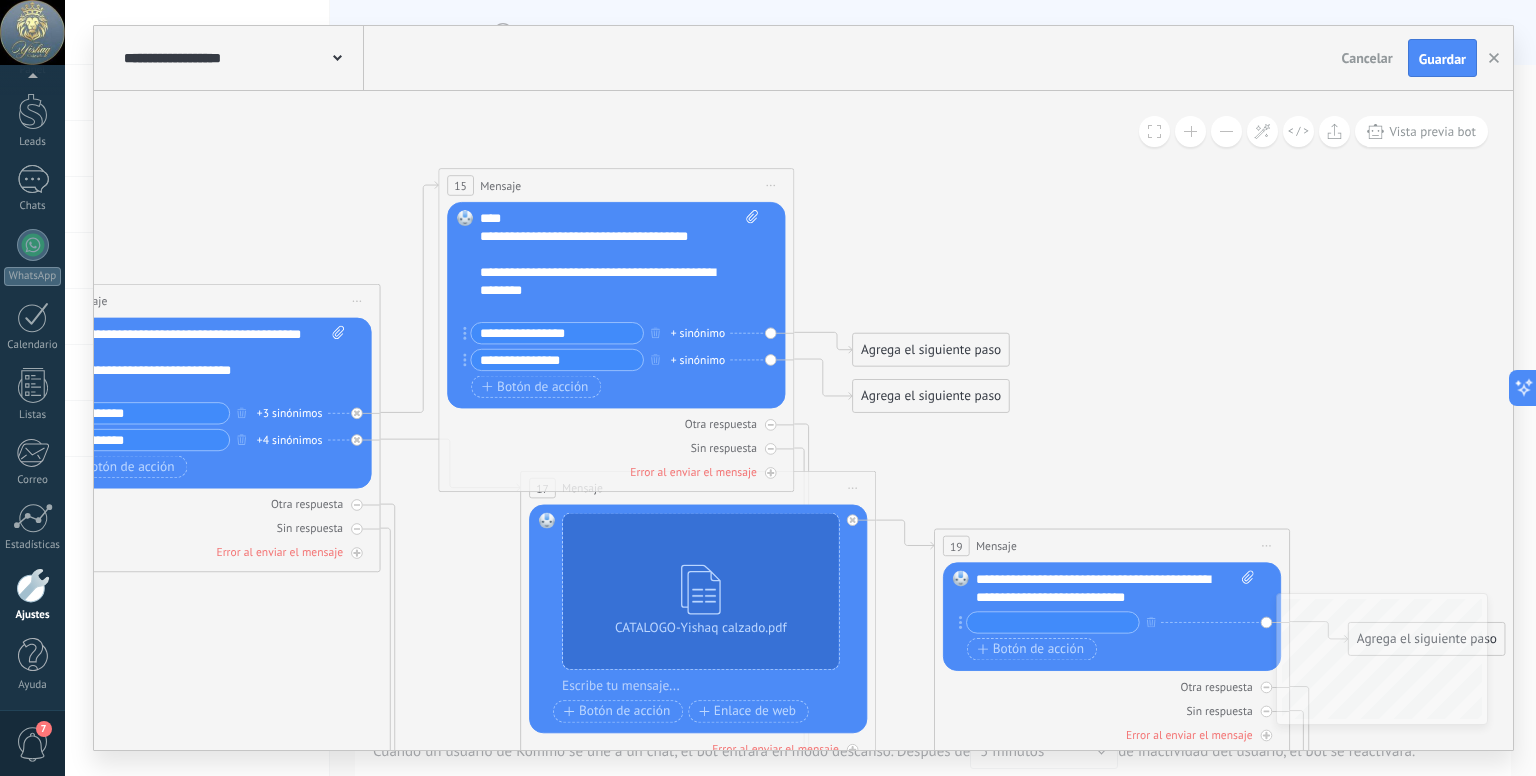 drag, startPoint x: 500, startPoint y: 360, endPoint x: 432, endPoint y: 369, distance: 68.593 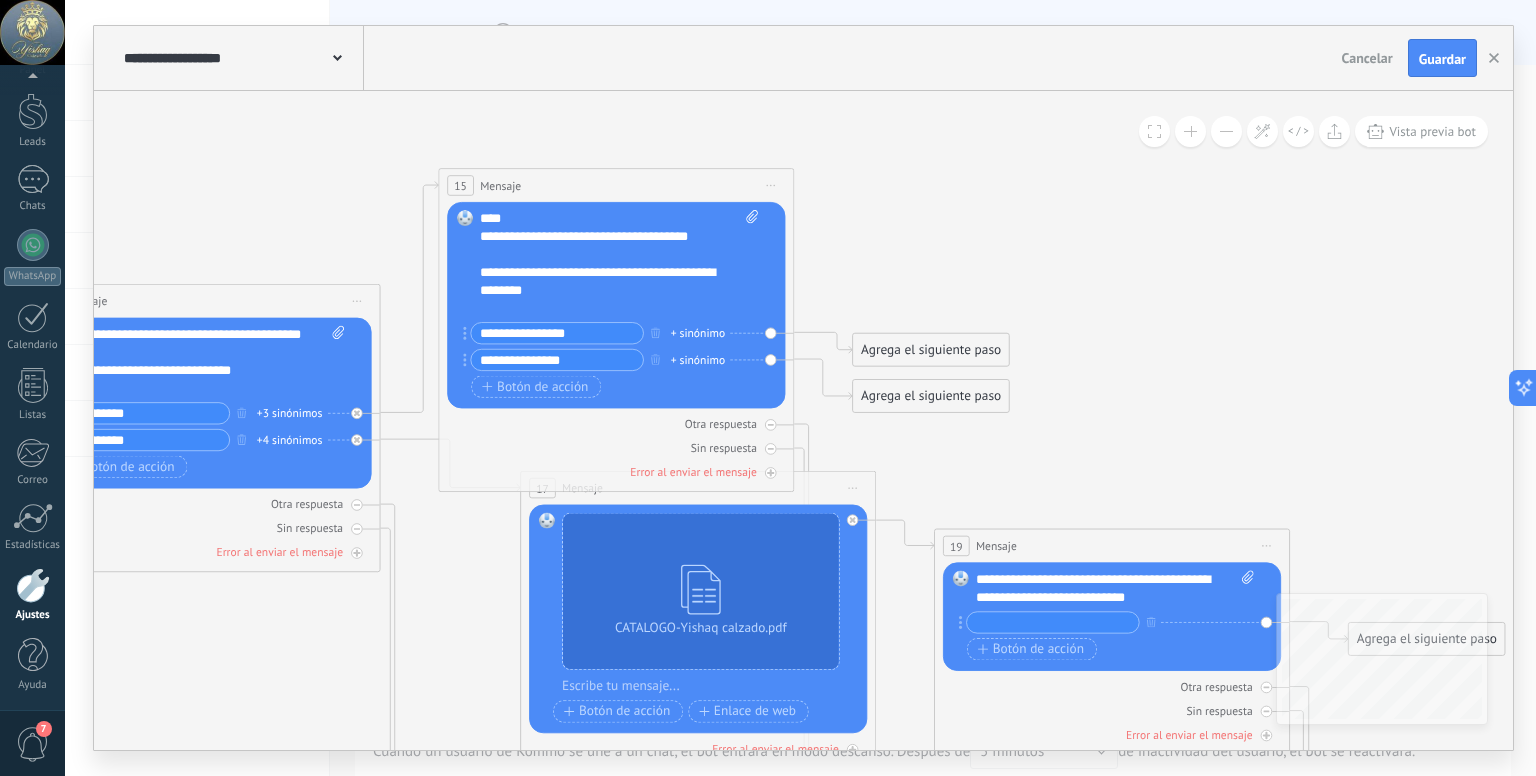 click on "**********" at bounding box center (-1372, 60) 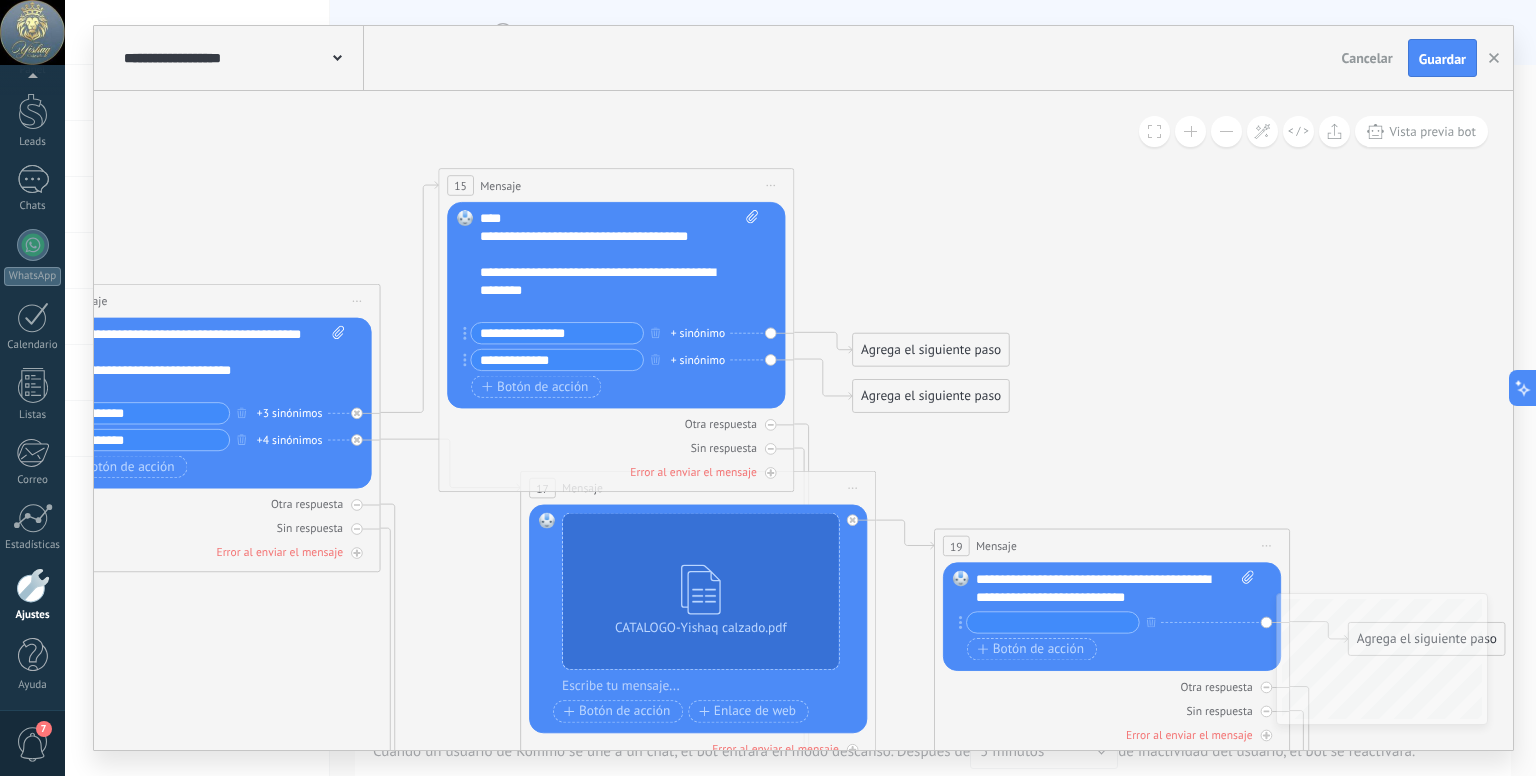 type on "**********" 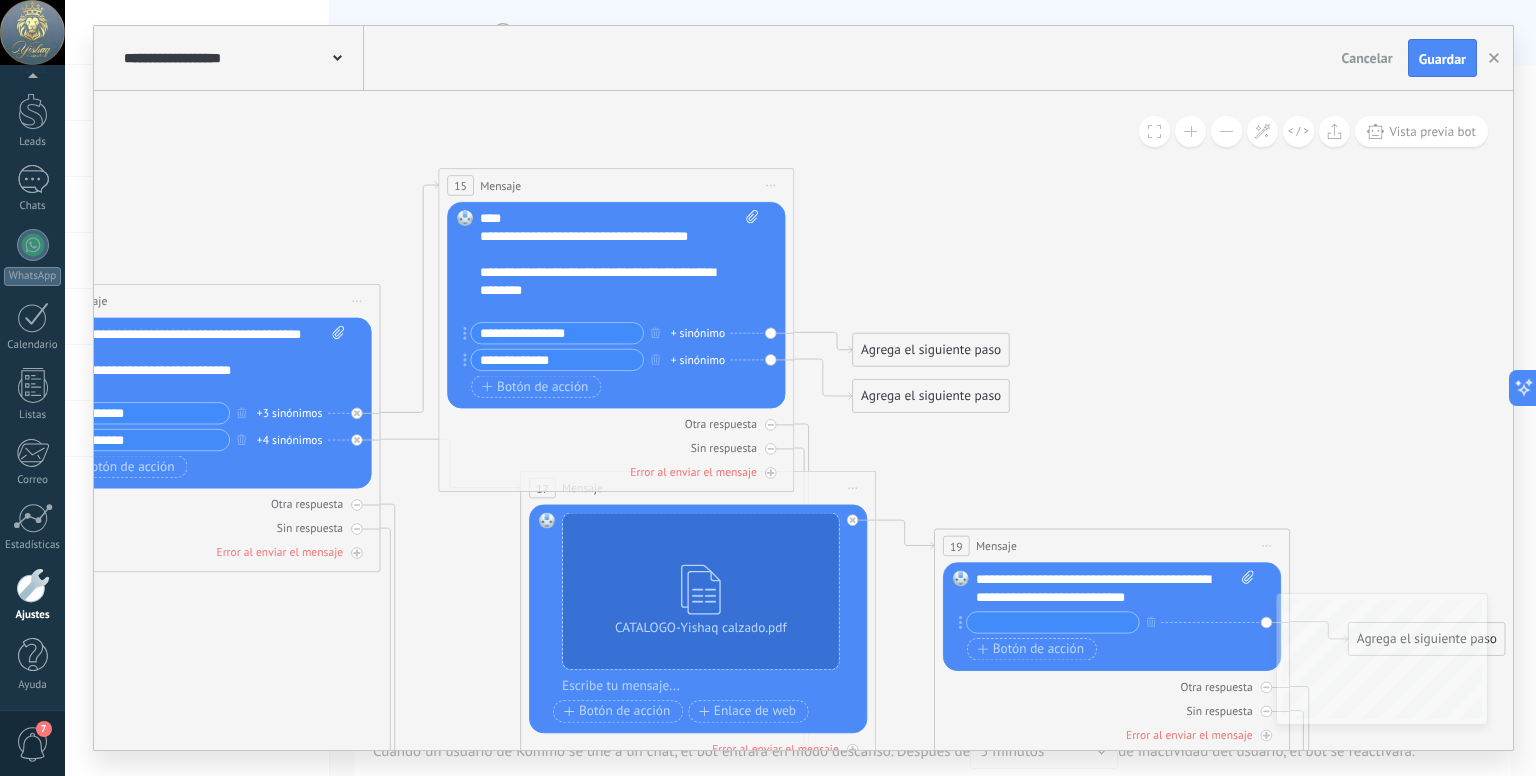 click on "+ sinónimo" at bounding box center [698, 360] 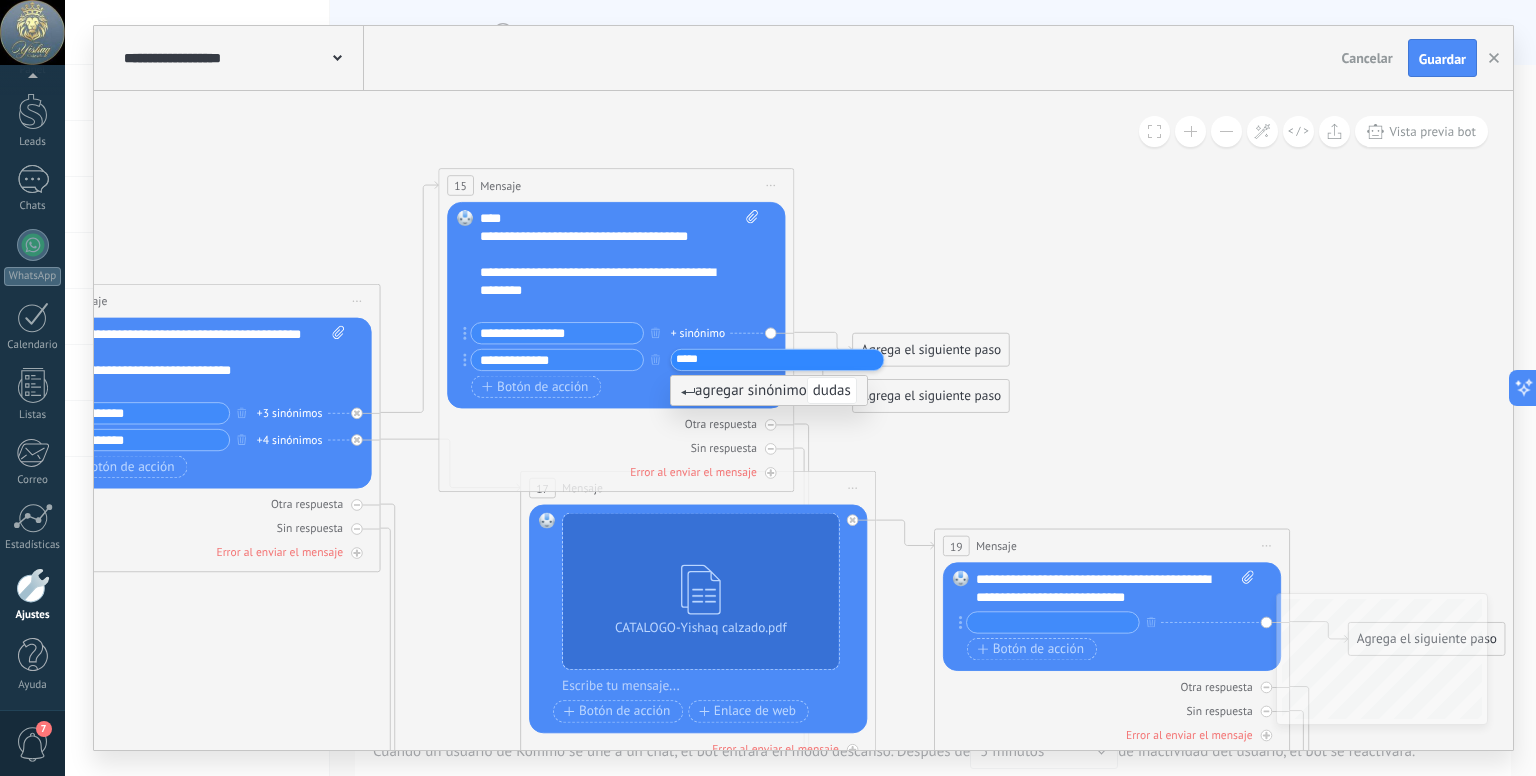type on "*****" 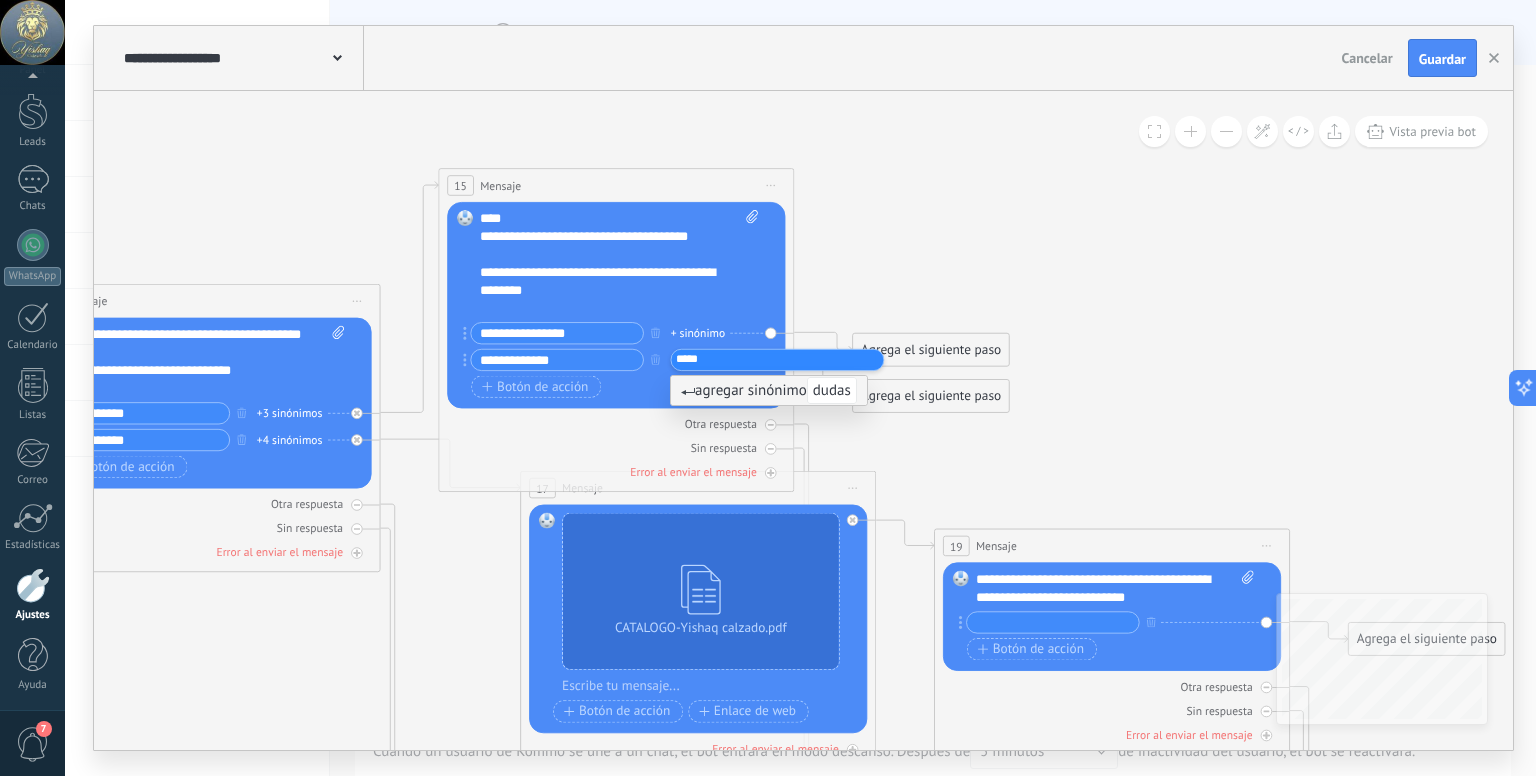 click on "**********" at bounding box center [614, 362] 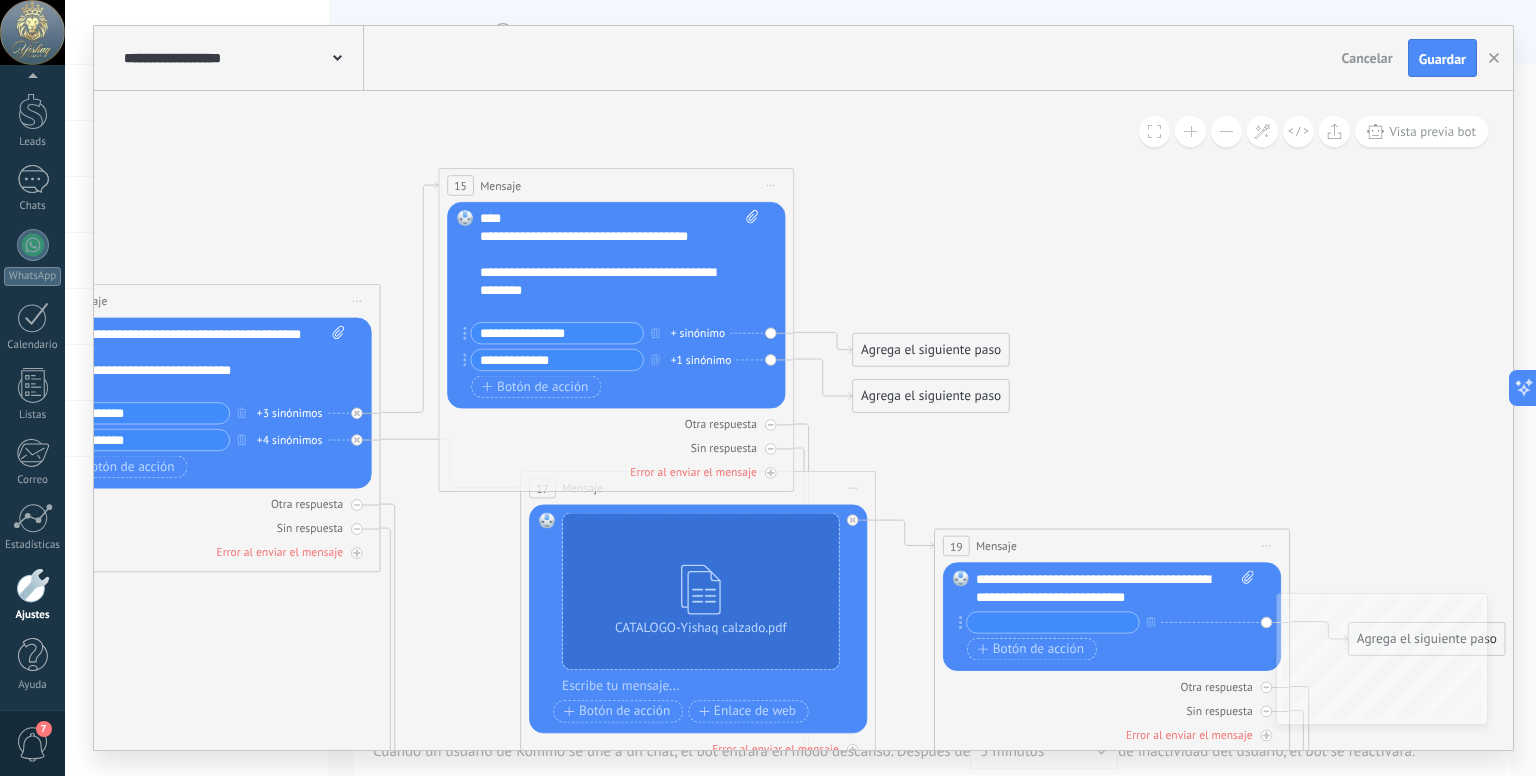 click on "+1 sinónimo" at bounding box center [701, 360] 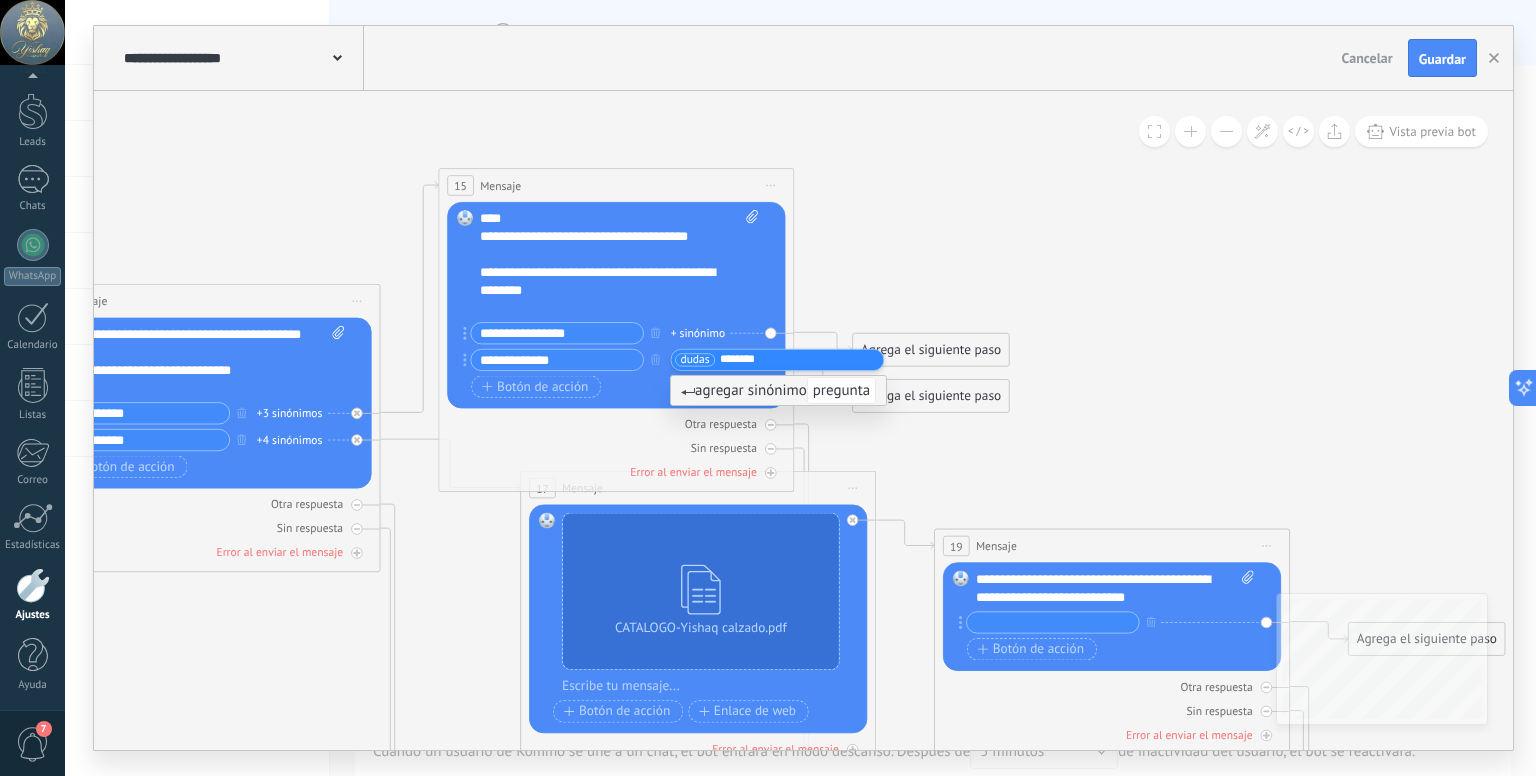 type on "********" 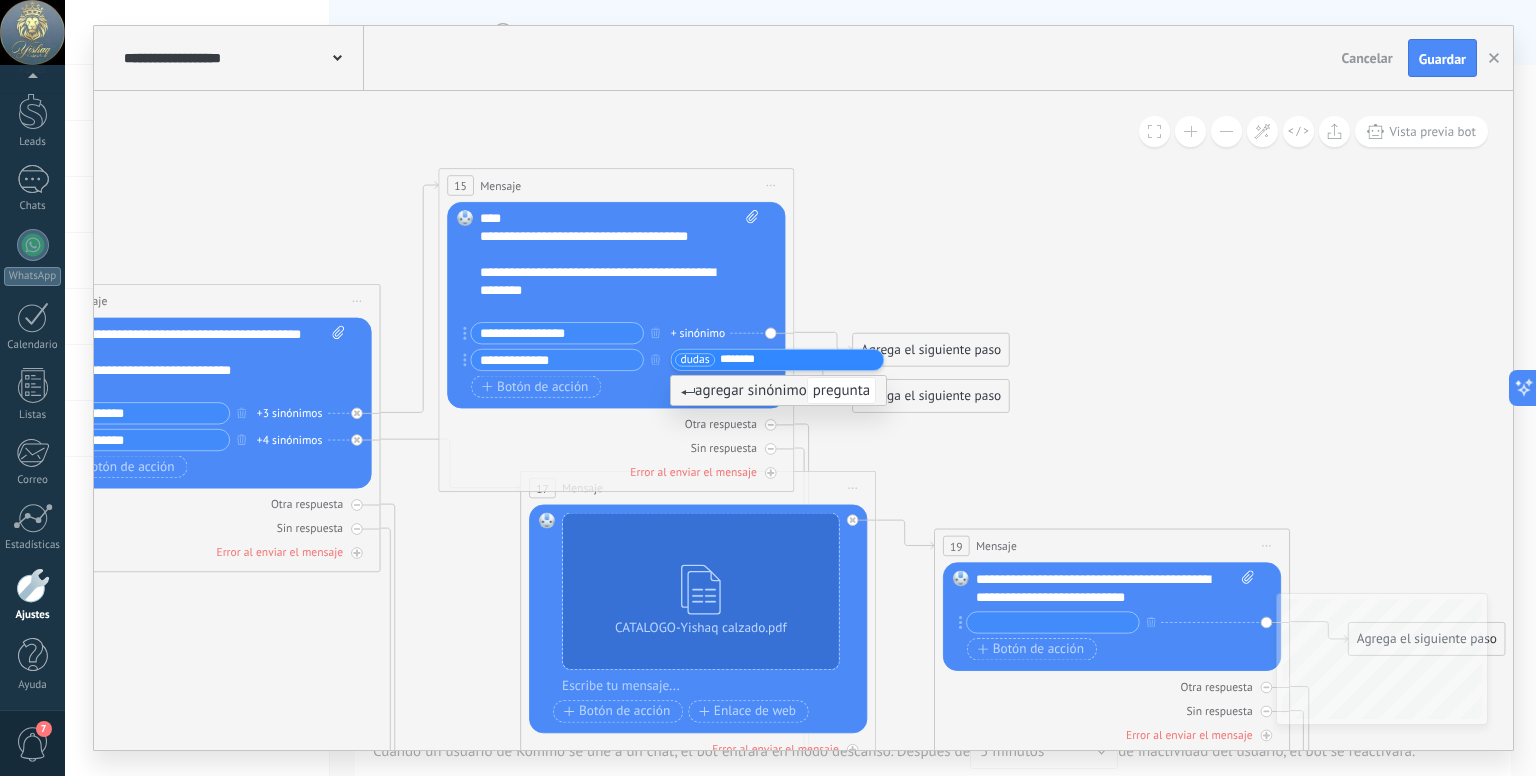 click on "Otra respuesta
Sin respuesta
Error al enviar el mensaje" at bounding box center (616, 444) 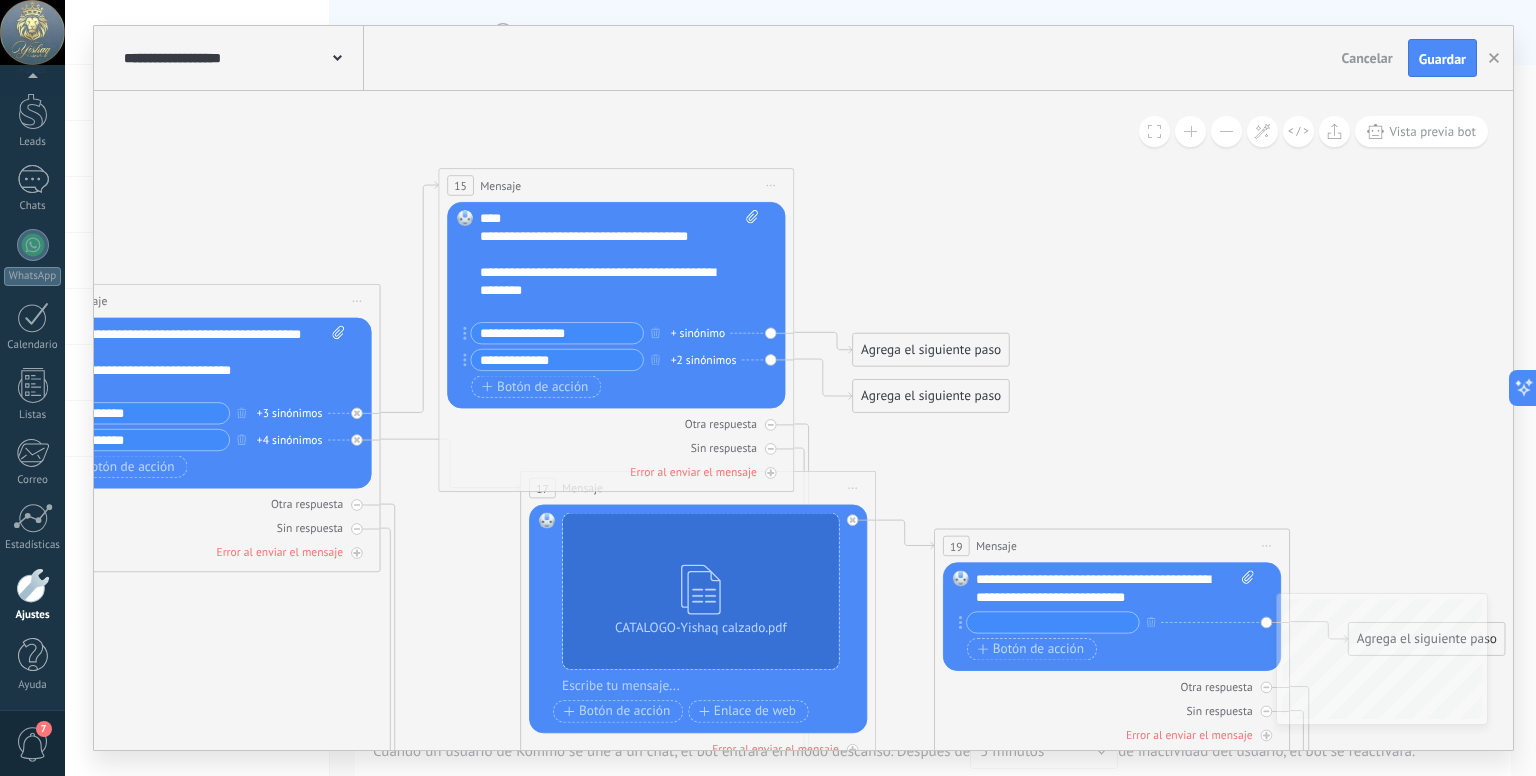 click on "+2  sinónimos" at bounding box center (704, 360) 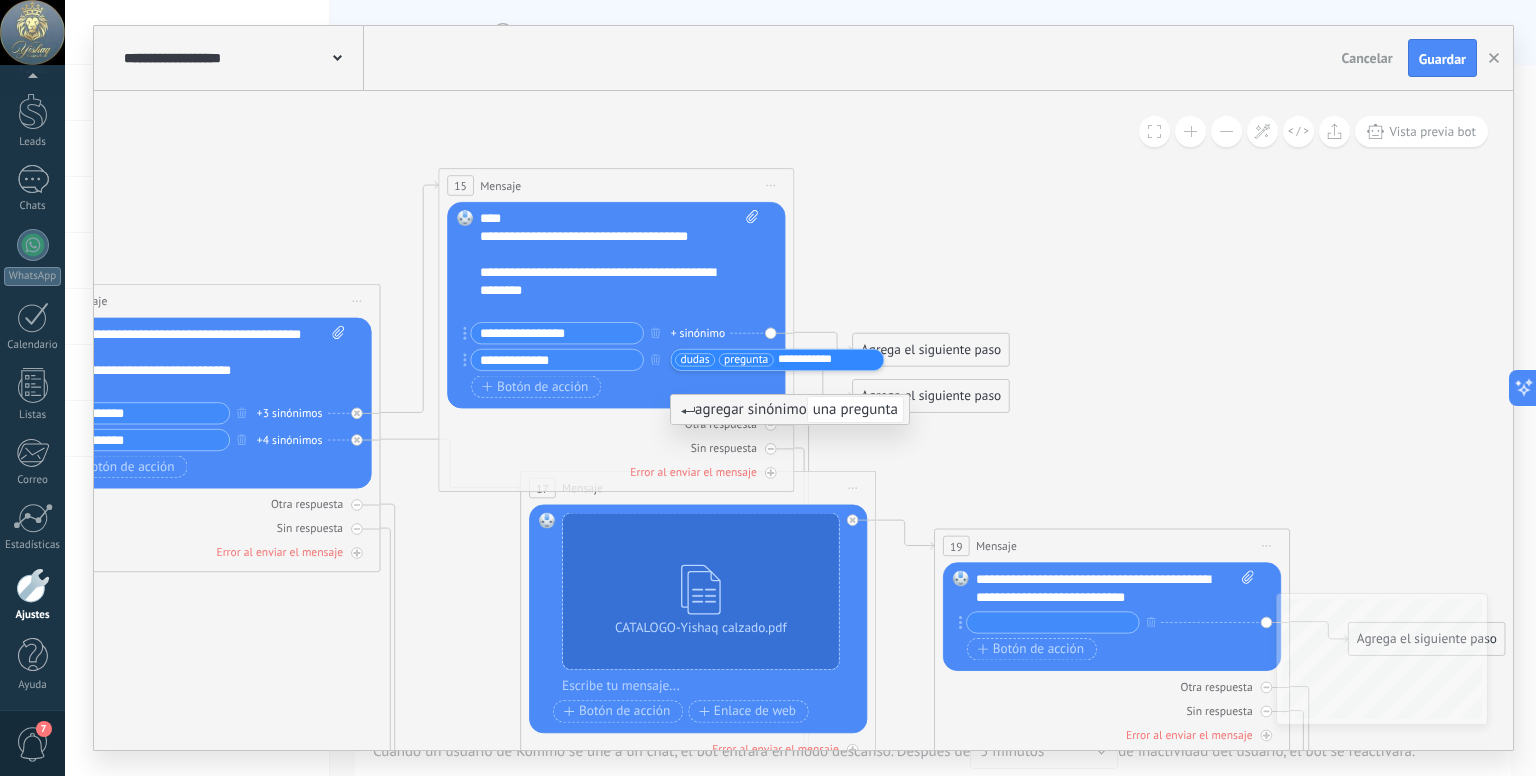type on "**********" 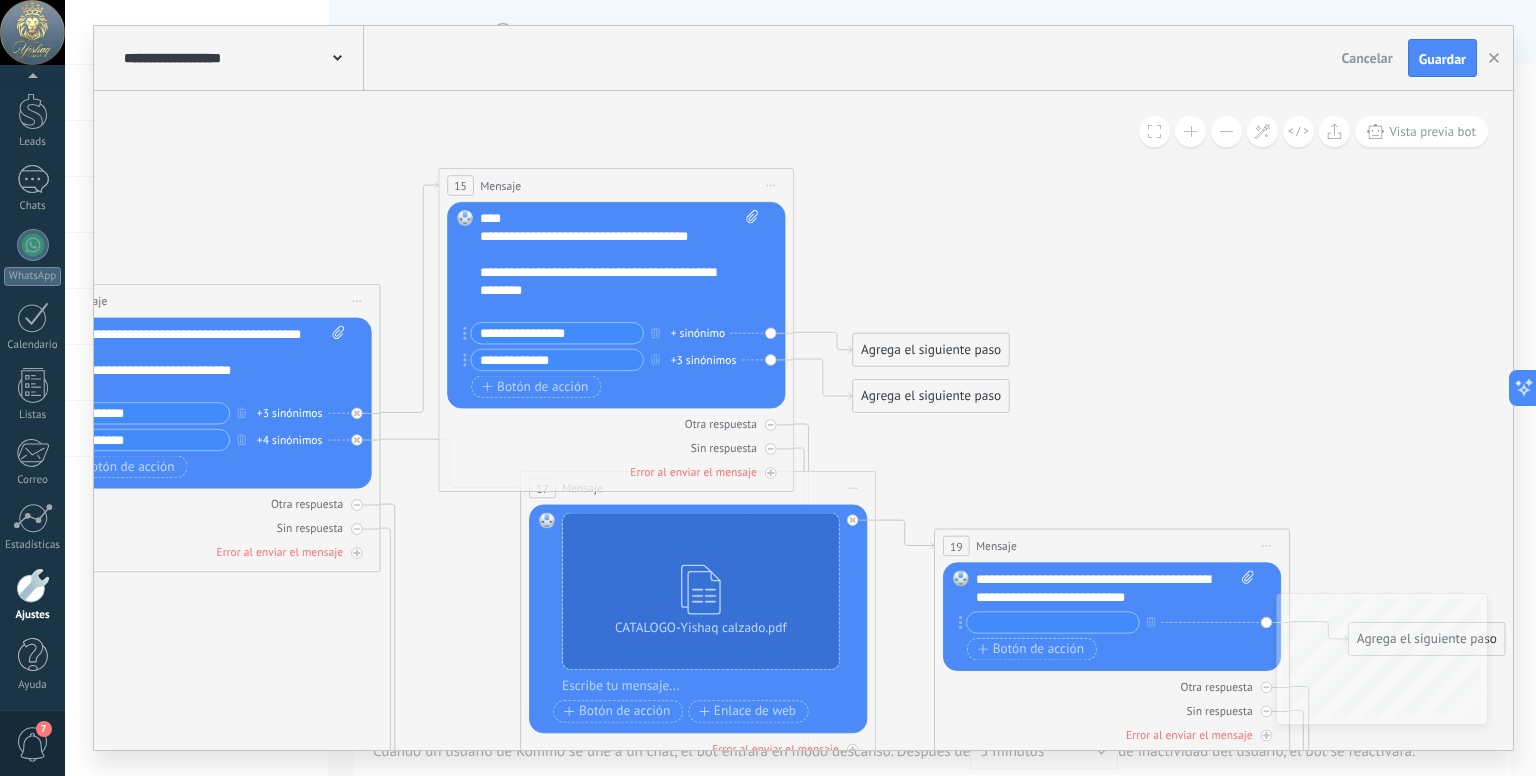 click on "+3  sinónimos" at bounding box center [704, 360] 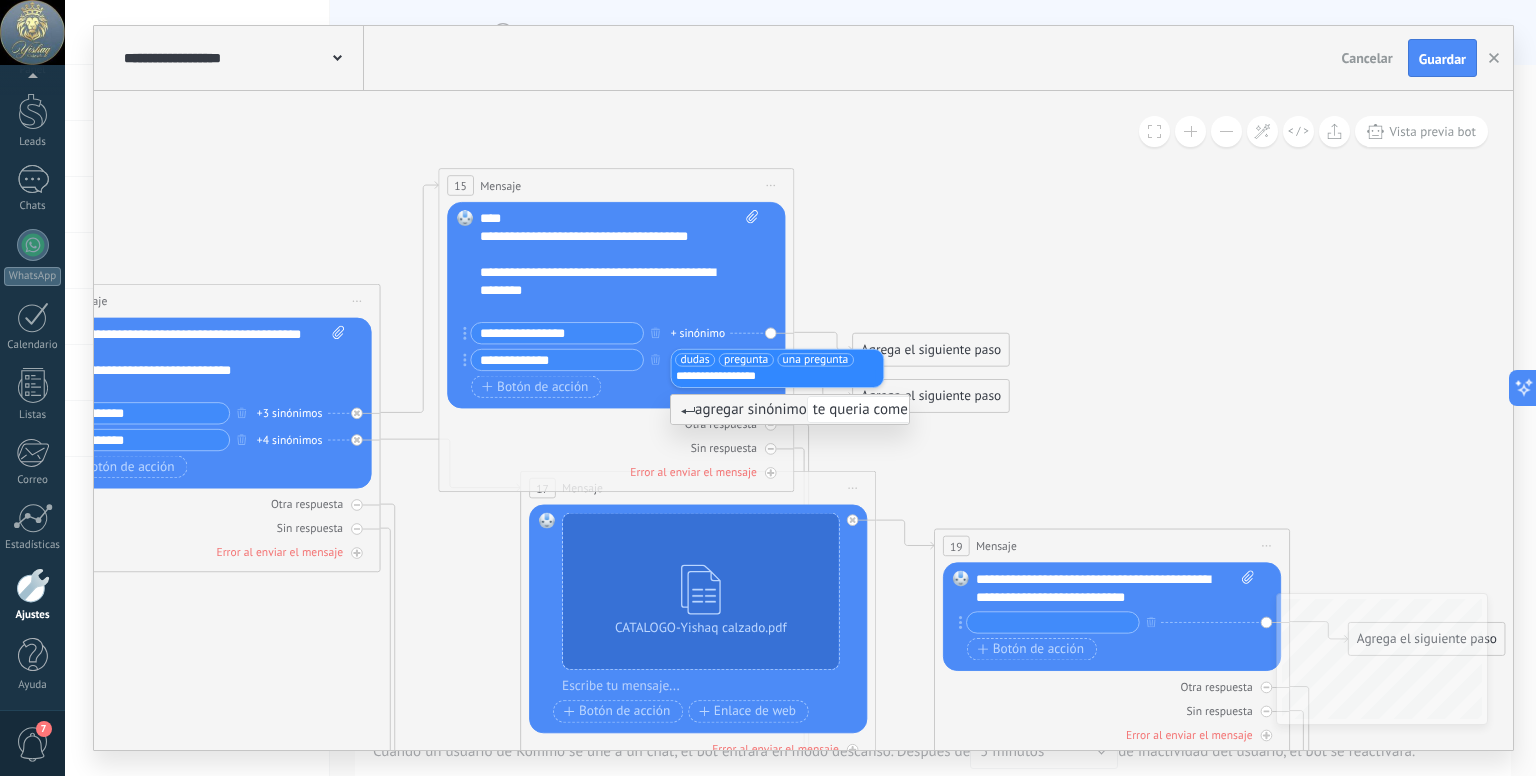 type on "**********" 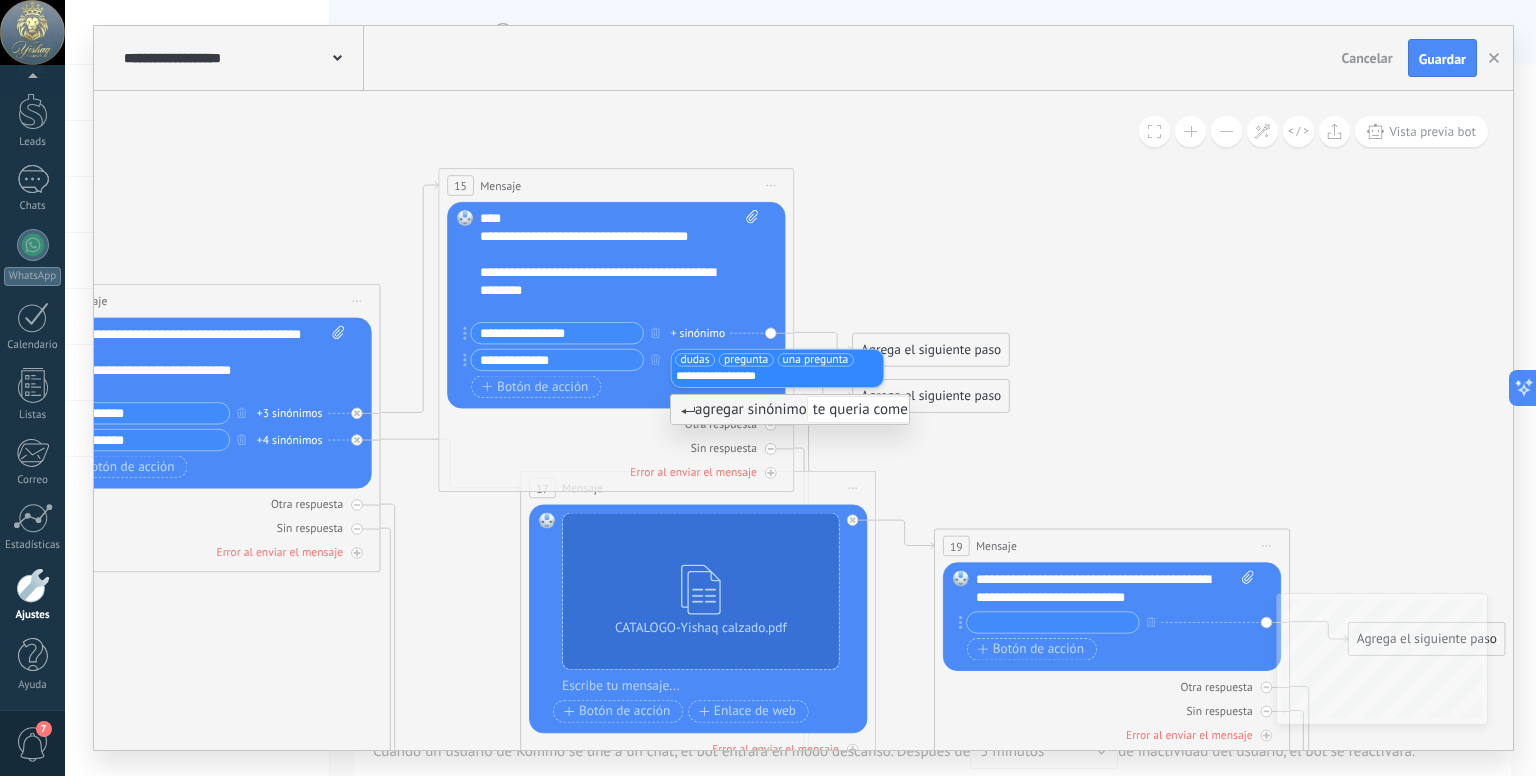 click 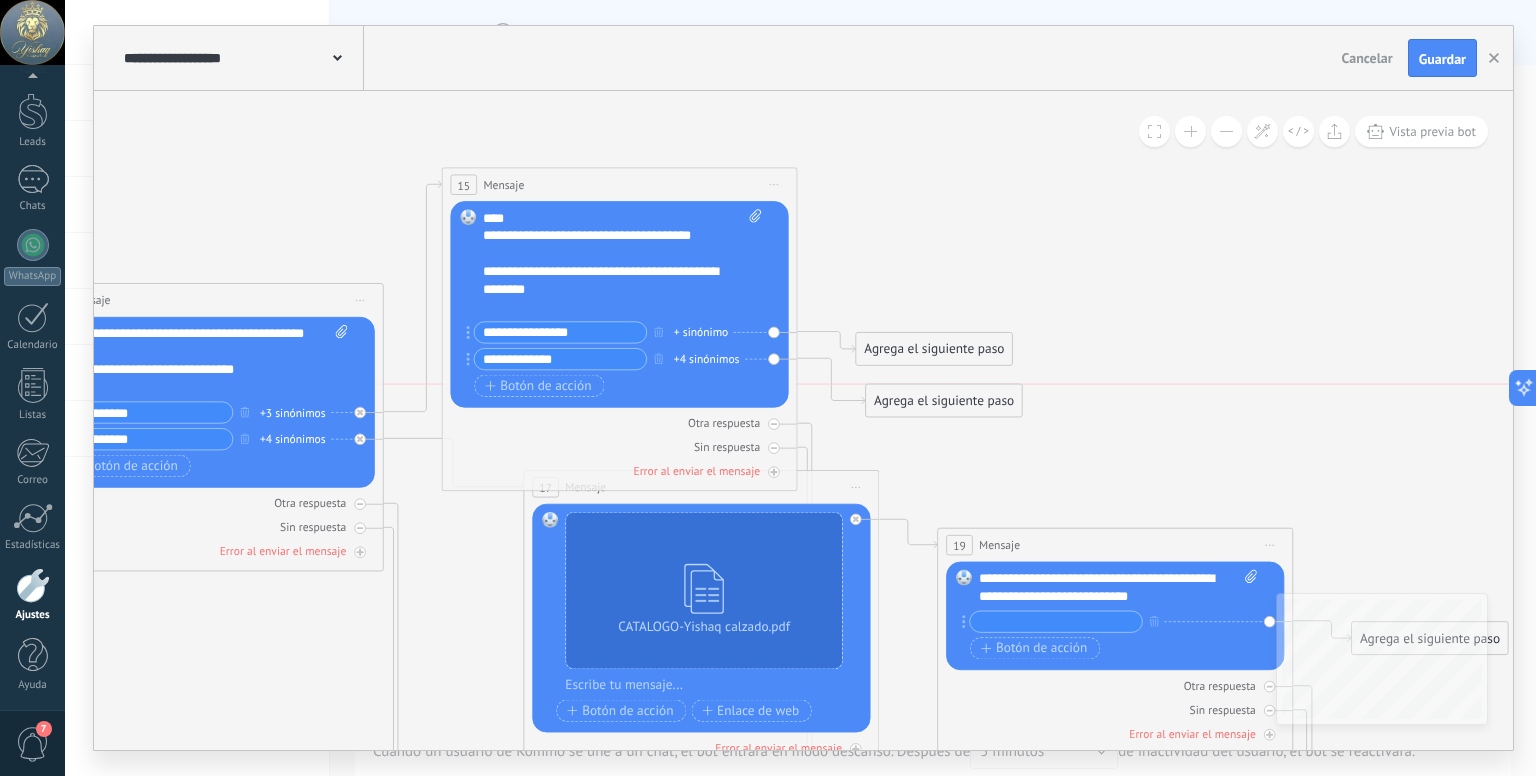 drag, startPoint x: 882, startPoint y: 402, endPoint x: 892, endPoint y: 405, distance: 10.440307 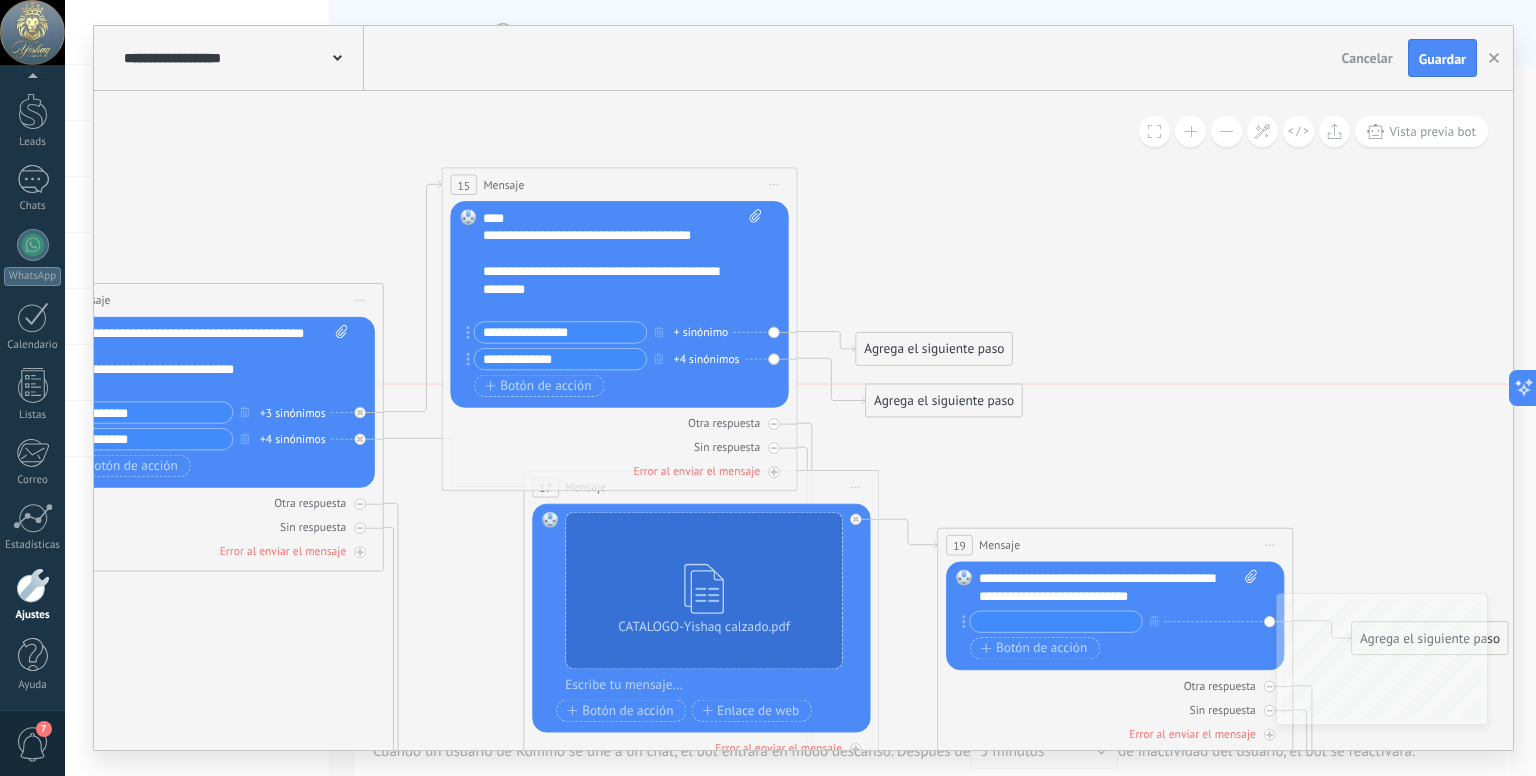 click on "Agrega el siguiente paso" at bounding box center (944, 400) 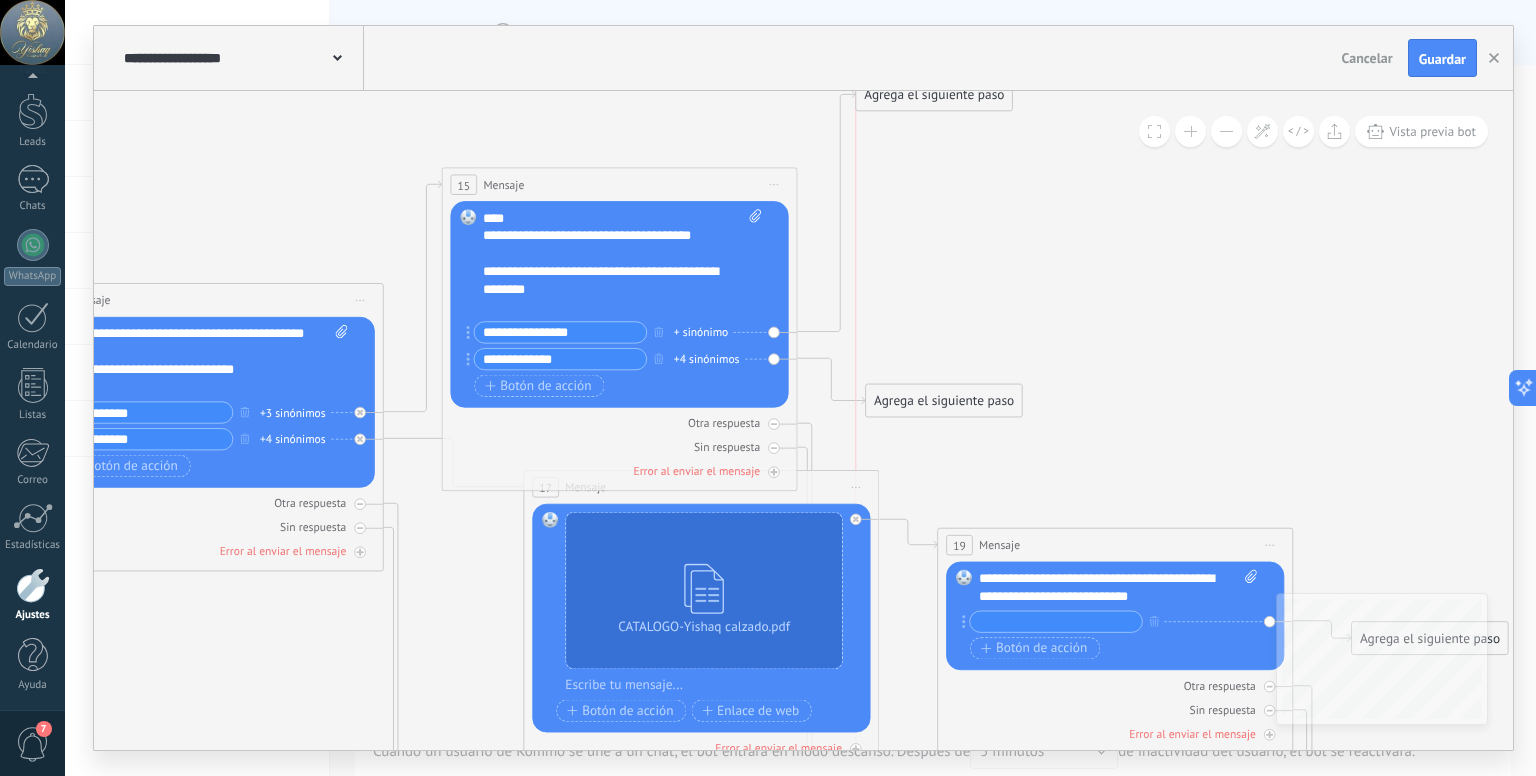 drag, startPoint x: 900, startPoint y: 355, endPoint x: 892, endPoint y: 107, distance: 248.129 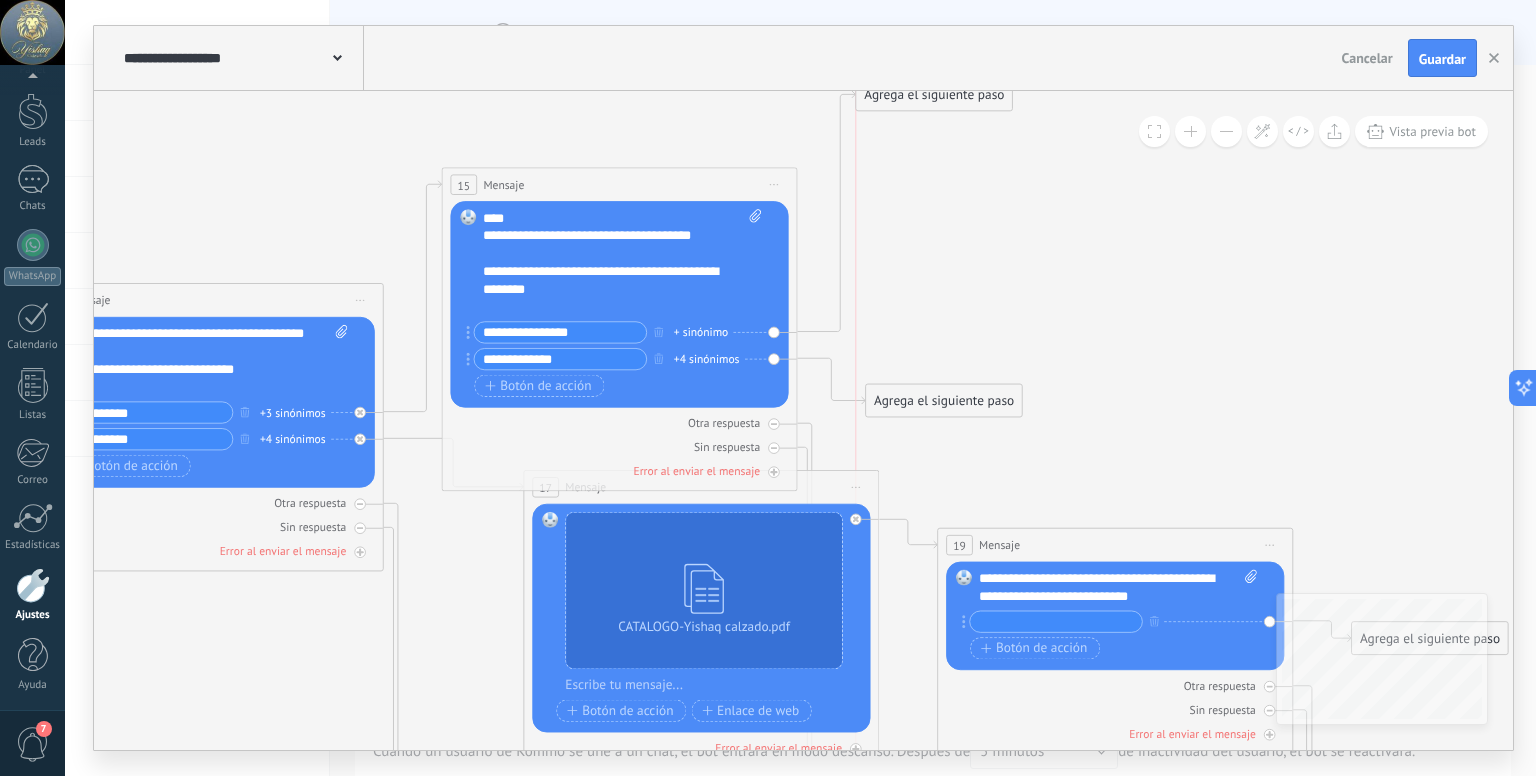 click on "Agrega el siguiente paso" at bounding box center (934, 94) 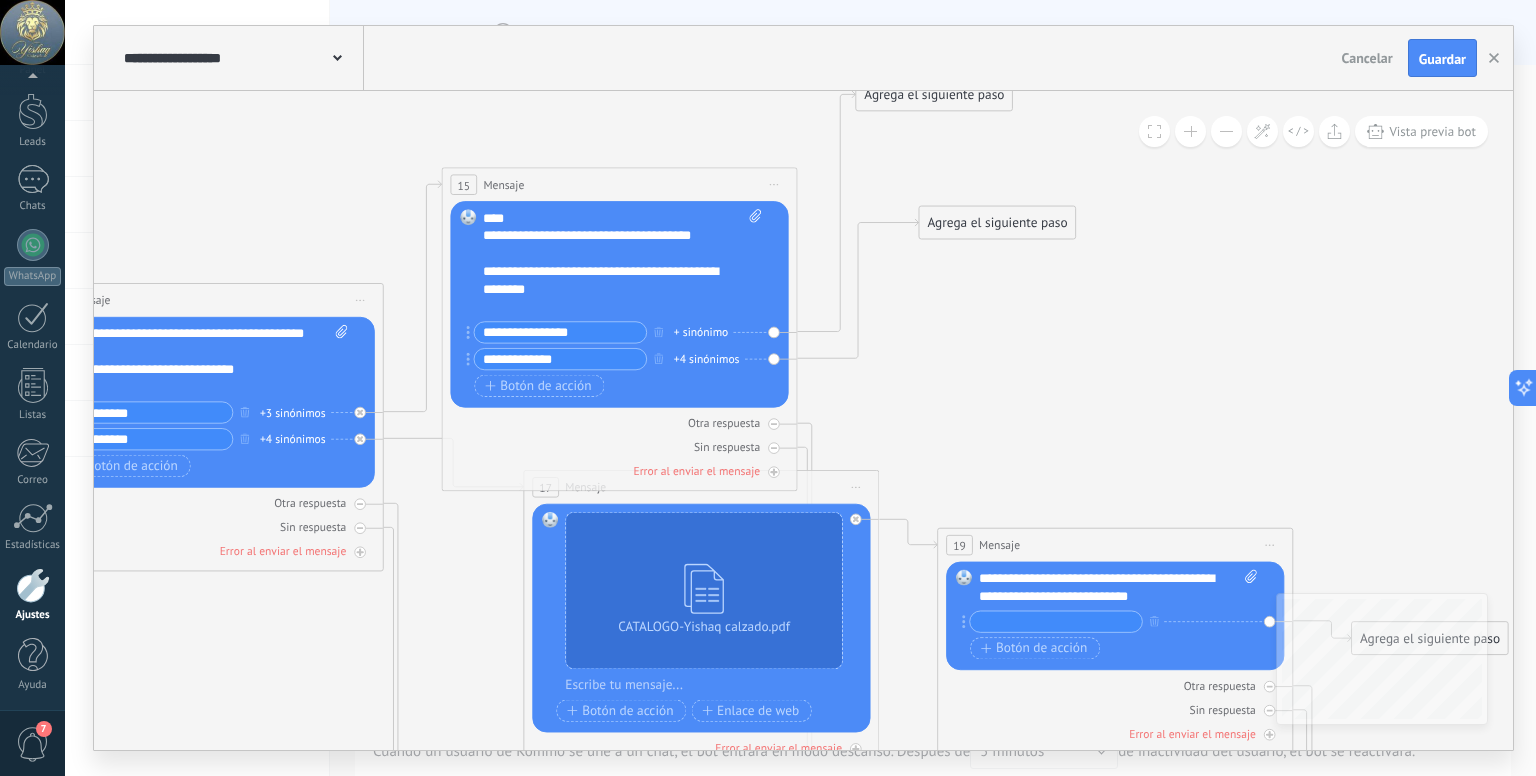 drag, startPoint x: 914, startPoint y: 399, endPoint x: 968, endPoint y: 221, distance: 186.01076 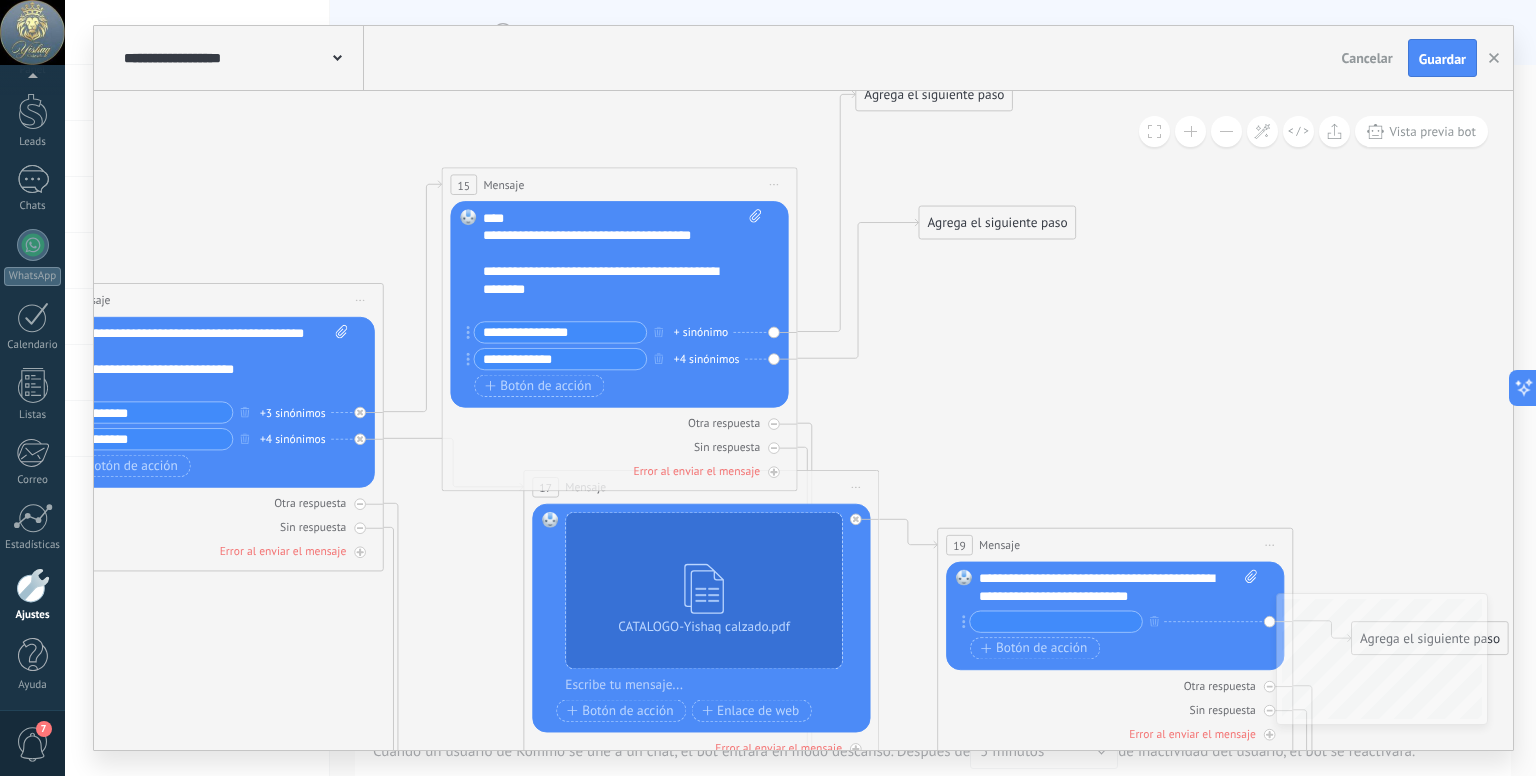 click on "Agrega el siguiente paso" at bounding box center (997, 222) 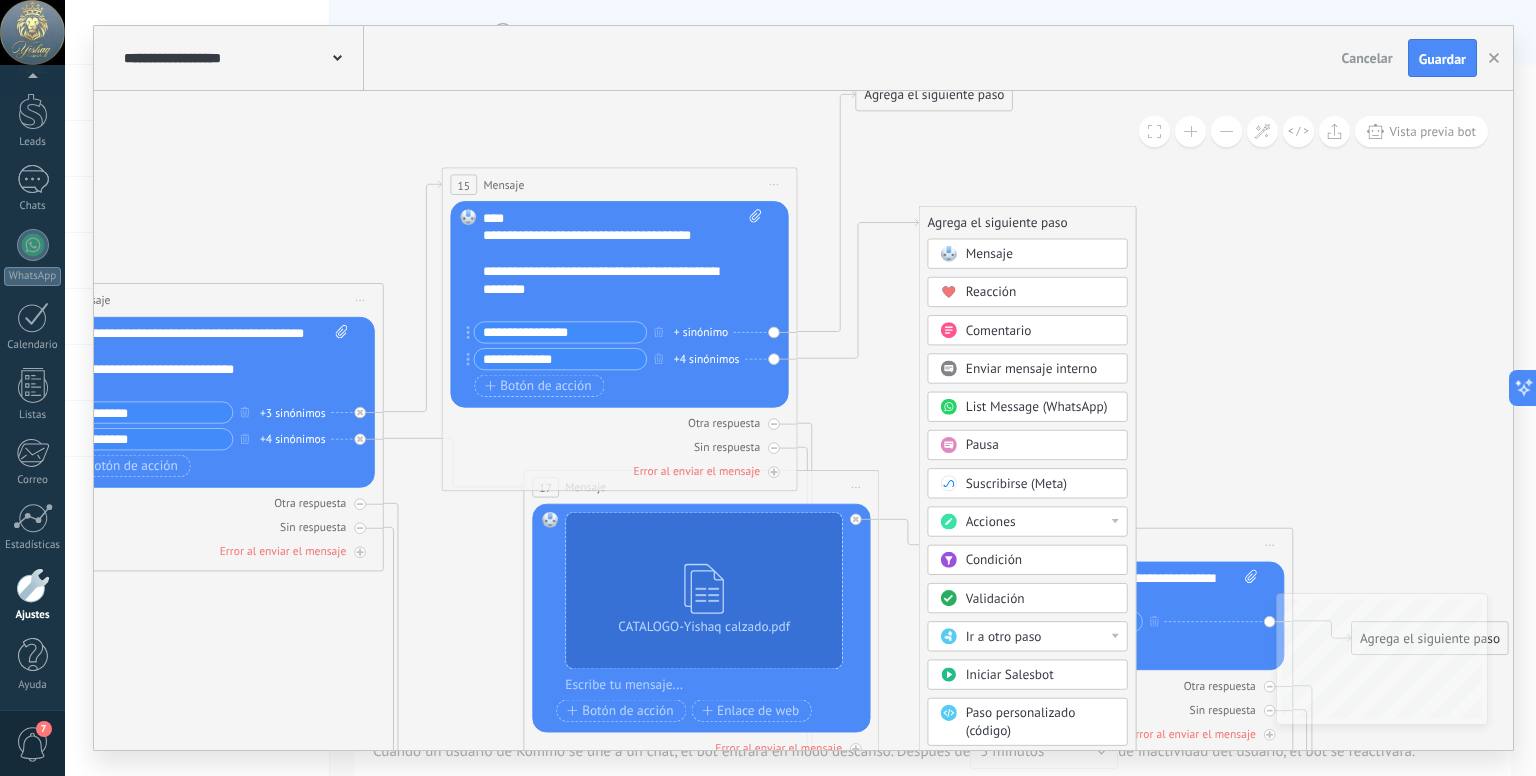 click on "Mensaje" at bounding box center [989, 254] 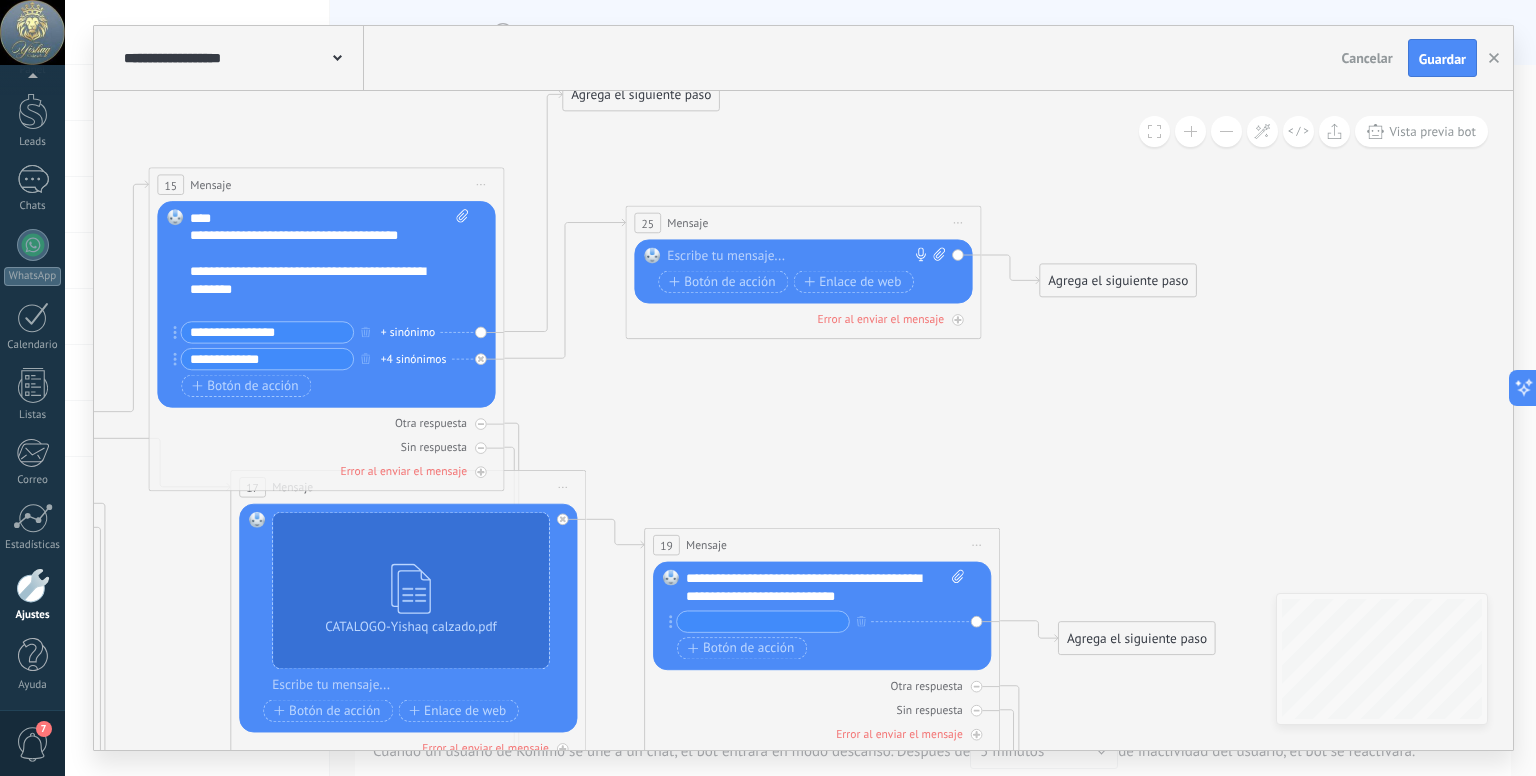 click at bounding box center (799, 256) 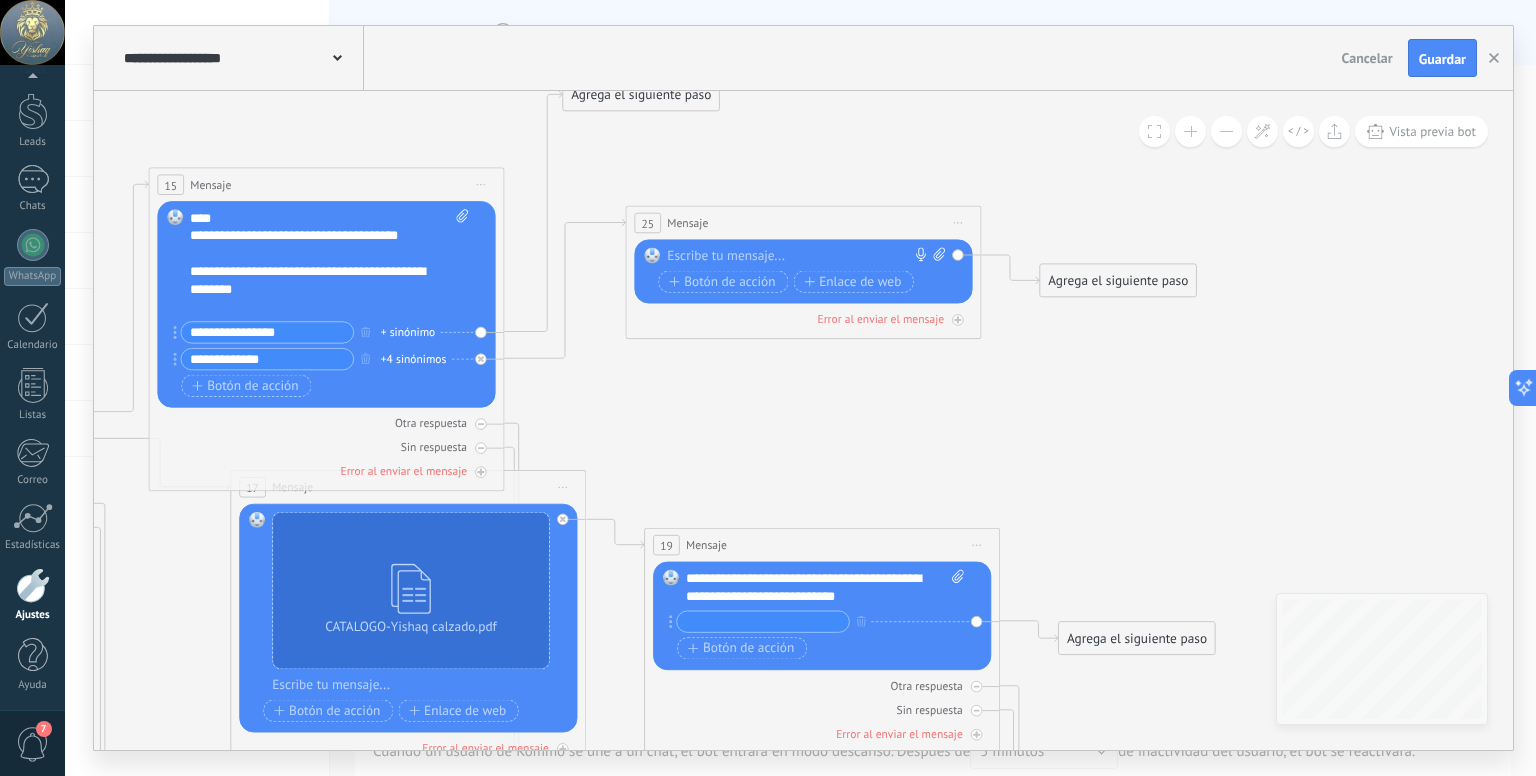 paste 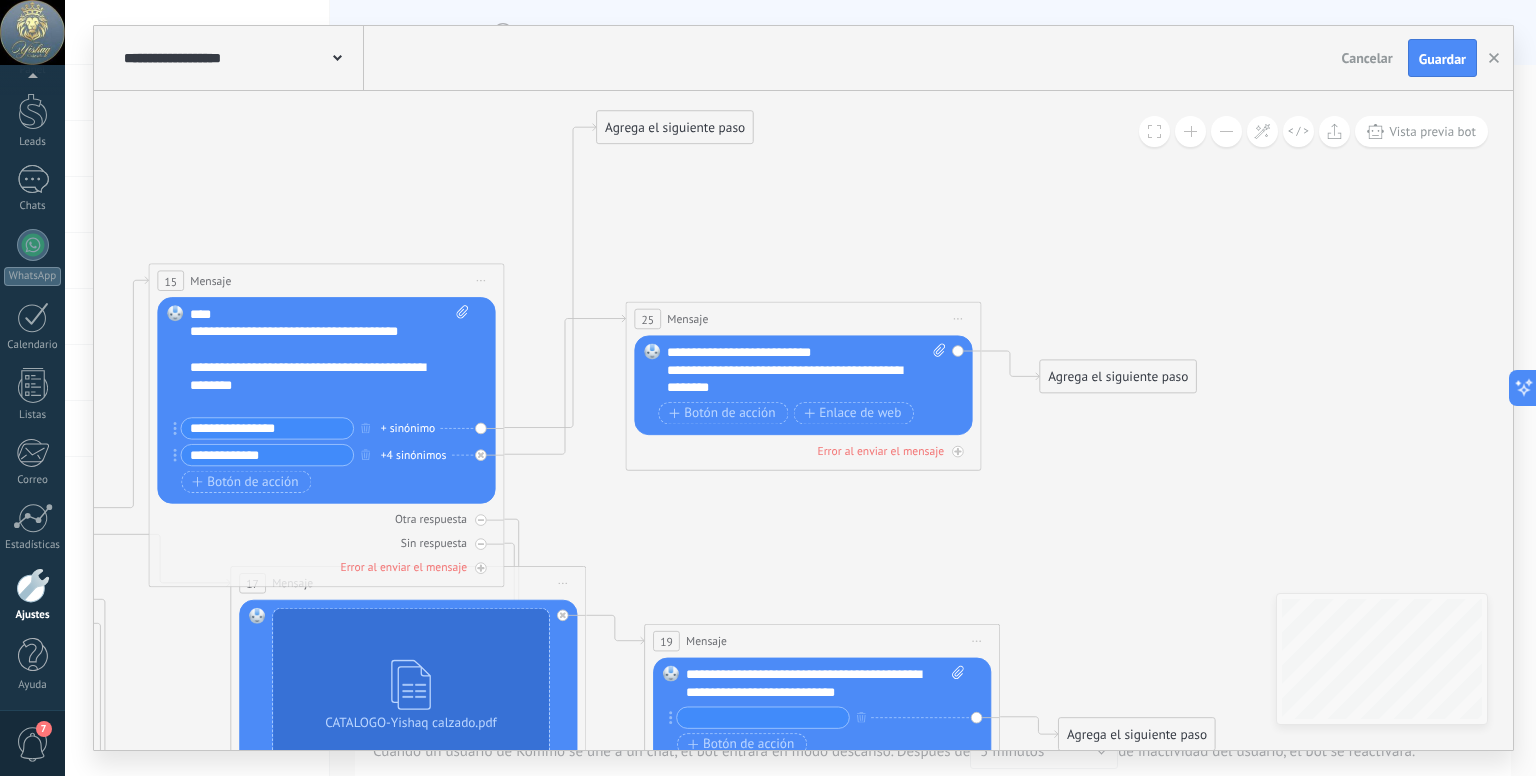 drag, startPoint x: 664, startPoint y: 183, endPoint x: 703, endPoint y: 117, distance: 76.66159 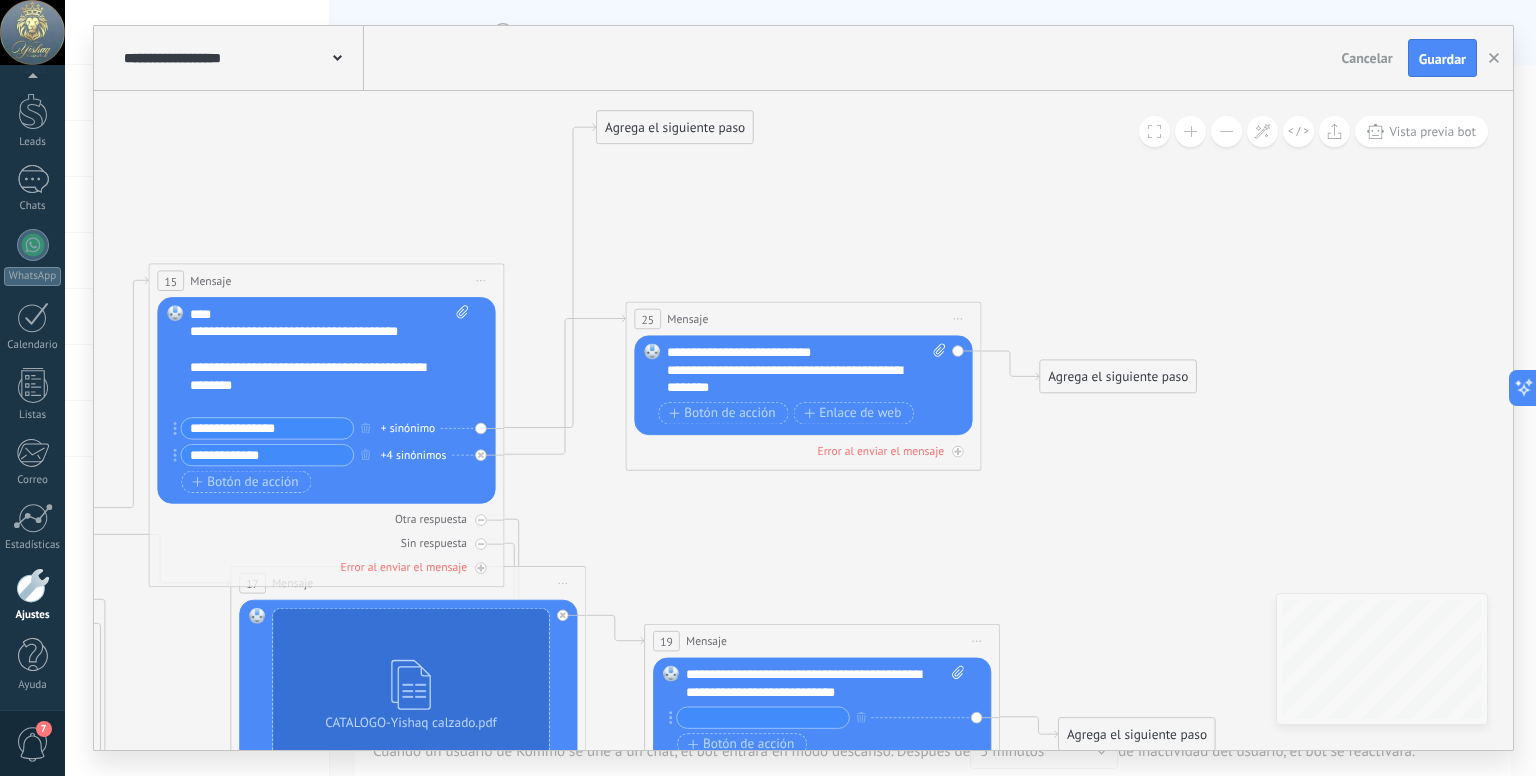 click on "Agrega el siguiente paso" at bounding box center (675, 127) 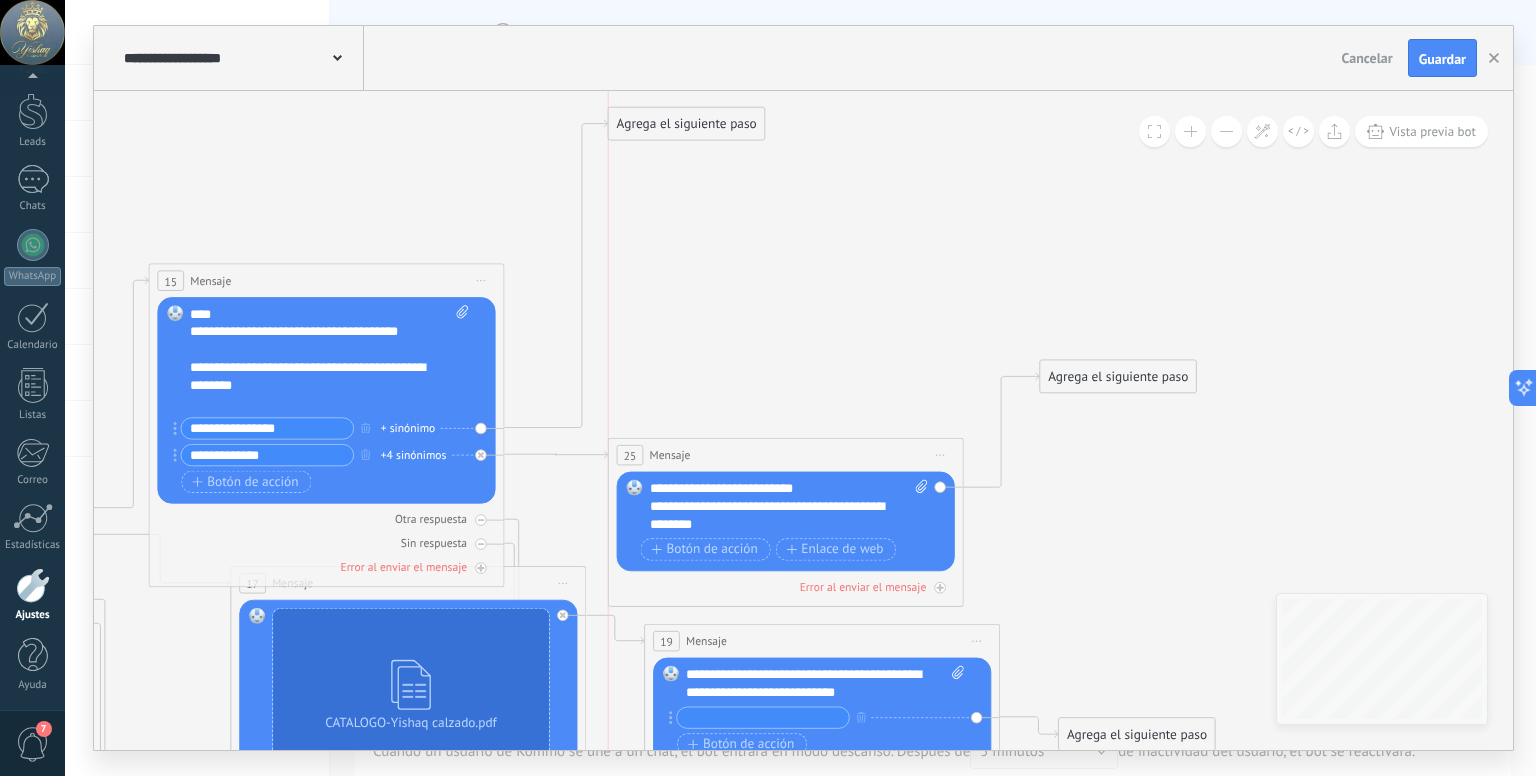 drag, startPoint x: 736, startPoint y: 314, endPoint x: 727, endPoint y: 451, distance: 137.2953 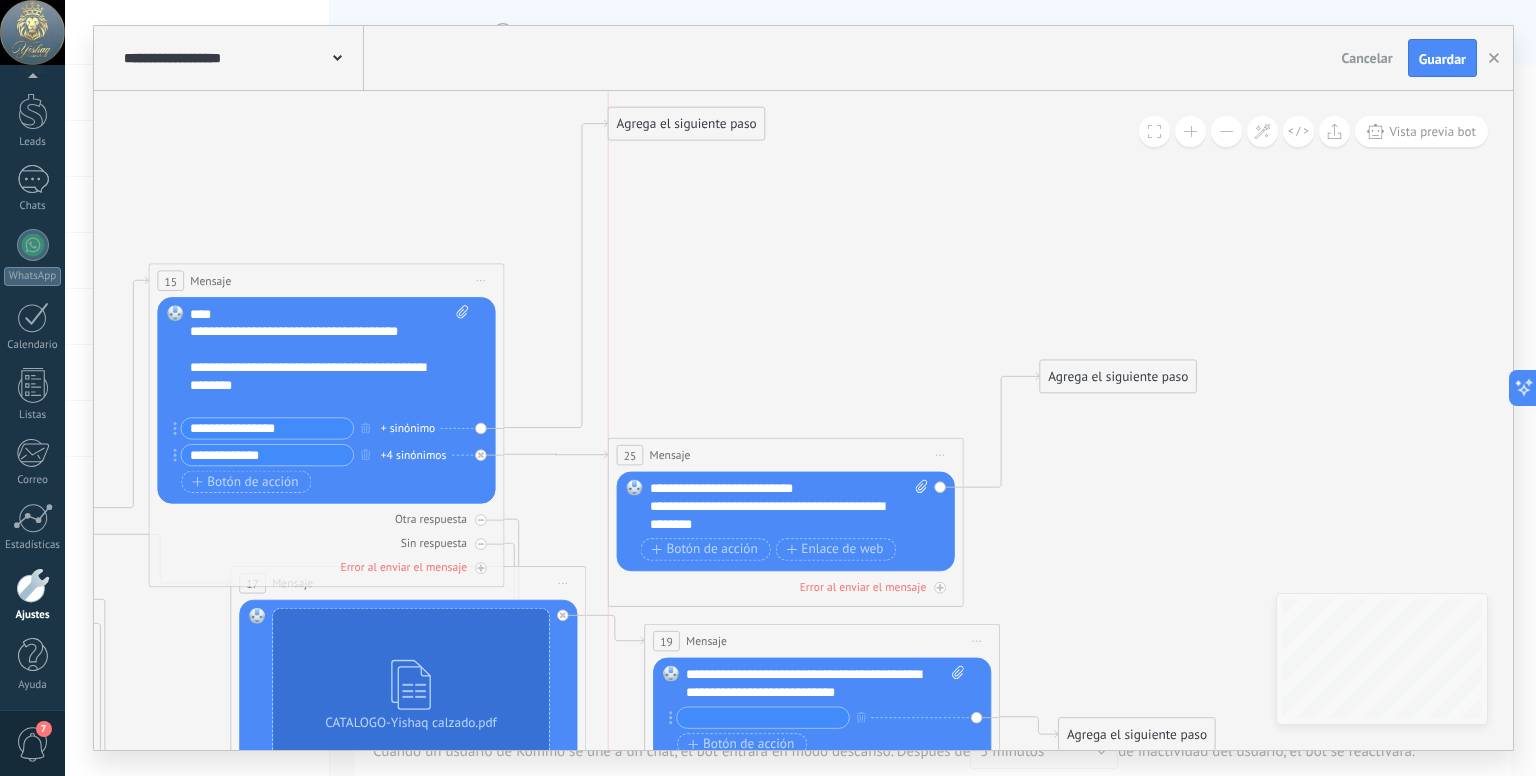 click on "25
Mensaje
*******
(a):
Todos los contactos - canales seleccionados
Todos los contactos - canales seleccionados
Todos los contactos - canal primario
Contacto principal - canales seleccionados
Contacto principal - canal primario
Todos los contactos - canales seleccionados
Todos los contactos - canales seleccionados
Todos los contactos - canal primario
Contacto principal - canales seleccionados" at bounding box center (786, 455) 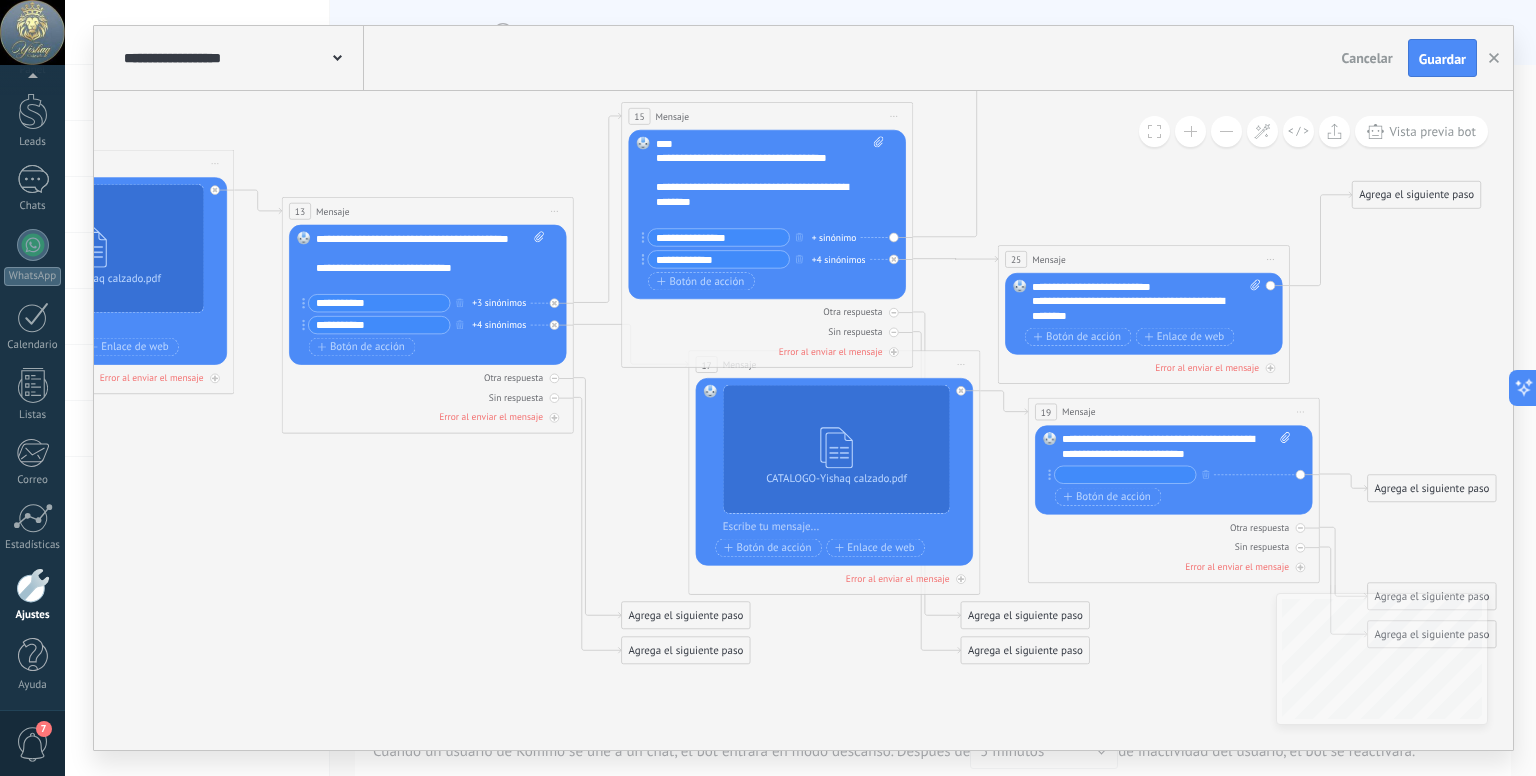 drag, startPoint x: 244, startPoint y: 546, endPoint x: 632, endPoint y: 465, distance: 396.36475 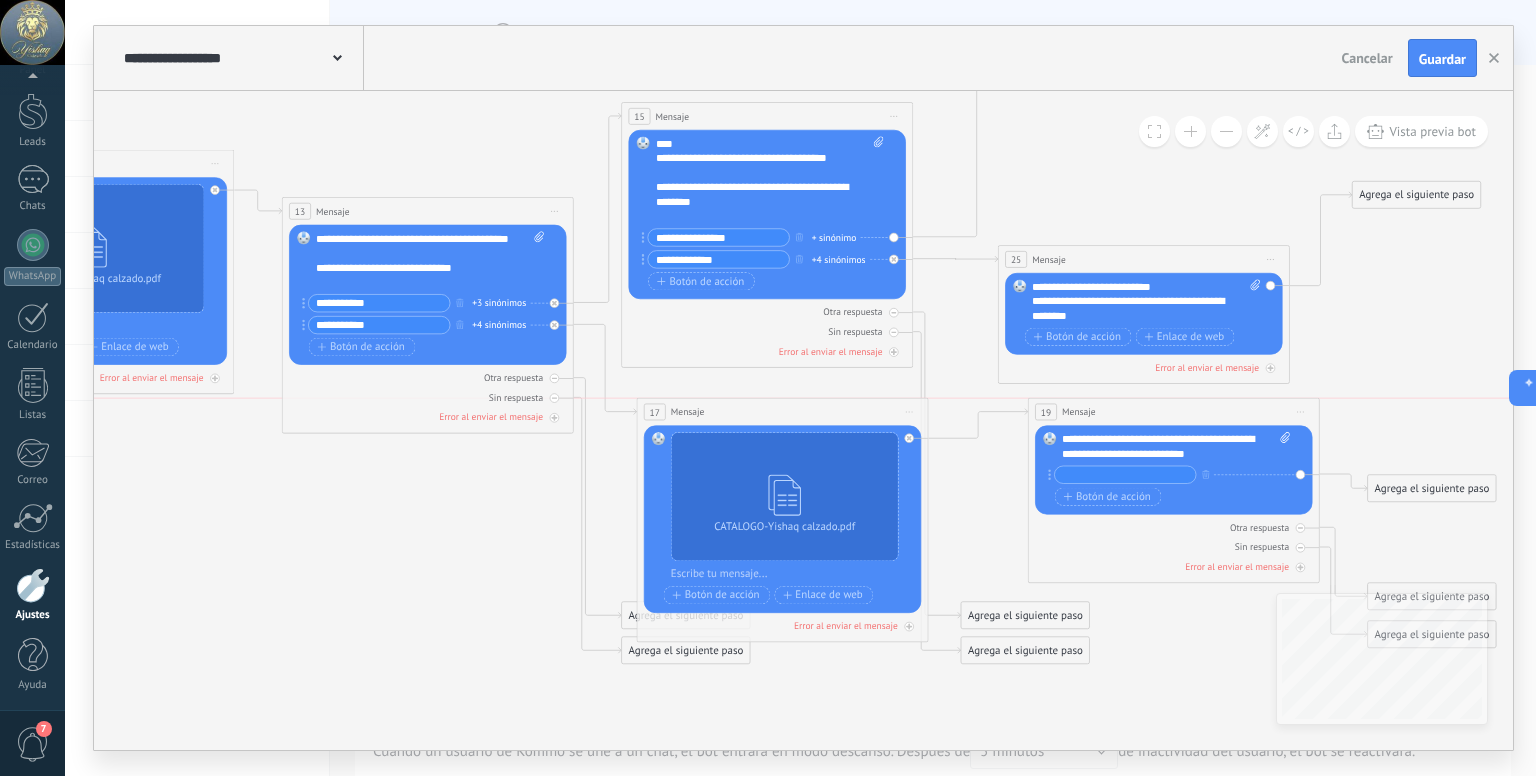 drag, startPoint x: 743, startPoint y: 371, endPoint x: 692, endPoint y: 413, distance: 66.068146 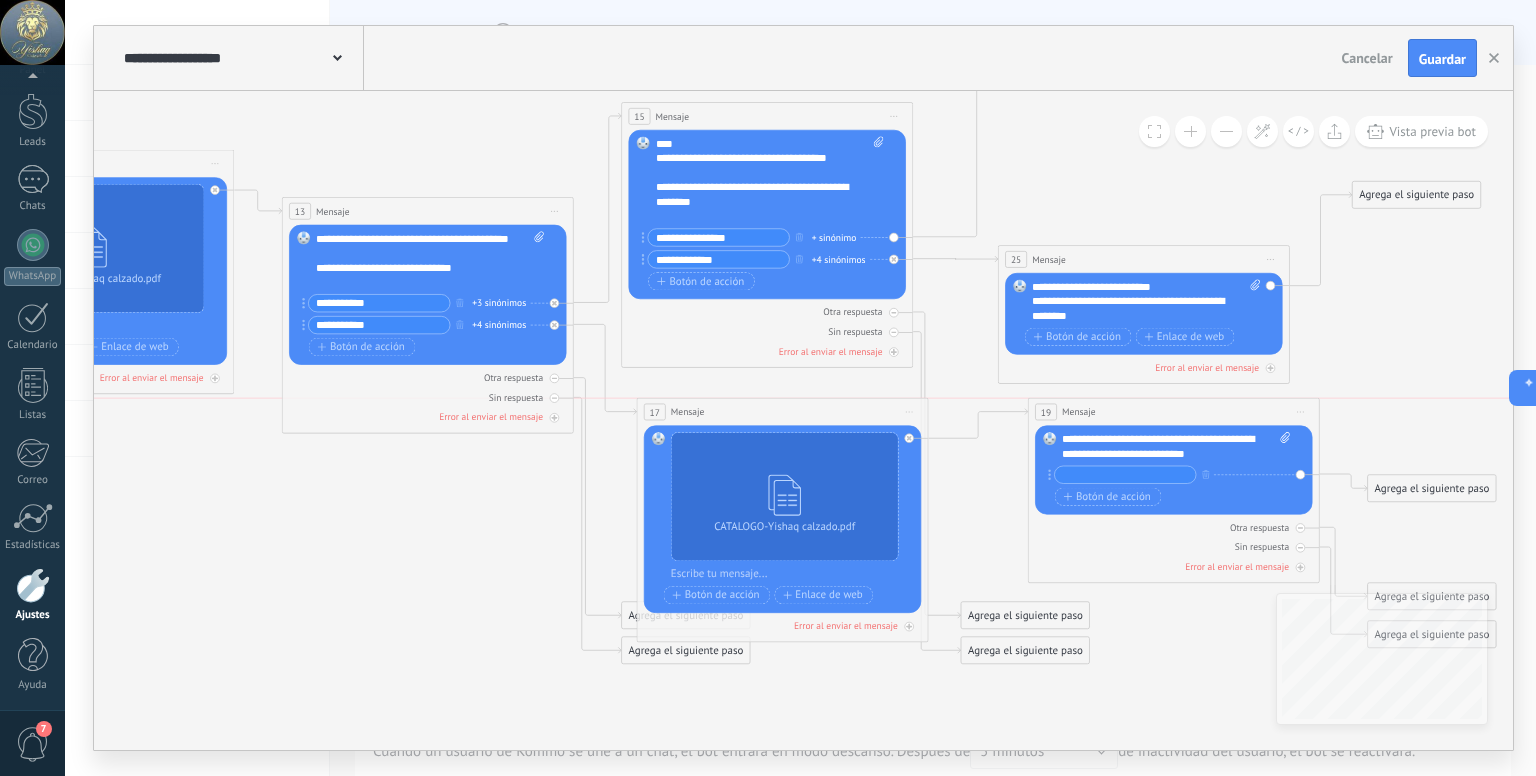 click on "17
Mensaje
*******
(a):
Todos los contactos - canales seleccionados
Todos los contactos - canales seleccionados
Todos los contactos - canal primario
Contacto principal - canales seleccionados
Contacto principal - canal primario
Todos los contactos - canales seleccionados
Todos los contactos - canales seleccionados
Todos los contactos - canal primario
Contacto principal - canales seleccionados" at bounding box center [782, 411] 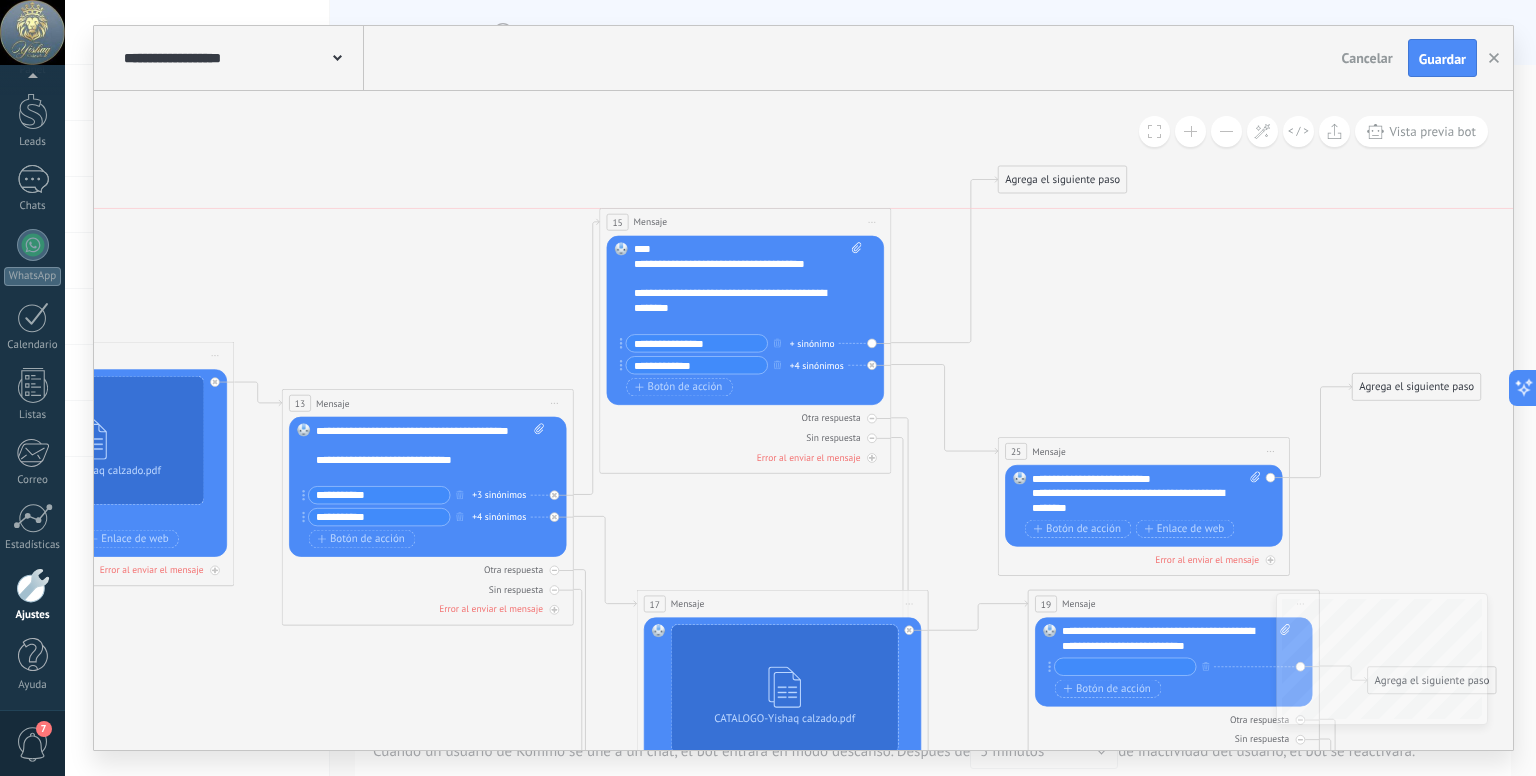 drag, startPoint x: 694, startPoint y: 307, endPoint x: 672, endPoint y: 215, distance: 94.59387 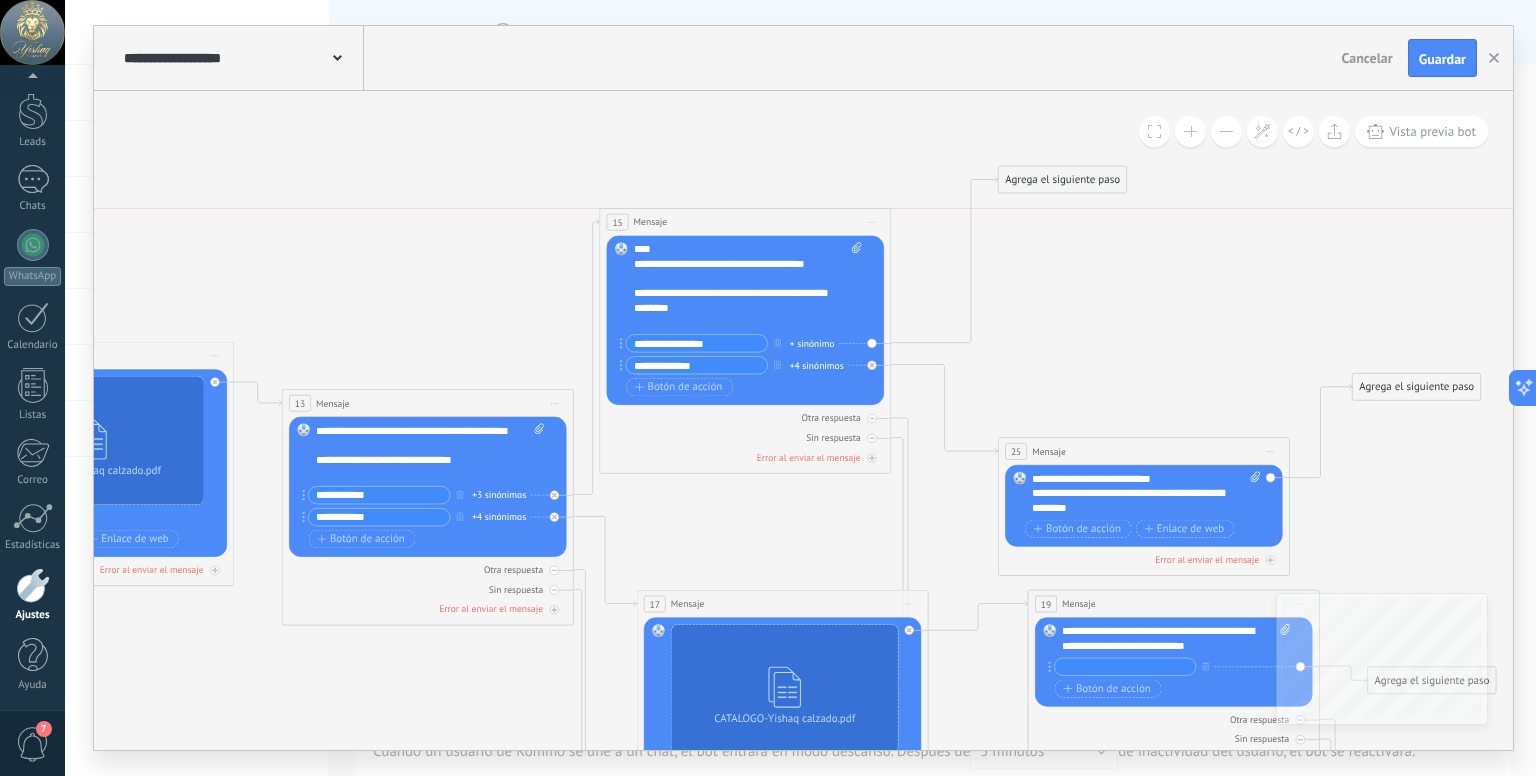 click on "15
Mensaje
*******
(a):
Todos los contactos - canales seleccionados
Todos los contactos - canales seleccionados
Todos los contactos - canal primario
Contacto principal - canales seleccionados
Contacto principal - canal primario
Todos los contactos - canales seleccionados
Todos los contactos - canales seleccionados
Todos los contactos - canal primario
Contacto principal - canales seleccionados" at bounding box center (745, 222) 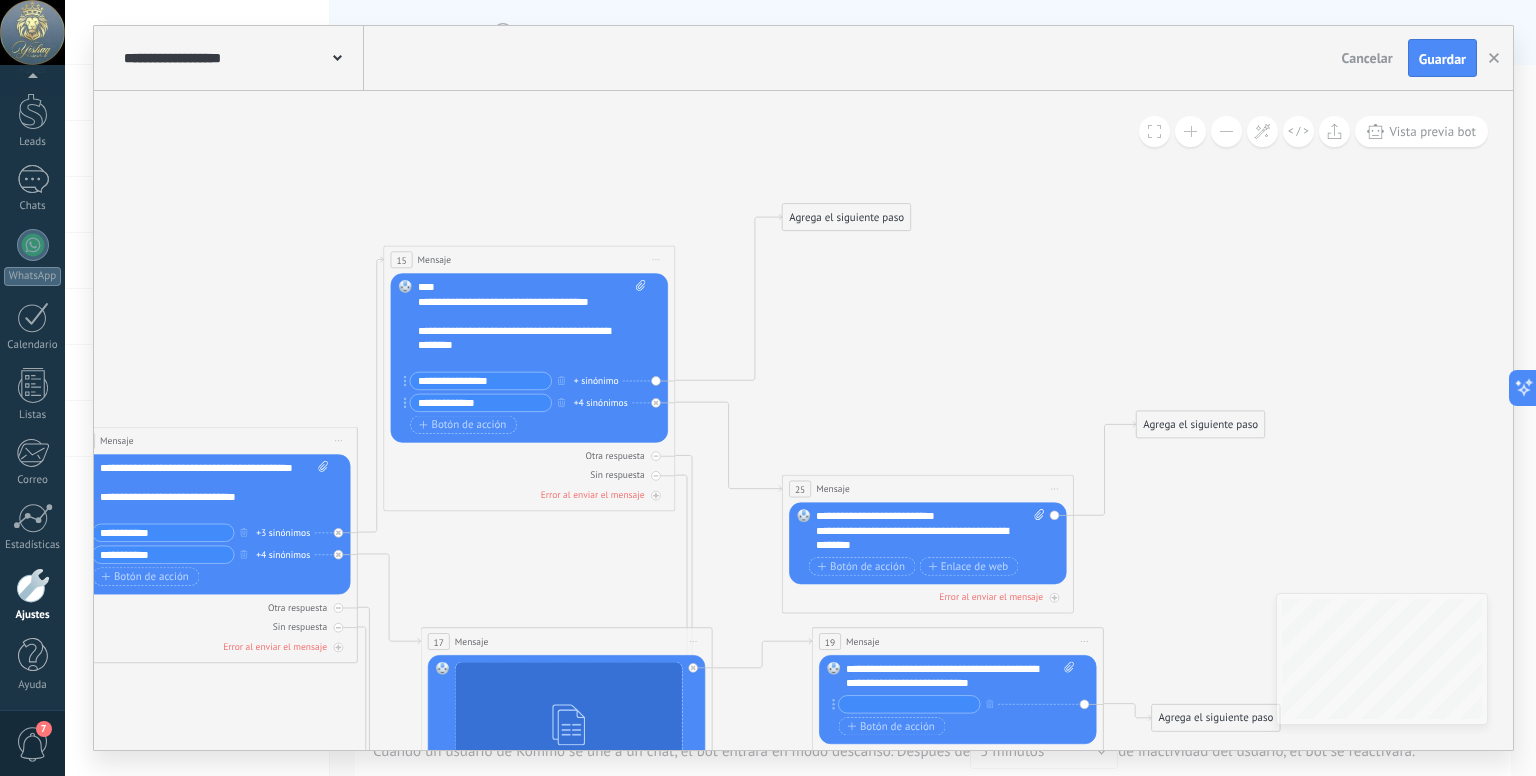 drag, startPoint x: 864, startPoint y: 278, endPoint x: 648, endPoint y: 172, distance: 240.60756 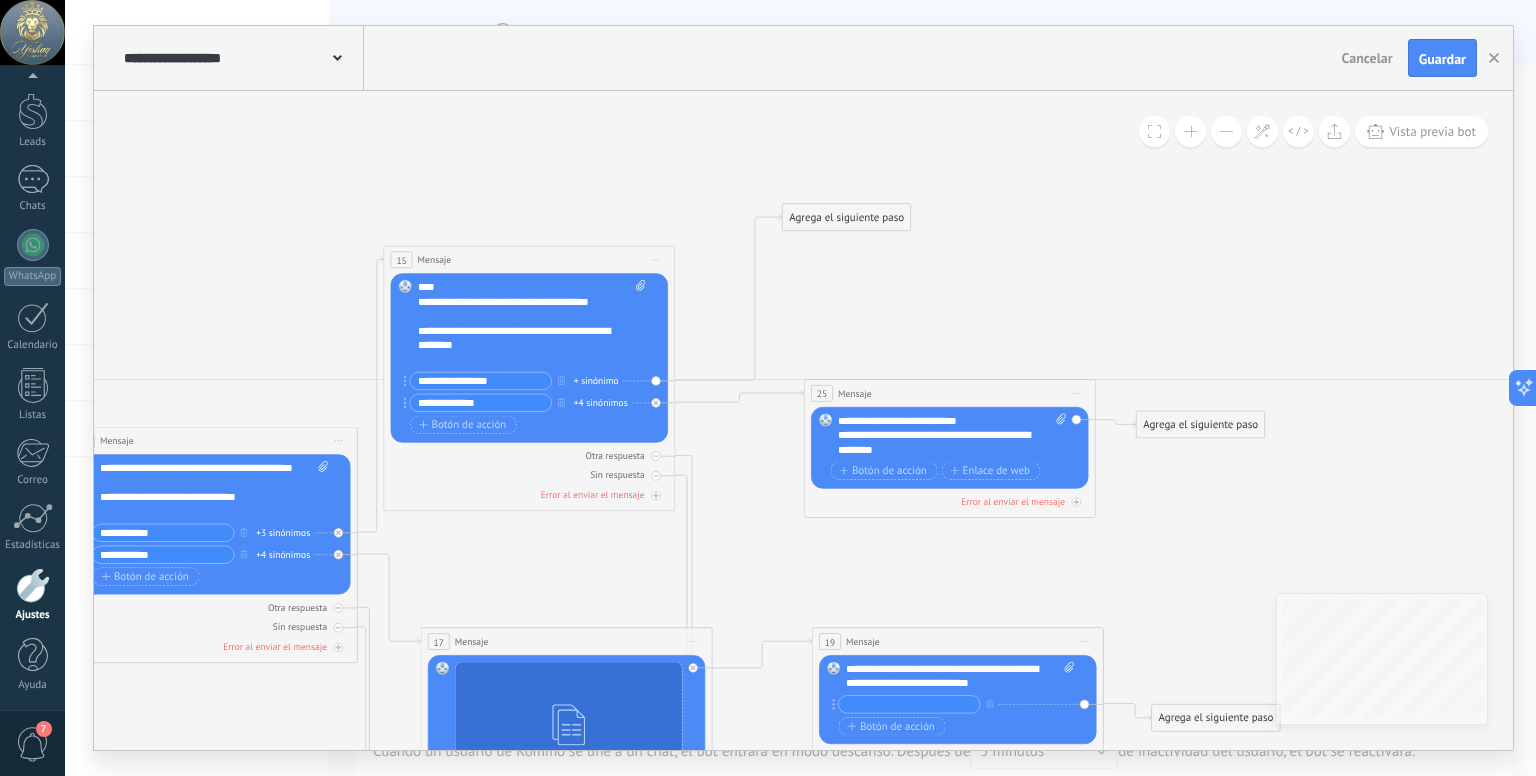 drag, startPoint x: 844, startPoint y: 491, endPoint x: 866, endPoint y: 401, distance: 92.64988 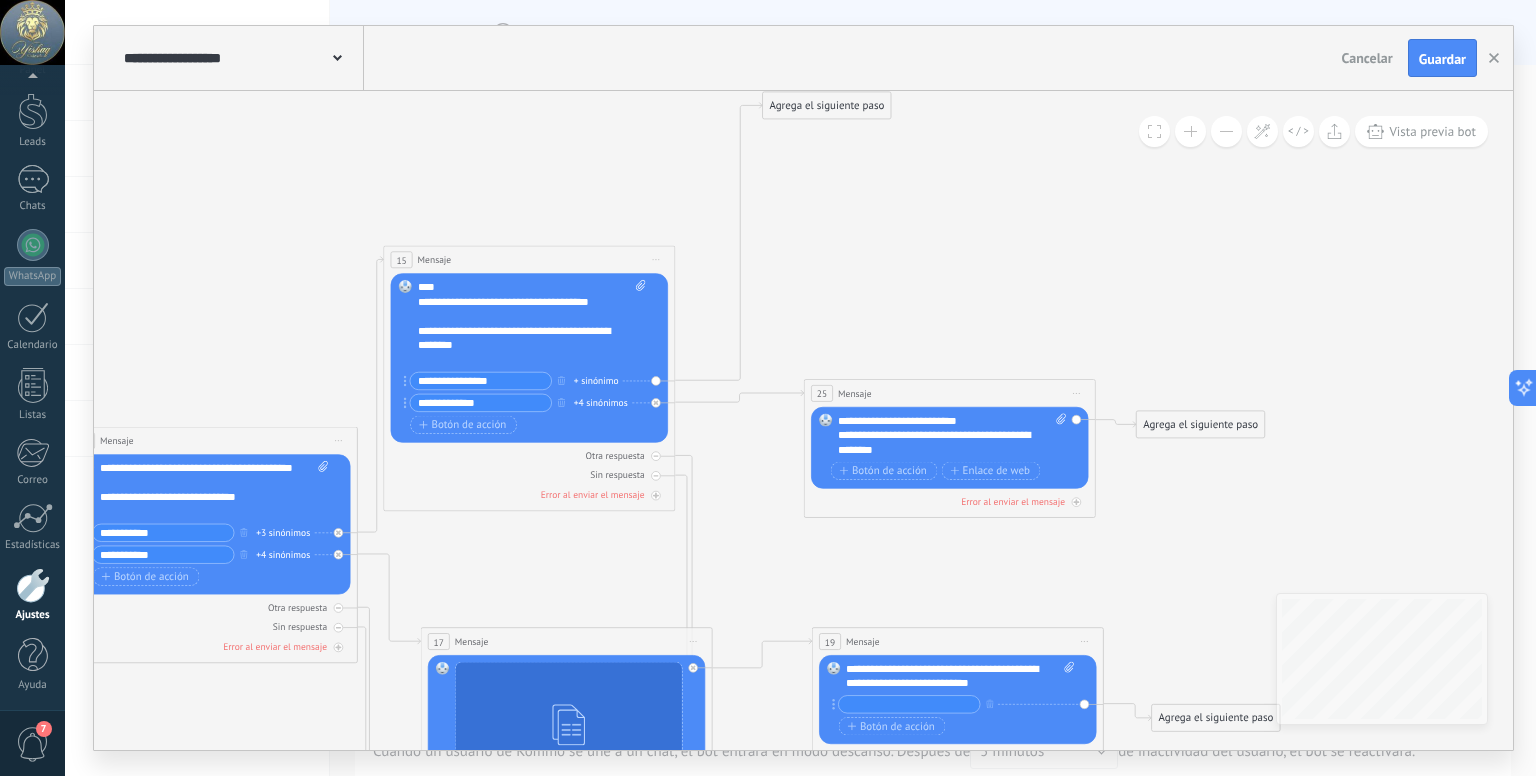 drag, startPoint x: 868, startPoint y: 224, endPoint x: 848, endPoint y: 113, distance: 112.78741 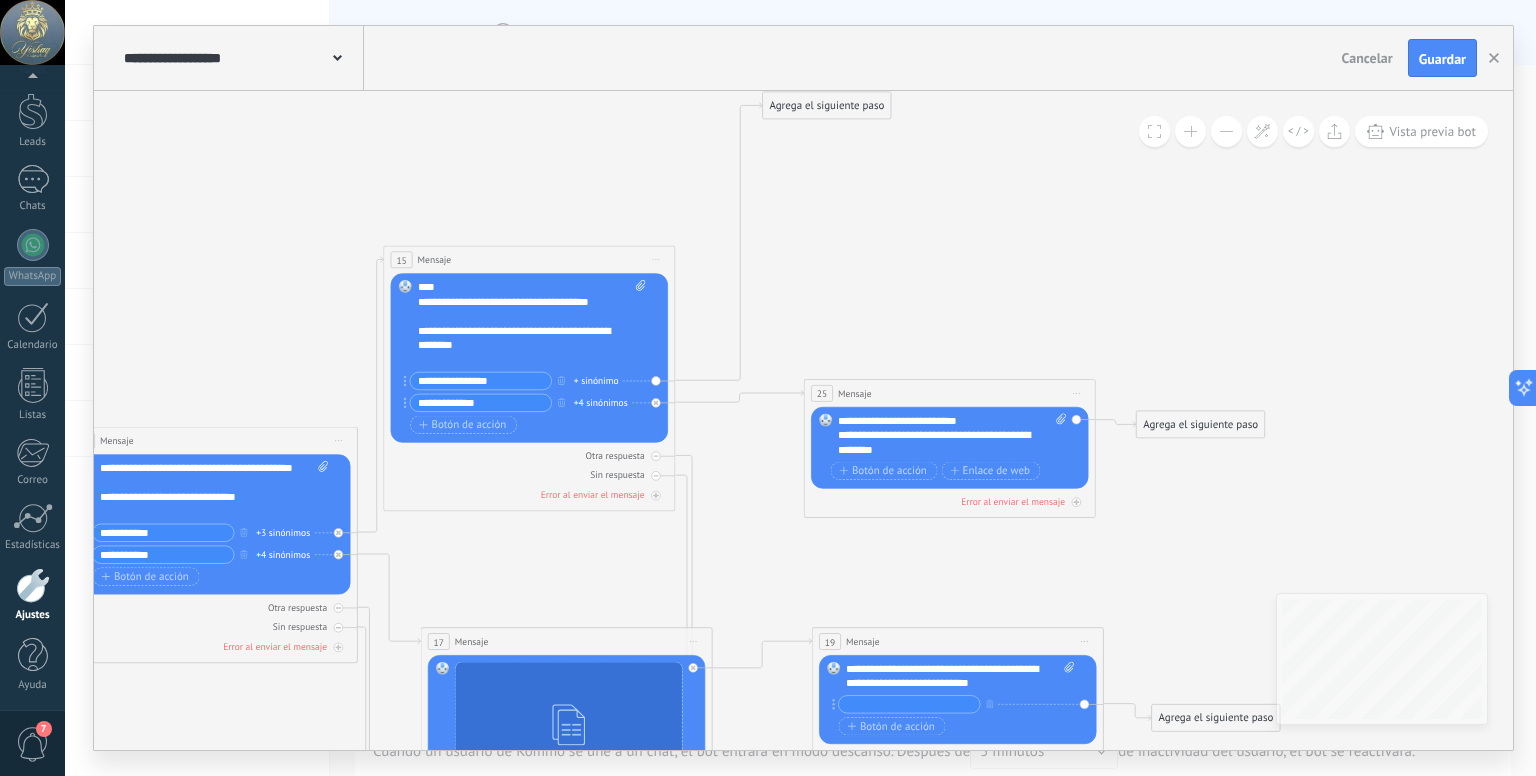 click on "Agrega el siguiente paso" at bounding box center (827, 106) 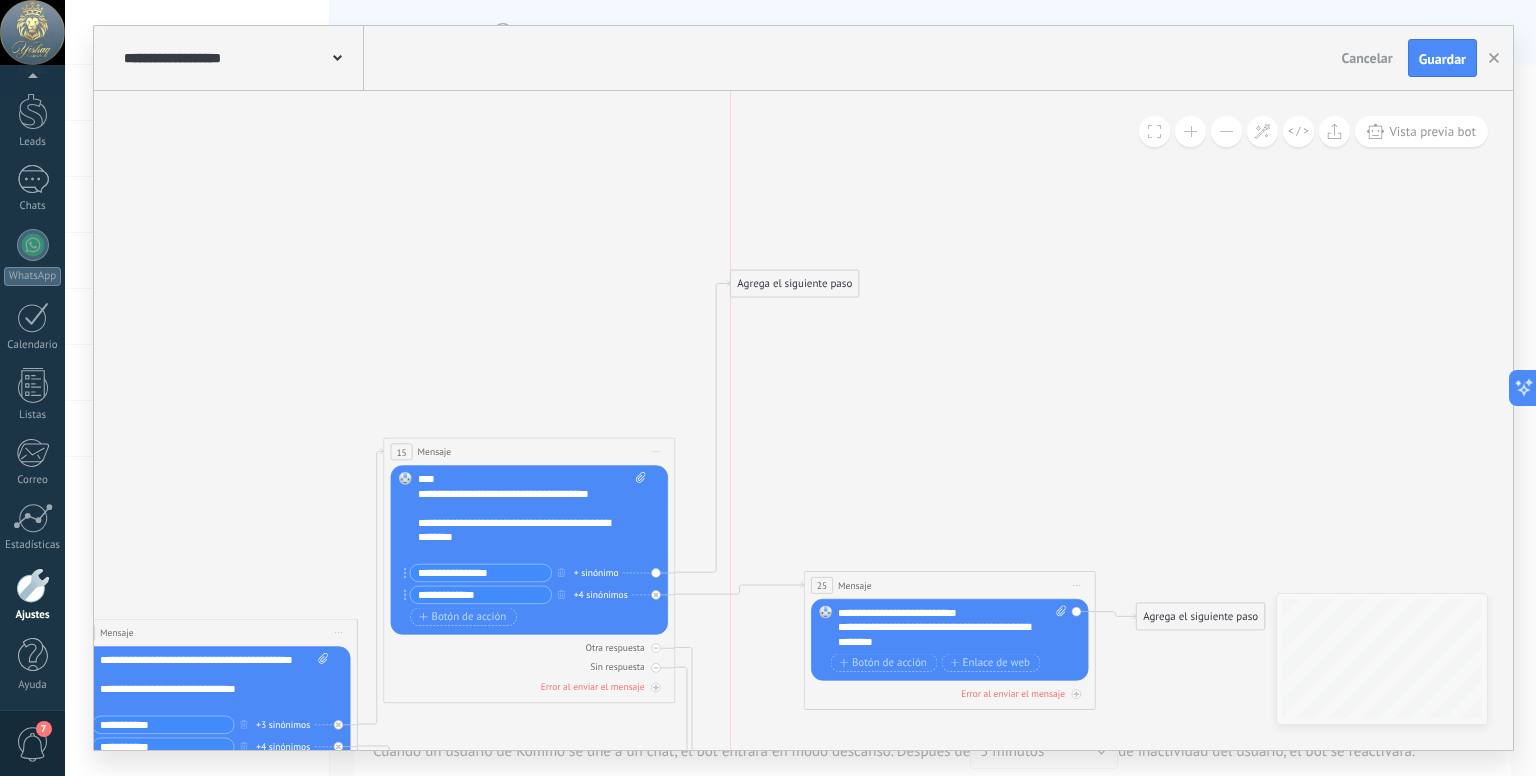 drag, startPoint x: 818, startPoint y: 295, endPoint x: 786, endPoint y: 281, distance: 34.928497 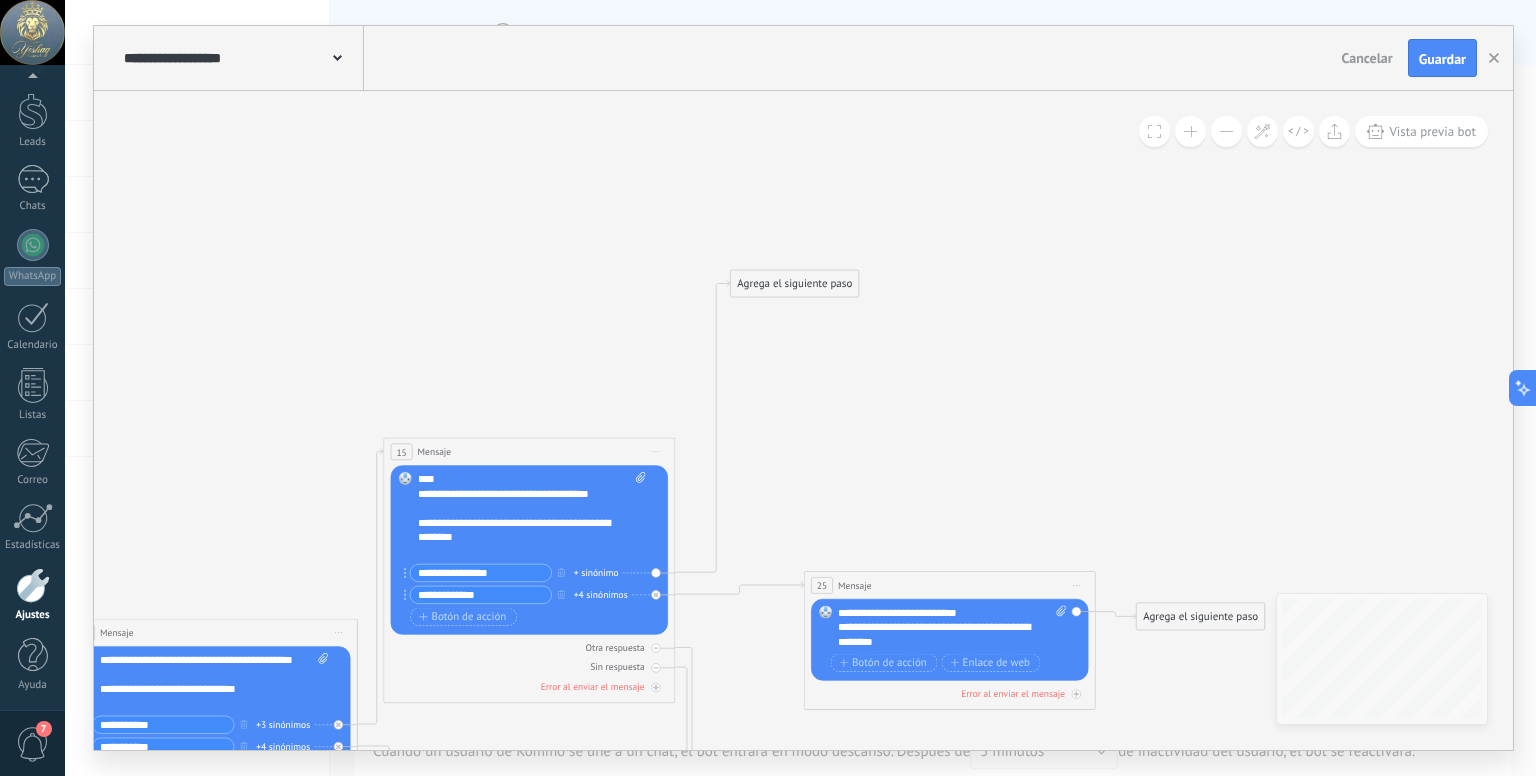 click on "Agrega el siguiente paso" at bounding box center [795, 284] 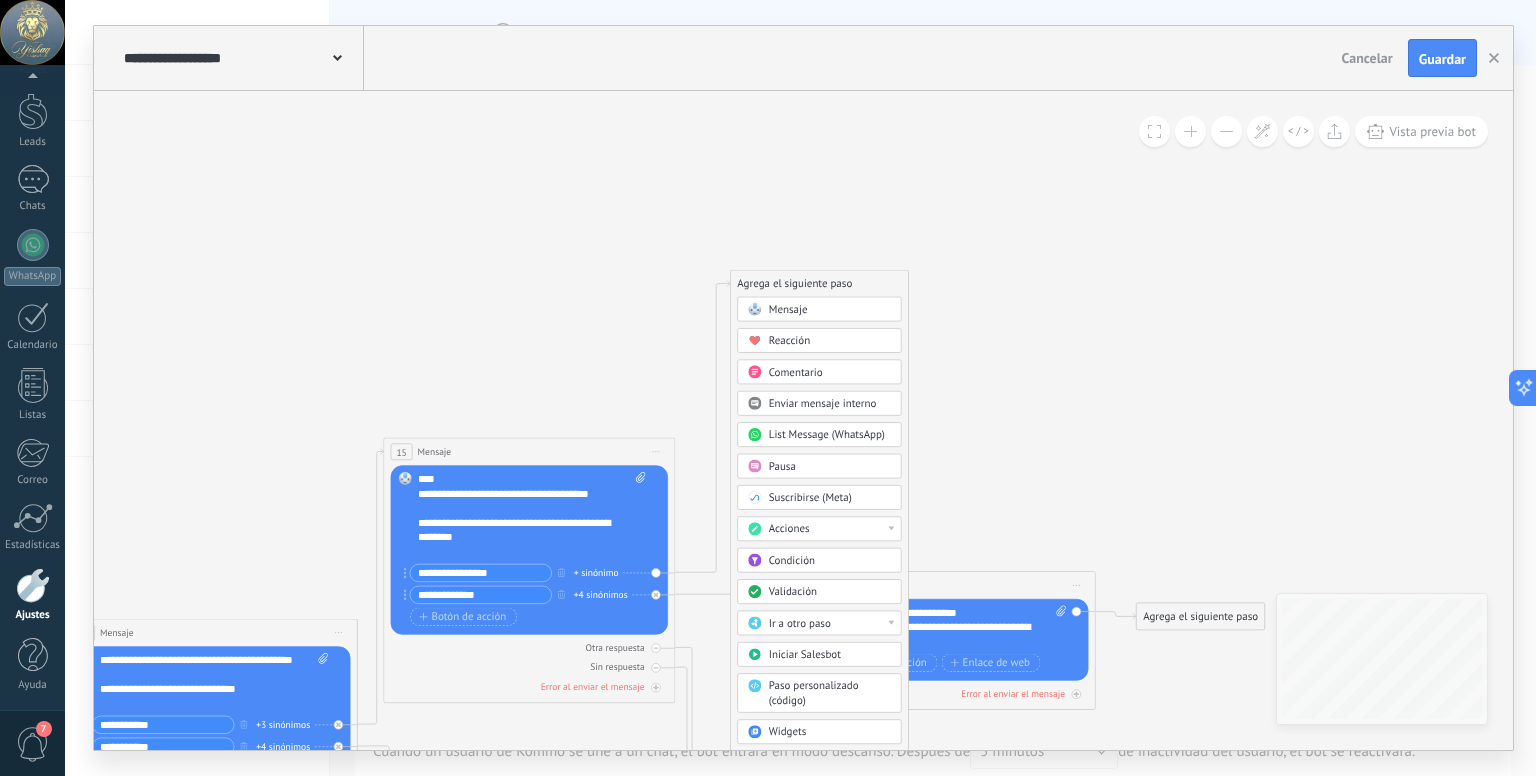 click on "Mensaje" at bounding box center [788, 310] 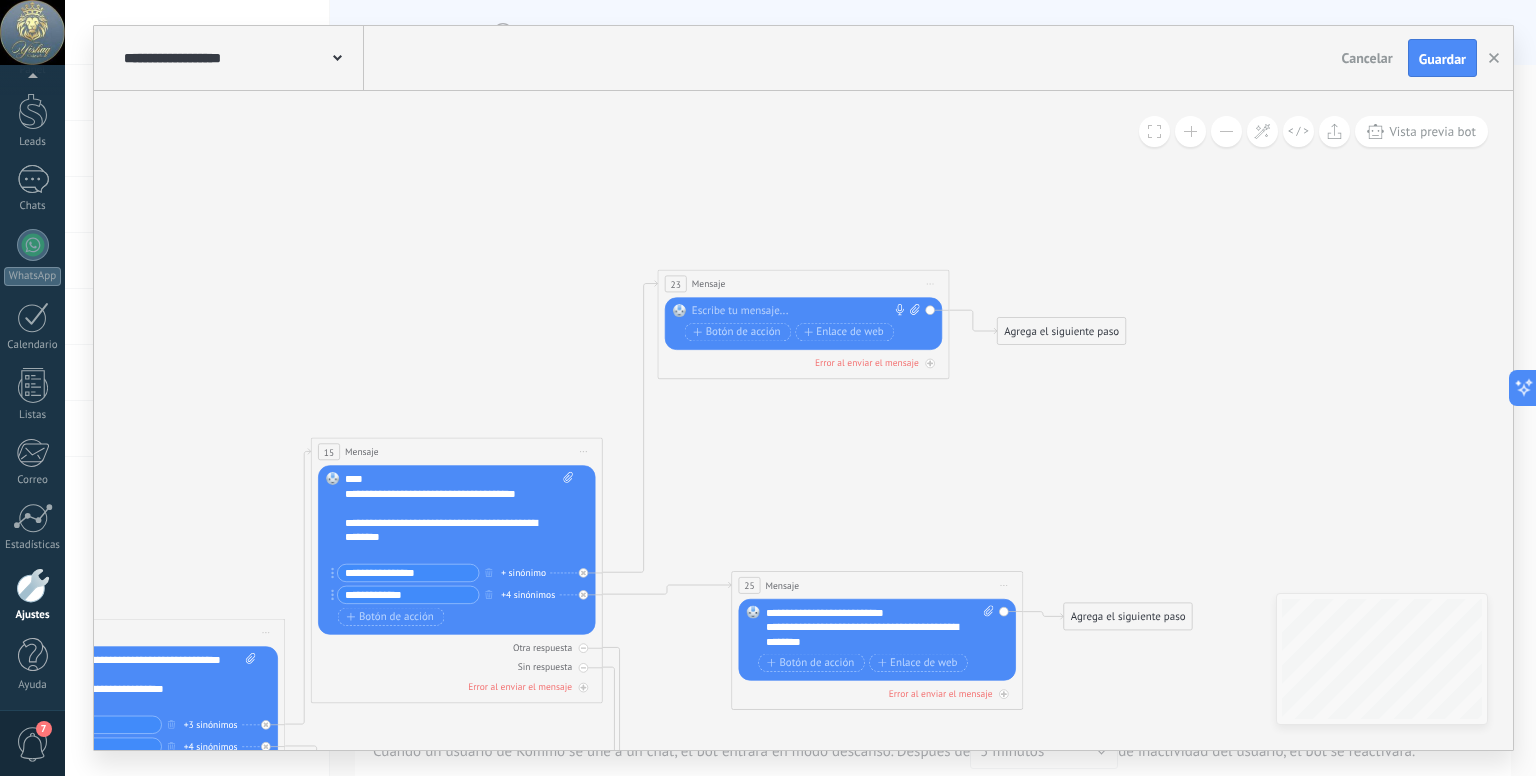 click at bounding box center [800, 311] 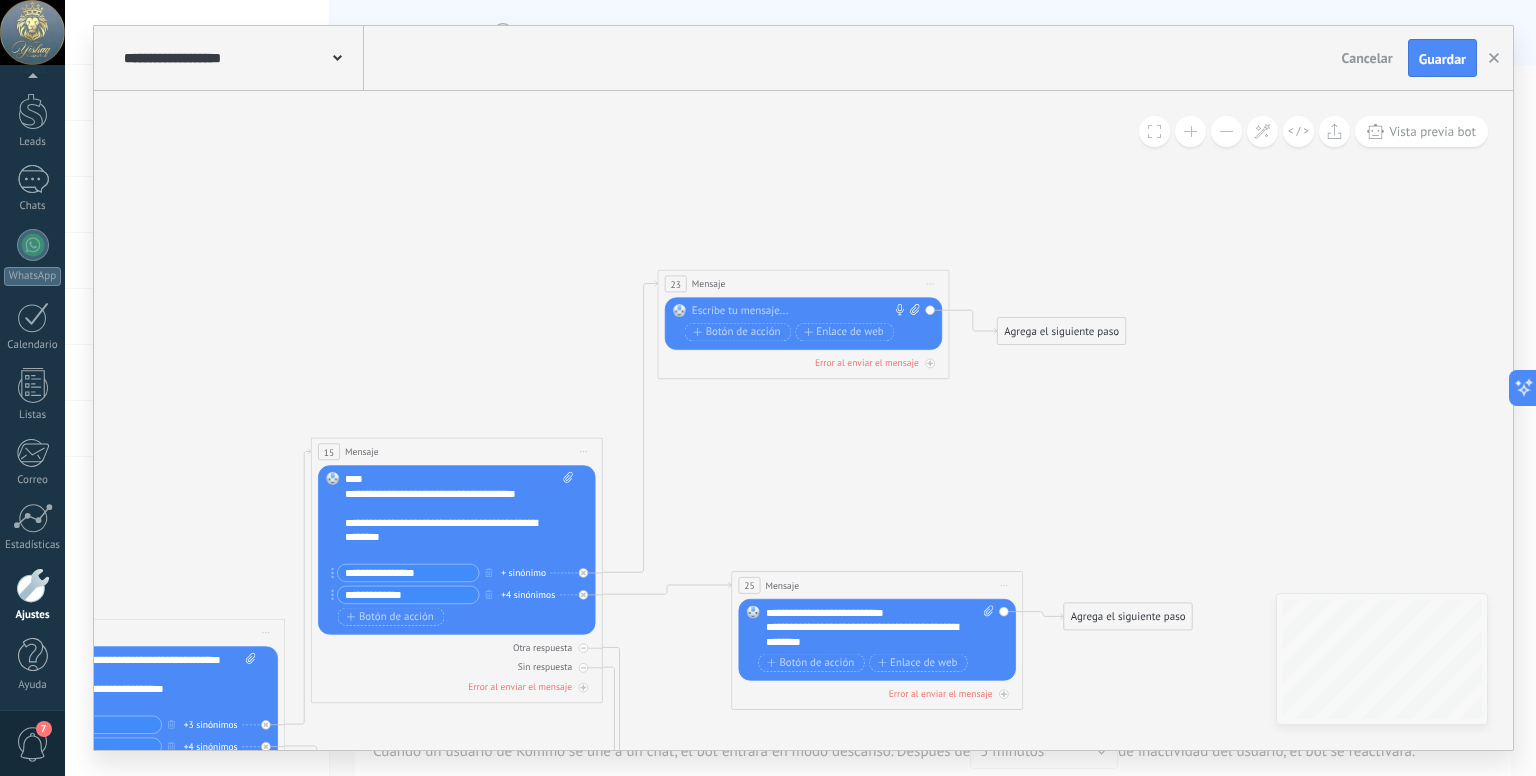 type 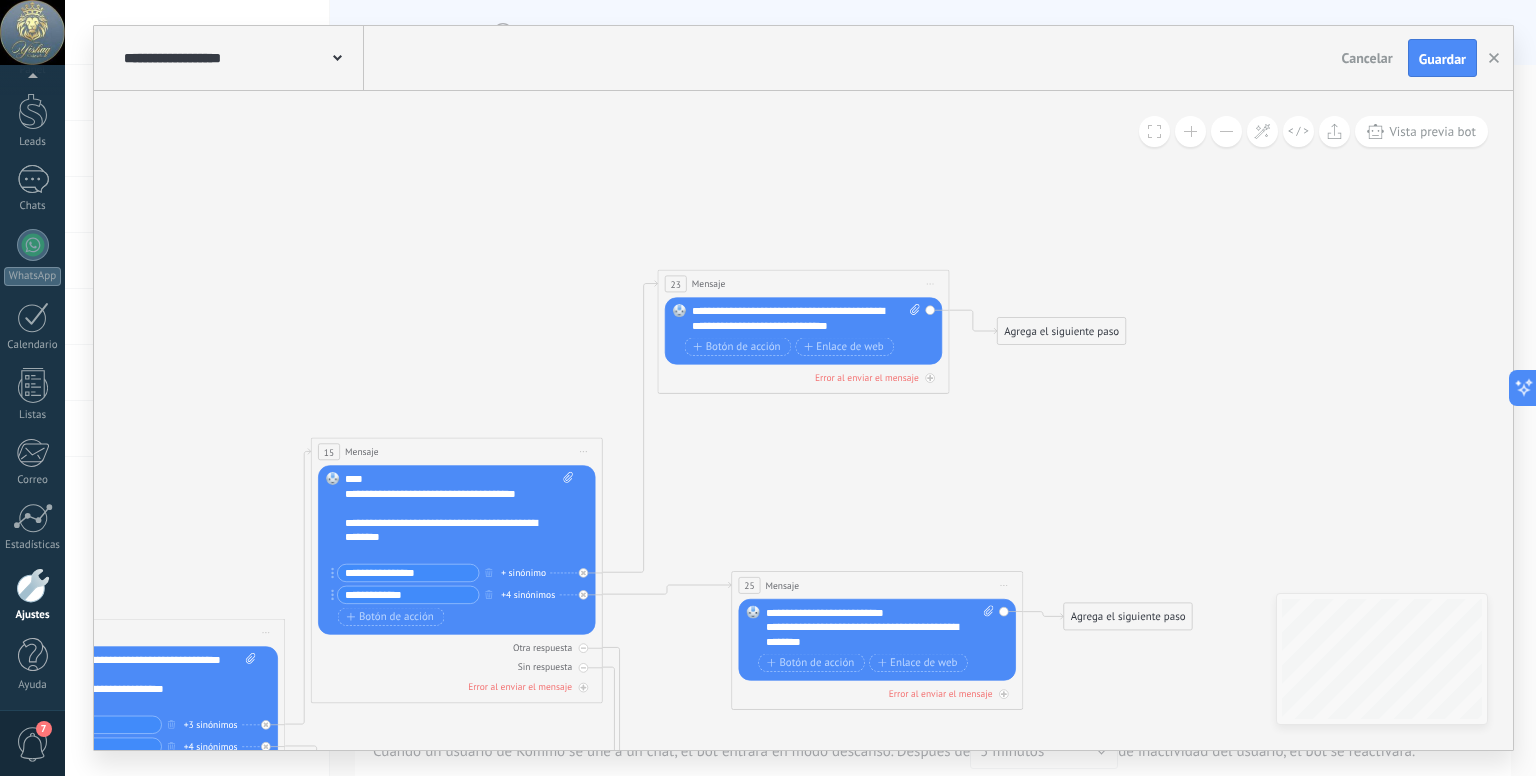 click 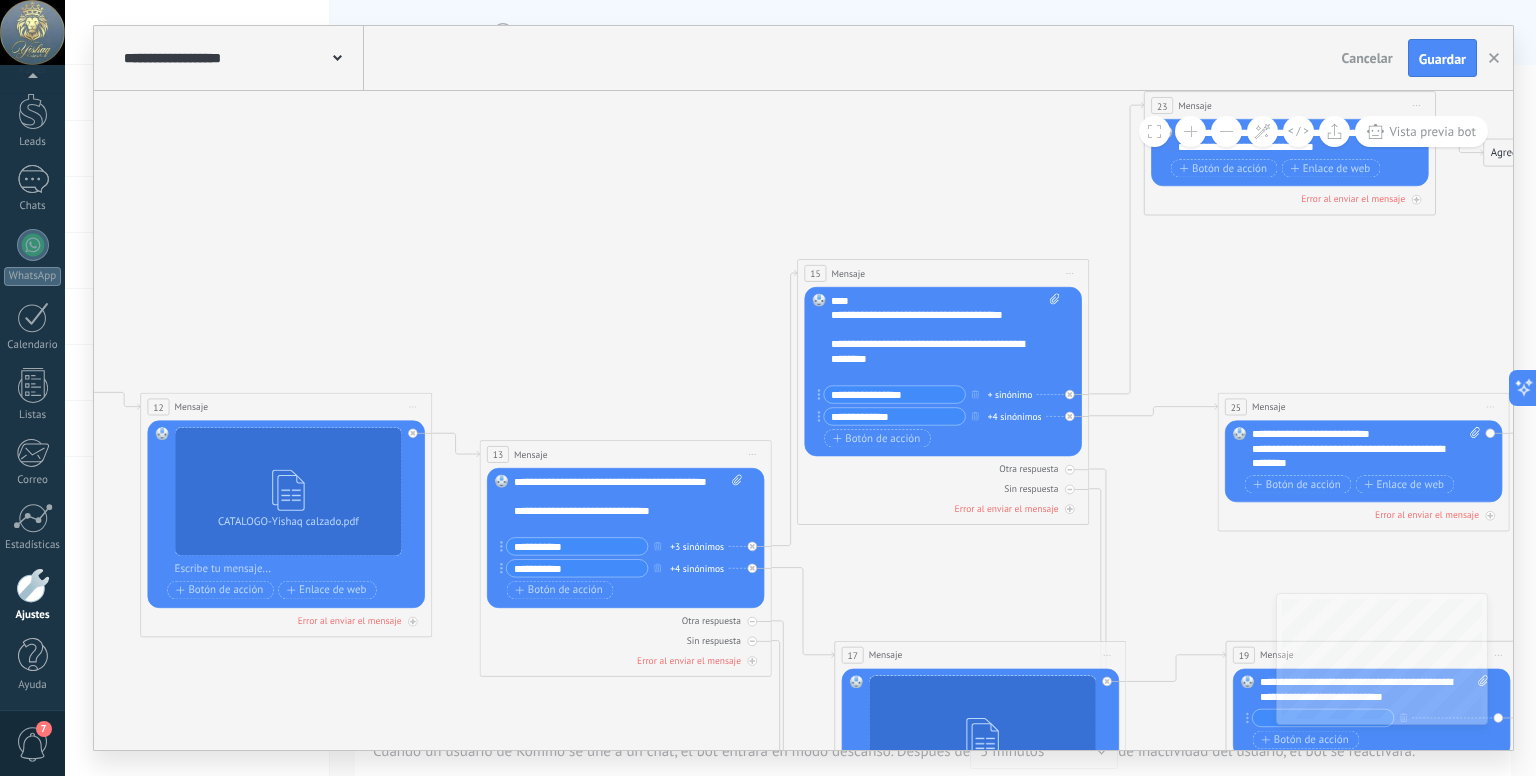 drag, startPoint x: 442, startPoint y: 347, endPoint x: 924, endPoint y: 147, distance: 521.84674 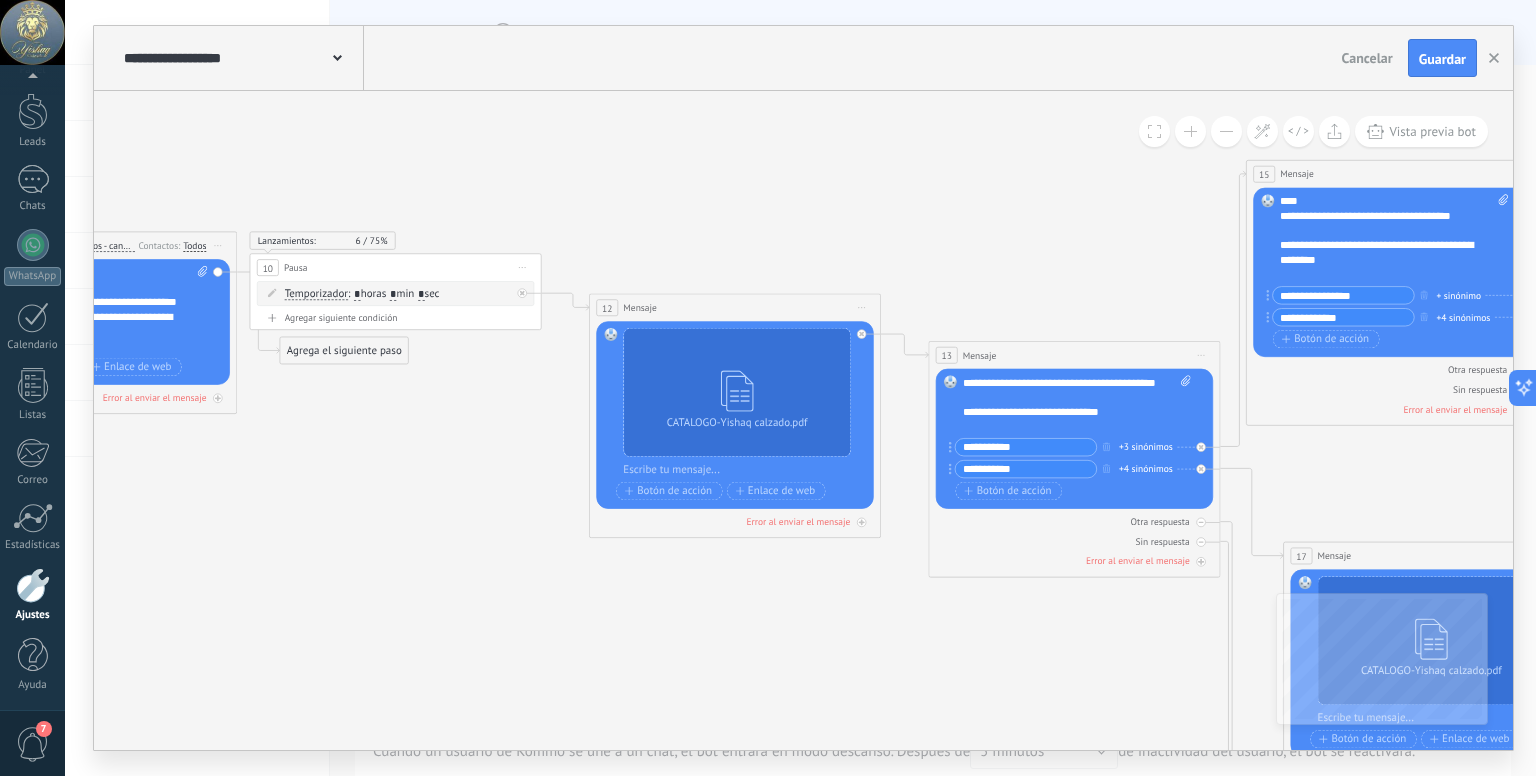 drag, startPoint x: 393, startPoint y: 338, endPoint x: 808, endPoint y: 308, distance: 416.08292 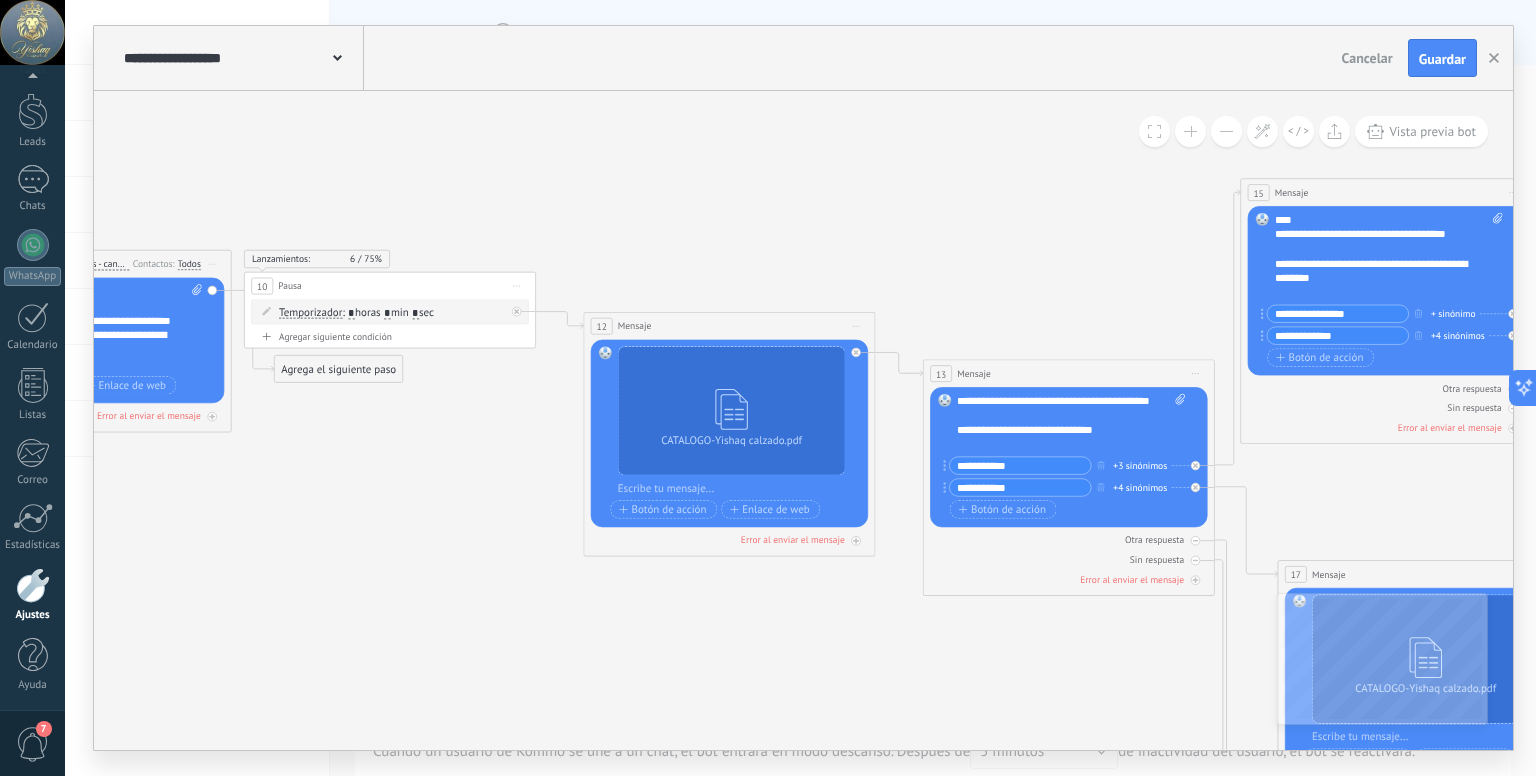 drag, startPoint x: 391, startPoint y: 254, endPoint x: 633, endPoint y: 271, distance: 242.59637 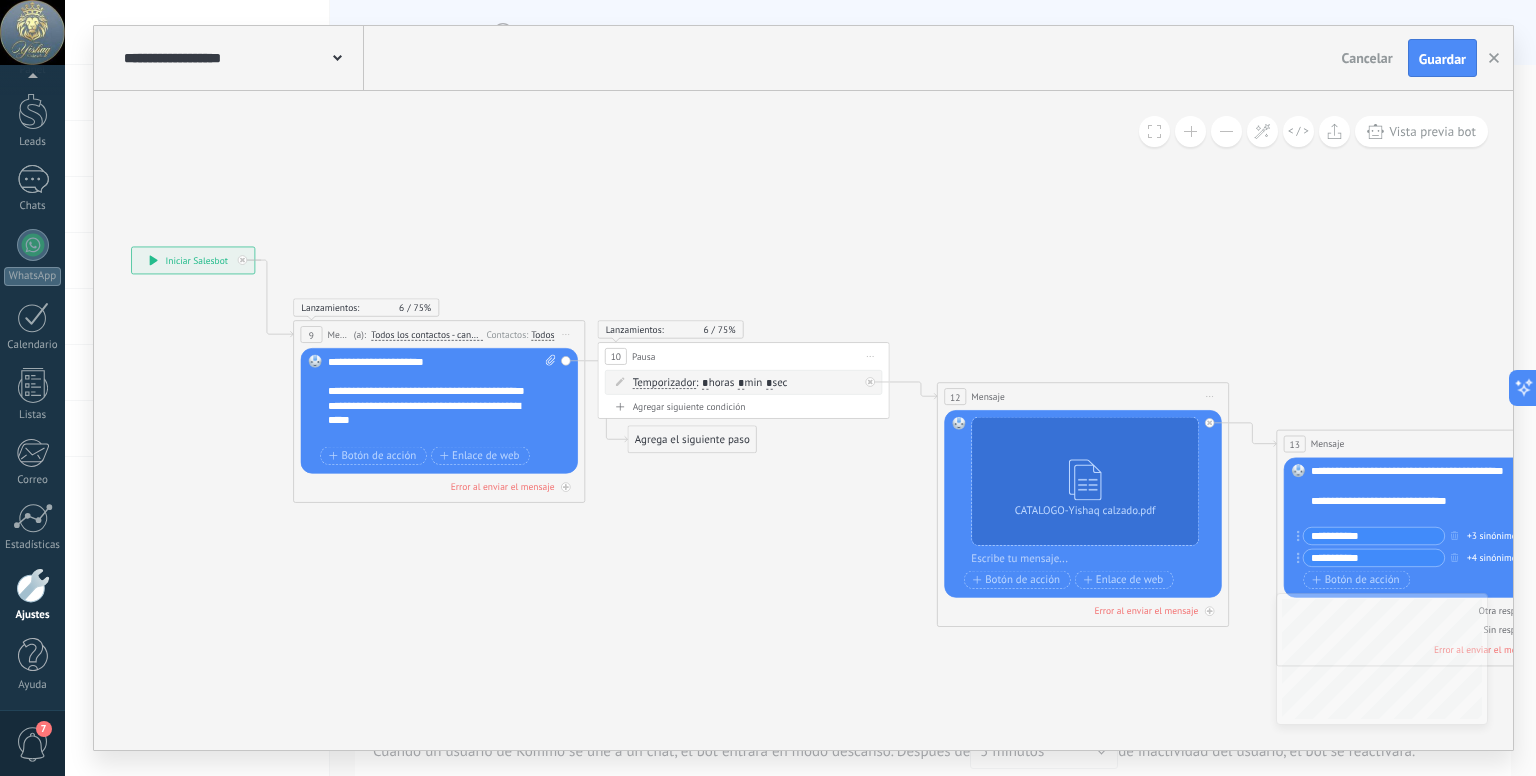 drag, startPoint x: 499, startPoint y: 190, endPoint x: 852, endPoint y: 261, distance: 360.06943 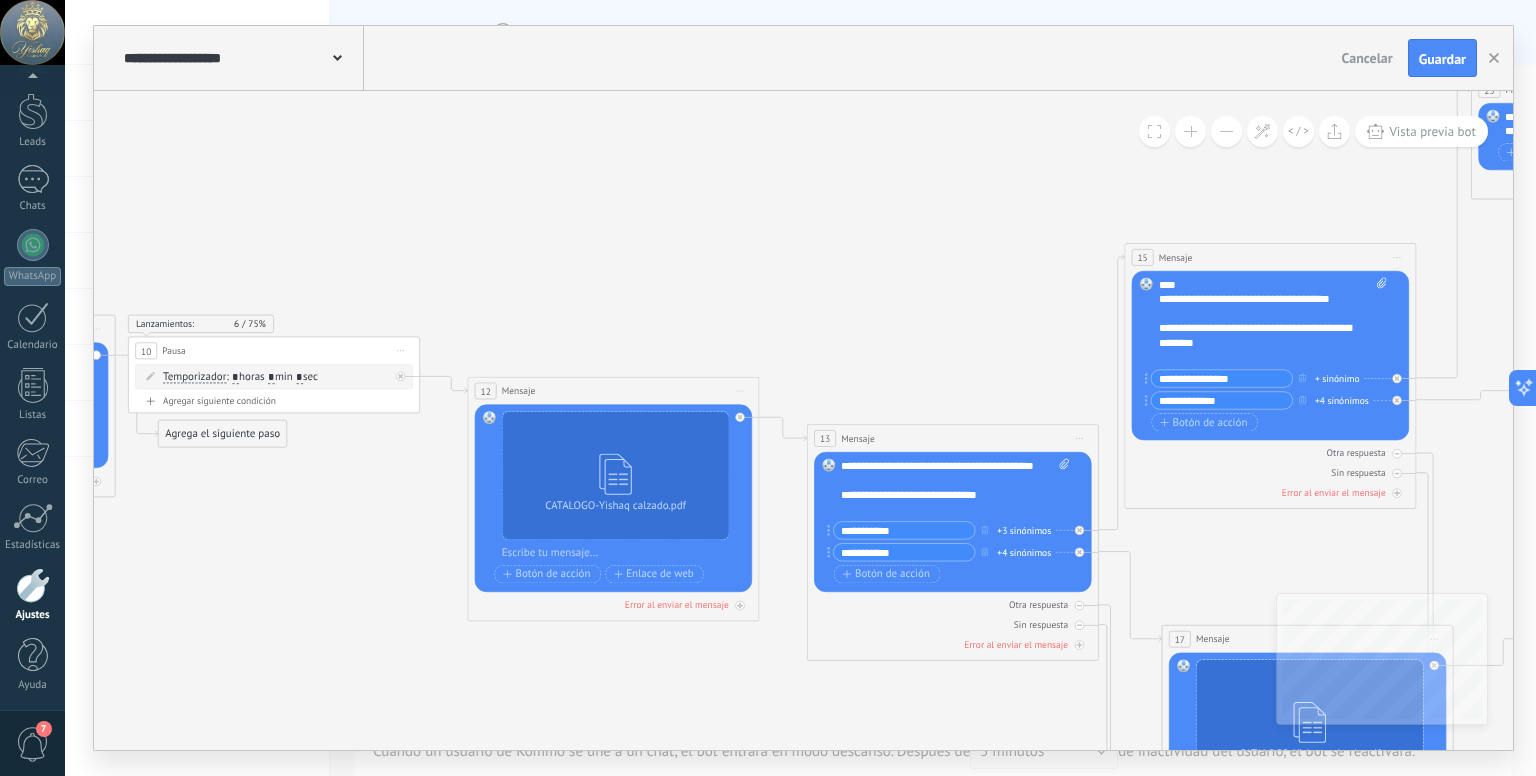 drag, startPoint x: 1003, startPoint y: 263, endPoint x: 357, endPoint y: 253, distance: 646.0774 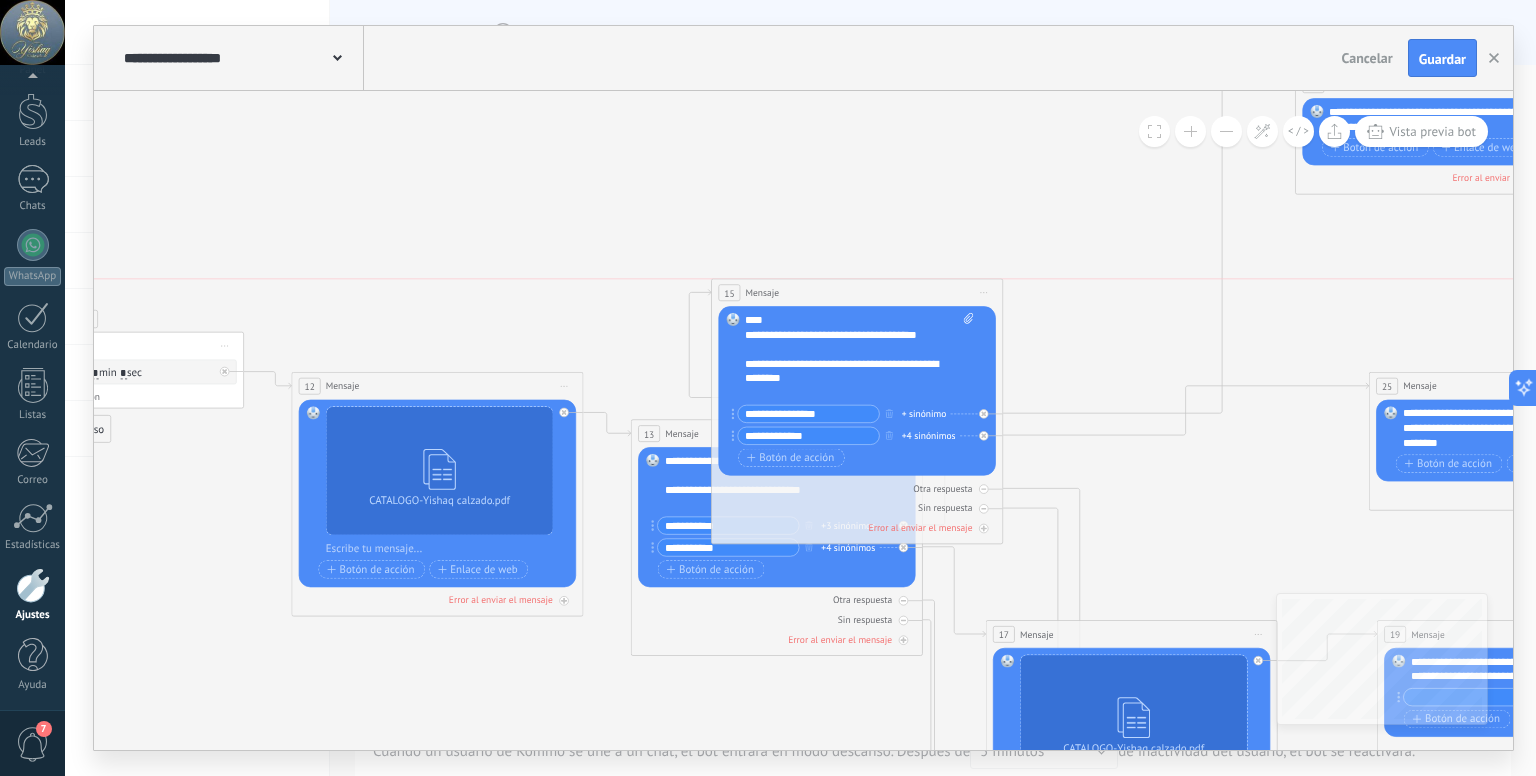 drag, startPoint x: 1007, startPoint y: 239, endPoint x: 872, endPoint y: 253, distance: 135.72398 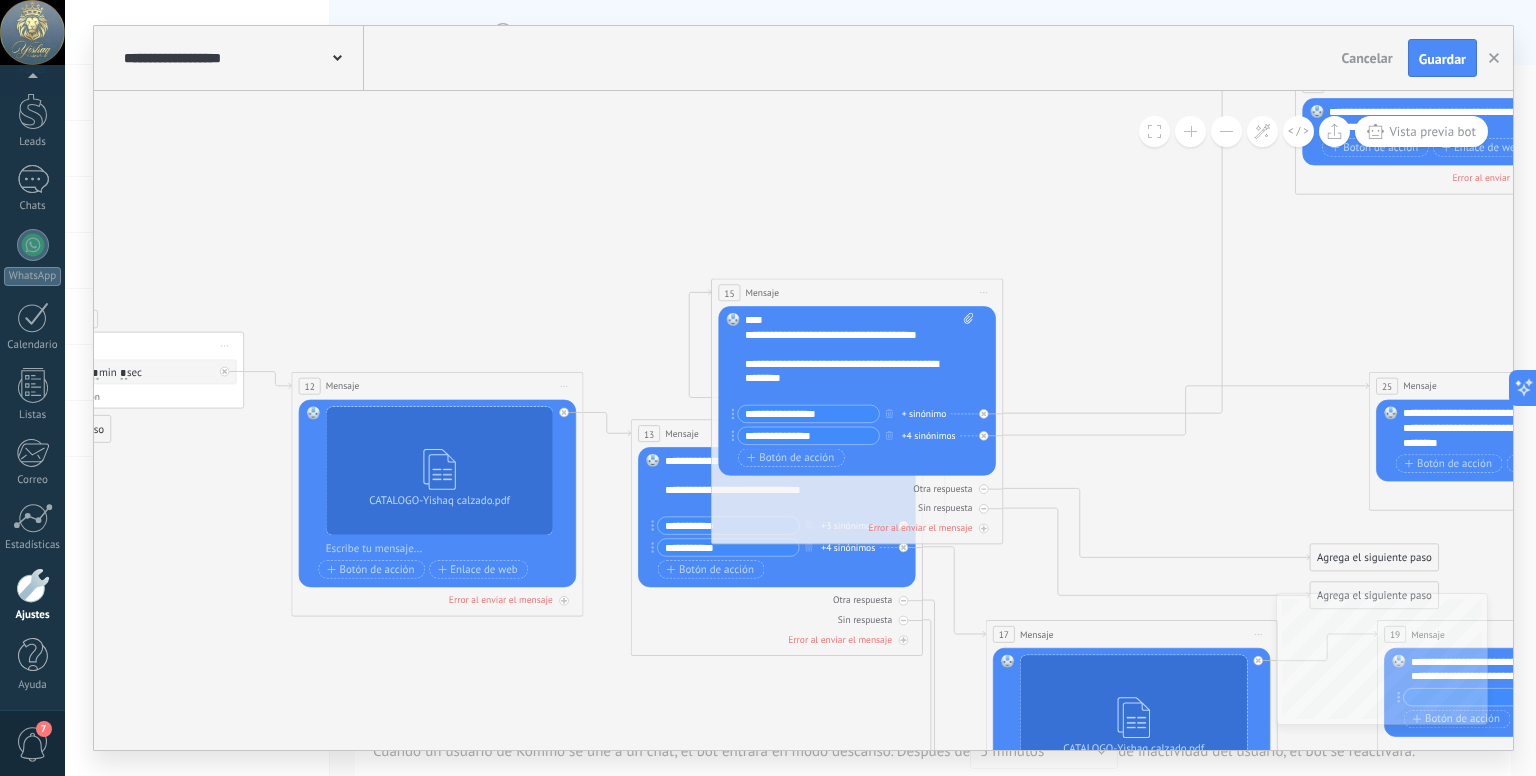 type on "**********" 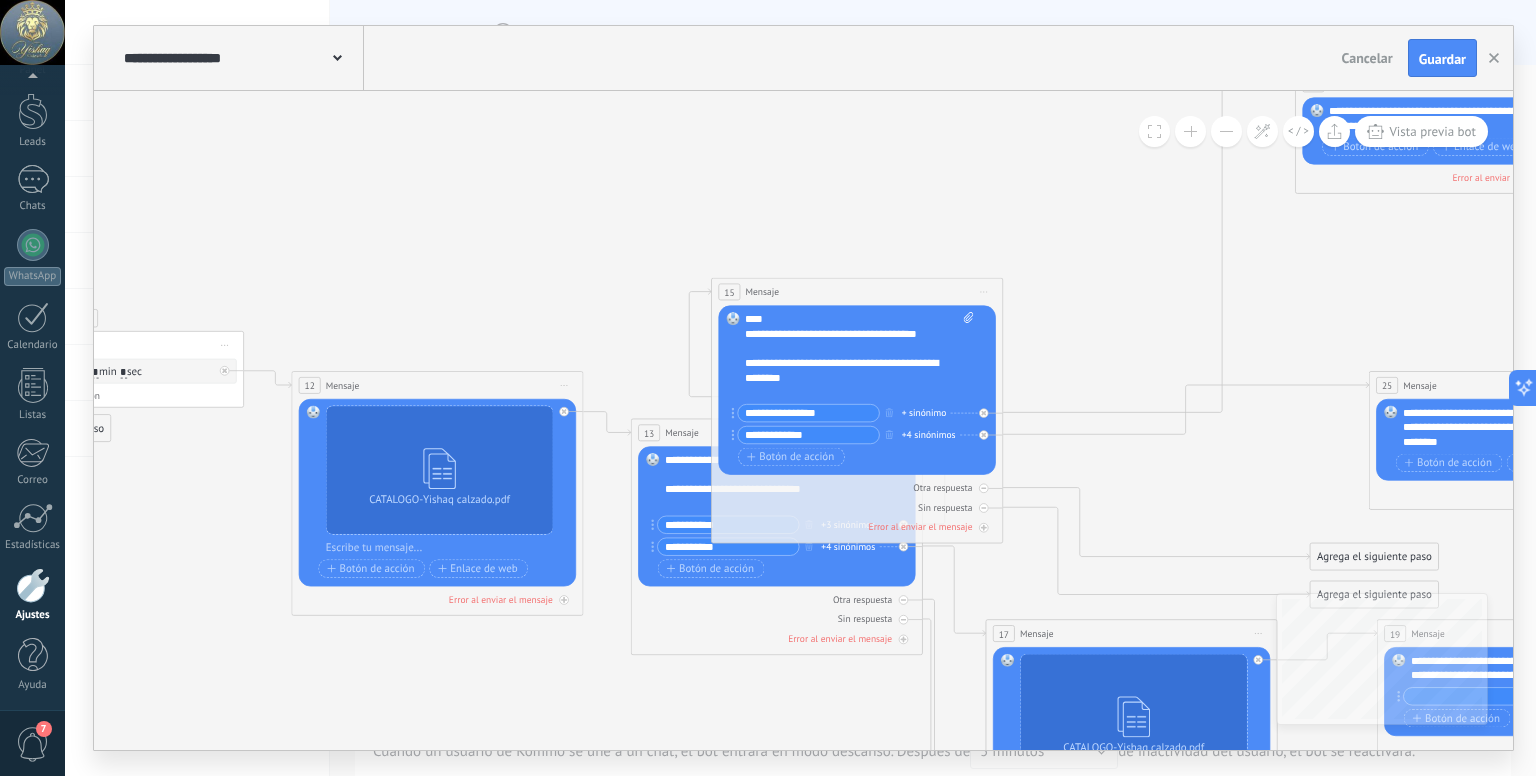 click 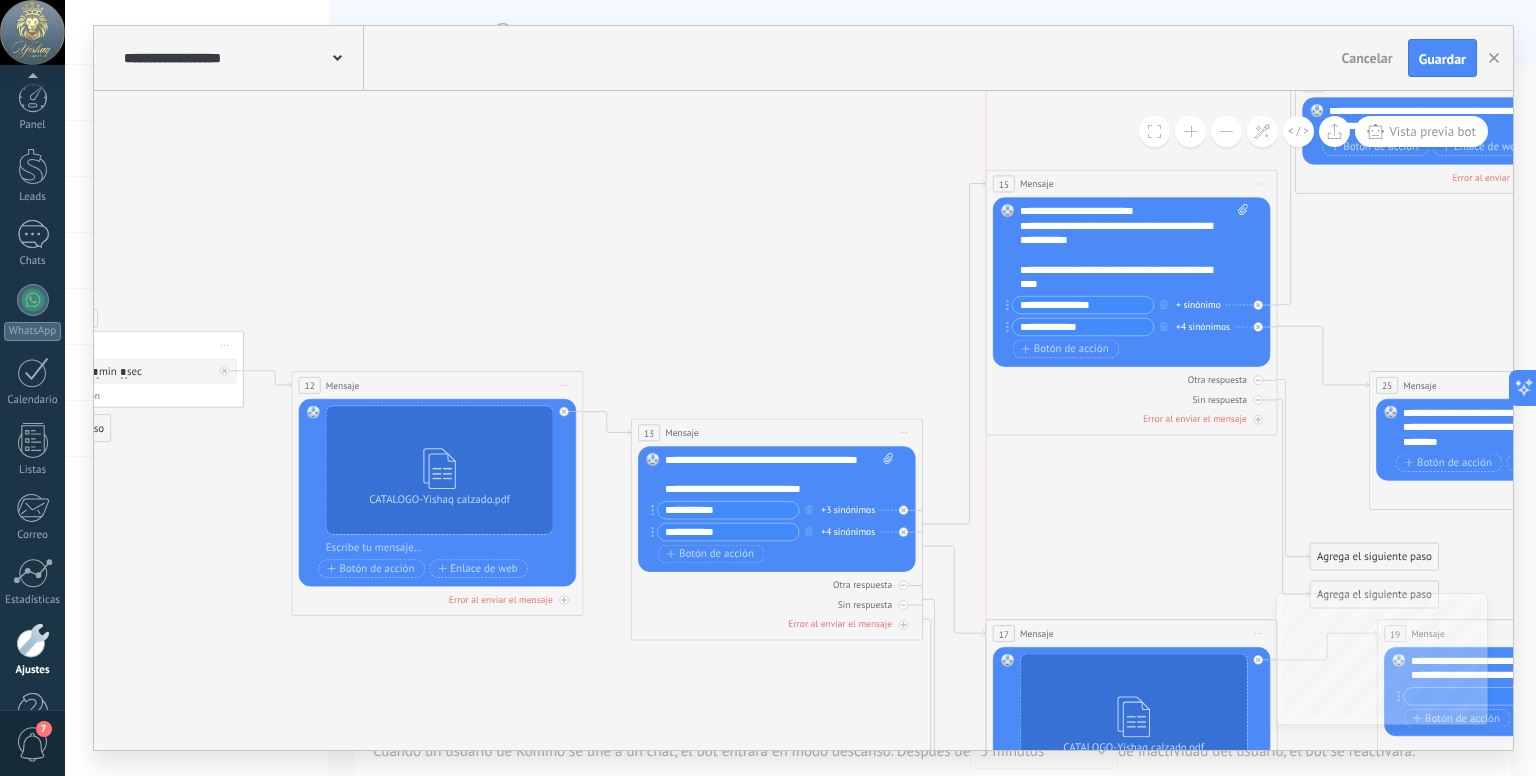 click on "15
Mensaje
*******
(a):
Todos los contactos - canales seleccionados
Todos los contactos - canales seleccionados
Todos los contactos - canal primario
Contacto principal - canales seleccionados
Contacto principal - canal primario
Todos los contactos - canales seleccionados
Todos los contactos - canales seleccionados
Todos los contactos - canal primario
Contacto principal - canales seleccionados" at bounding box center [1131, 183] 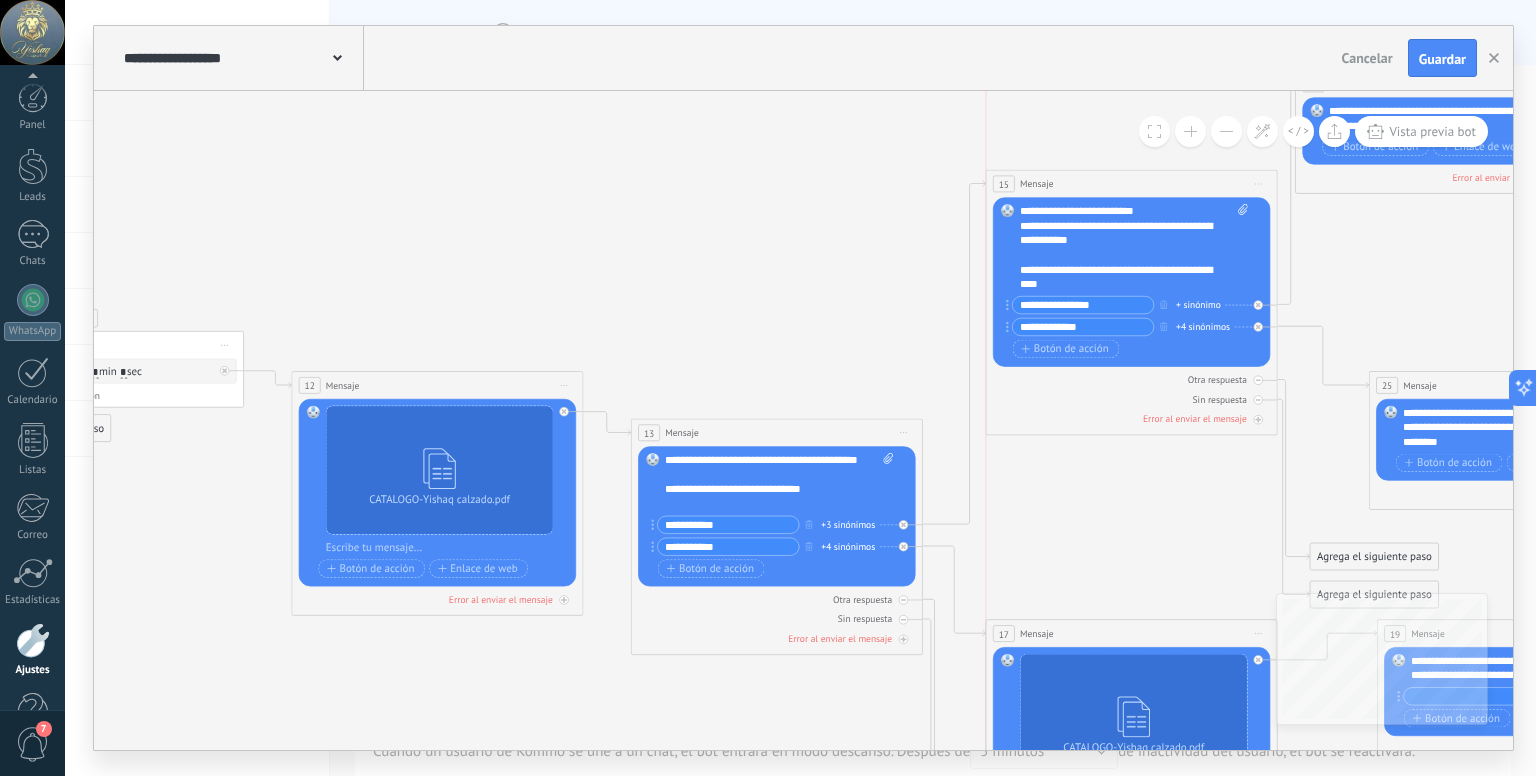 scroll, scrollTop: 0, scrollLeft: 0, axis: both 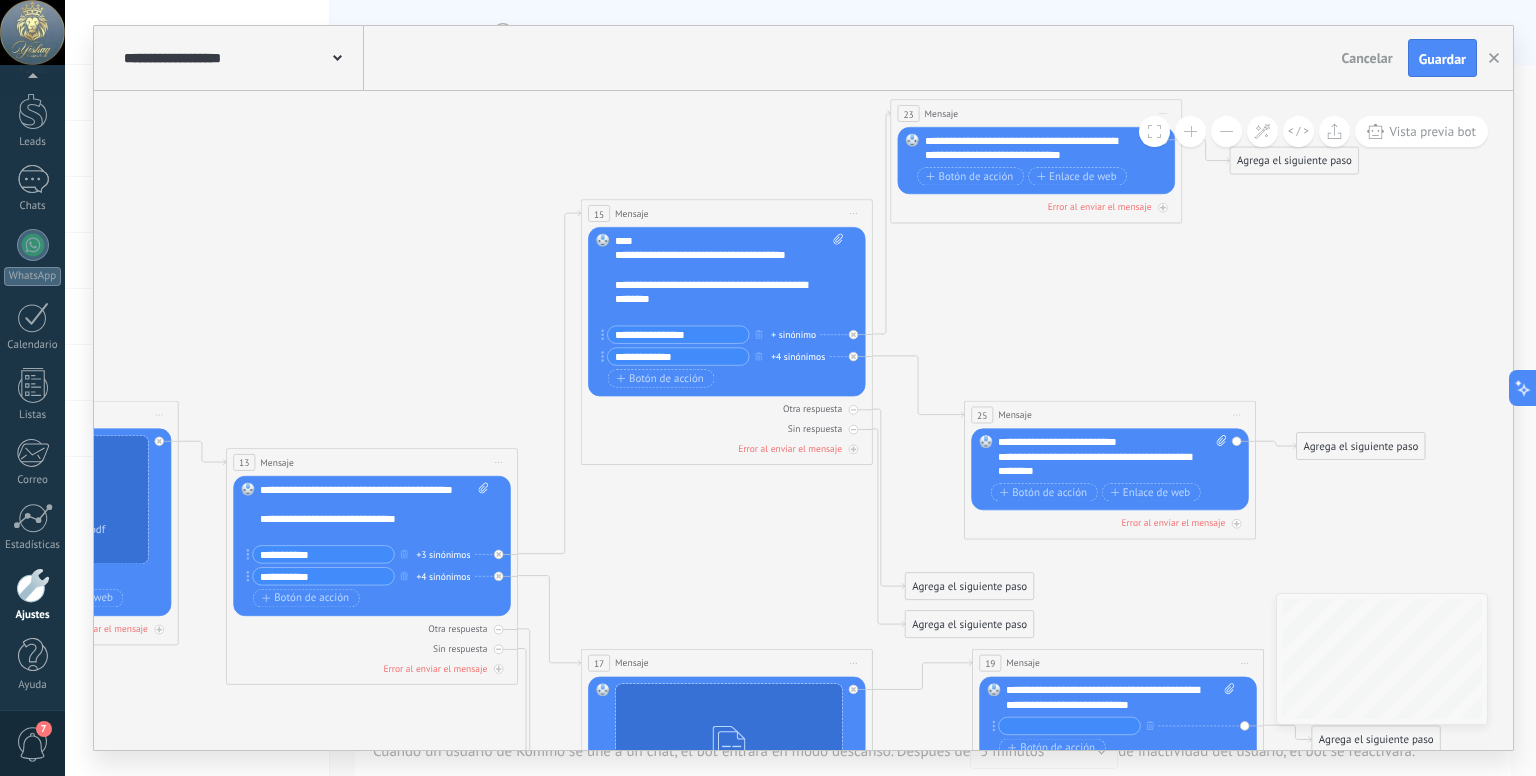 drag, startPoint x: 892, startPoint y: 265, endPoint x: 488, endPoint y: 294, distance: 405.0395 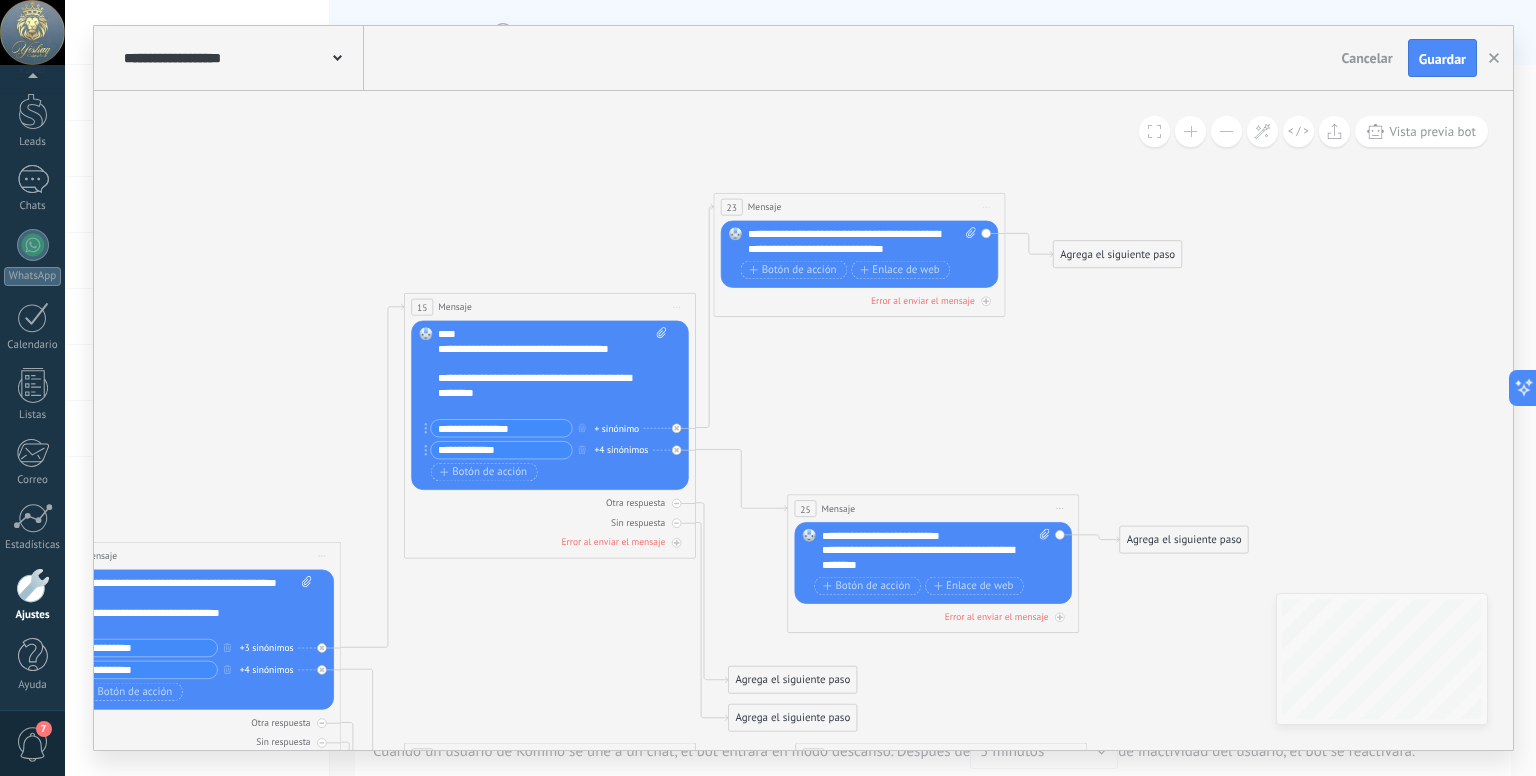 drag, startPoint x: 722, startPoint y: 152, endPoint x: 535, endPoint y: 251, distance: 211.58922 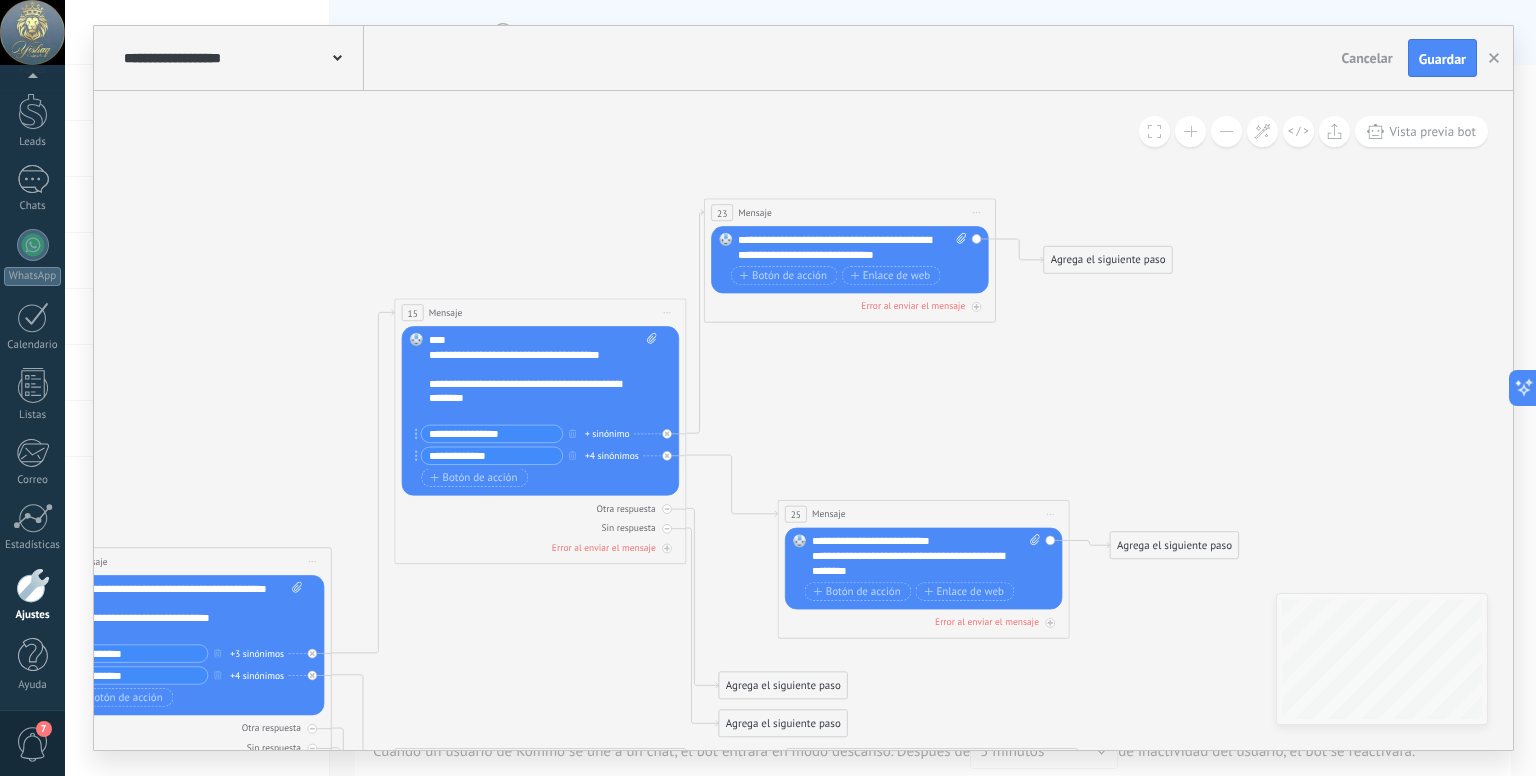 drag, startPoint x: 1316, startPoint y: 284, endPoint x: 1347, endPoint y: 167, distance: 121.037186 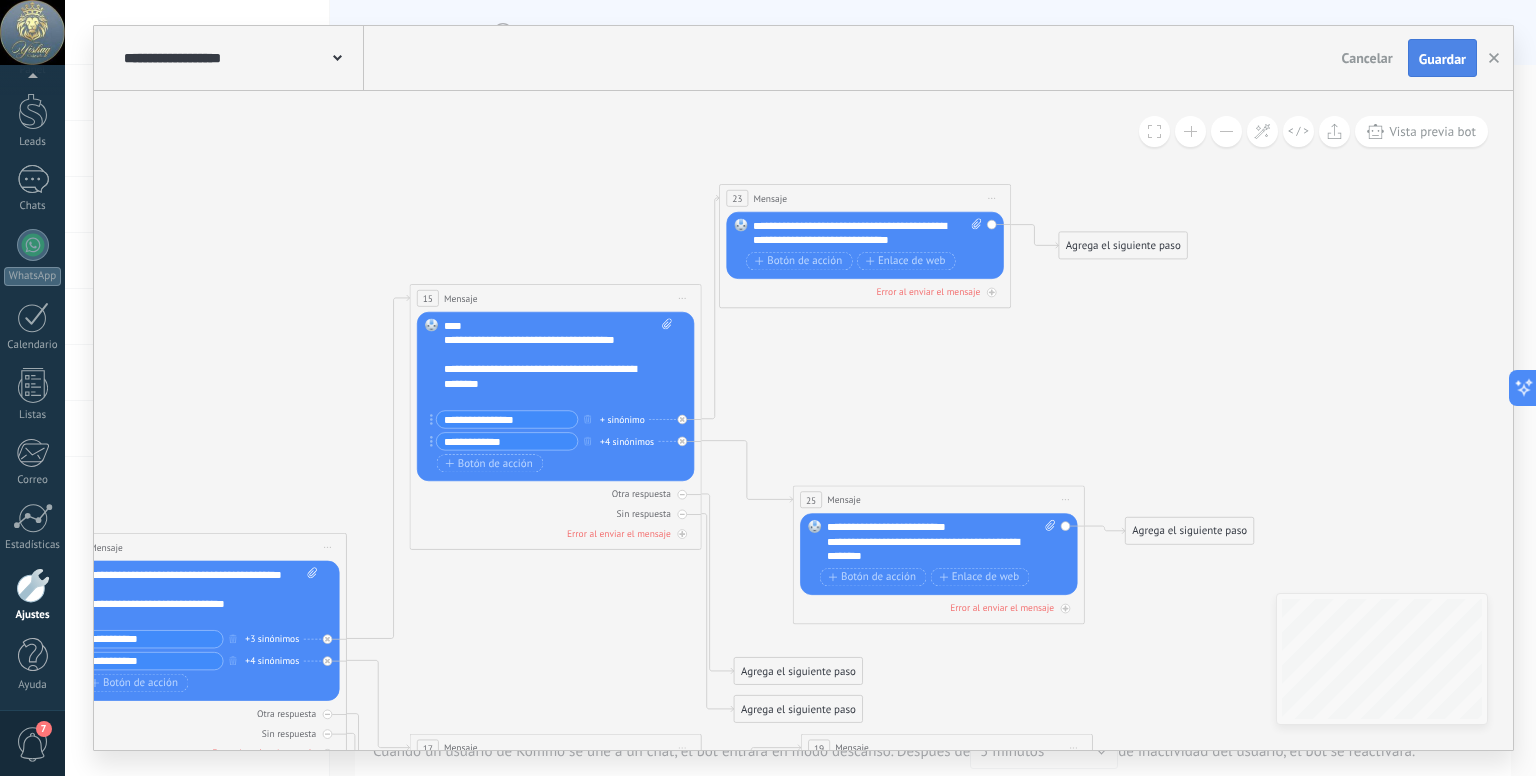 click on "Guardar" at bounding box center [1442, 58] 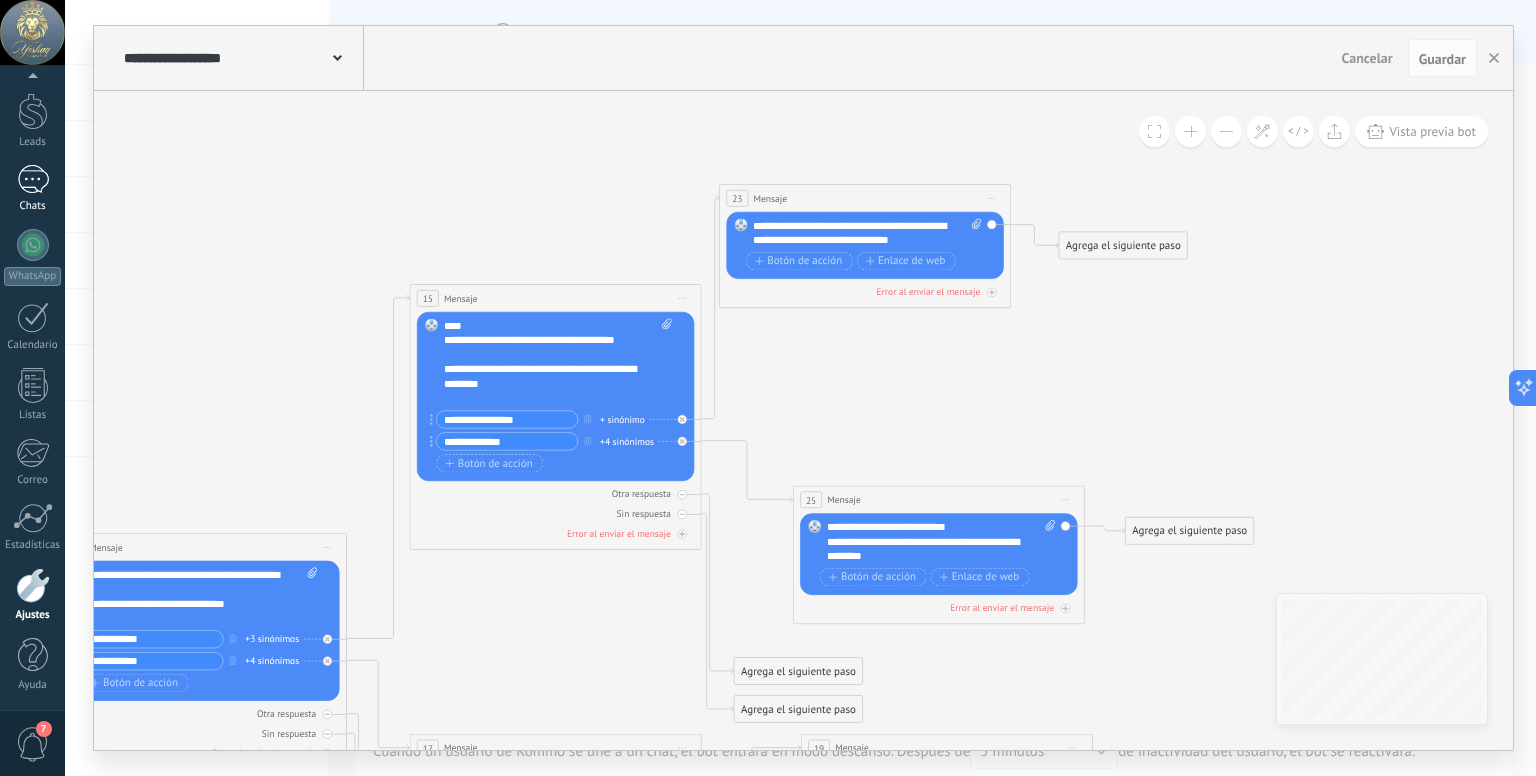 click on "1" at bounding box center (33, 179) 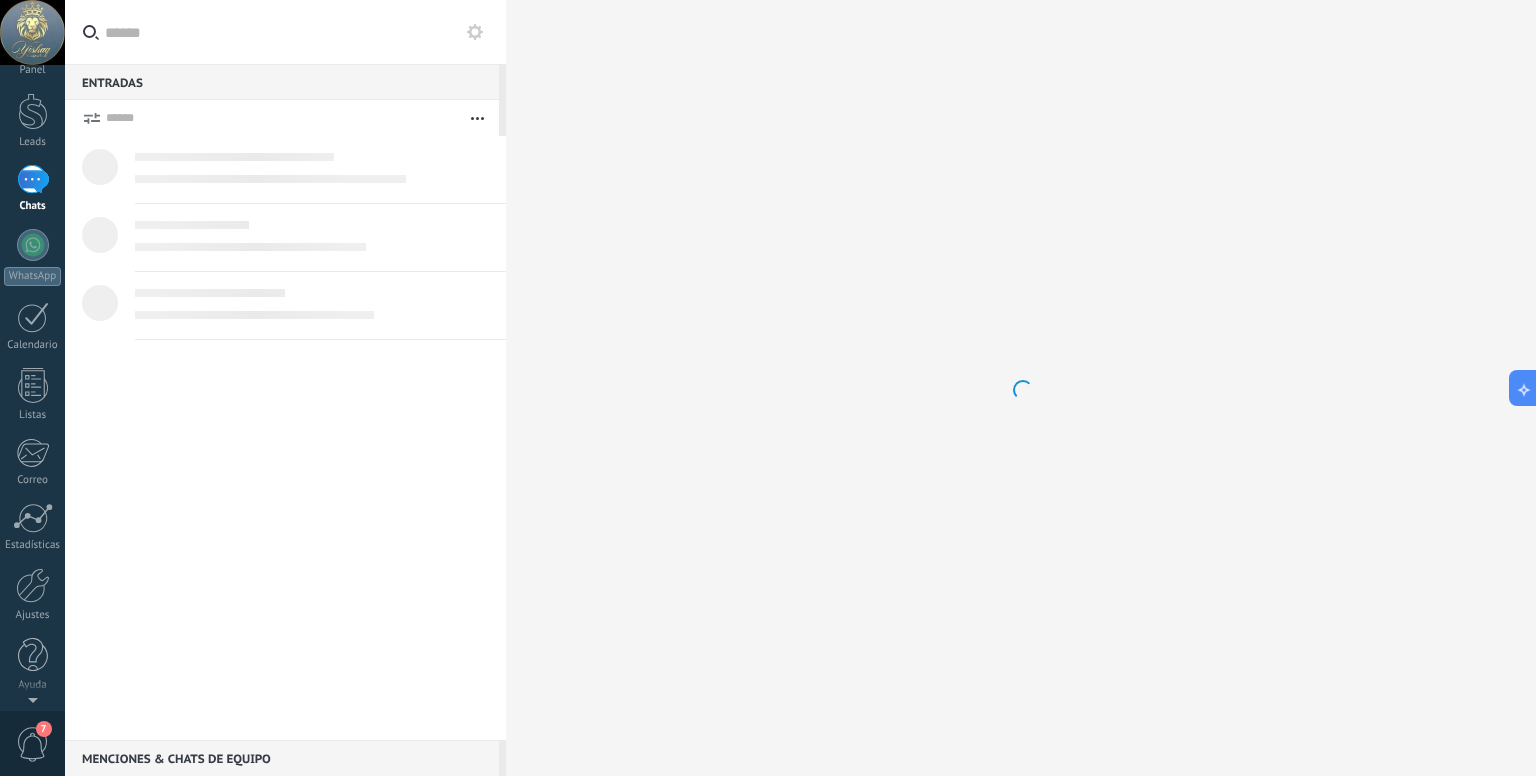 scroll, scrollTop: 0, scrollLeft: 0, axis: both 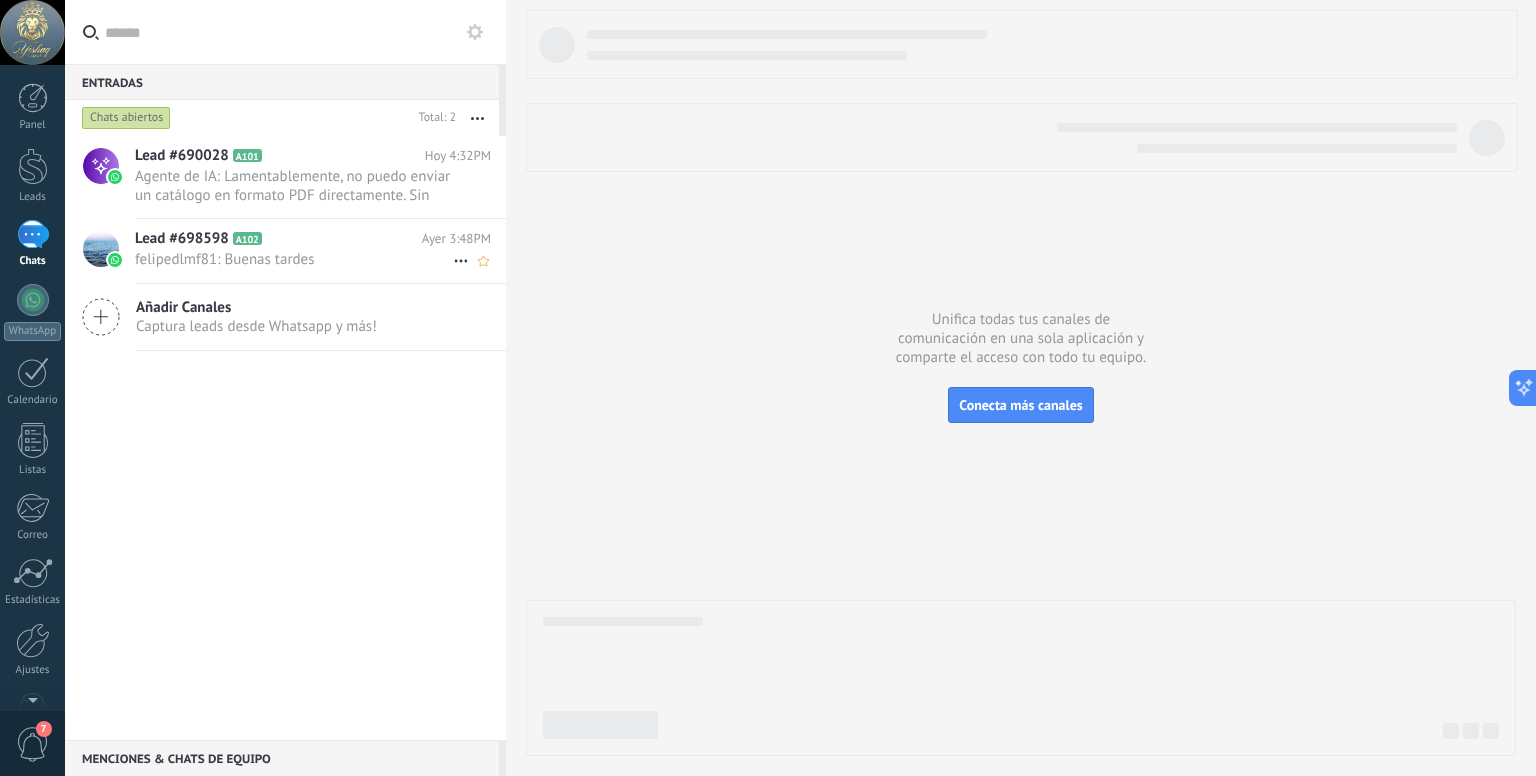 click on "felipedlmf81: Buenas tardes" at bounding box center [294, 259] 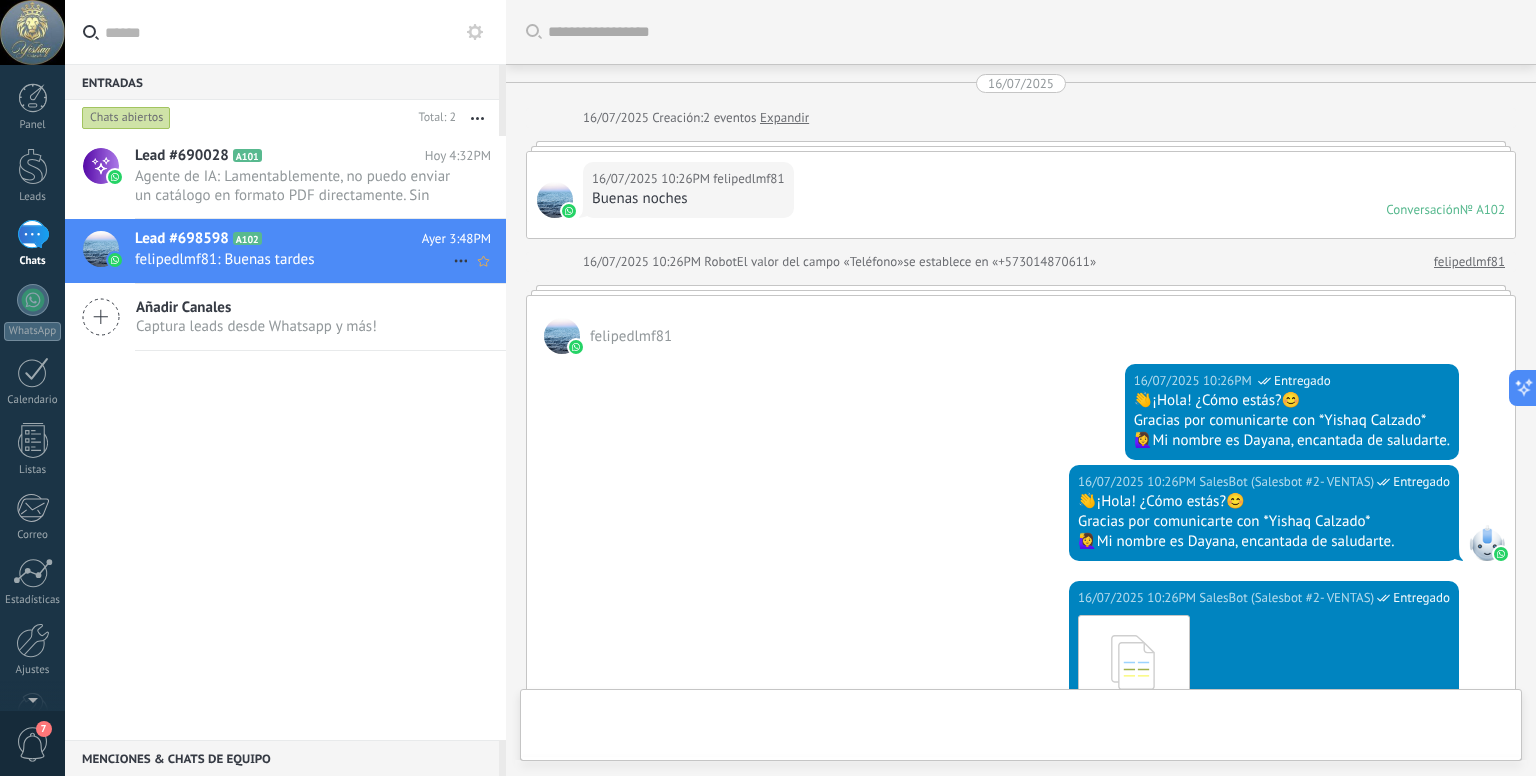 scroll, scrollTop: 853, scrollLeft: 0, axis: vertical 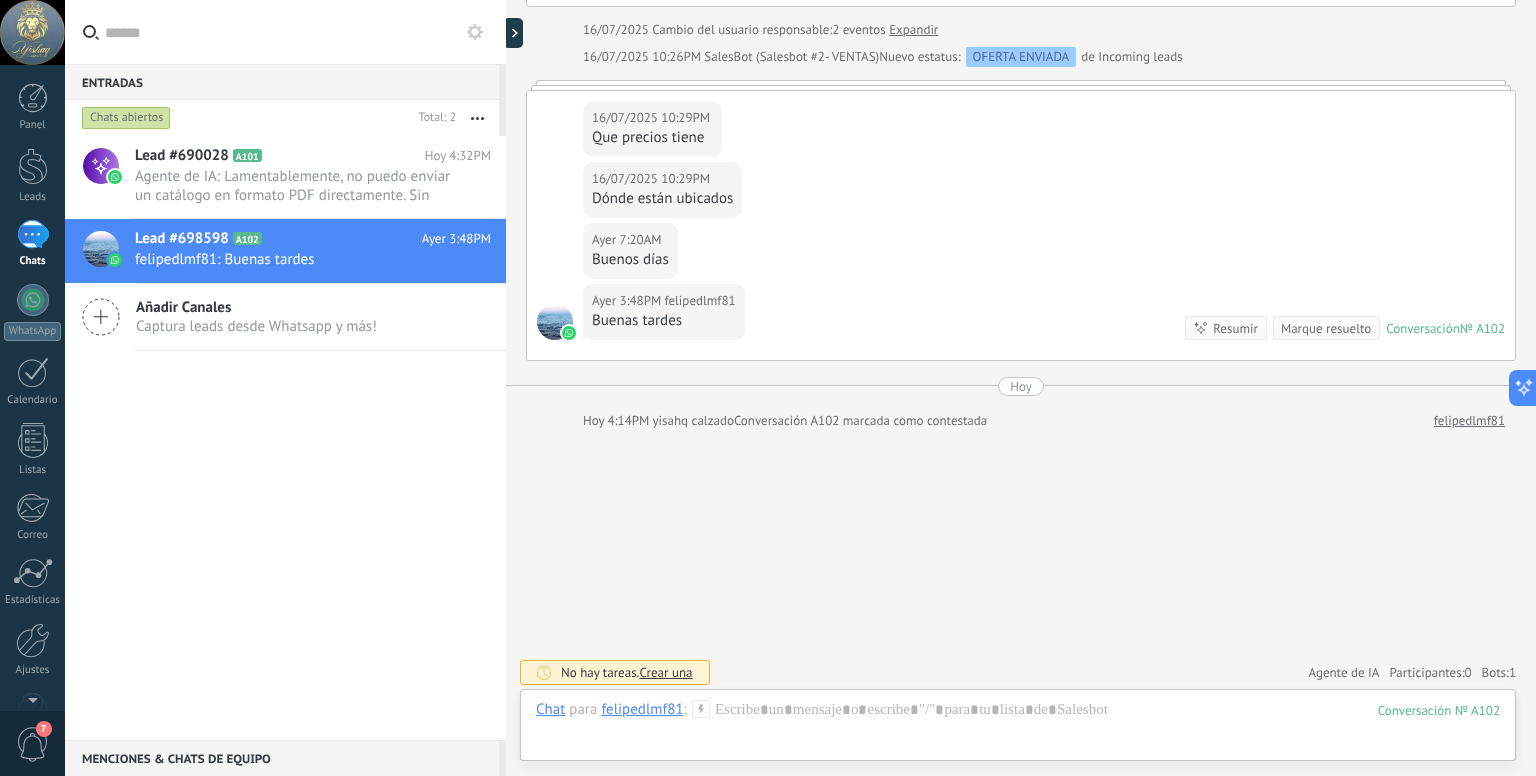 click on "Hoy 4:14PM yisahq calzado  Conversación A102 marcada como contestada" at bounding box center (1001, 421) 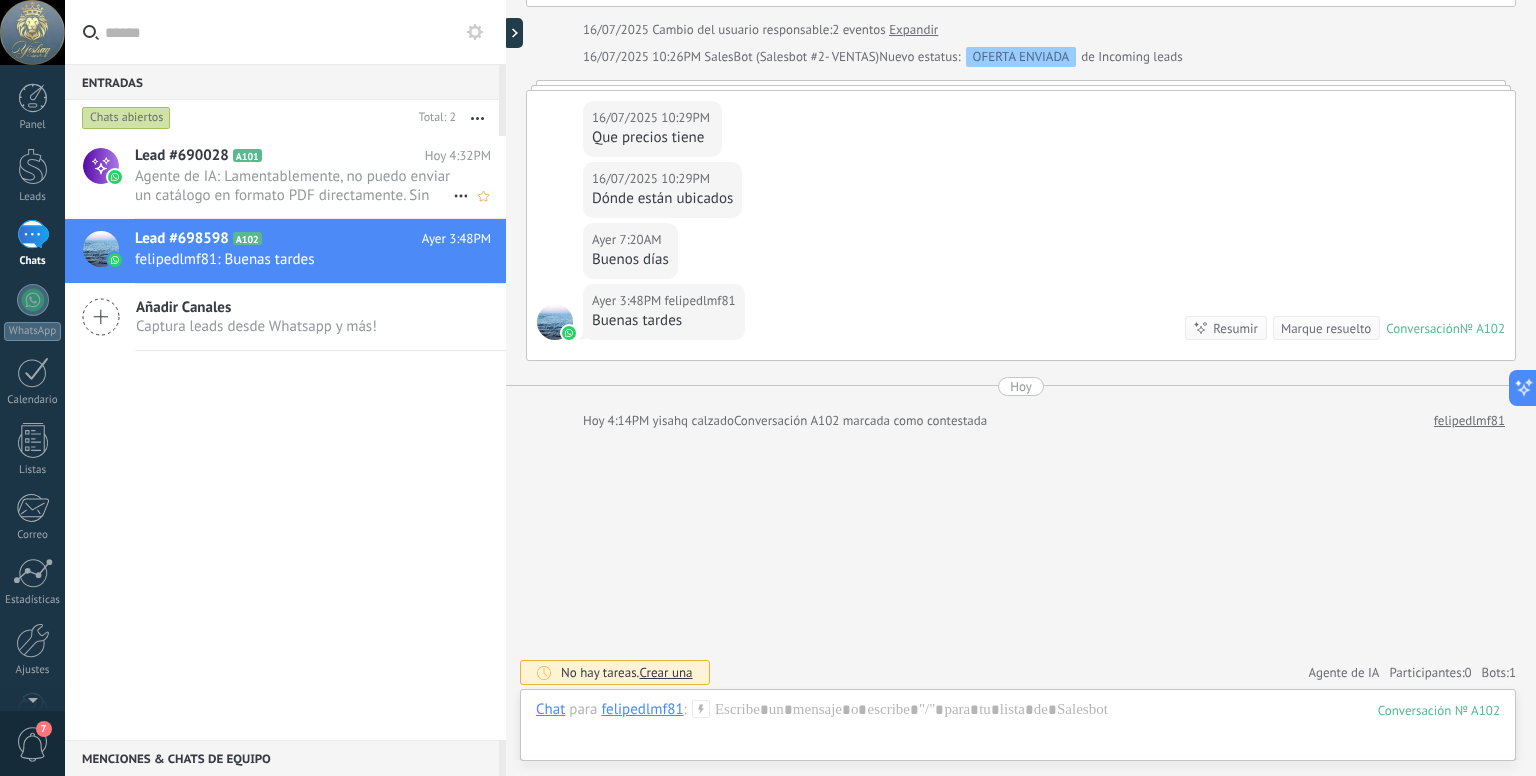 click on "Agente de IA: Lamentablemente, no puedo enviar un catálogo en formato PDF directamente. Sin embargo, puedo proporcionarte la..." at bounding box center (294, 186) 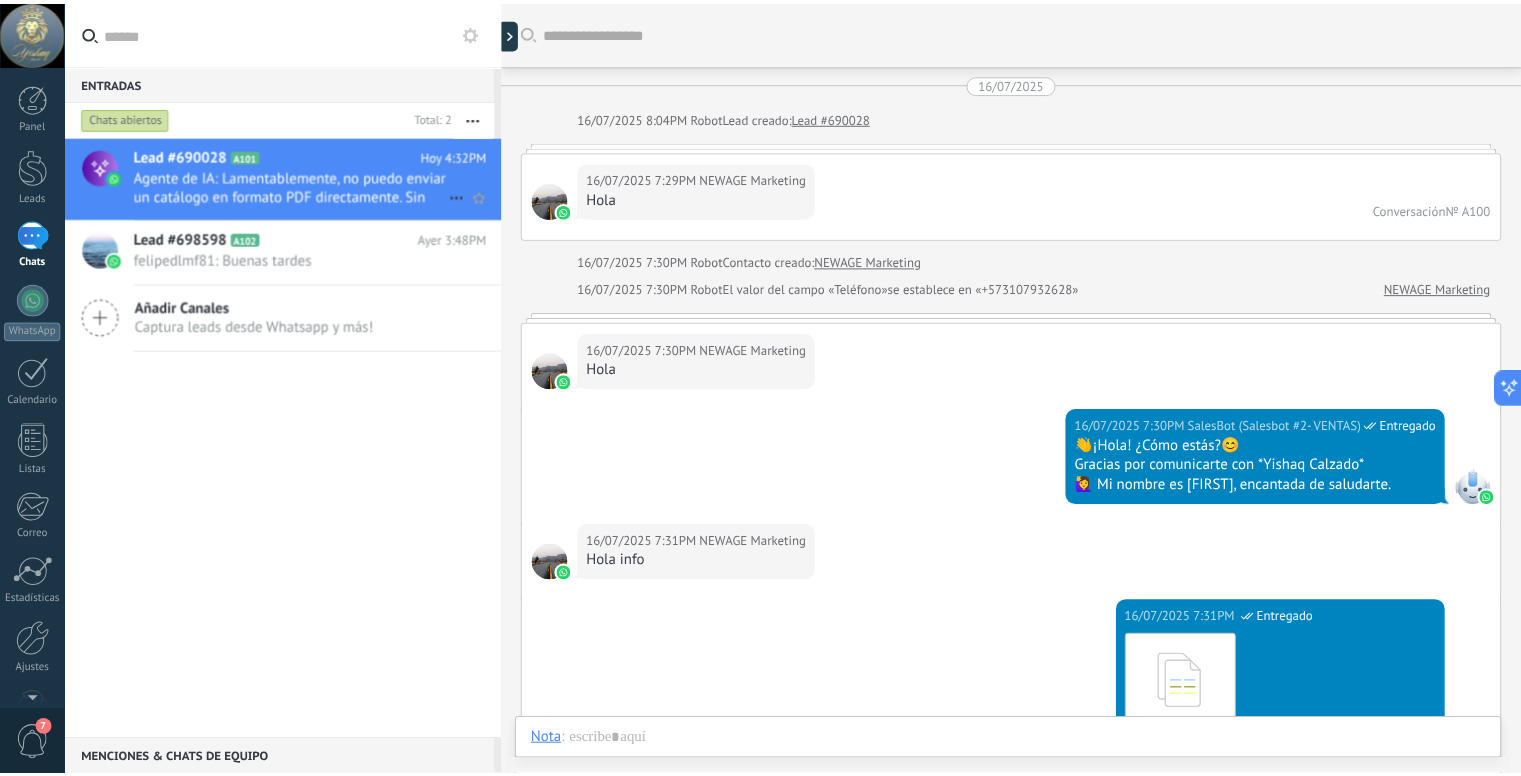 scroll, scrollTop: 5681, scrollLeft: 0, axis: vertical 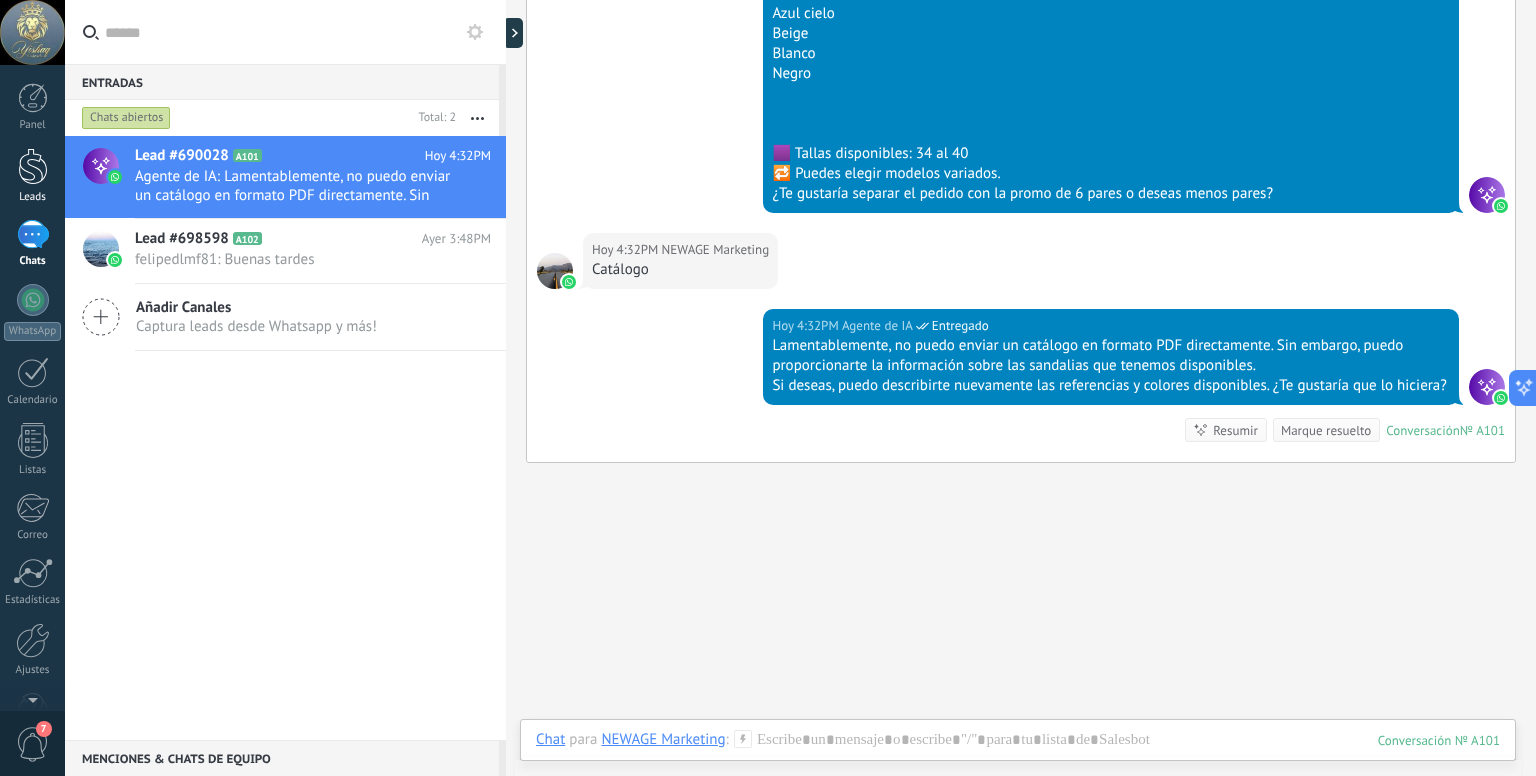 click at bounding box center [33, 166] 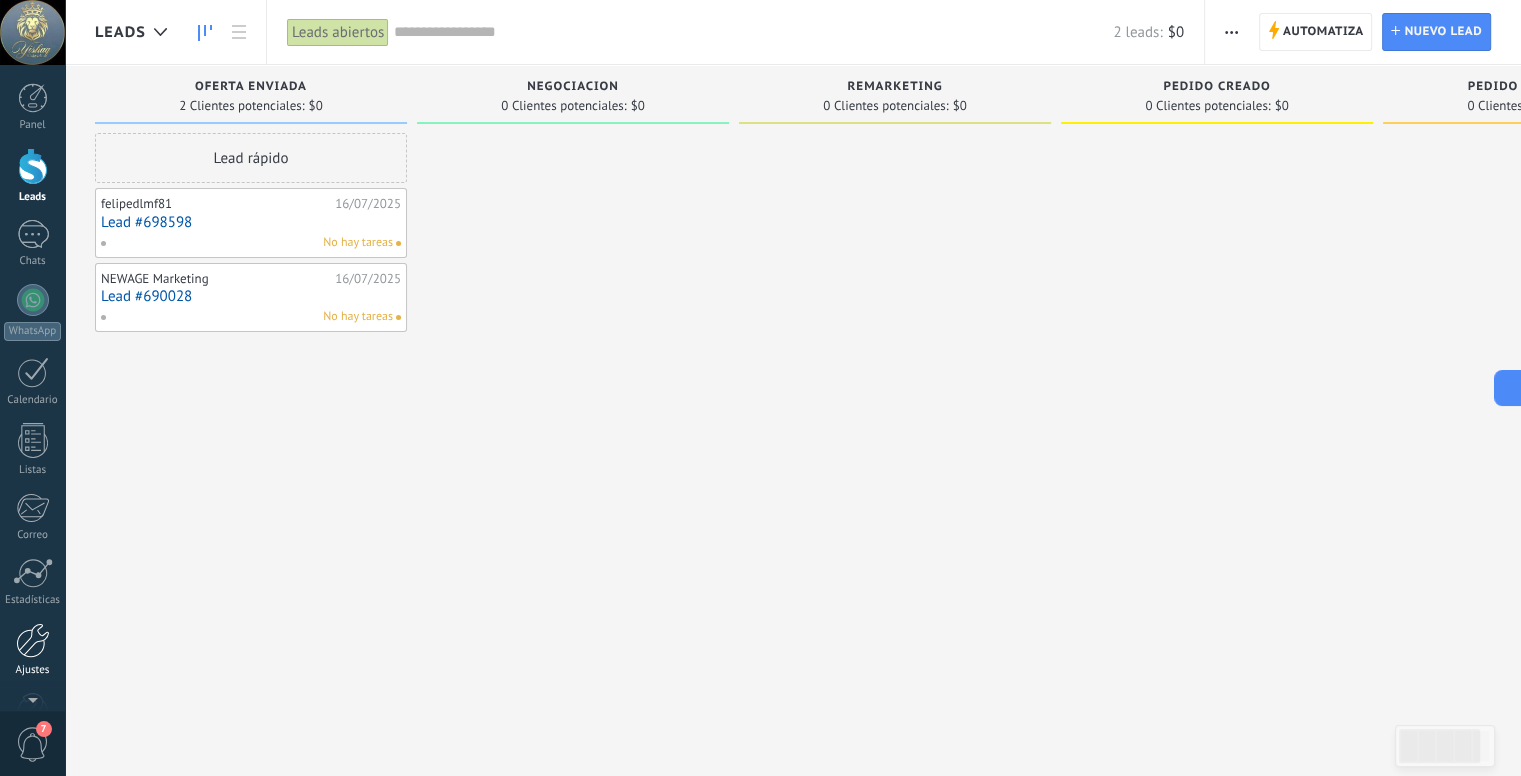 click at bounding box center [33, 640] 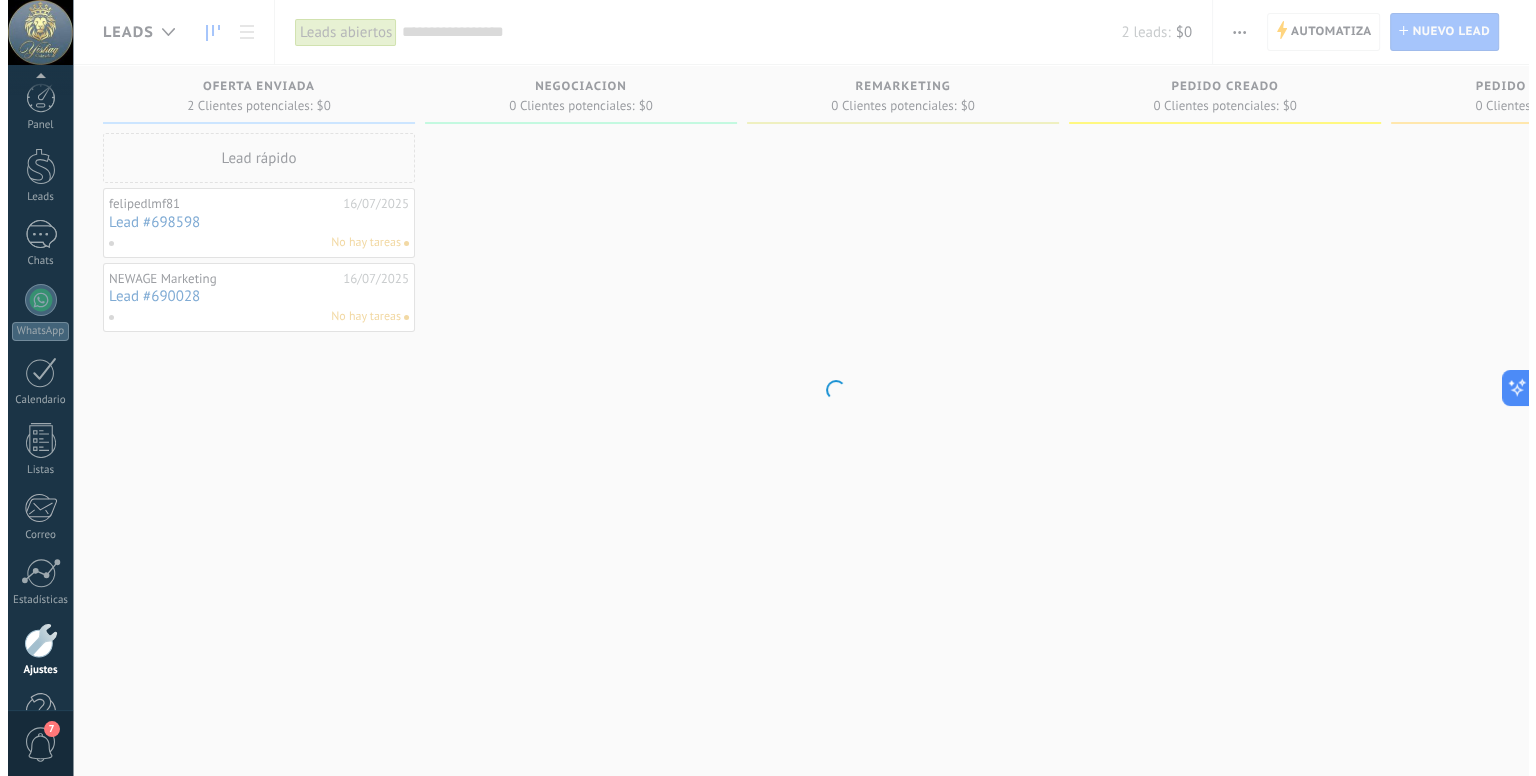 scroll, scrollTop: 55, scrollLeft: 0, axis: vertical 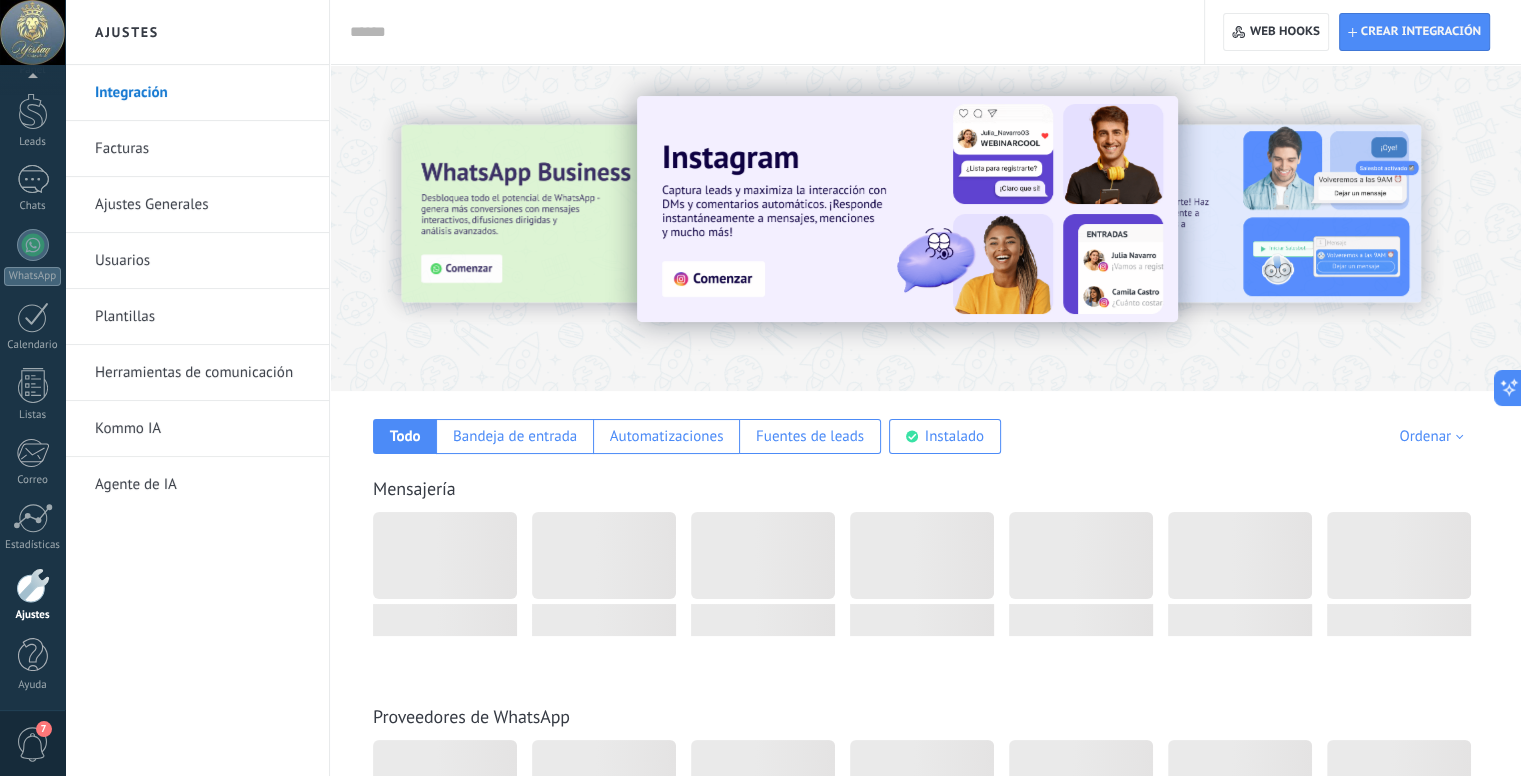 click on "Kommo IA" at bounding box center [202, 429] 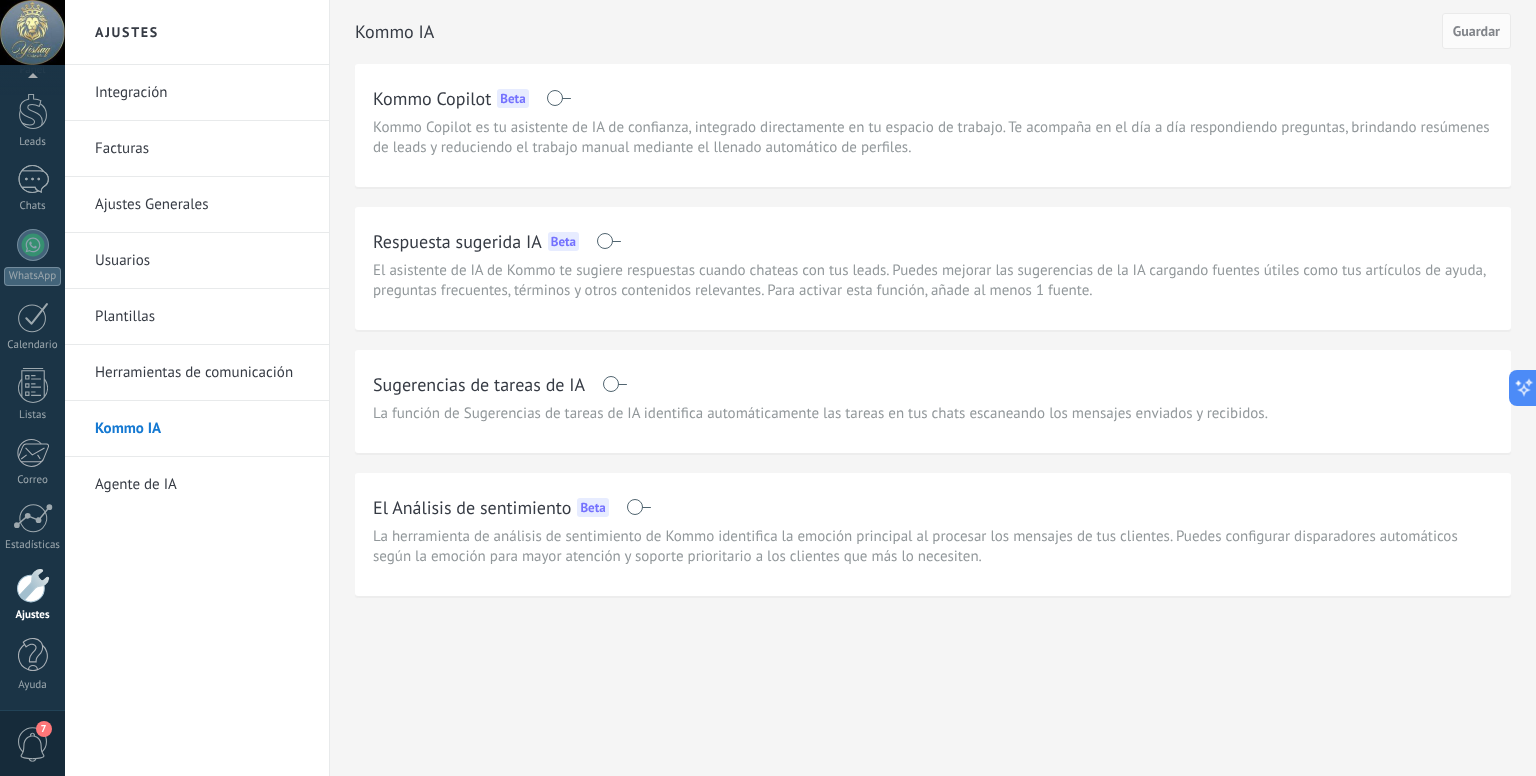 click on "Plantillas" at bounding box center [202, 317] 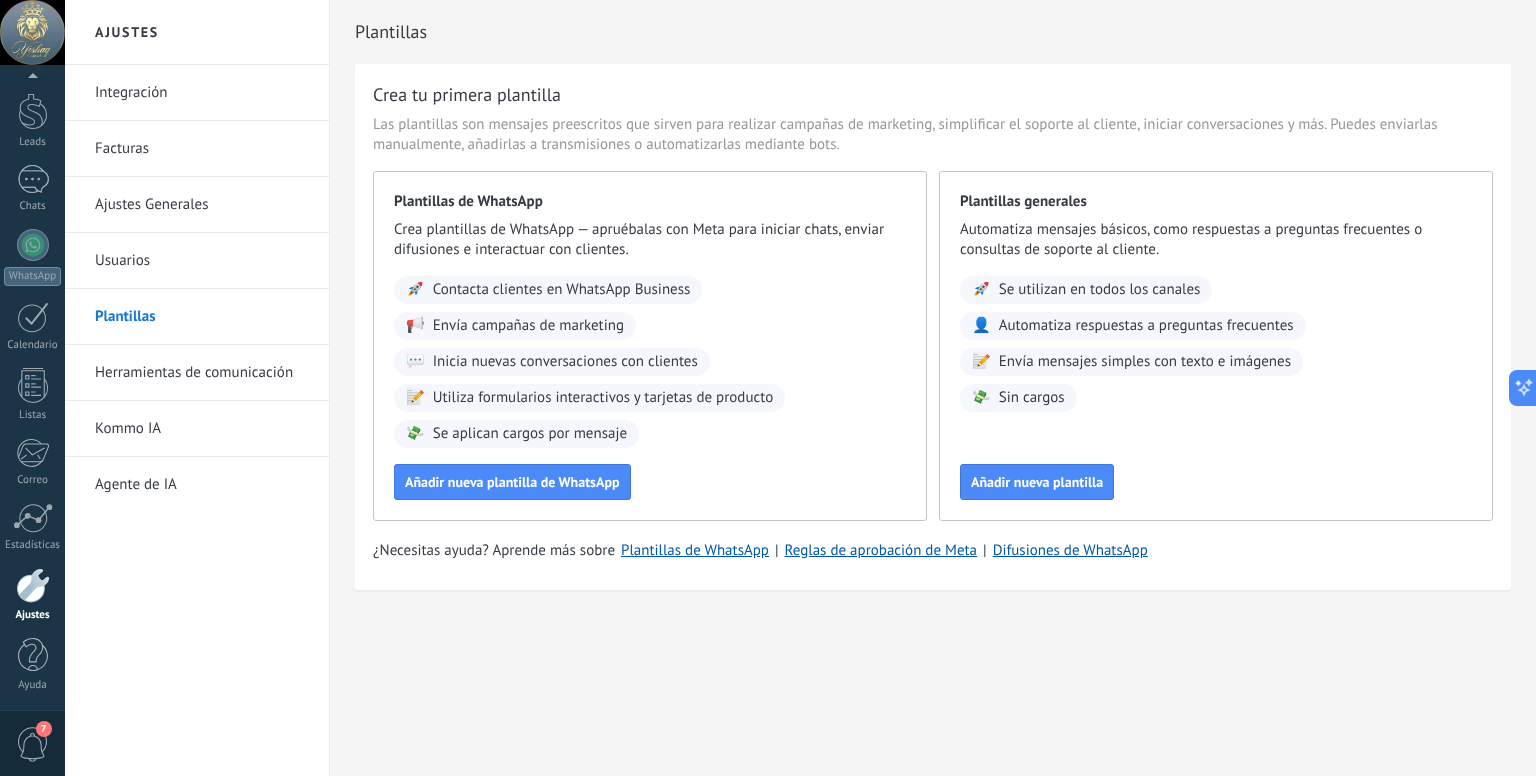 click on "Herramientas de comunicación" at bounding box center [202, 373] 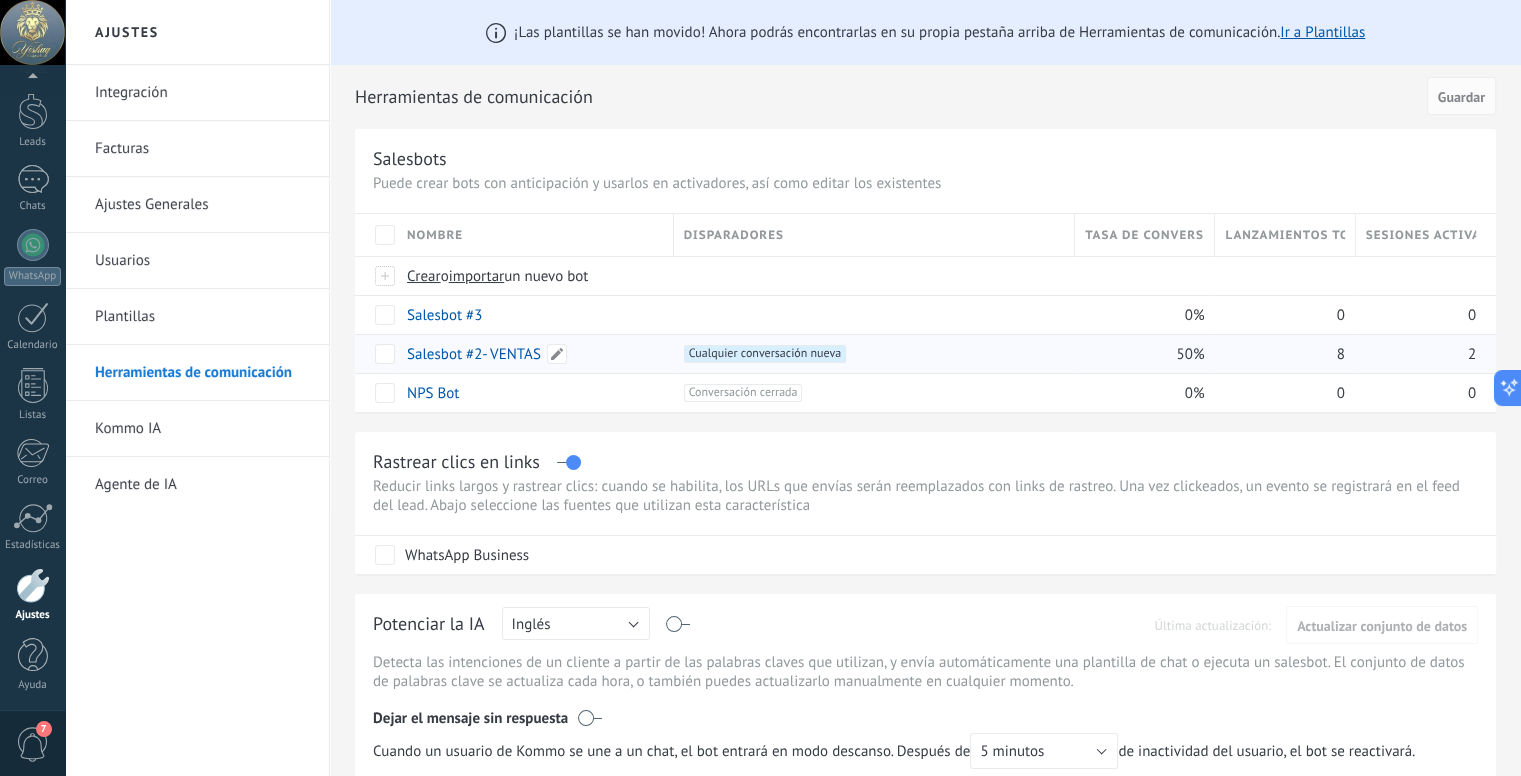 click on "Salesbot #2- VENTAS" at bounding box center (474, 354) 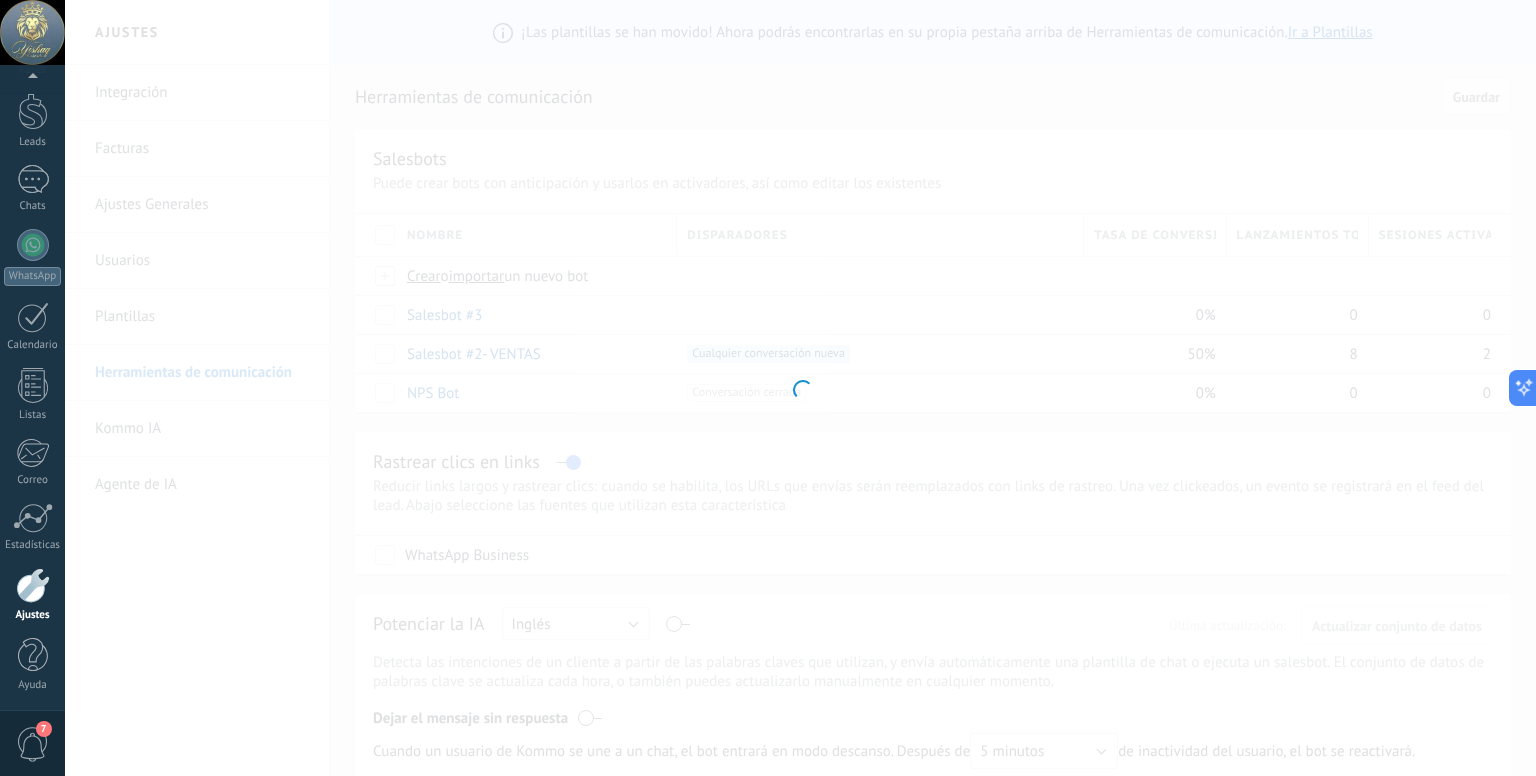 type on "**********" 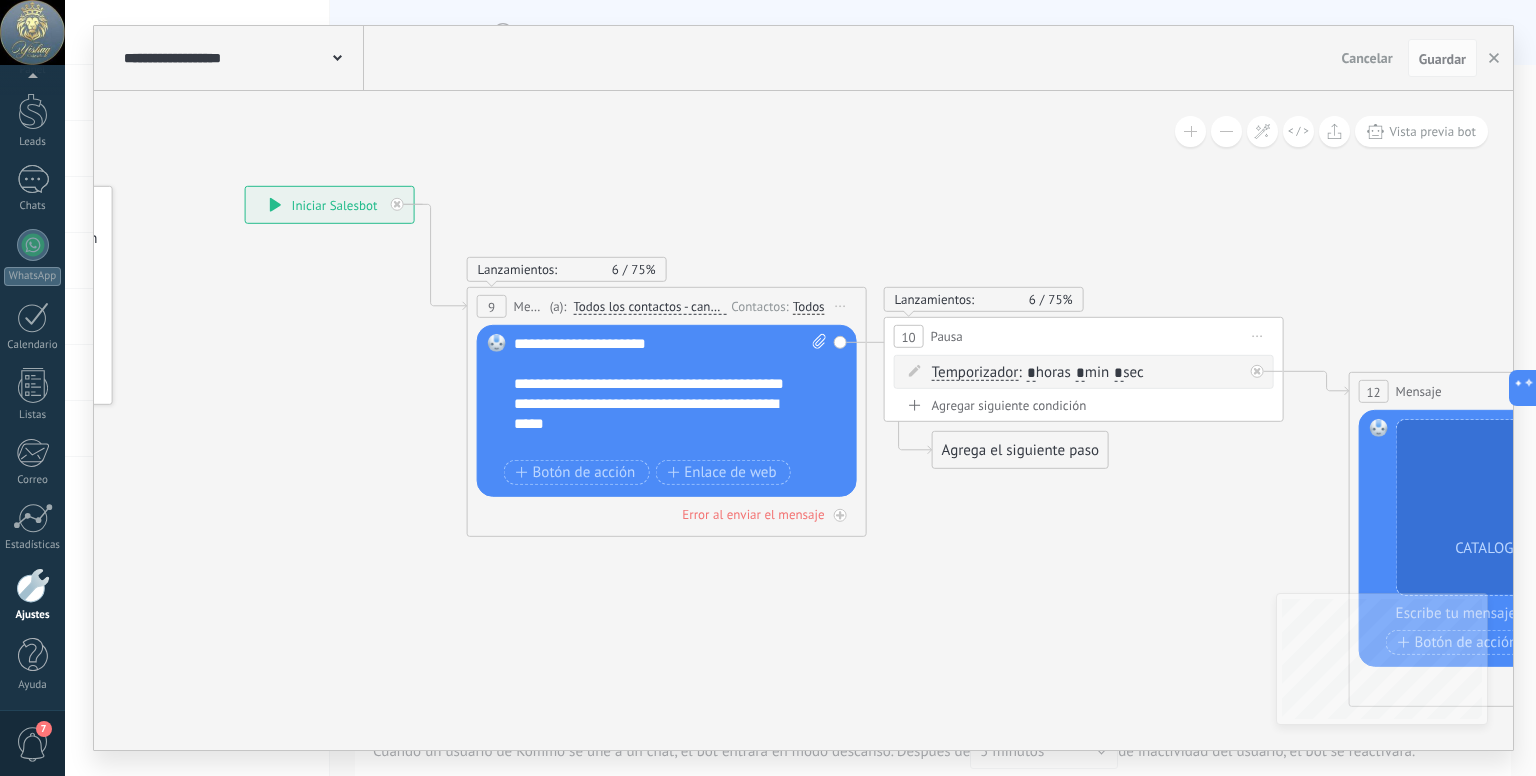 drag, startPoint x: 483, startPoint y: 421, endPoint x: 163, endPoint y: 401, distance: 320.6244 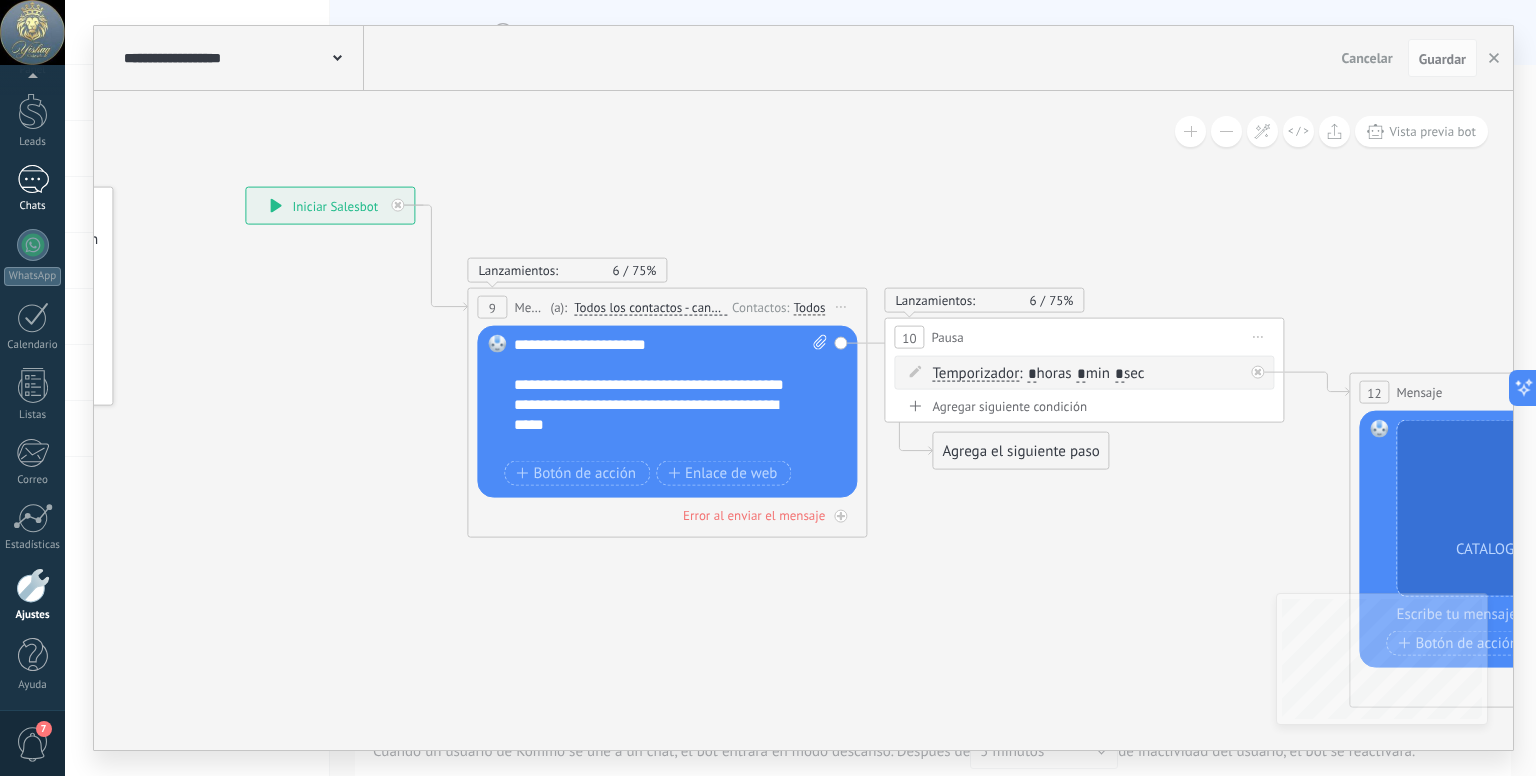 click on "1" at bounding box center [33, 179] 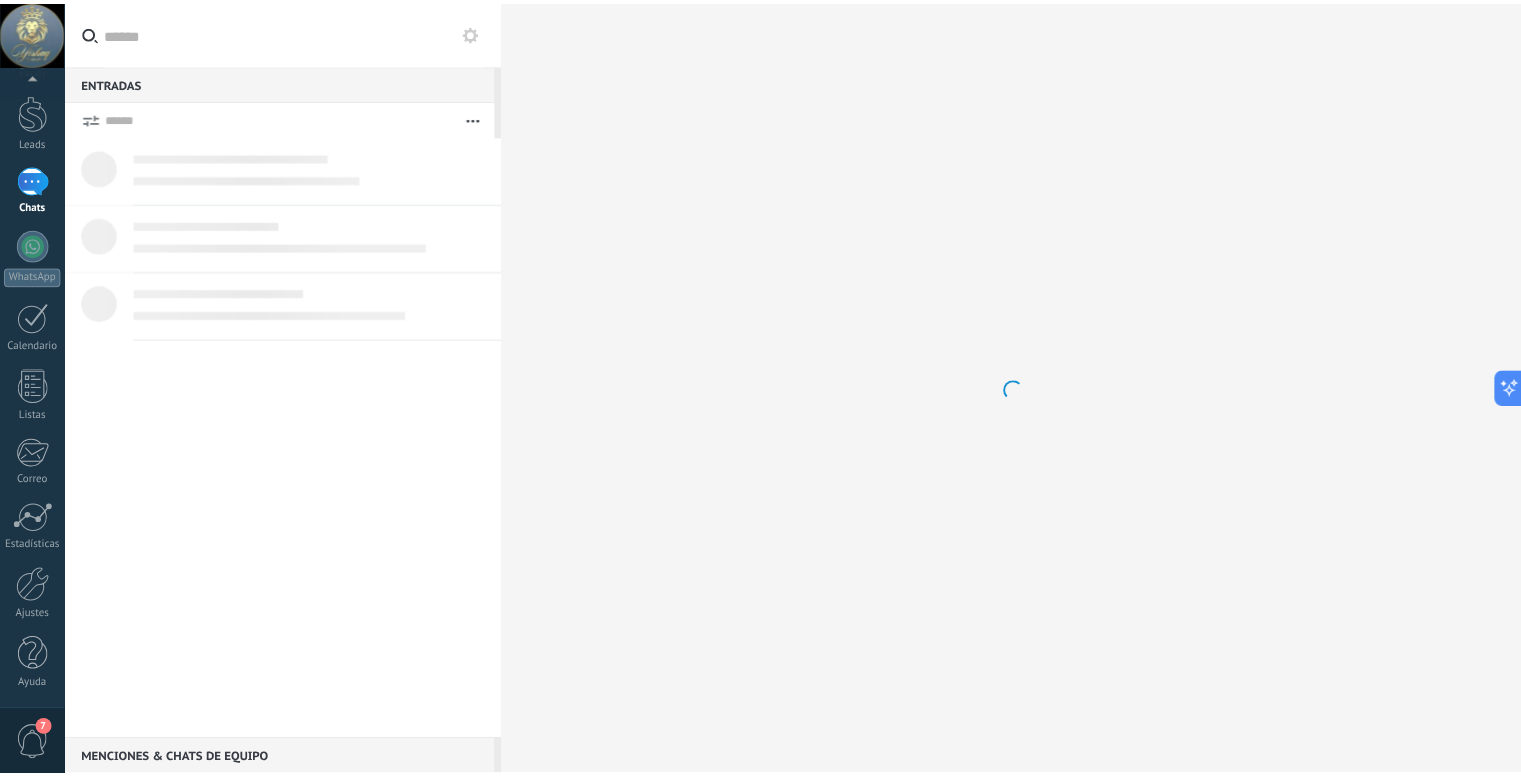 scroll, scrollTop: 0, scrollLeft: 0, axis: both 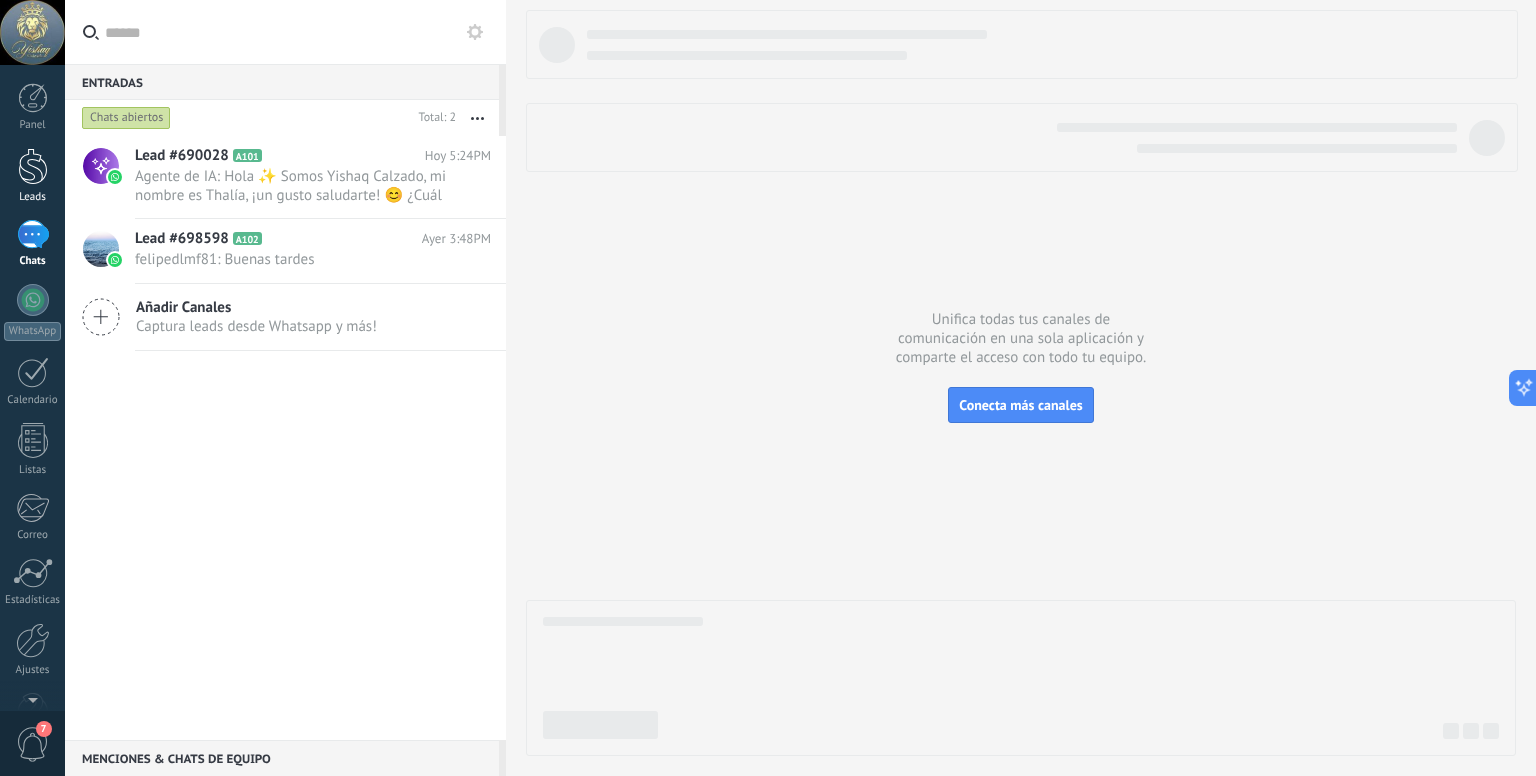 click at bounding box center [33, 166] 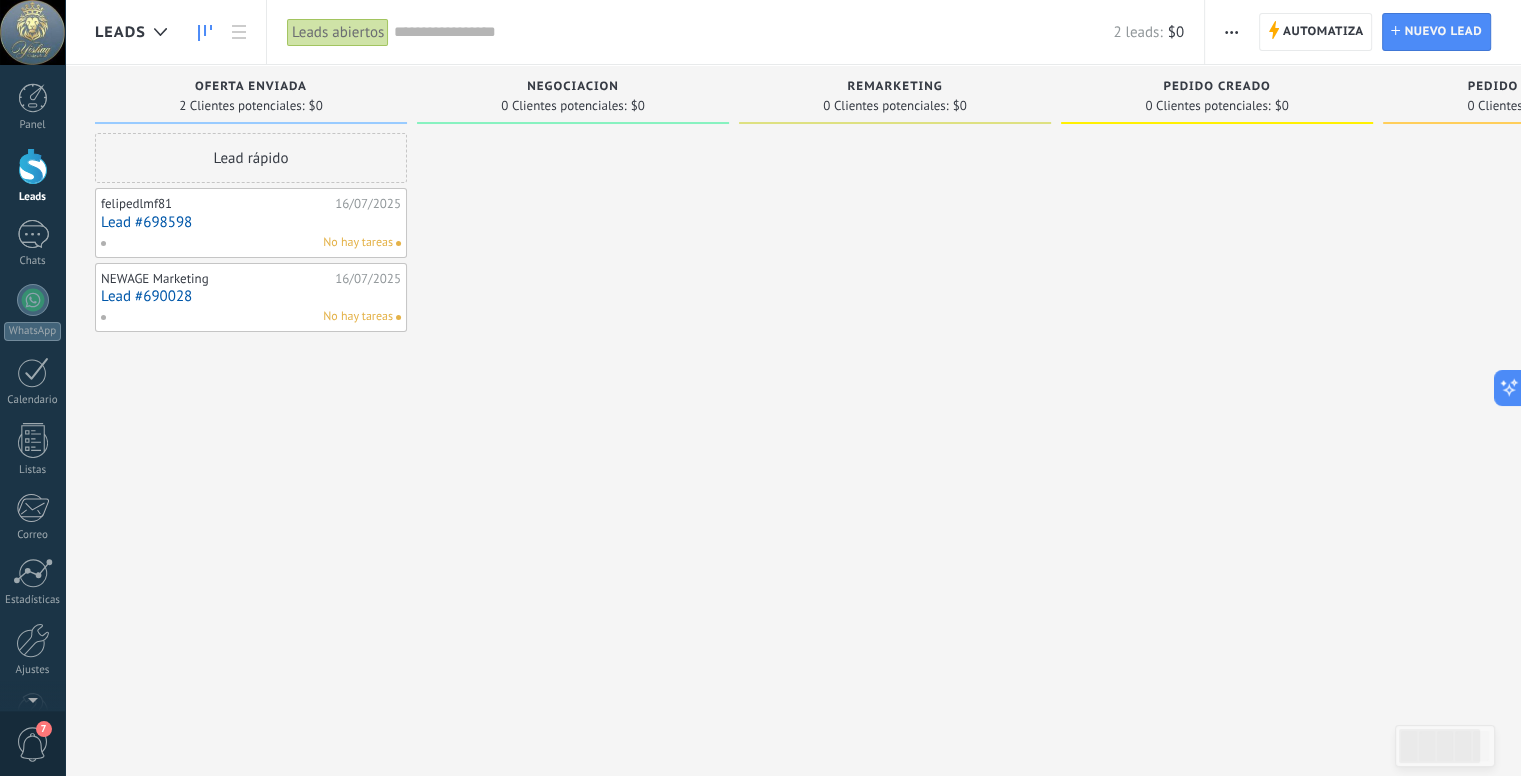 drag, startPoint x: 556, startPoint y: 201, endPoint x: 704, endPoint y: 373, distance: 226.90967 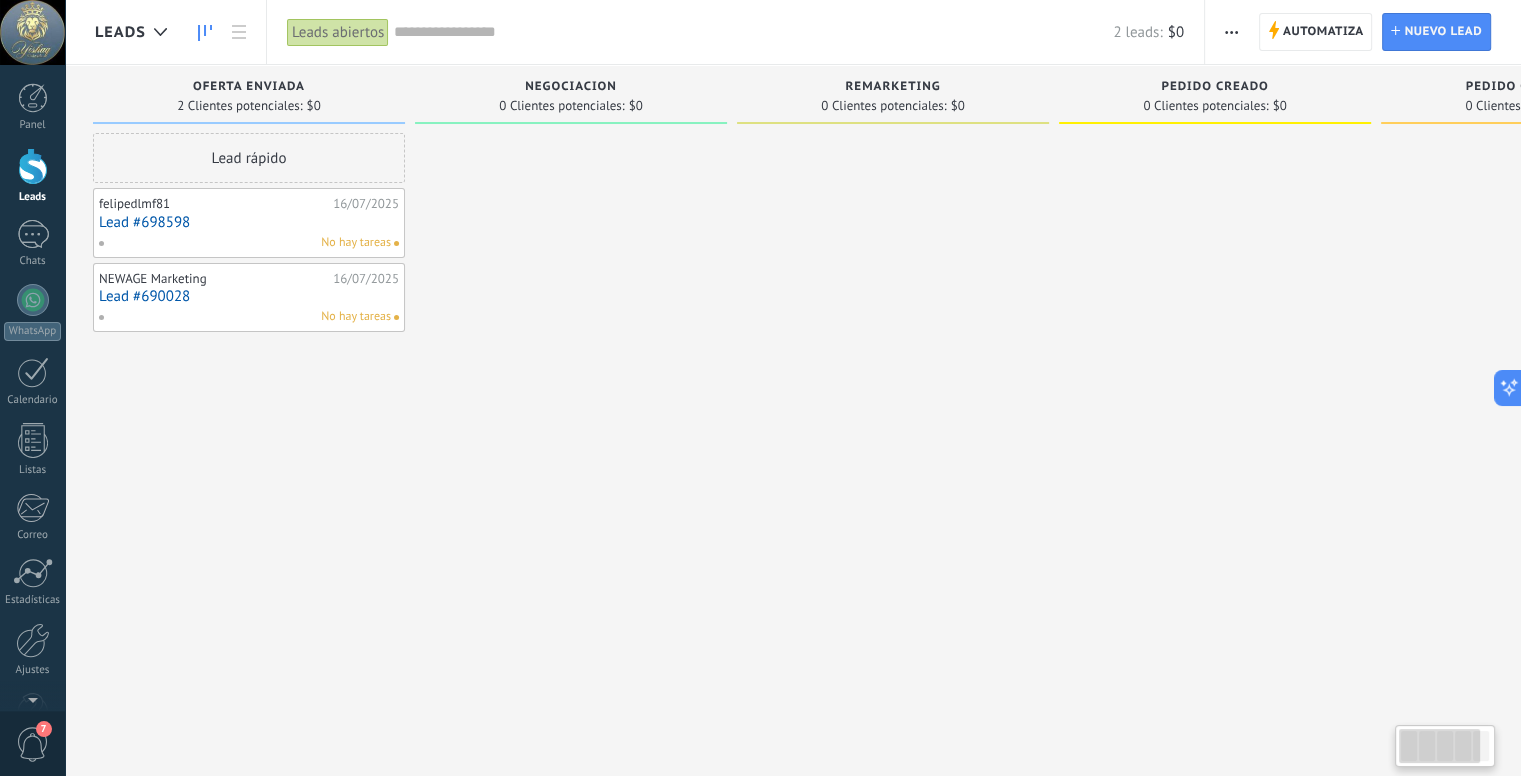 scroll, scrollTop: 0, scrollLeft: 0, axis: both 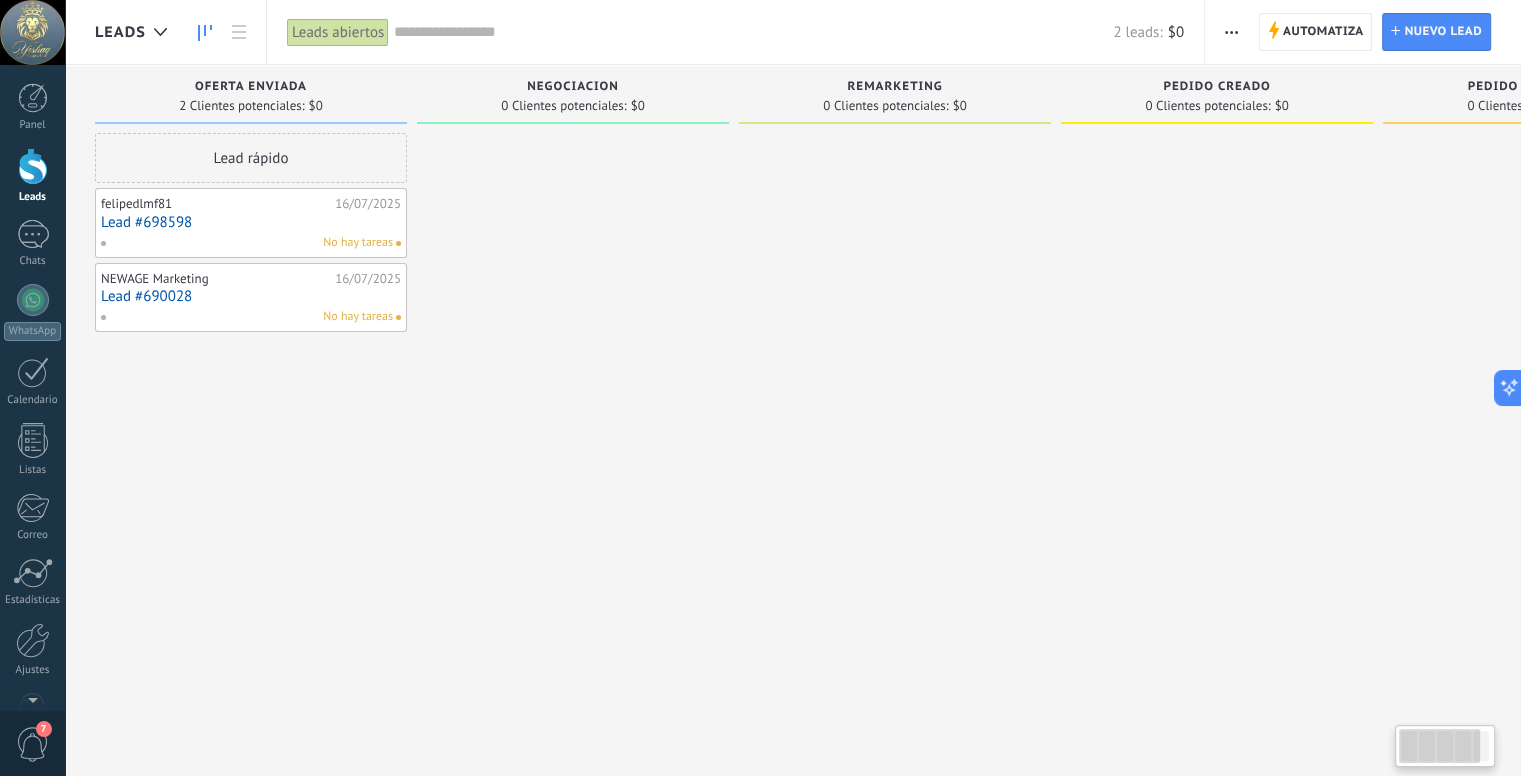 drag, startPoint x: 484, startPoint y: 333, endPoint x: 841, endPoint y: 312, distance: 357.61713 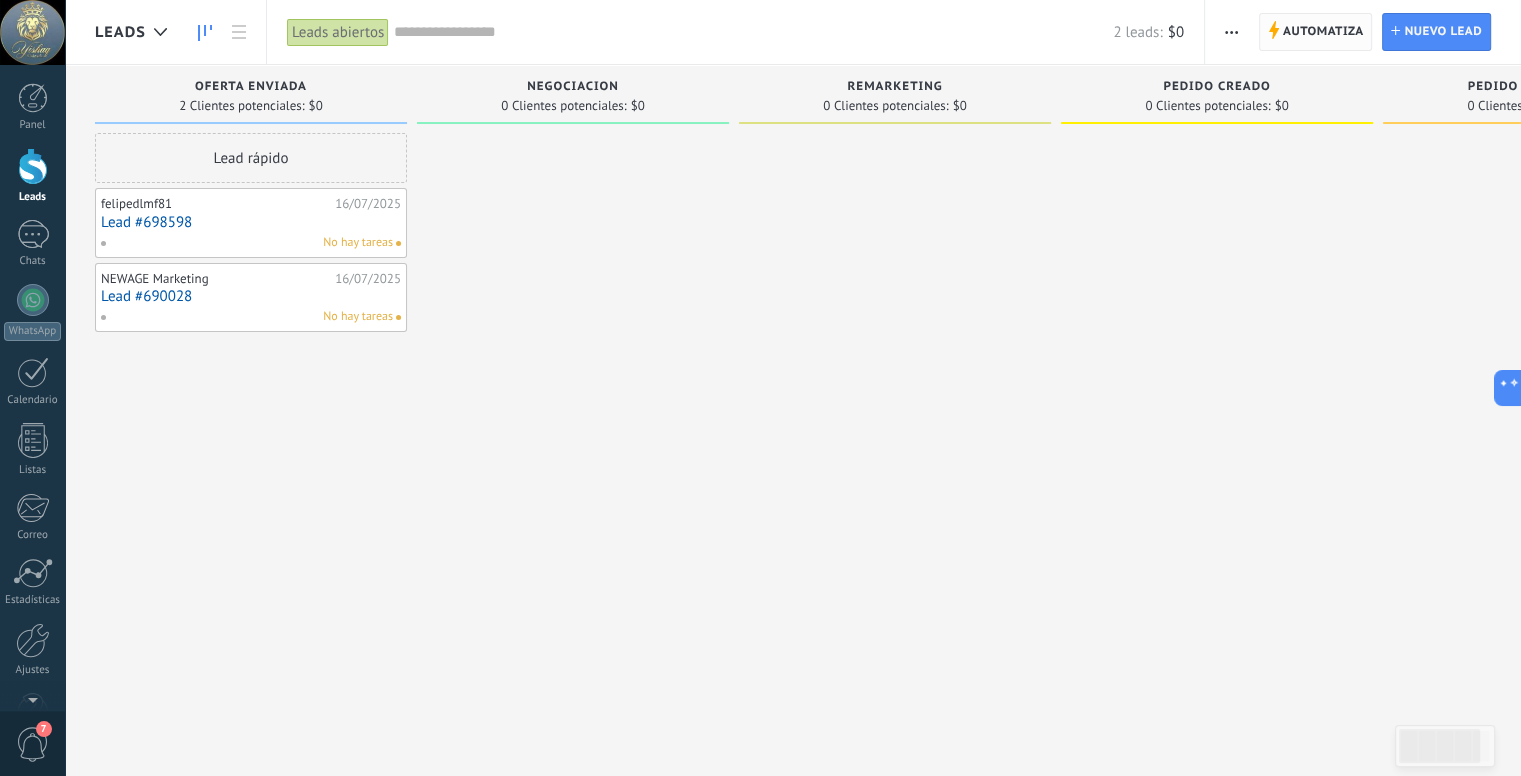 click on "Automatiza" at bounding box center (1323, 32) 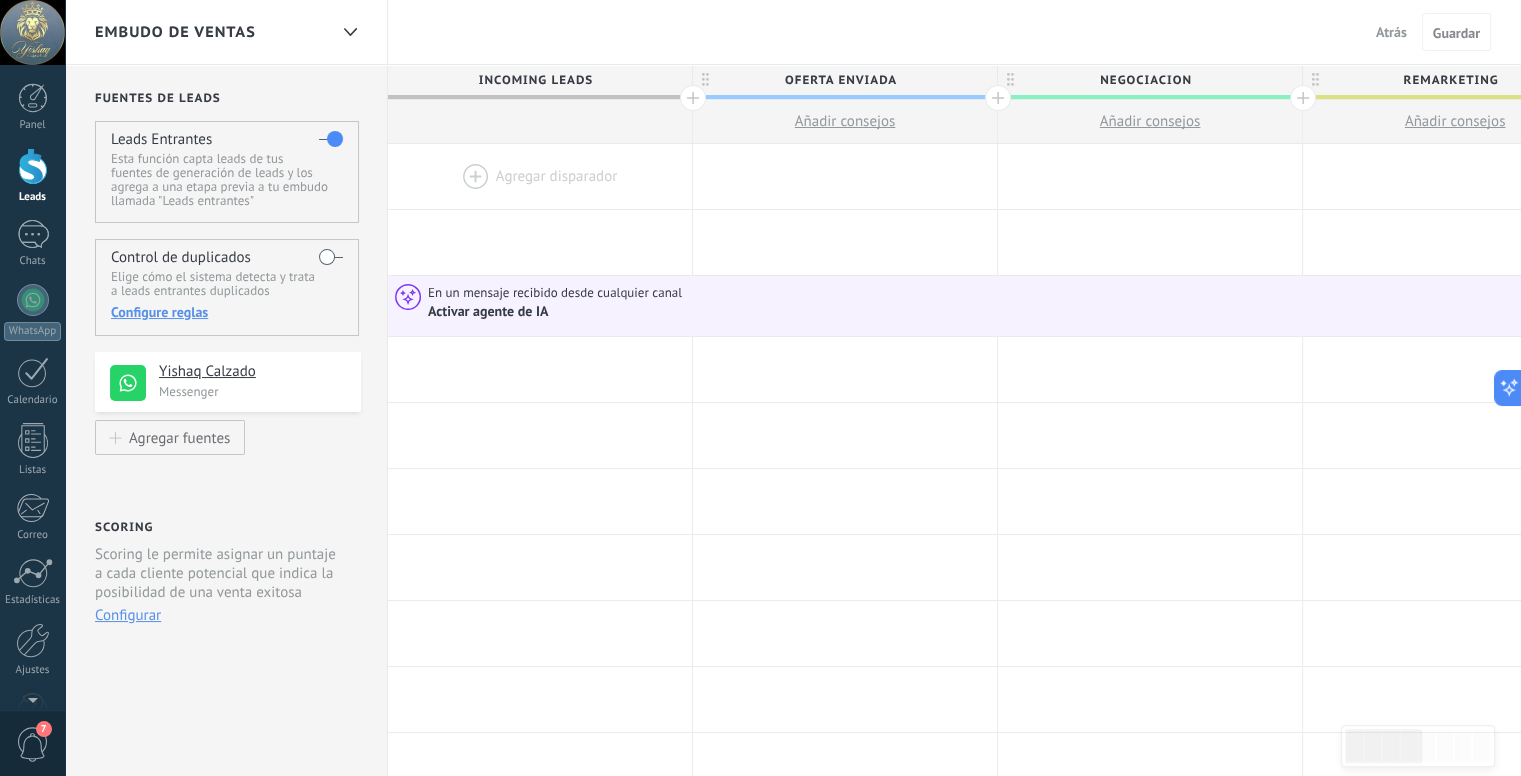 click at bounding box center [540, 176] 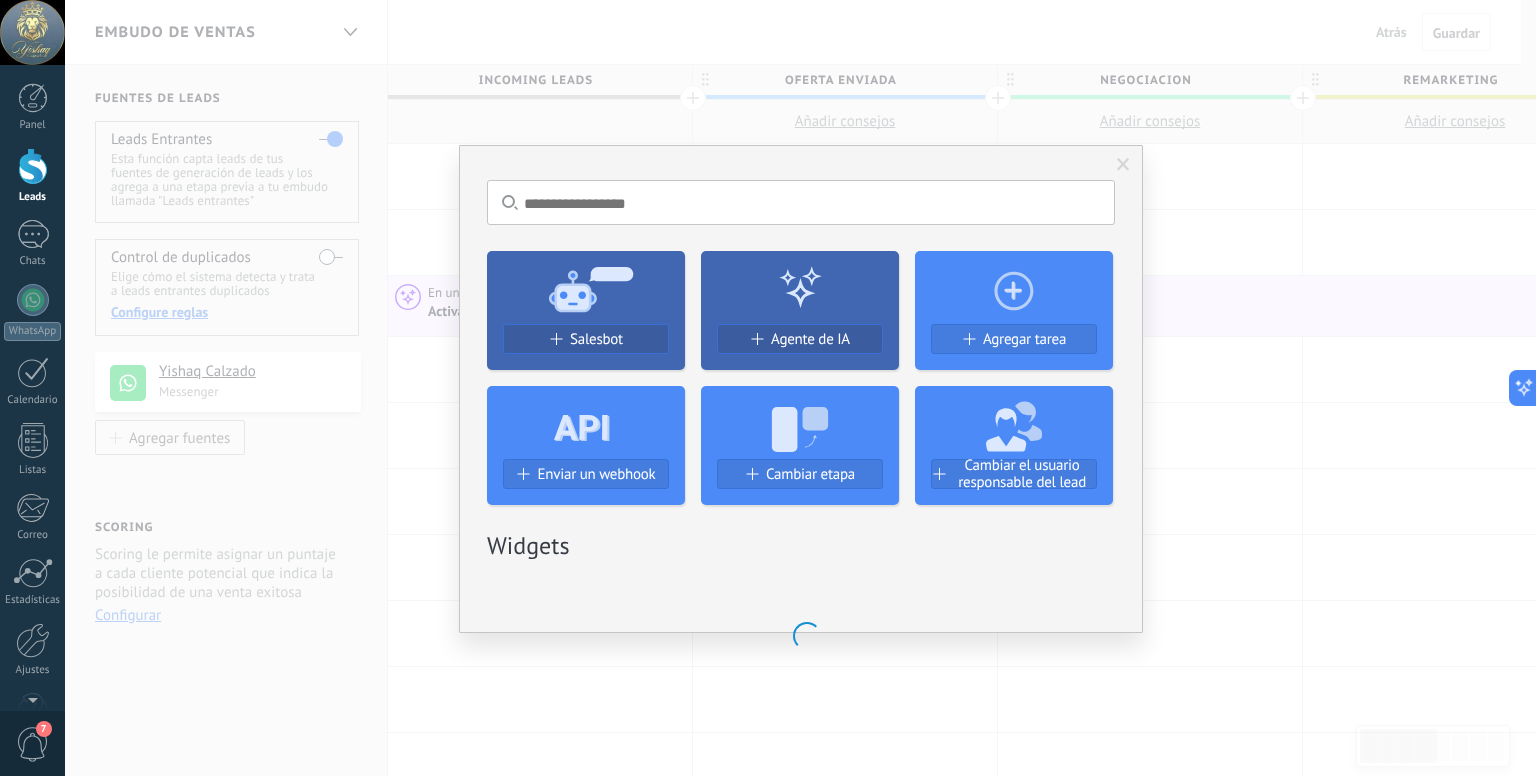click on "Salesbot" at bounding box center (596, 339) 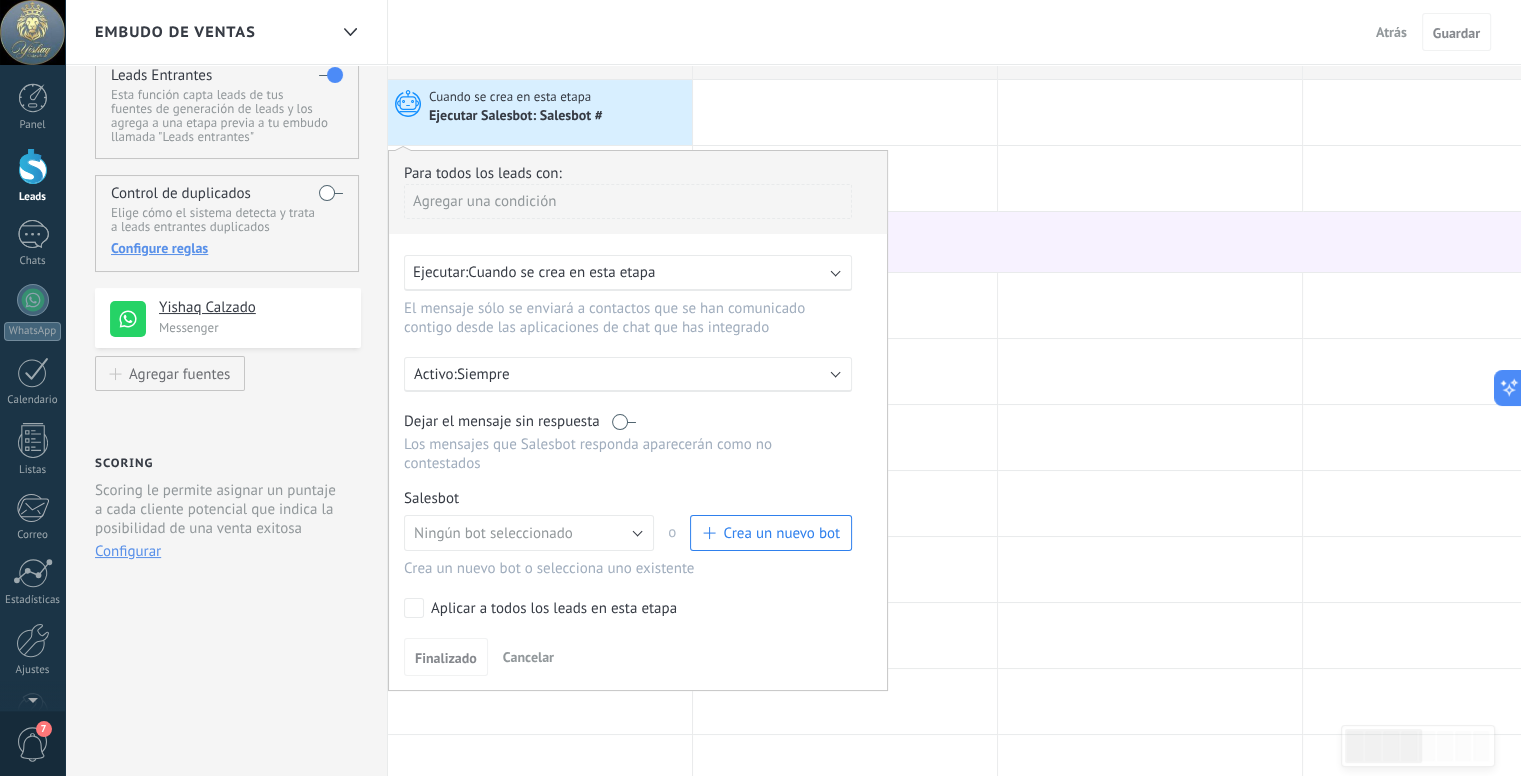 scroll, scrollTop: 100, scrollLeft: 0, axis: vertical 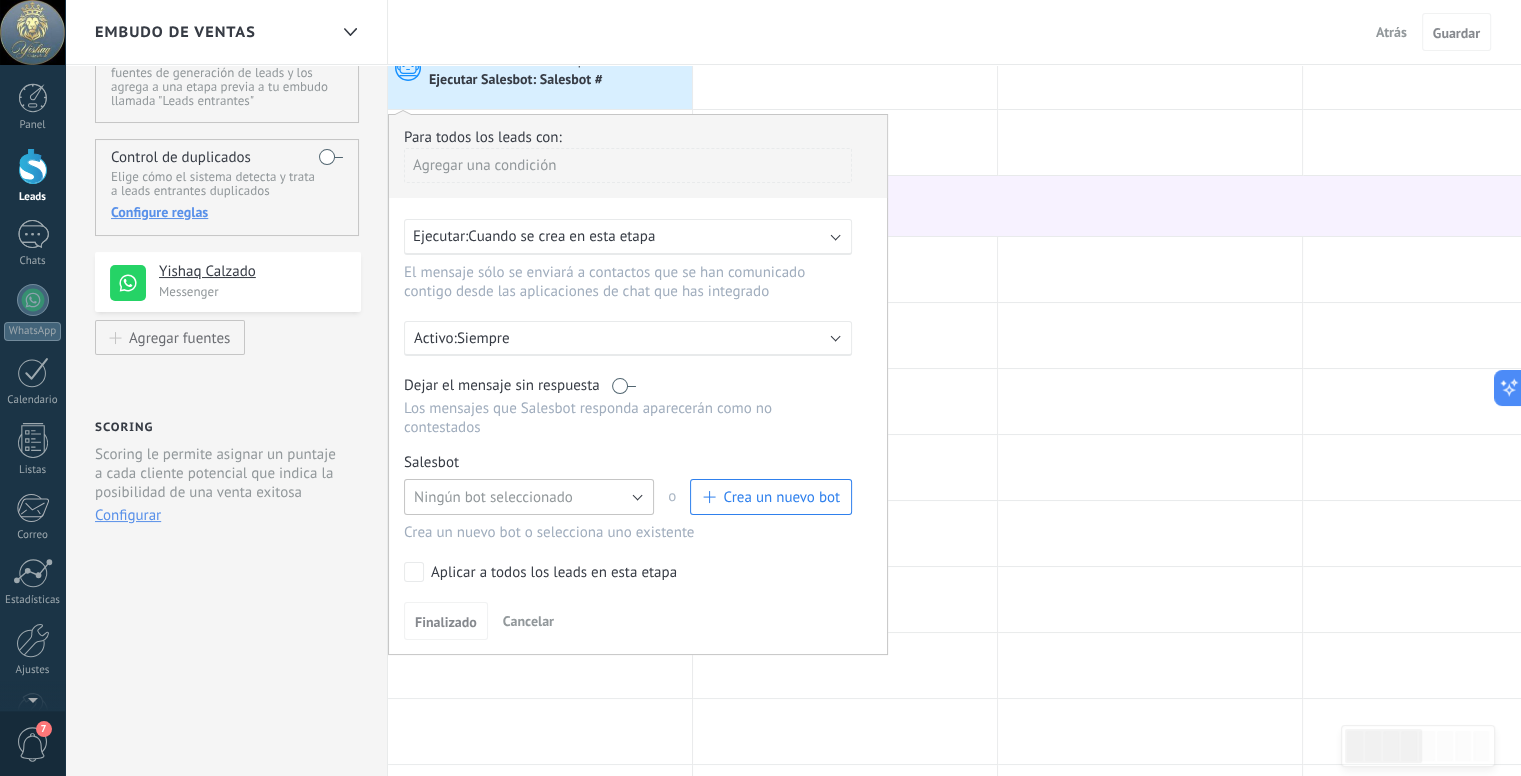 click on "Ningún bot seleccionado" at bounding box center [493, 497] 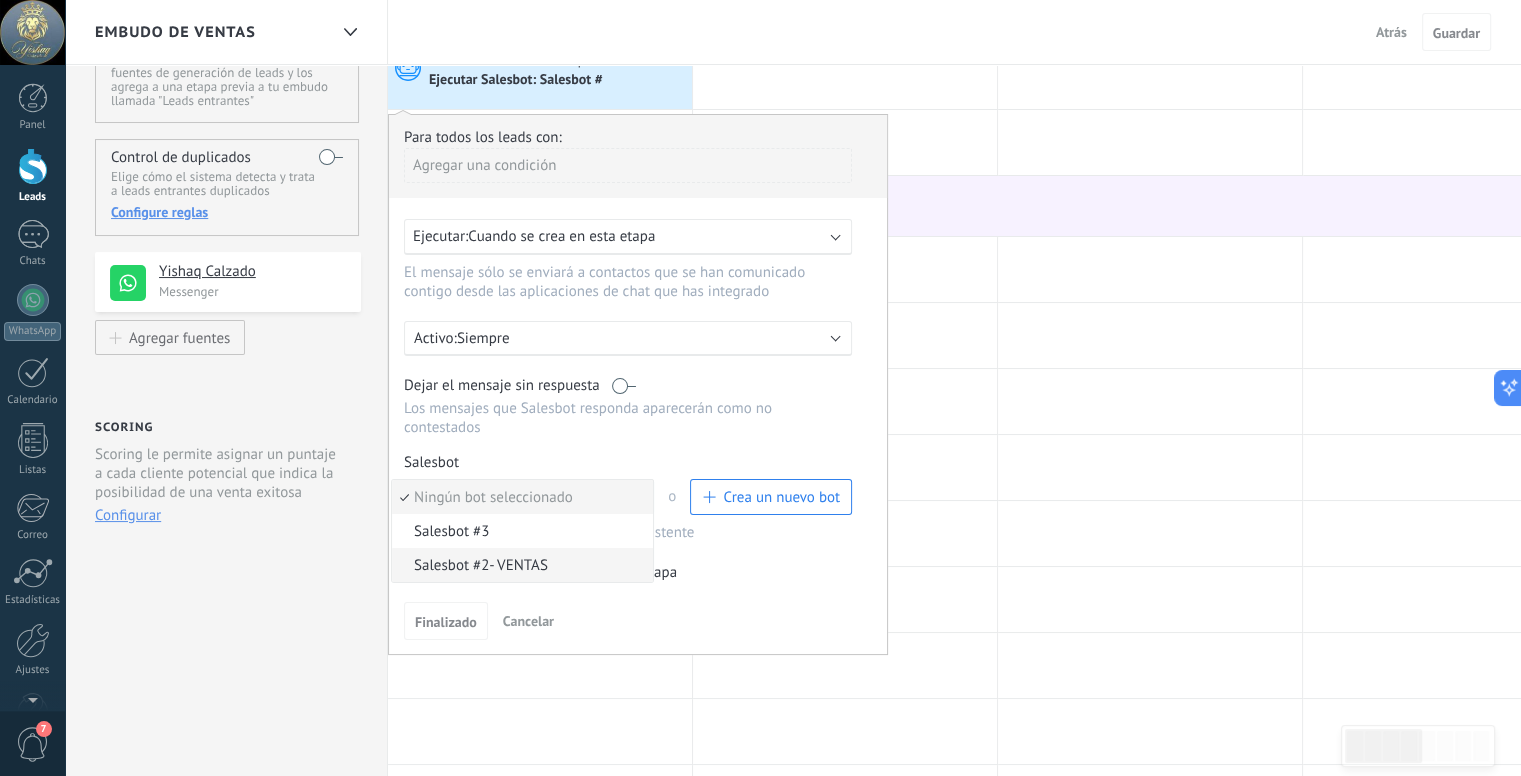 click on "Salesbot #2- VENTAS" at bounding box center (519, 565) 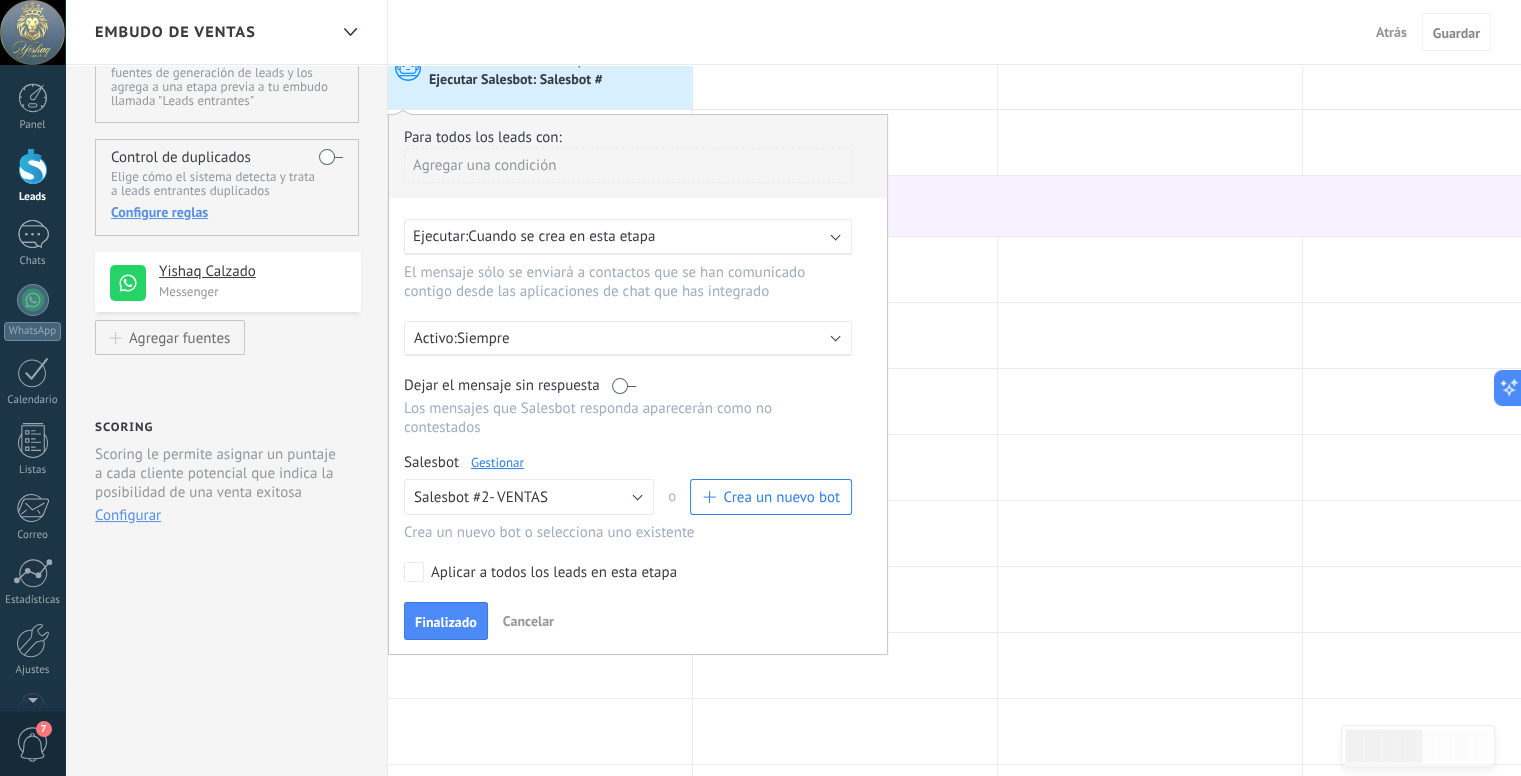 click on "Finalizado Cancelar" at bounding box center [638, 620] 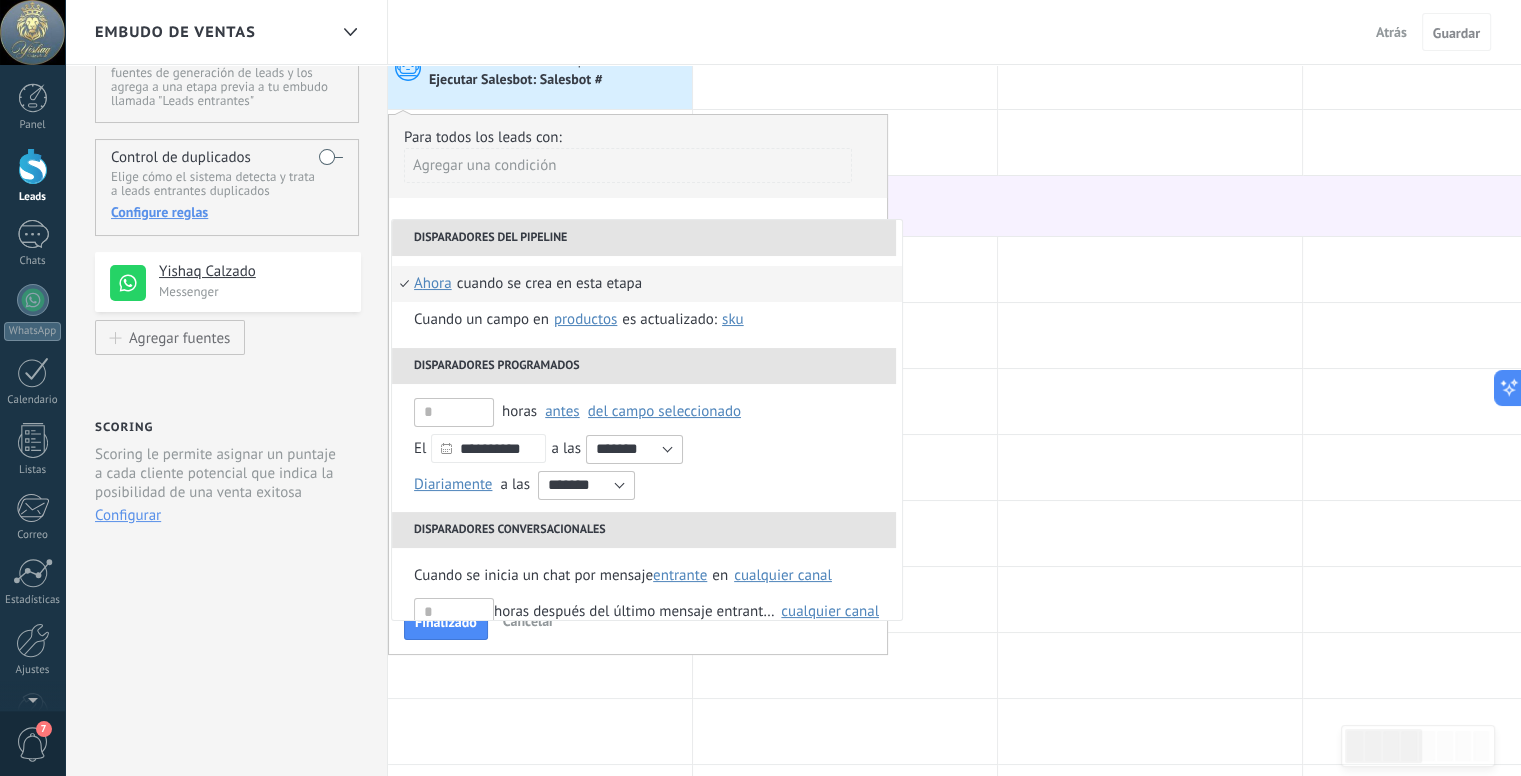 click on "Disparadores del pipeline" at bounding box center (644, 238) 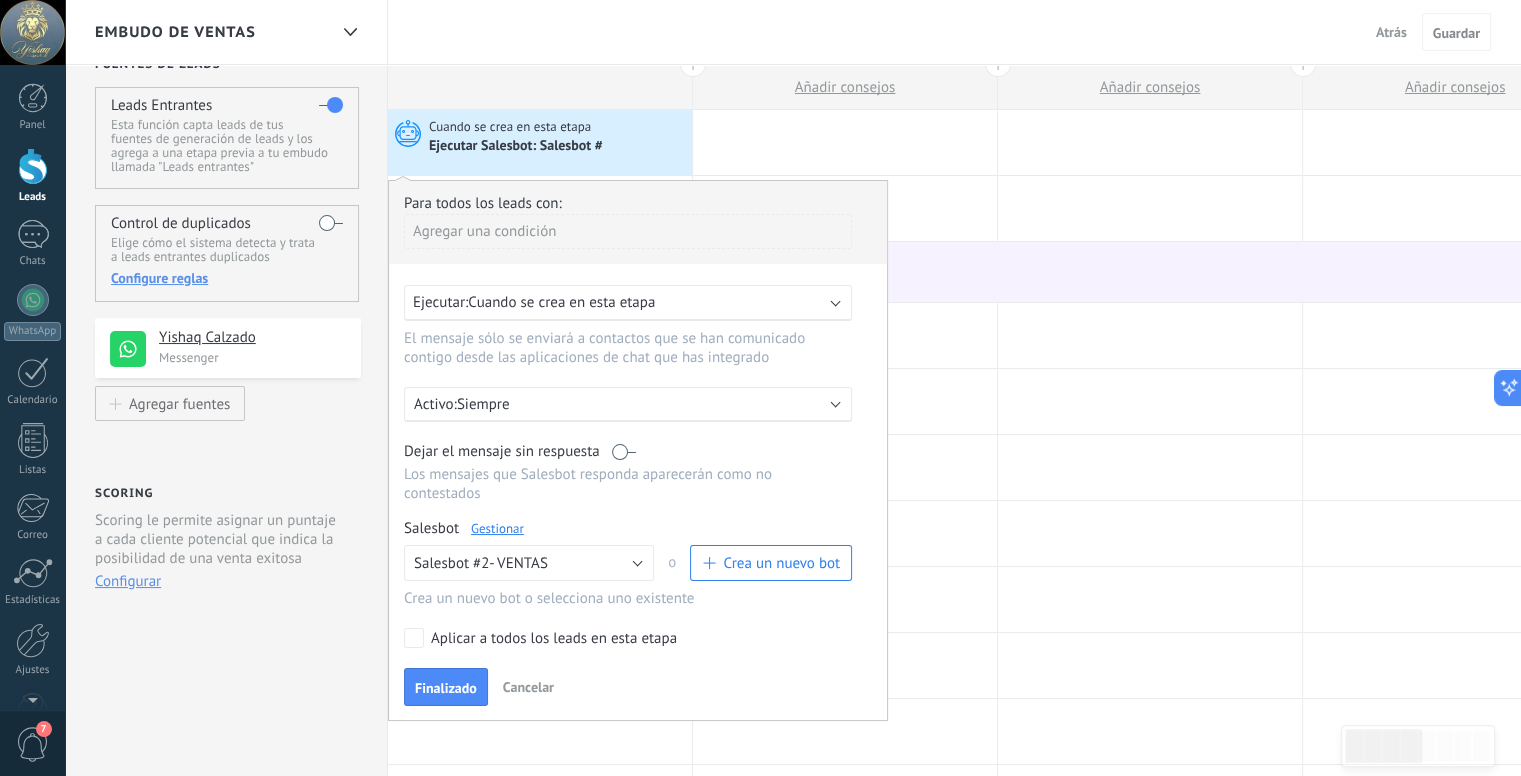 scroll, scrollTop: 0, scrollLeft: 0, axis: both 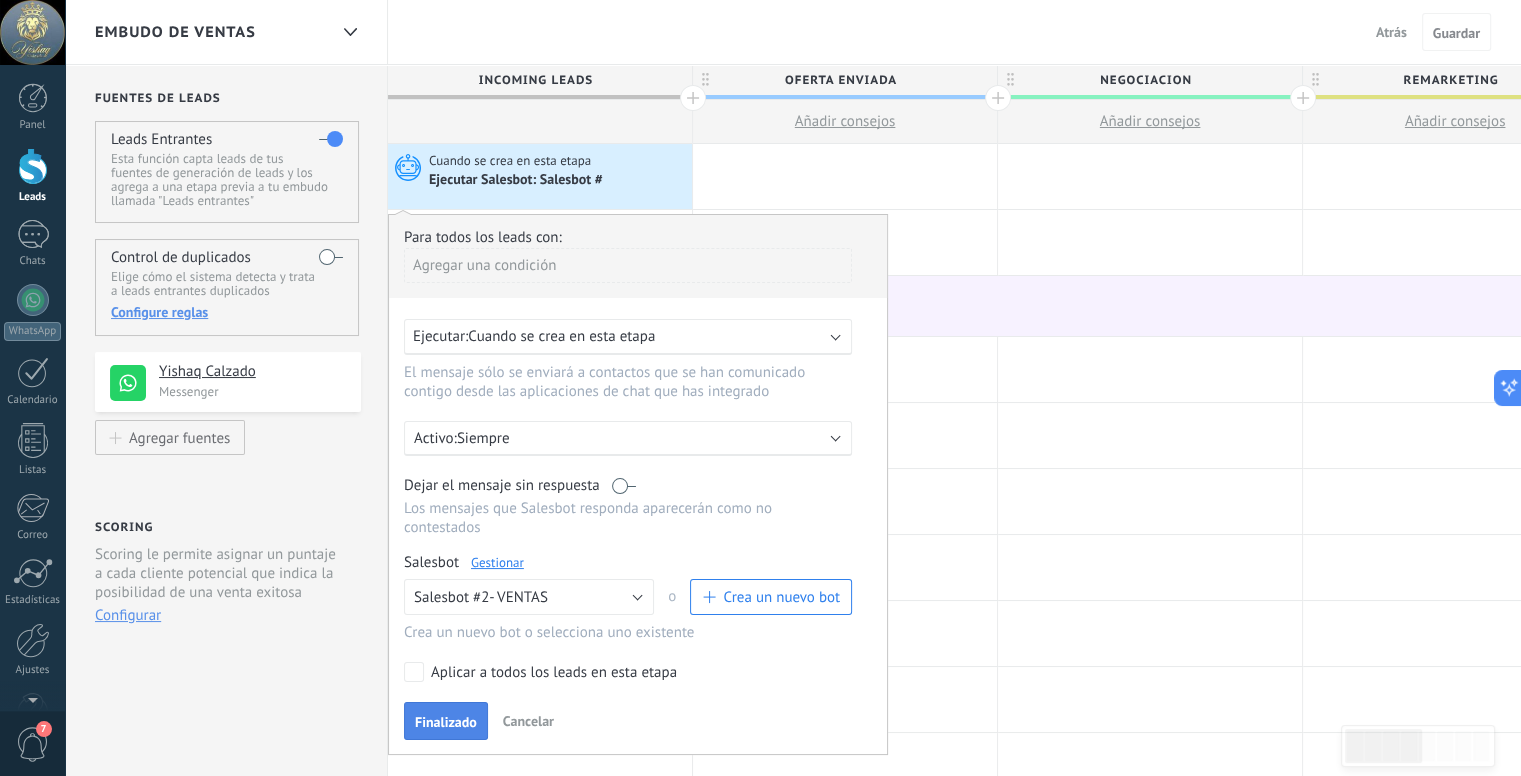 click on "Finalizado" at bounding box center (446, 722) 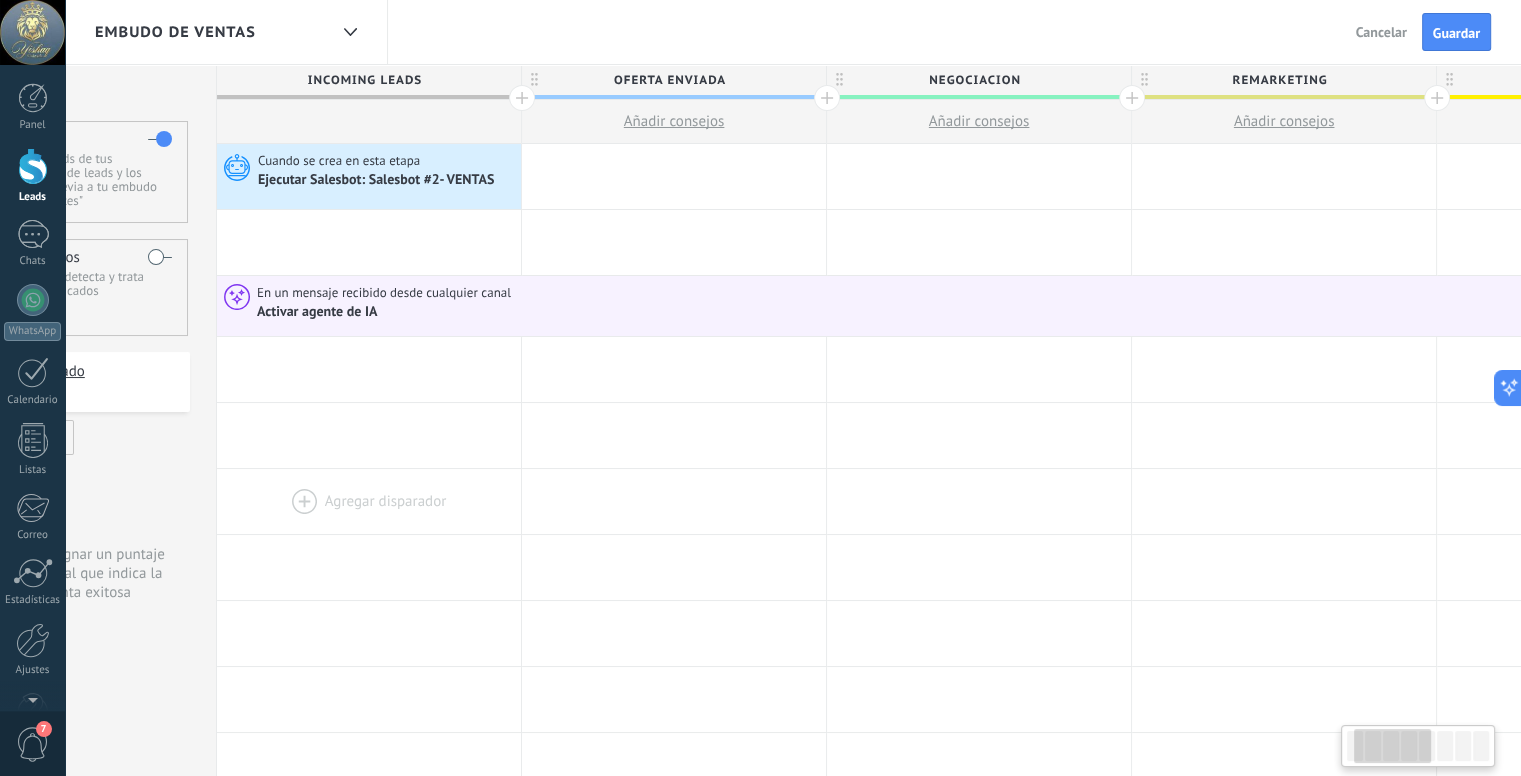 scroll, scrollTop: 0, scrollLeft: 0, axis: both 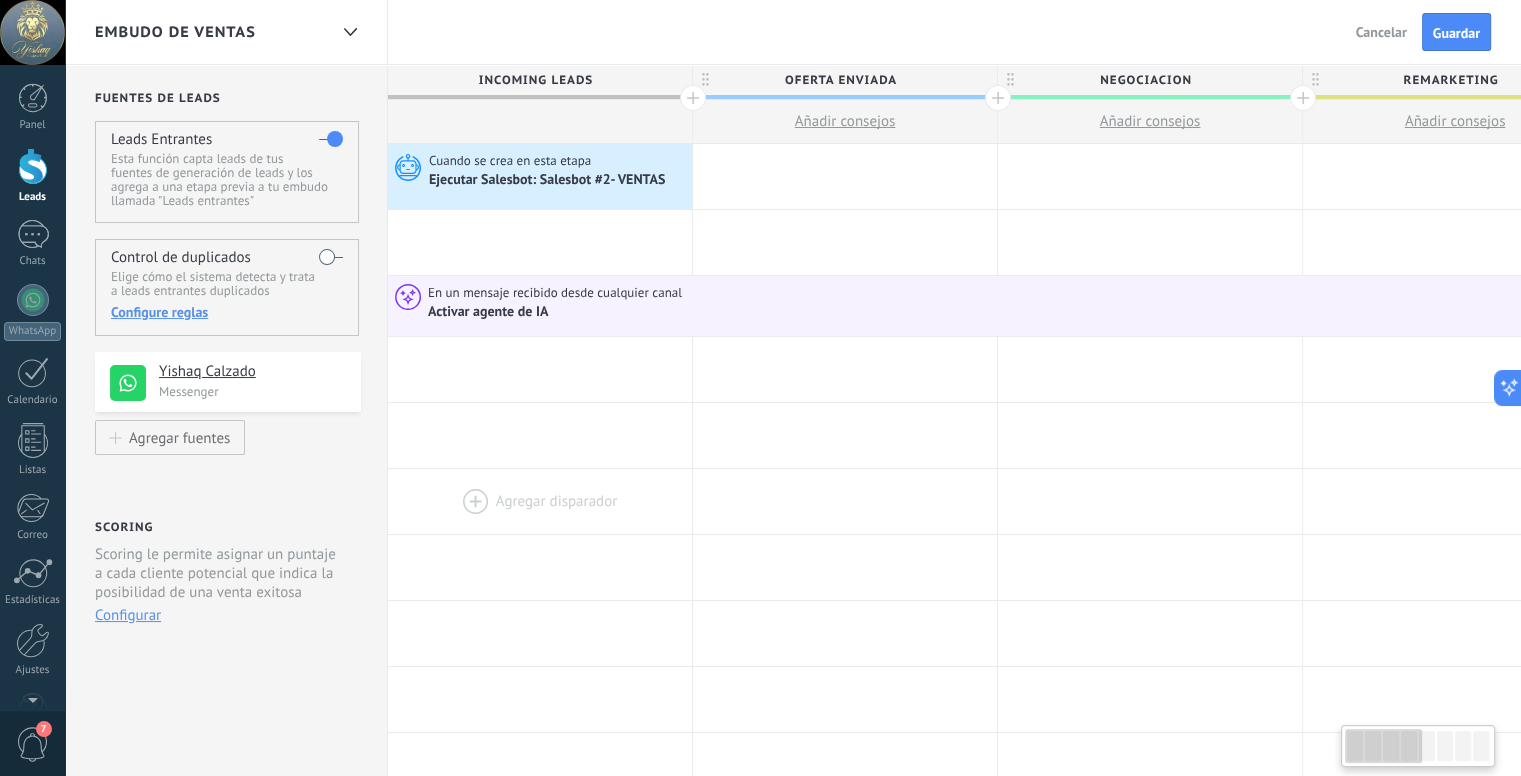 drag, startPoint x: 556, startPoint y: 473, endPoint x: 611, endPoint y: 491, distance: 57.870544 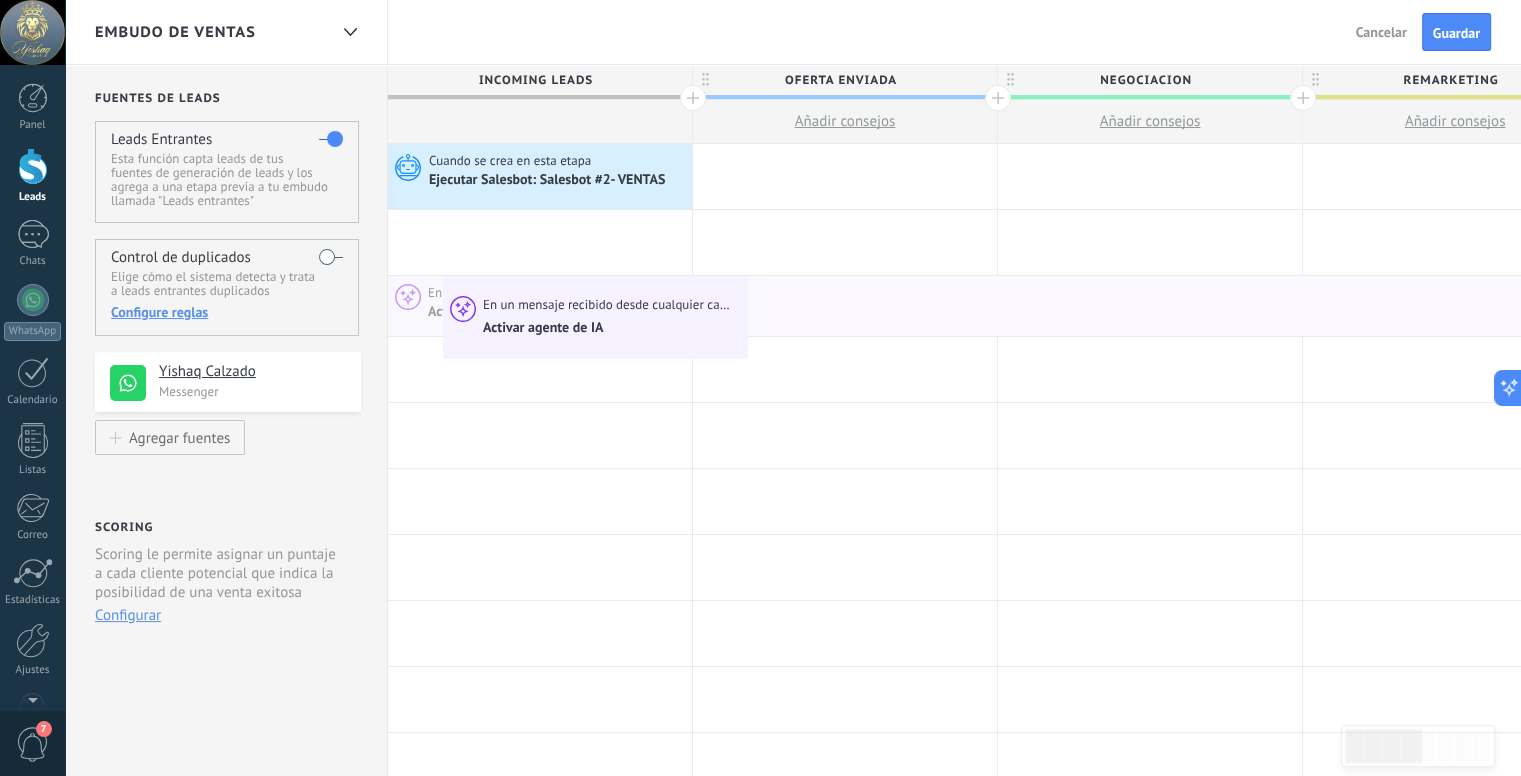 drag, startPoint x: 463, startPoint y: 299, endPoint x: 432, endPoint y: 285, distance: 34.0147 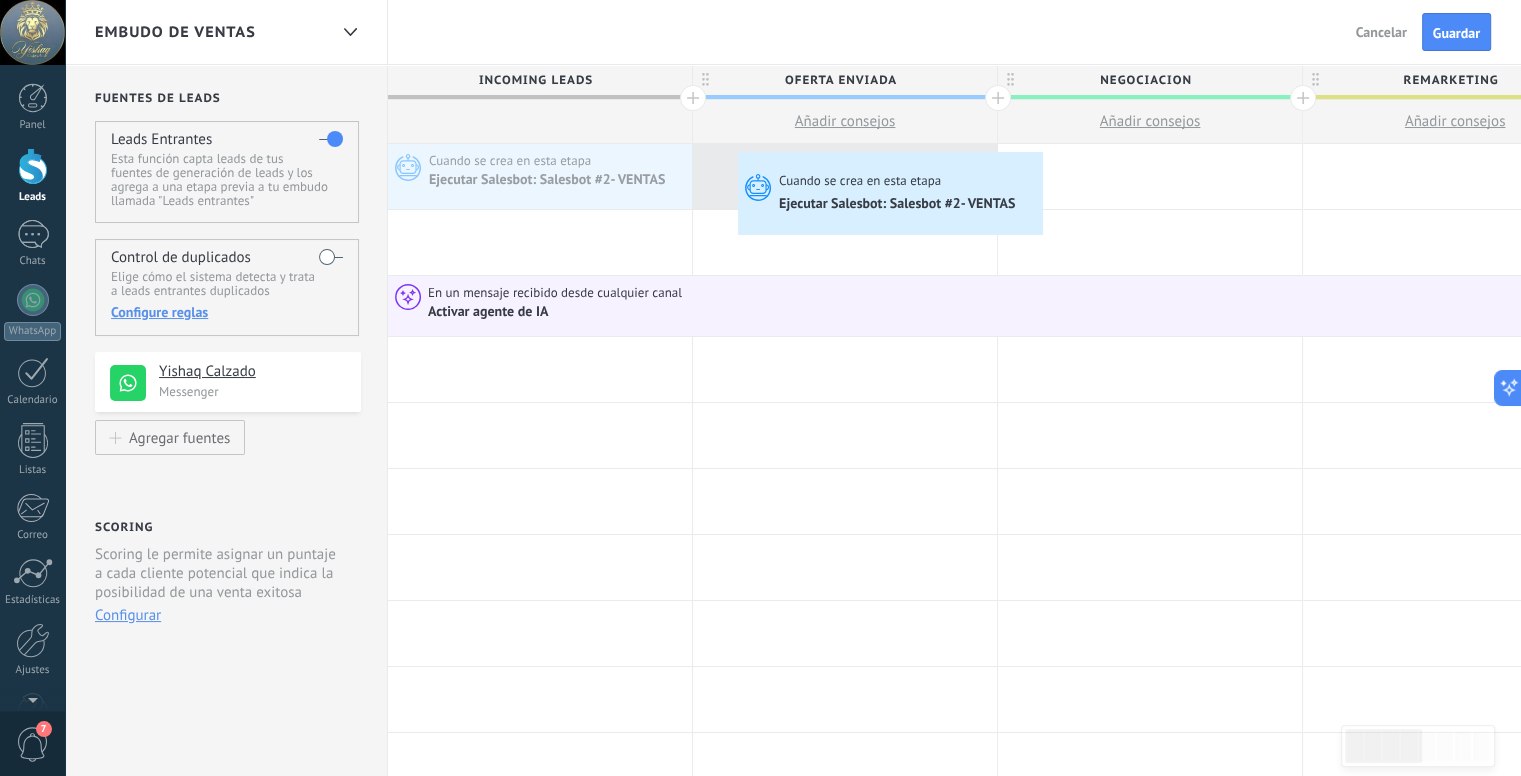 drag, startPoint x: 486, startPoint y: 174, endPoint x: 743, endPoint y: 157, distance: 257.56165 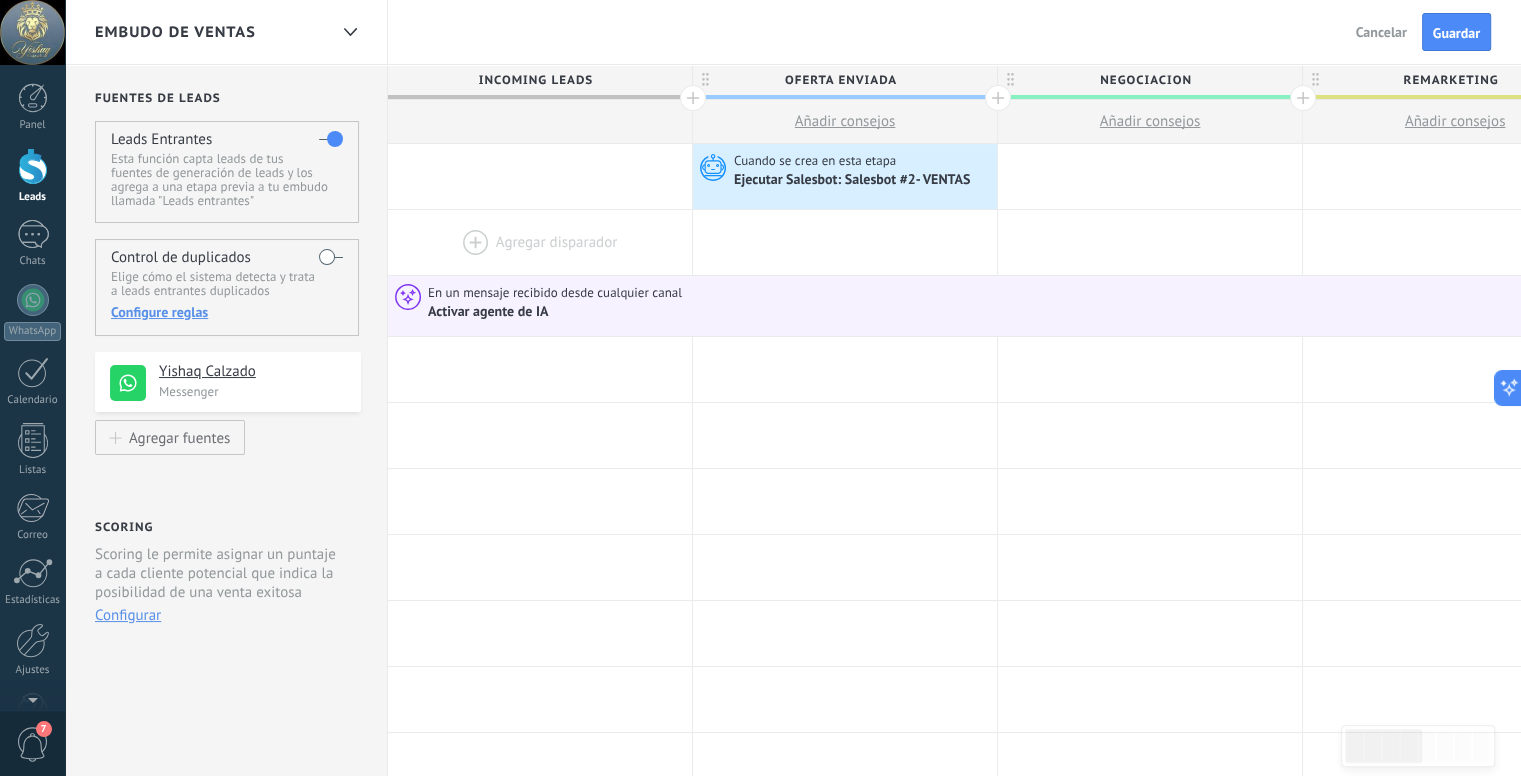 click at bounding box center (540, 242) 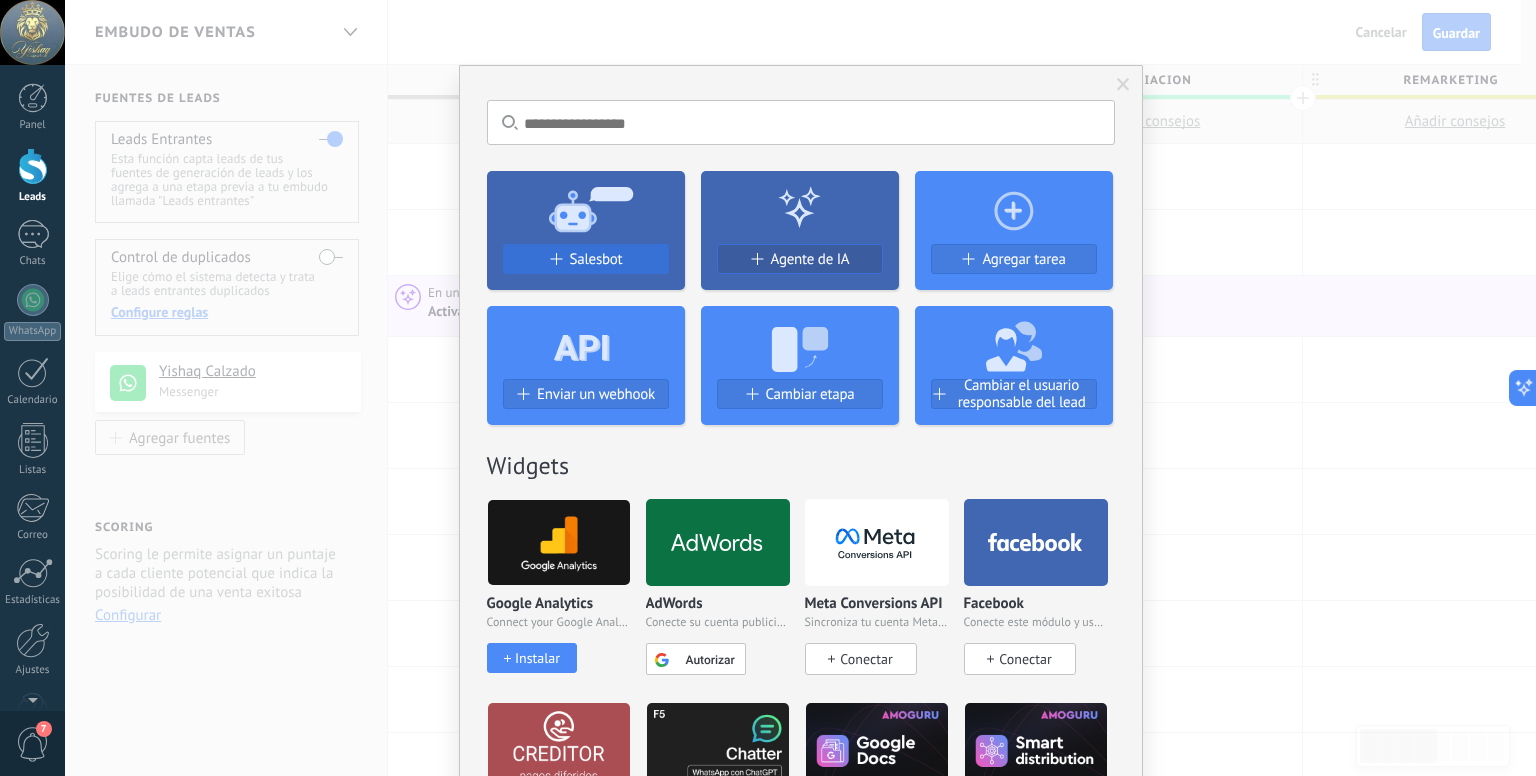 click on "Salesbot" at bounding box center [586, 259] 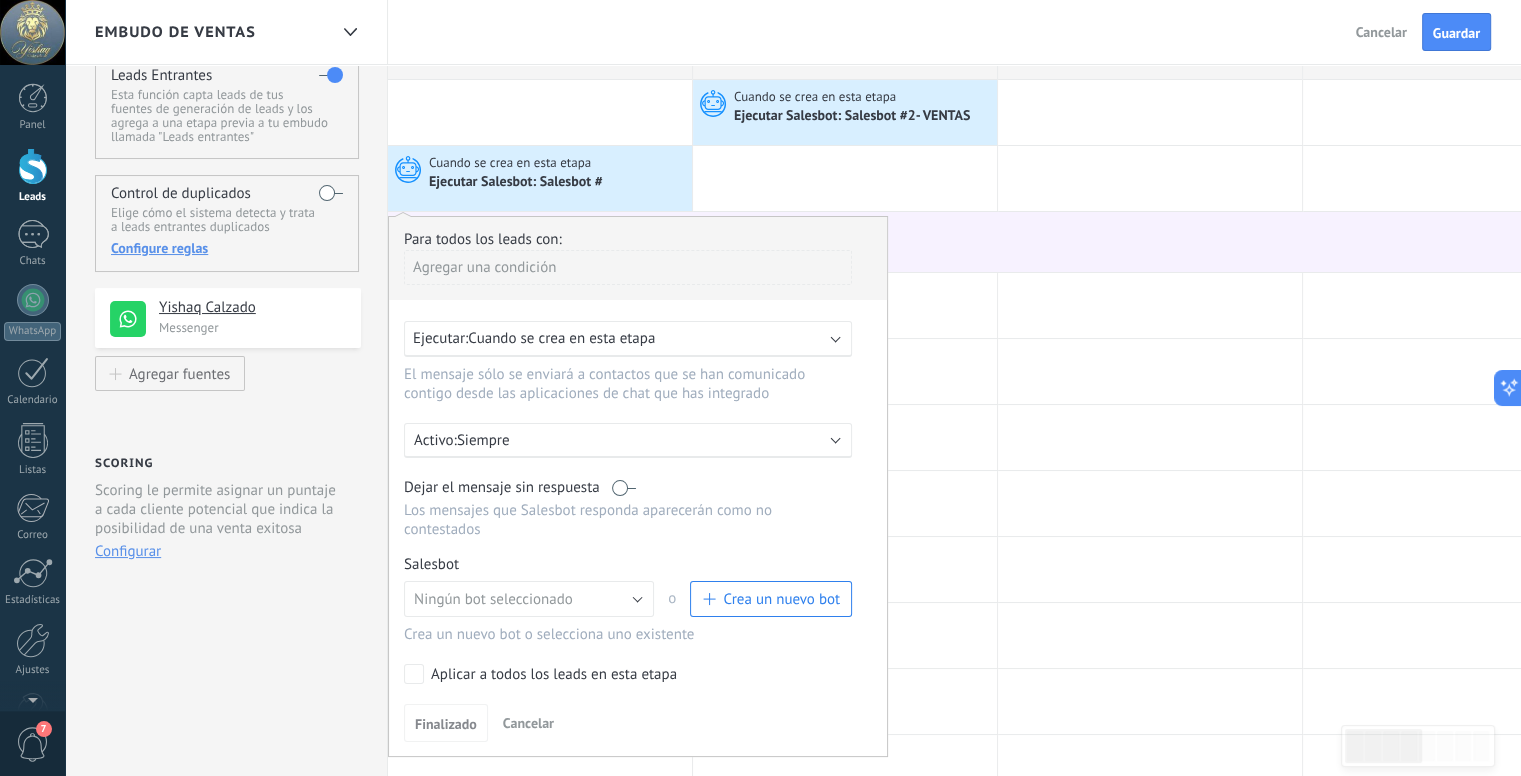 scroll, scrollTop: 100, scrollLeft: 0, axis: vertical 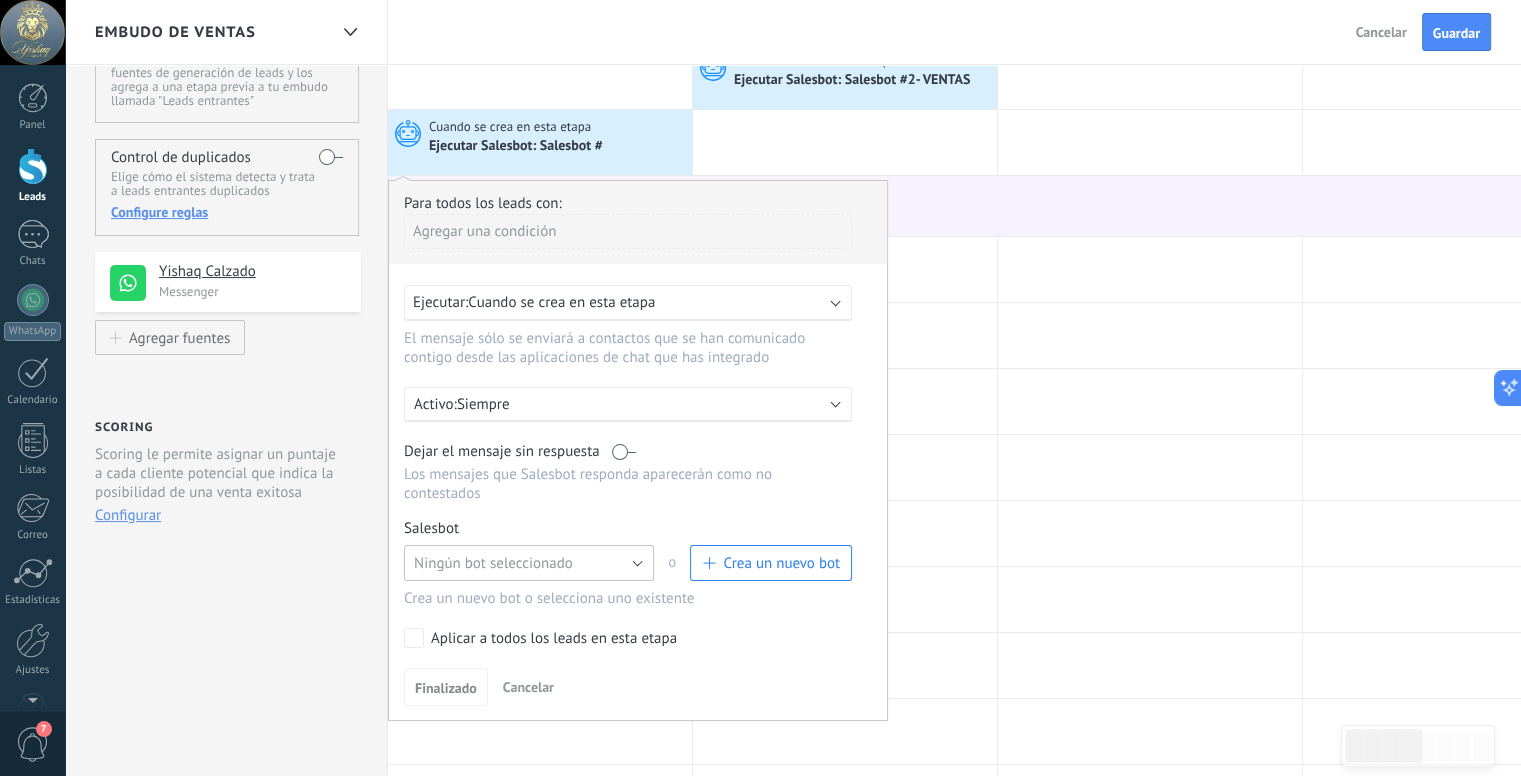 click on "Ningún bot seleccionado" at bounding box center (493, 563) 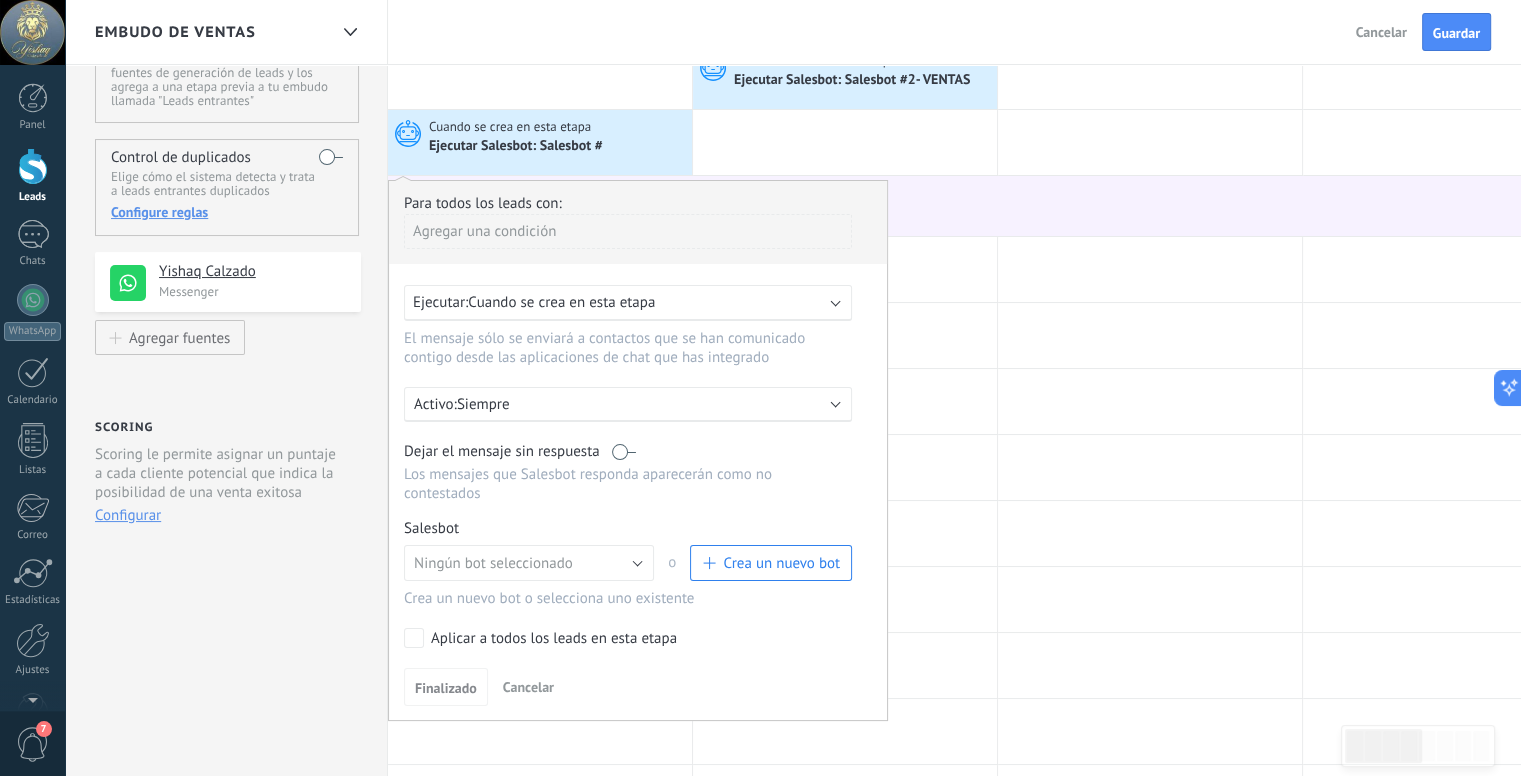 click on "Crea un nuevo bot" at bounding box center [771, 563] 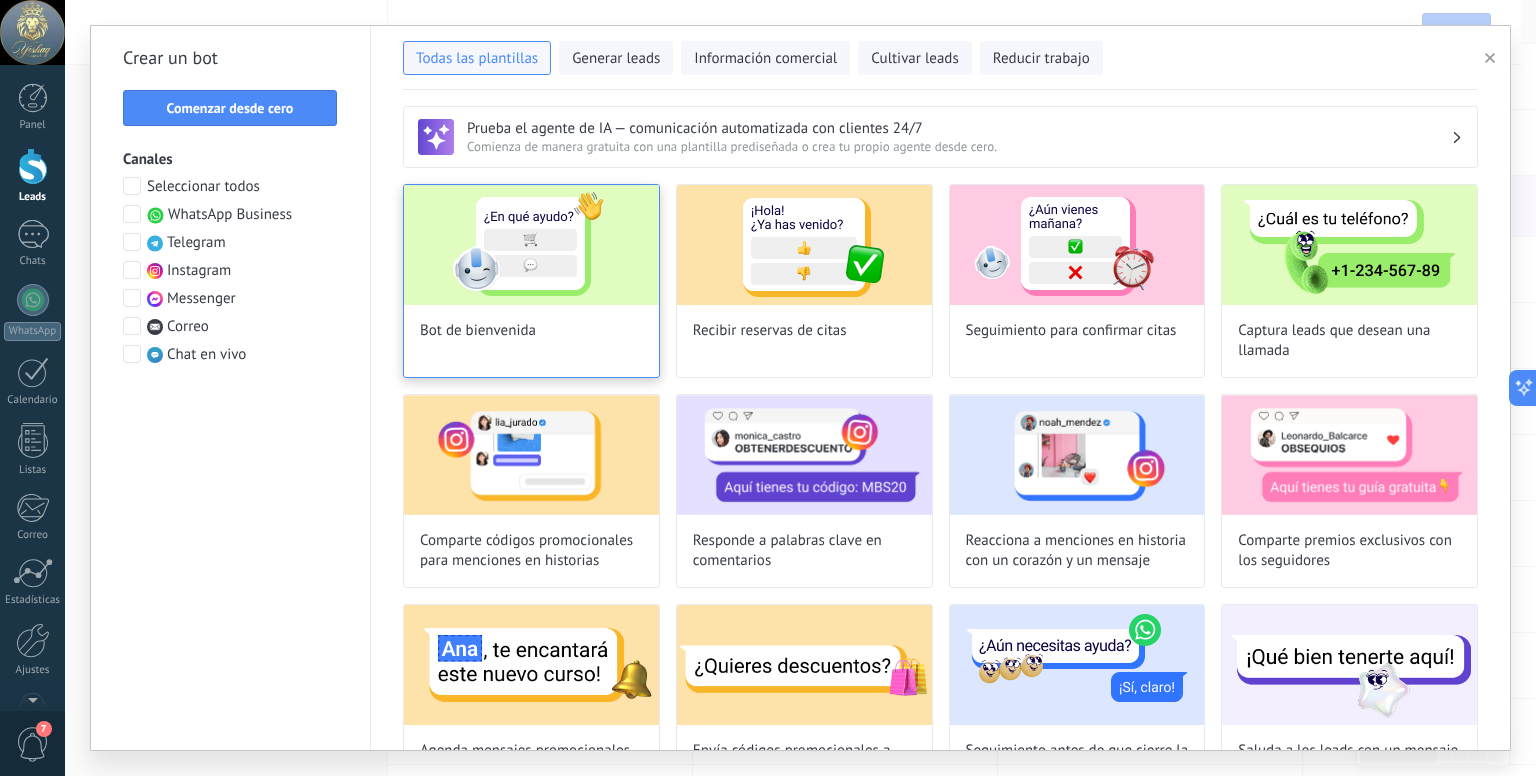 click on "Bot de bienvenida" at bounding box center [531, 281] 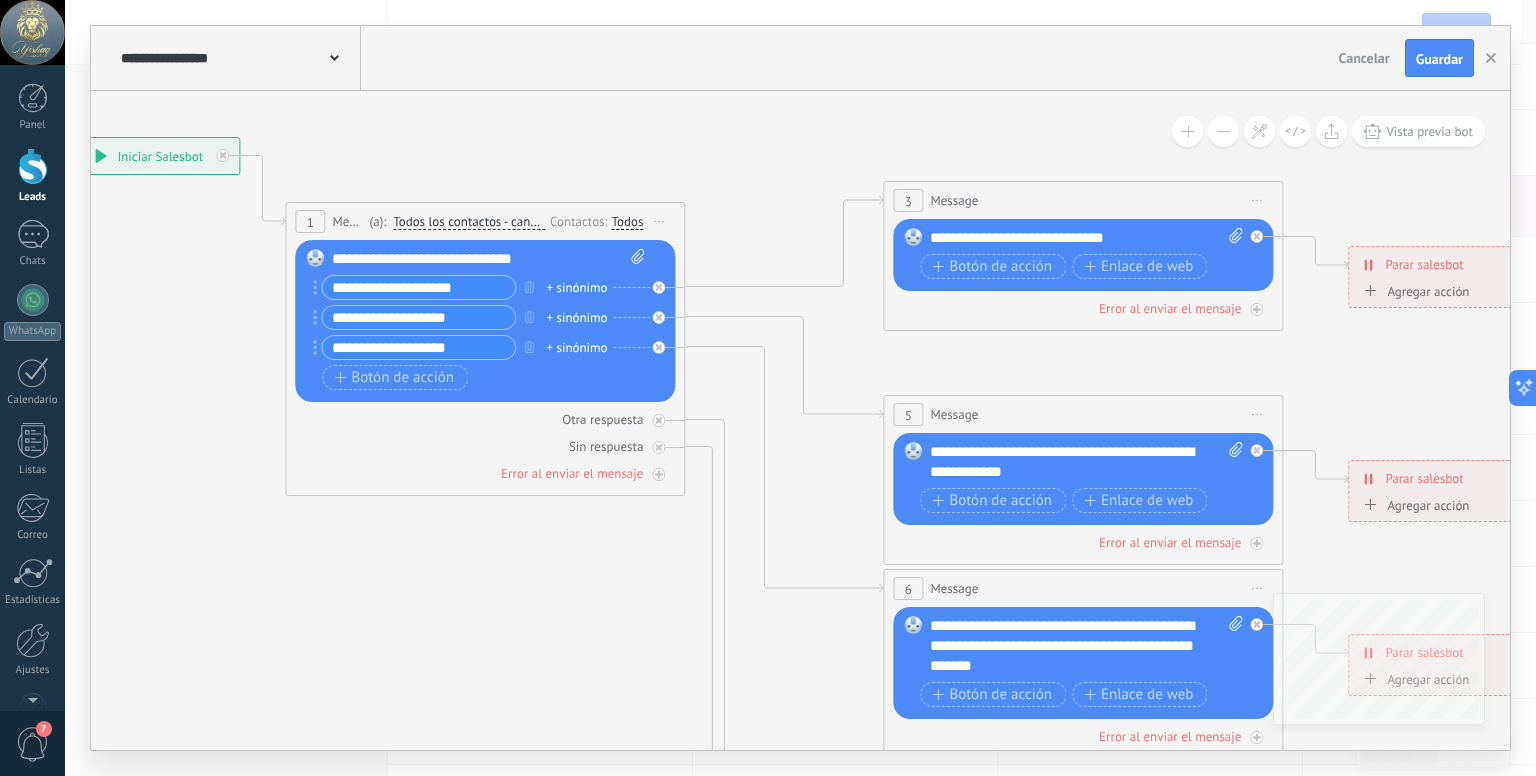 drag, startPoint x: 552, startPoint y: 461, endPoint x: 50, endPoint y: 352, distance: 513.6974 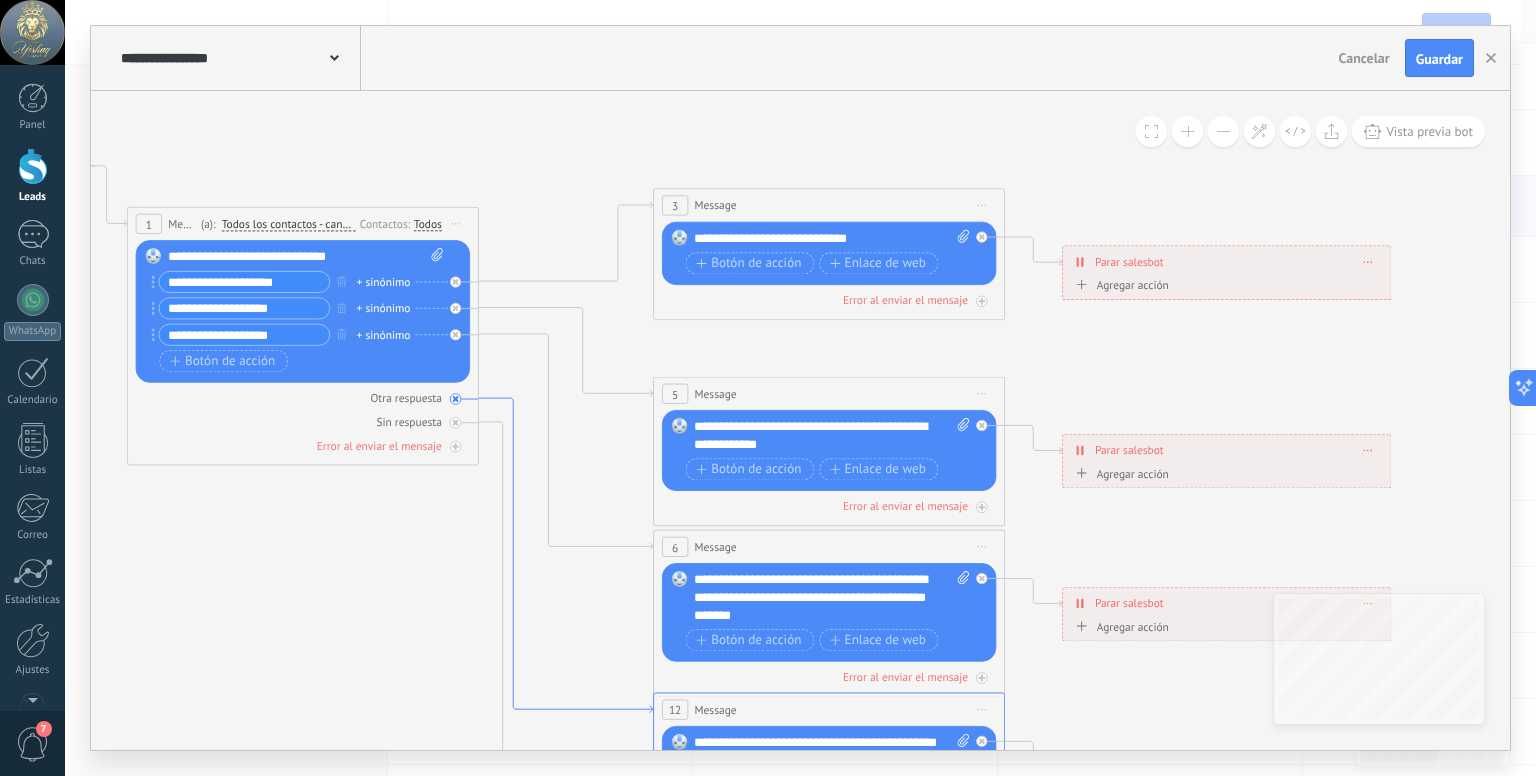 drag, startPoint x: 635, startPoint y: 565, endPoint x: 507, endPoint y: 557, distance: 128.24976 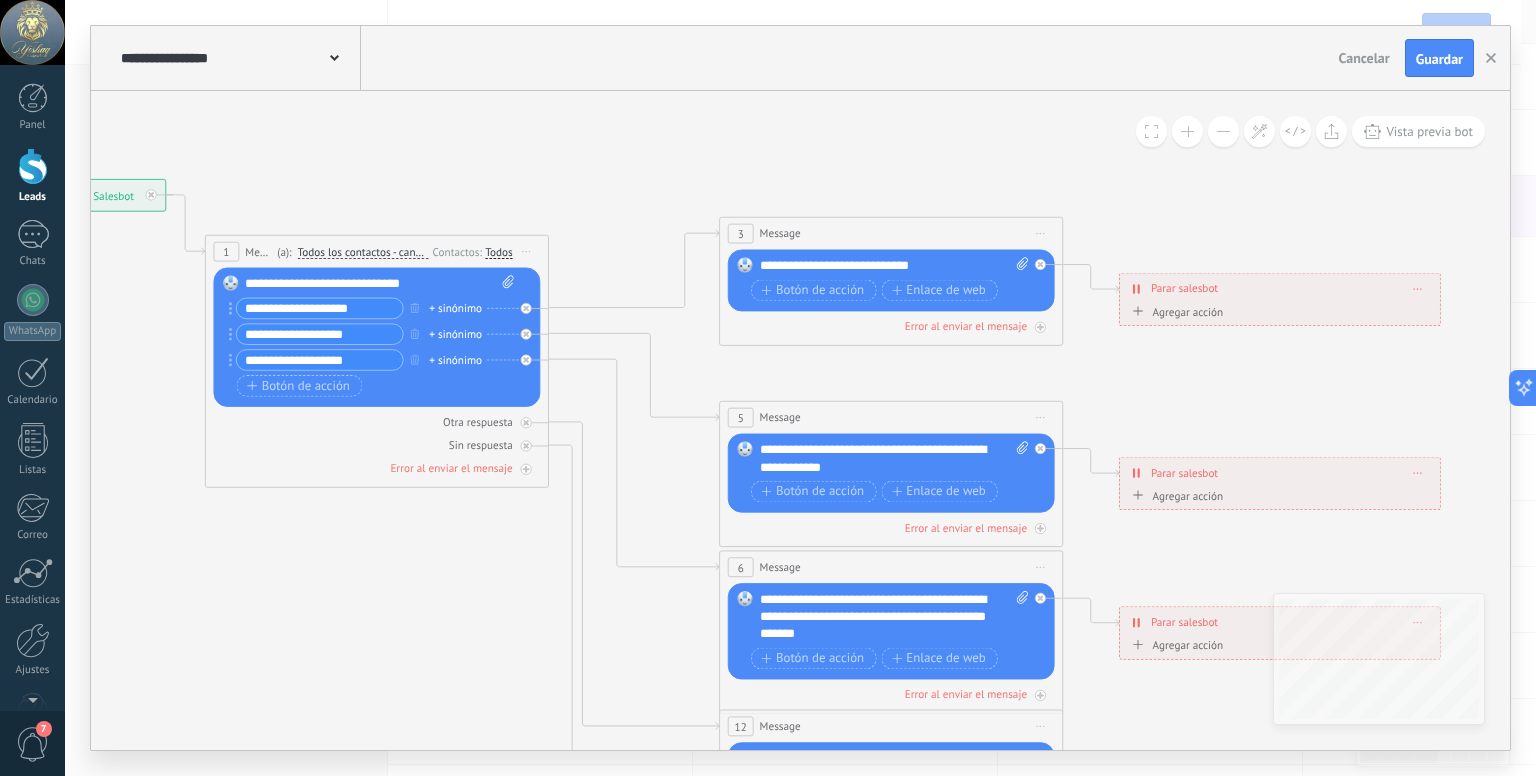 drag, startPoint x: 1192, startPoint y: 358, endPoint x: 1250, endPoint y: 386, distance: 64.40497 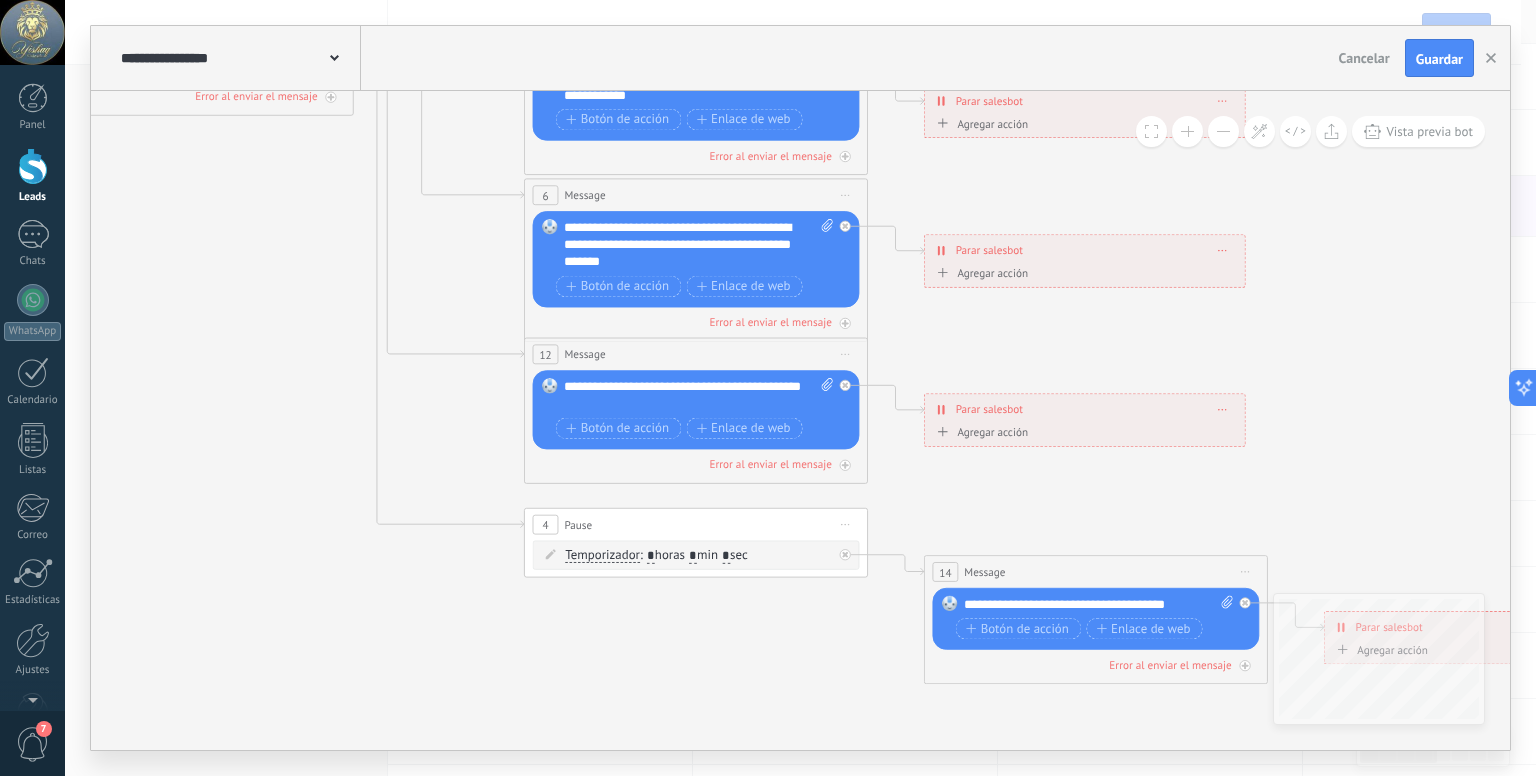 drag, startPoint x: 482, startPoint y: 574, endPoint x: 287, endPoint y: 202, distance: 420.0107 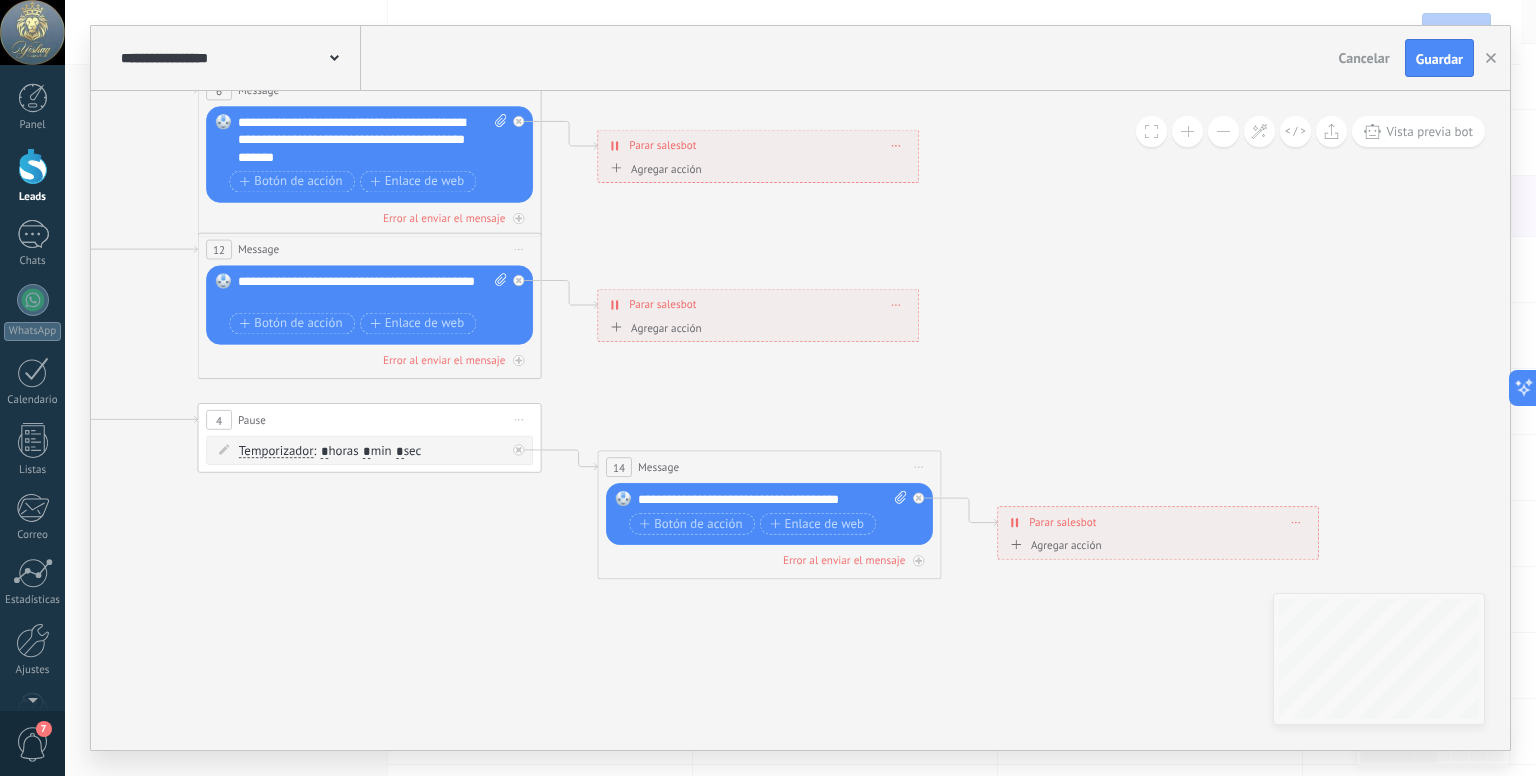 drag, startPoint x: 960, startPoint y: 343, endPoint x: 848, endPoint y: 266, distance: 135.91542 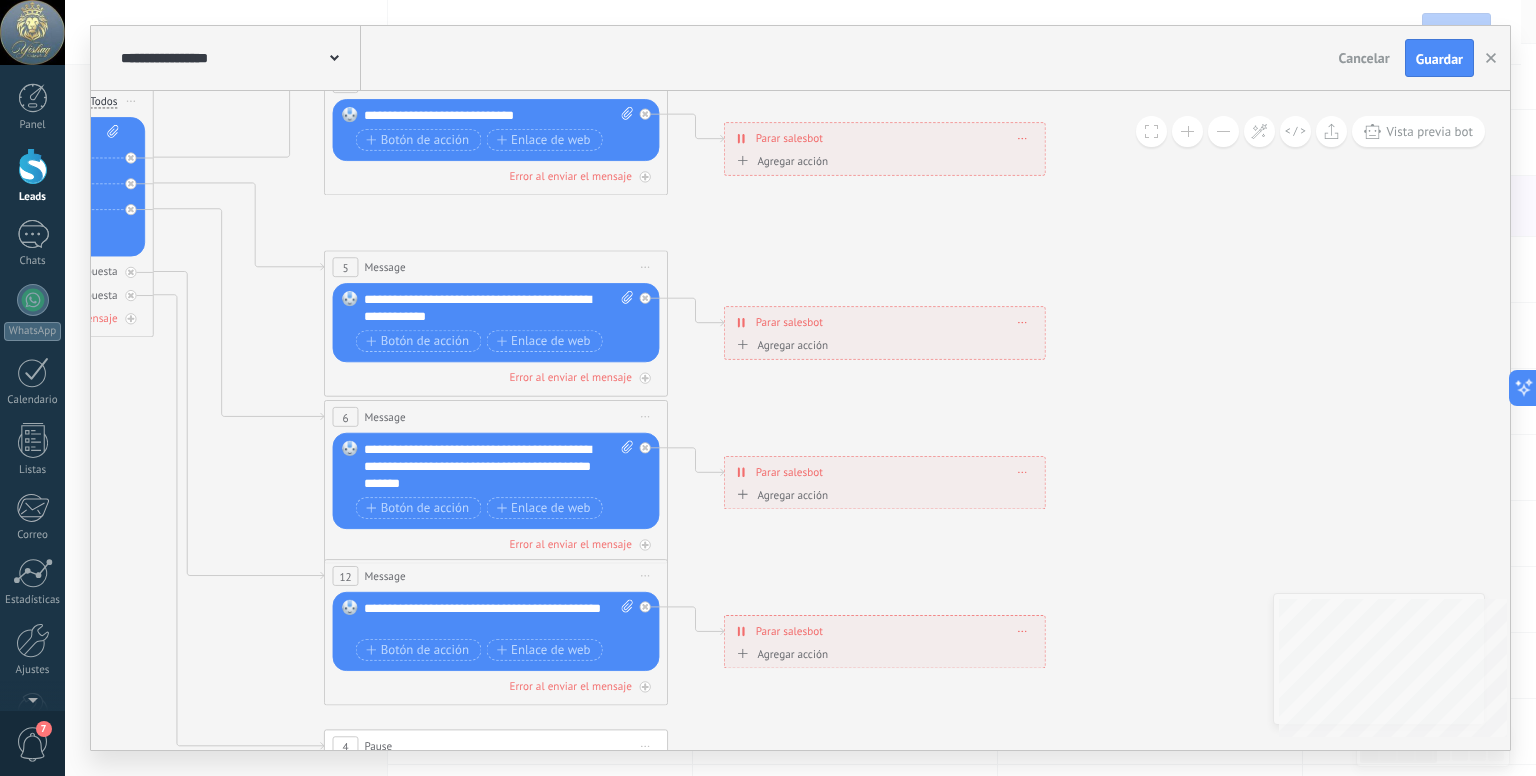 drag, startPoint x: 1276, startPoint y: 409, endPoint x: 1473, endPoint y: 564, distance: 250.66711 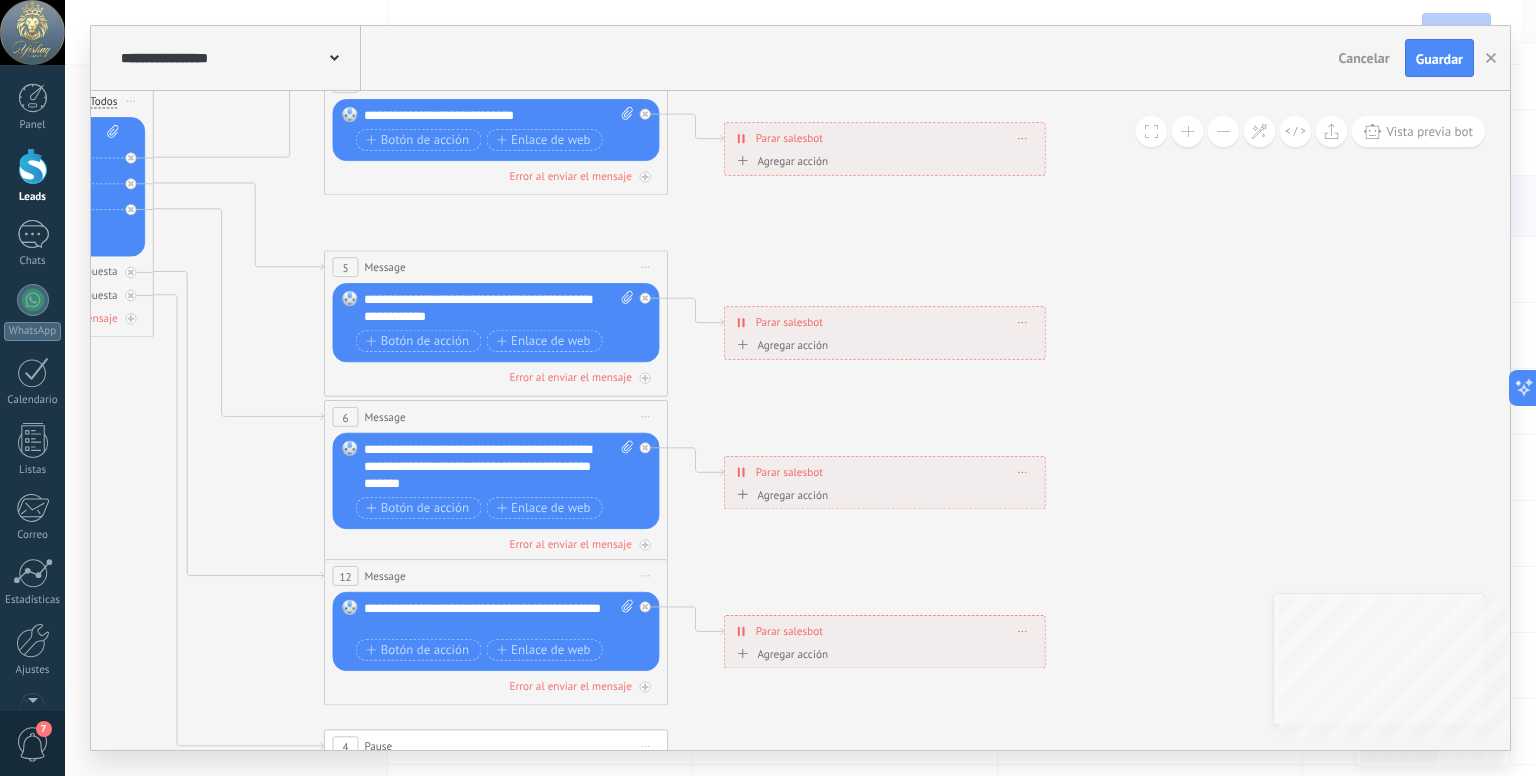 click on "**********" at bounding box center (800, 420) 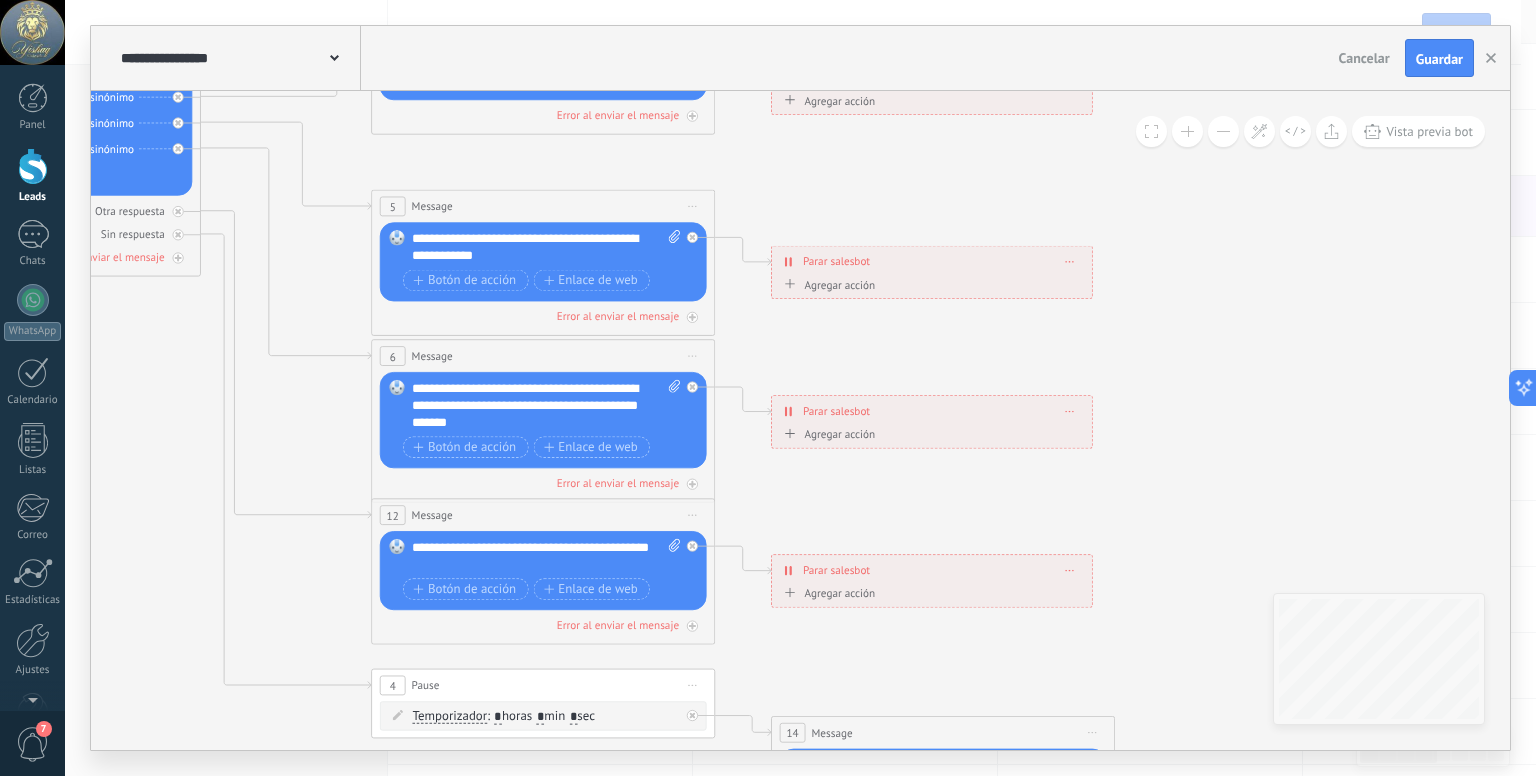 drag, startPoint x: 920, startPoint y: 241, endPoint x: 964, endPoint y: 185, distance: 71.21797 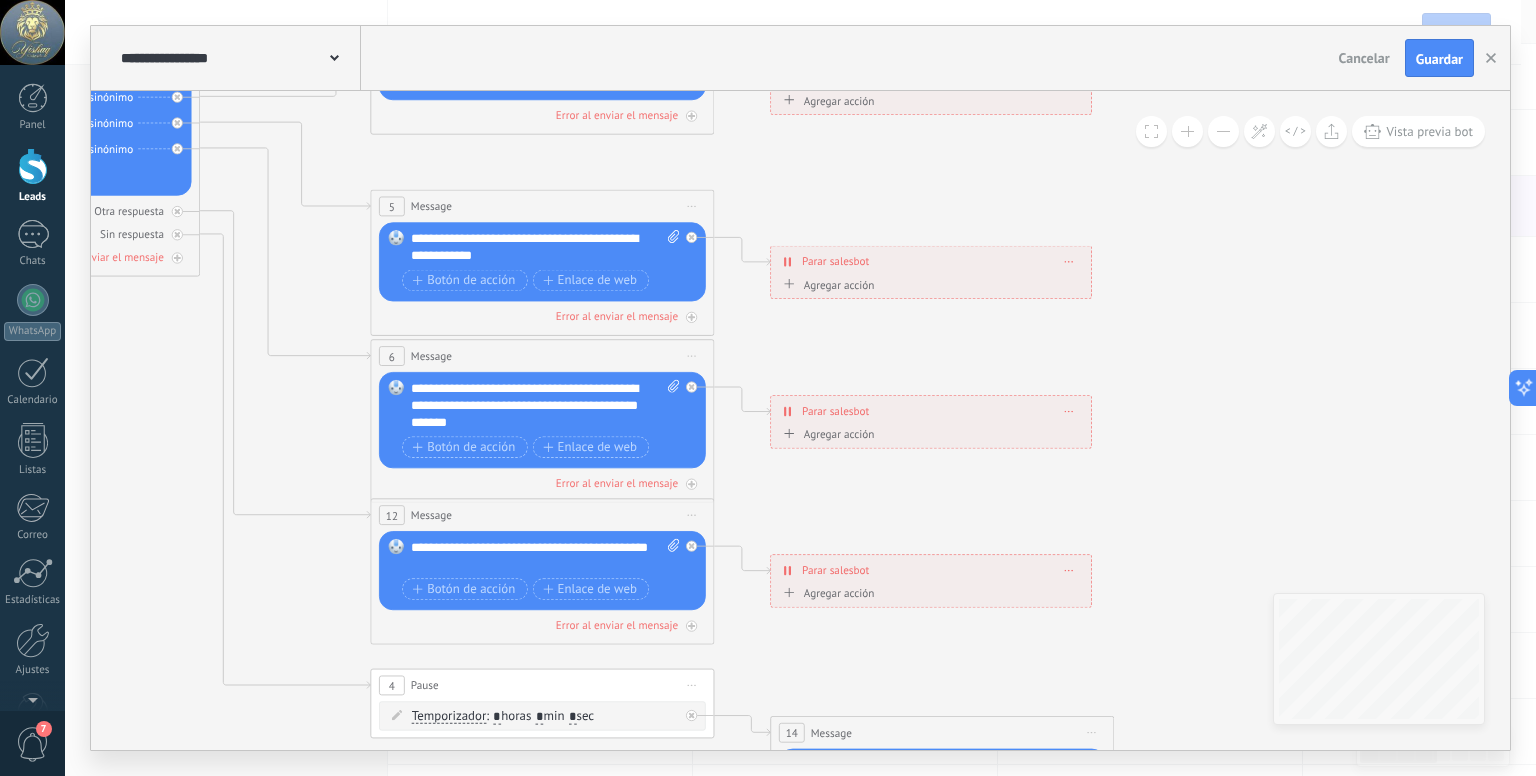 click at bounding box center [1223, 131] 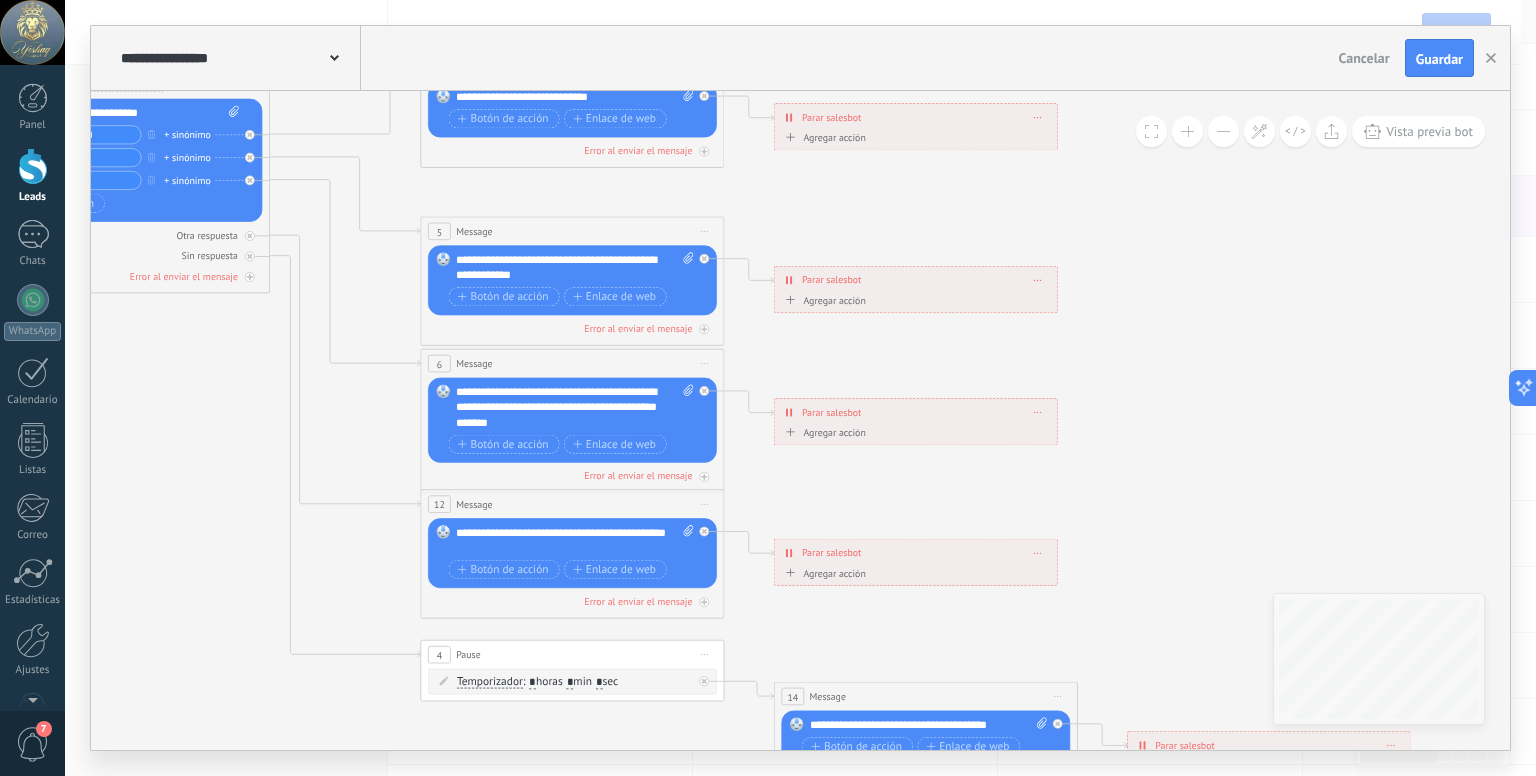click at bounding box center (1223, 131) 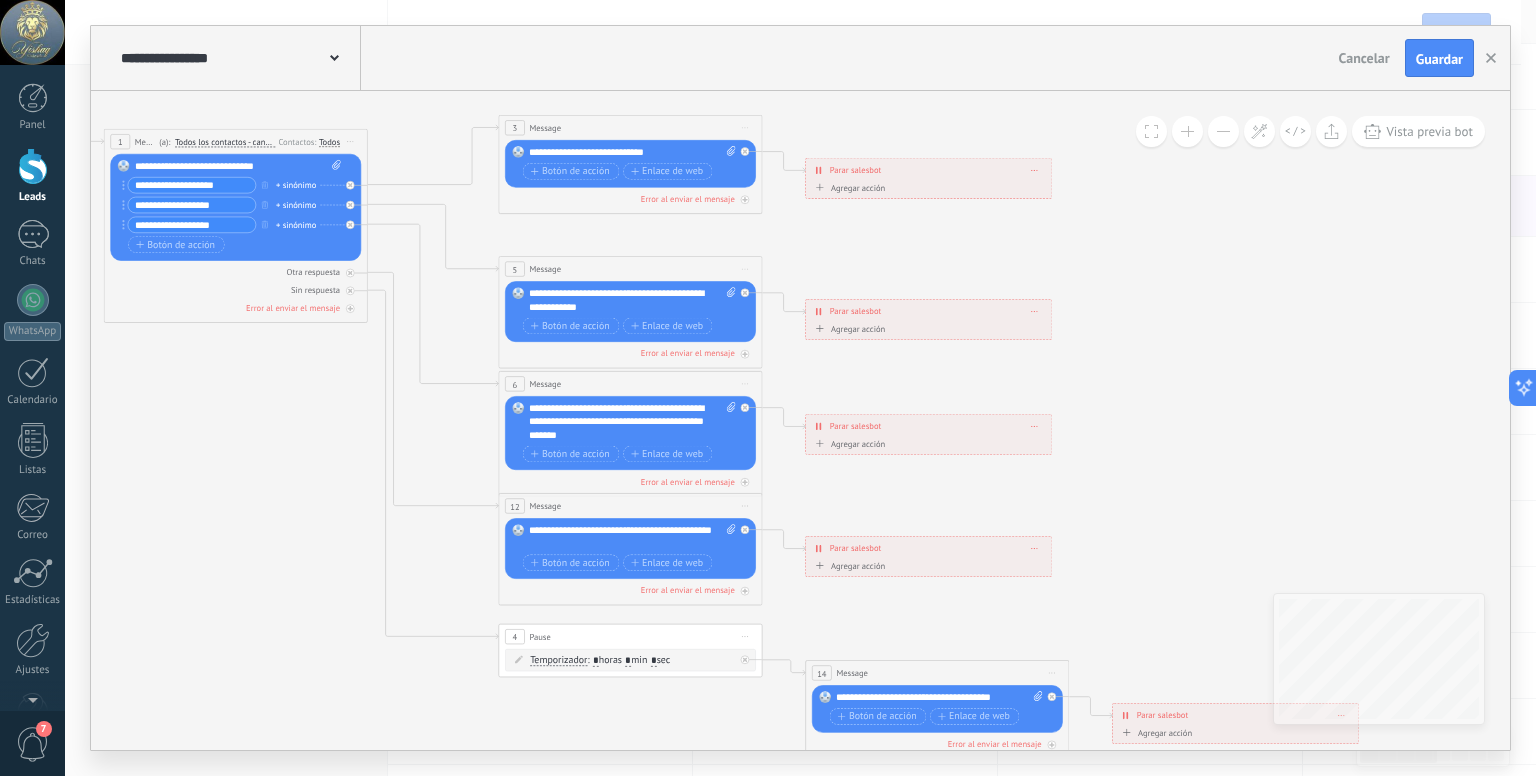drag, startPoint x: 1180, startPoint y: 207, endPoint x: 1208, endPoint y: 220, distance: 30.870699 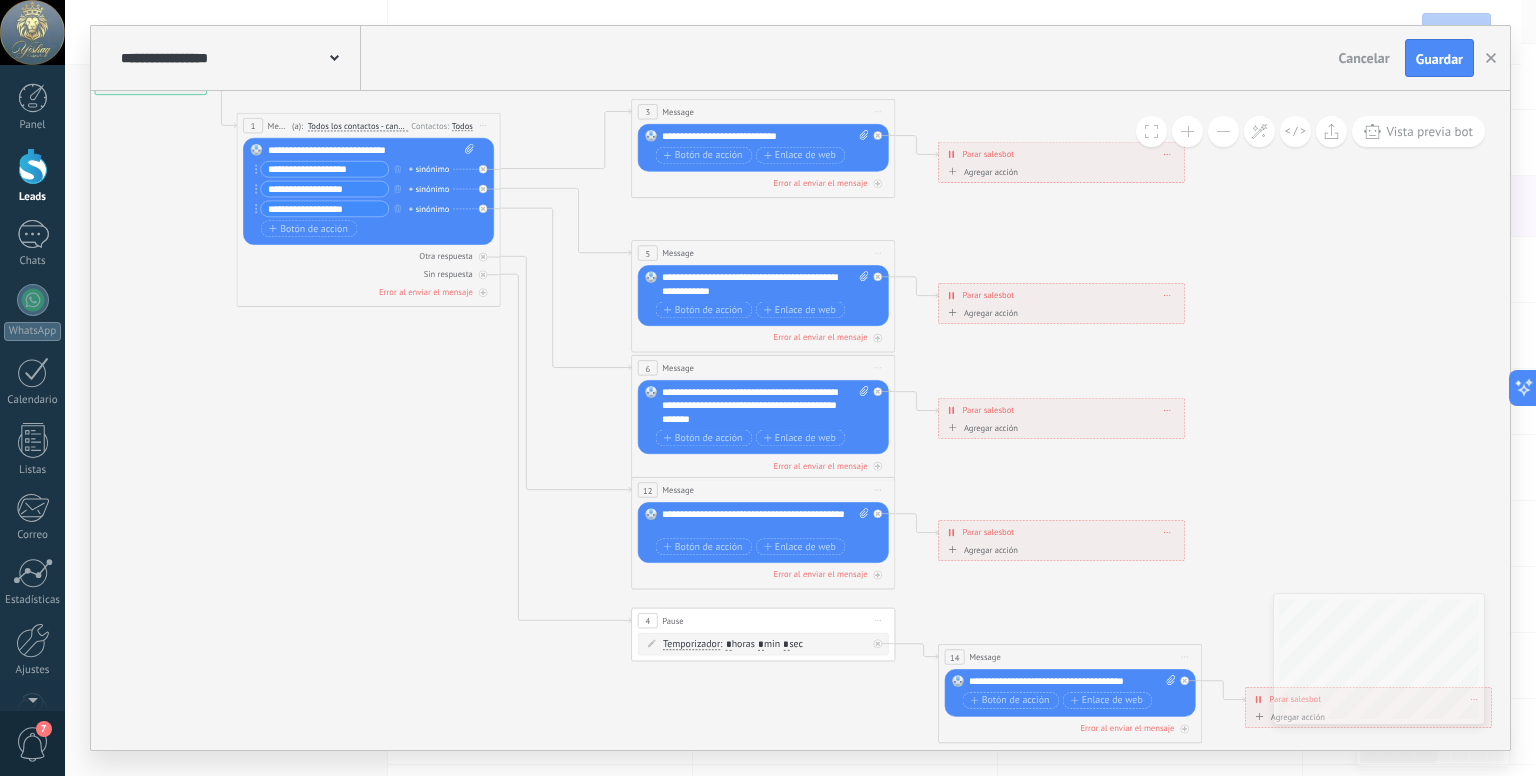 drag, startPoint x: 1175, startPoint y: 275, endPoint x: 1308, endPoint y: 259, distance: 133.95895 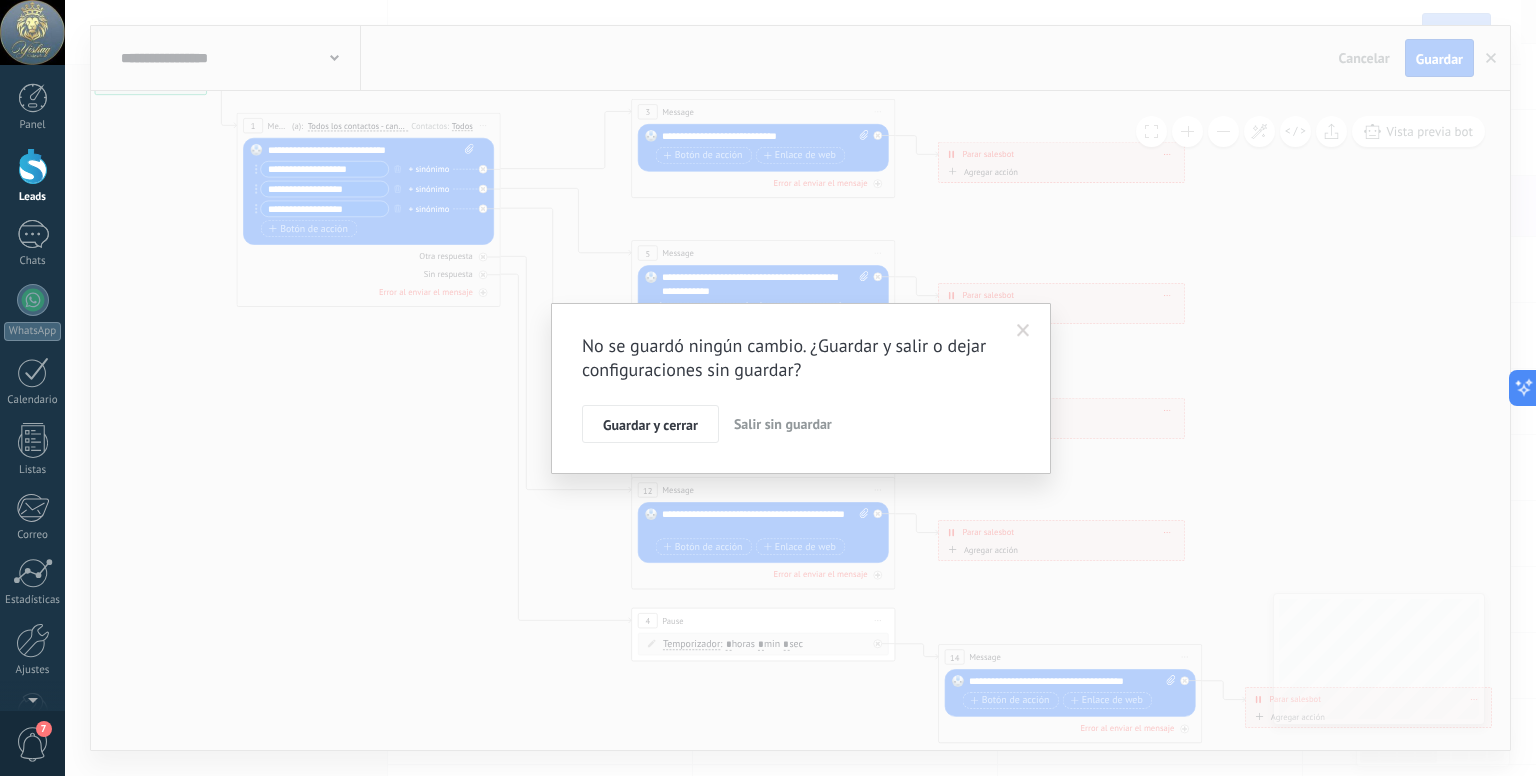 click on "Salir sin guardar" at bounding box center [783, 424] 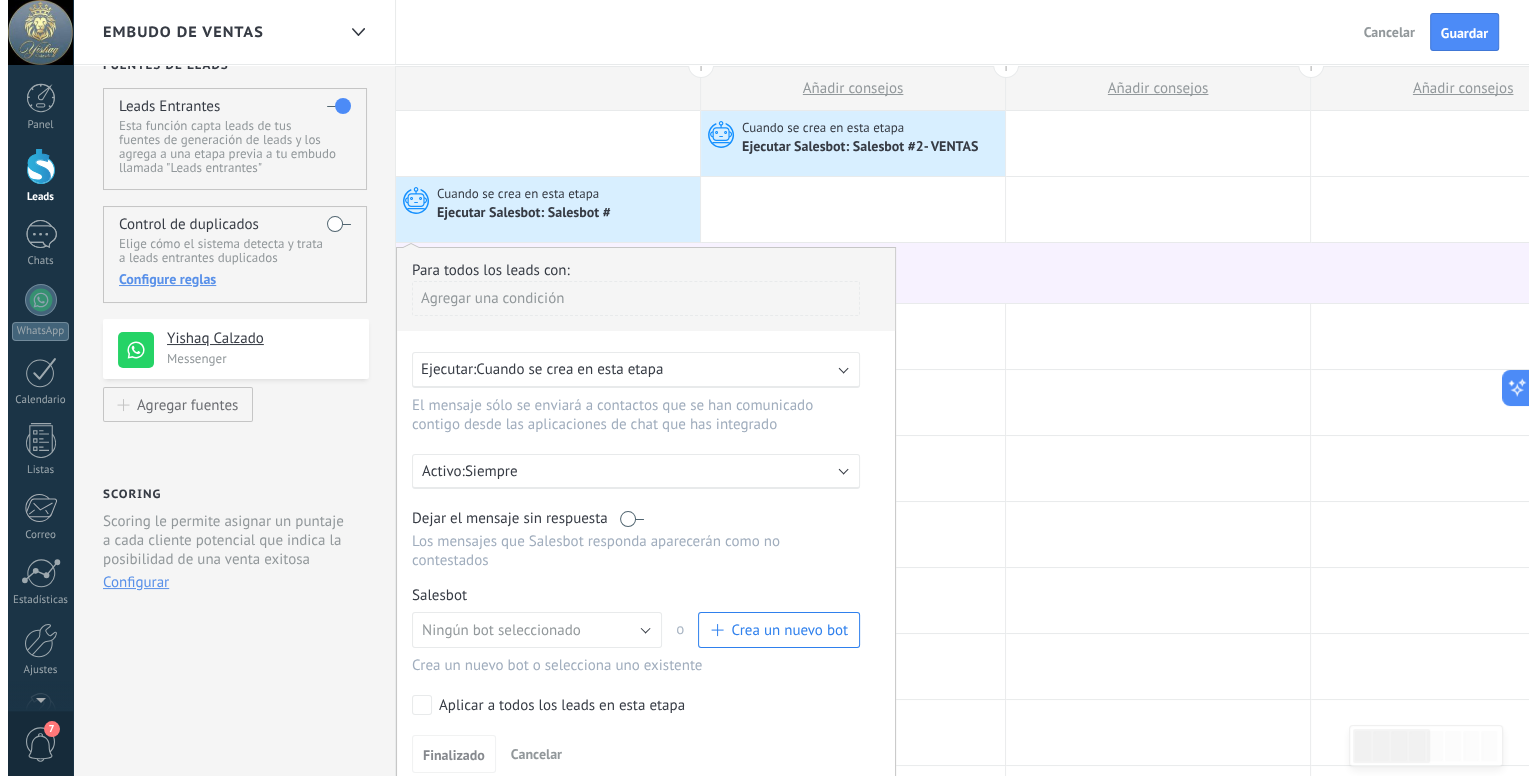 scroll, scrollTop: 0, scrollLeft: 0, axis: both 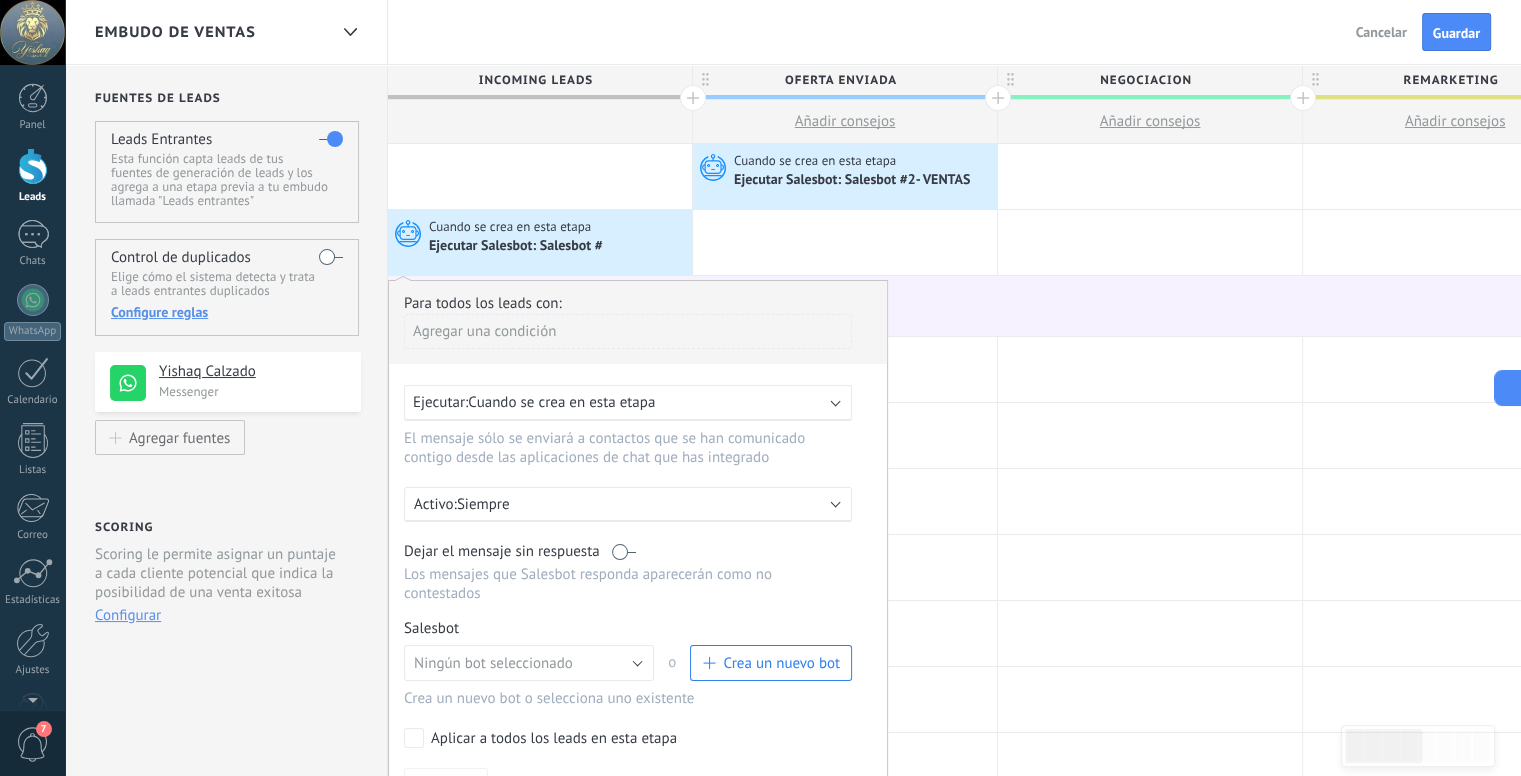 click on "Activar agente de IA" at bounding box center [1464, 311] 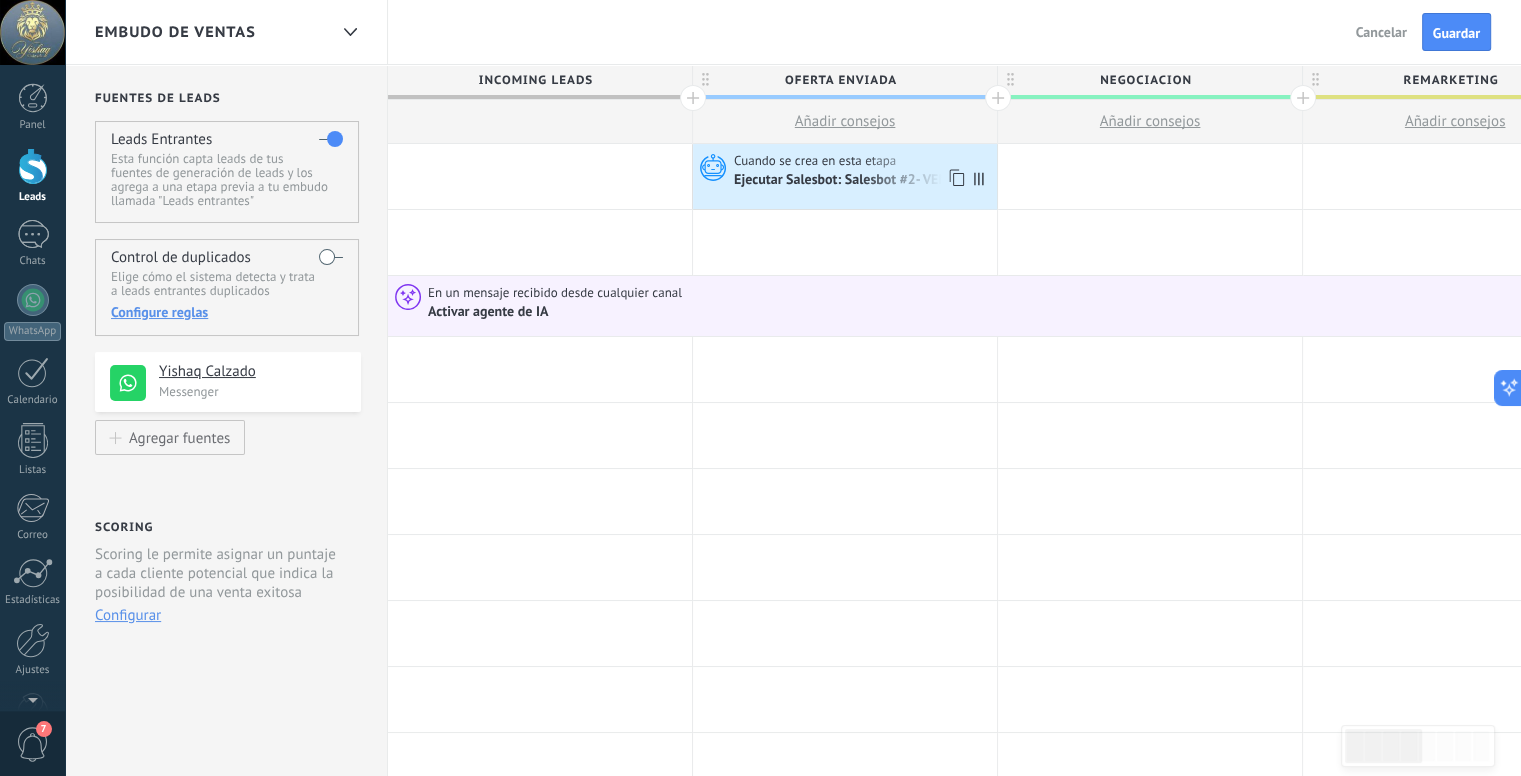 click on "Ejecutar Salesbot: Salesbot #2- VENTAS" at bounding box center (853, 181) 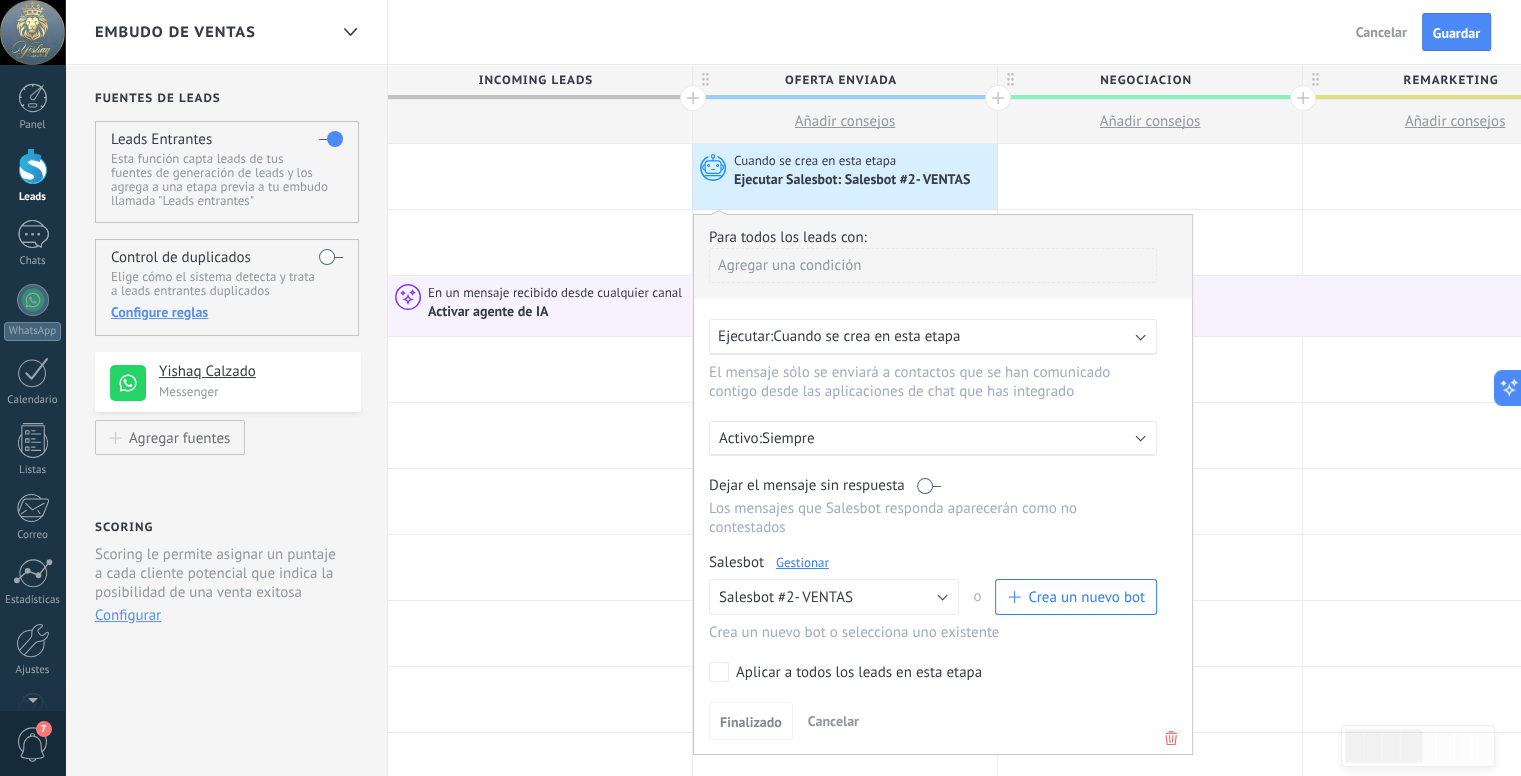 click on "Gestionar" at bounding box center [802, 562] 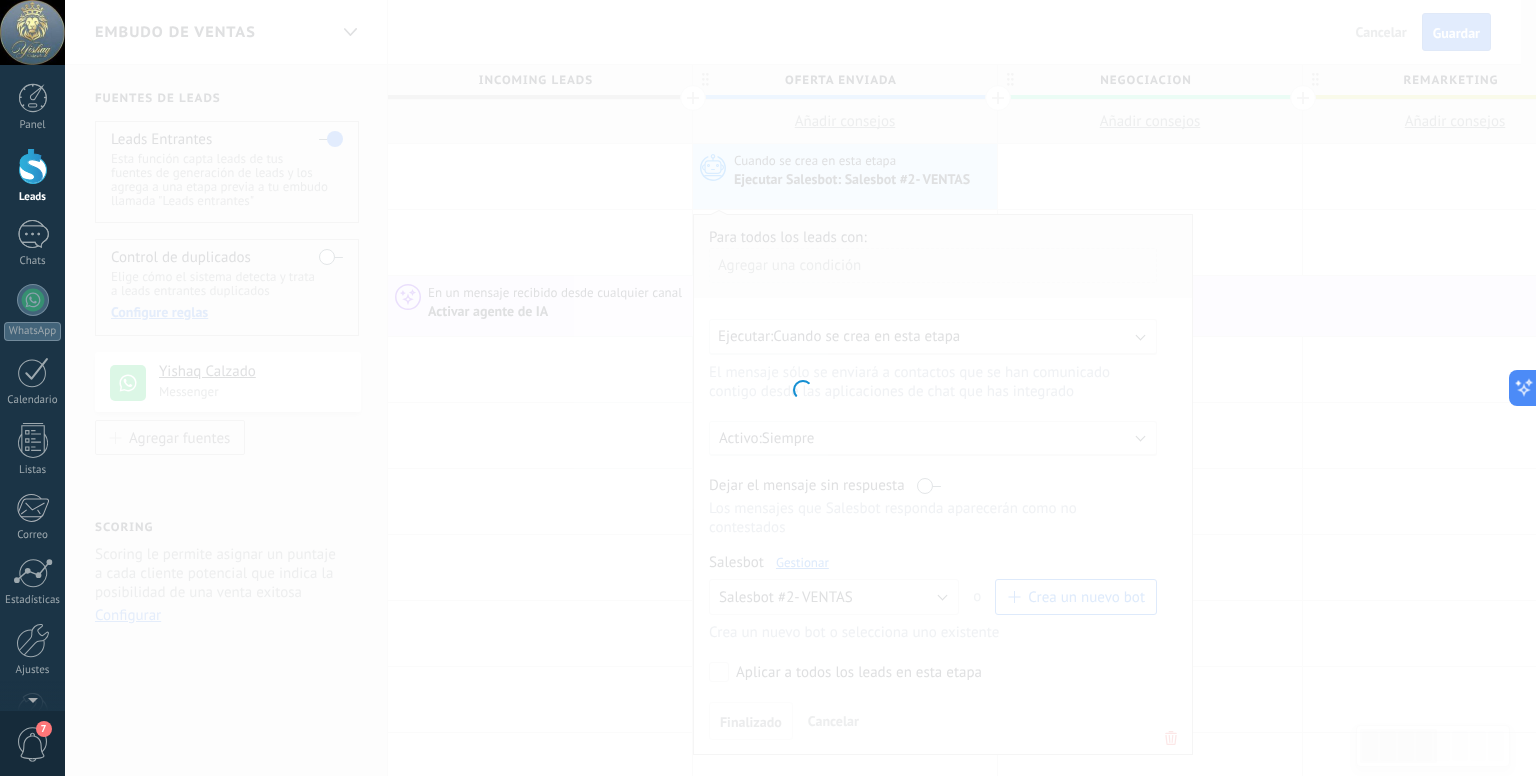 type on "**********" 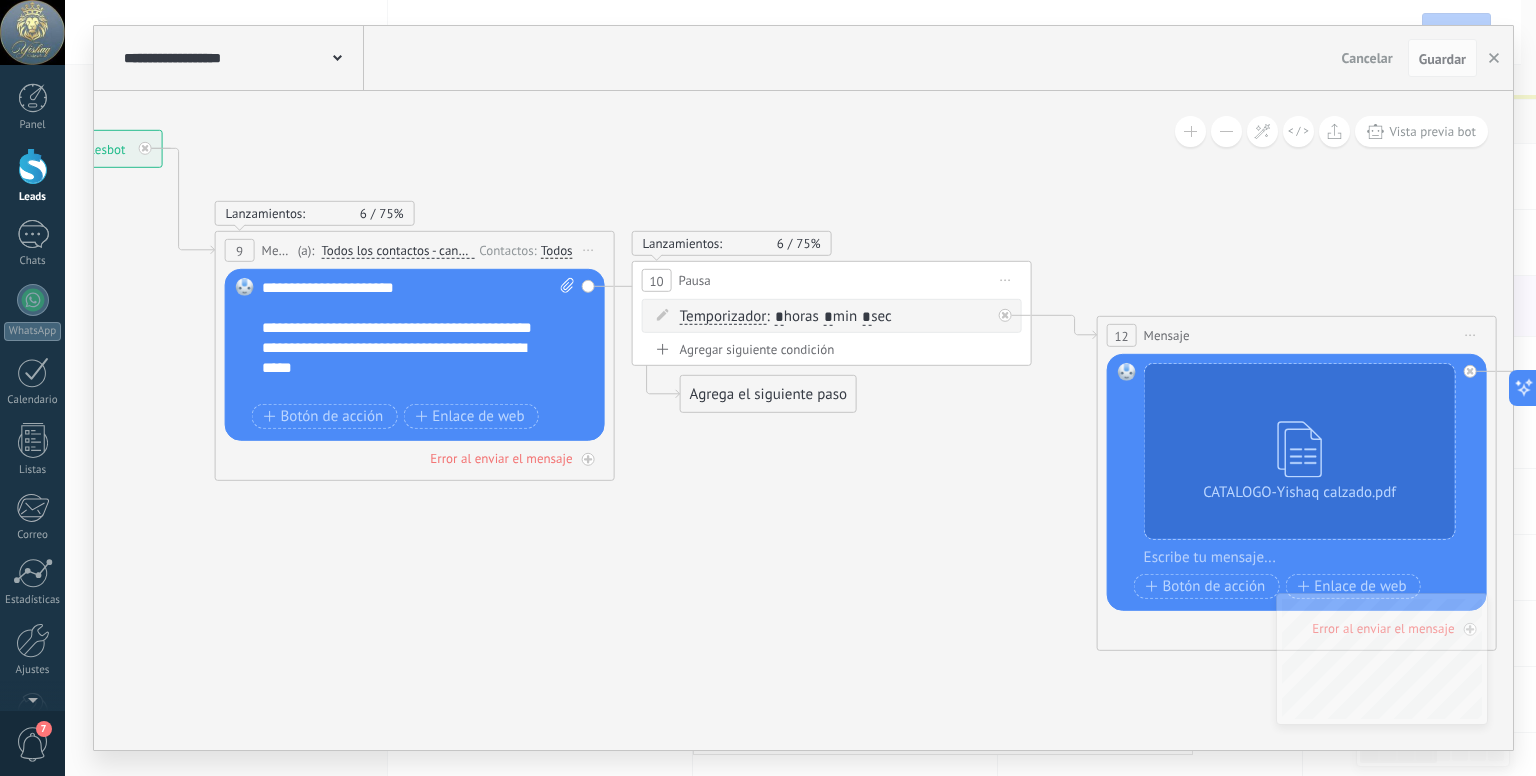 drag, startPoint x: 644, startPoint y: 601, endPoint x: 164, endPoint y: 491, distance: 492.4429 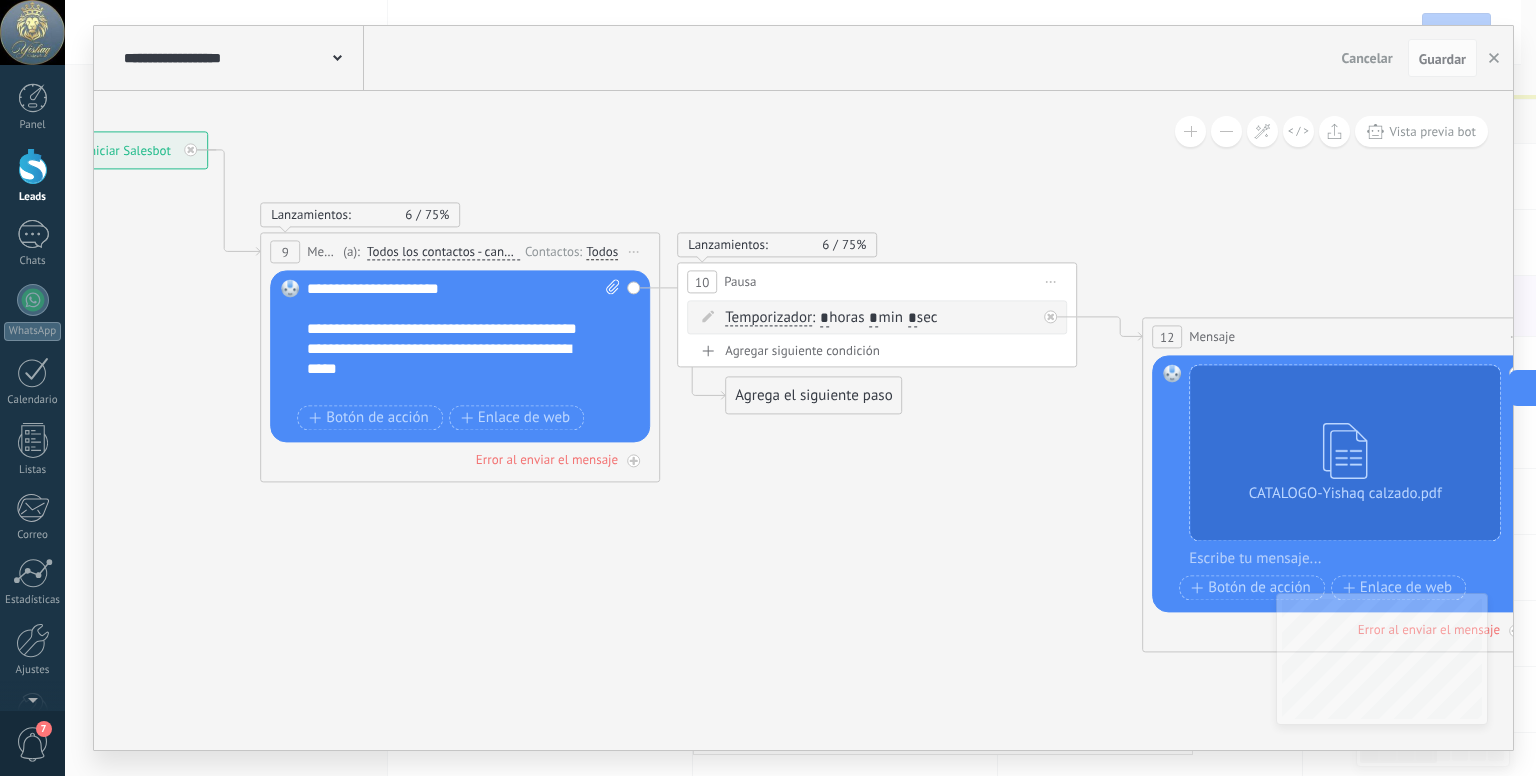 click on "**********" at bounding box center [464, 339] 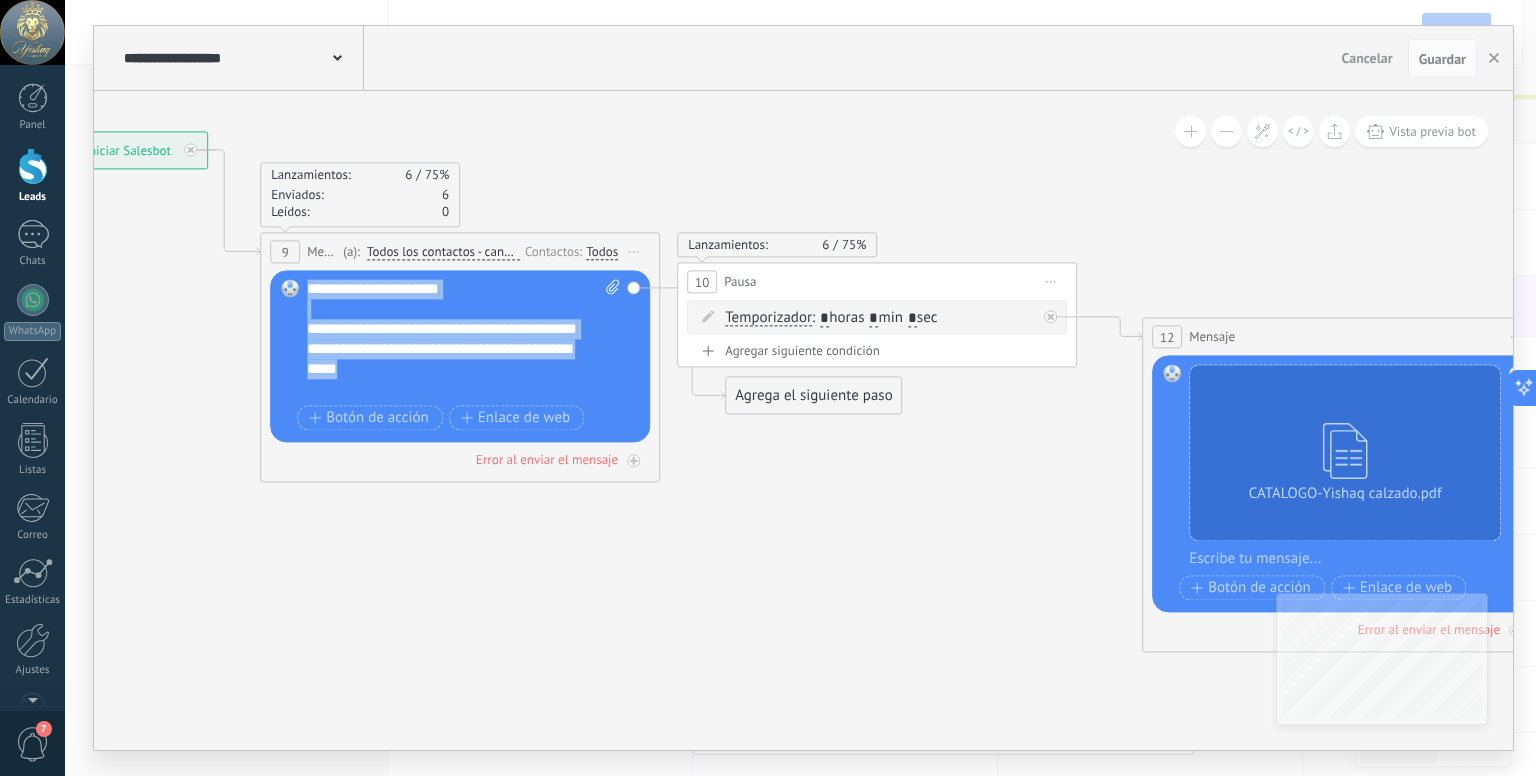 drag, startPoint x: 310, startPoint y: 289, endPoint x: 472, endPoint y: 402, distance: 197.51709 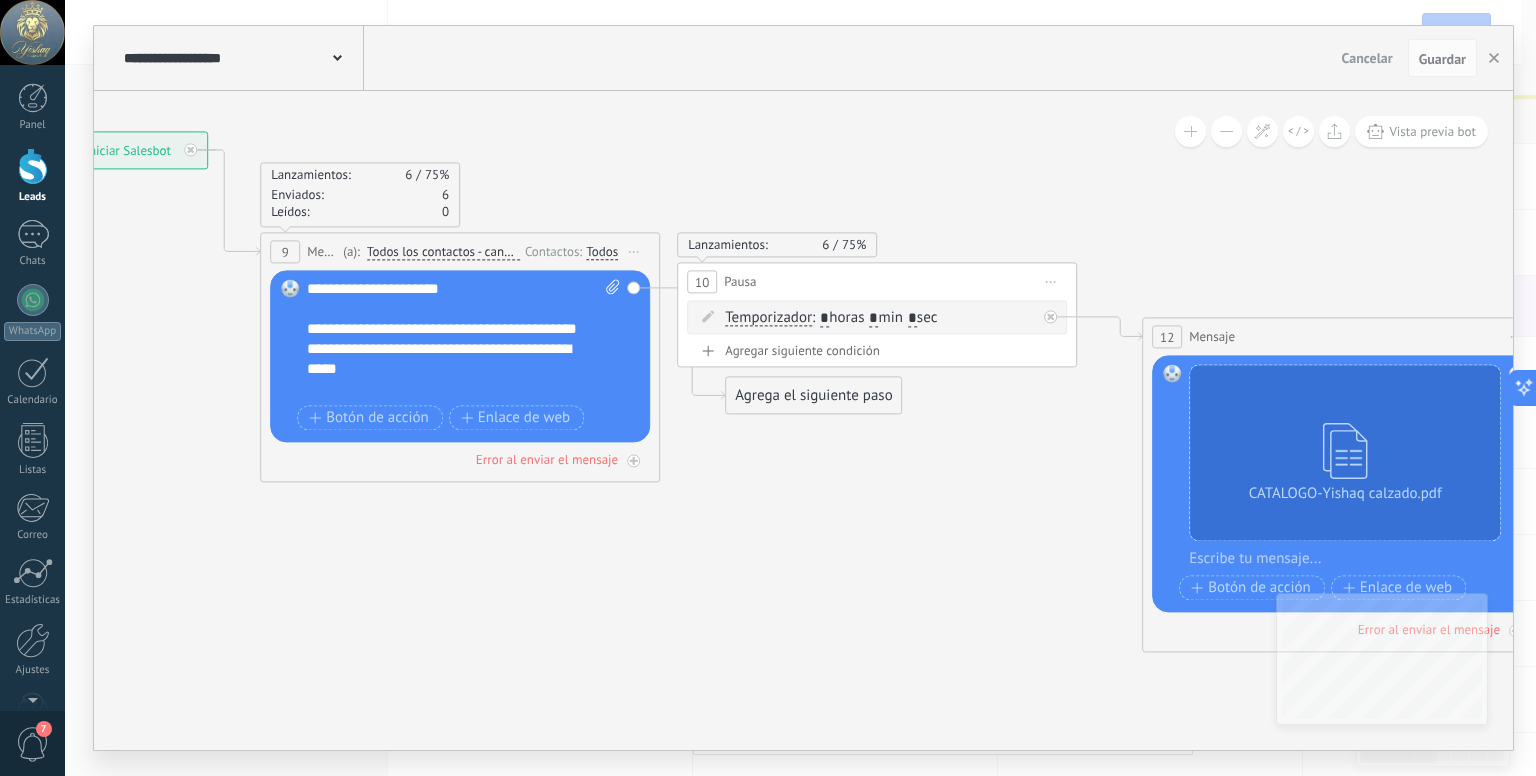 type 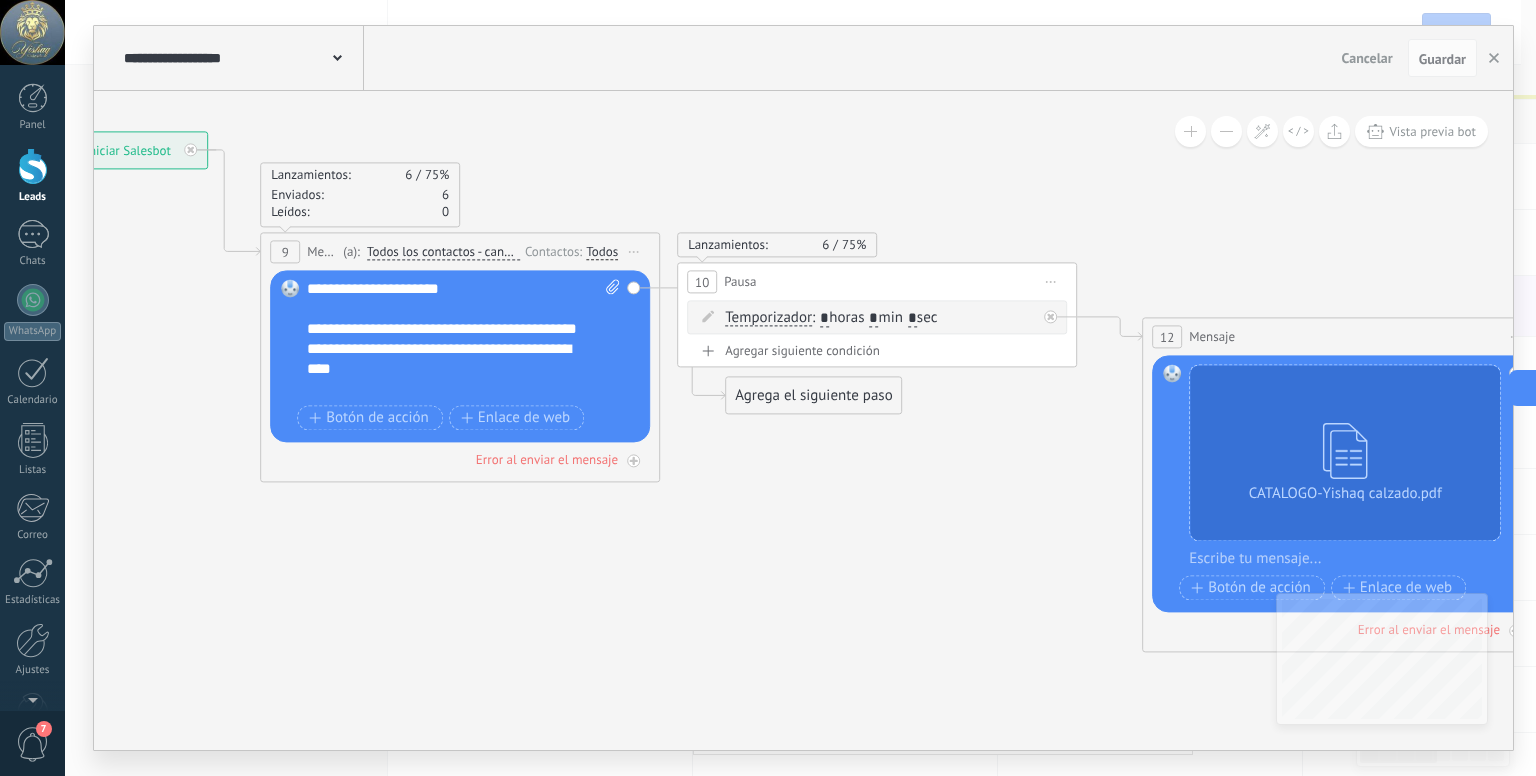 click 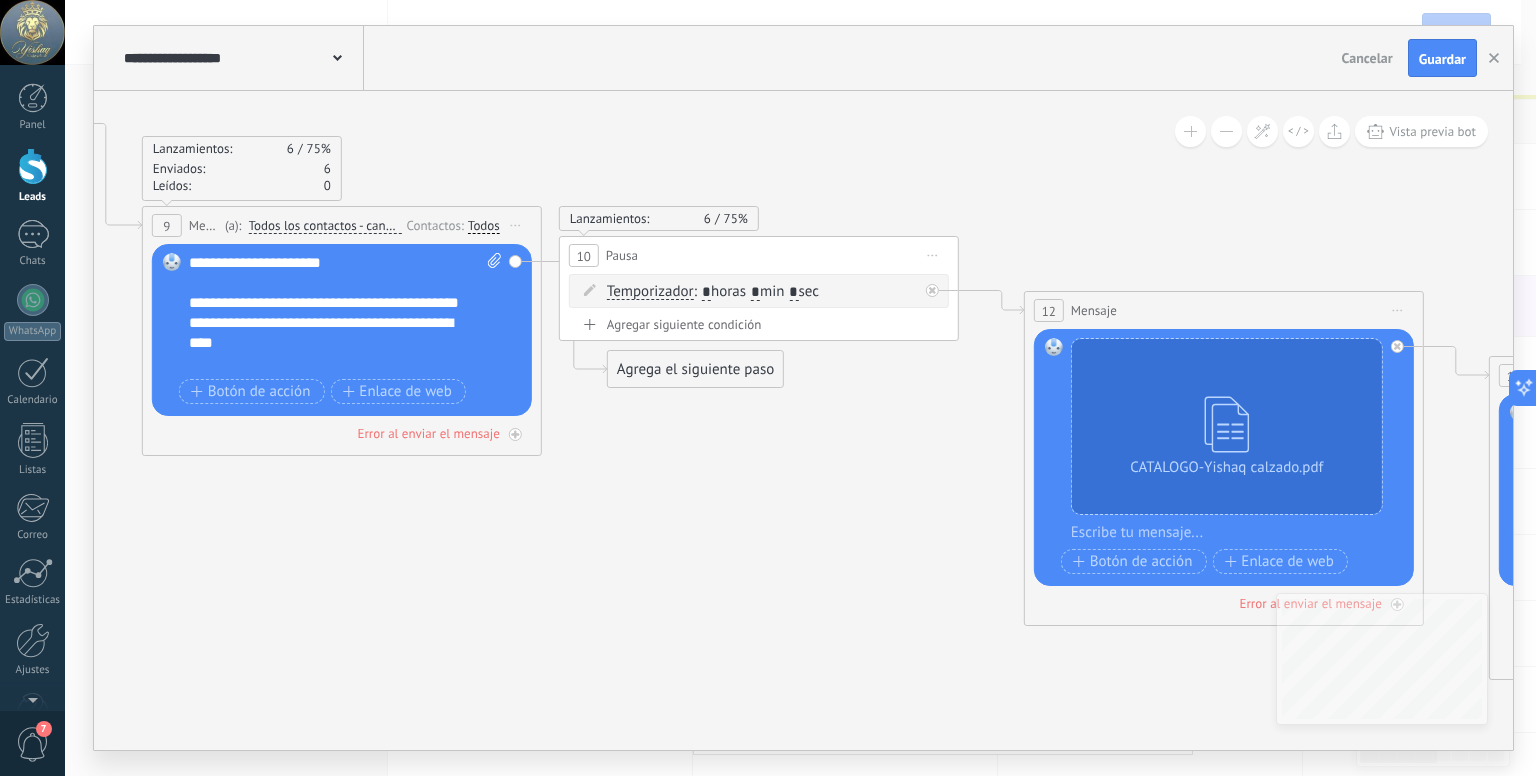 drag, startPoint x: 662, startPoint y: 522, endPoint x: 581, endPoint y: 522, distance: 81 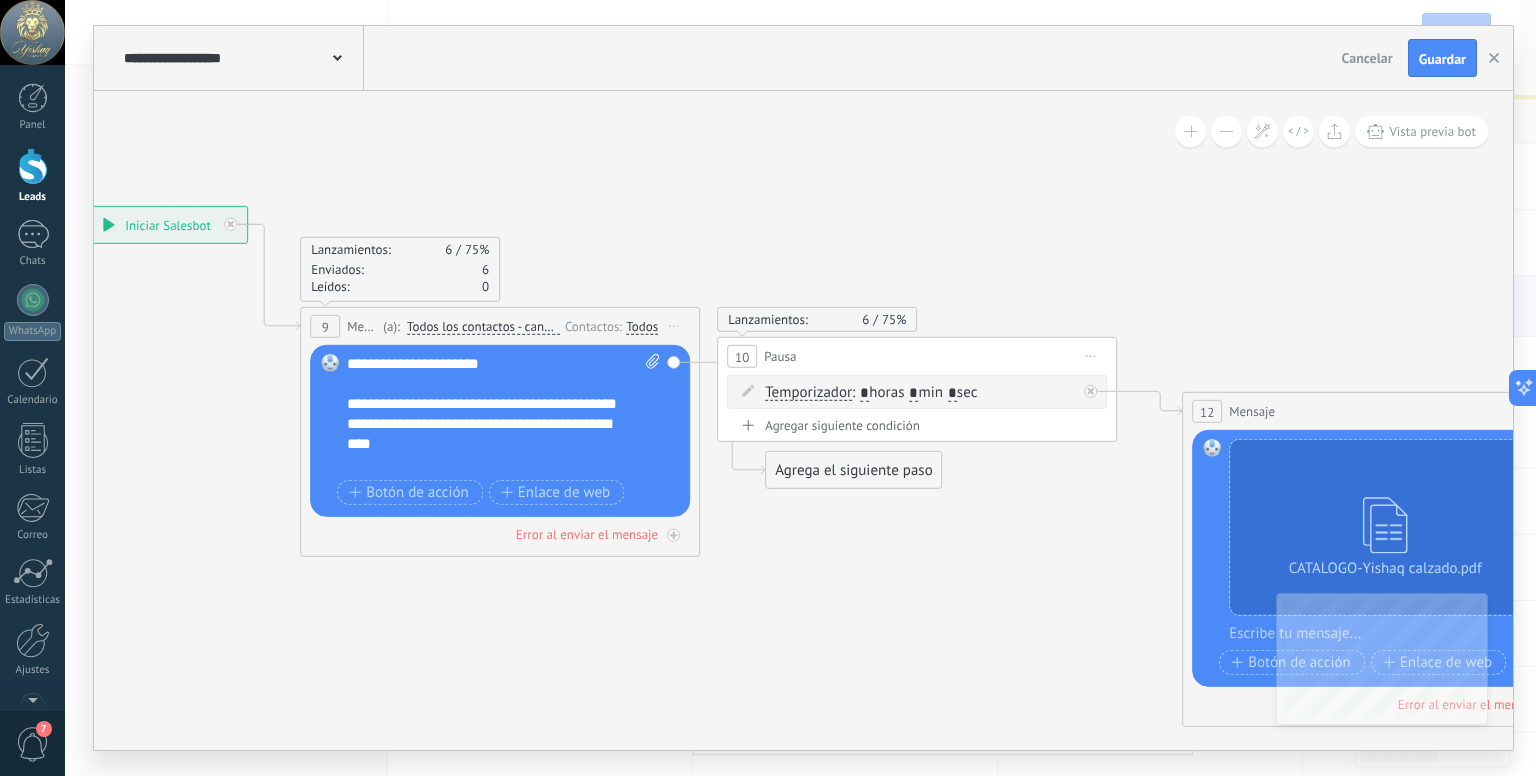 drag, startPoint x: 524, startPoint y: 574, endPoint x: 681, endPoint y: 676, distance: 187.22446 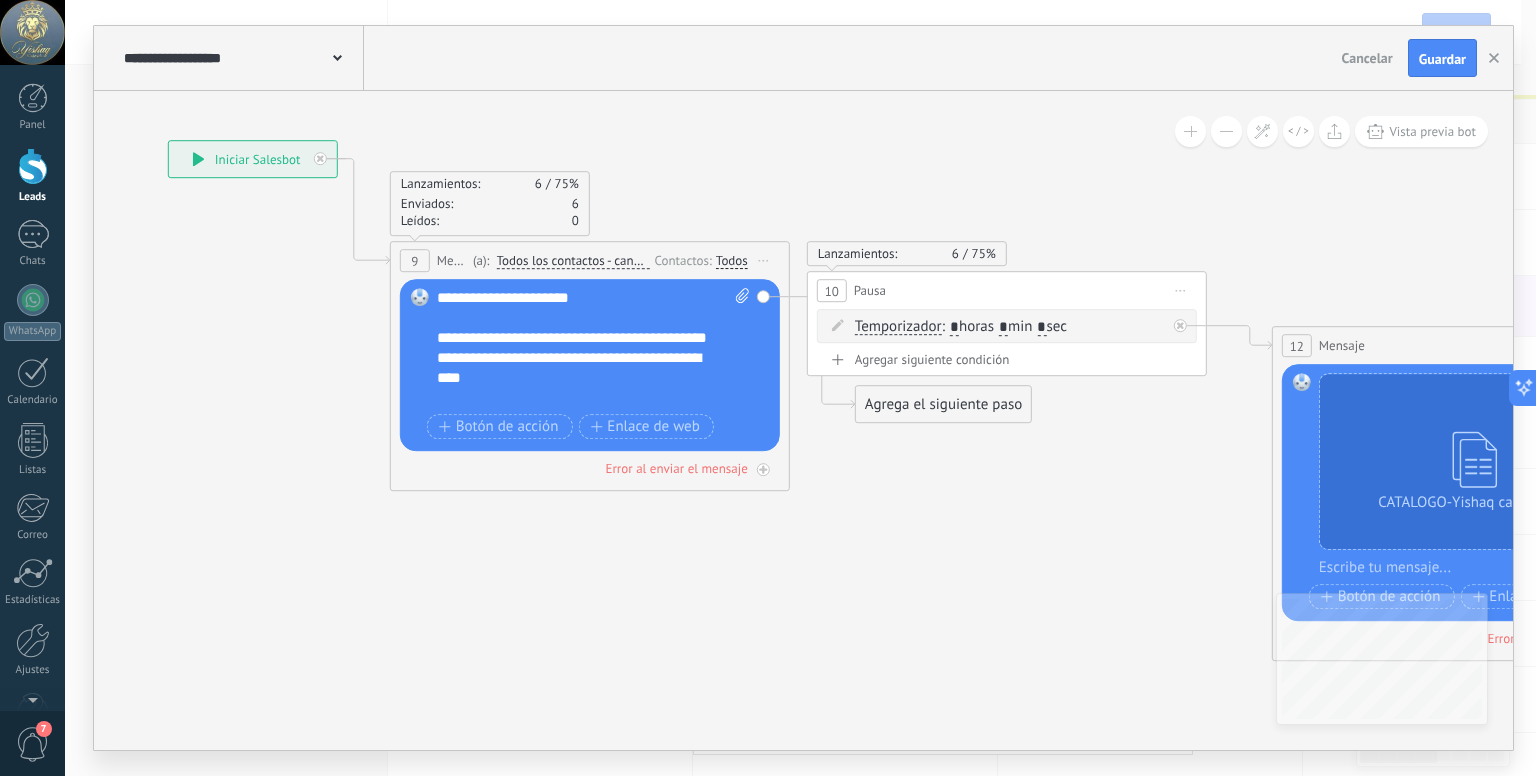 drag, startPoint x: 465, startPoint y: 628, endPoint x: 555, endPoint y: 561, distance: 112.200714 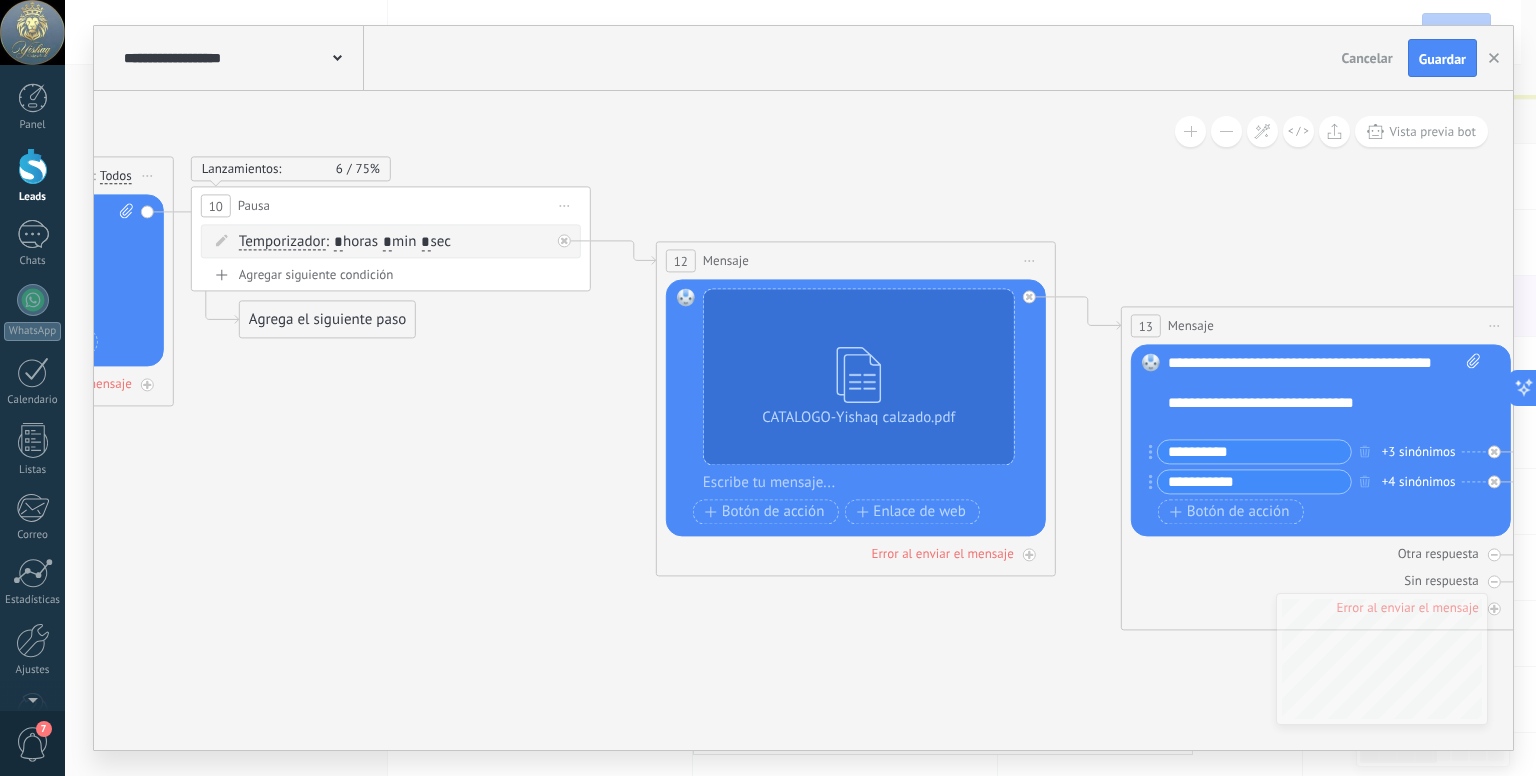 drag, startPoint x: 1077, startPoint y: 589, endPoint x: 314, endPoint y: 491, distance: 769.2678 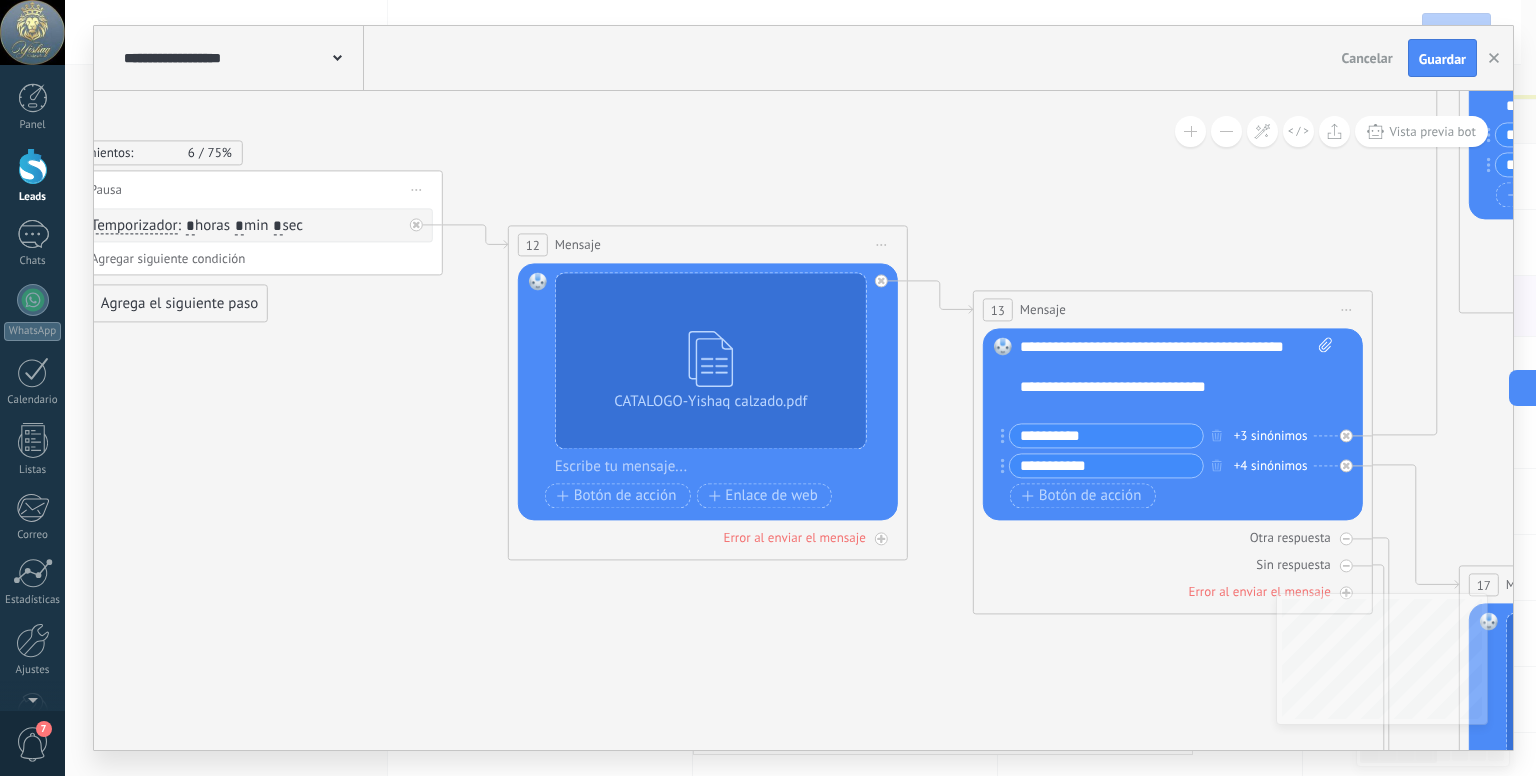 click on "13
Mensaje
*******
(a):
Todos los contactos - canales seleccionados
Todos los contactos - canales seleccionados
Todos los contactos - canal primario
Contacto principal - canales seleccionados
Contacto principal - canal primario
Todos los contactos - canales seleccionados
Todos los contactos - canales seleccionados
Todos los contactos - canal primario
Contacto principal - canales seleccionados" at bounding box center [1173, 452] 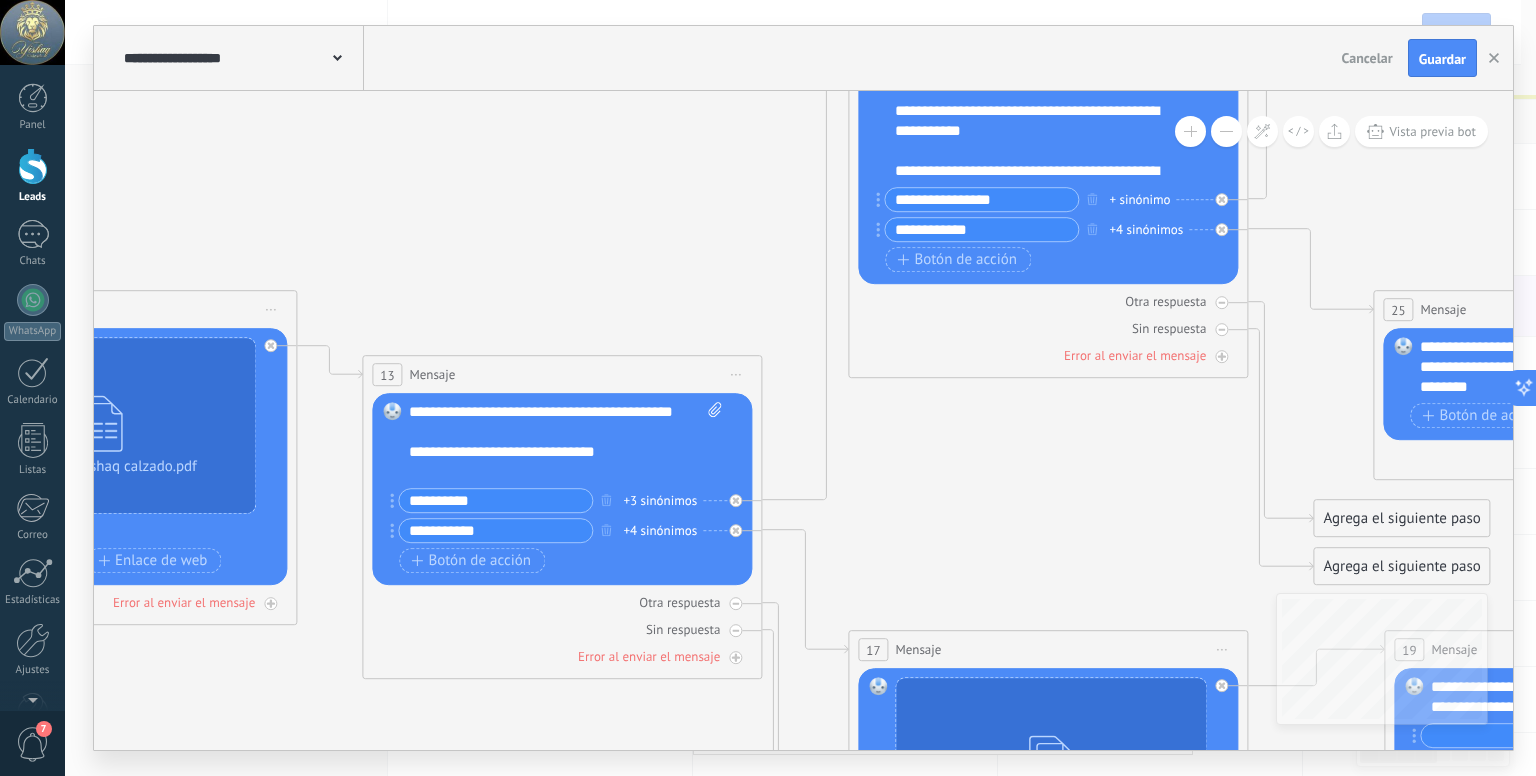 drag, startPoint x: 1103, startPoint y: 669, endPoint x: 614, endPoint y: 641, distance: 489.801 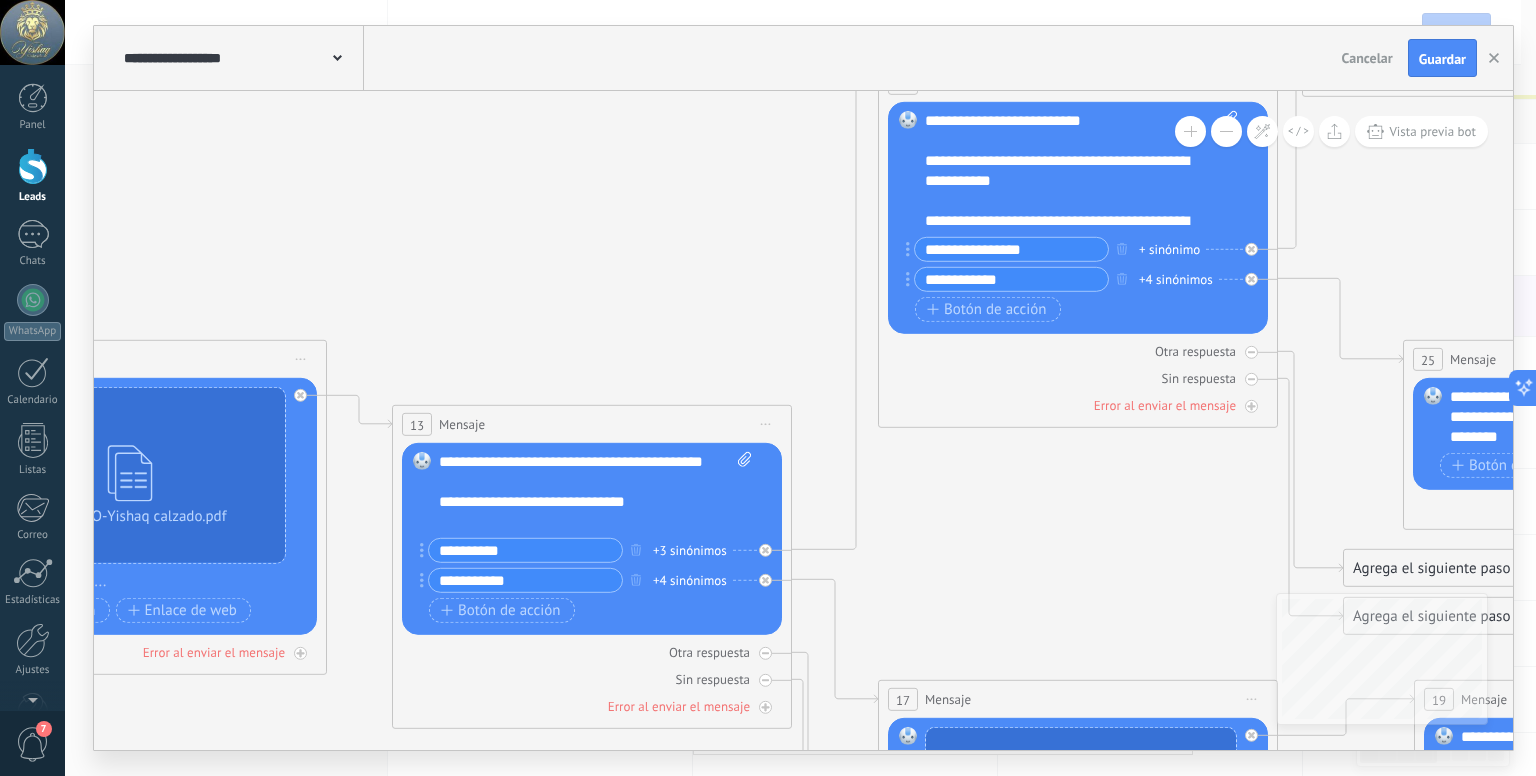 drag, startPoint x: 652, startPoint y: 230, endPoint x: 830, endPoint y: 341, distance: 209.77368 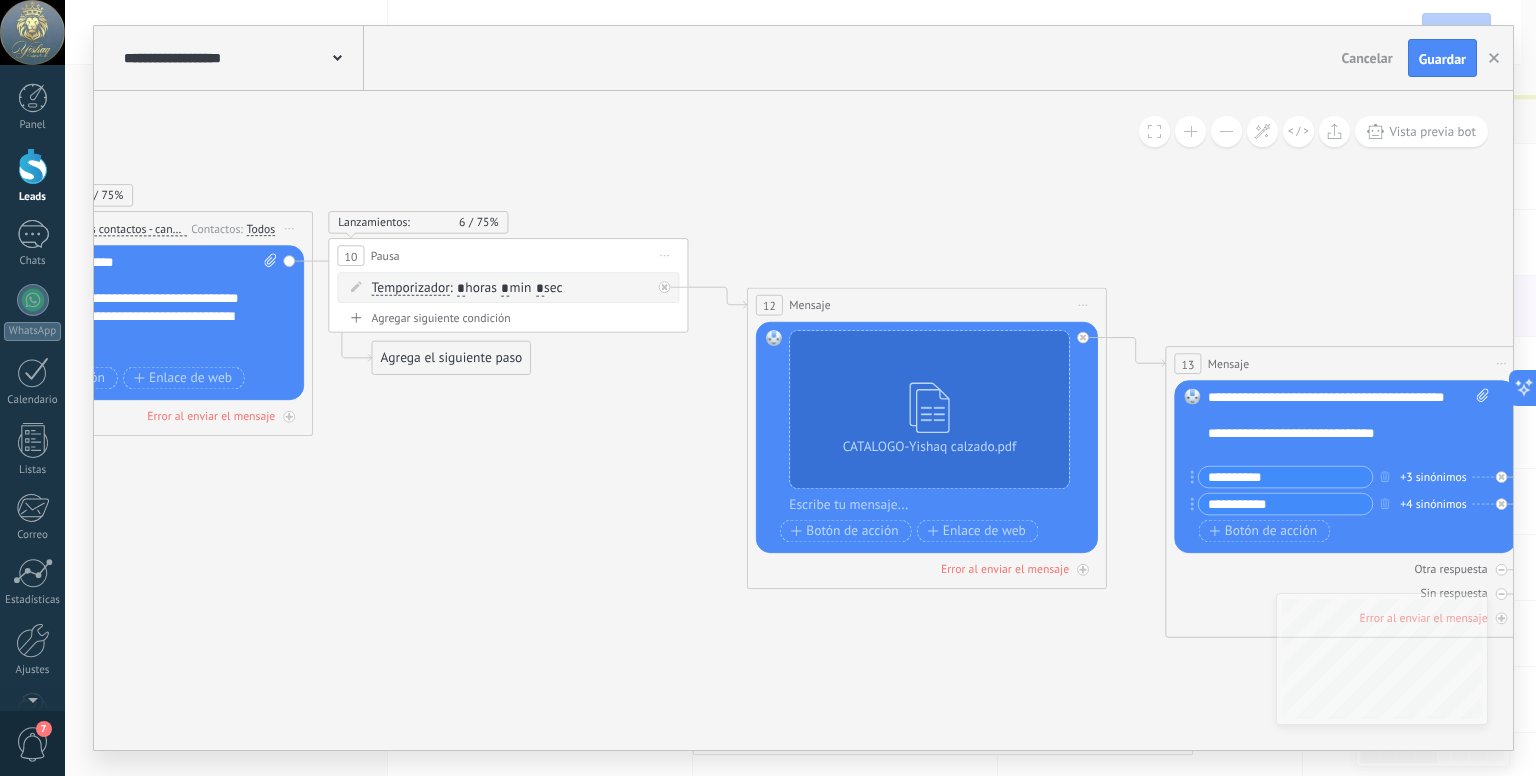 drag, startPoint x: 708, startPoint y: 350, endPoint x: 1345, endPoint y: 232, distance: 647.83716 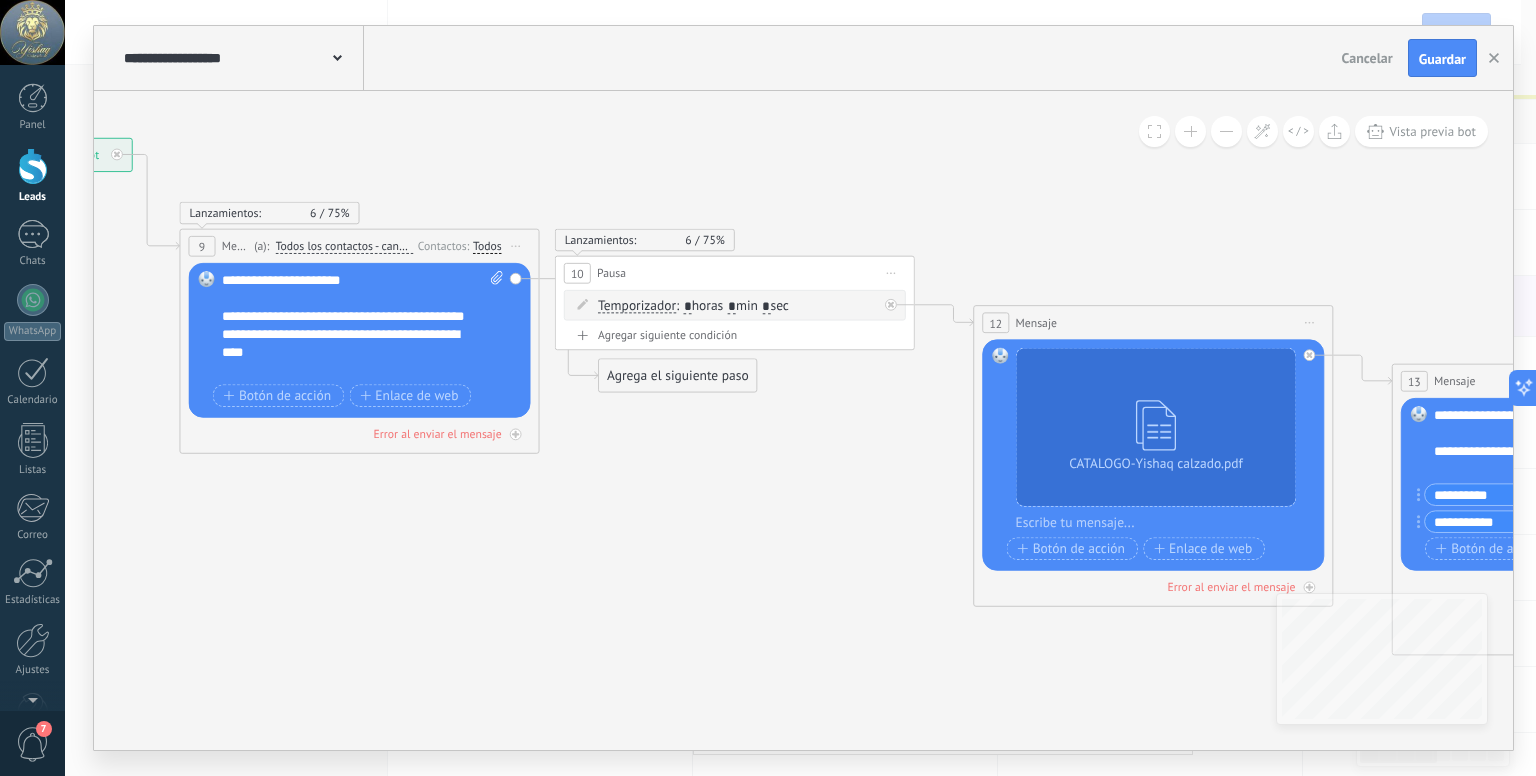 drag, startPoint x: 556, startPoint y: 461, endPoint x: 728, endPoint y: 455, distance: 172.10461 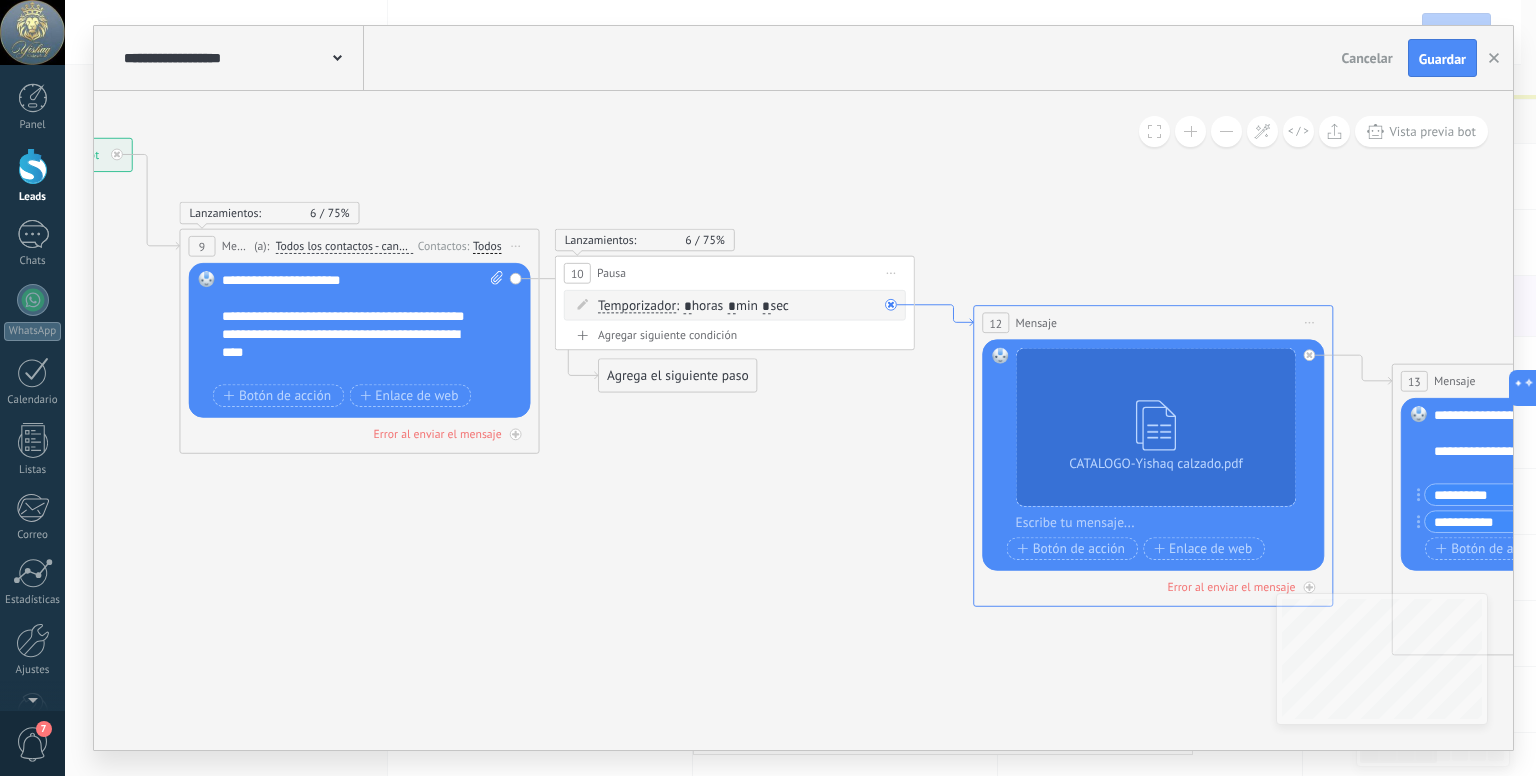 click 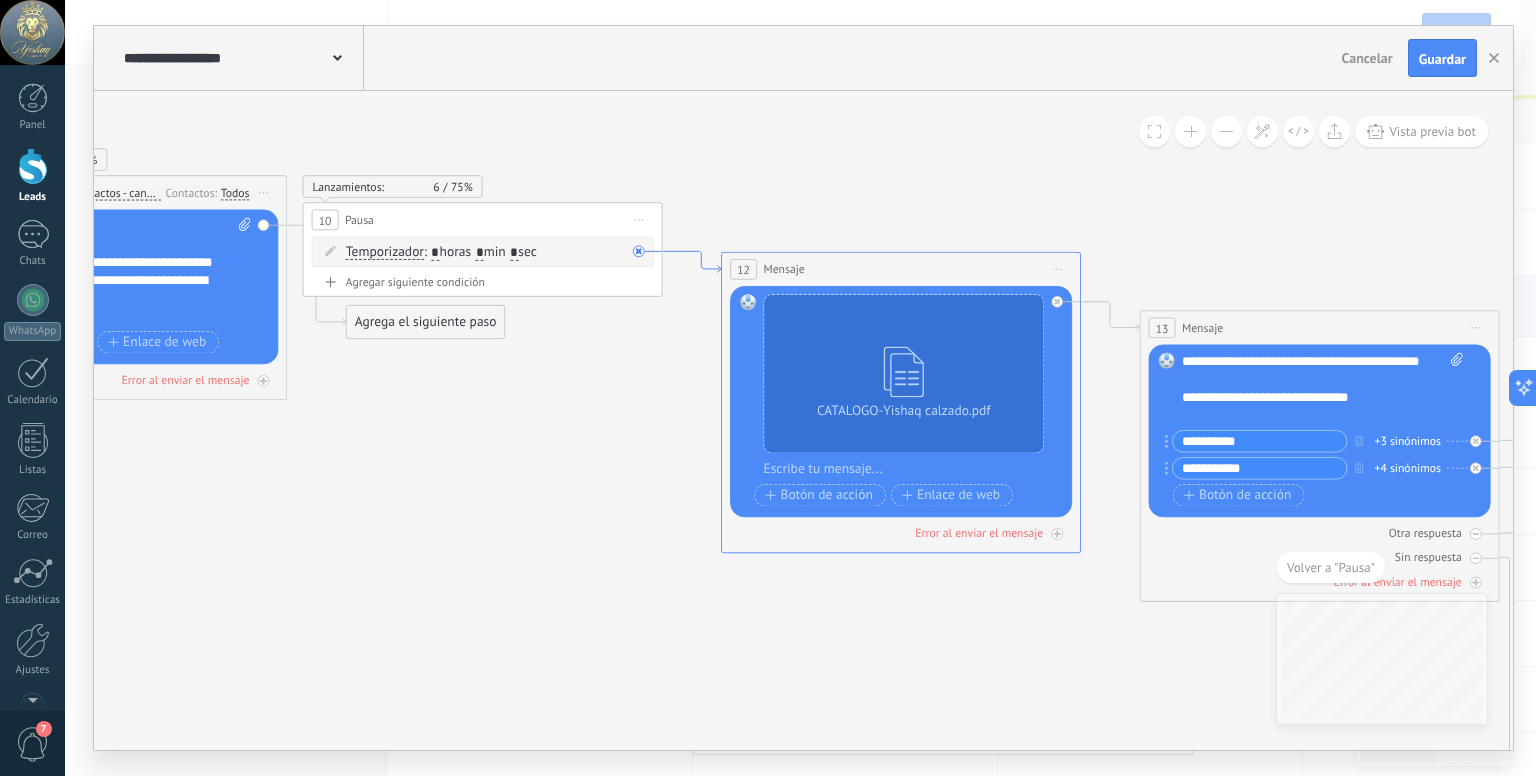 drag, startPoint x: 605, startPoint y: 285, endPoint x: 703, endPoint y: 269, distance: 99.29753 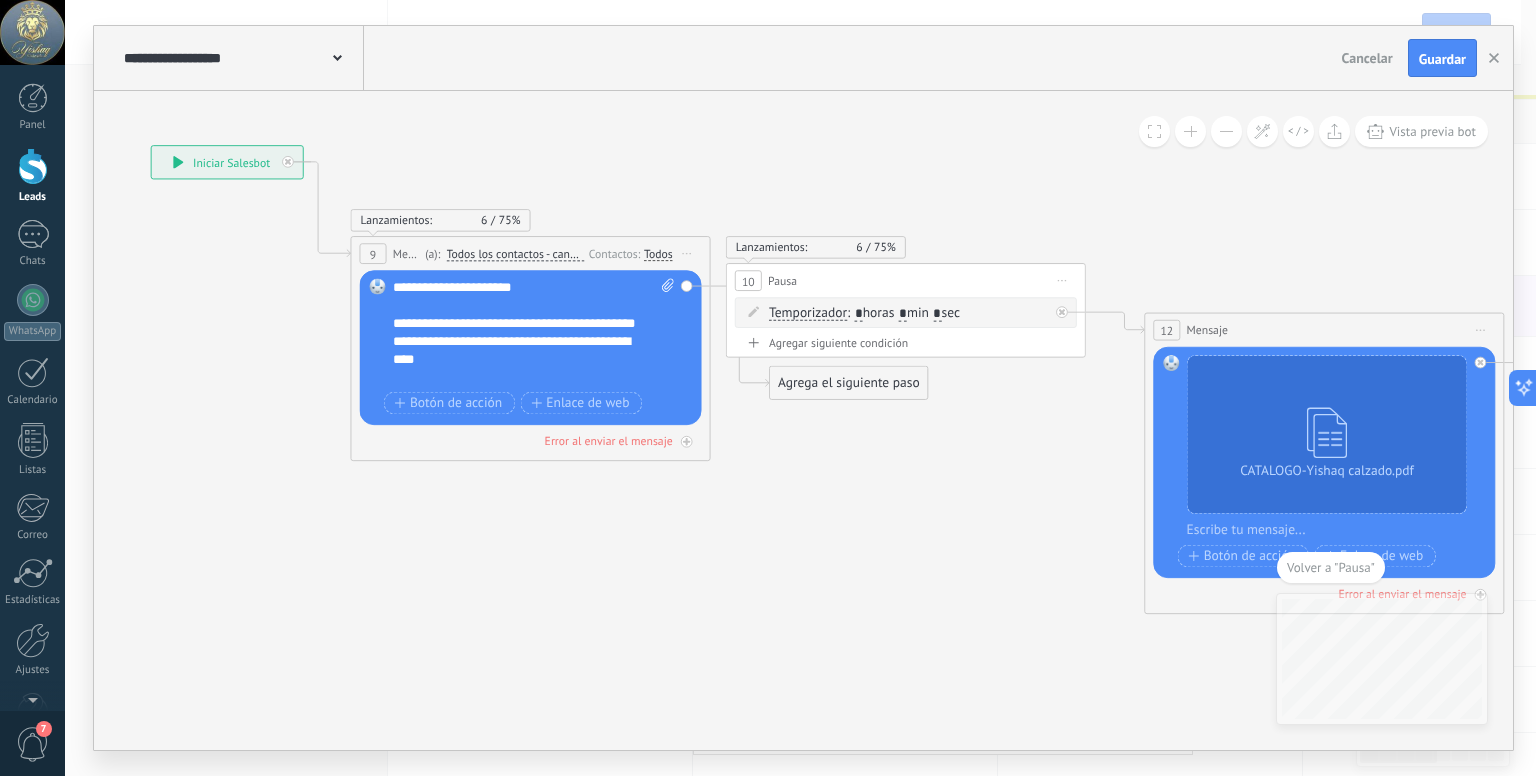 drag, startPoint x: 402, startPoint y: 437, endPoint x: 825, endPoint y: 496, distance: 427.09485 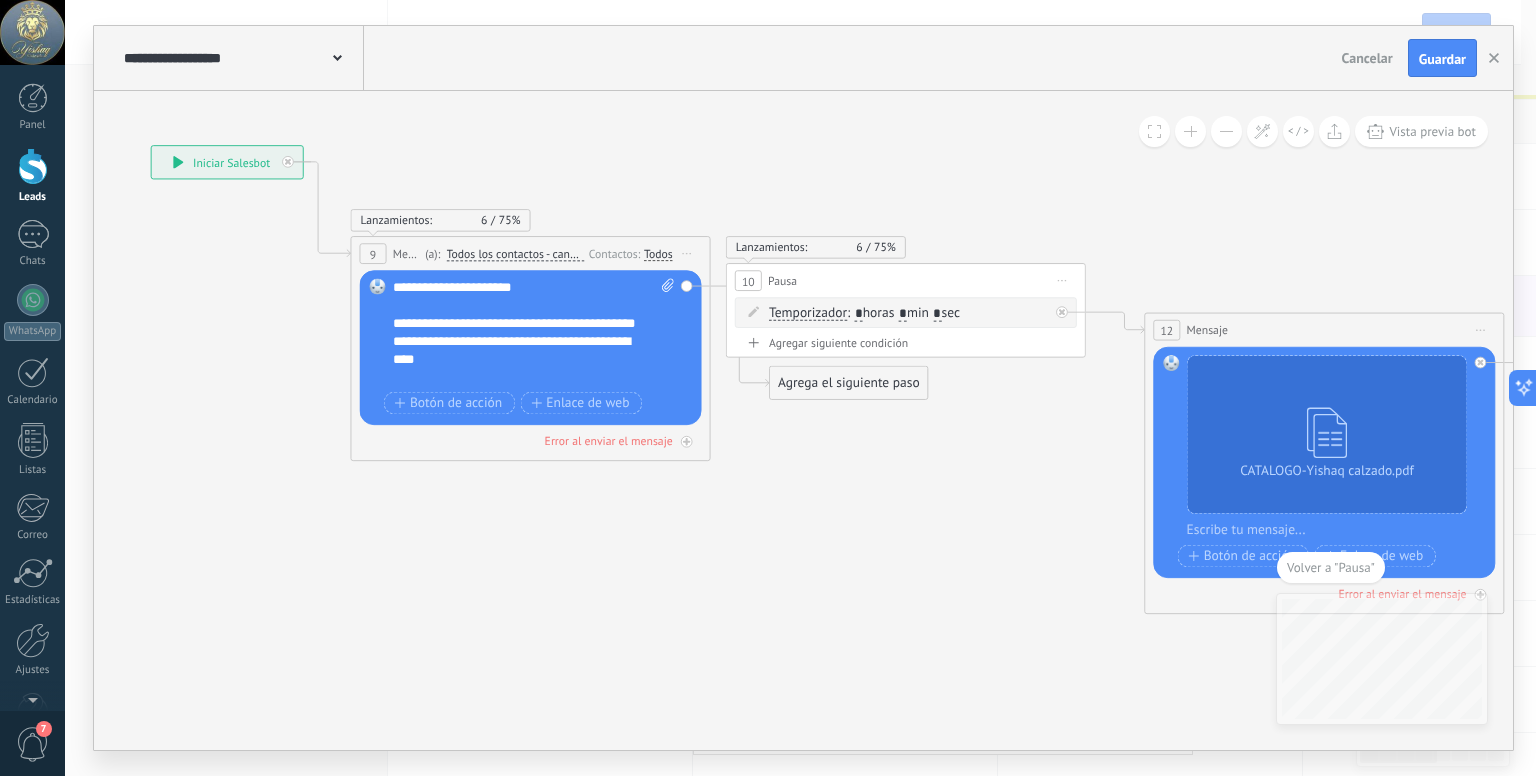 click 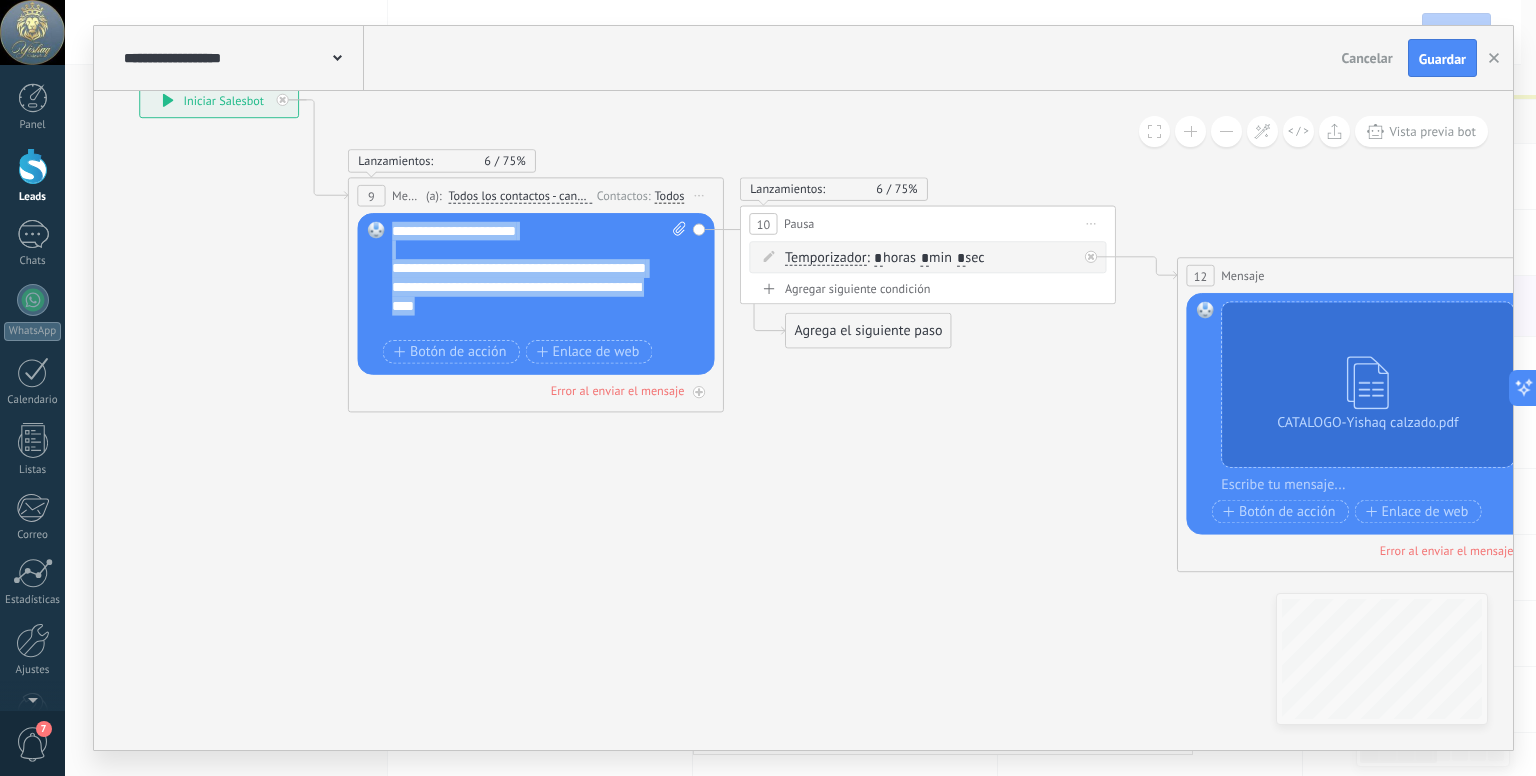 drag, startPoint x: 469, startPoint y: 324, endPoint x: 367, endPoint y: 231, distance: 138.03261 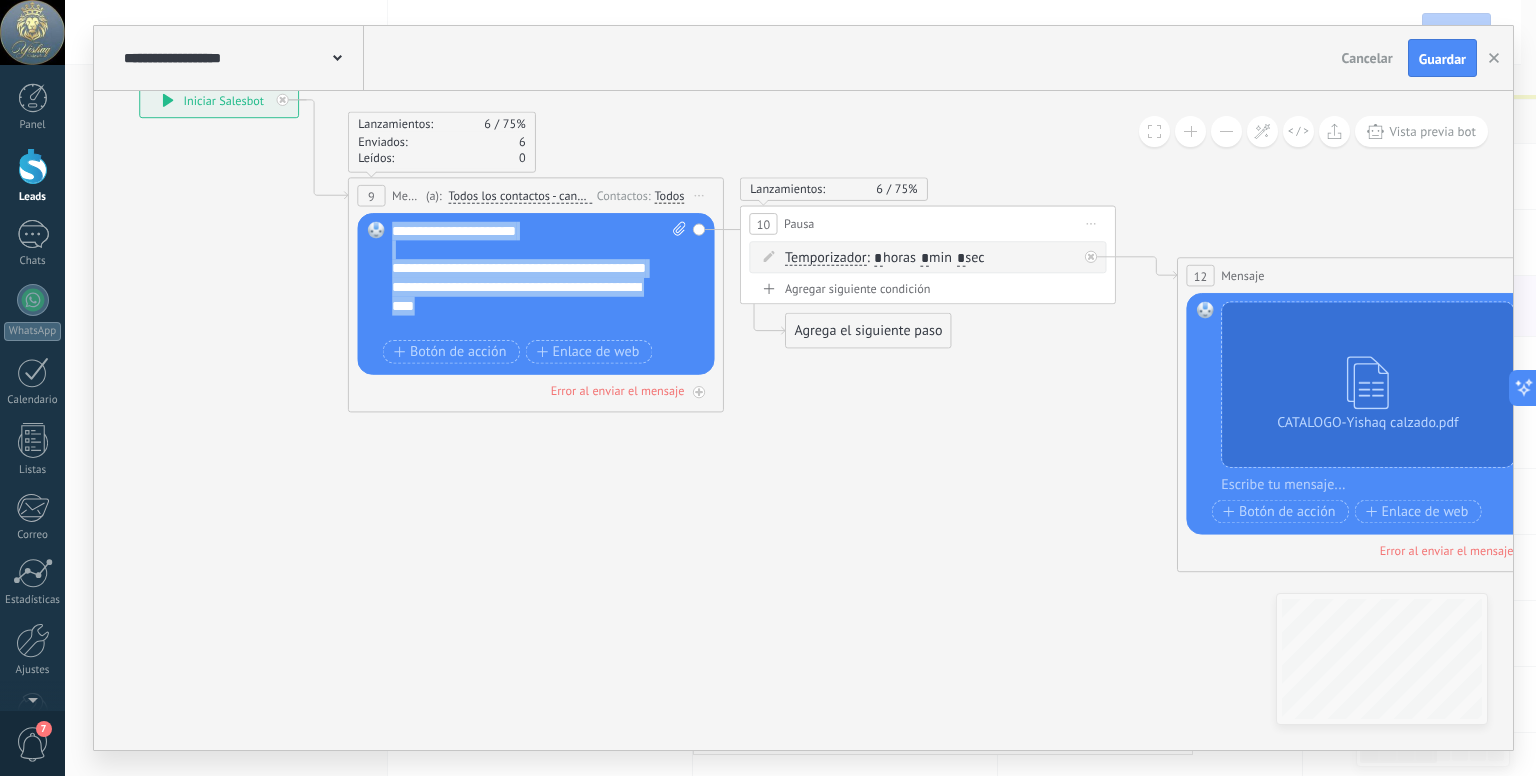 copy on "**********" 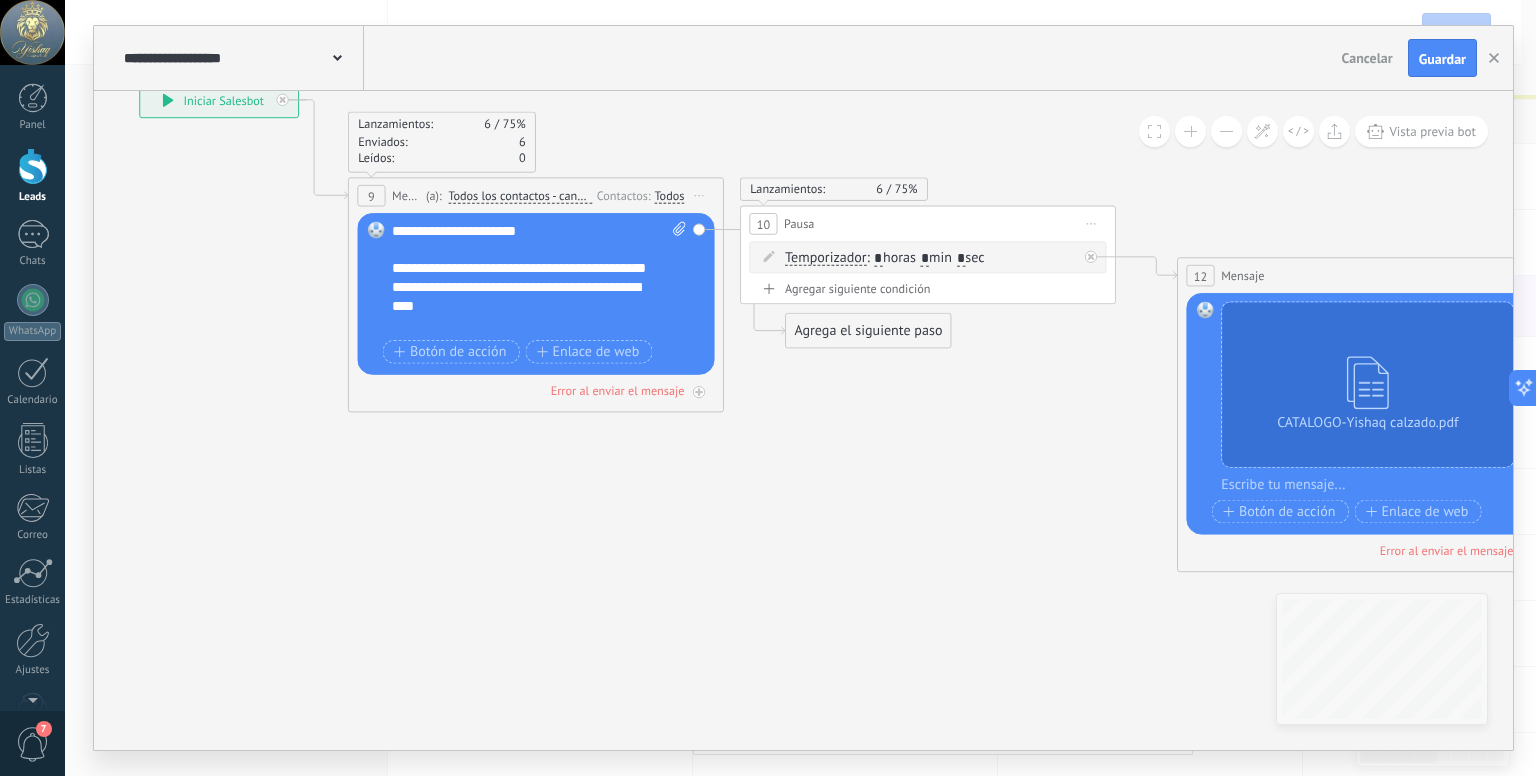 click 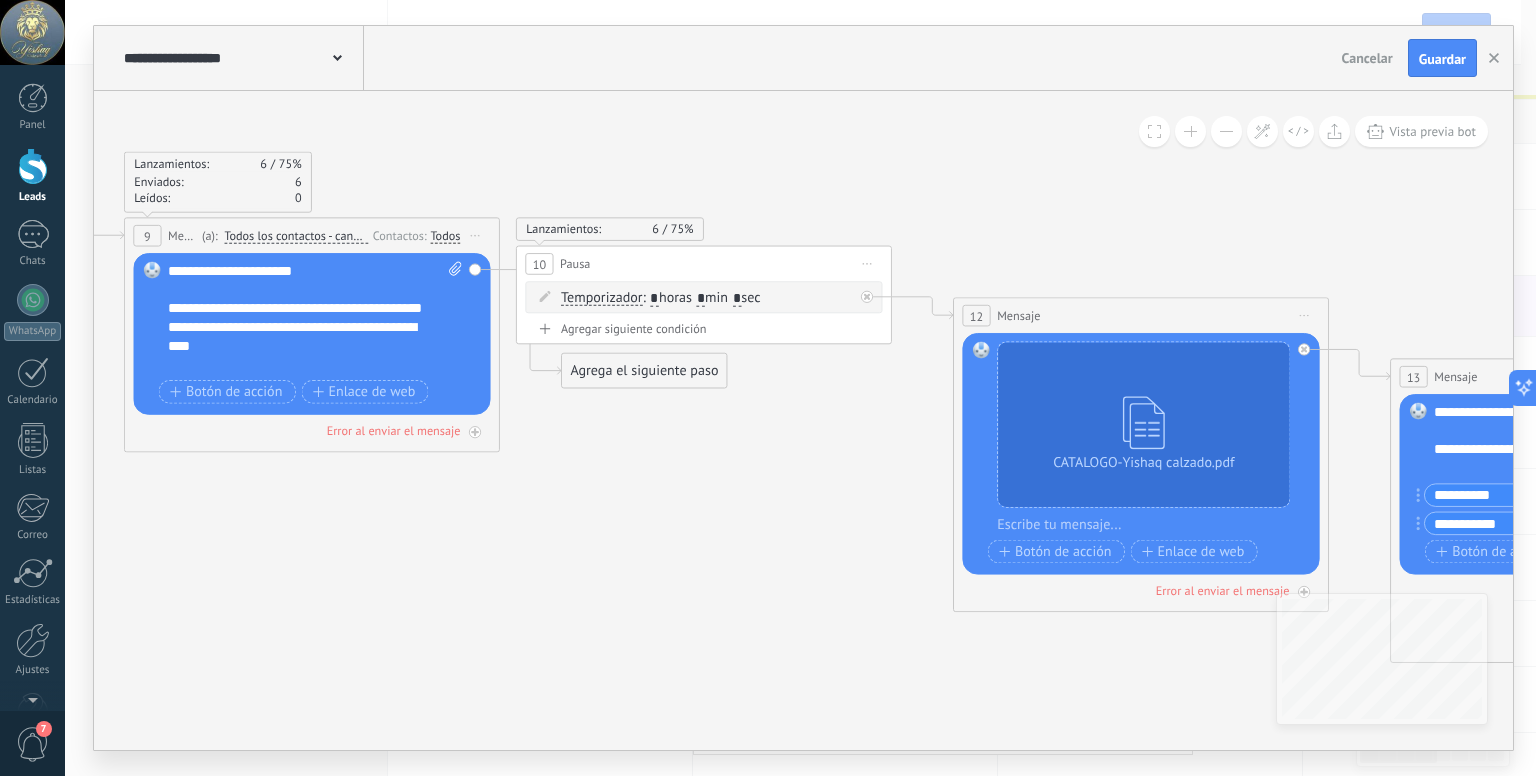 drag, startPoint x: 730, startPoint y: 501, endPoint x: 506, endPoint y: 541, distance: 227.5434 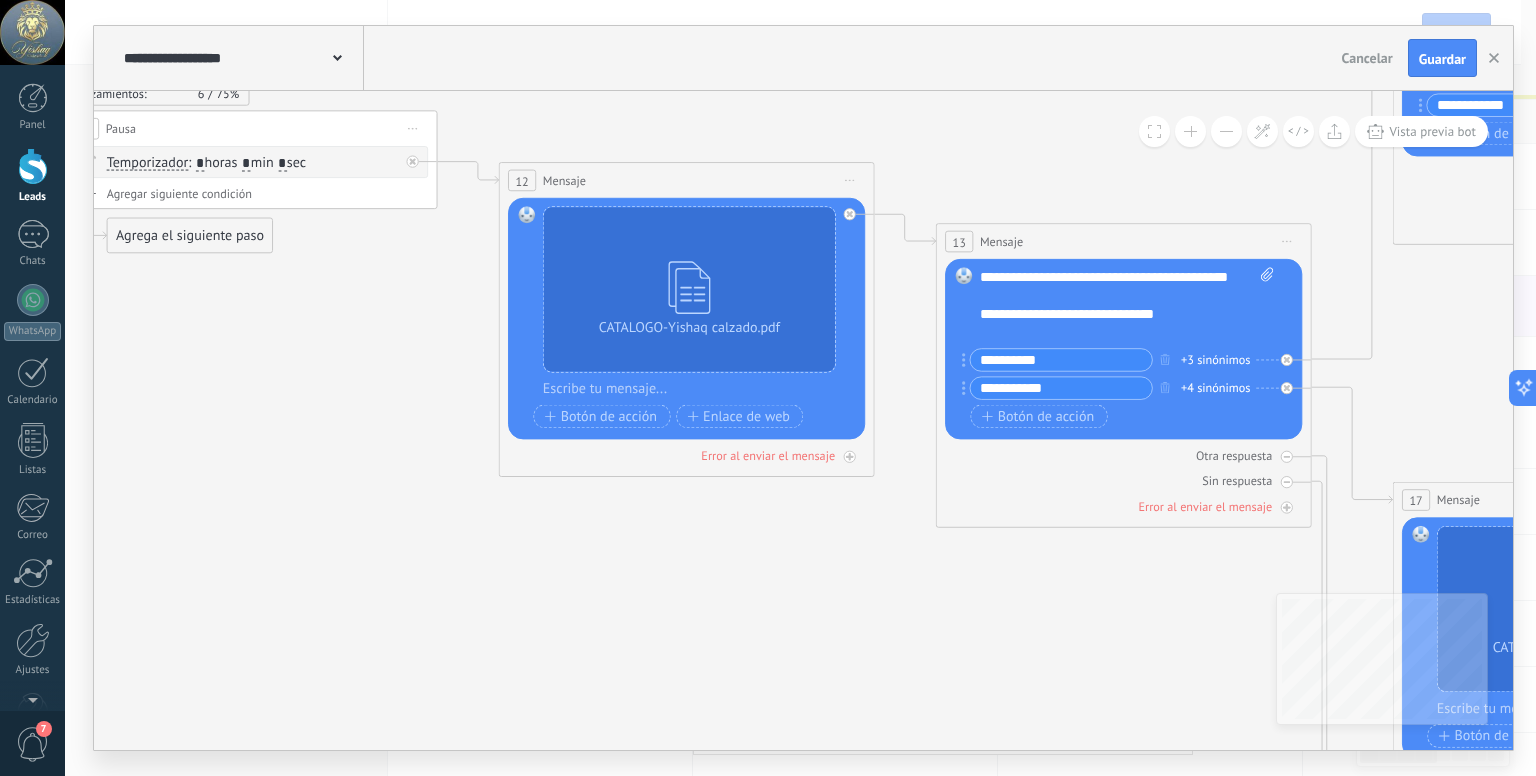 drag, startPoint x: 813, startPoint y: 555, endPoint x: 385, endPoint y: 452, distance: 440.21927 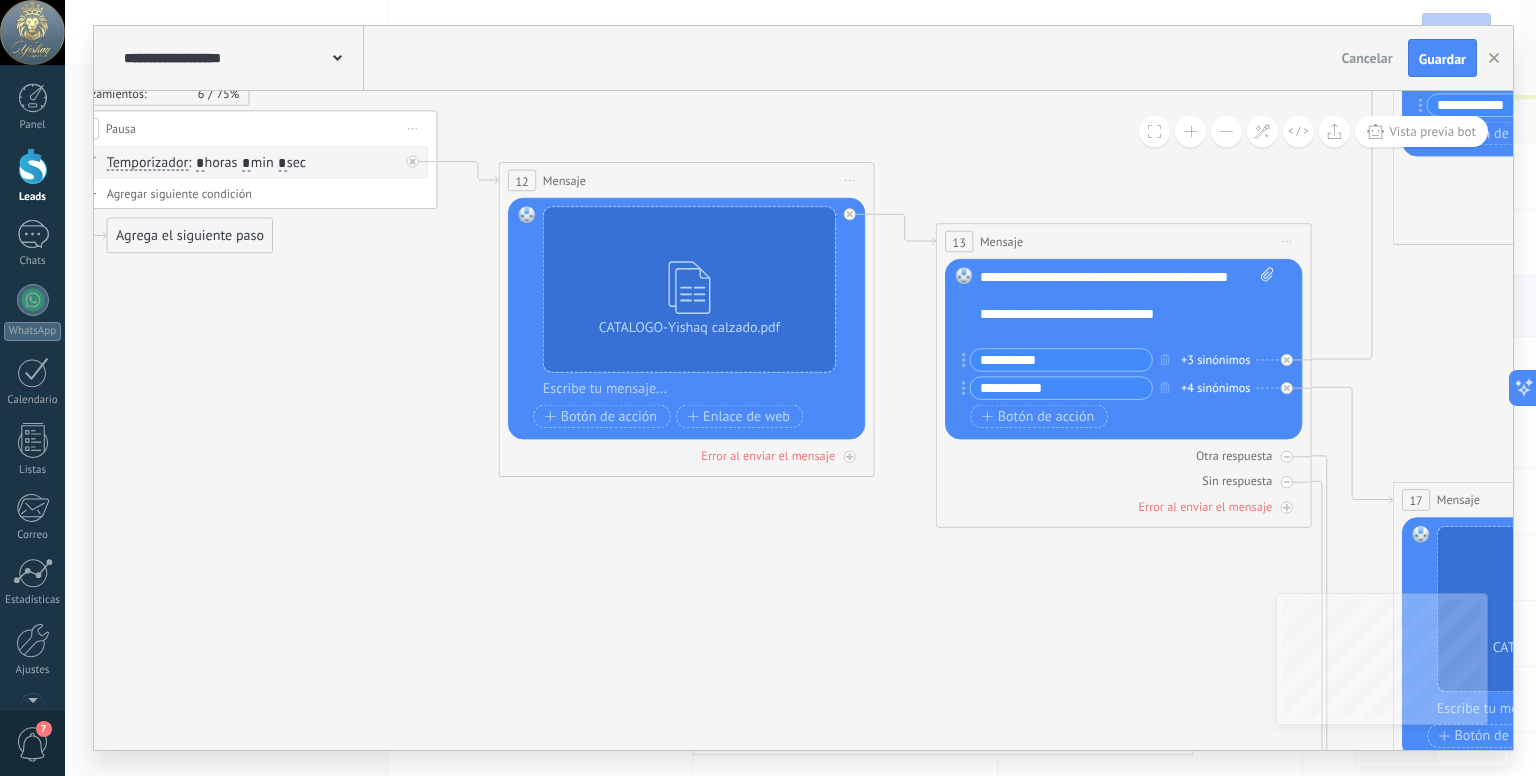 click 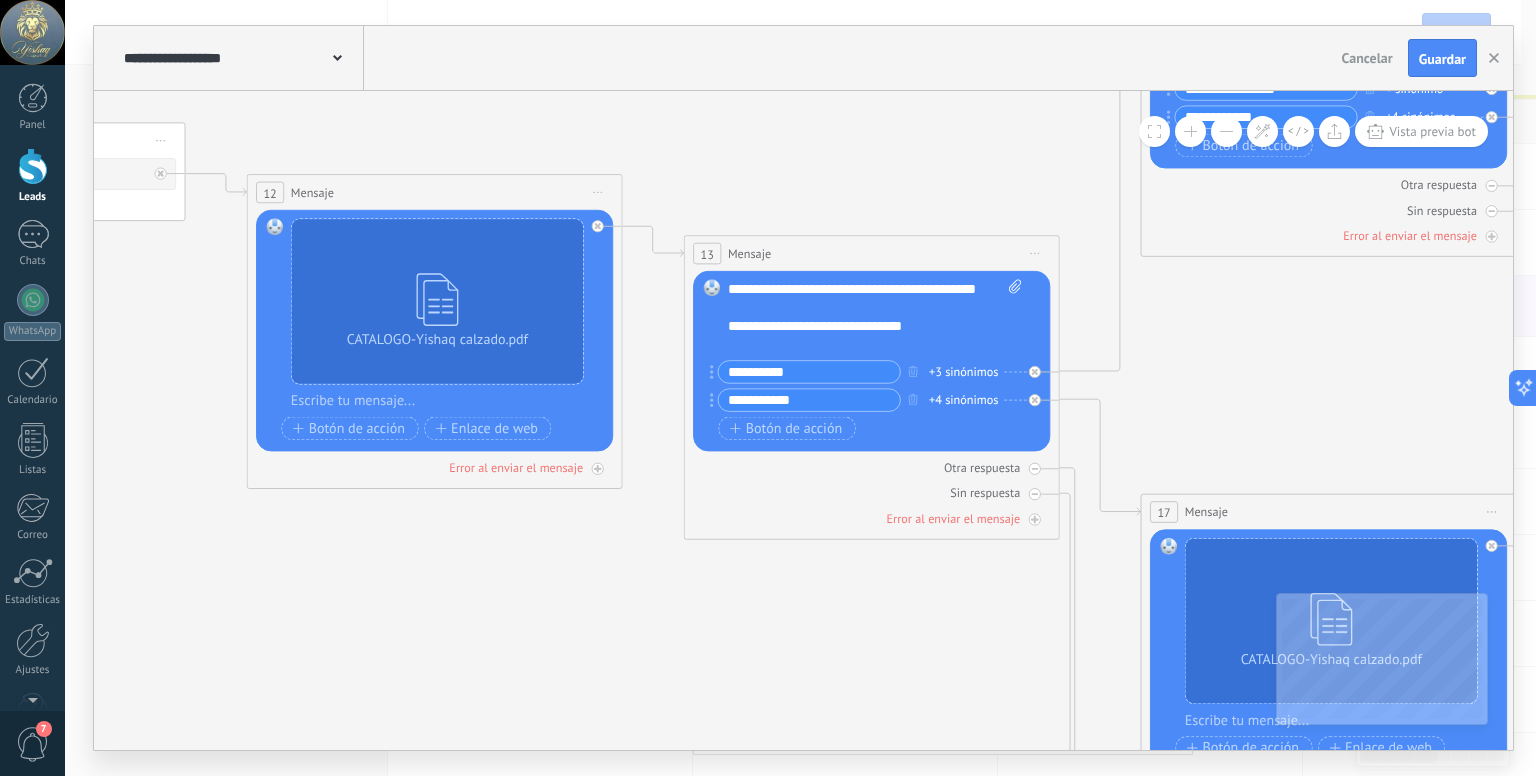 drag, startPoint x: 765, startPoint y: 541, endPoint x: 515, endPoint y: 554, distance: 250.33777 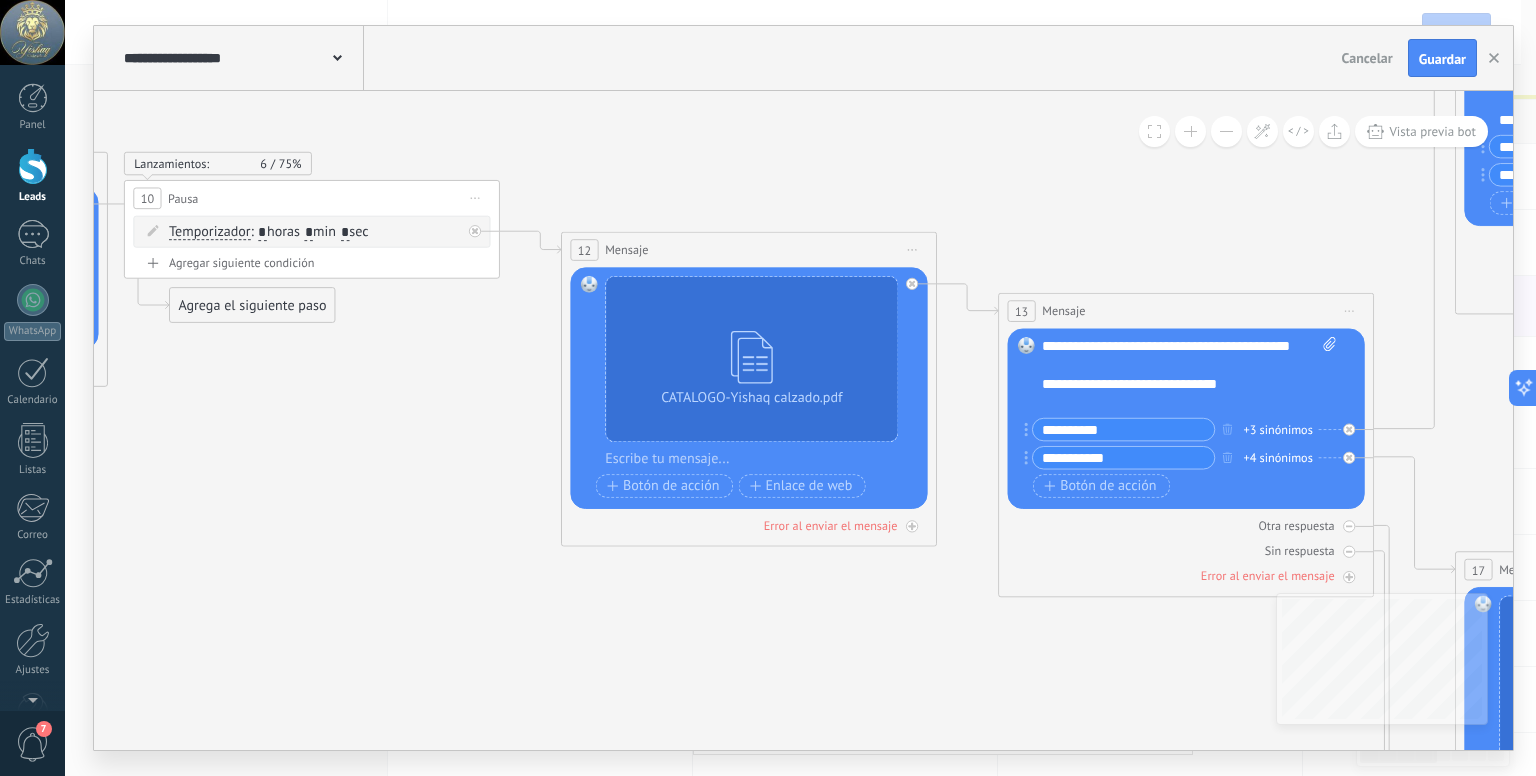 drag, startPoint x: 500, startPoint y: 573, endPoint x: 815, endPoint y: 631, distance: 320.29517 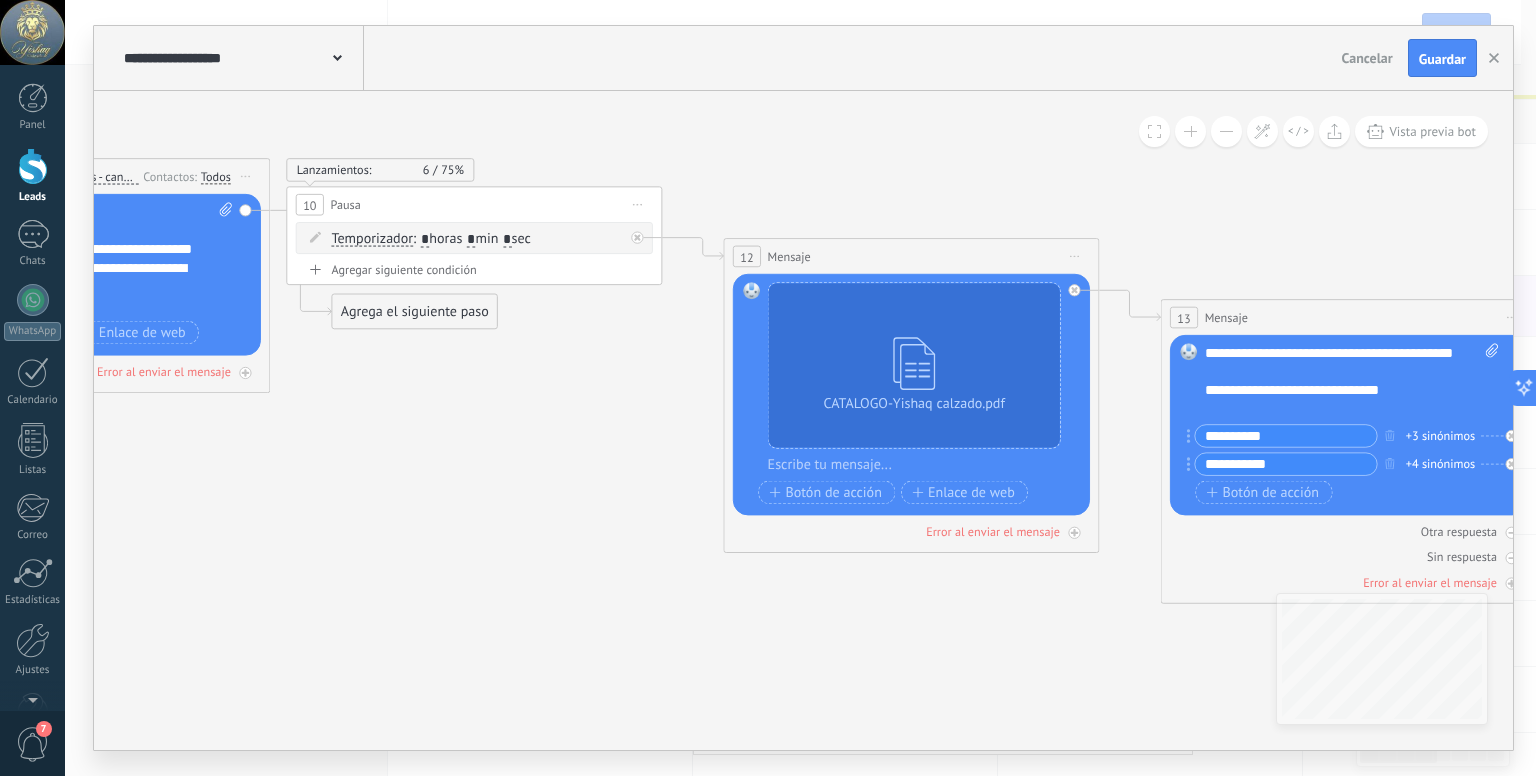 drag, startPoint x: 348, startPoint y: 460, endPoint x: 336, endPoint y: 30, distance: 430.16742 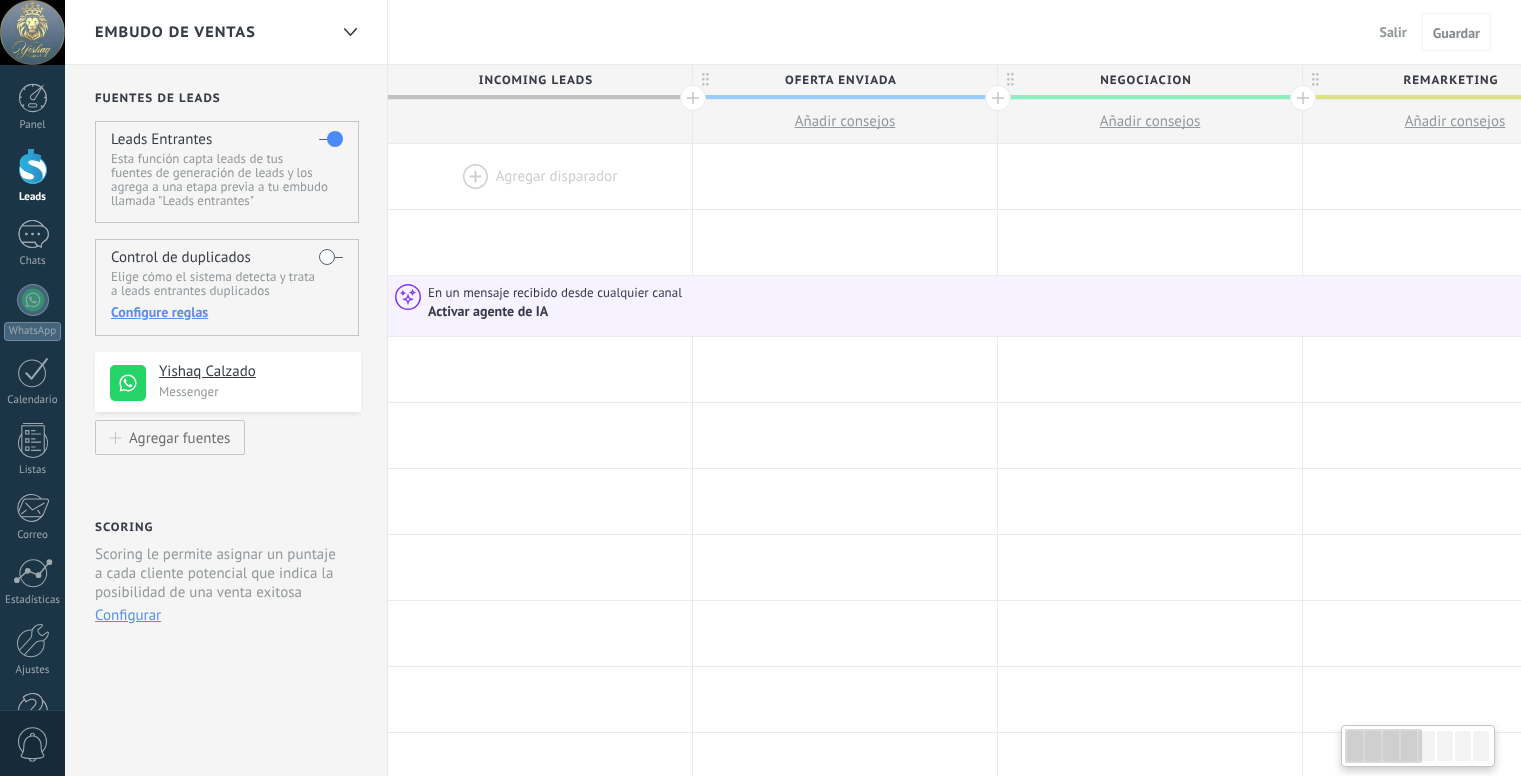 scroll, scrollTop: 0, scrollLeft: 0, axis: both 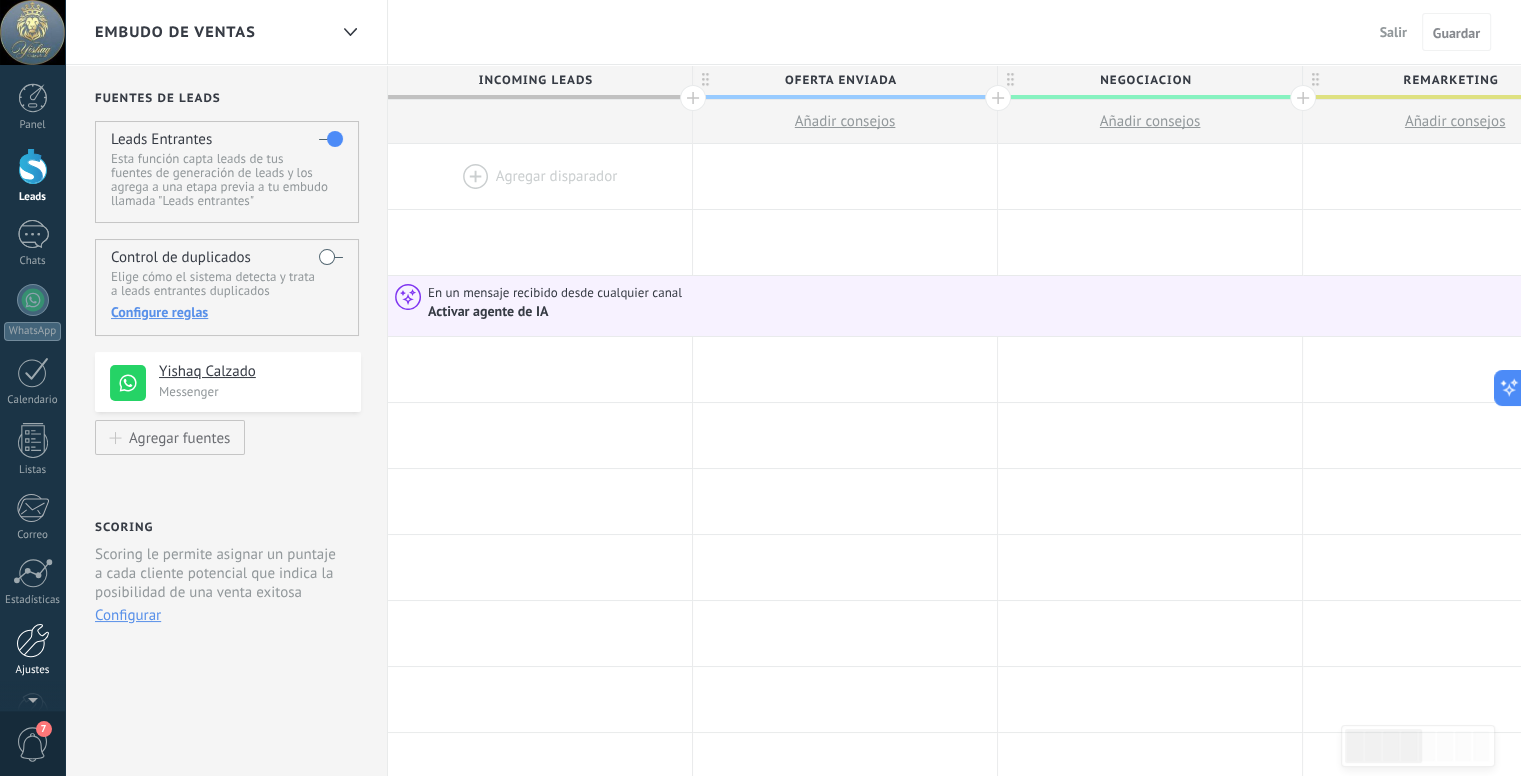 click at bounding box center [33, 640] 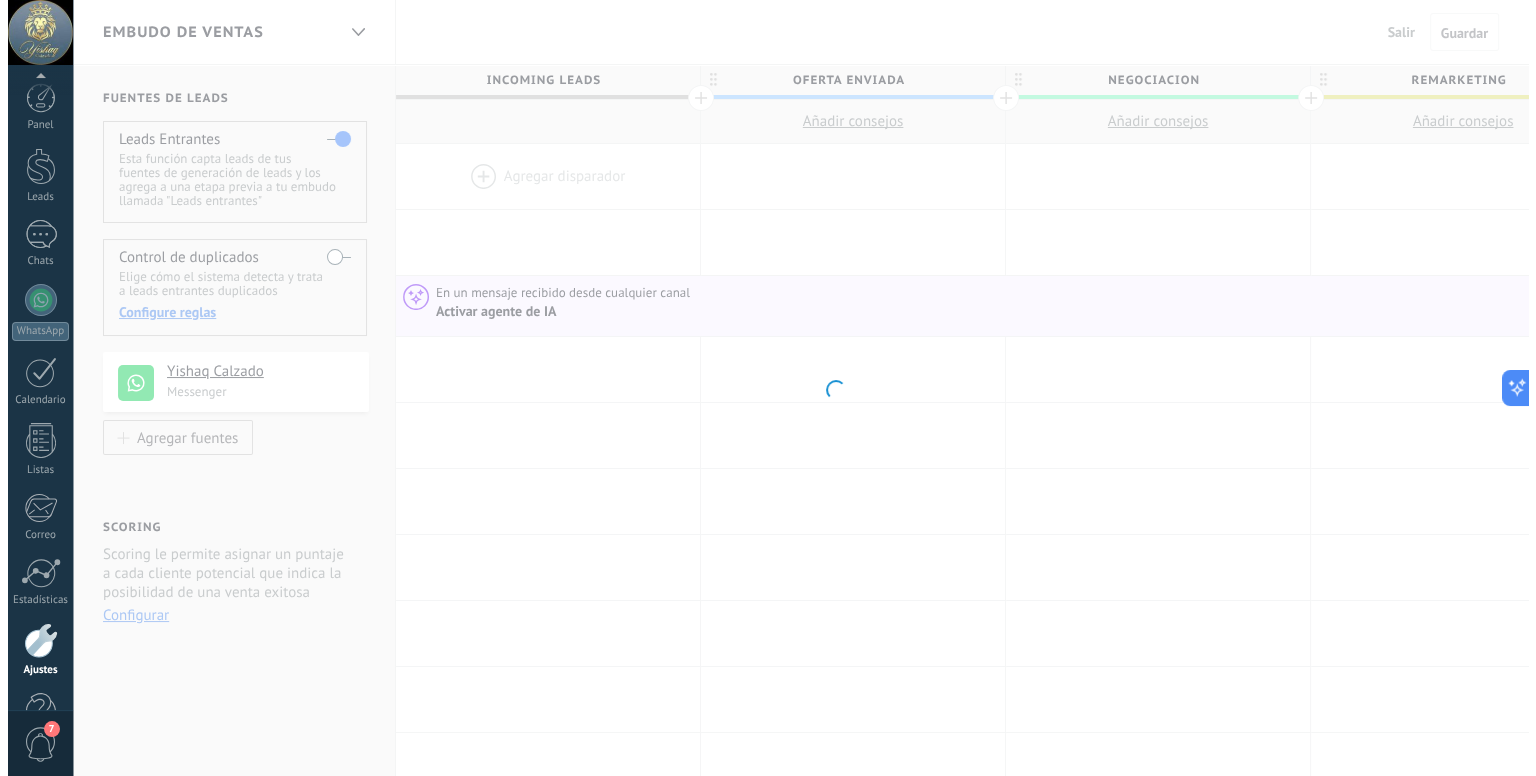 scroll, scrollTop: 55, scrollLeft: 0, axis: vertical 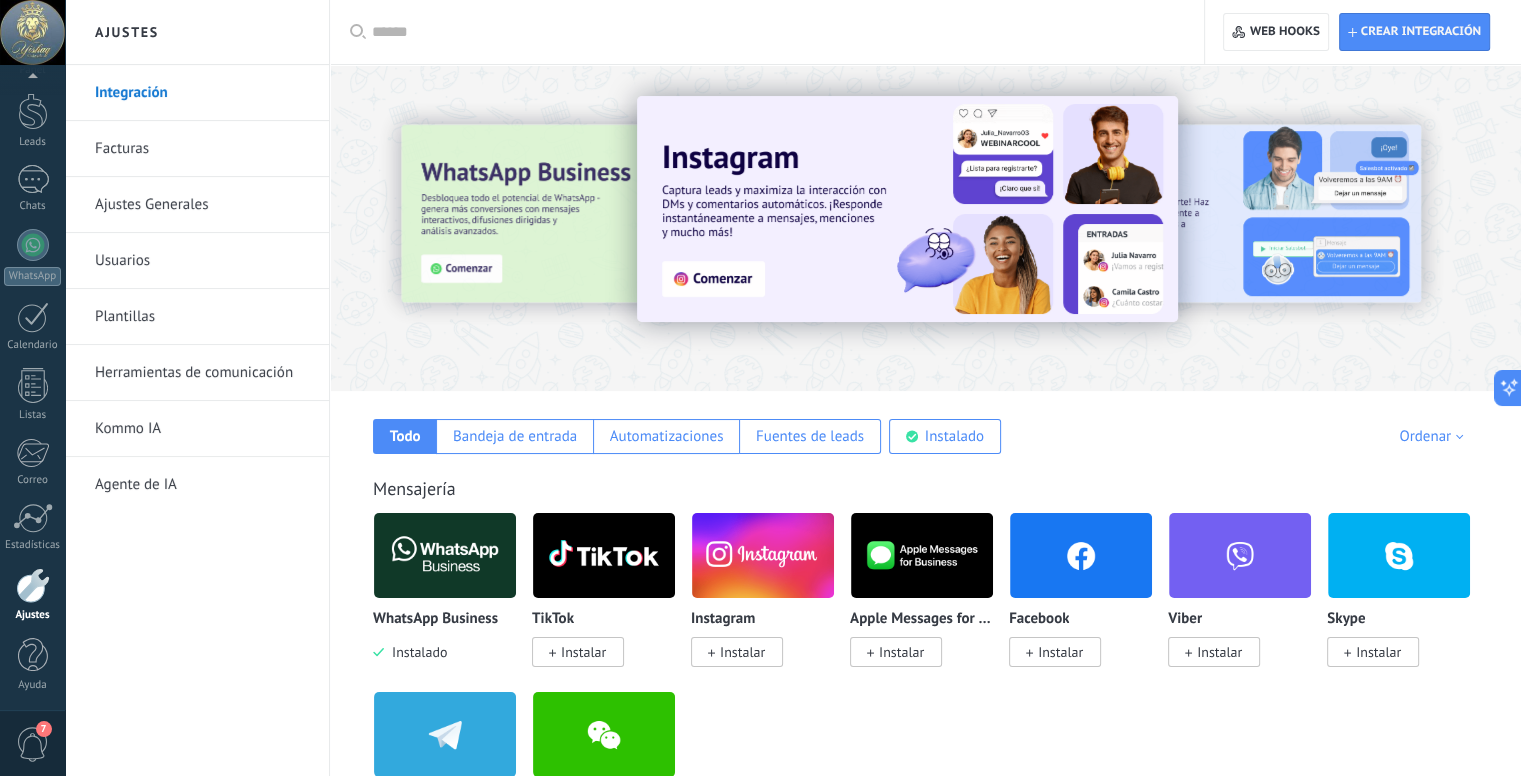 click on "Kommo IA" at bounding box center (202, 429) 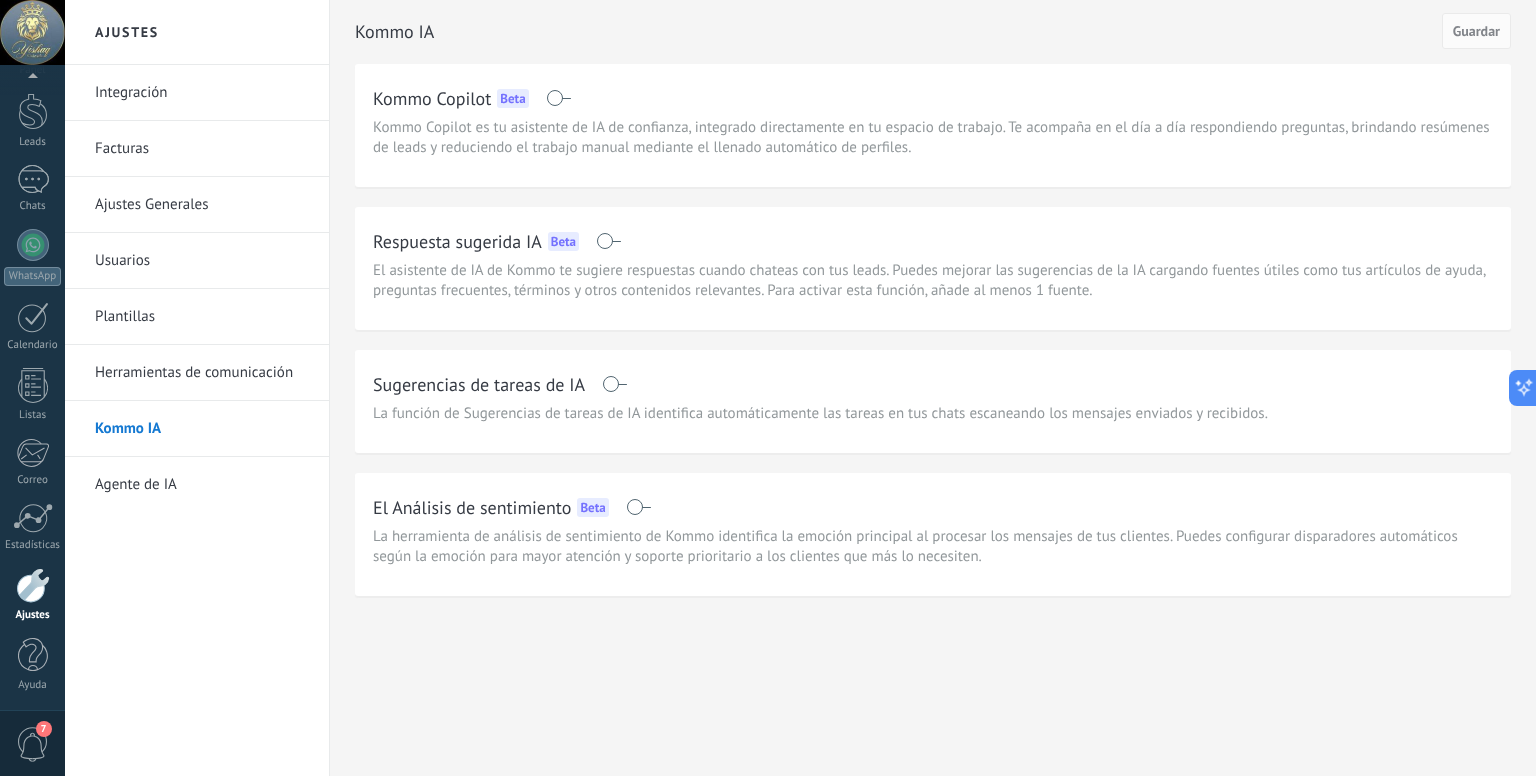 click on "Herramientas de comunicación" at bounding box center (202, 373) 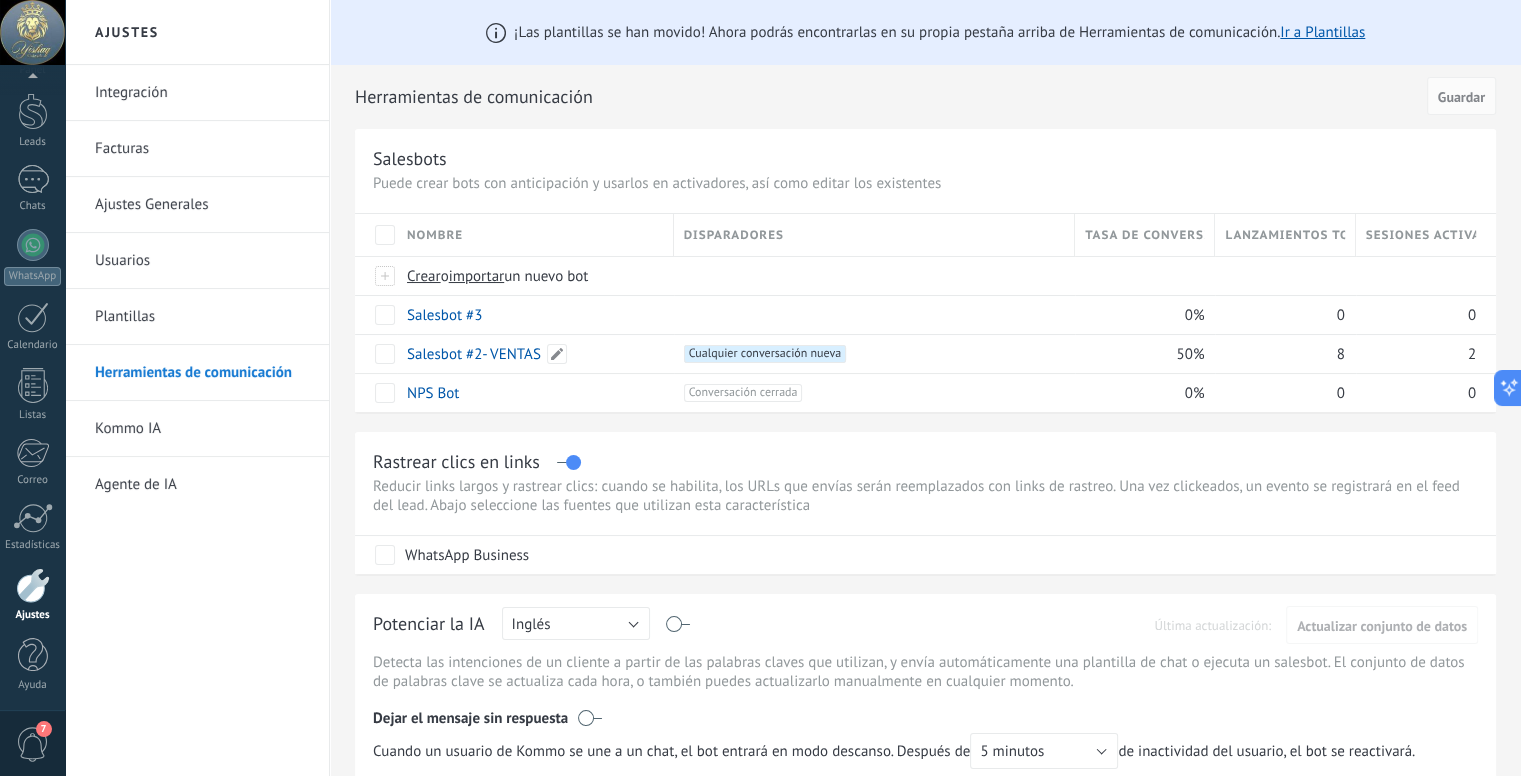 drag, startPoint x: 509, startPoint y: 353, endPoint x: 360, endPoint y: 462, distance: 184.61311 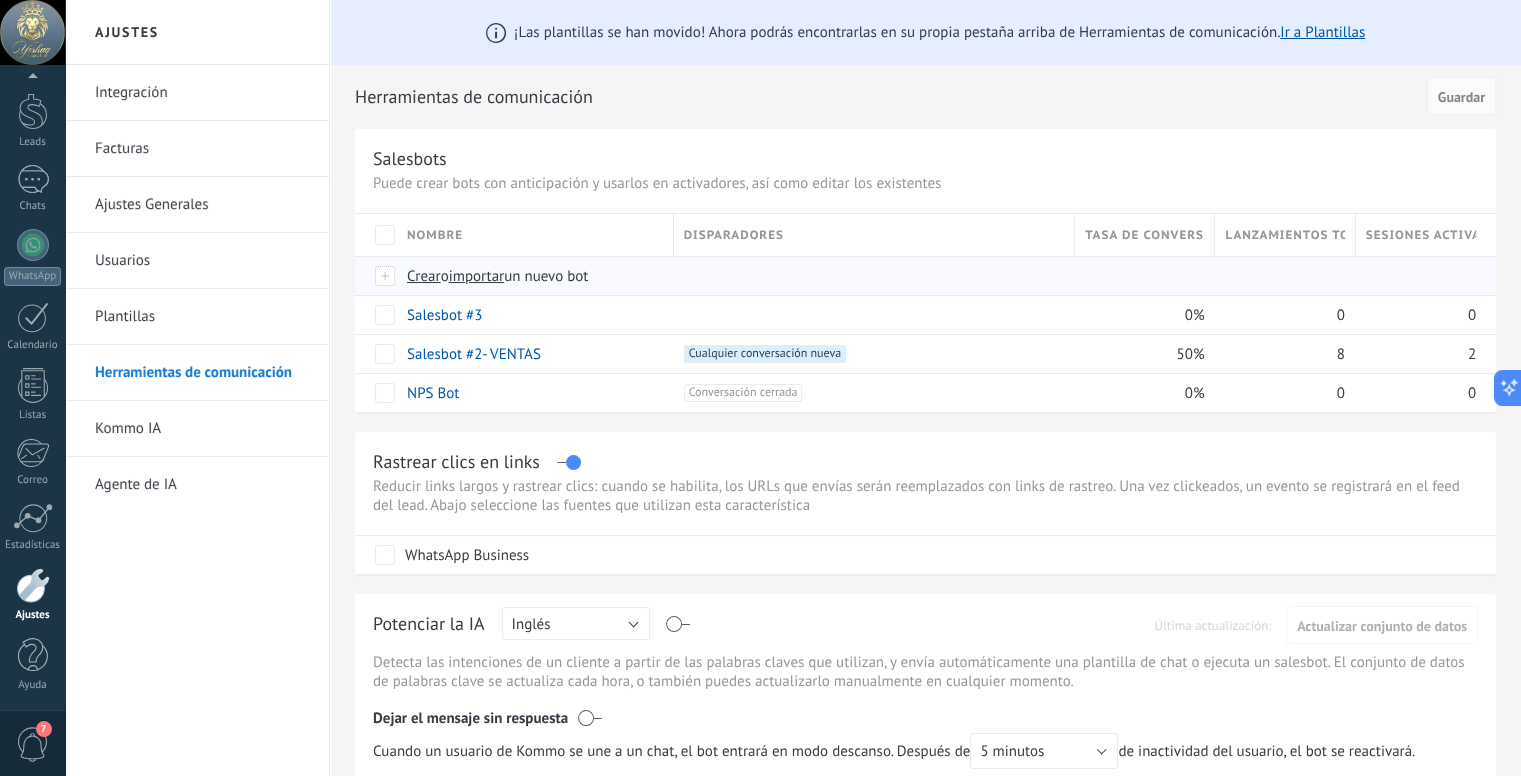 click on "Crear" at bounding box center (424, 276) 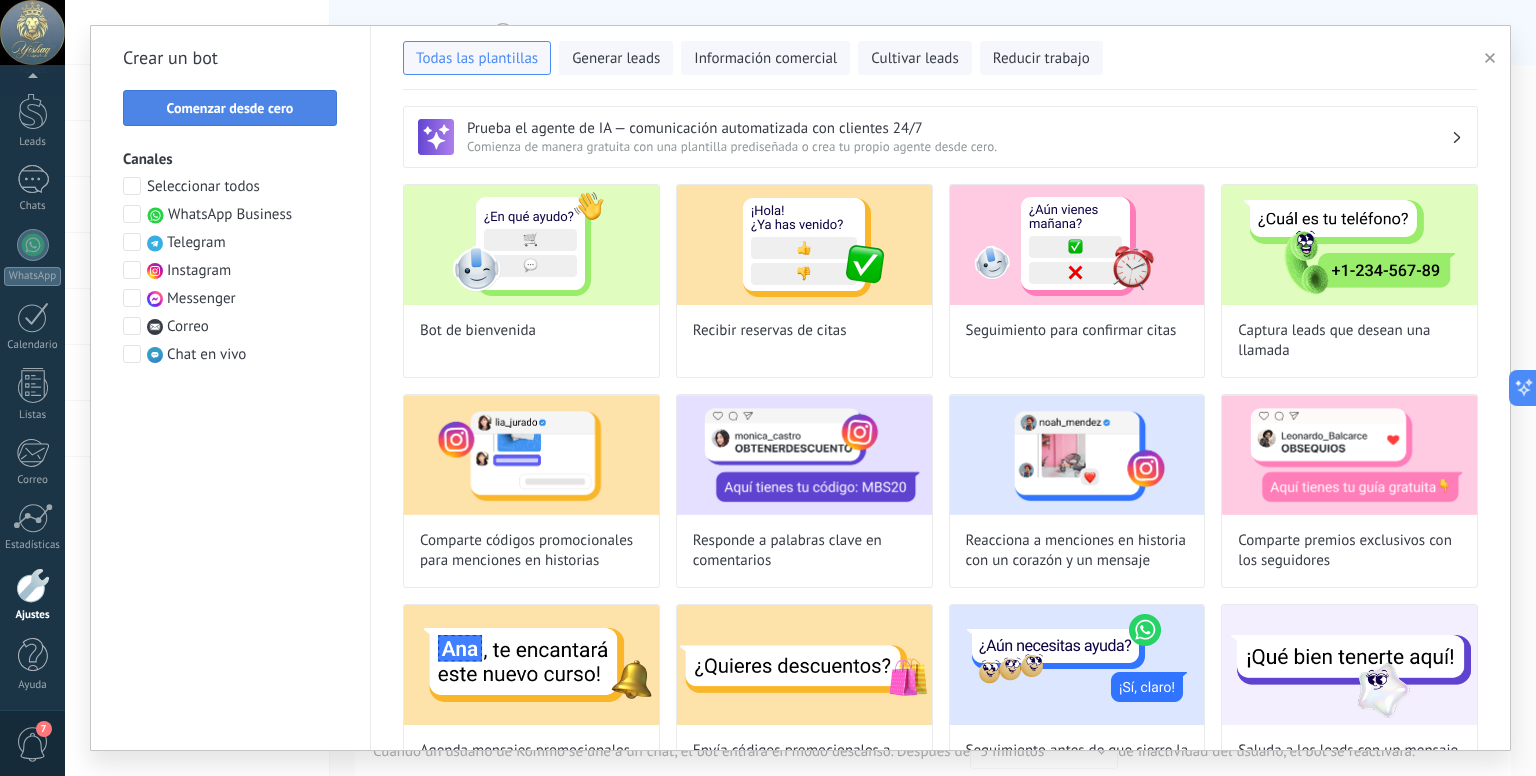 type on "**********" 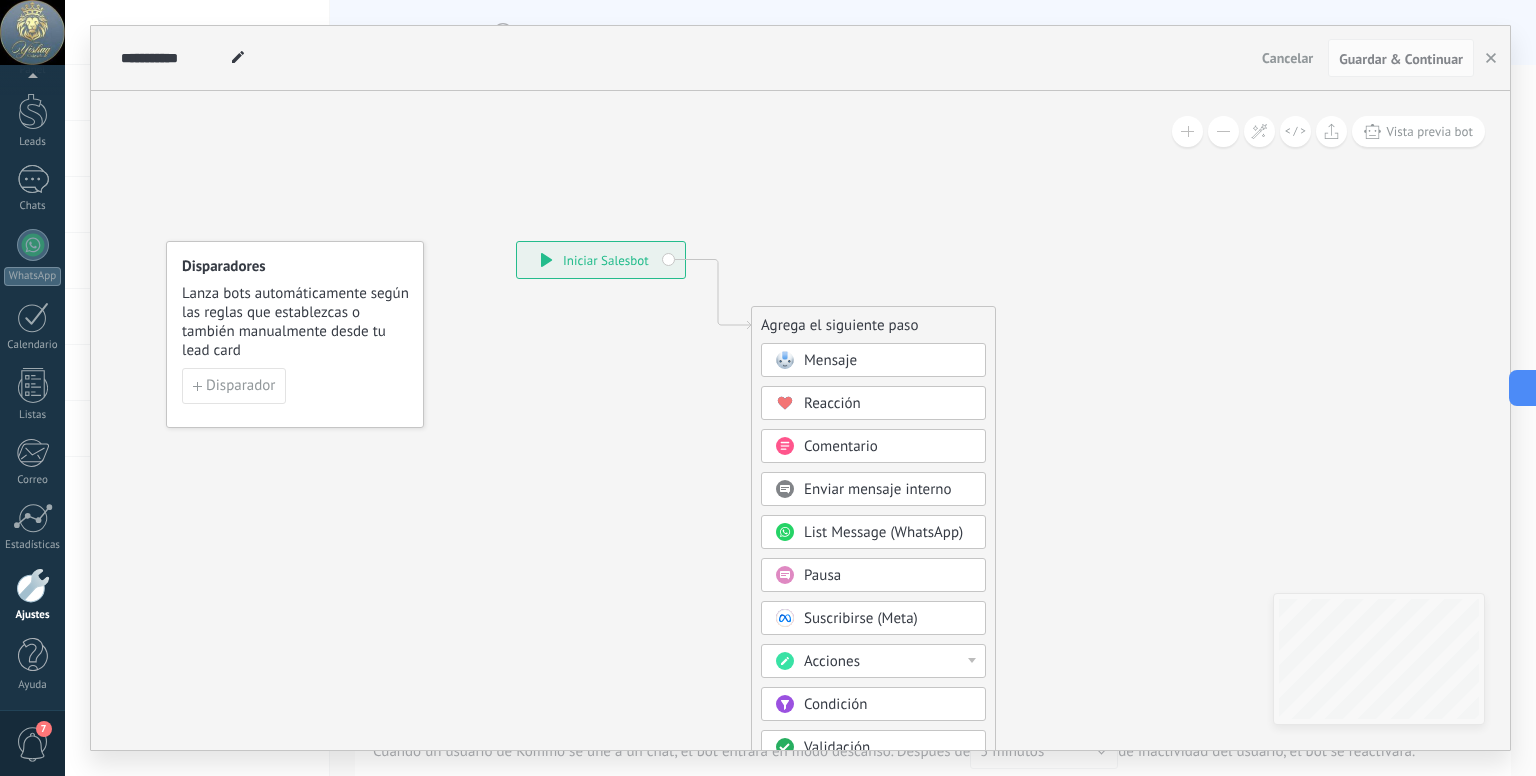 click 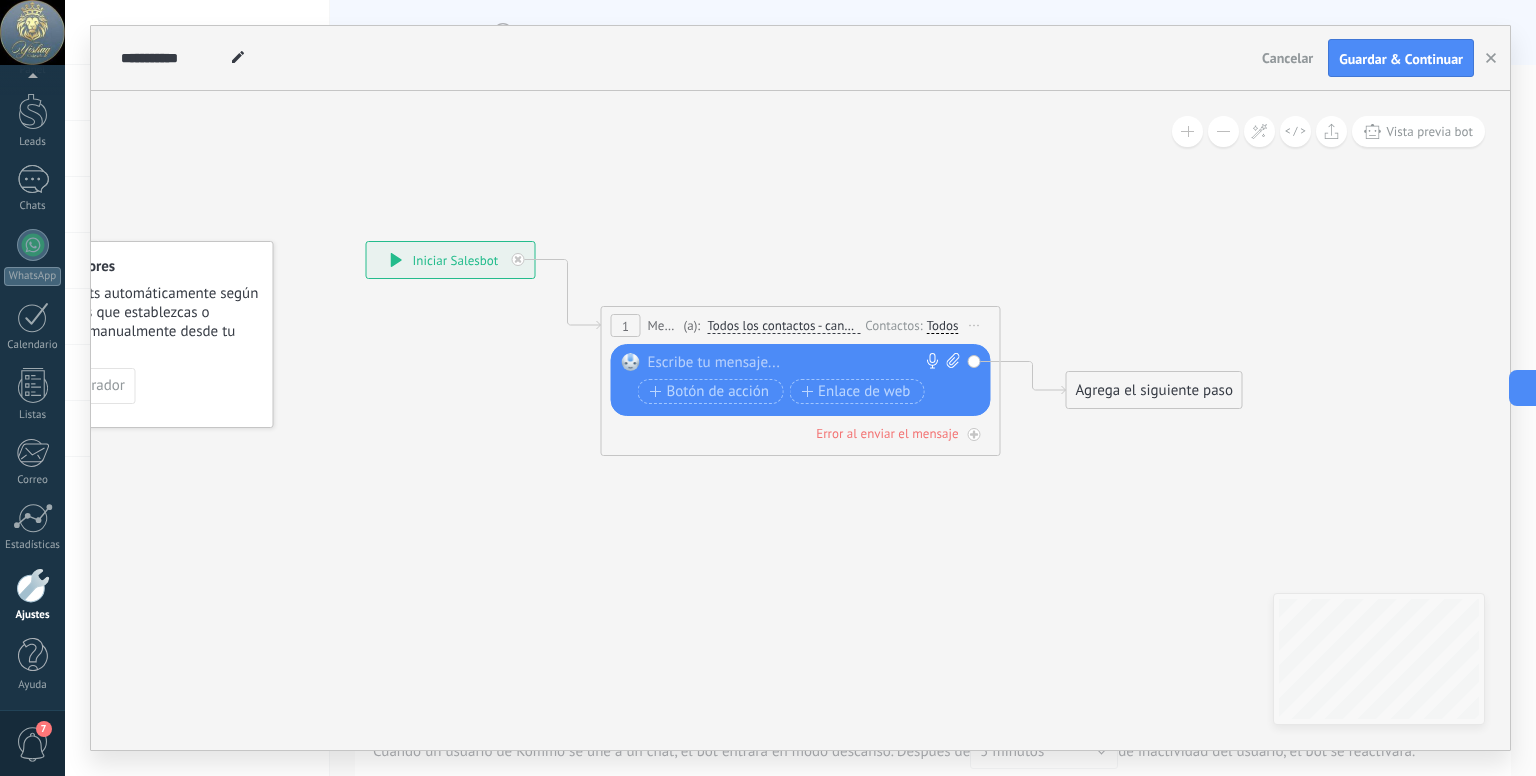 click at bounding box center (796, 363) 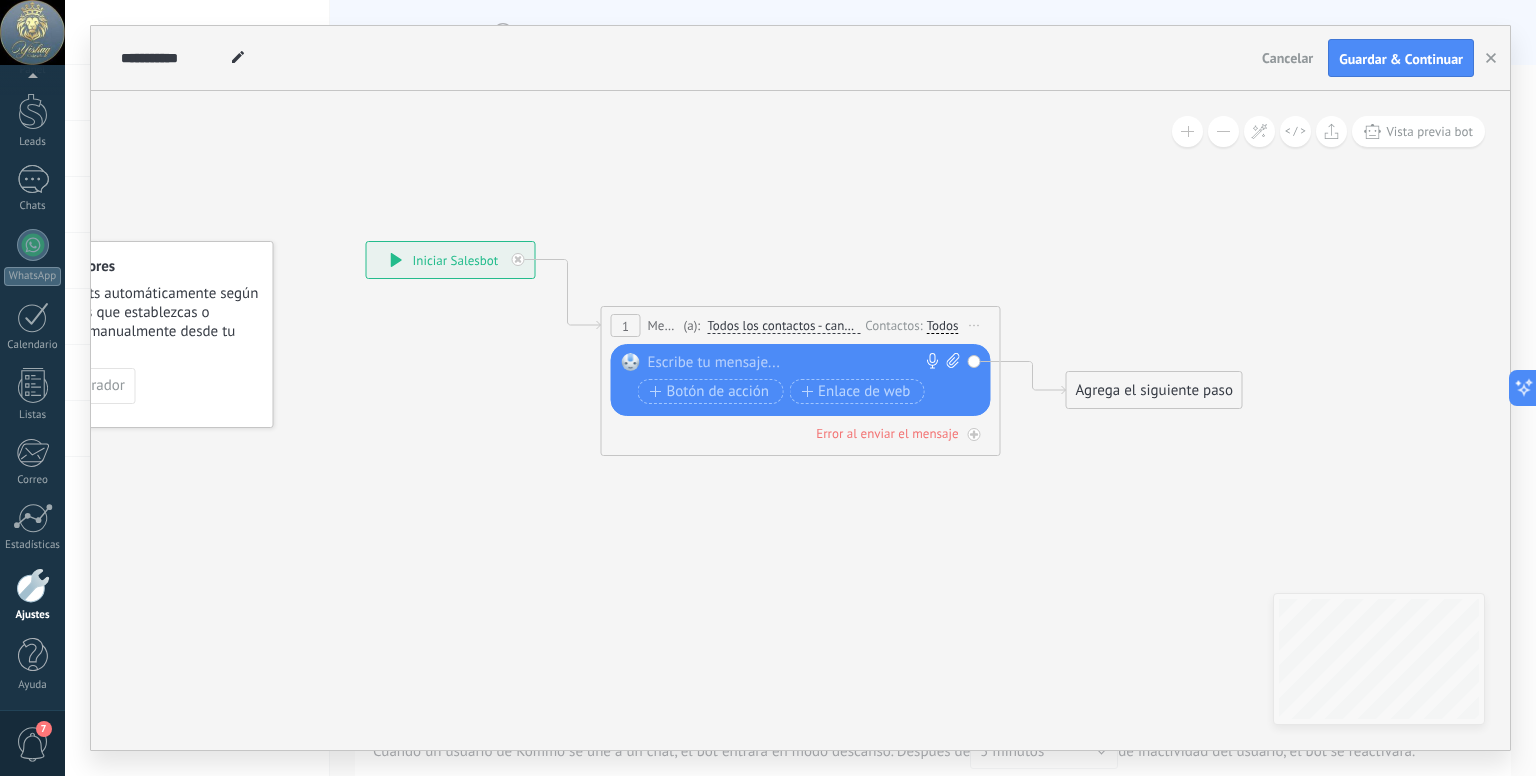 paste 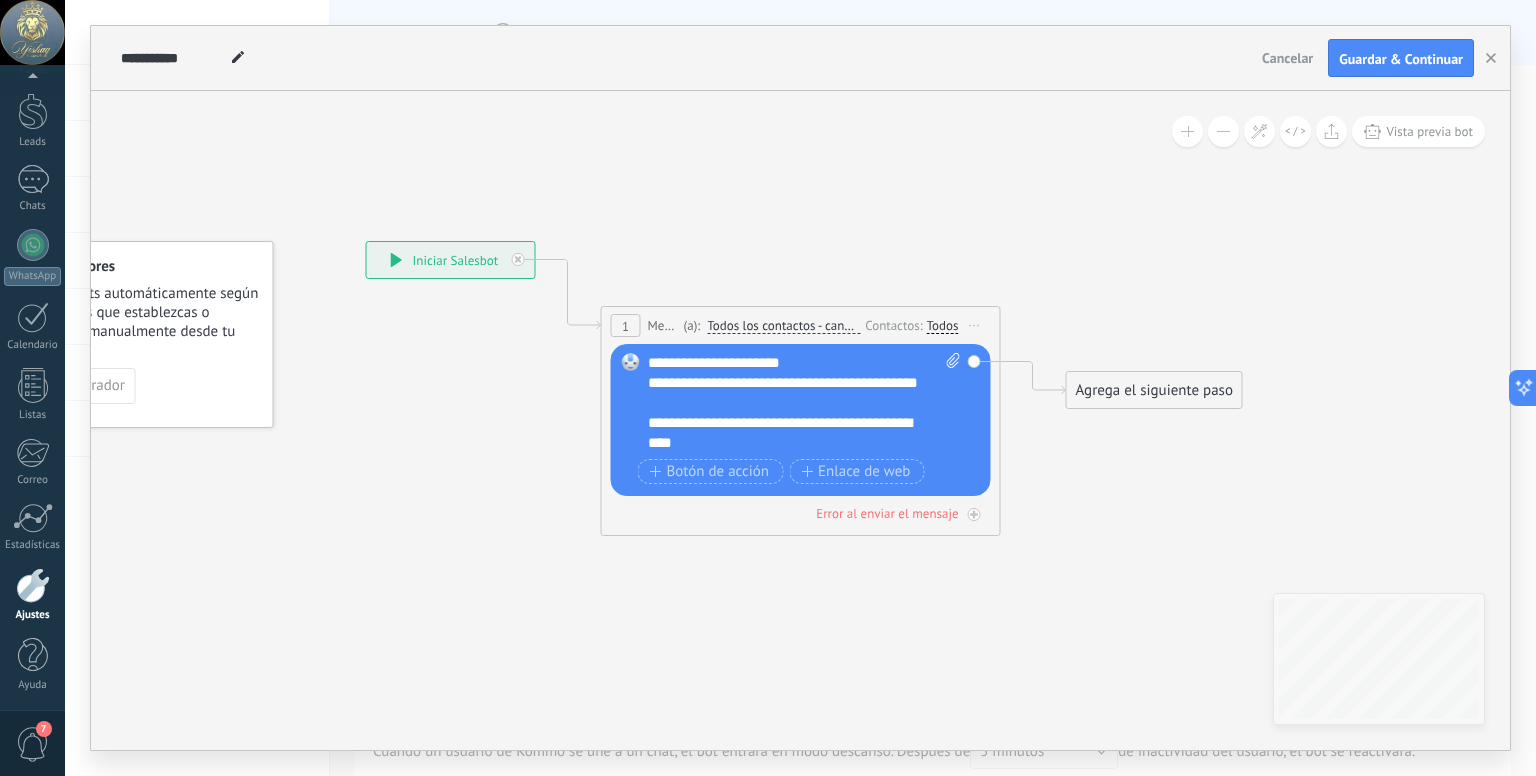 click 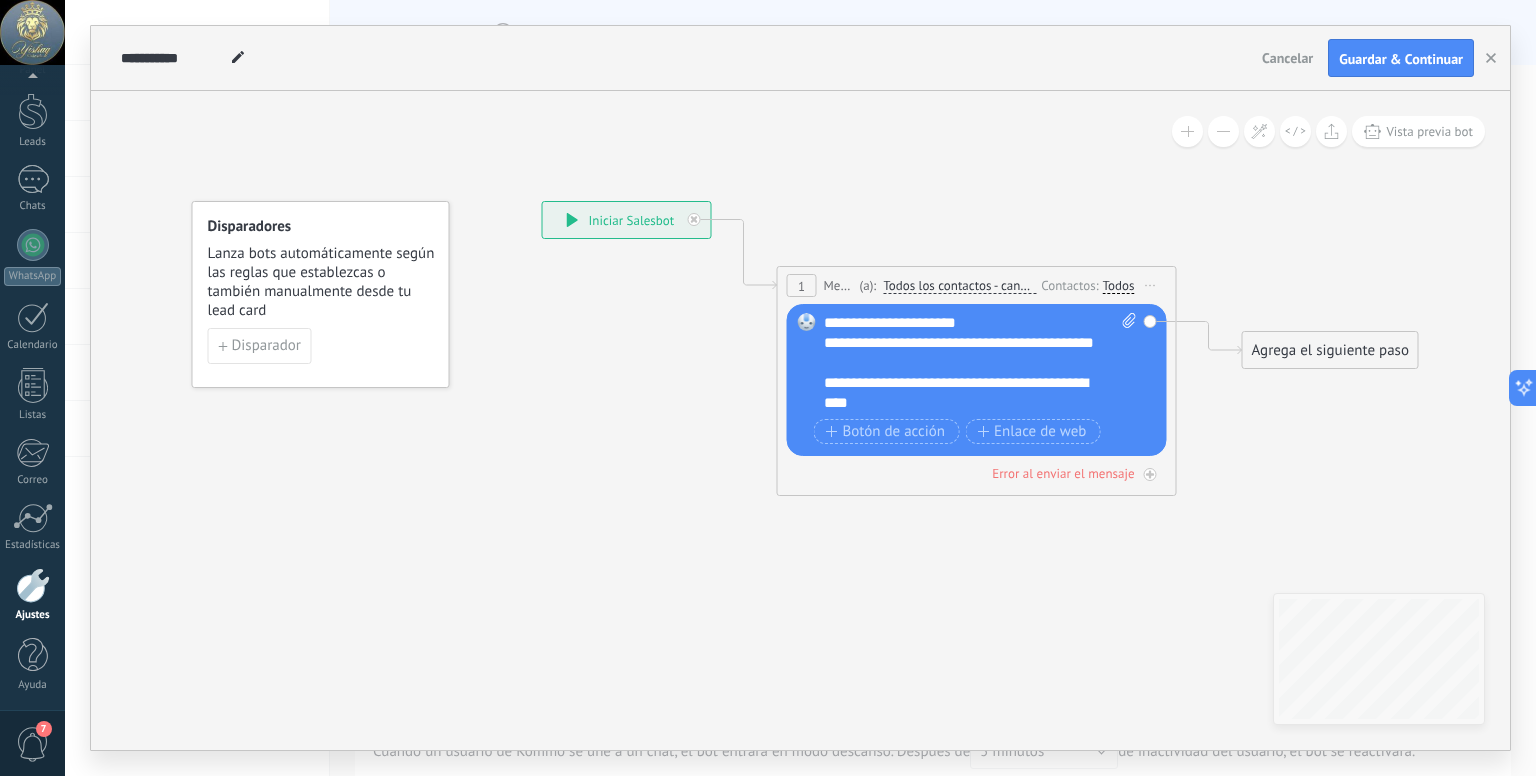 drag, startPoint x: 518, startPoint y: 464, endPoint x: 533, endPoint y: 386, distance: 79.429214 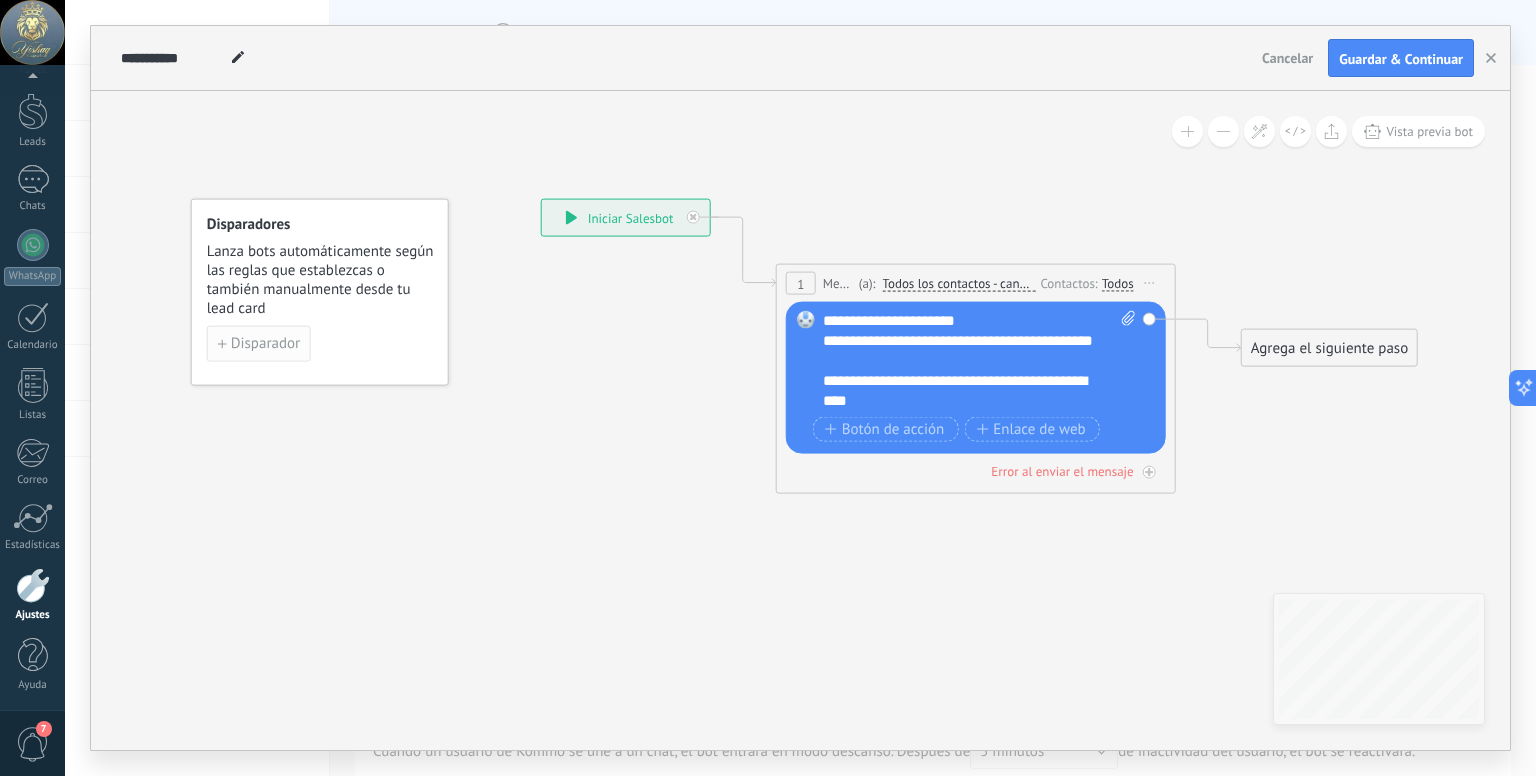 click on "Disparador" at bounding box center [265, 344] 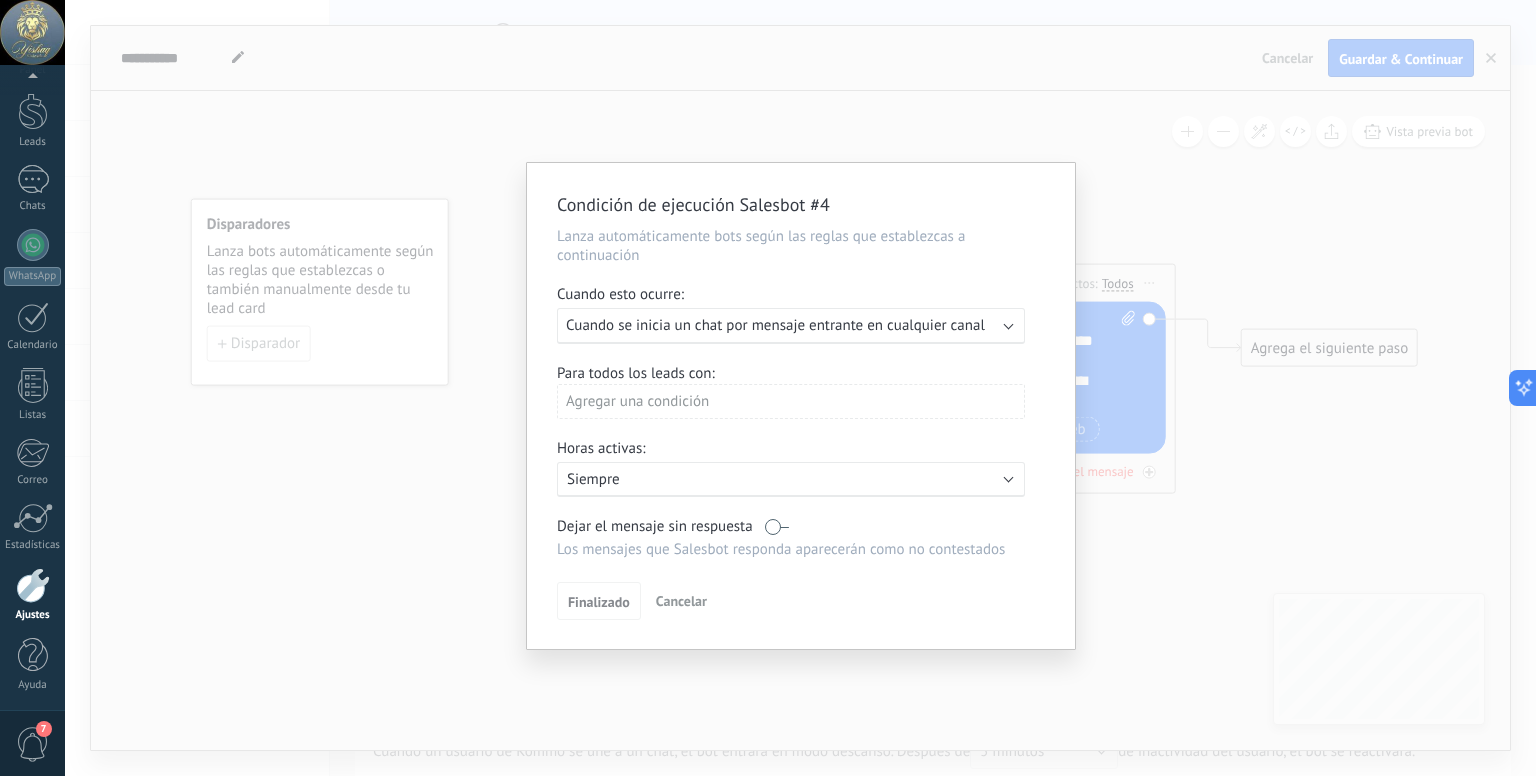 click on "Cuando se inicia un chat por mensaje entrante en cualquier canal" at bounding box center (775, 325) 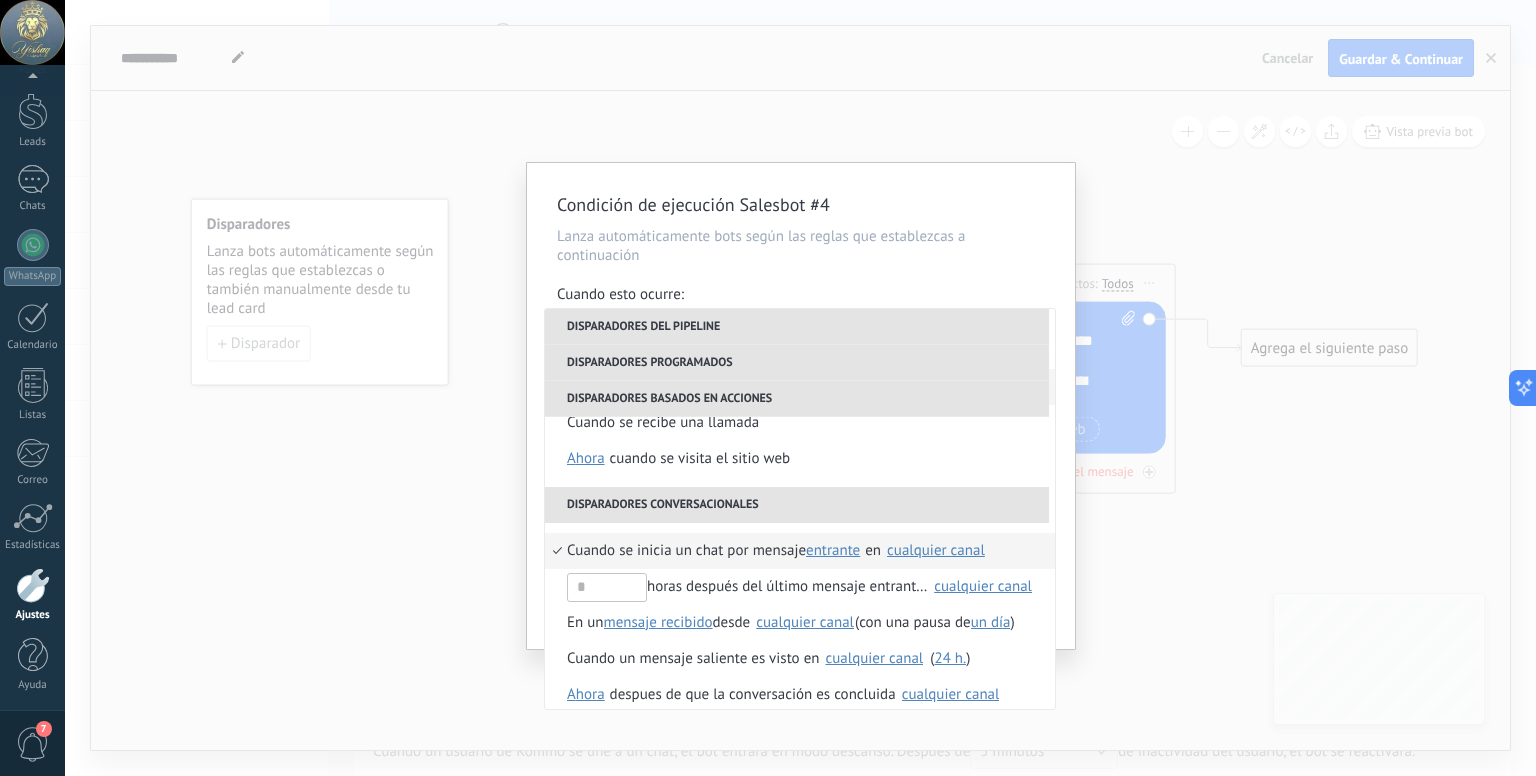 scroll, scrollTop: 508, scrollLeft: 0, axis: vertical 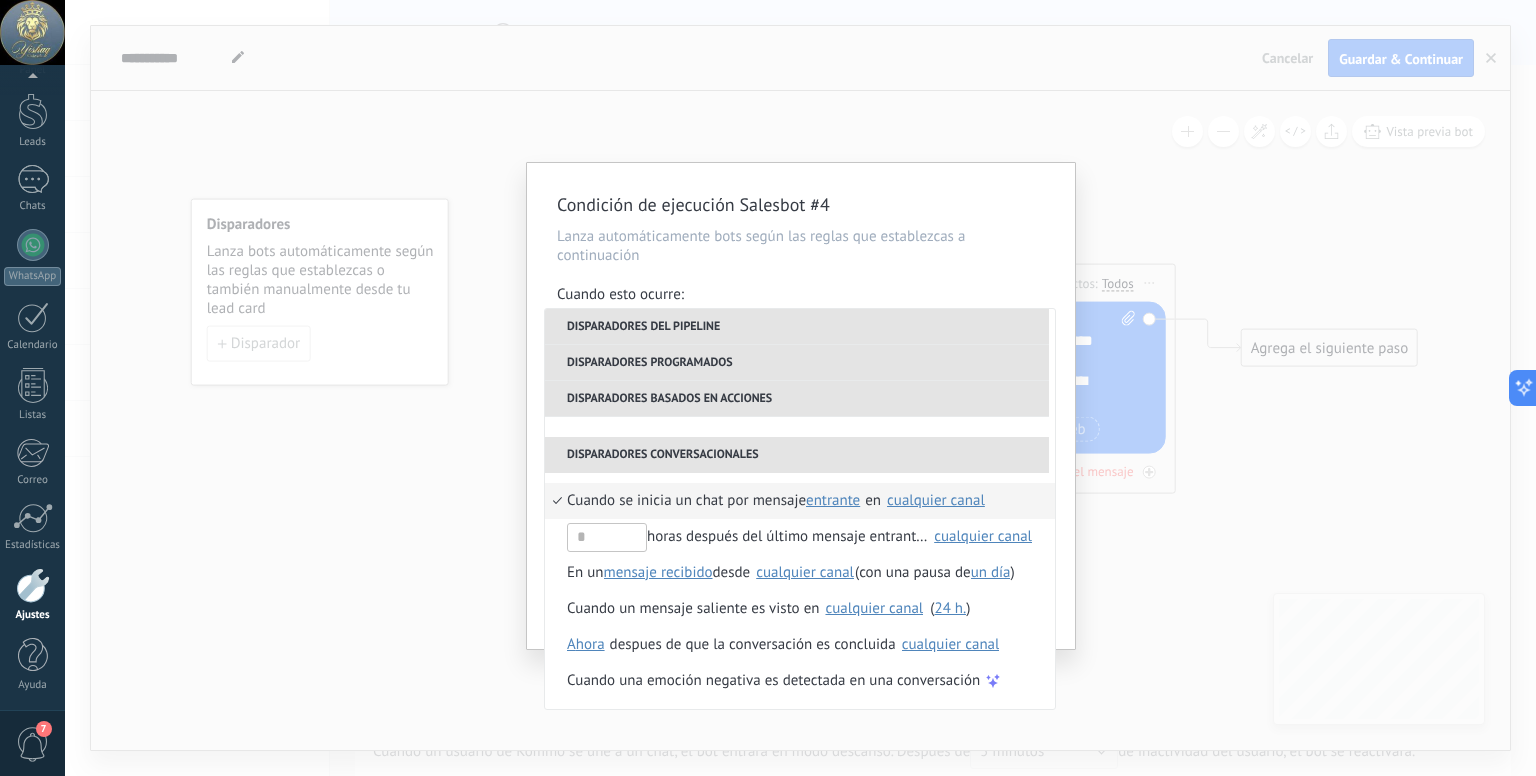 click on "cualquier canal" at bounding box center (936, 500) 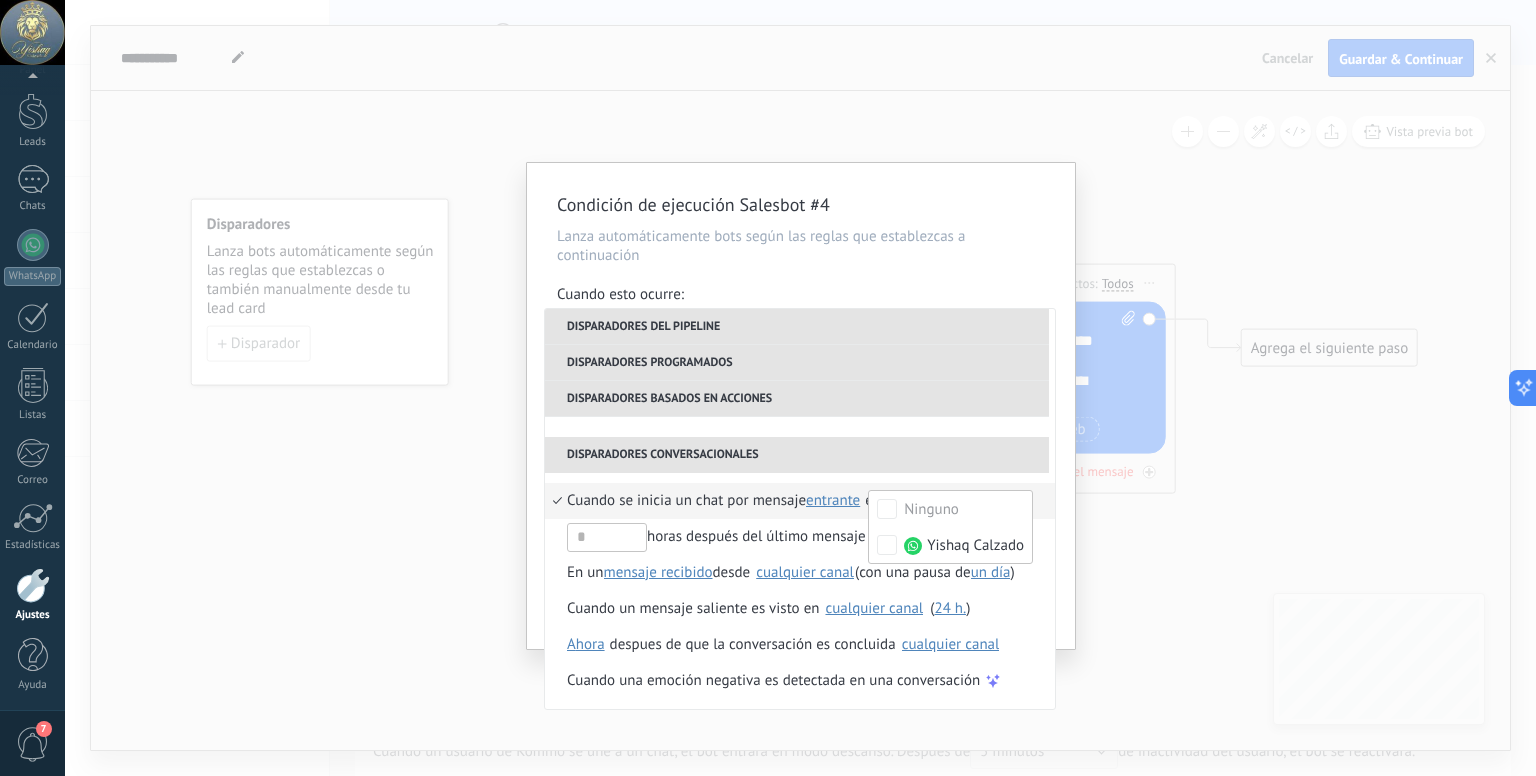click on "Lanza automáticamente bots según las reglas que establezcas a continuación" at bounding box center (801, 246) 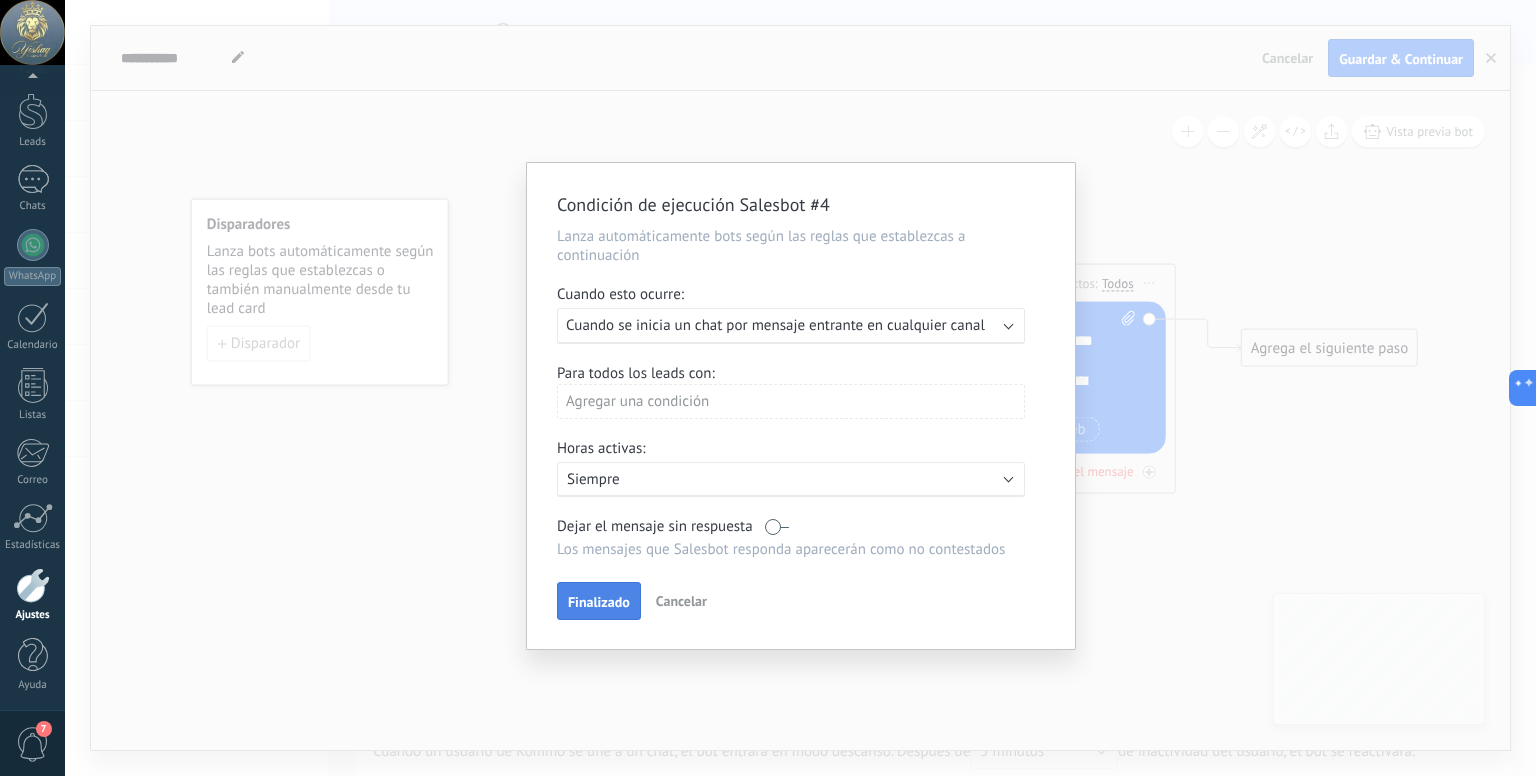 click on "Finalizado" at bounding box center [599, 602] 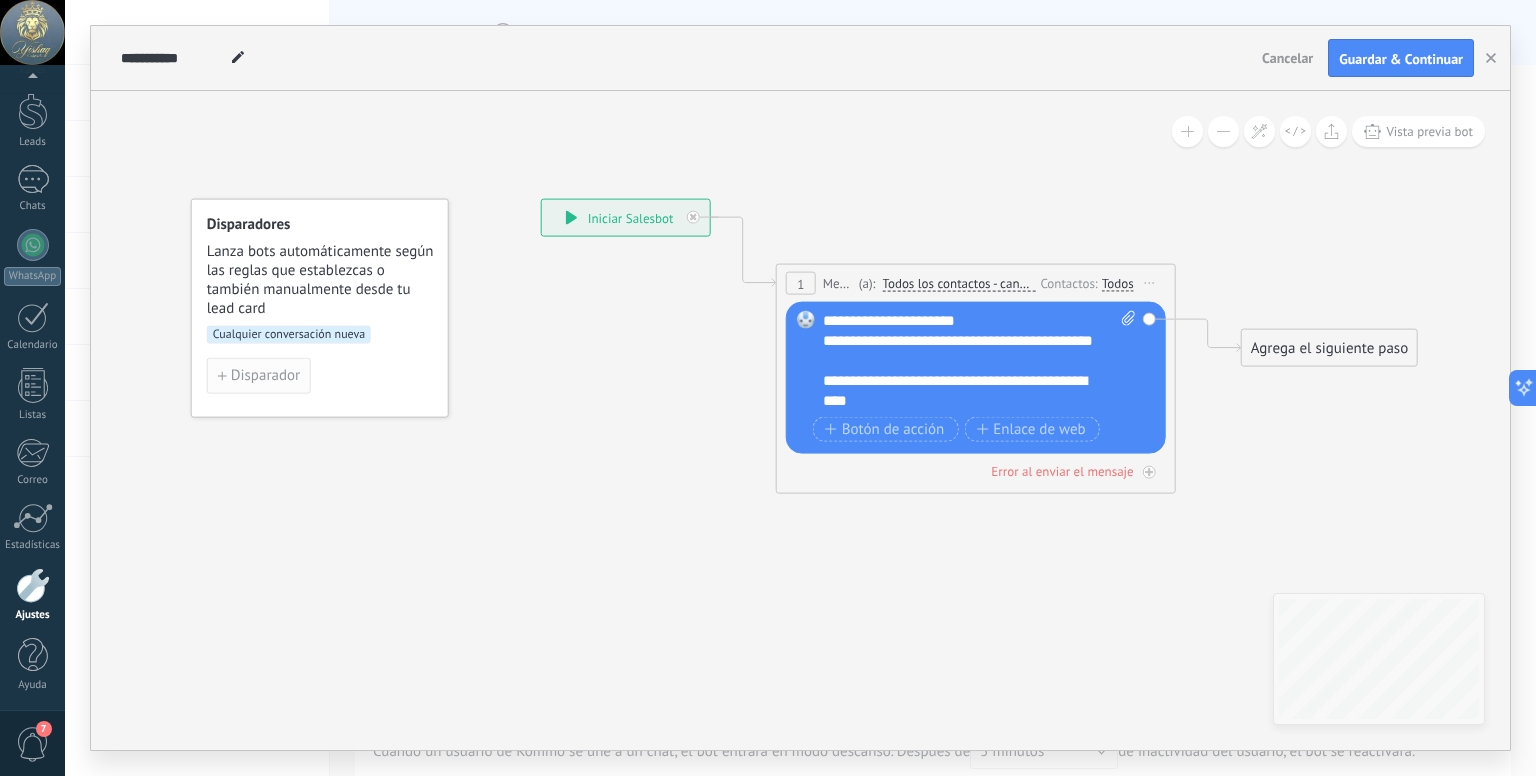 click on "Disparador" at bounding box center (265, 376) 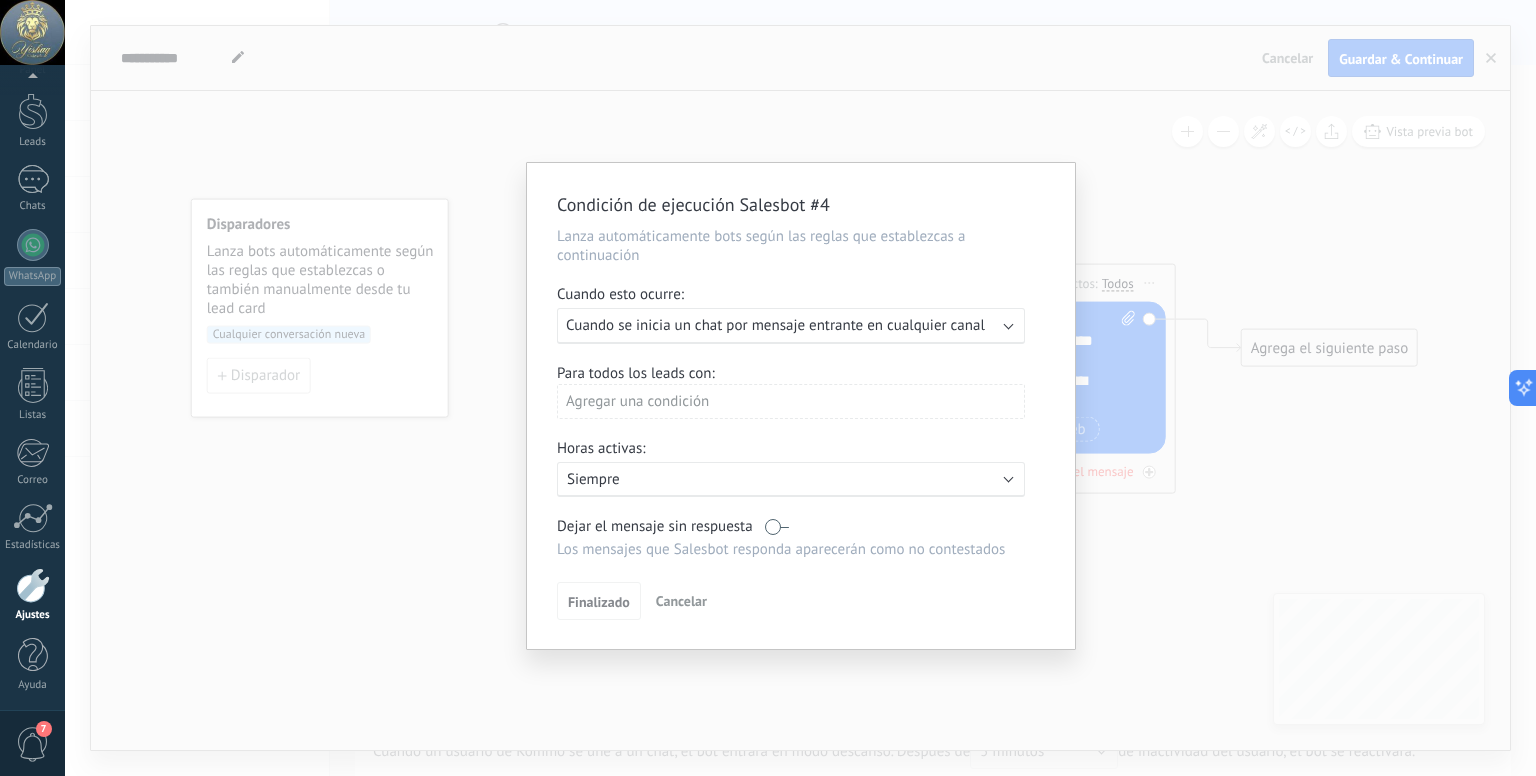 click on "Agregar una condición" at bounding box center [791, 401] 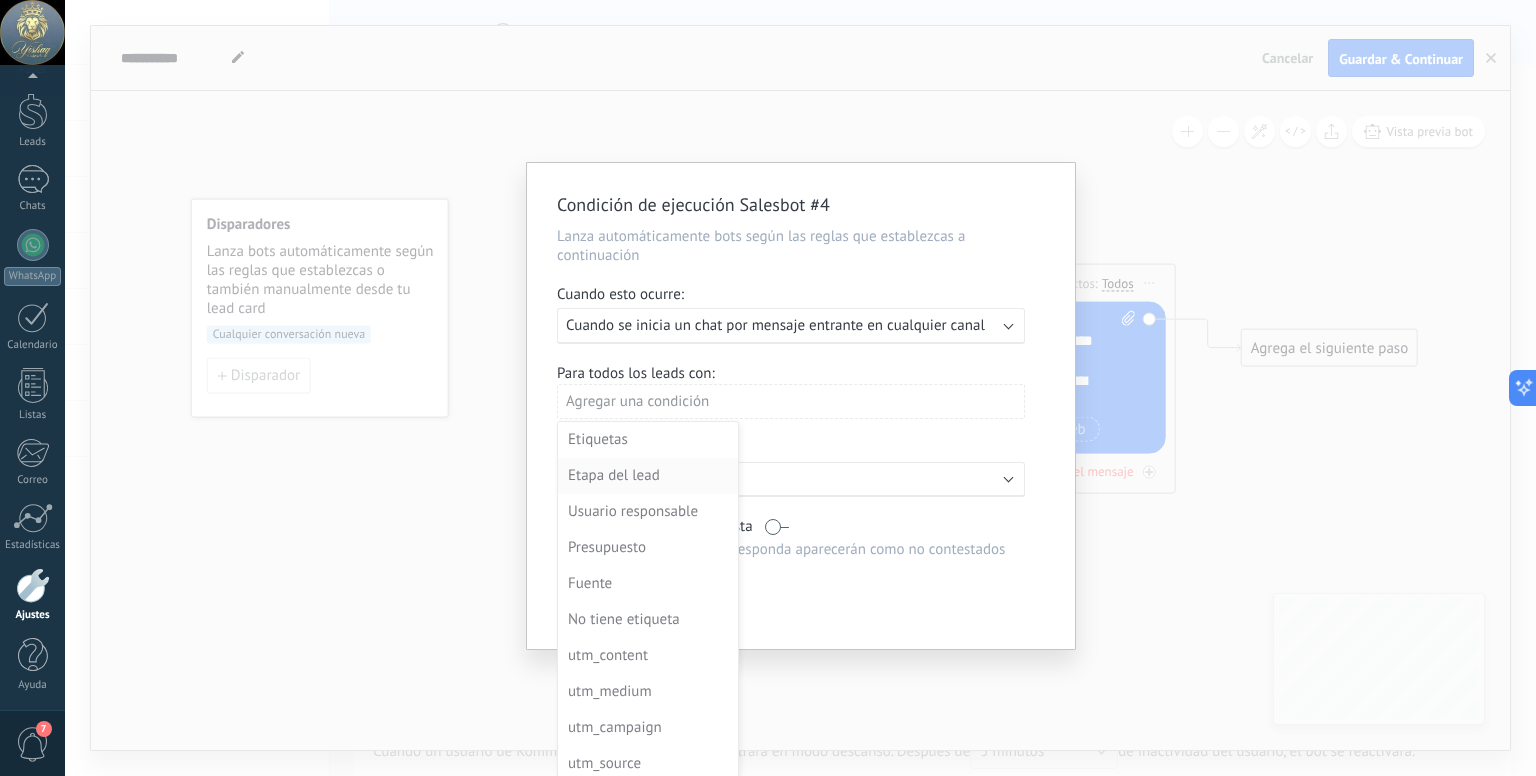 click on "Etapa del lead" at bounding box center [646, 476] 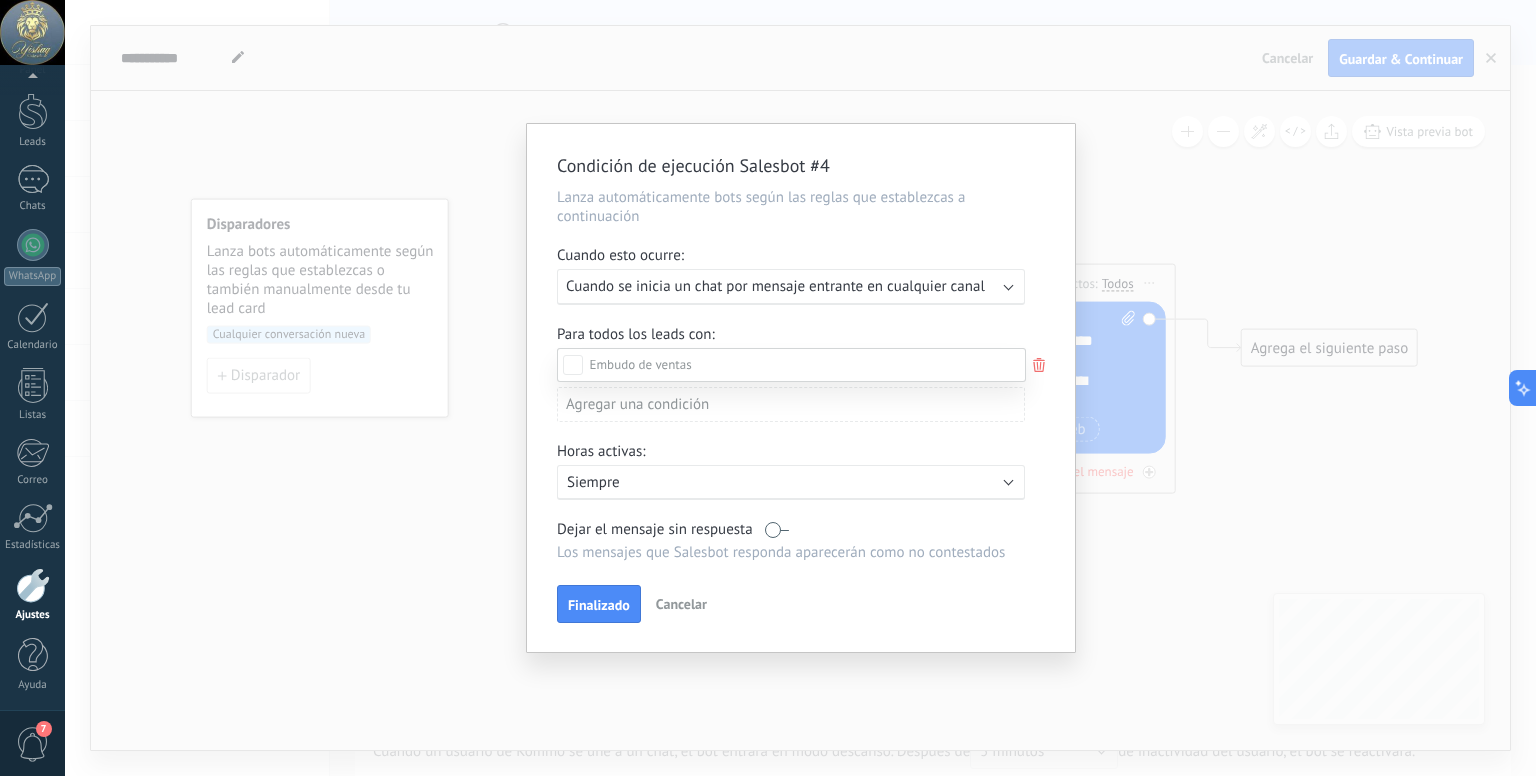 click at bounding box center (800, 388) 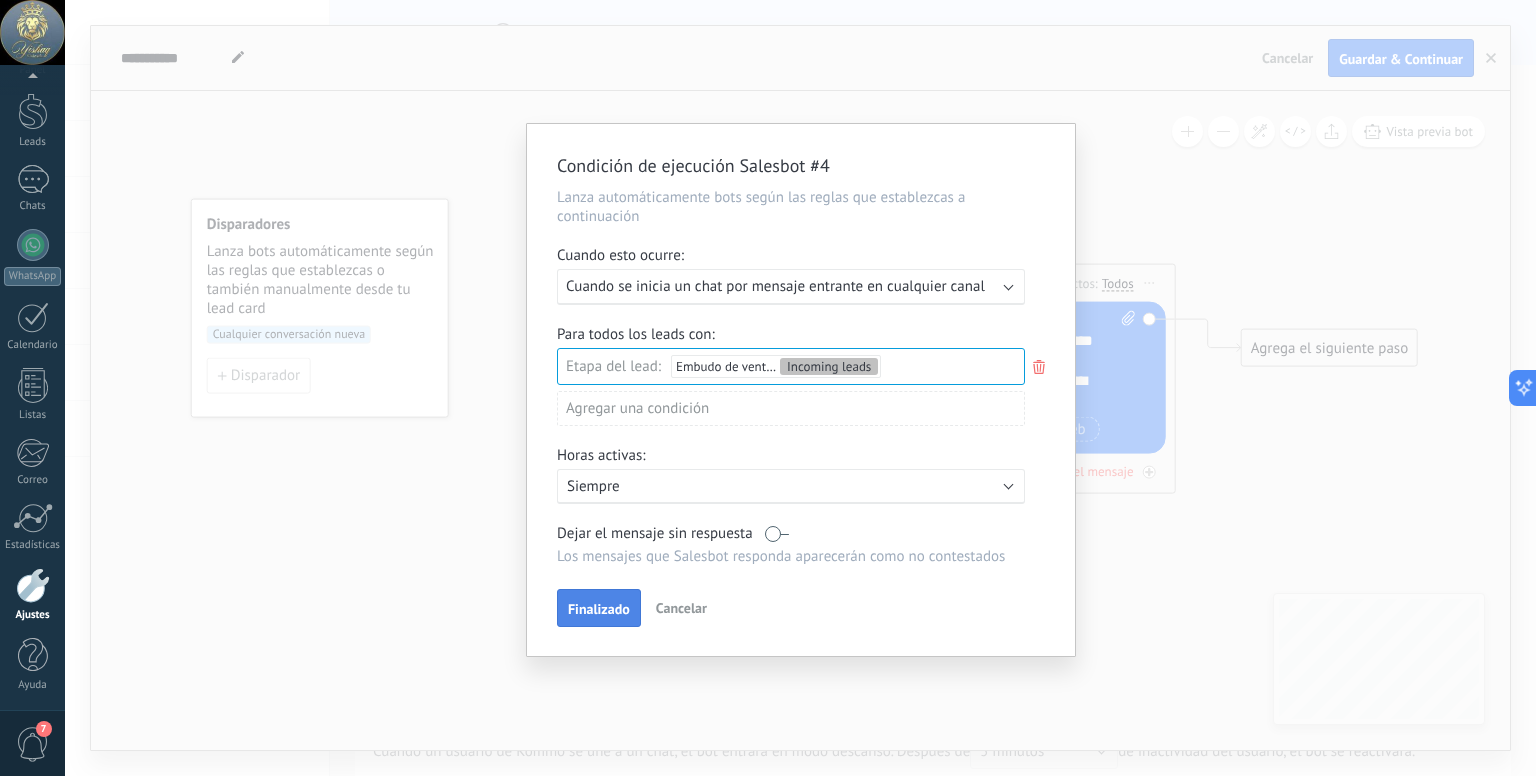 click on "Finalizado" at bounding box center (599, 609) 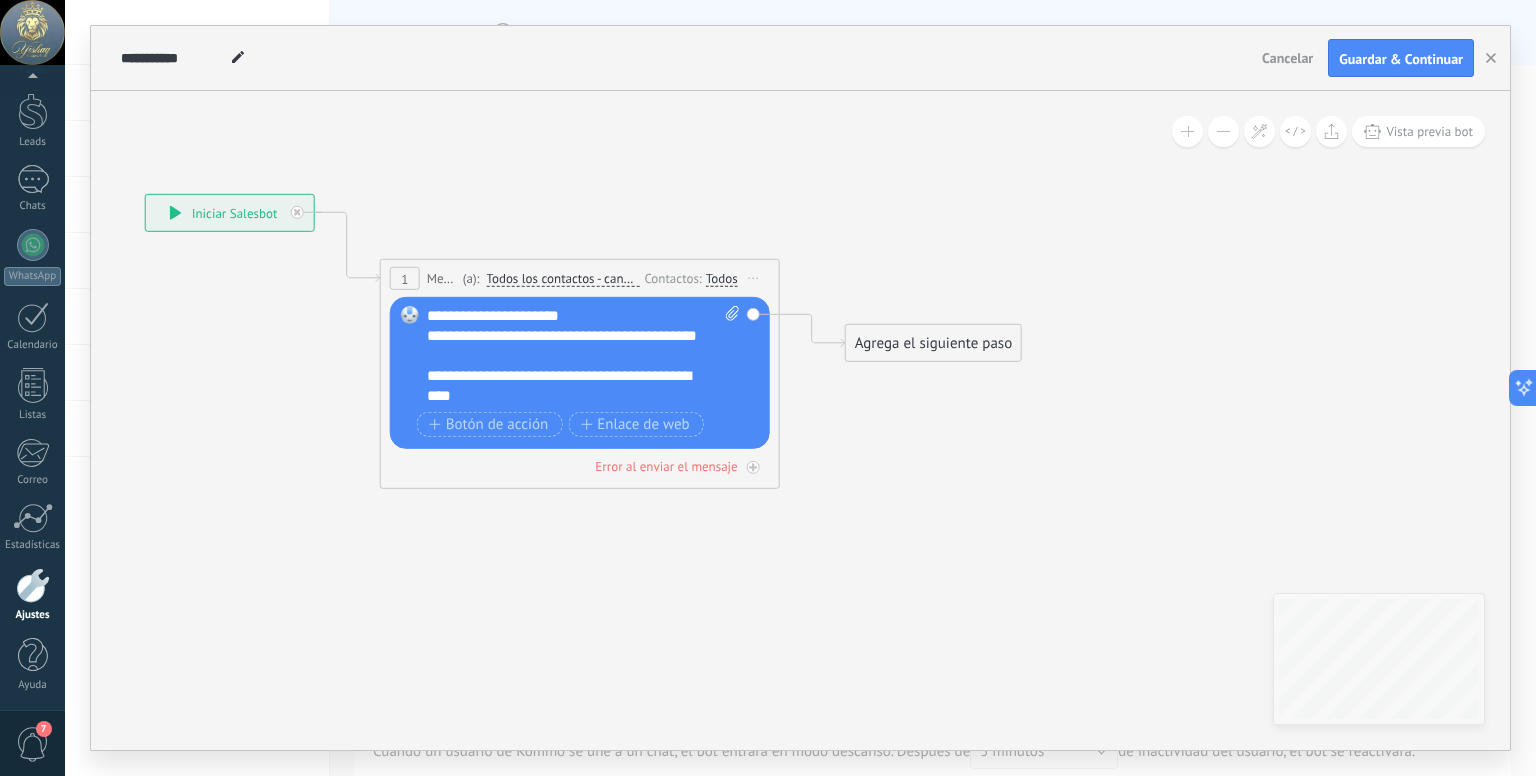 drag, startPoint x: 668, startPoint y: 492, endPoint x: 252, endPoint y: 492, distance: 416 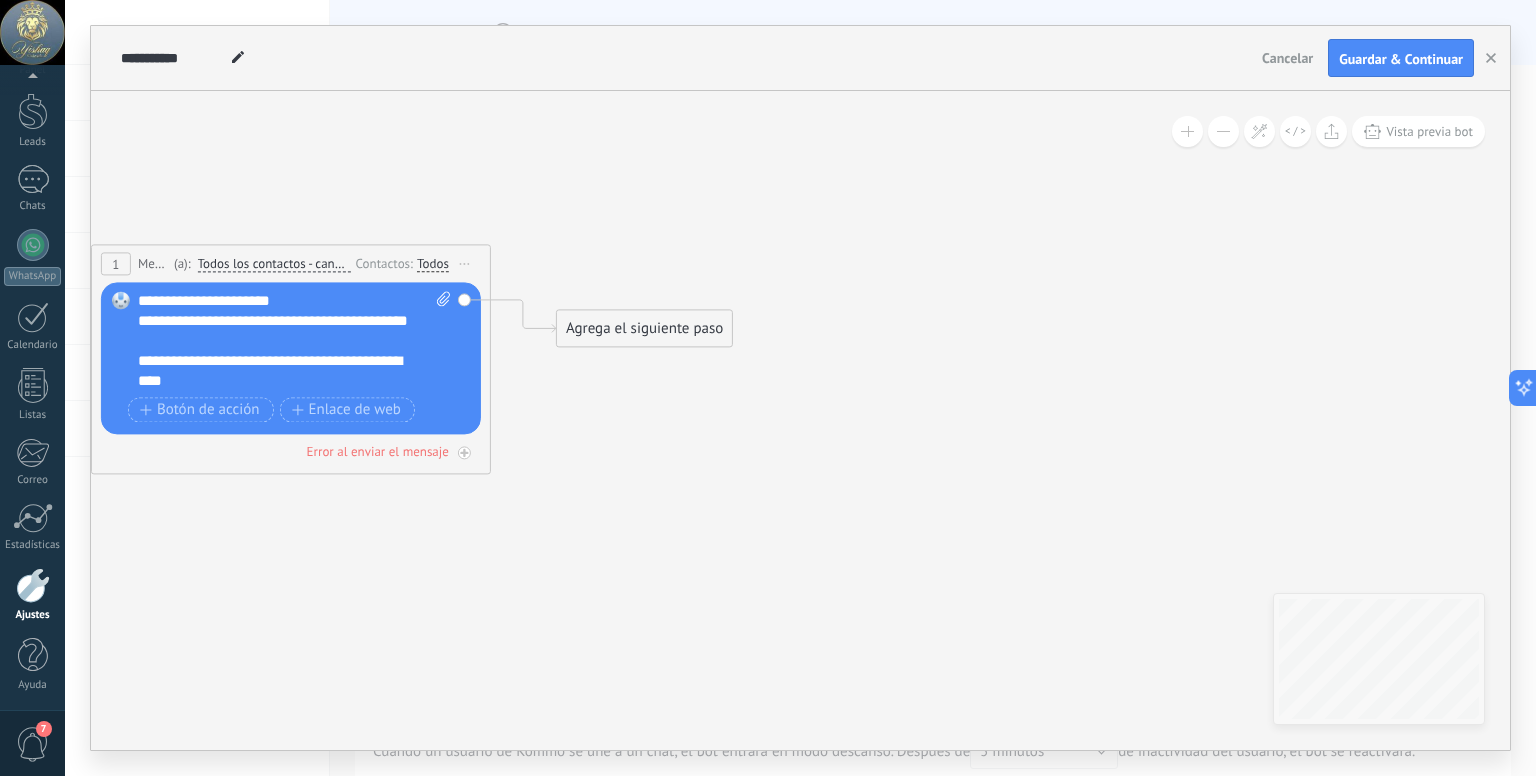 drag, startPoint x: 885, startPoint y: 455, endPoint x: 616, endPoint y: 436, distance: 269.67017 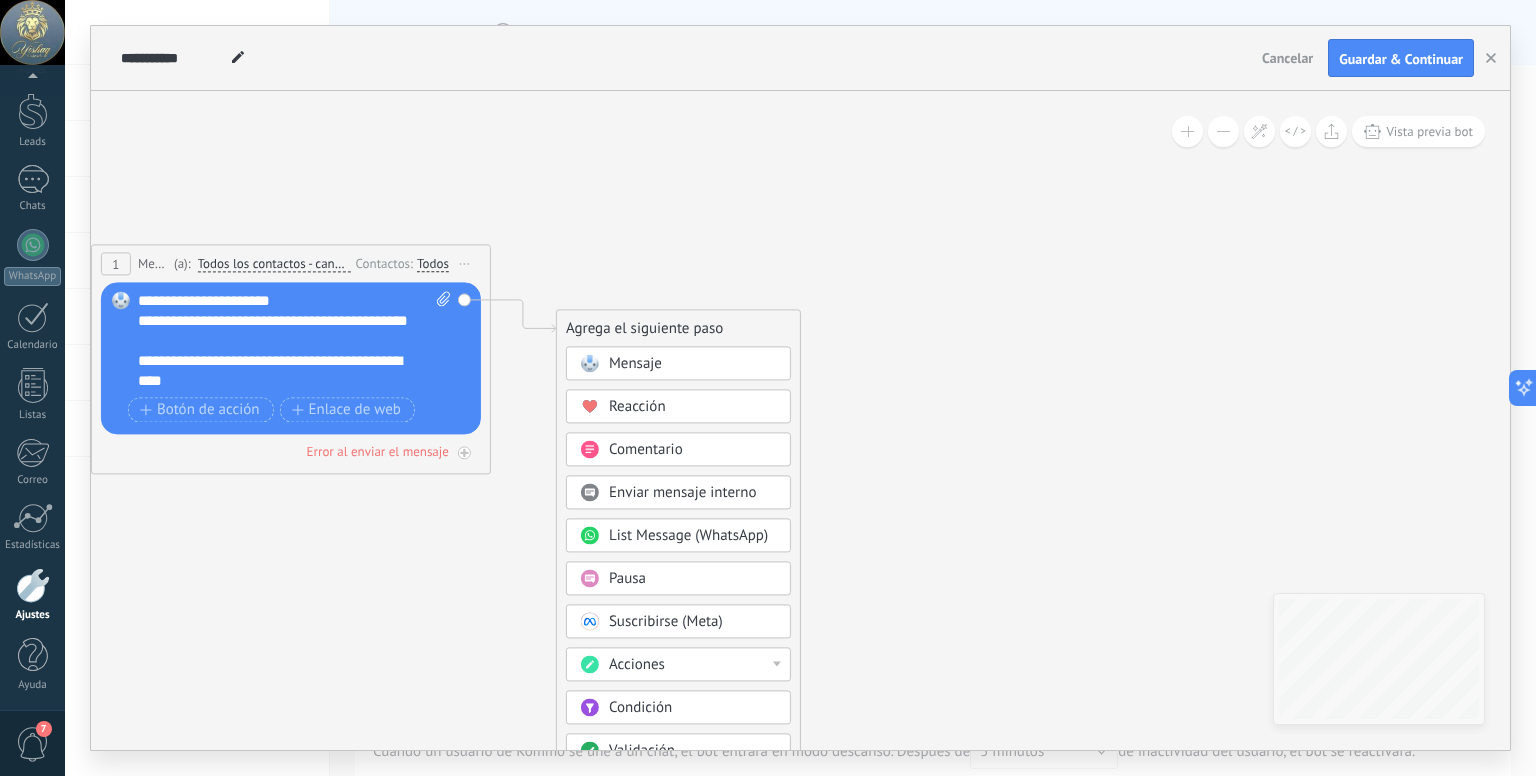 click on "Mensaje" at bounding box center [693, 364] 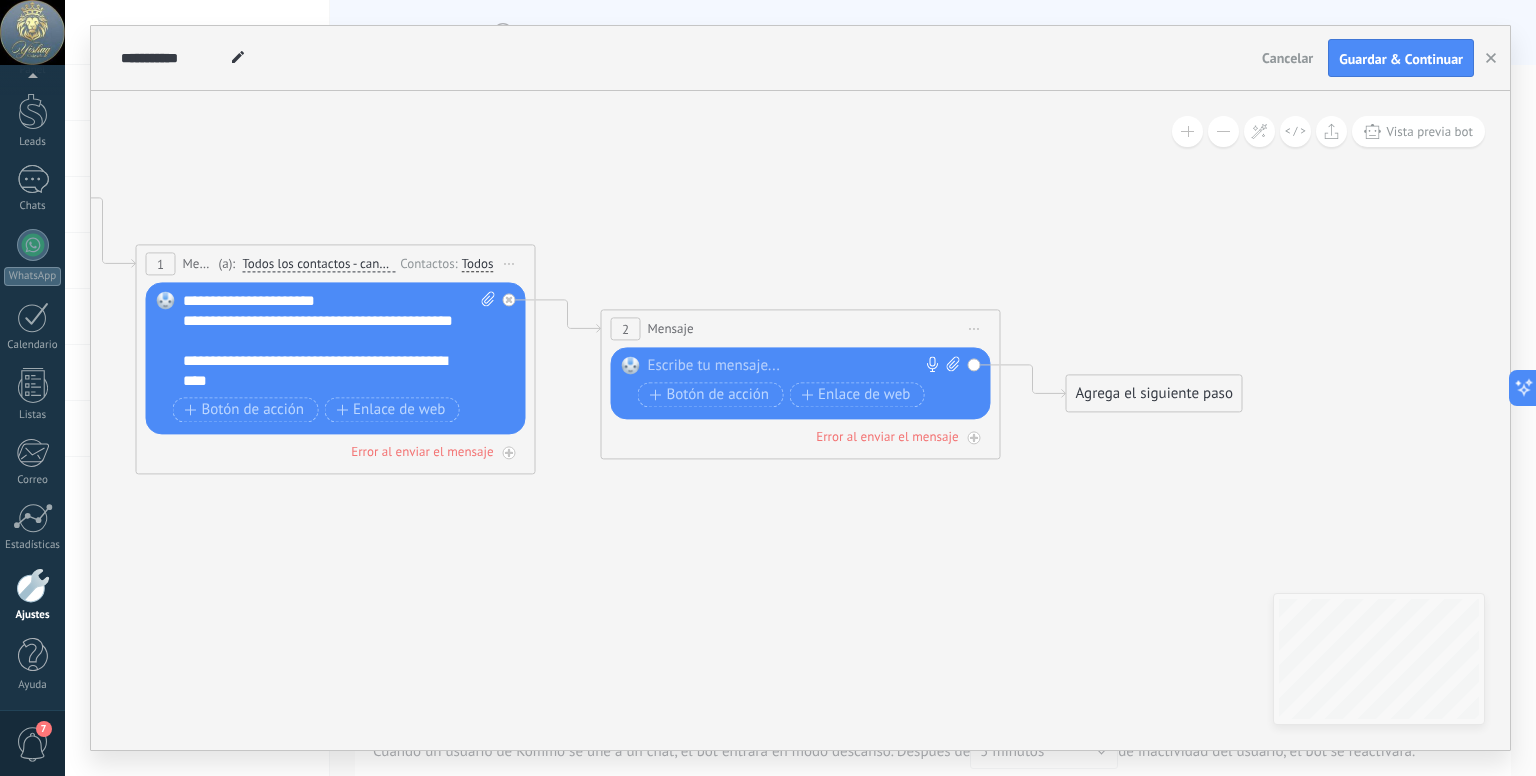 click 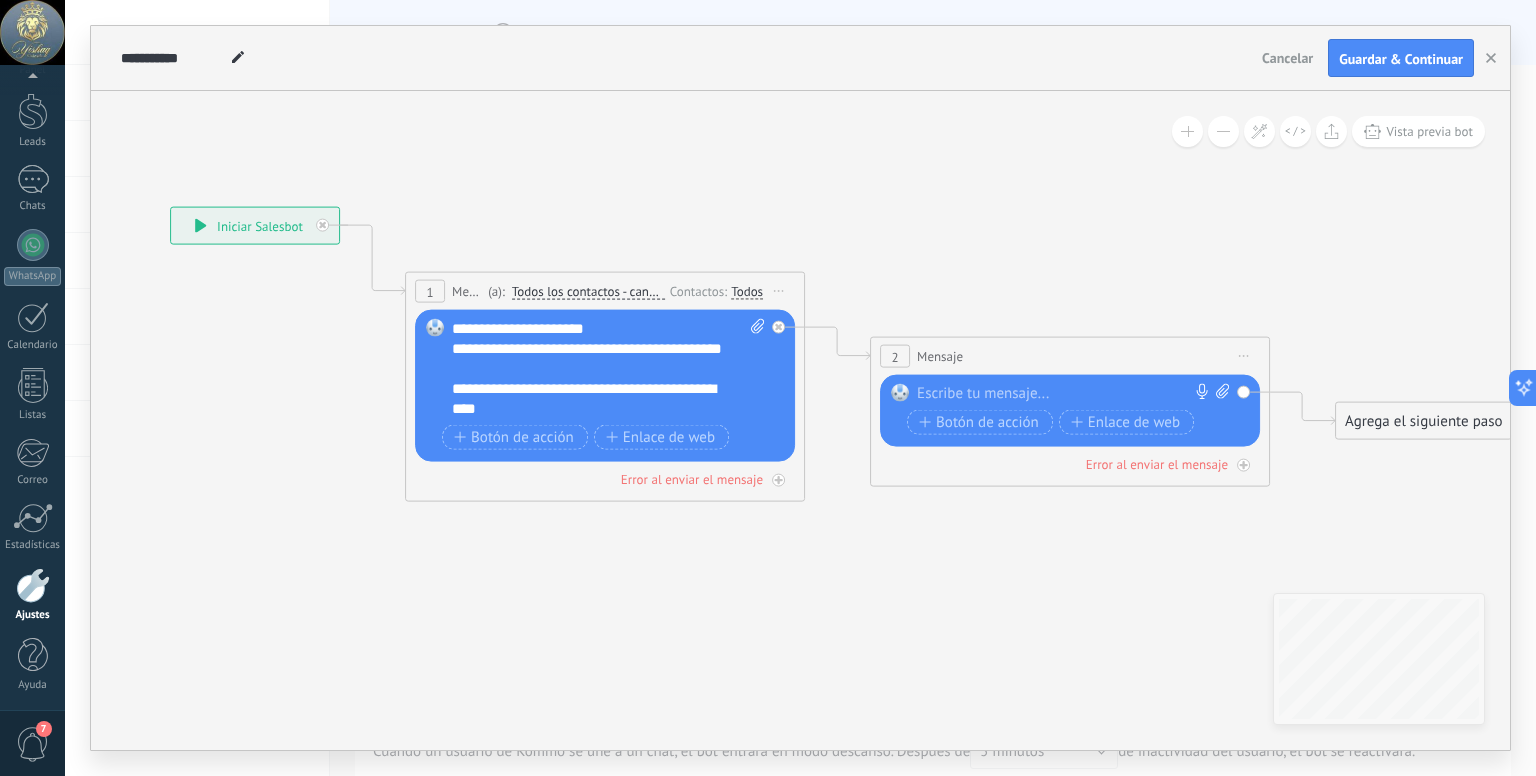 drag, startPoint x: 720, startPoint y: 225, endPoint x: 985, endPoint y: 251, distance: 266.27243 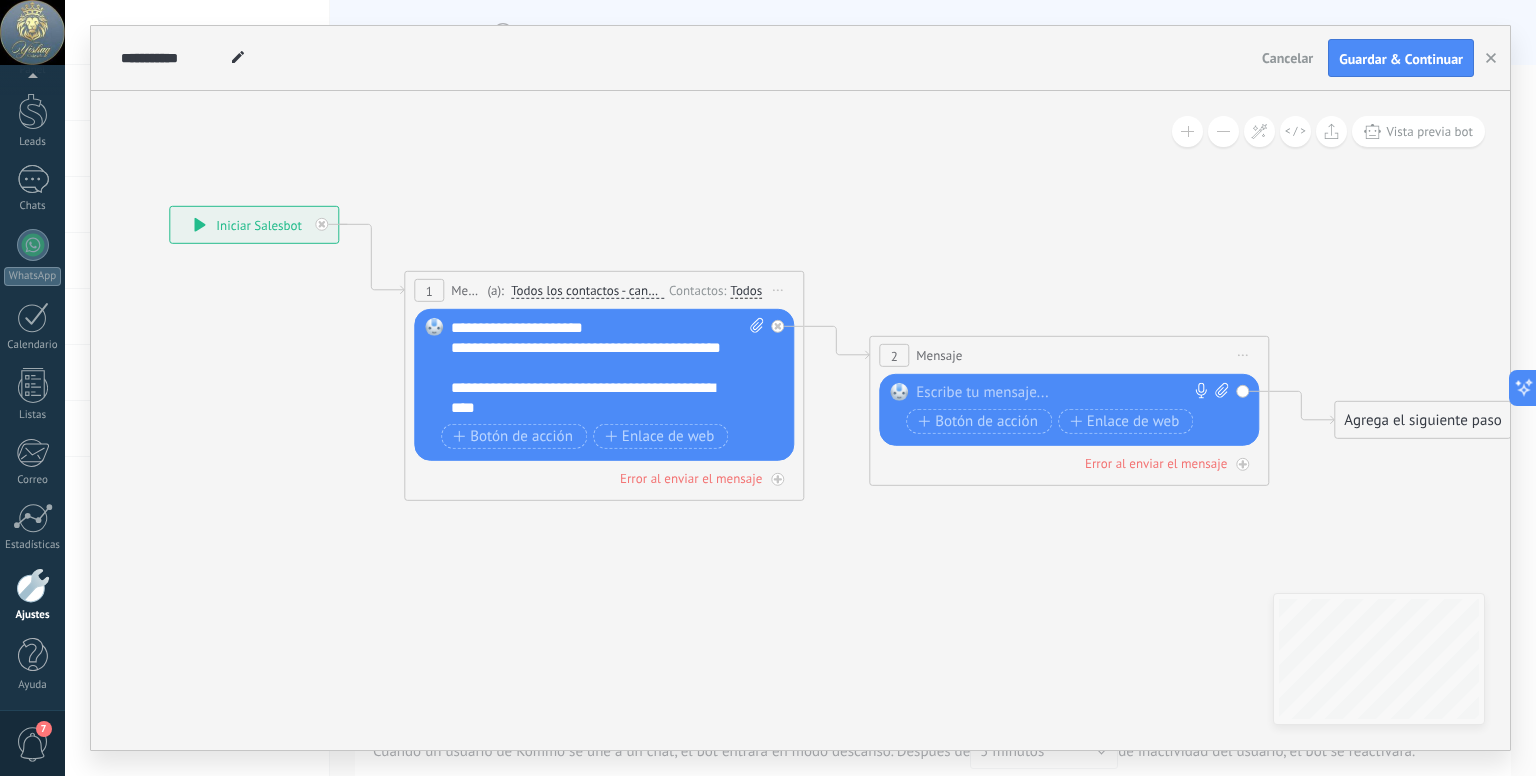 click on "**********" at bounding box center (590, 358) 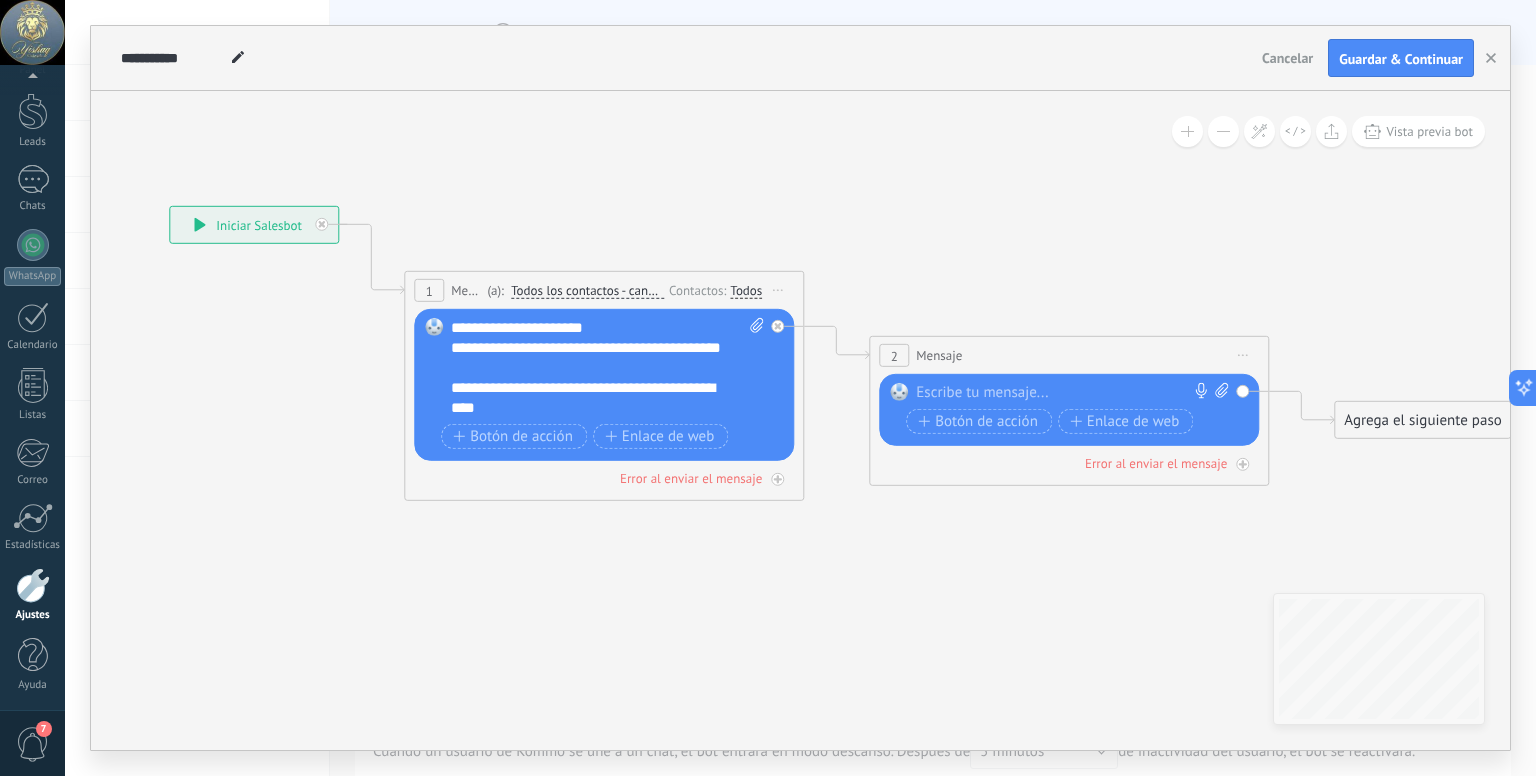 click 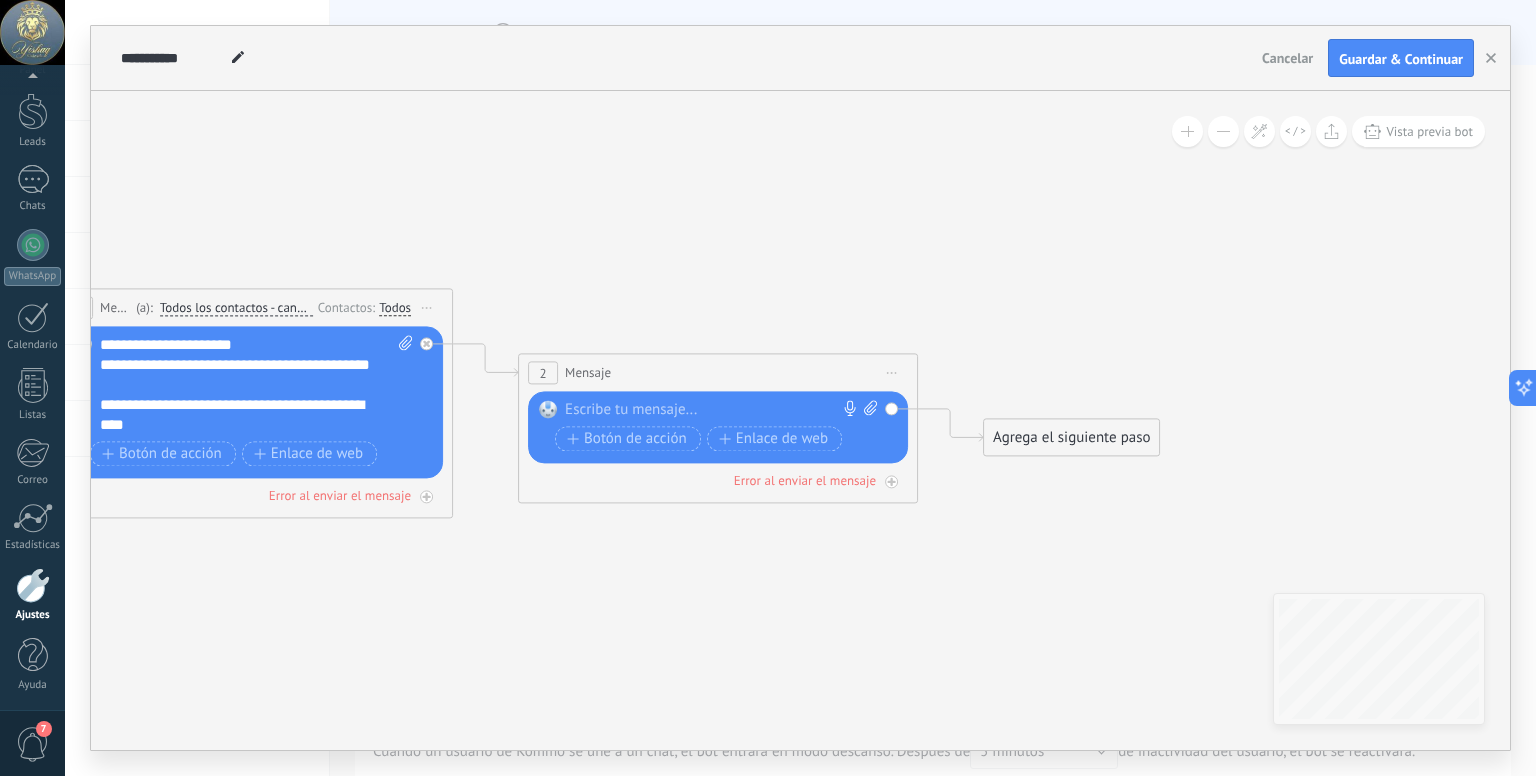 drag, startPoint x: 882, startPoint y: 565, endPoint x: 568, endPoint y: 452, distance: 333.71396 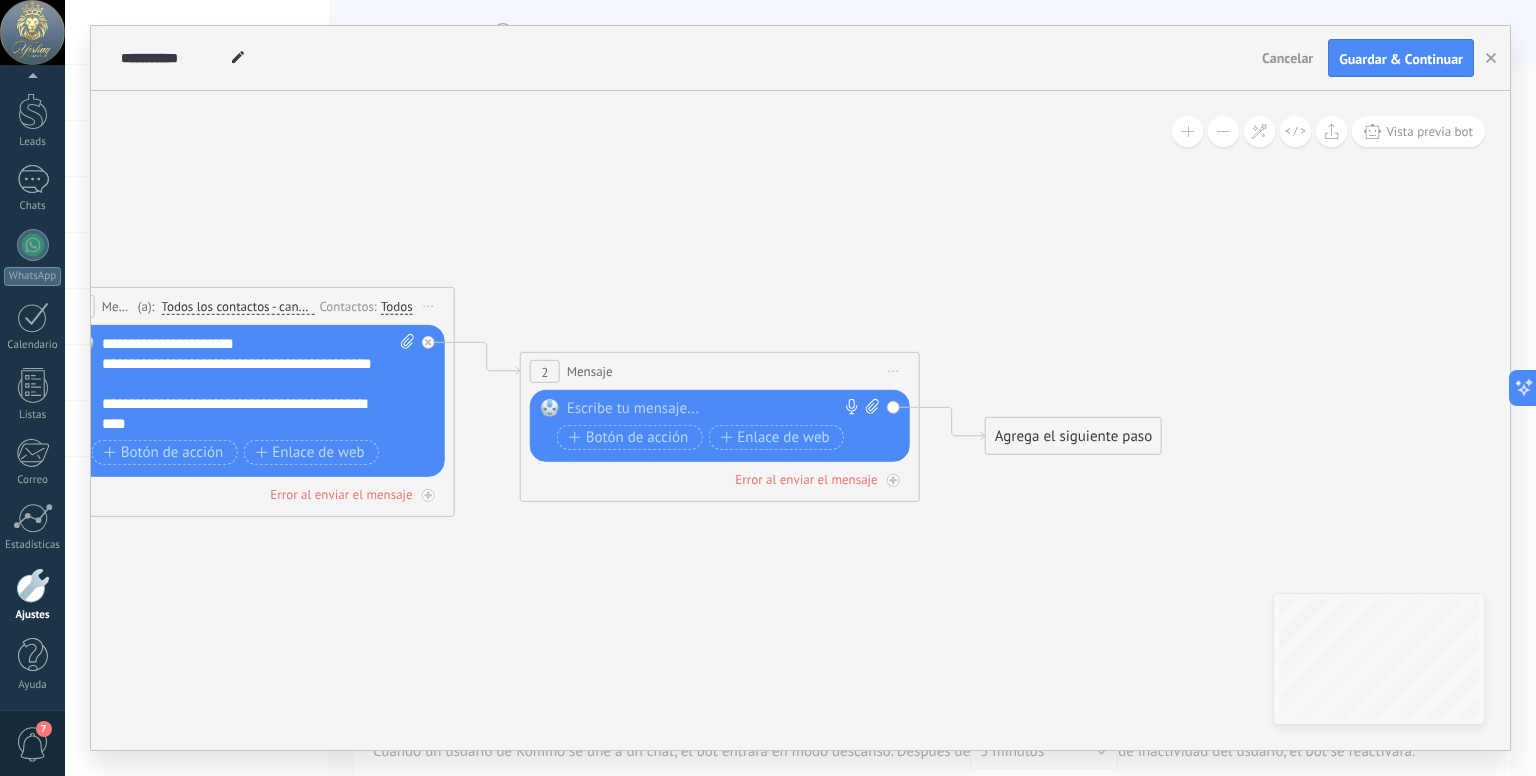 click at bounding box center (715, 409) 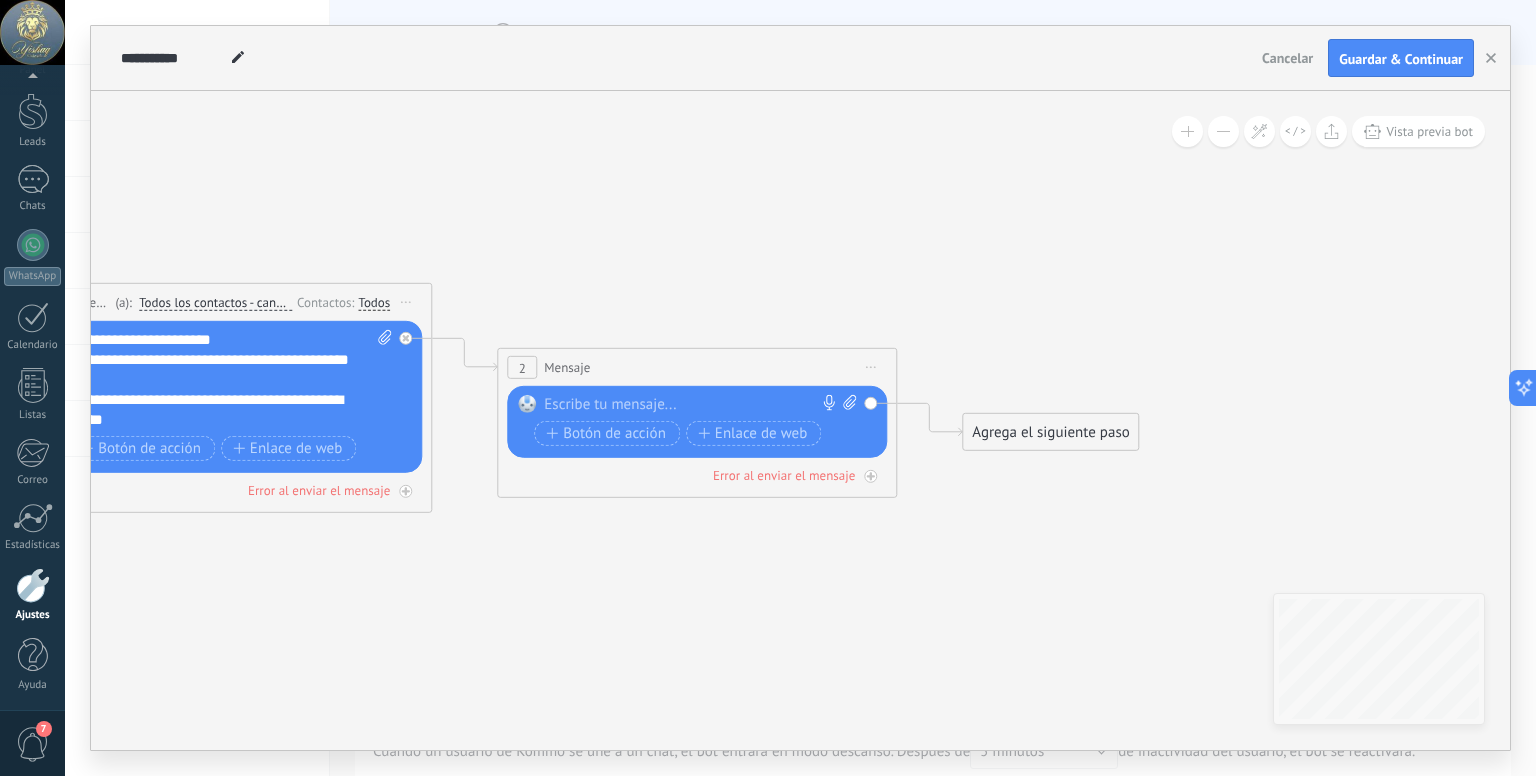 drag, startPoint x: 436, startPoint y: 617, endPoint x: 473, endPoint y: 577, distance: 54.48853 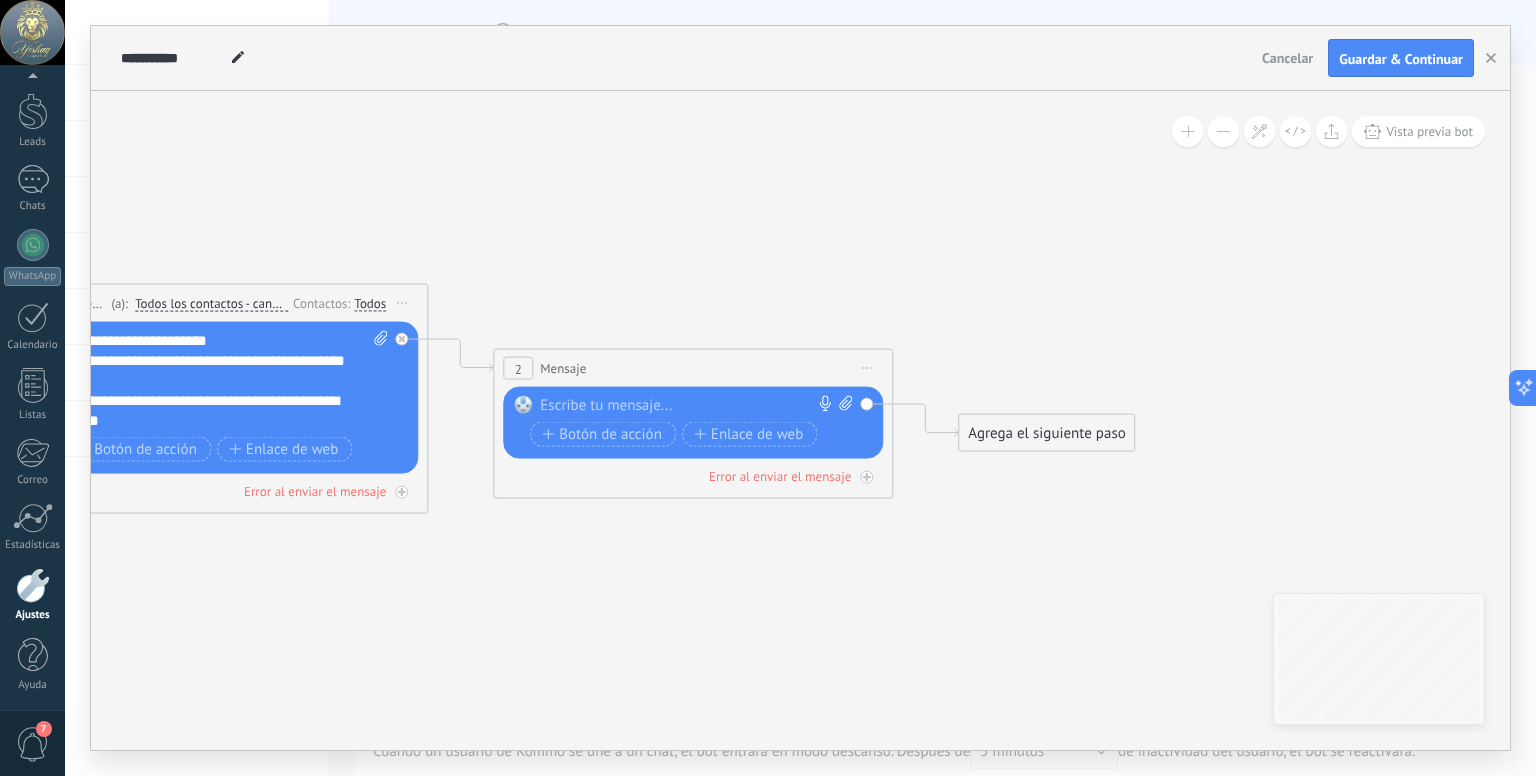 click 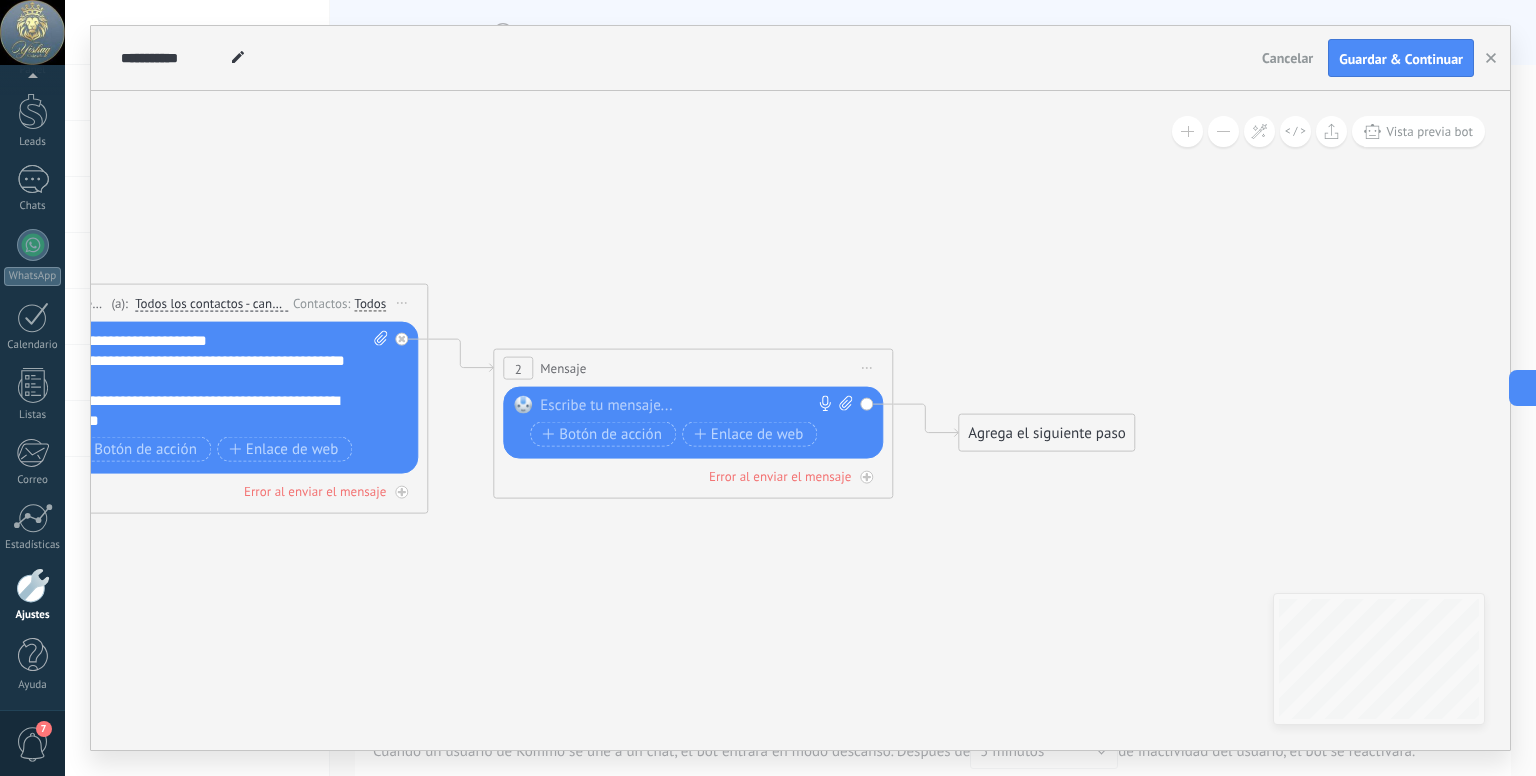 click at bounding box center [688, 406] 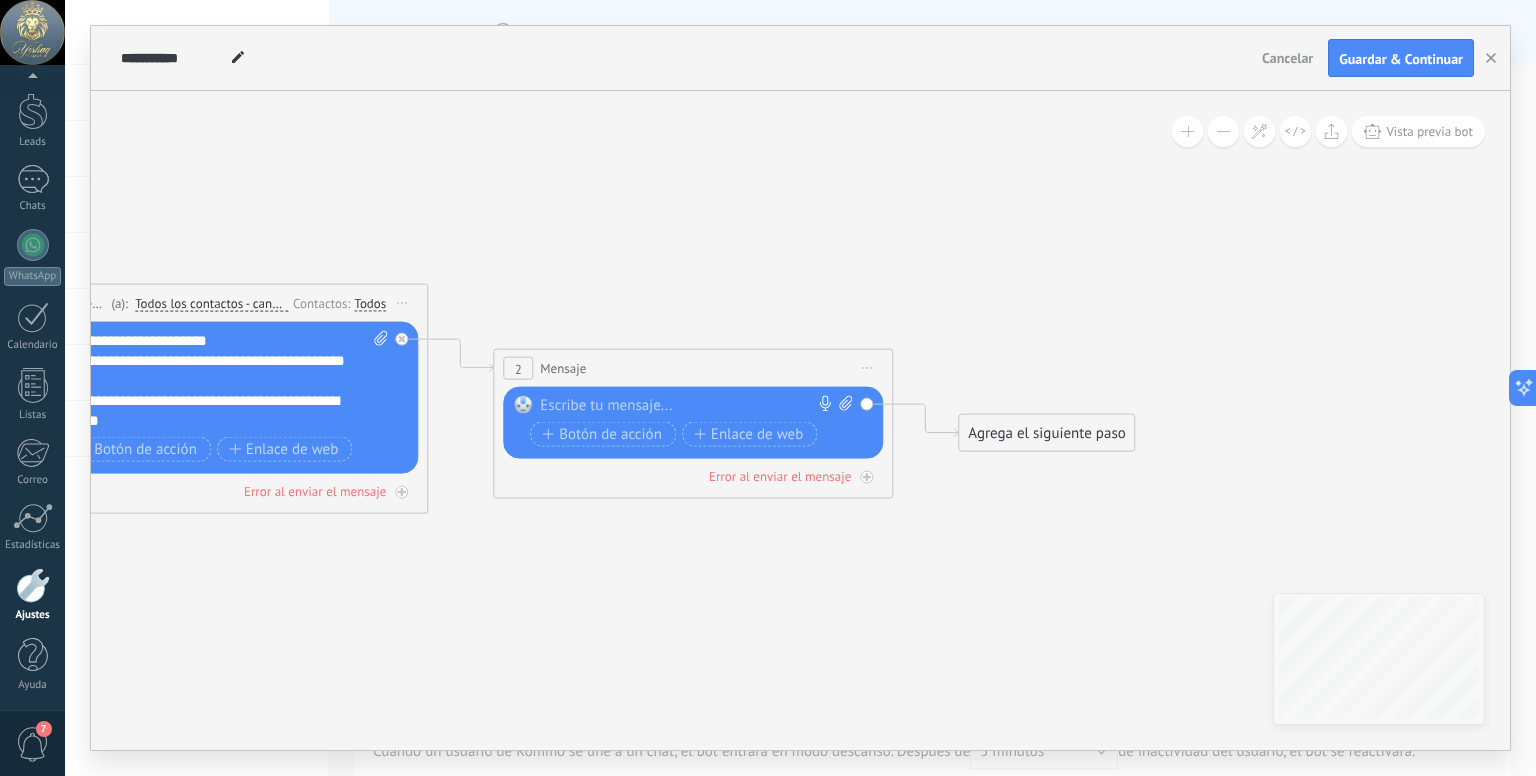 paste 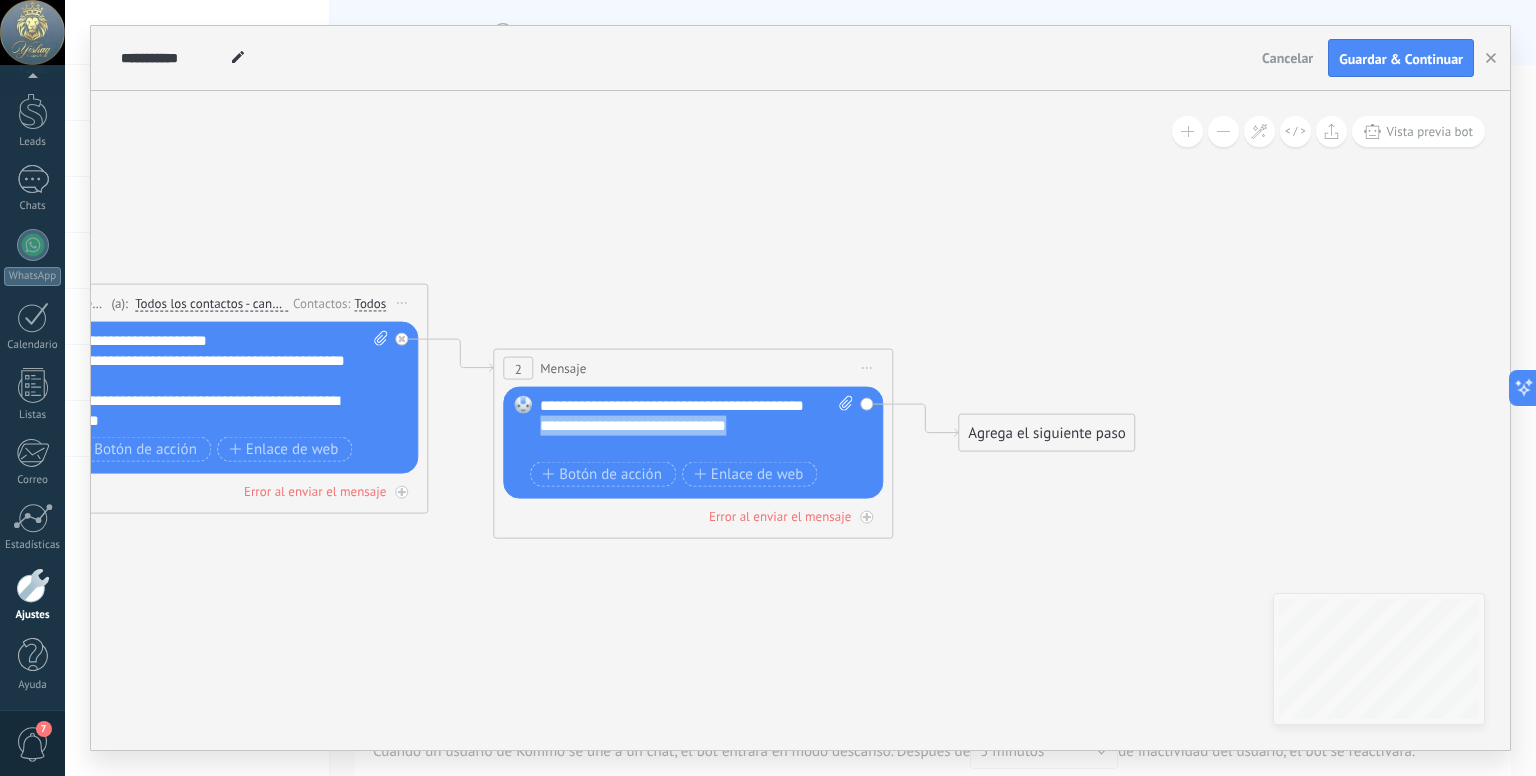 drag, startPoint x: 748, startPoint y: 449, endPoint x: 516, endPoint y: 462, distance: 232.36394 